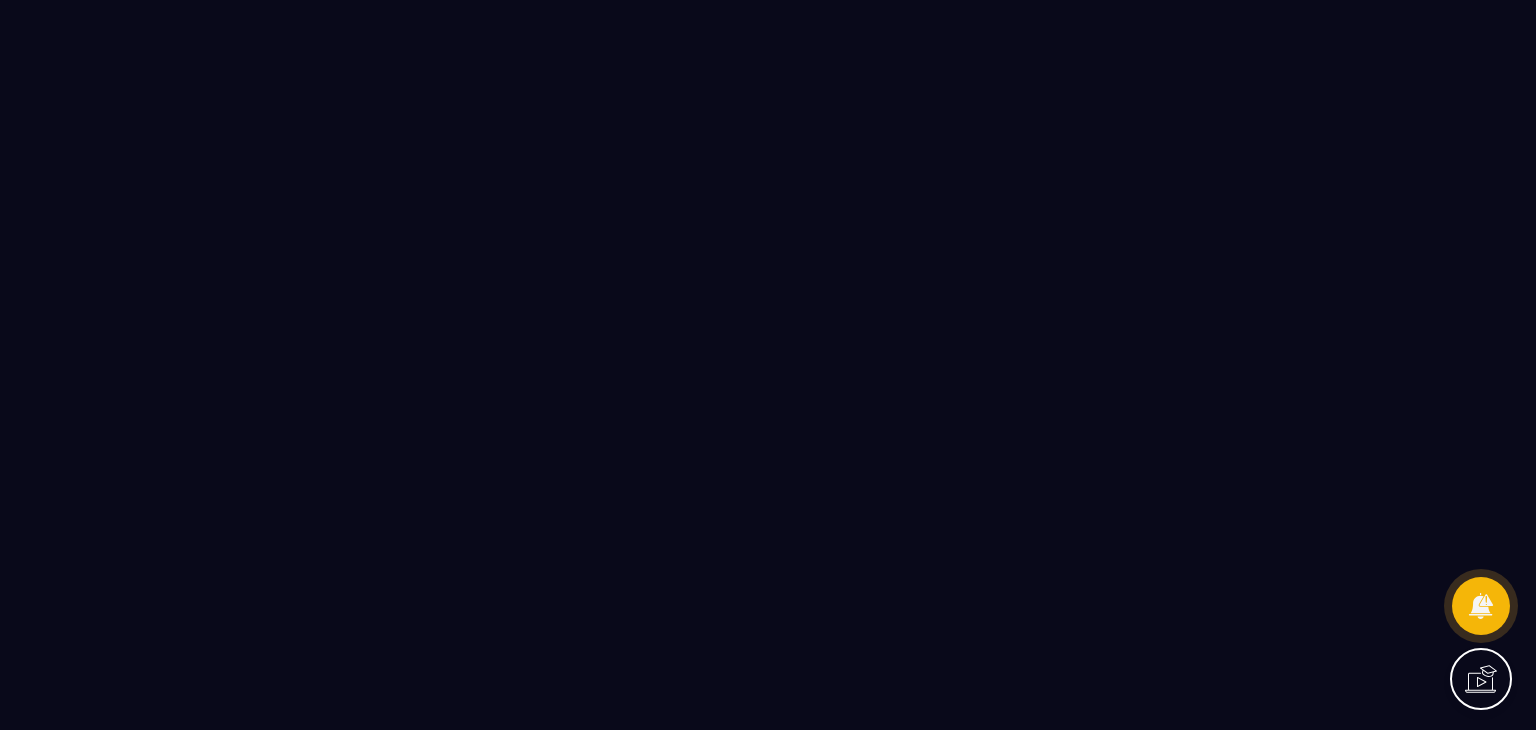 scroll, scrollTop: 0, scrollLeft: 0, axis: both 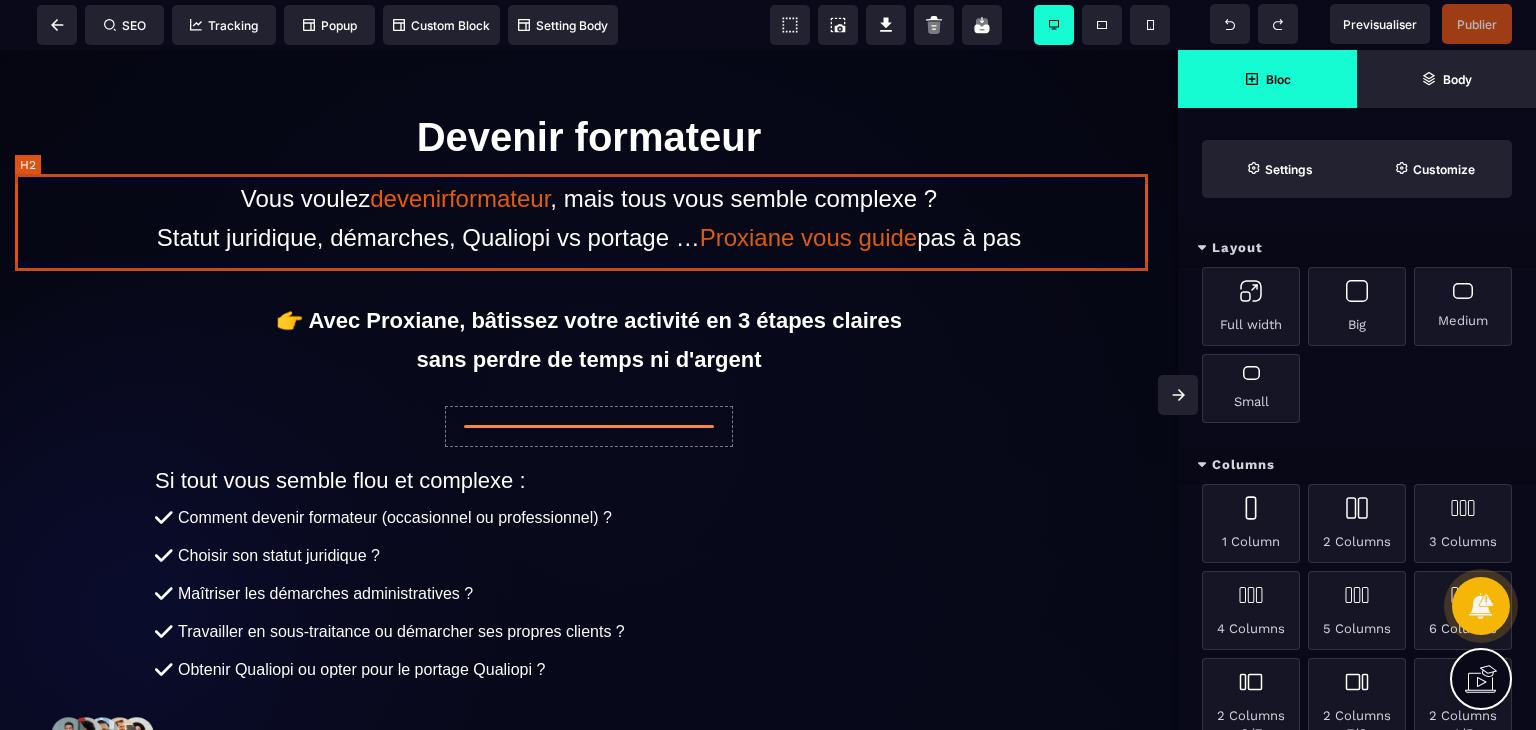 click on "Vous voulez  devenir  formateur , mais tous vous semble complexe ? Statut juridique, démarches, Qualiopi vs portage …  Proxiane vous guide  pas à pas" at bounding box center (589, 218) 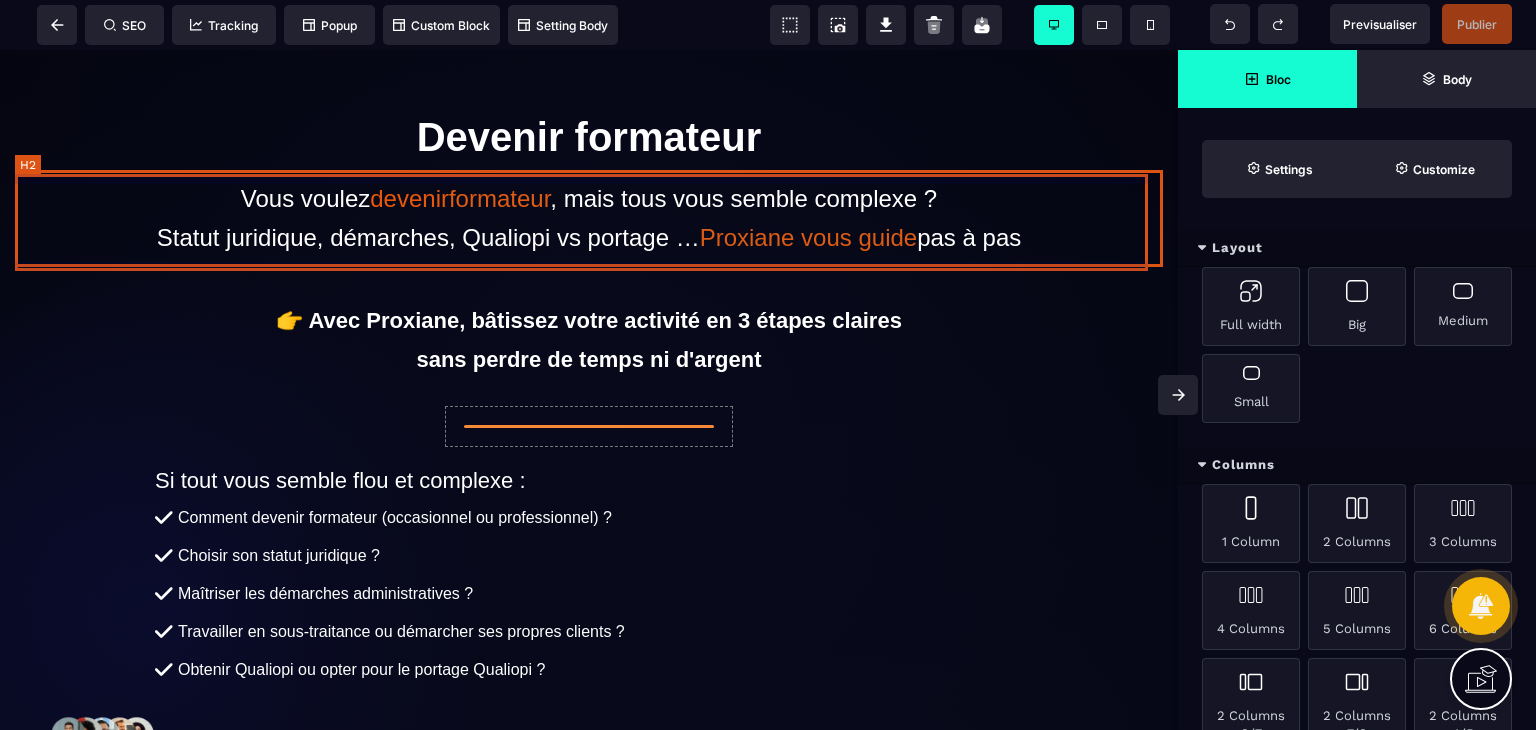 select on "***" 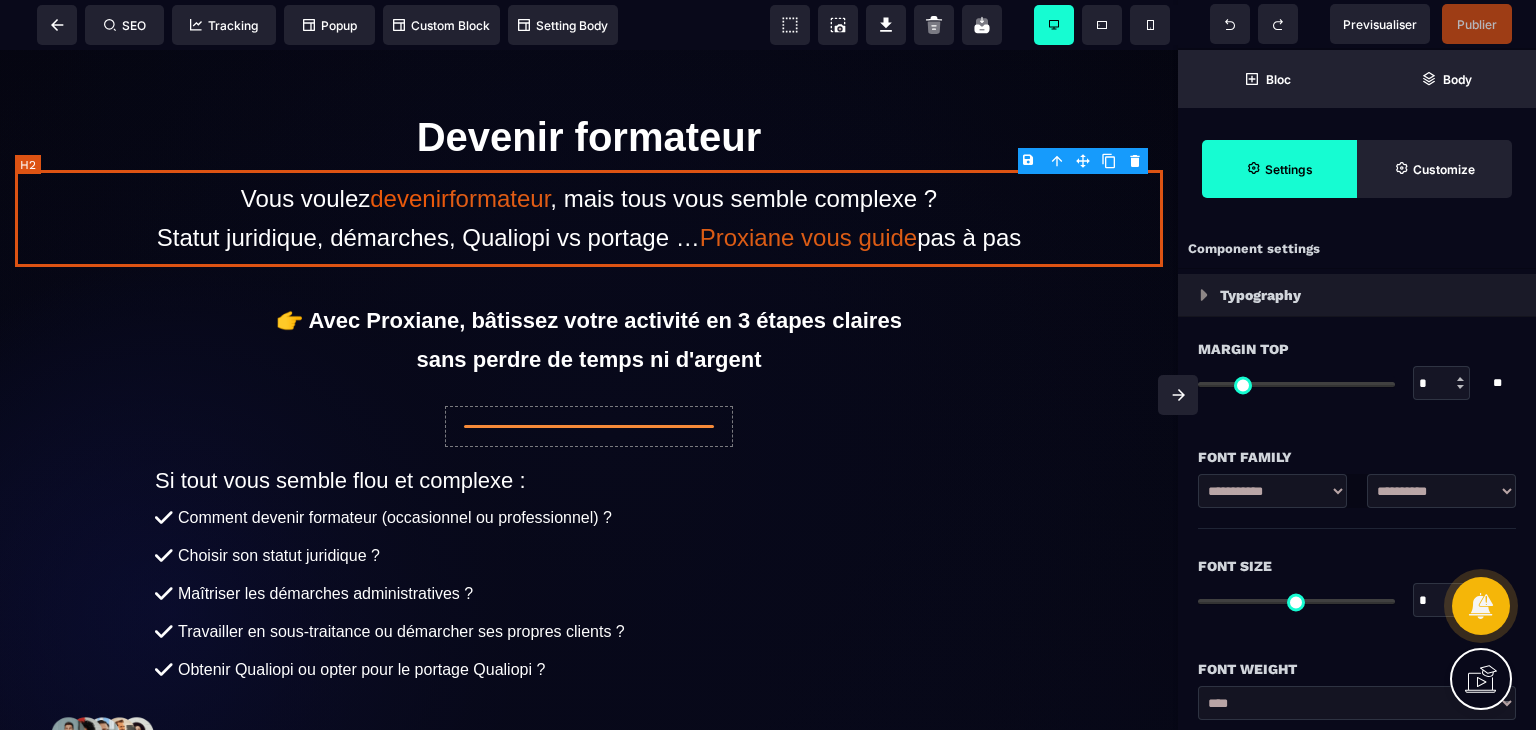 type on "*" 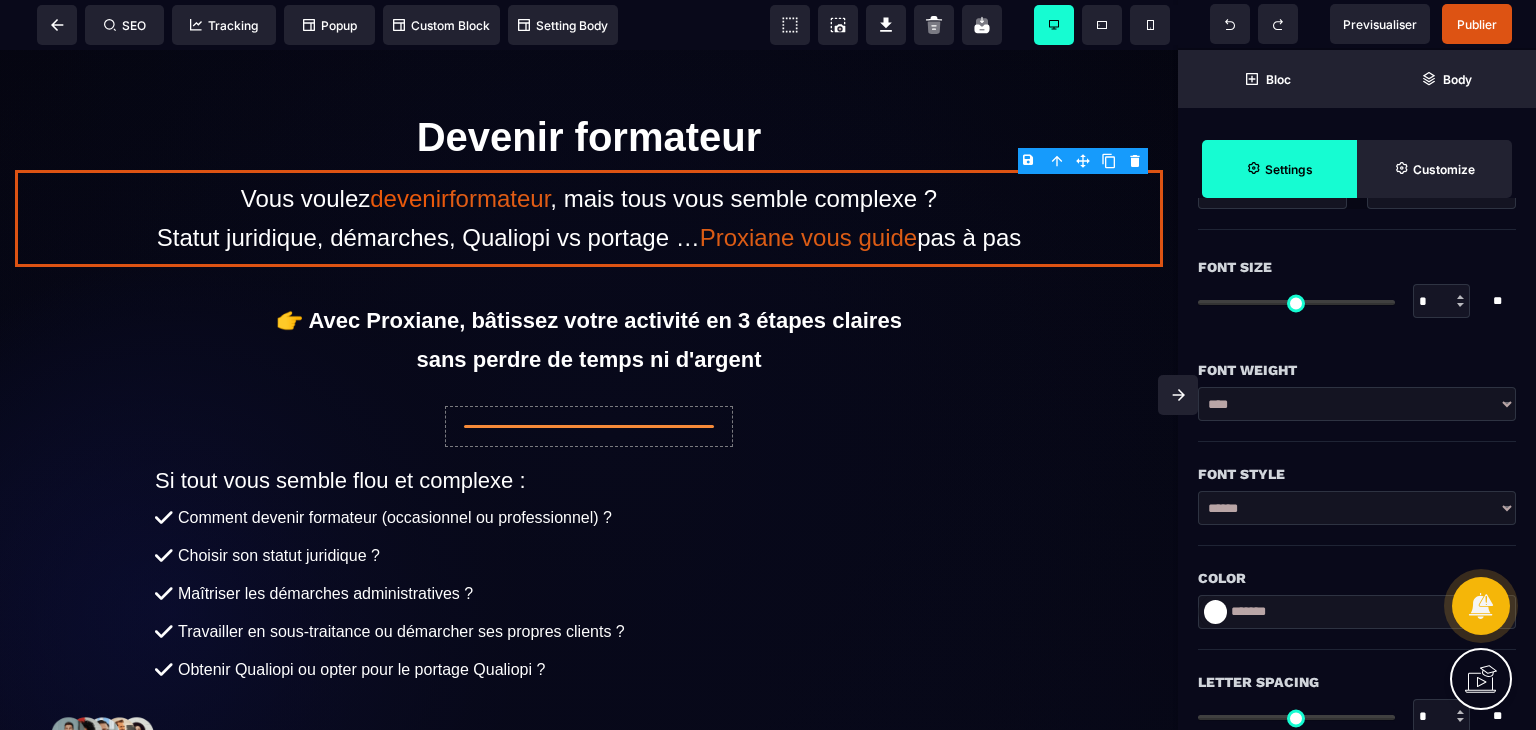 scroll, scrollTop: 0, scrollLeft: 0, axis: both 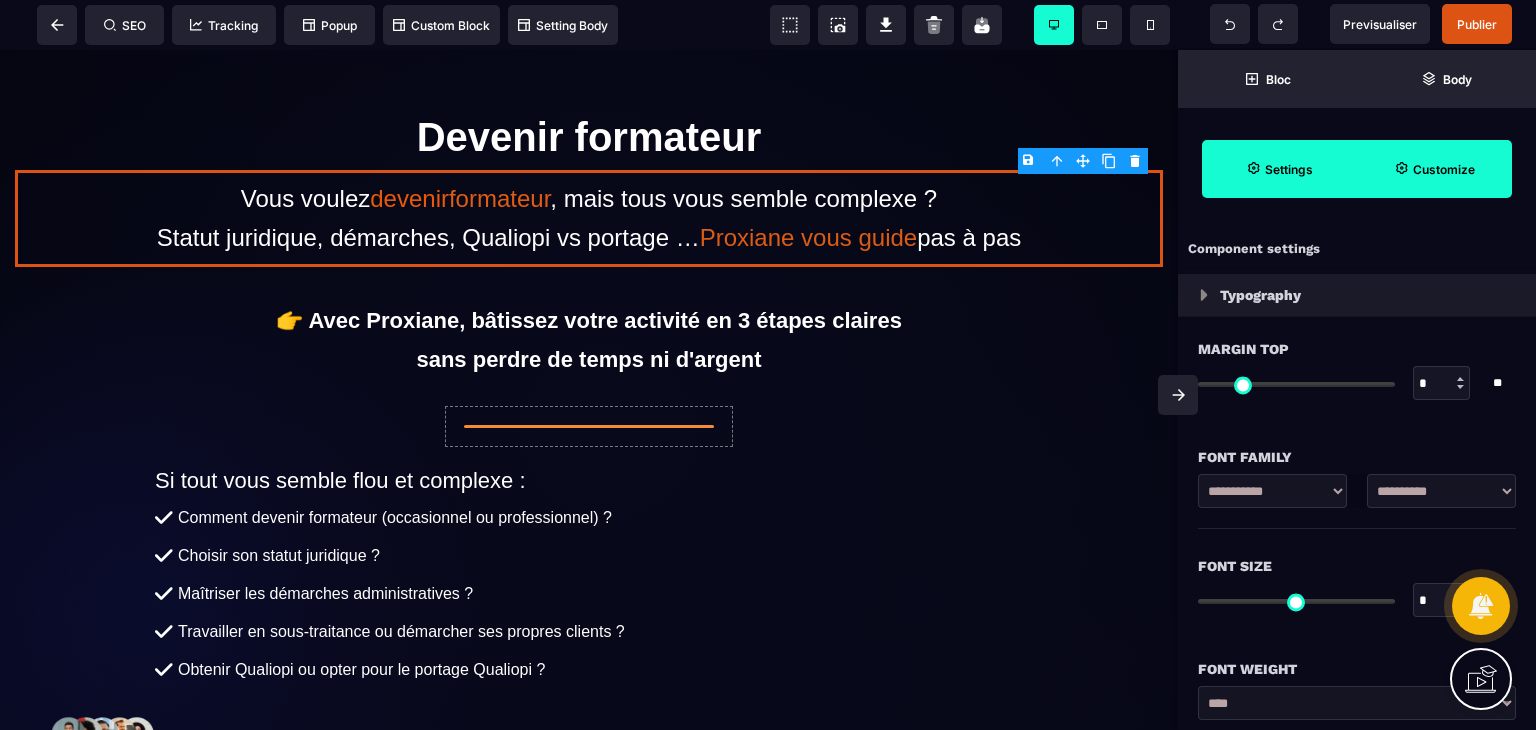 click on "Customize" at bounding box center (1444, 169) 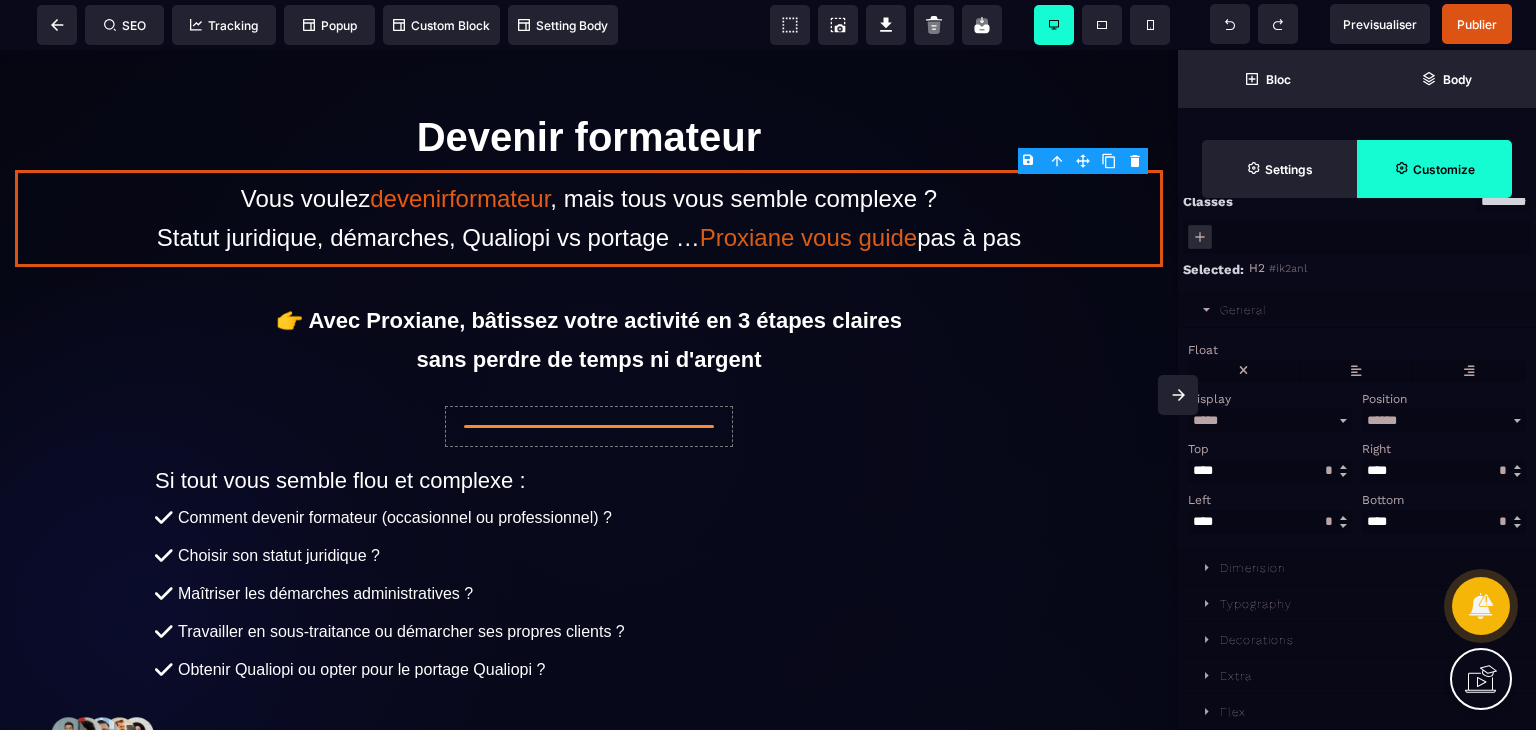 scroll, scrollTop: 0, scrollLeft: 0, axis: both 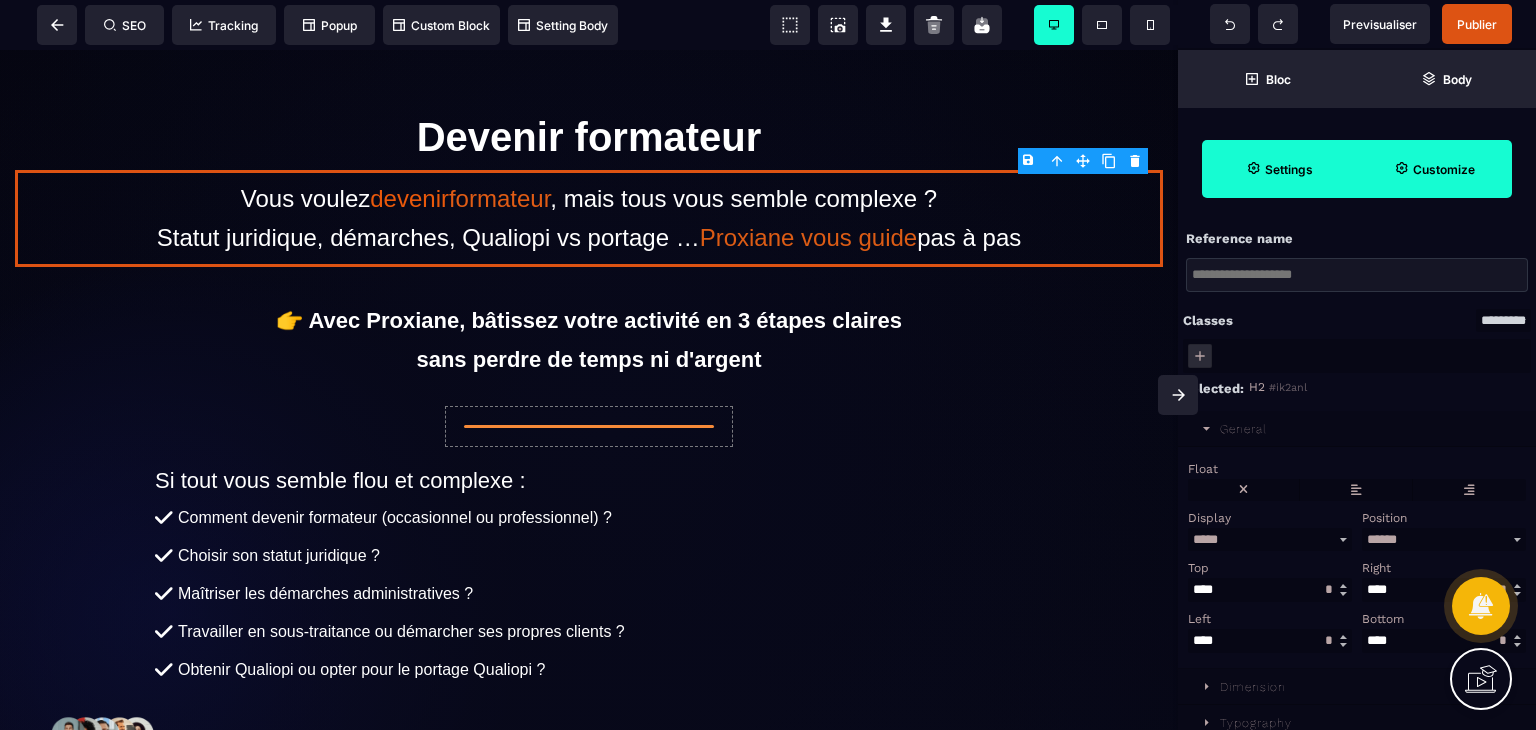 click on "Settings" at bounding box center [1279, 169] 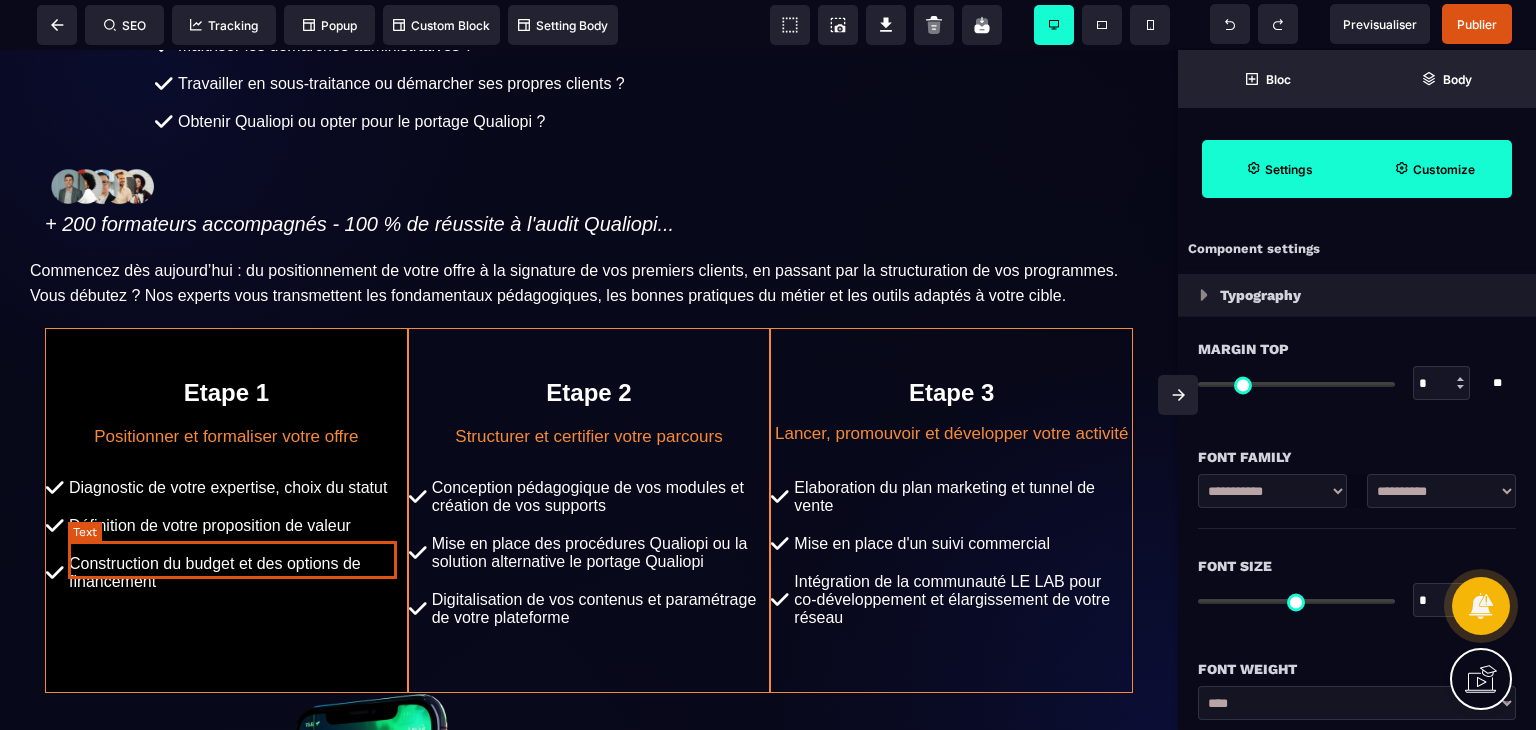 scroll, scrollTop: 616, scrollLeft: 0, axis: vertical 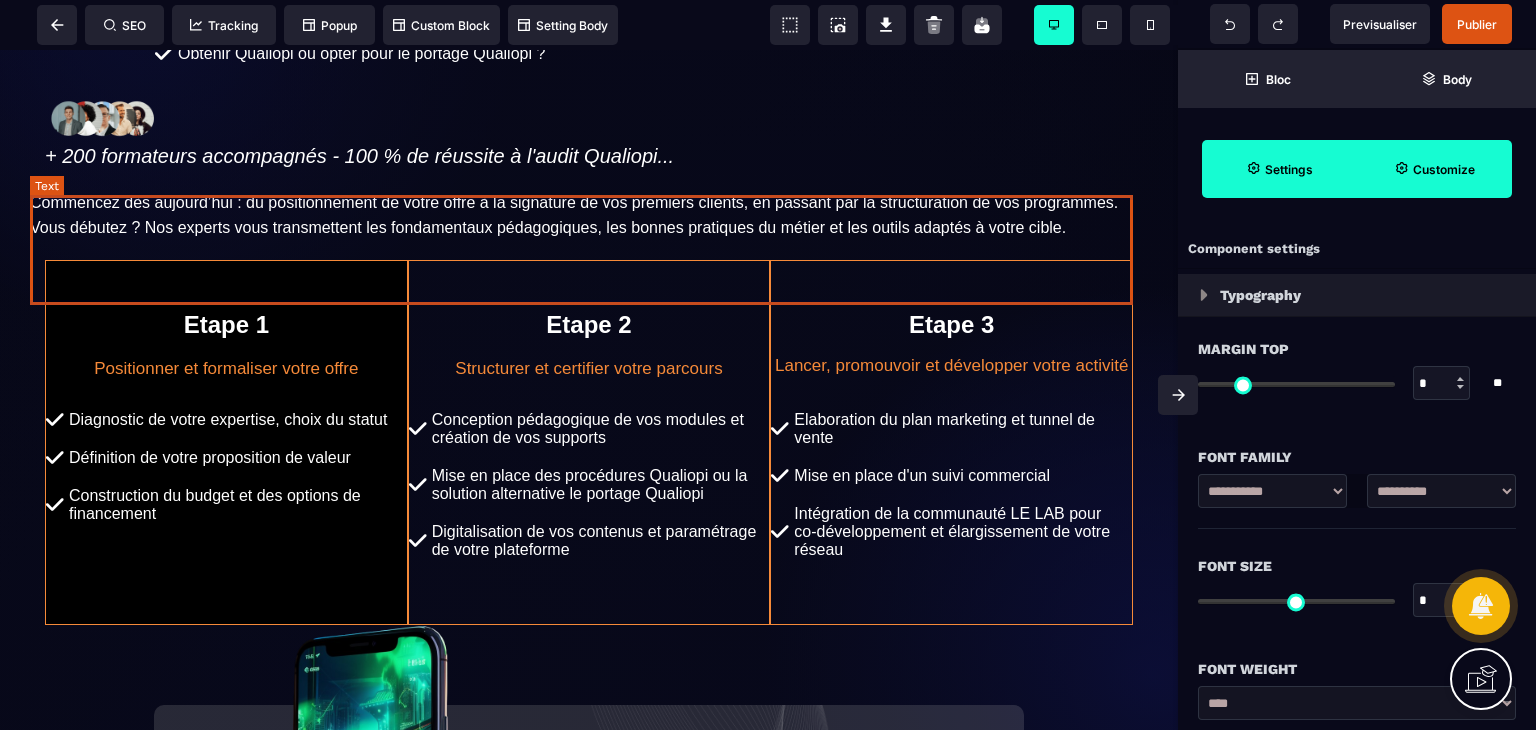 click on "Commencez dès aujourd’hui : du positionnement de votre offre à la signature de vos premiers clients, en passant par la structuration de vos programmes. Vous débutez ? Nos experts vous transmettent les fondamentaux pédagogiques, les bonnes pratiques du métier et les outils adaptés à votre cible." at bounding box center (589, 215) 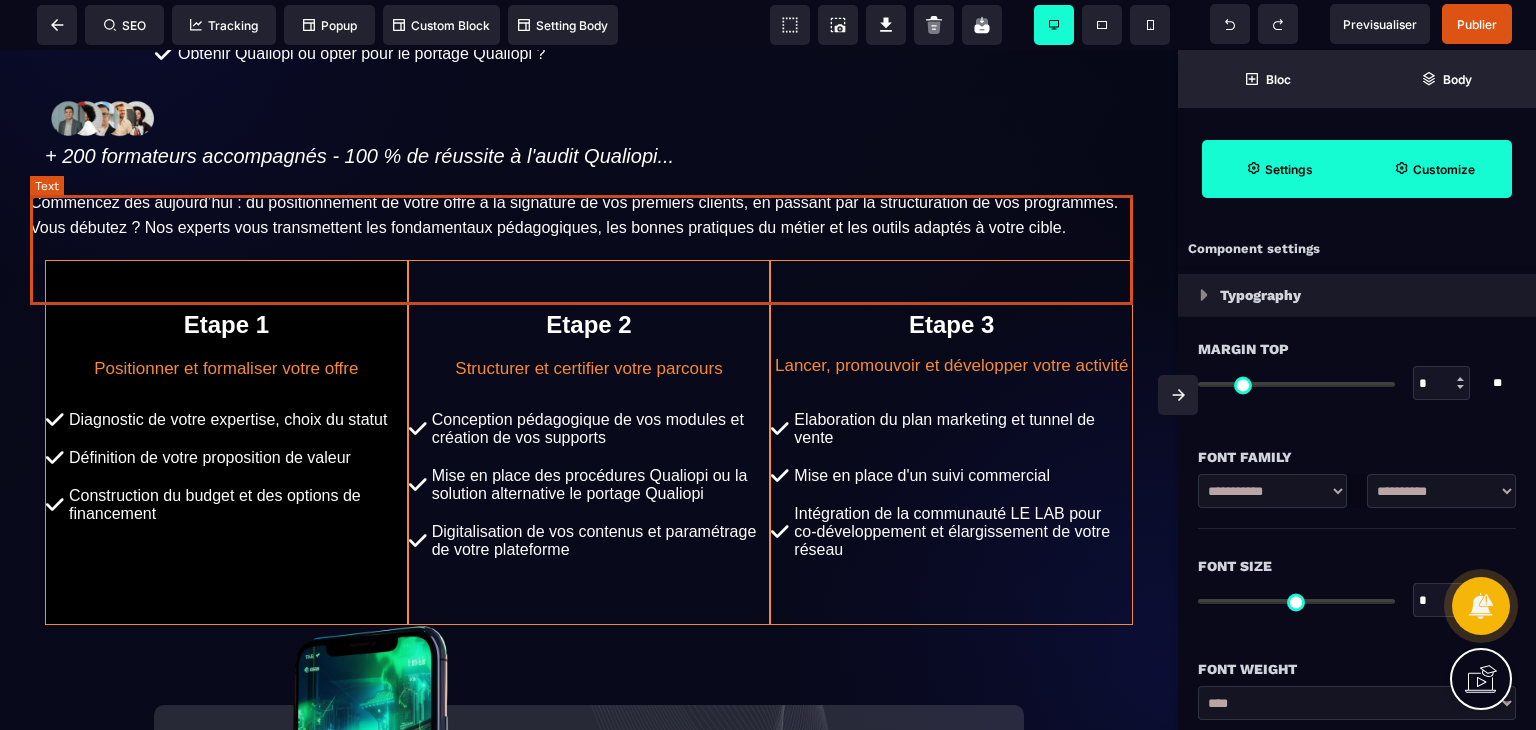 click on "Commencez dès aujourd’hui : du positionnement de votre offre à la signature de vos premiers clients, en passant par la structuration de vos programmes. Vous débutez ? Nos experts vous transmettent les fondamentaux pédagogiques, les bonnes pratiques du métier et les outils adaptés à votre cible." at bounding box center [589, 215] 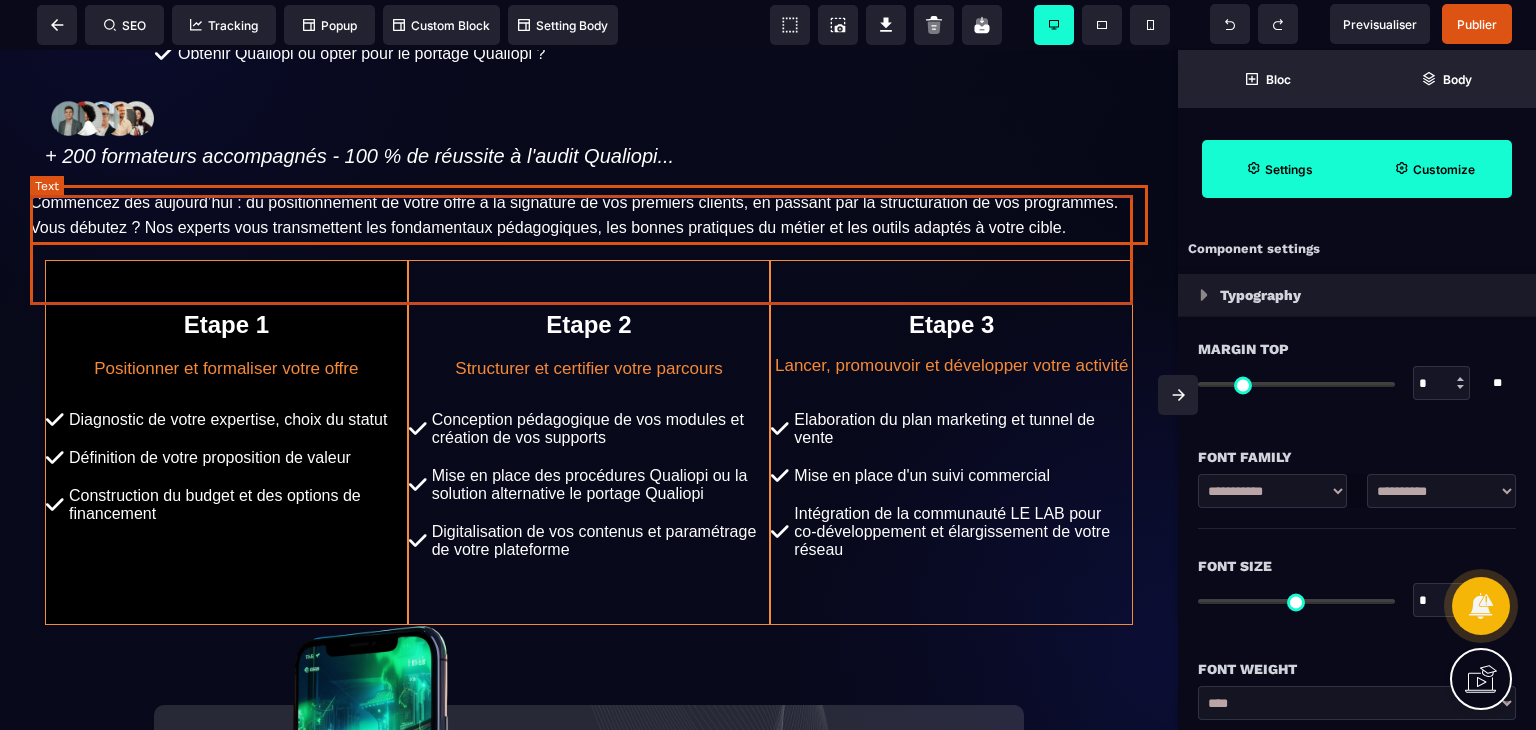 select on "***" 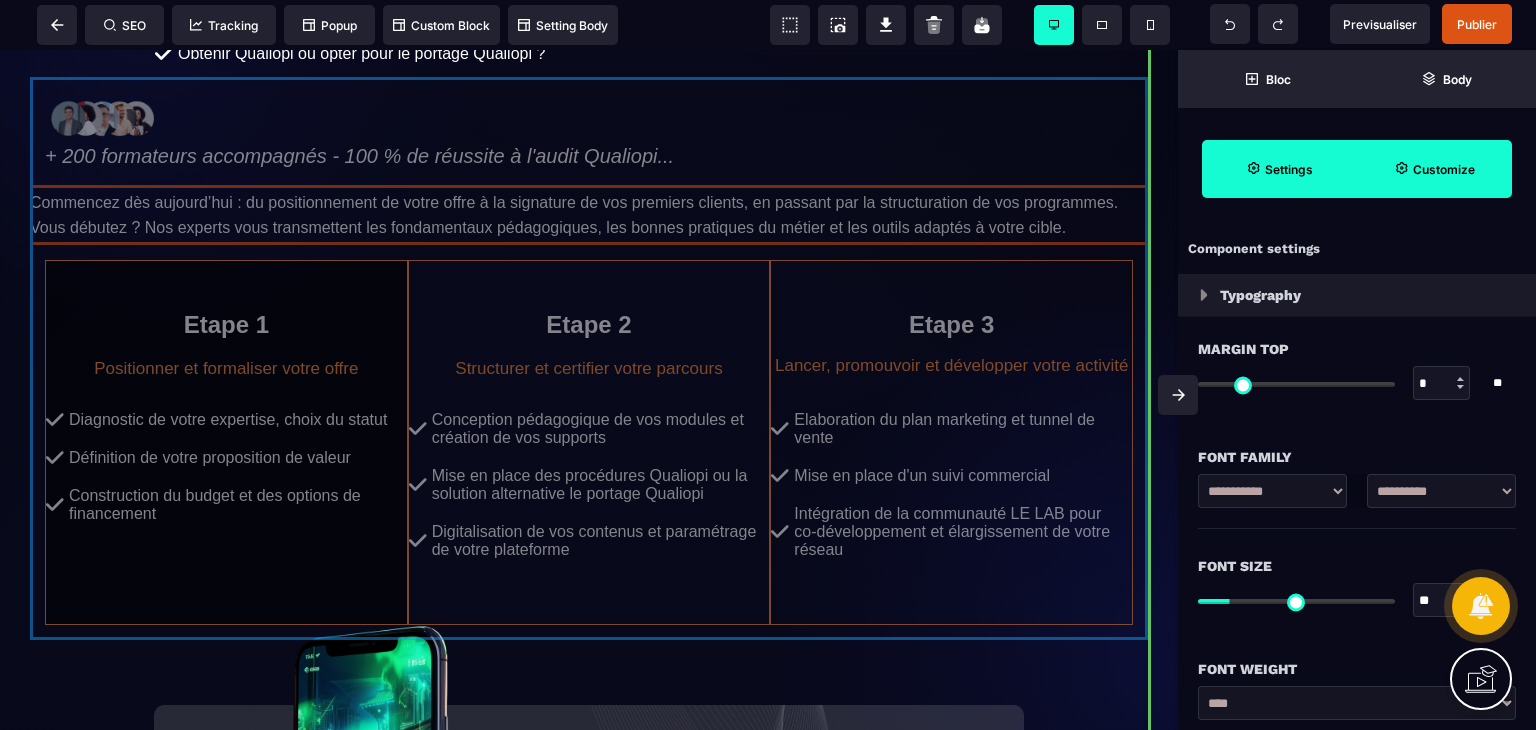 drag, startPoint x: 1060, startPoint y: 241, endPoint x: 1047, endPoint y: 283, distance: 43.965897 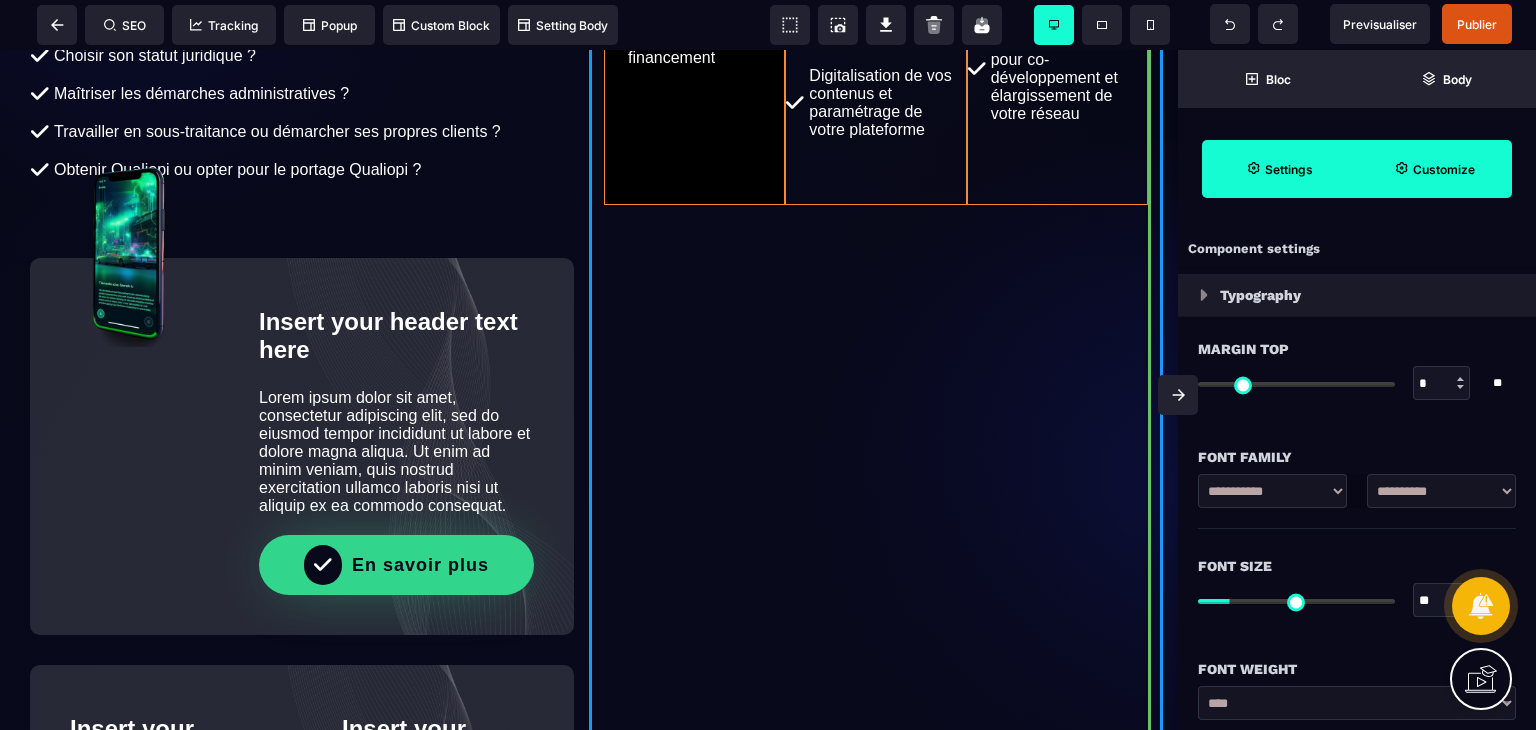 select on "*" 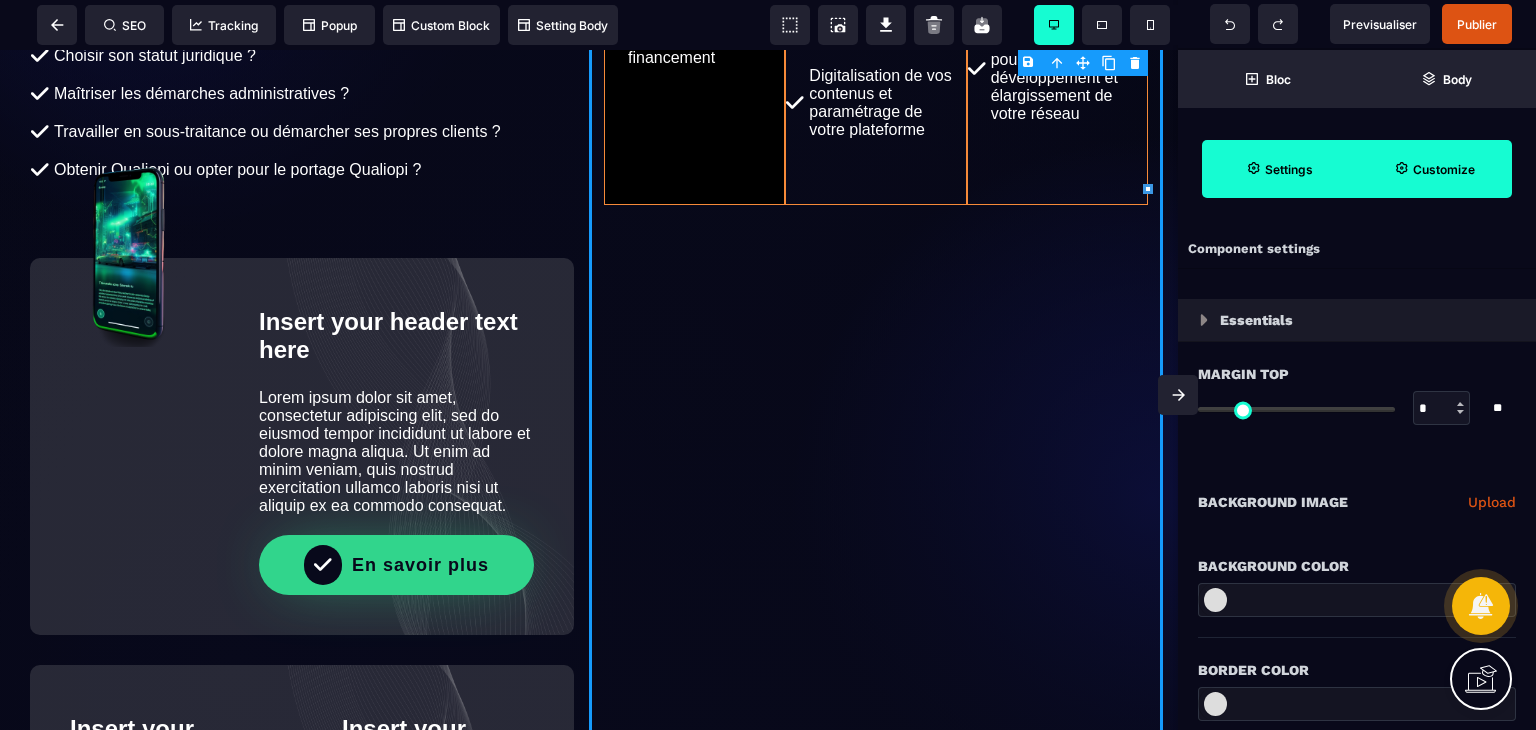 type on "*" 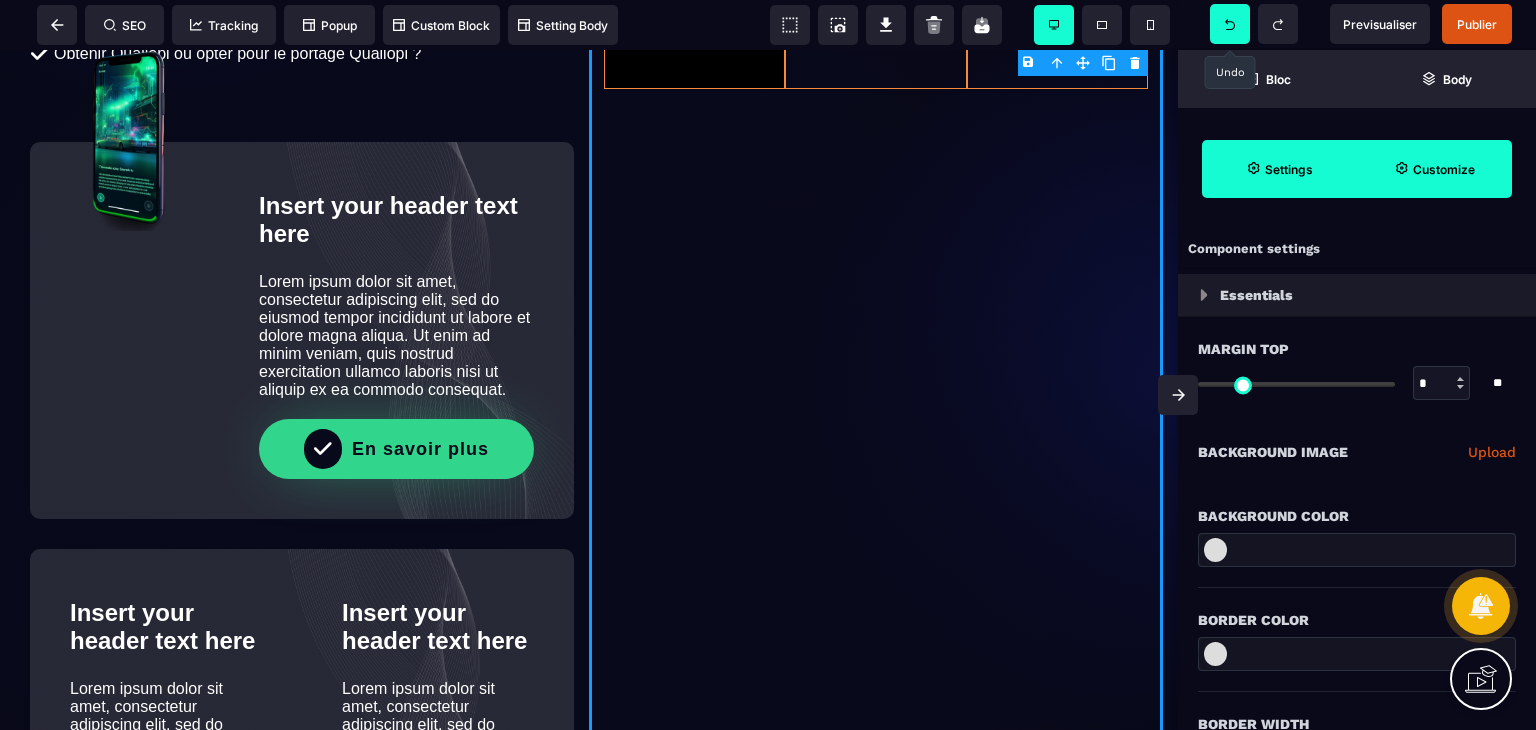 click at bounding box center [1230, 24] 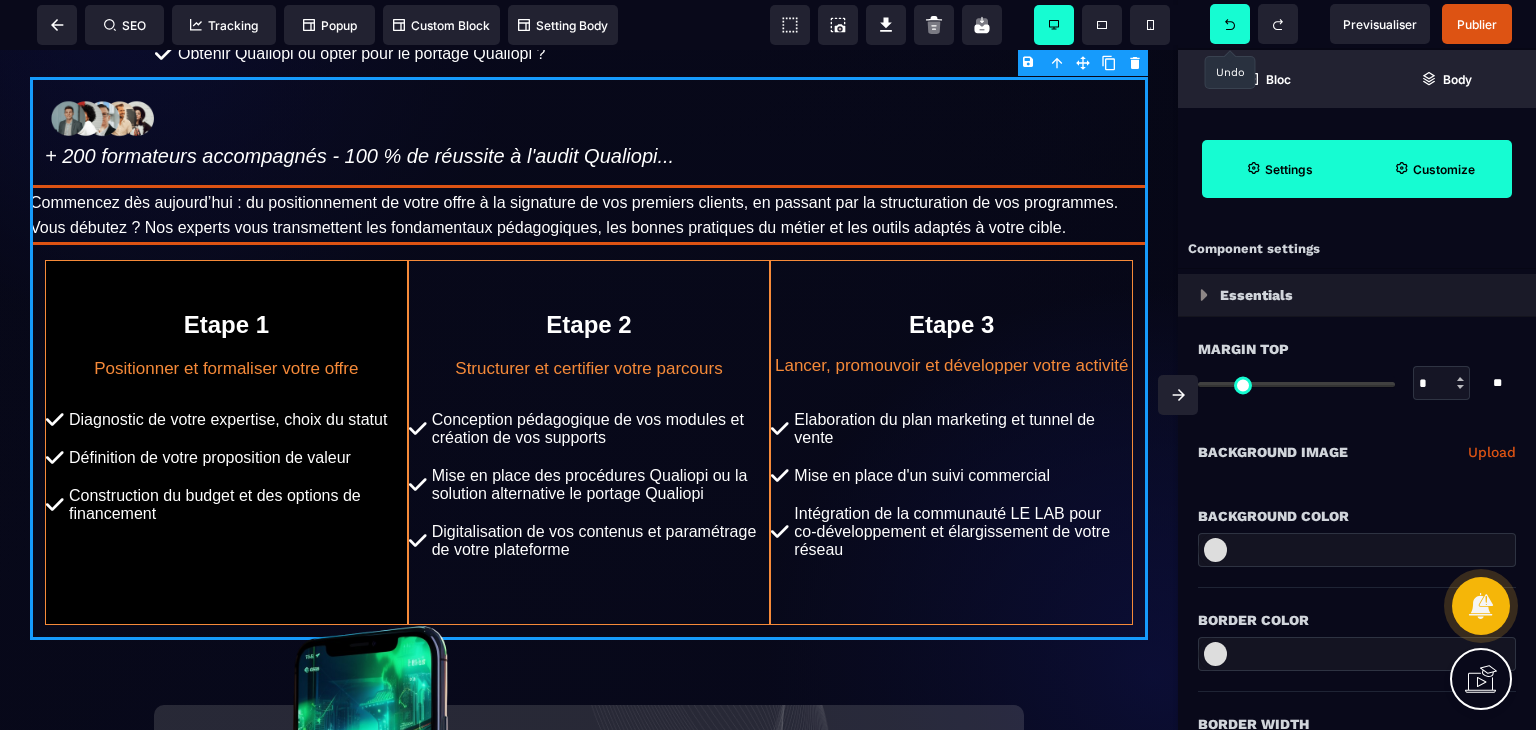 select on "***" 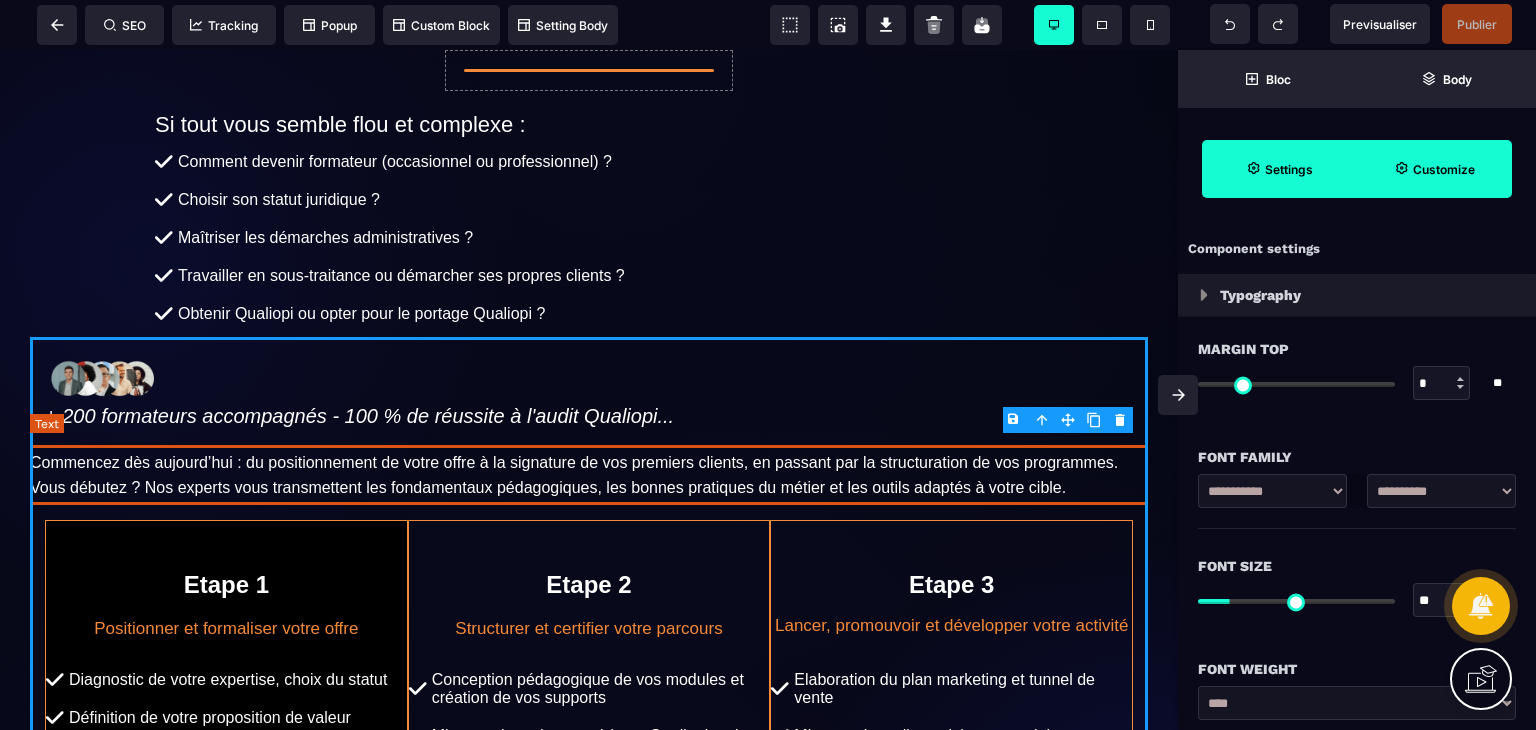 scroll, scrollTop: 378, scrollLeft: 0, axis: vertical 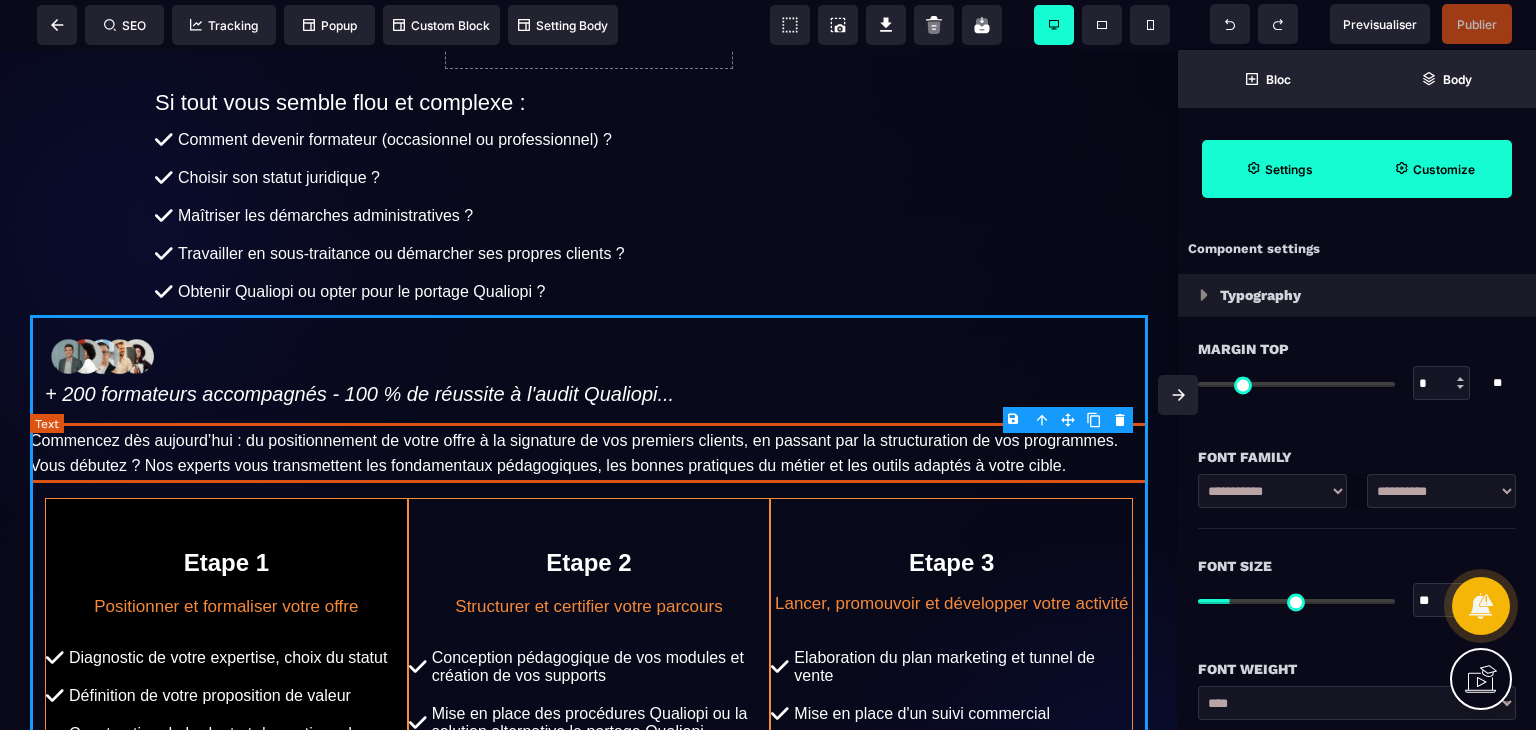 click on "Commencez dès aujourd’hui : du positionnement de votre offre à la signature de vos premiers clients, en passant par la structuration de vos programmes. Vous débutez ? Nos experts vous transmettent les fondamentaux pédagogiques, les bonnes pratiques du métier et les outils adaptés à votre cible." at bounding box center [589, 453] 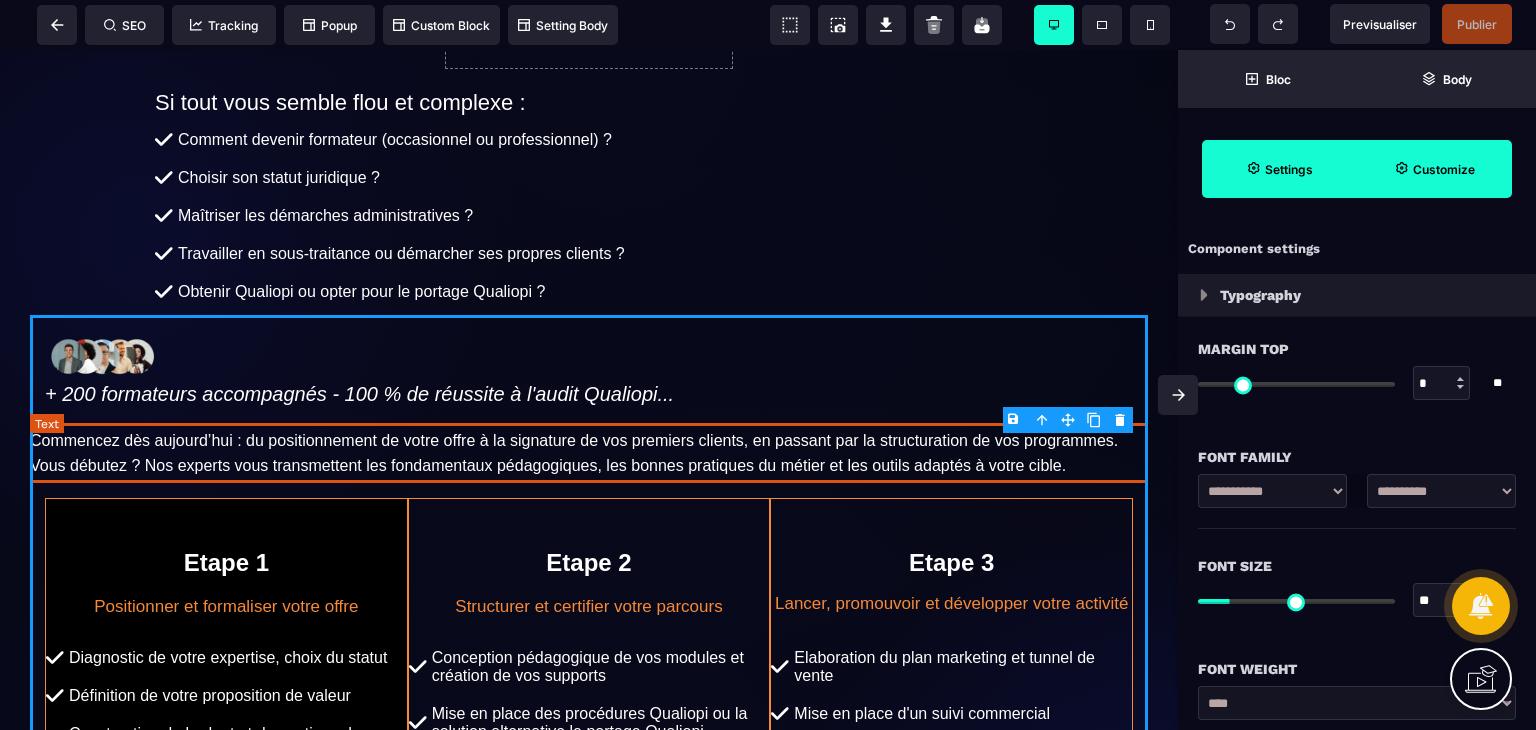 click on "Commencez dès aujourd’hui : du positionnement de votre offre à la signature de vos premiers clients, en passant par la structuration de vos programmes. Vous débutez ? Nos experts vous transmettent les fondamentaux pédagogiques, les bonnes pratiques du métier et les outils adaptés à votre cible." at bounding box center (589, 453) 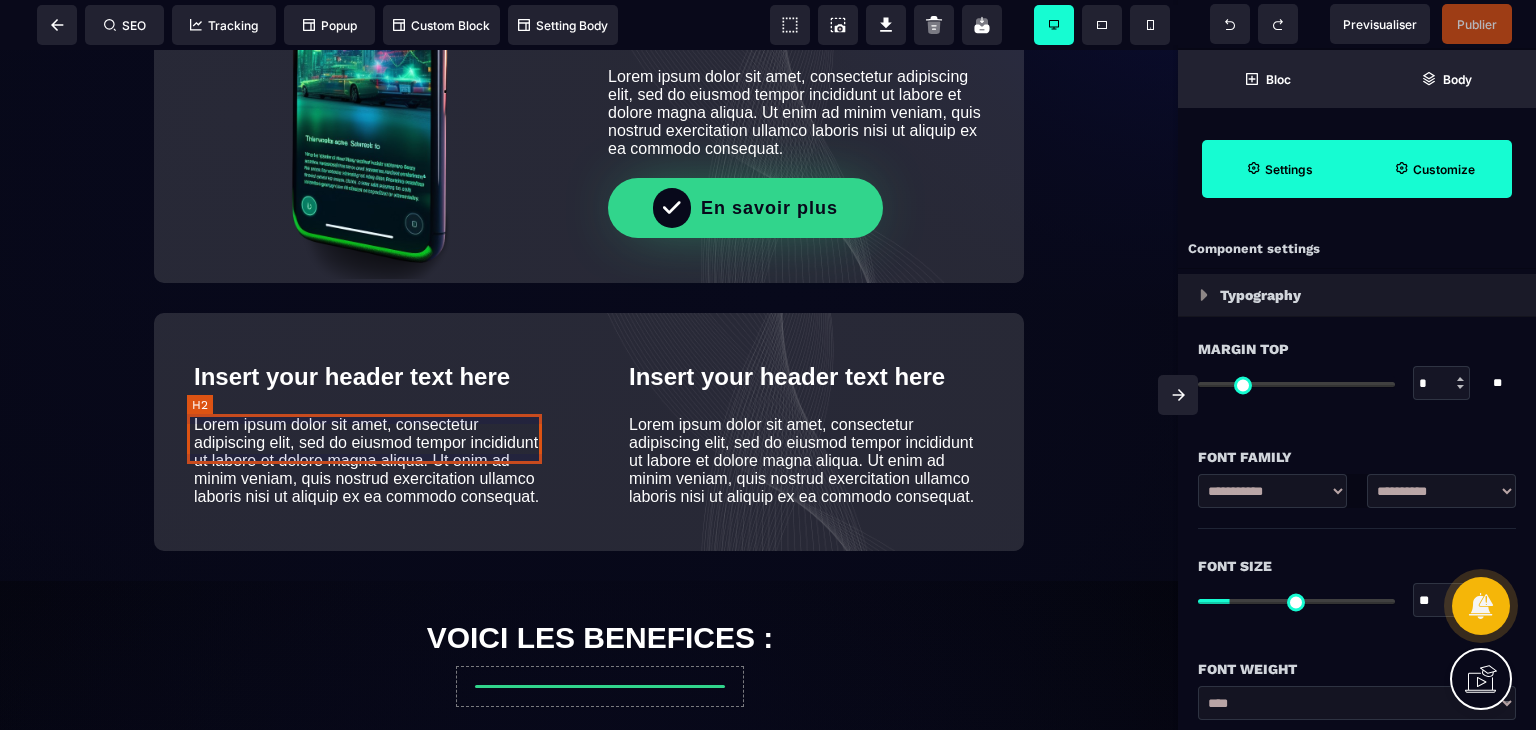 scroll, scrollTop: 1407, scrollLeft: 0, axis: vertical 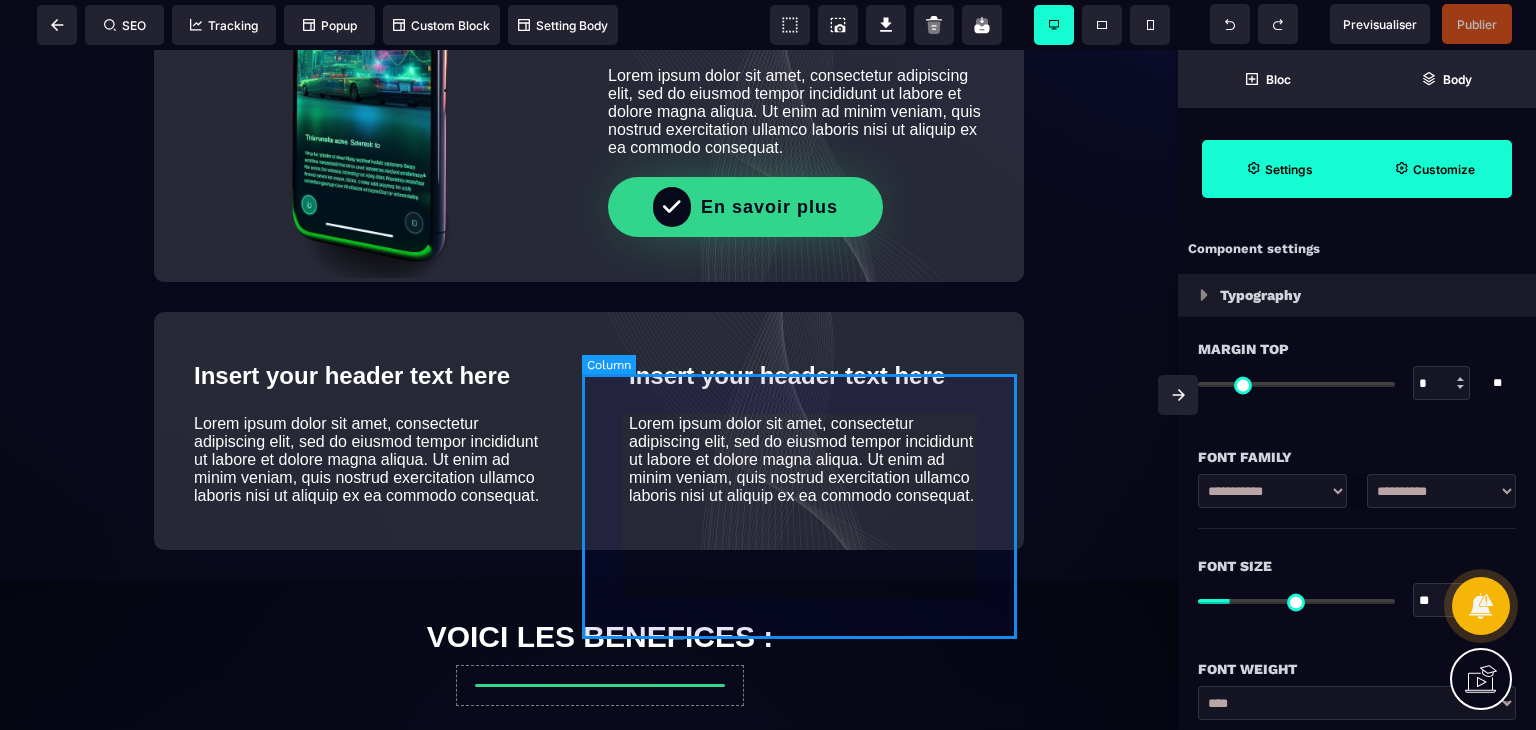 click on "Insert your header text here Lorem ipsum dolor sit amet, consectetur adipiscing elit, sed do eiusmod tempor incididunt ut labore et dolore magna aliqua. Ut enim ad minim veniam, quis nostrud exercitation ullamco laboris nisi ut aliquip ex ea commodo consequat." at bounding box center [806, 431] 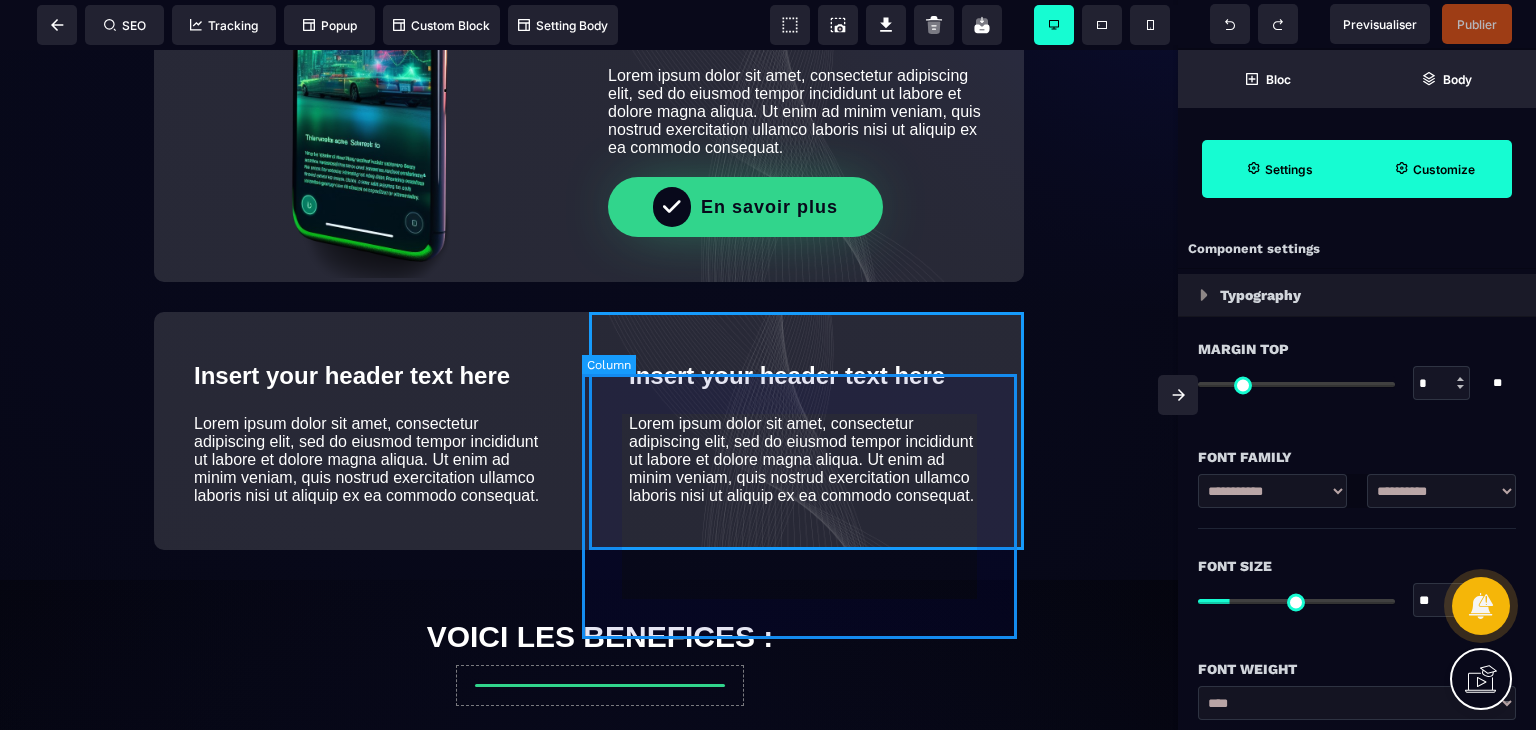 select on "*" 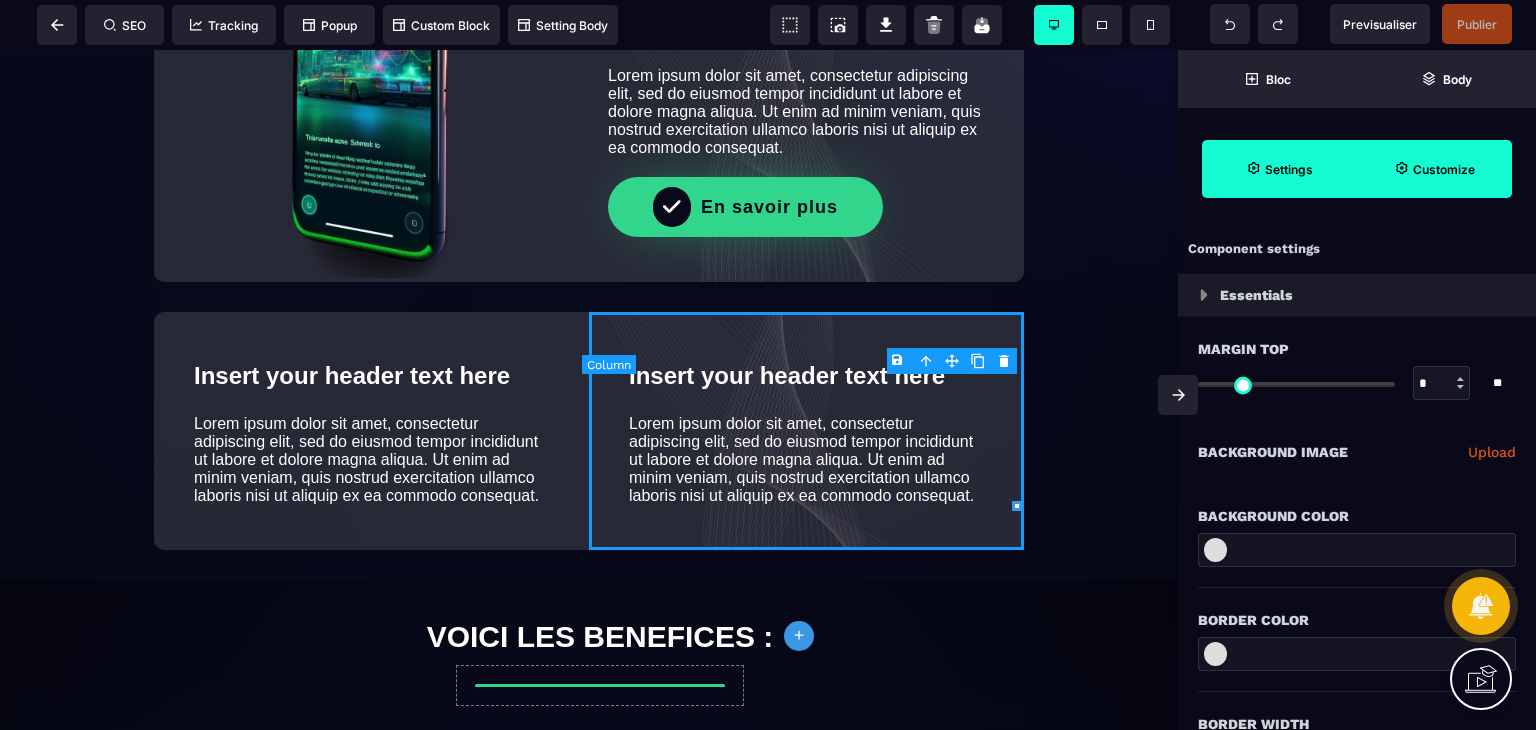 type on "*" 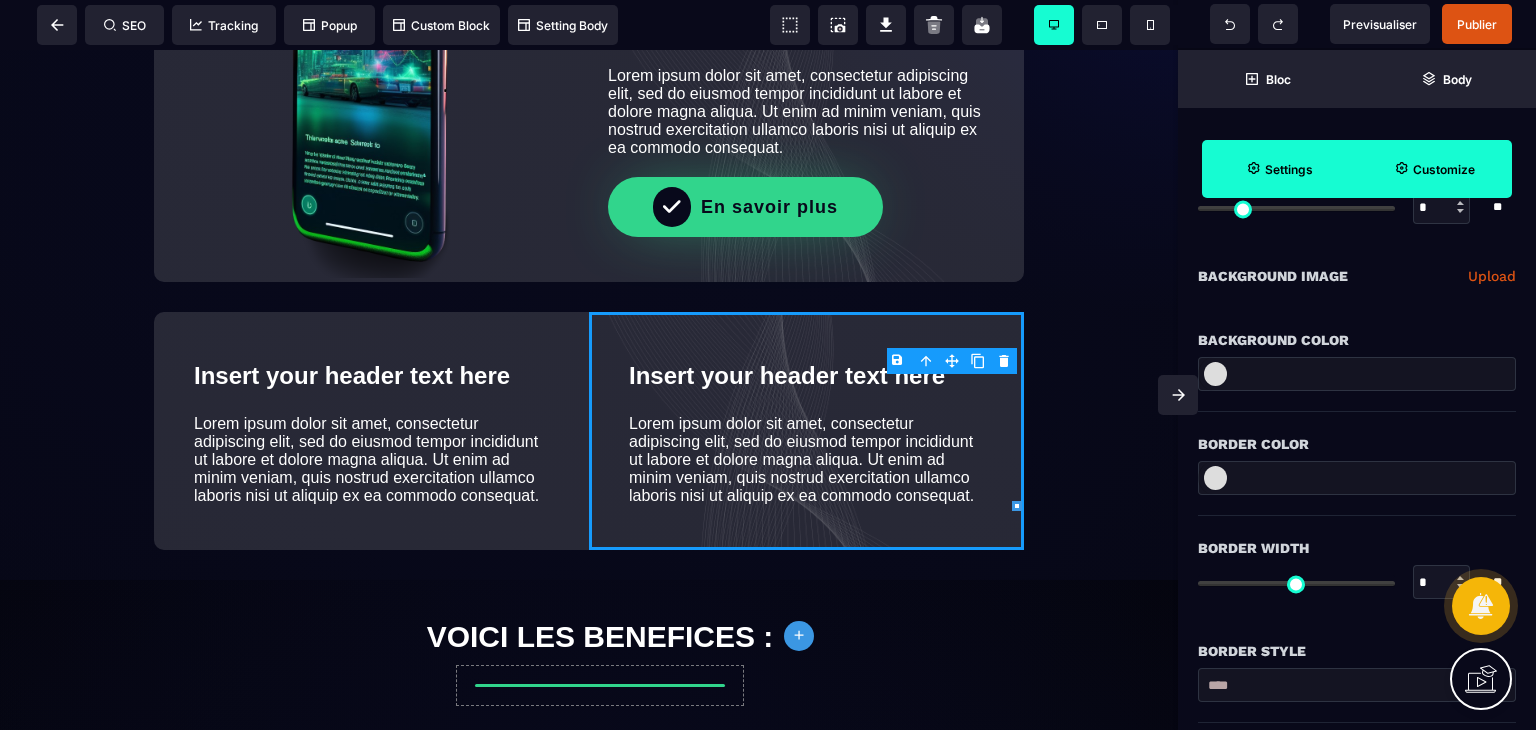 scroll, scrollTop: 188, scrollLeft: 0, axis: vertical 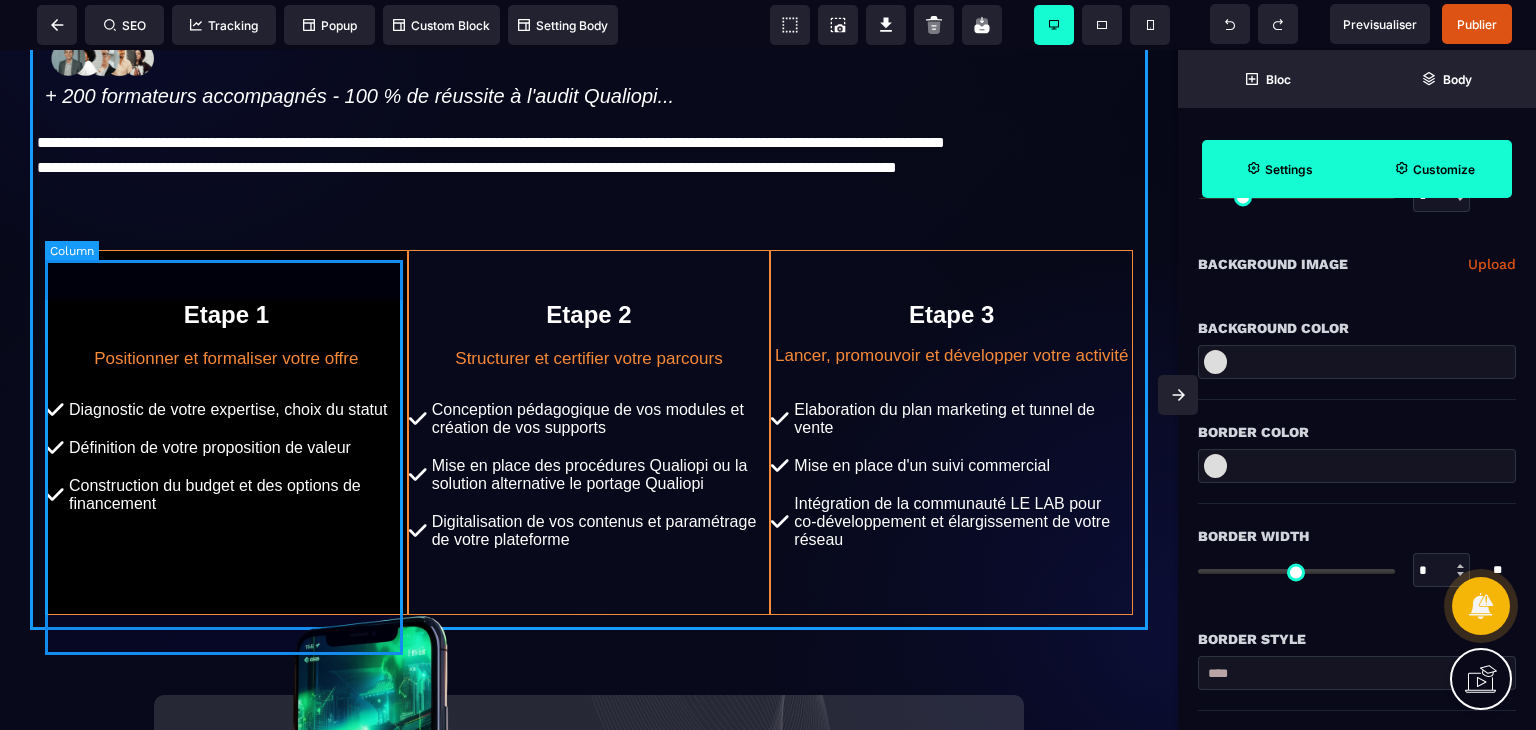 click on "Etape 1 Positionner et formaliser votre offre Diagnostic de votre expertise, choix du statut  Définition de votre proposition de valeur Construction du budget et des options de financement" at bounding box center (226, 432) 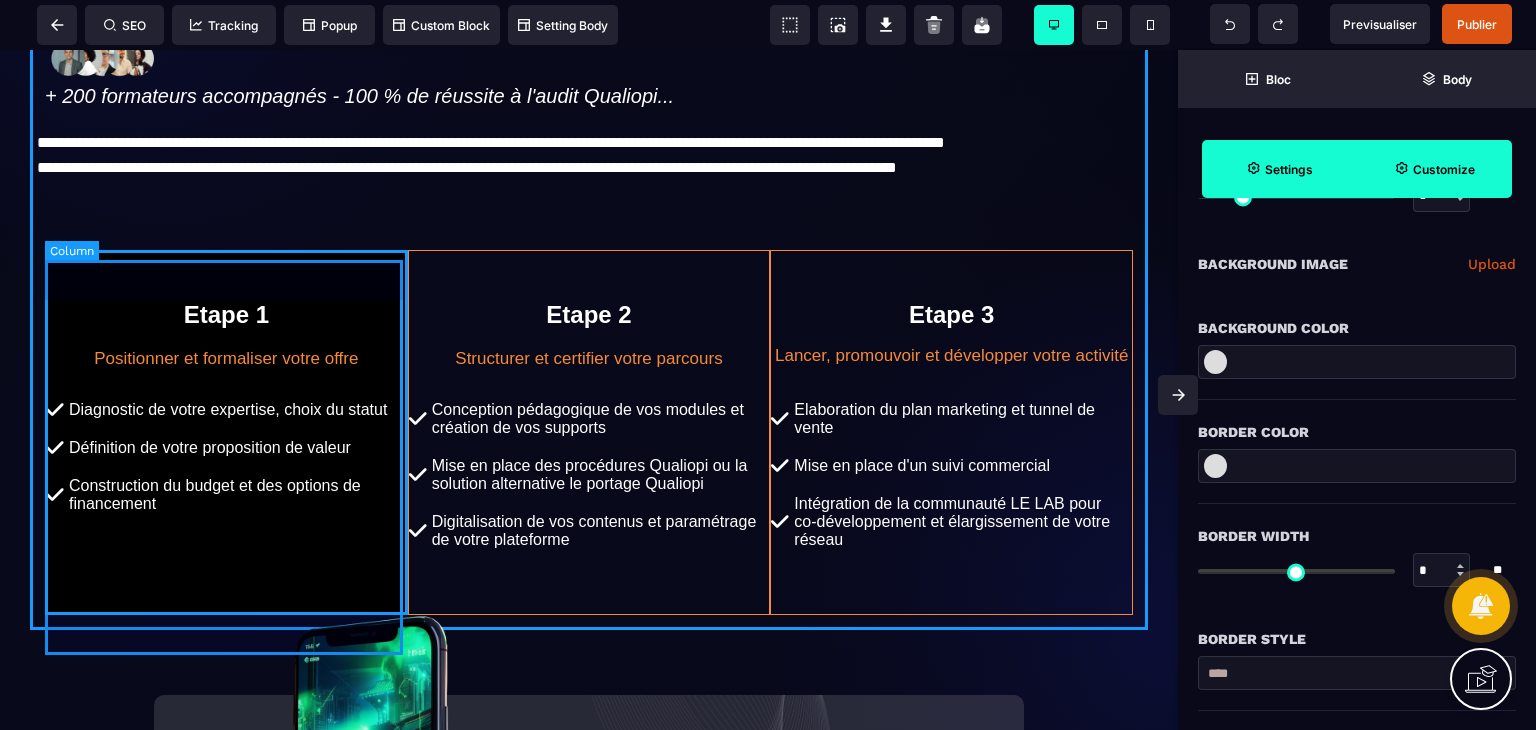 select on "*********" 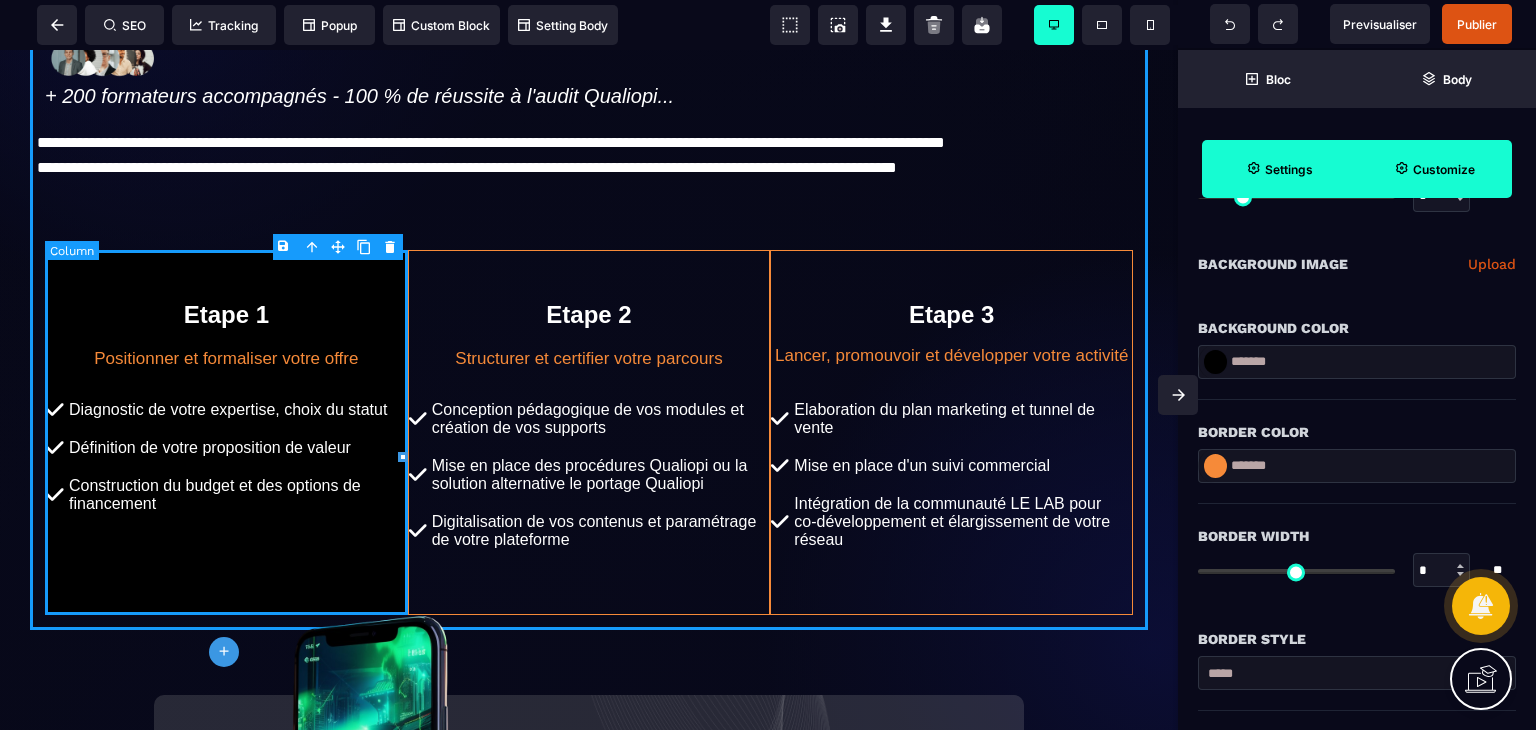 type on "*" 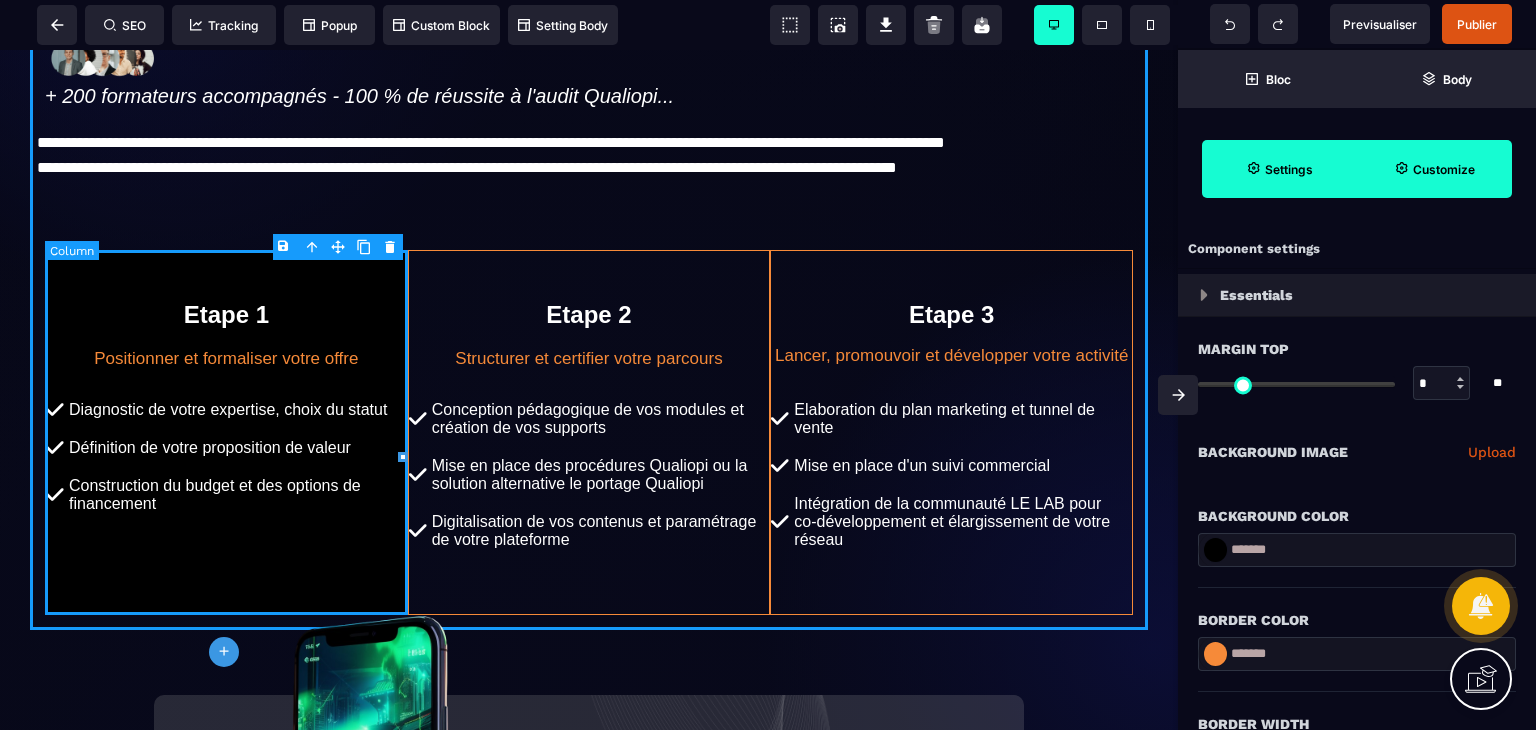 select on "*********" 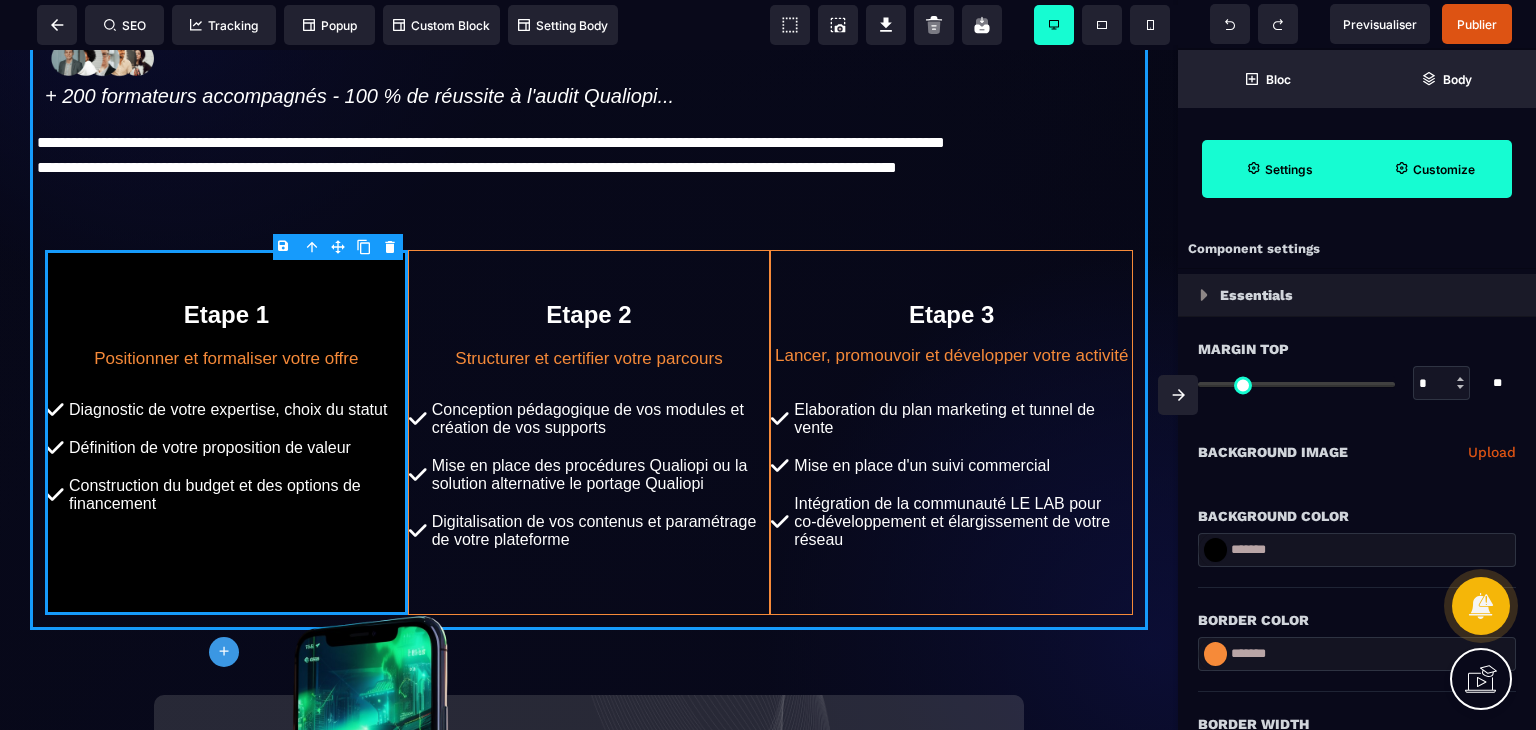 click on "Upload" at bounding box center (1492, 452) 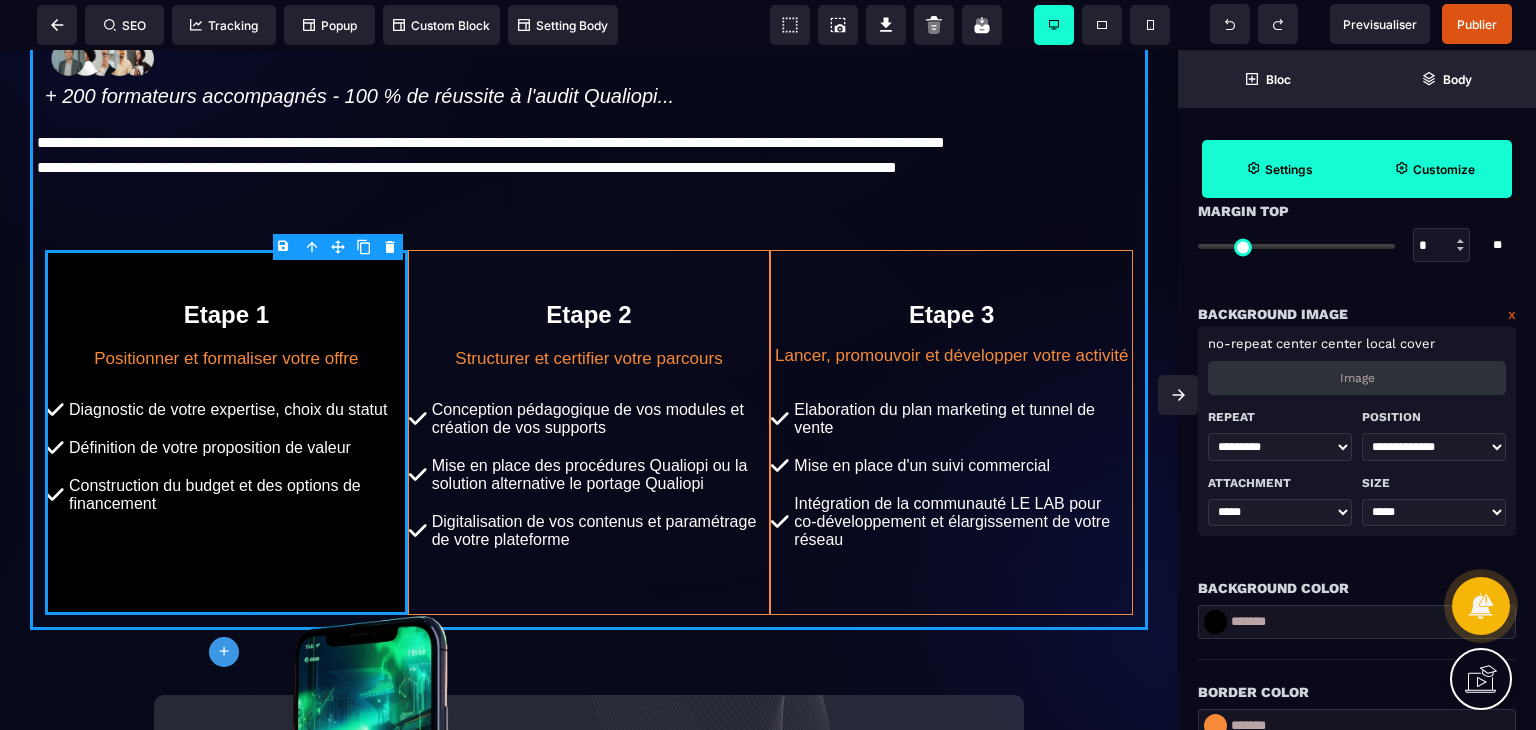 scroll, scrollTop: 136, scrollLeft: 0, axis: vertical 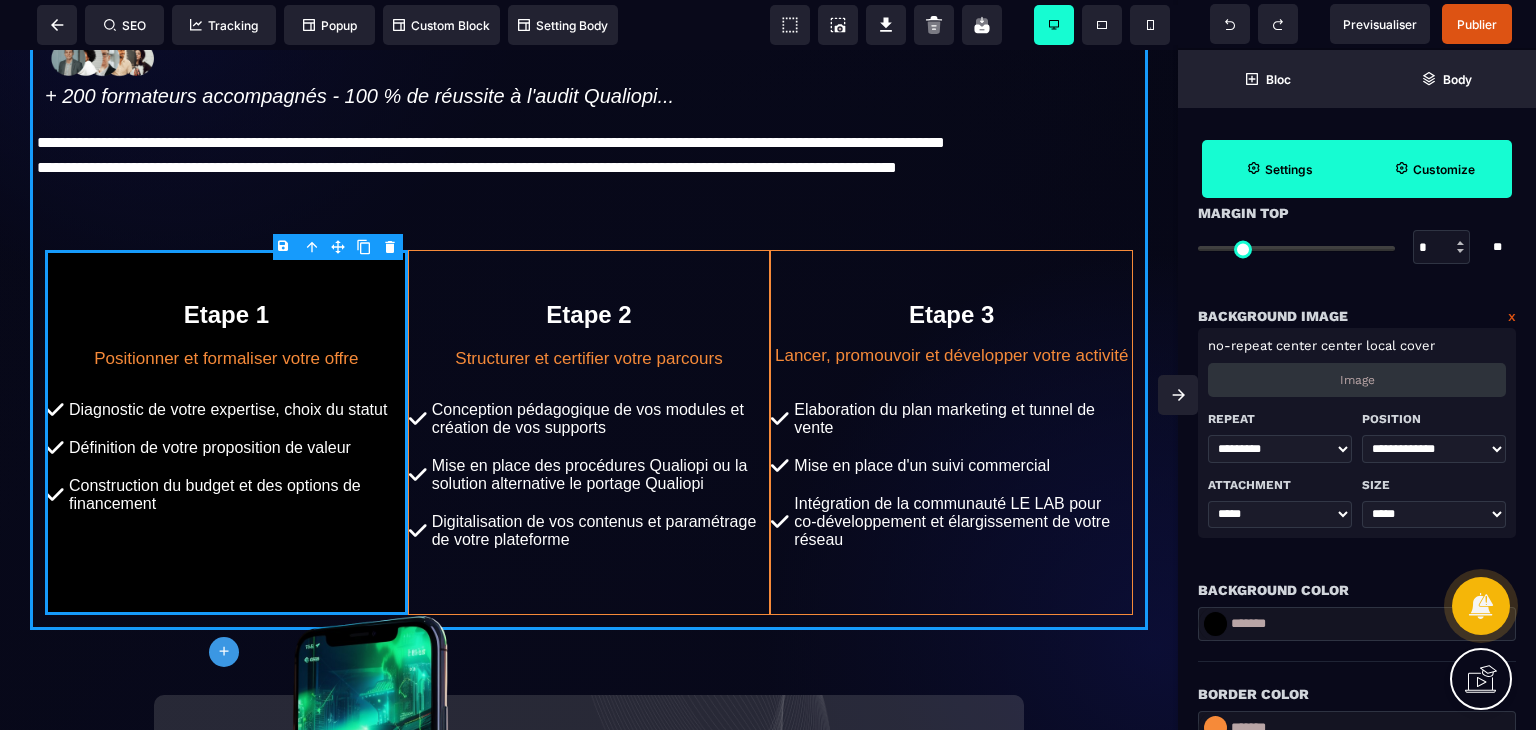 click on "Image" at bounding box center [1357, 380] 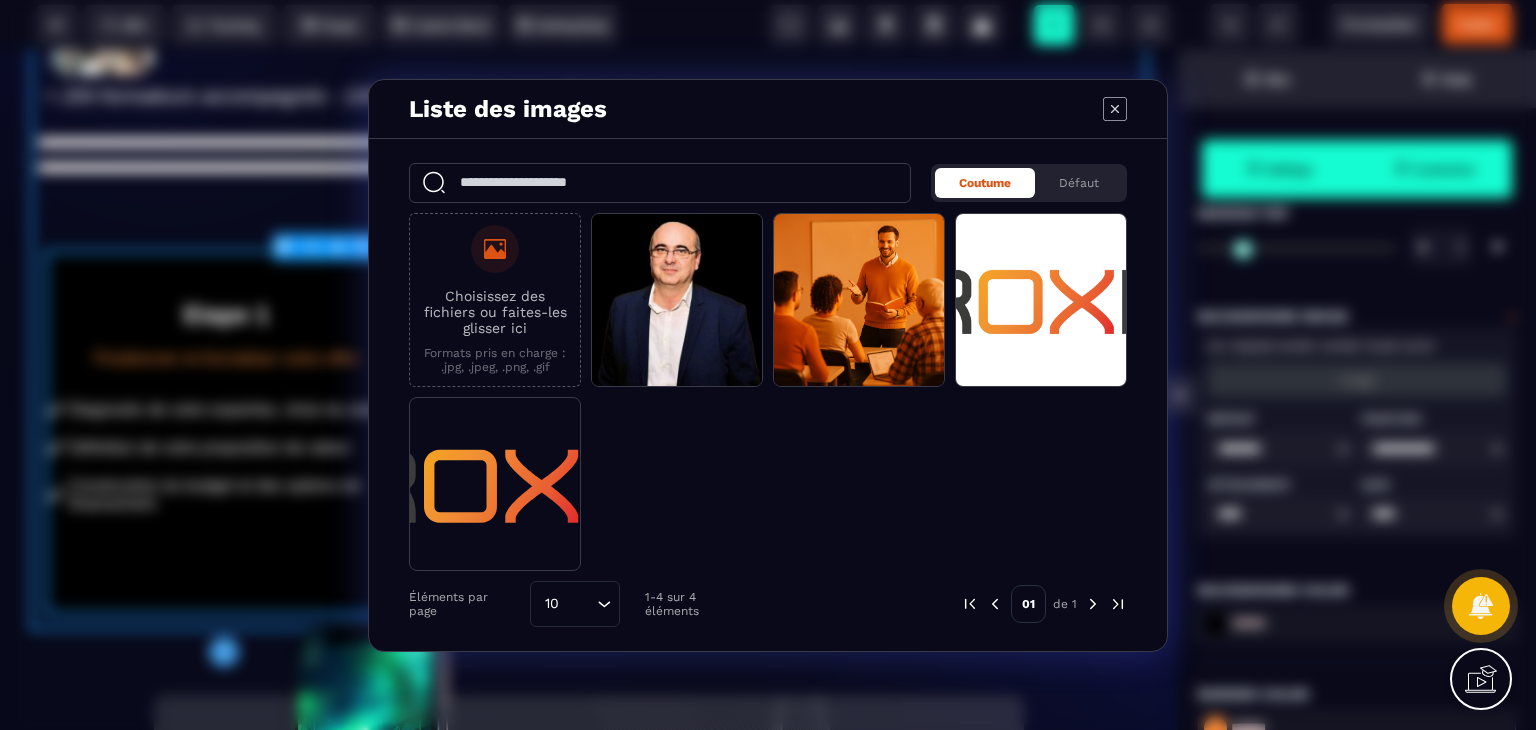 click 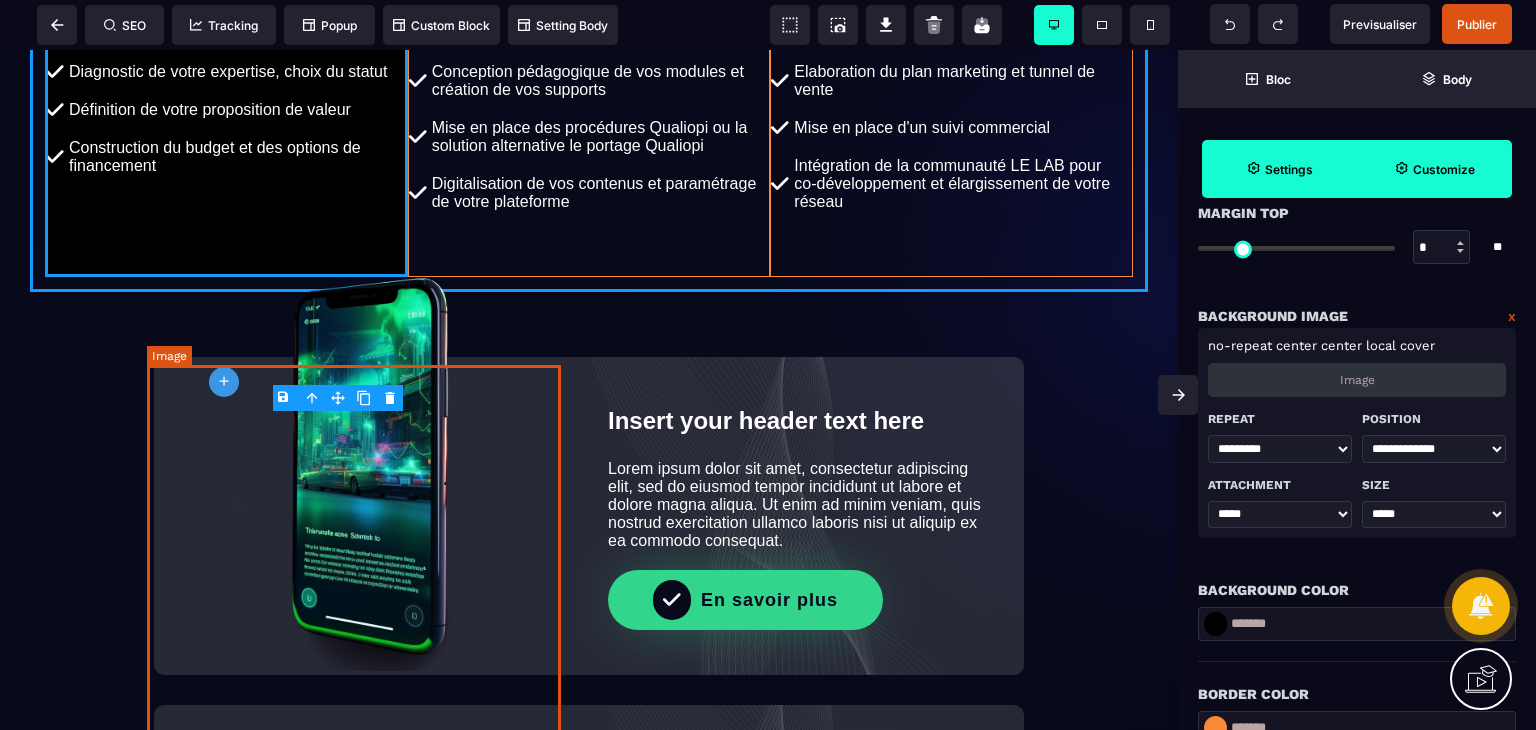 scroll, scrollTop: 1022, scrollLeft: 0, axis: vertical 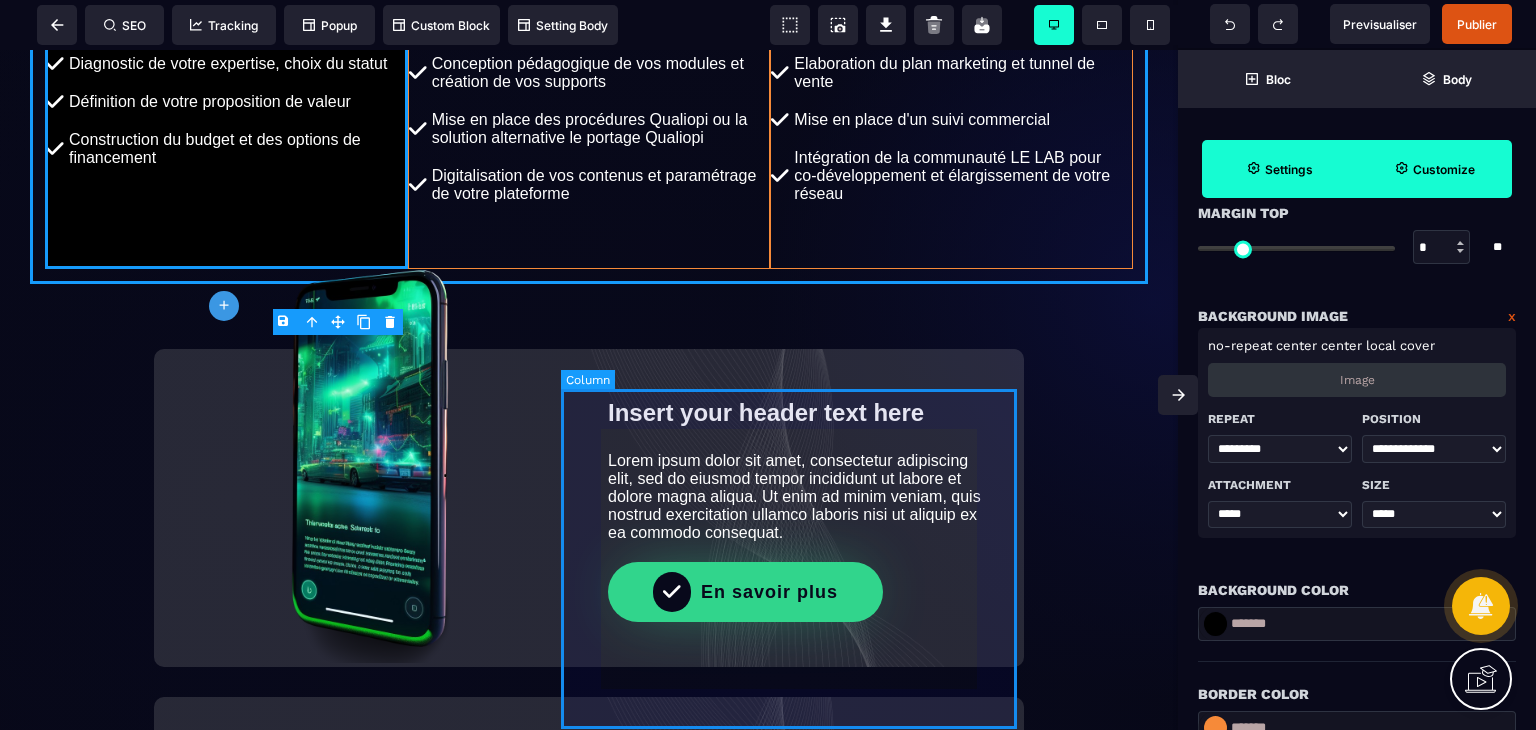 click on "Insert your header text here Lorem ipsum dolor sit amet, consectetur adipiscing elit, sed do eiusmod tempor incididunt ut labore et dolore magna aliqua. Ut enim ad minim veniam, quis nostrud exercitation ullamco laboris nisi ut aliquip ex ea commodo consequat. En savoir plus" at bounding box center (796, 508) 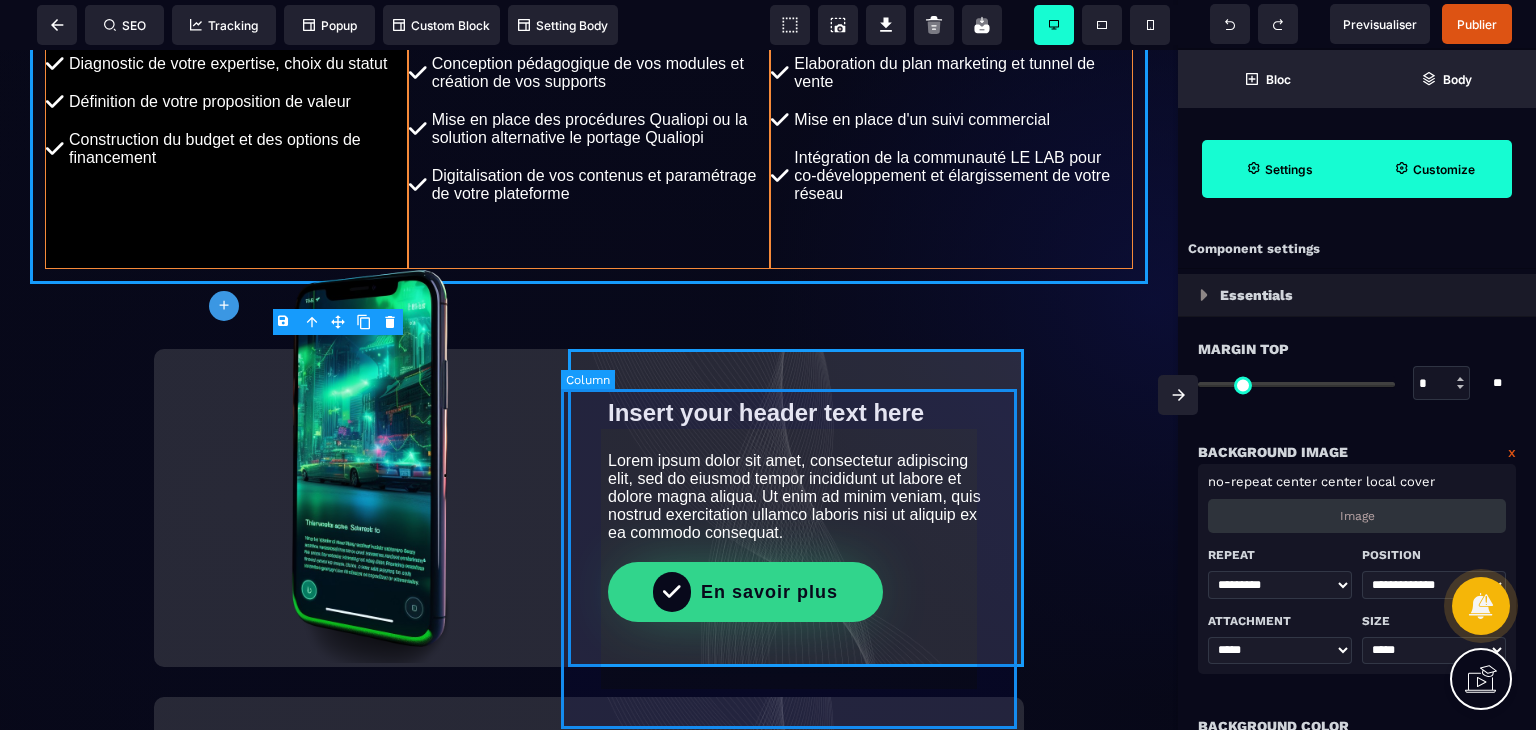 select on "*********" 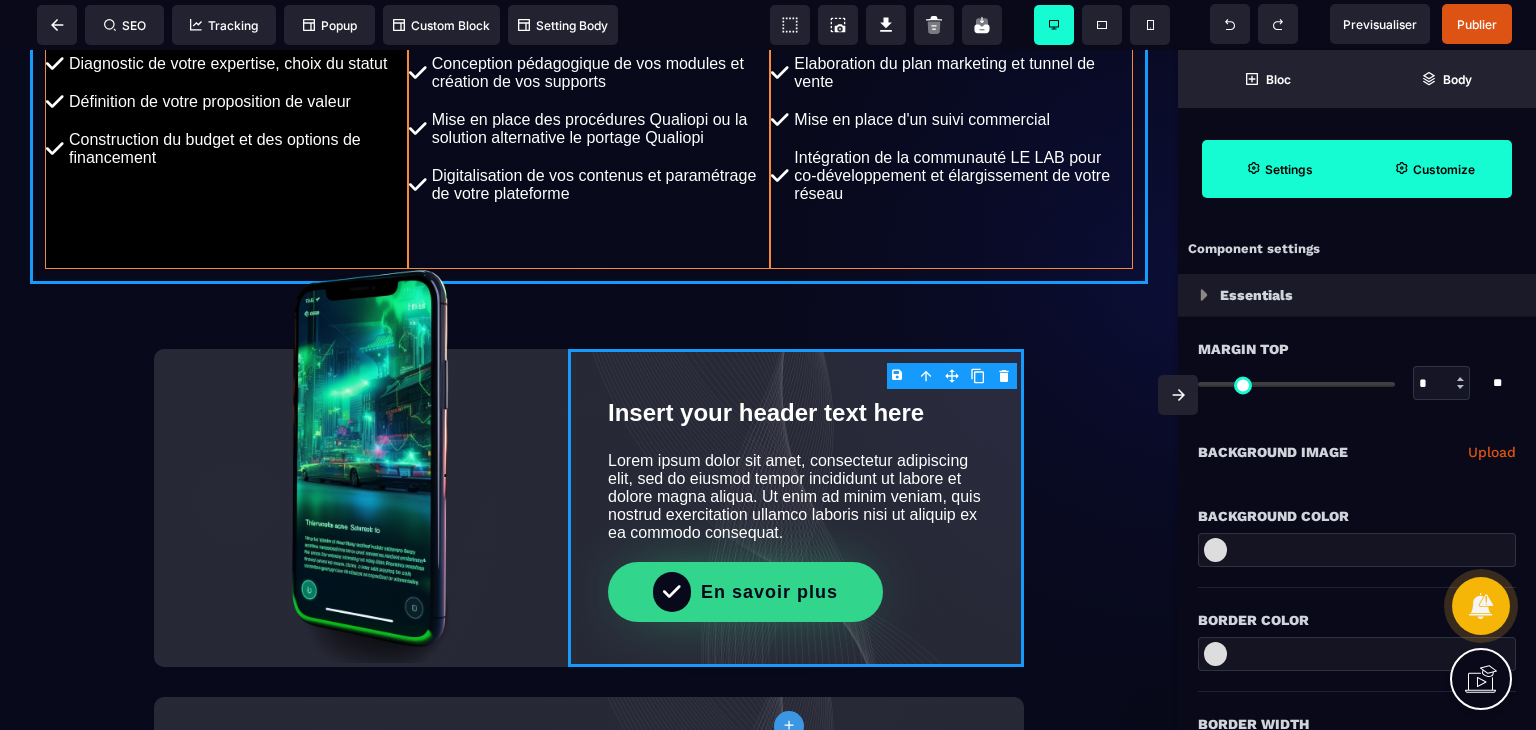 click on "Upload" at bounding box center [1492, 452] 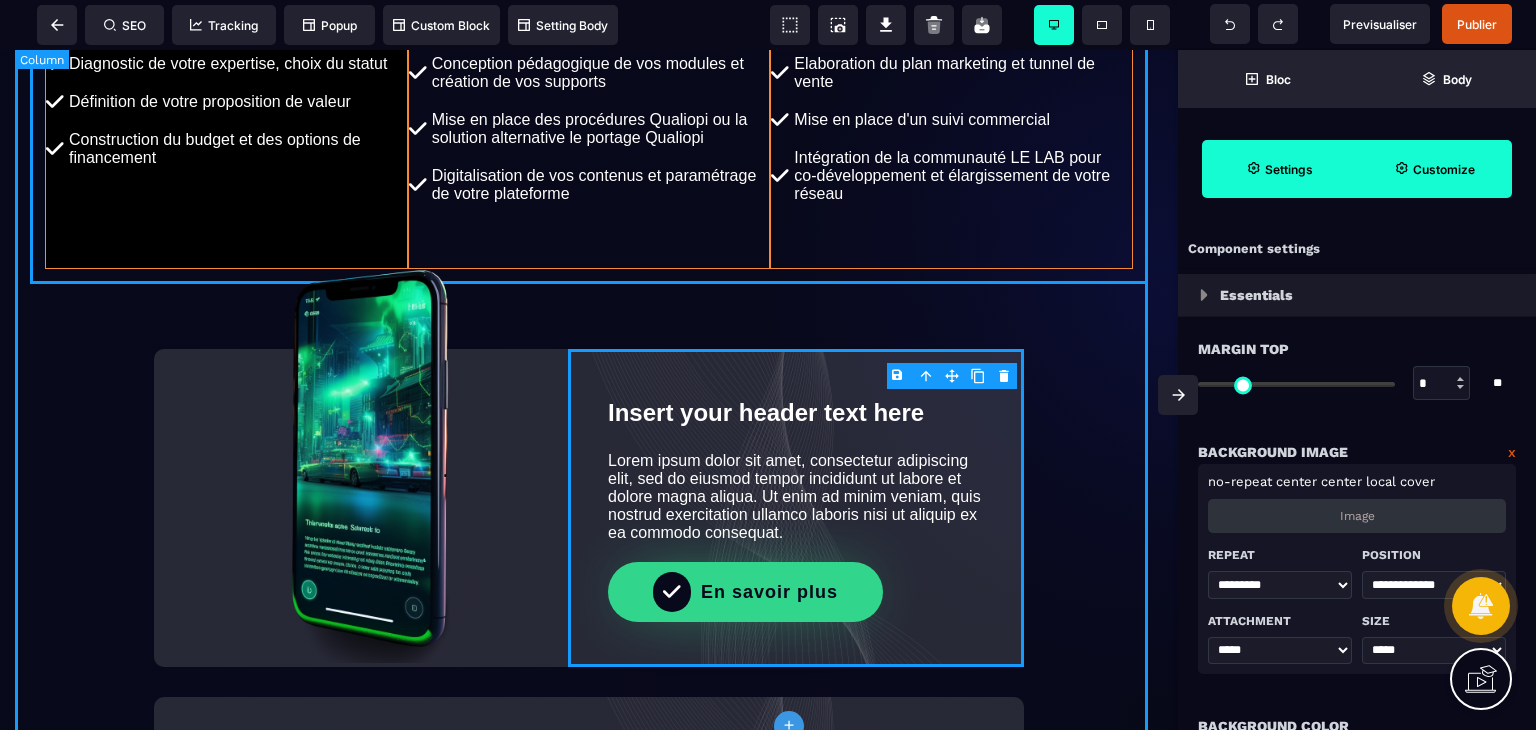 click on "**********" at bounding box center [589, -4] 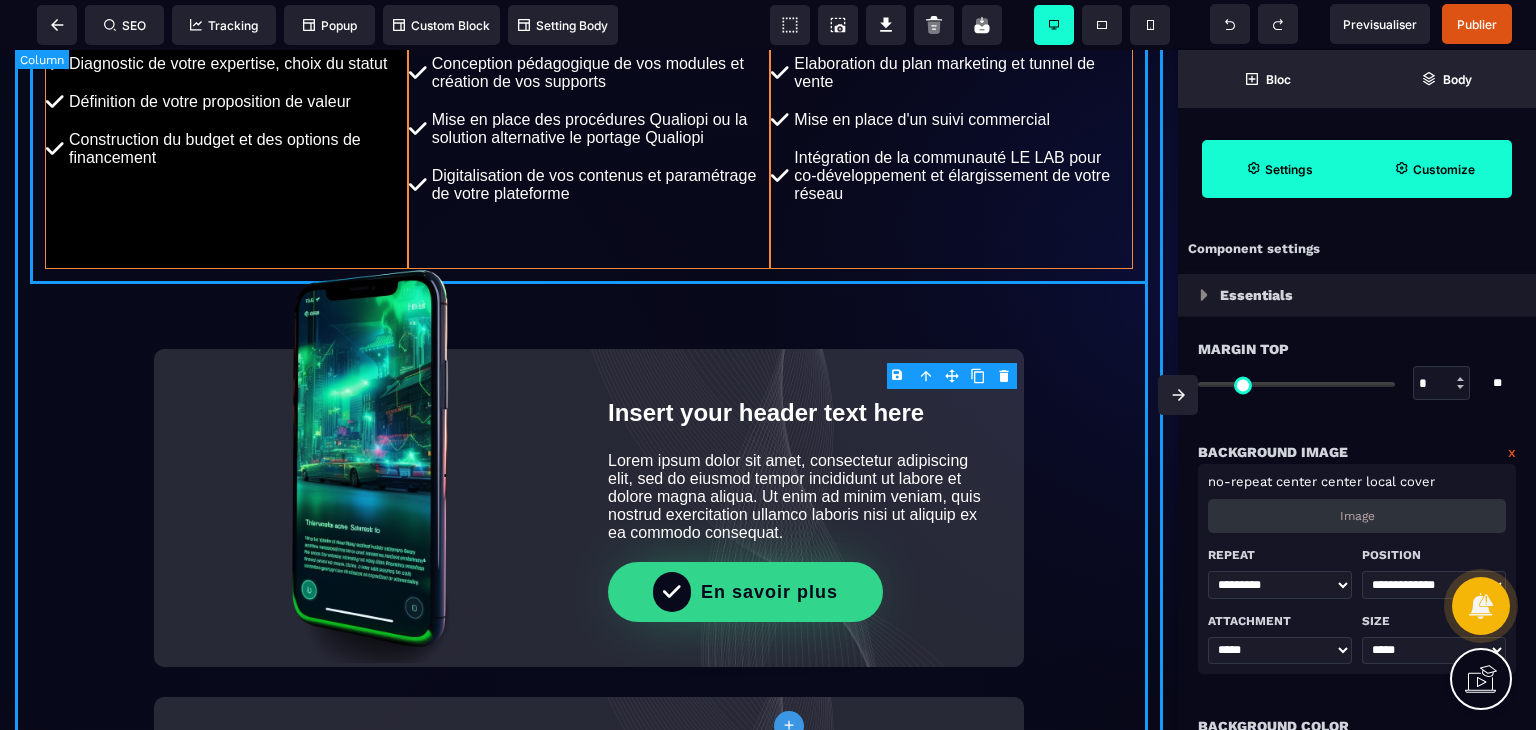 select on "**" 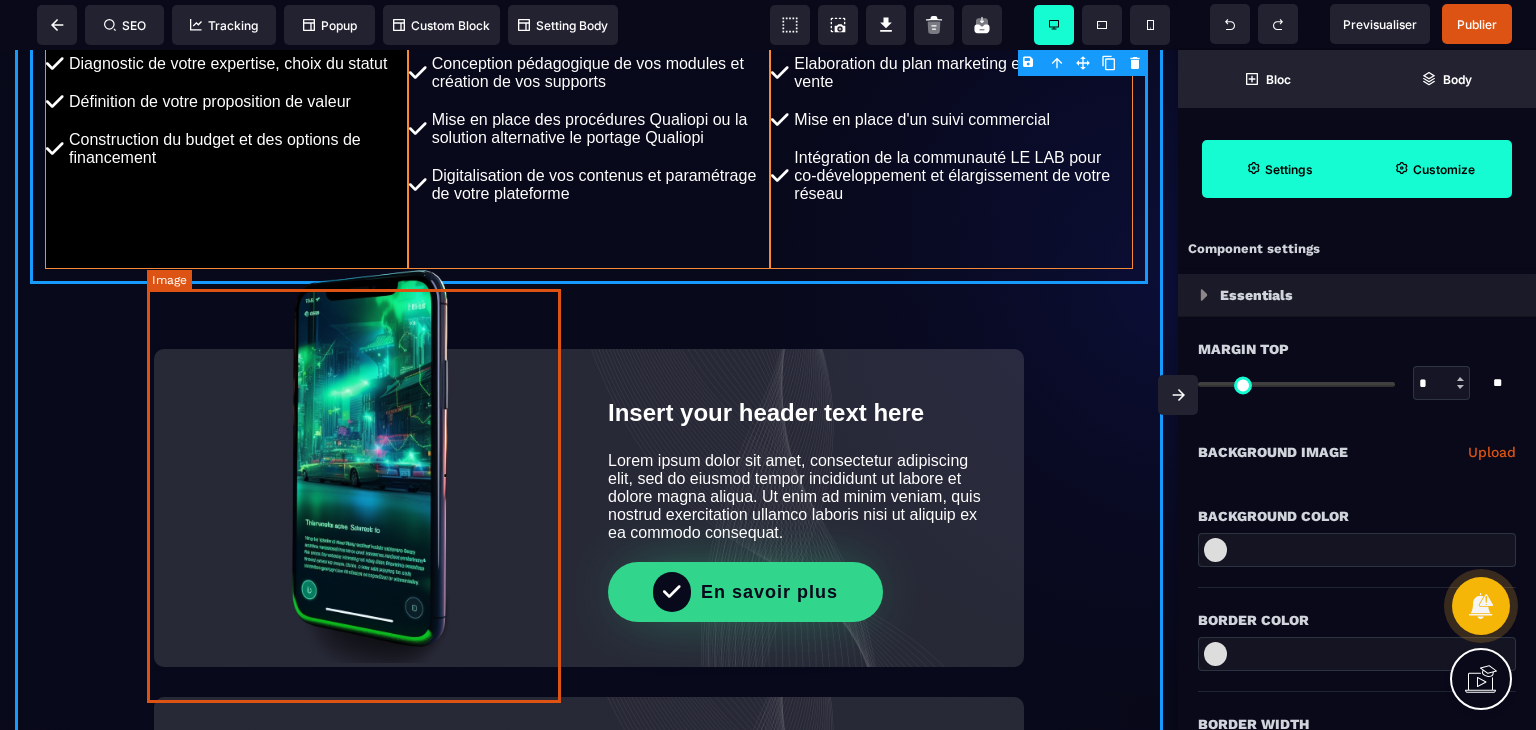 click at bounding box center [361, 456] 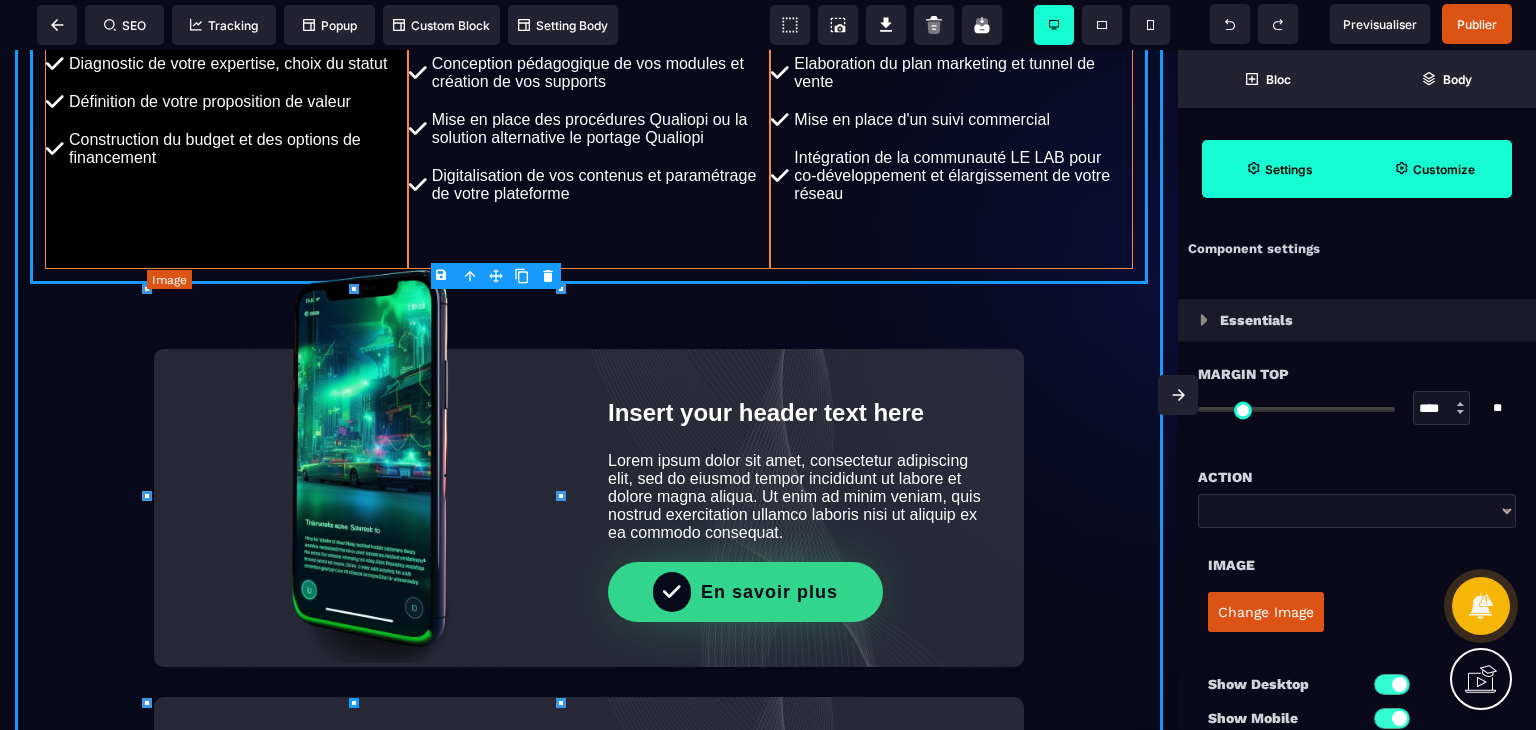 type on "*" 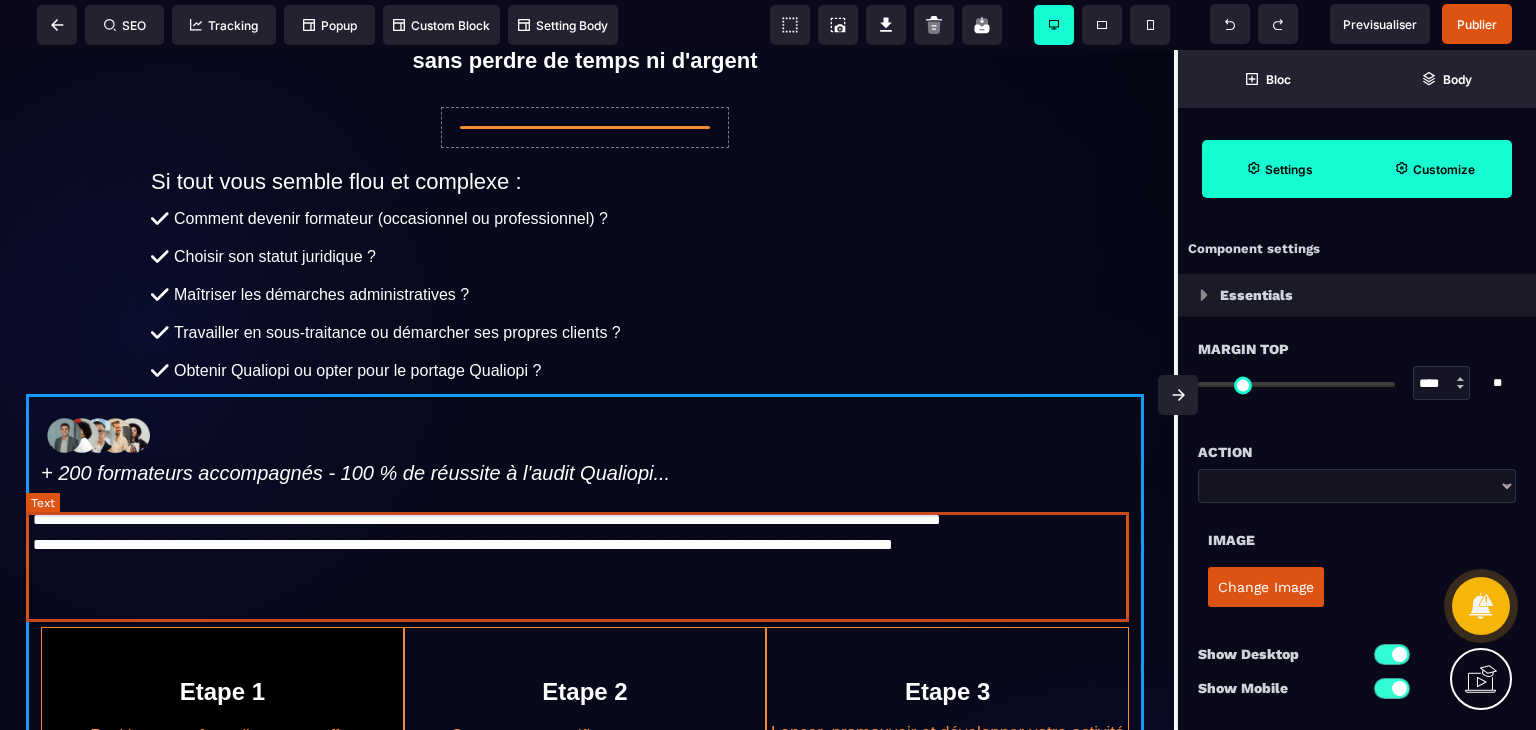scroll, scrollTop: 300, scrollLeft: 4, axis: both 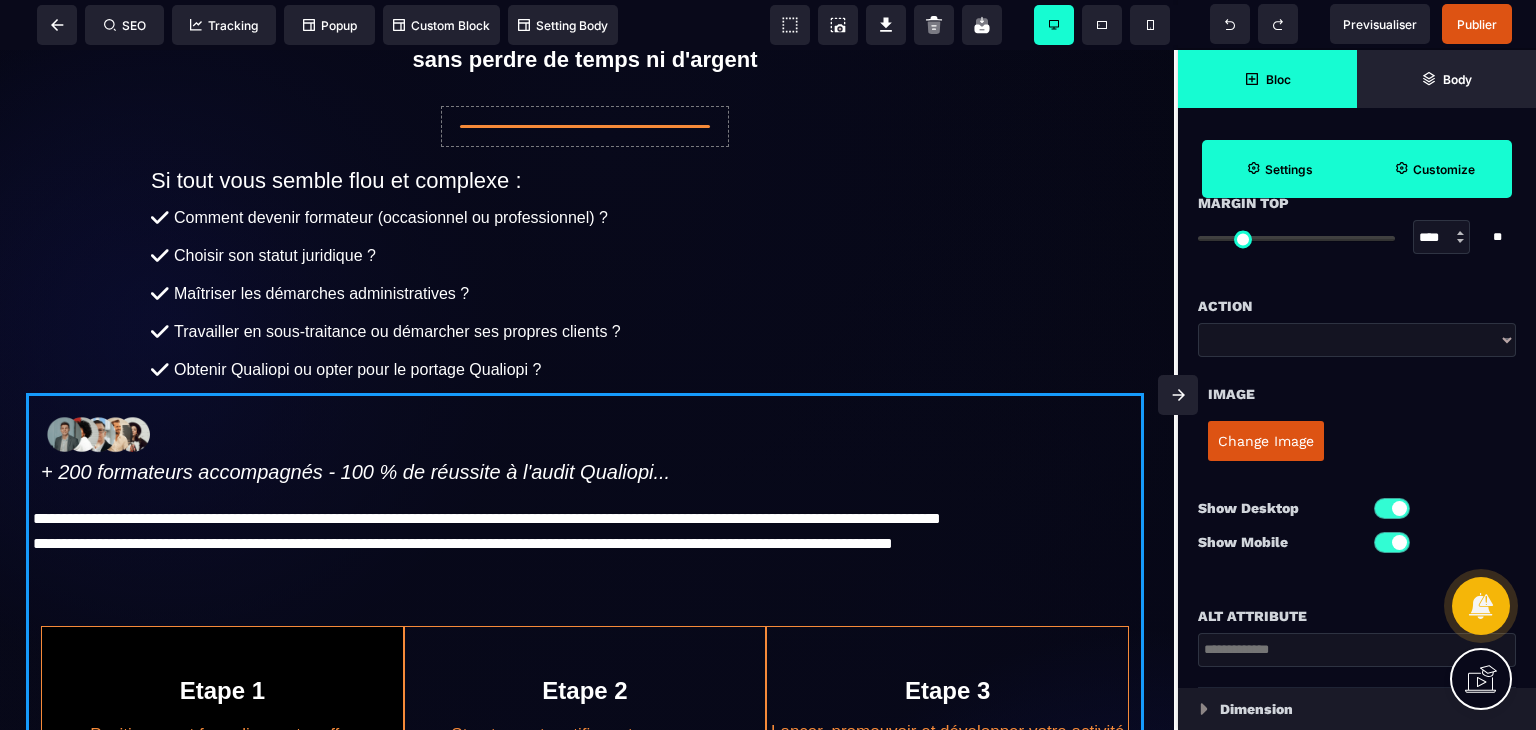 click 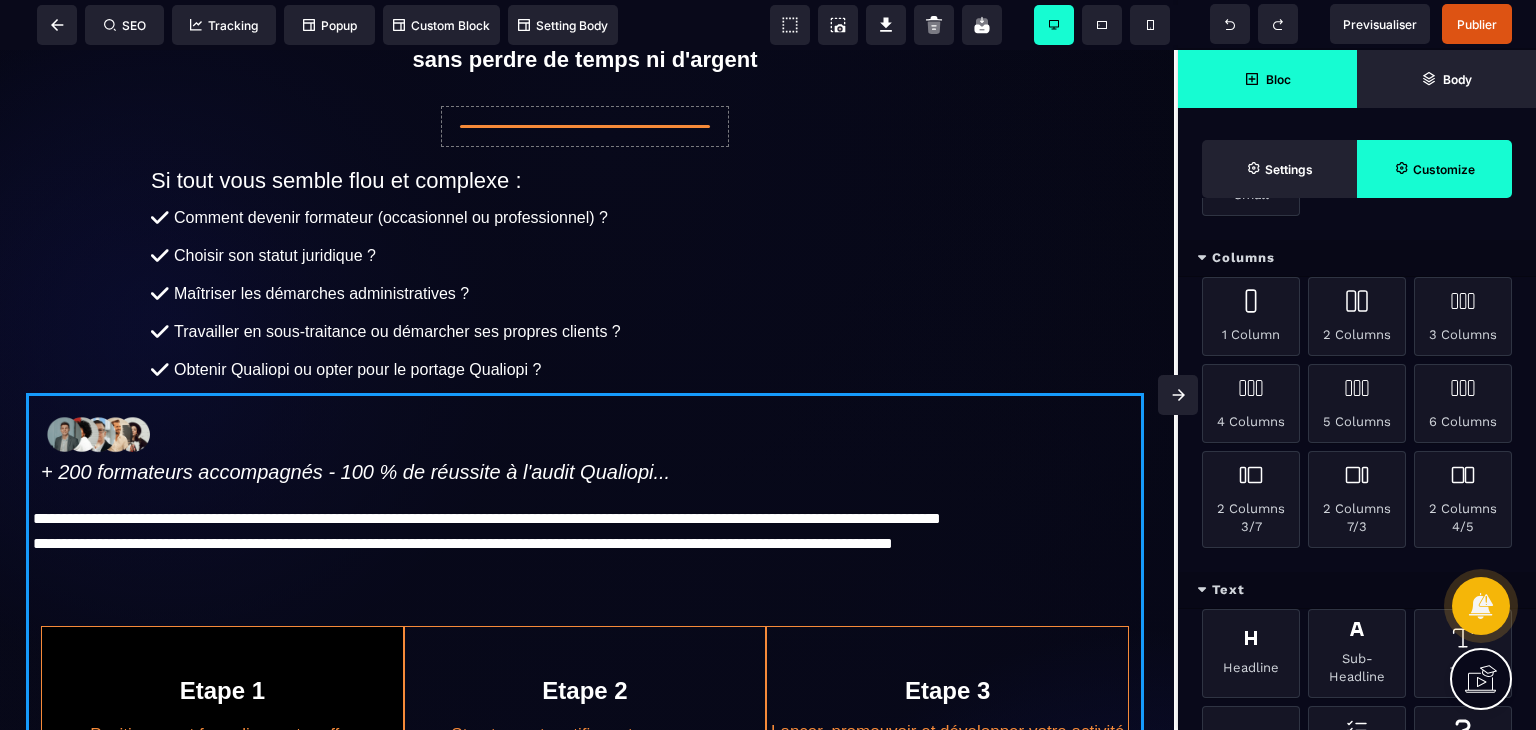 scroll, scrollTop: 136, scrollLeft: 0, axis: vertical 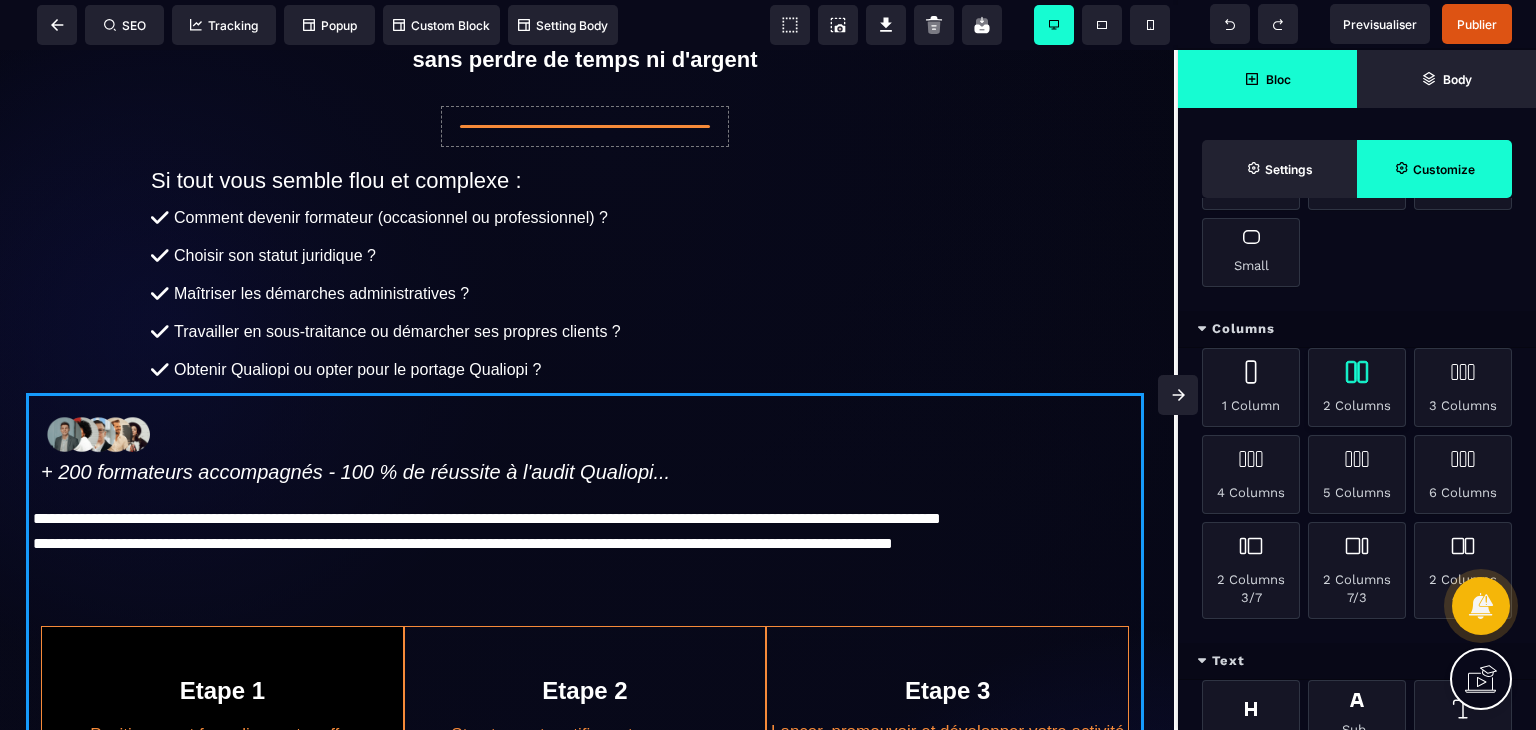click on "2 Columns" at bounding box center (1357, 387) 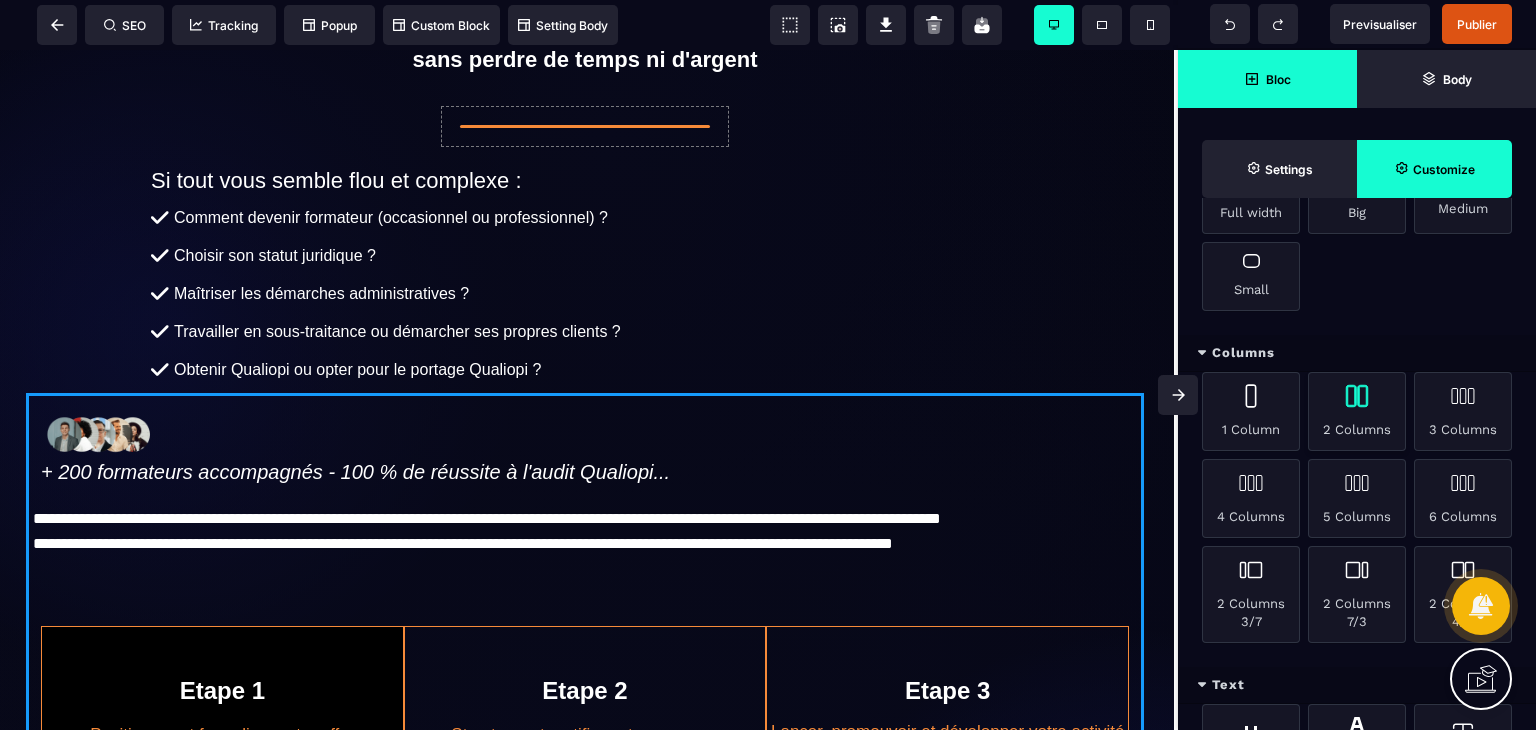 scroll, scrollTop: 0, scrollLeft: 0, axis: both 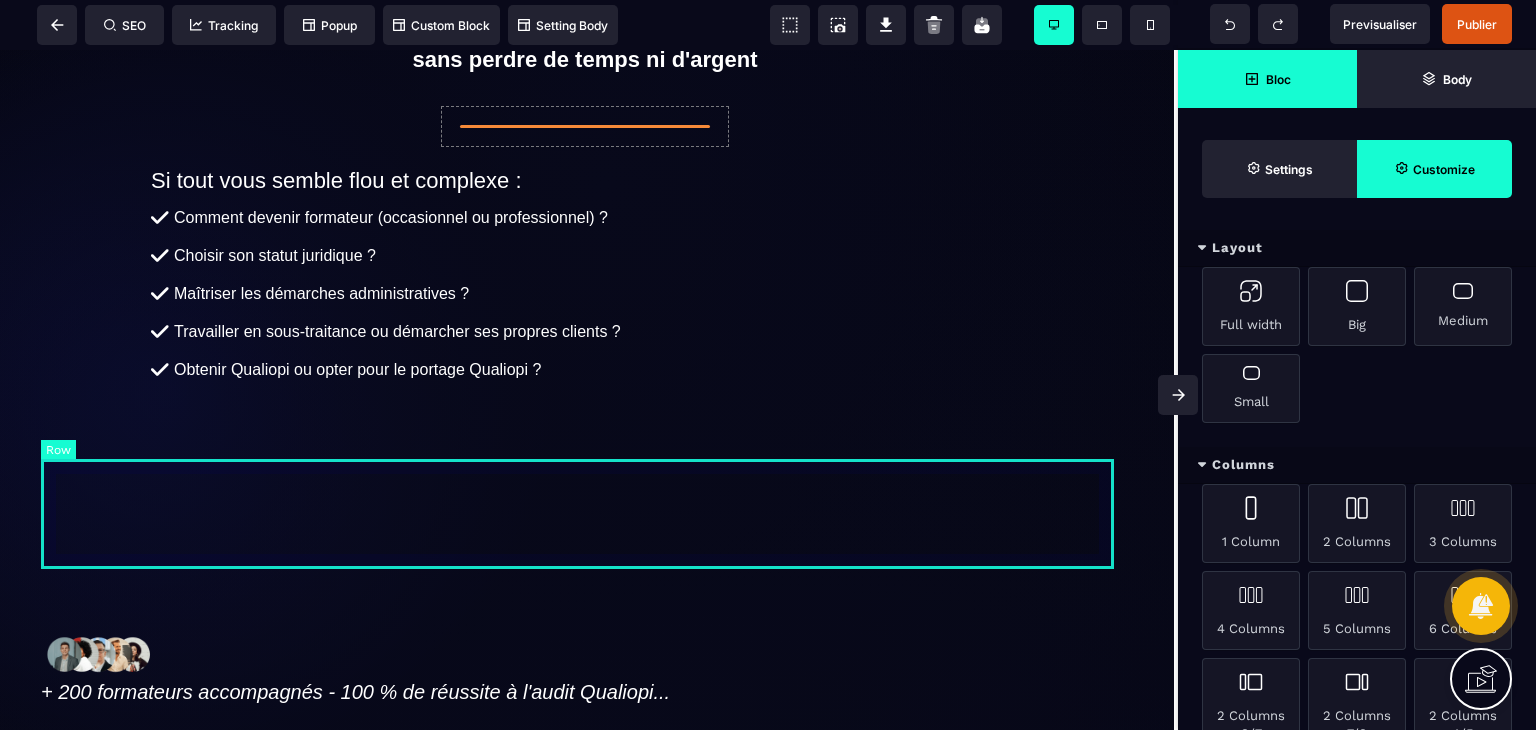 click at bounding box center [585, 503] 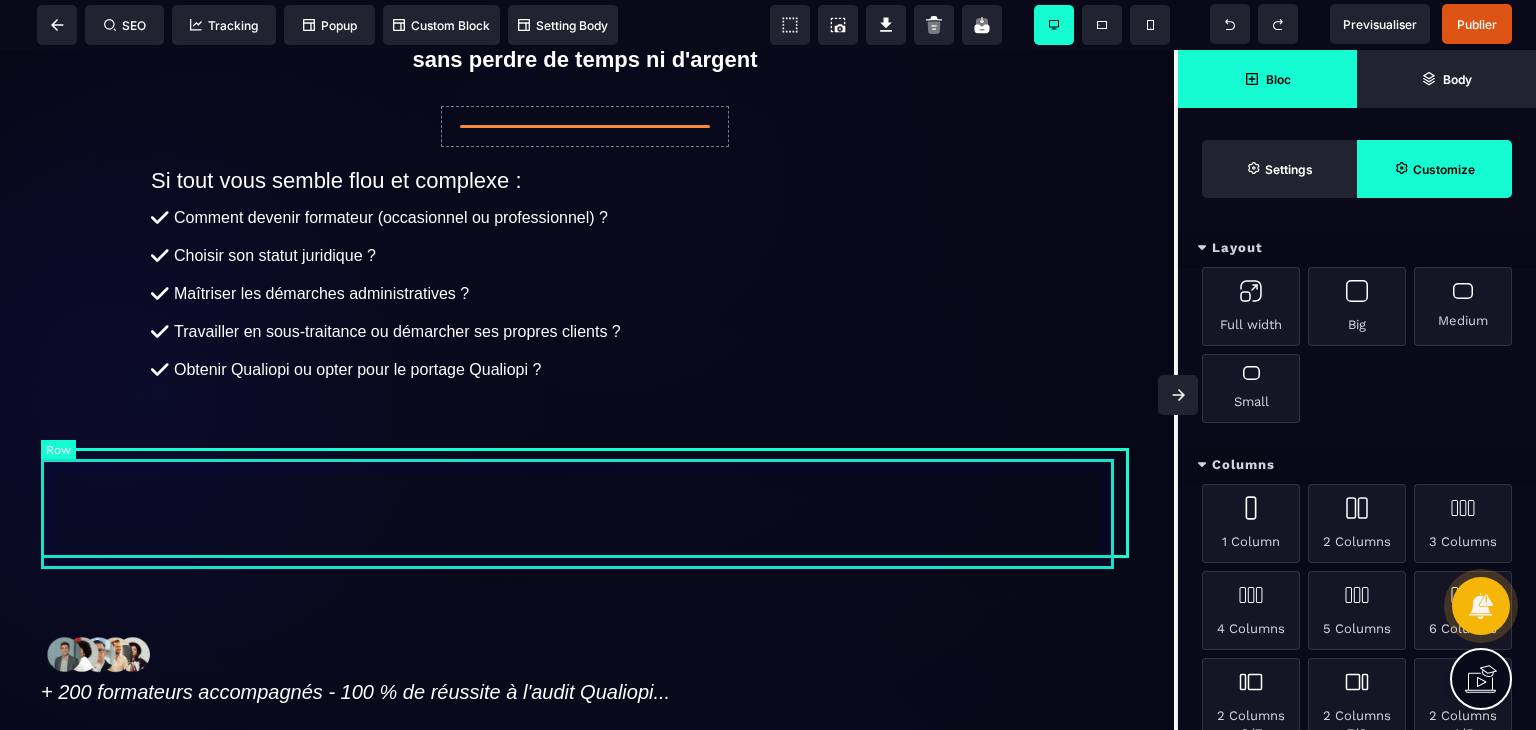 select on "*" 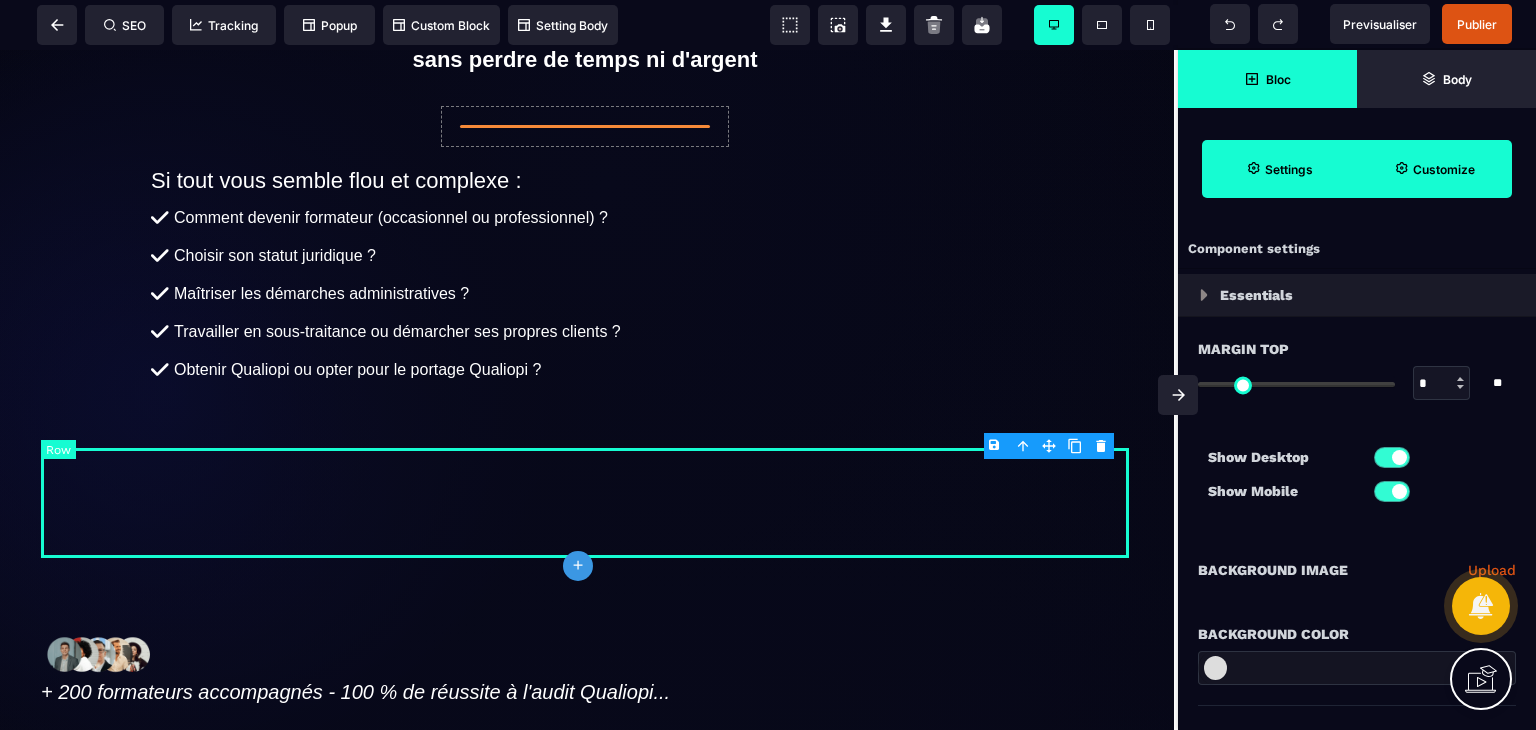 type on "*" 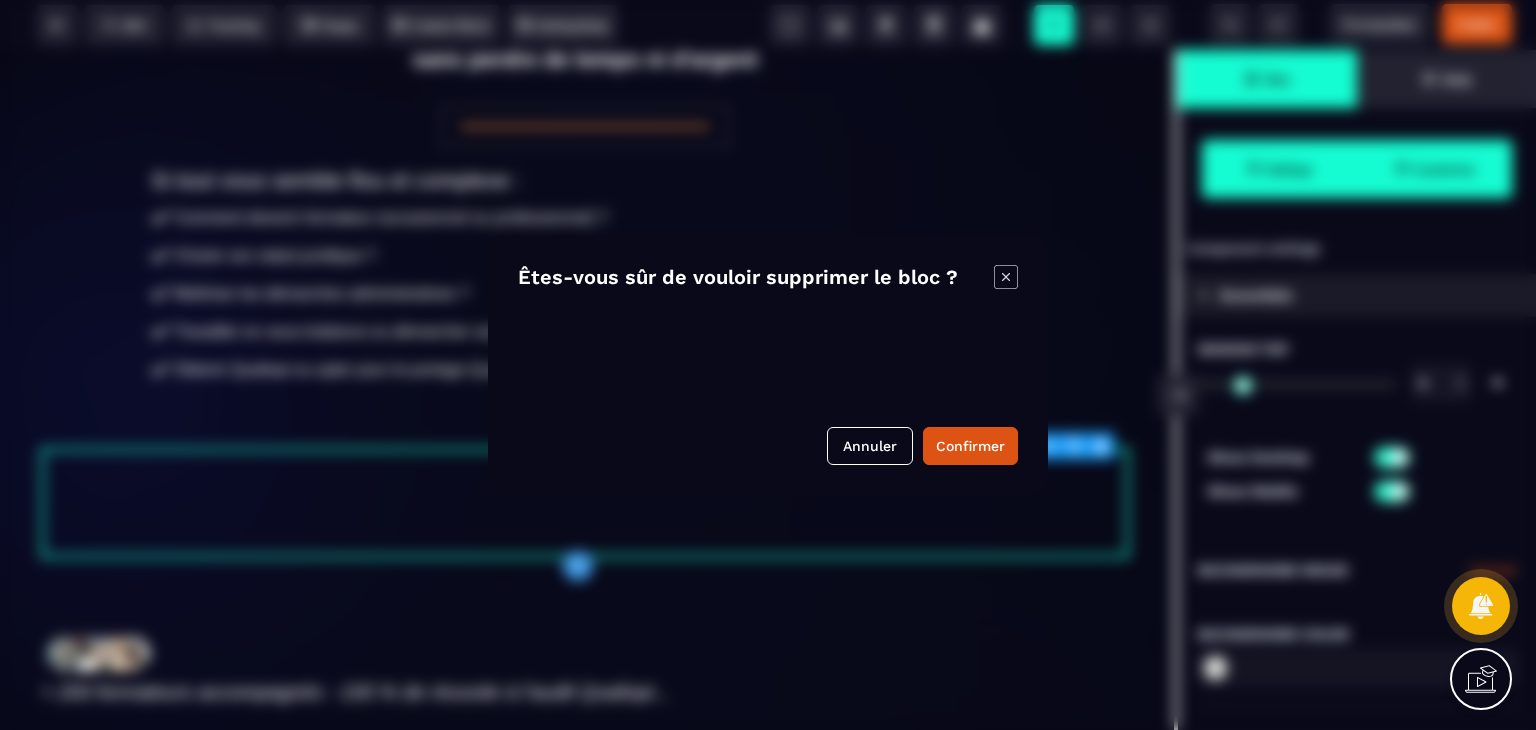 click on "B I U S
A *******
plus
Row
SEO
Big" at bounding box center [768, 365] 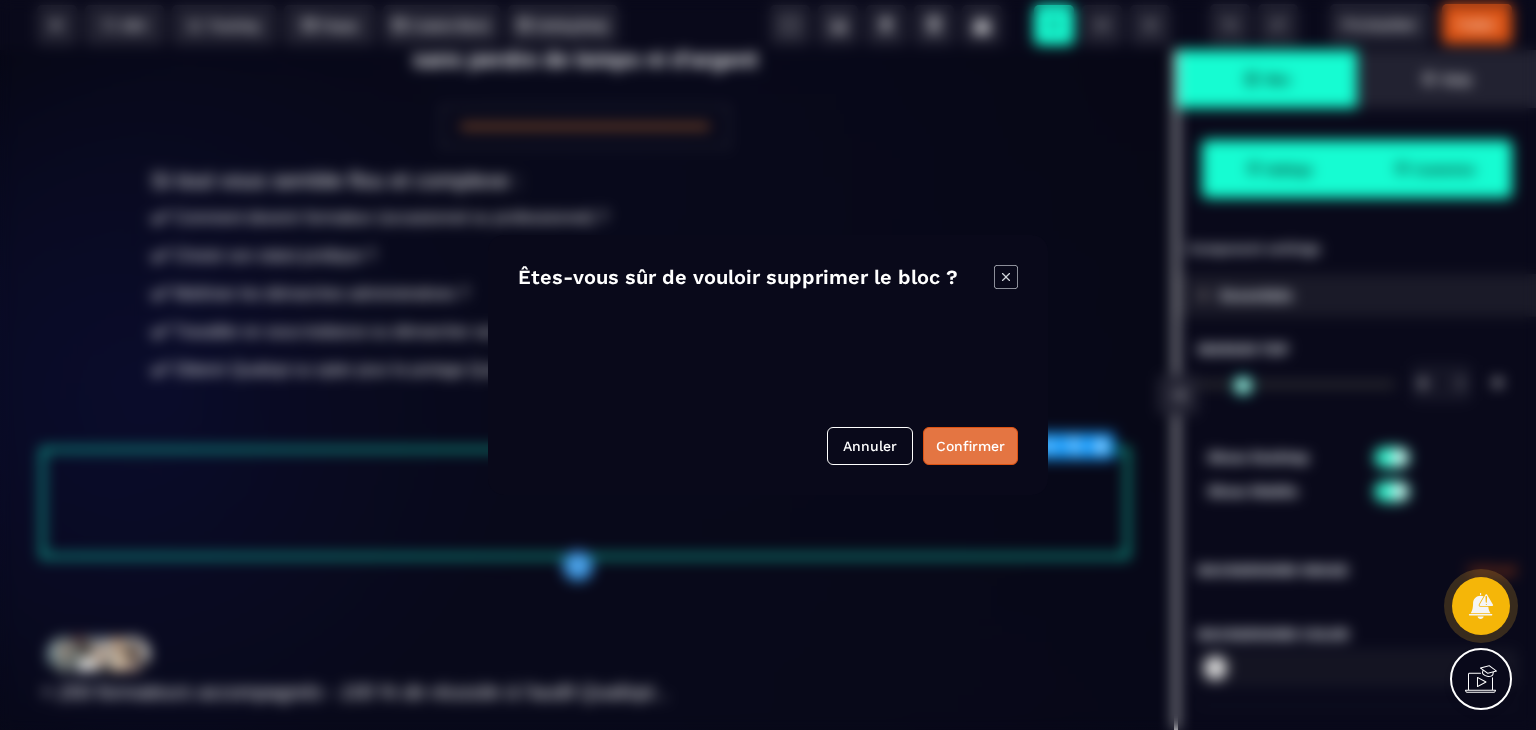 click on "Confirmer" at bounding box center (970, 446) 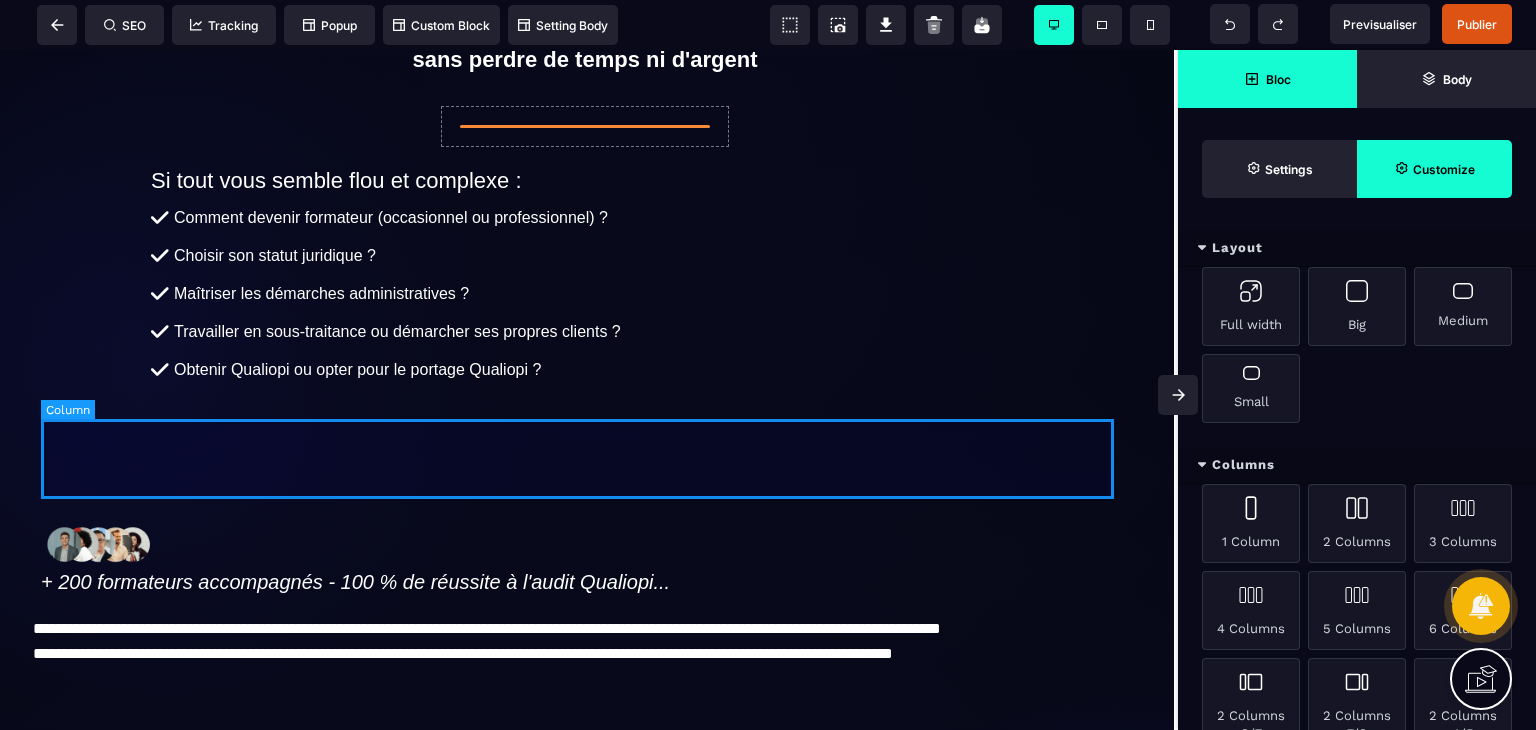 click at bounding box center (585, 448) 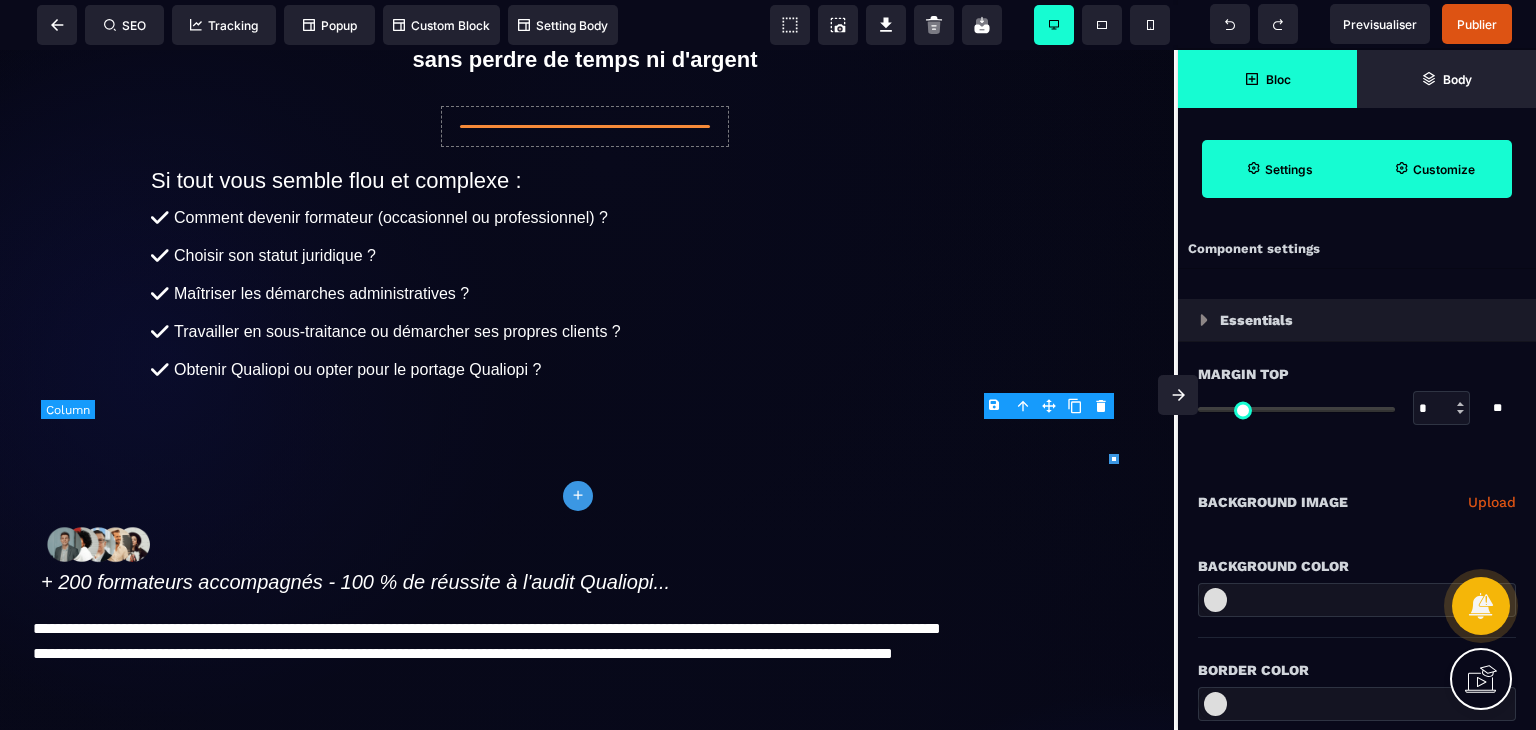 type on "***" 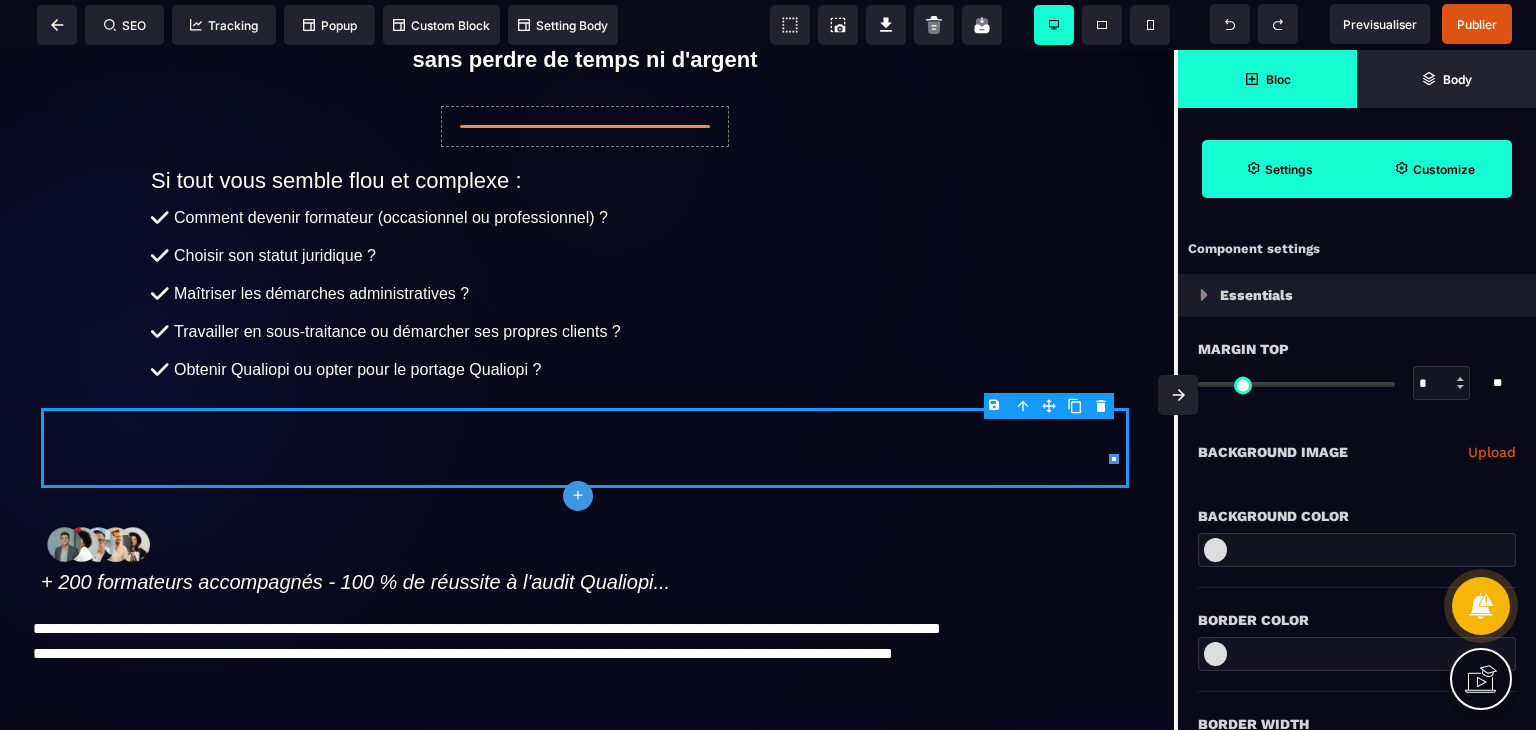 click on "B I U S
A *******
plus
Column
SEO" at bounding box center [768, 365] 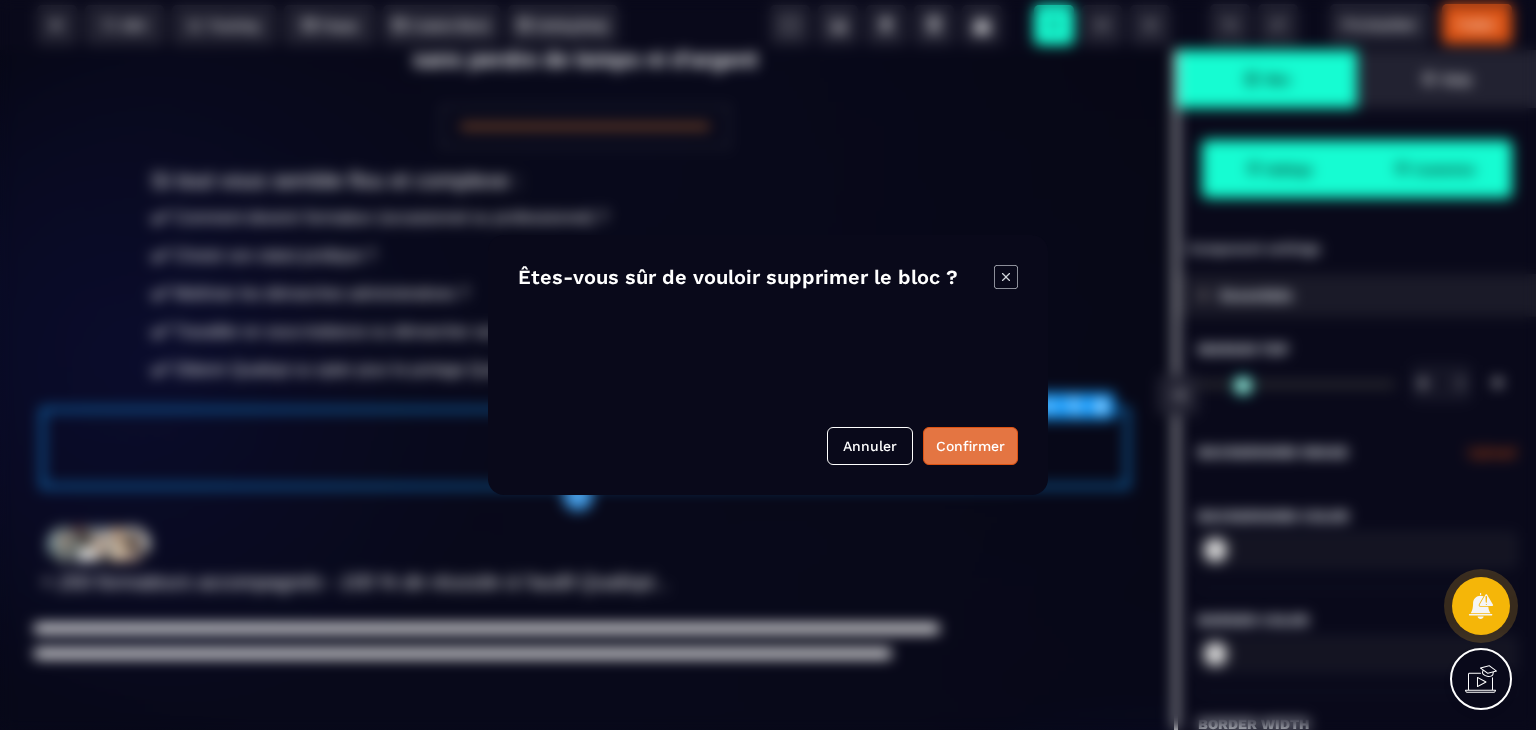 click on "Confirmer" at bounding box center [970, 446] 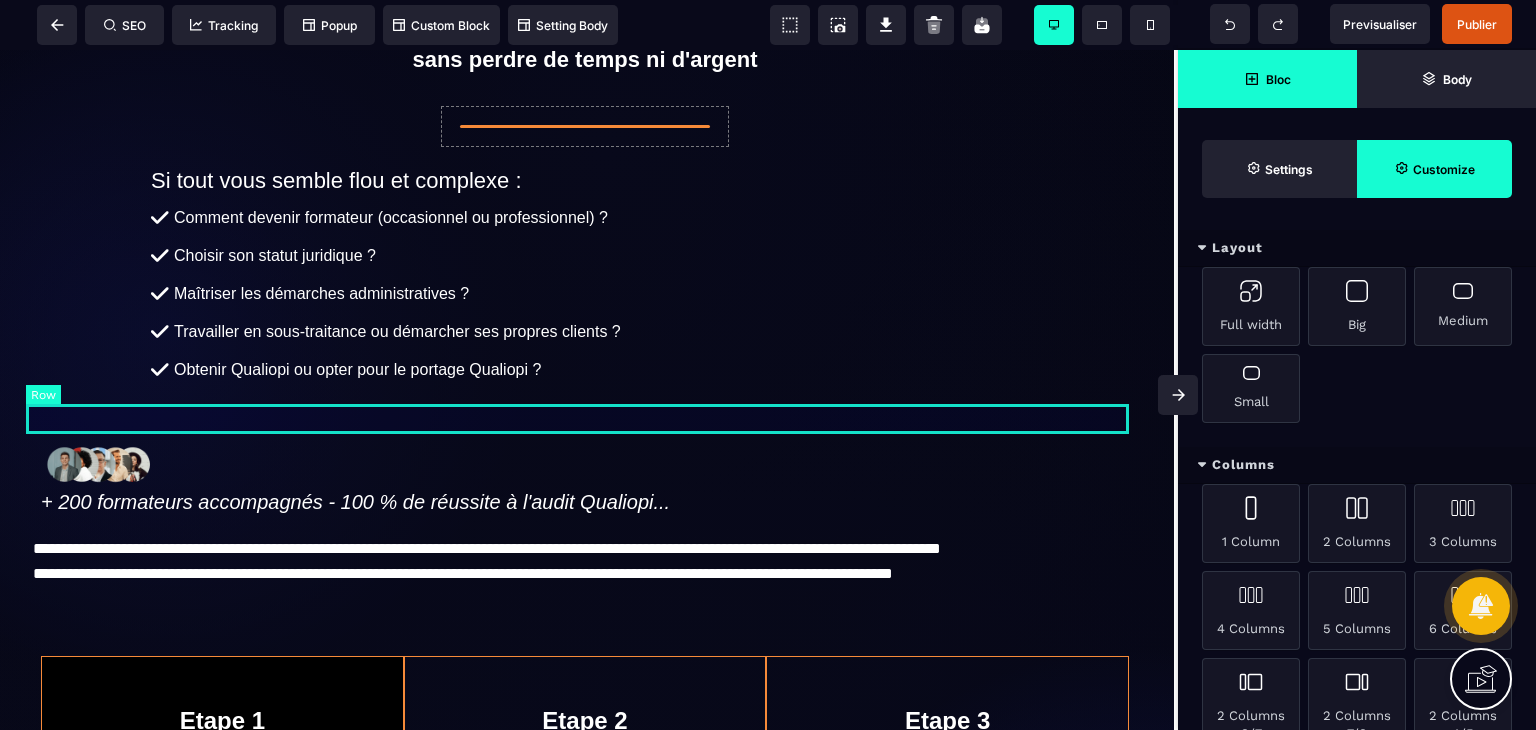 click at bounding box center (585, 408) 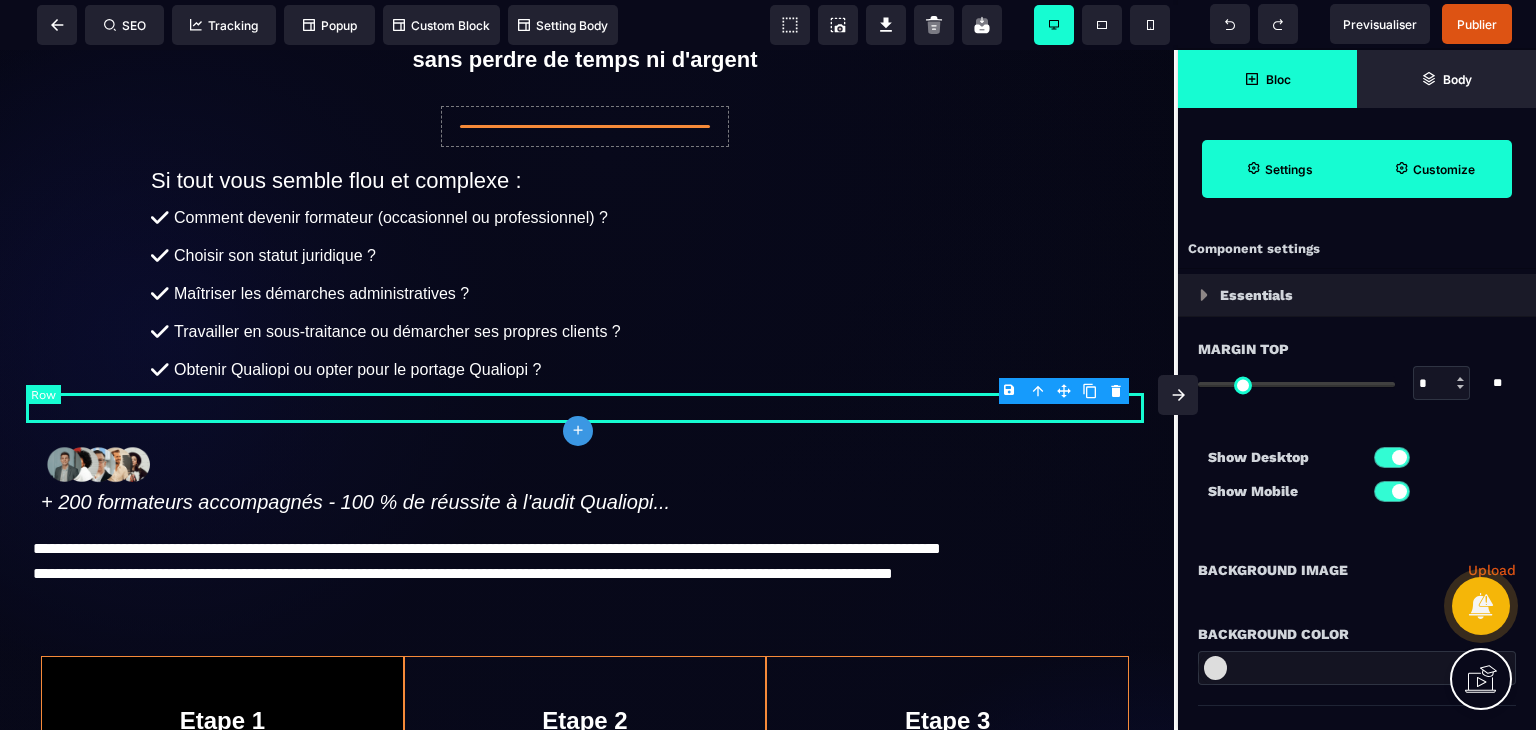 click at bounding box center (585, 408) 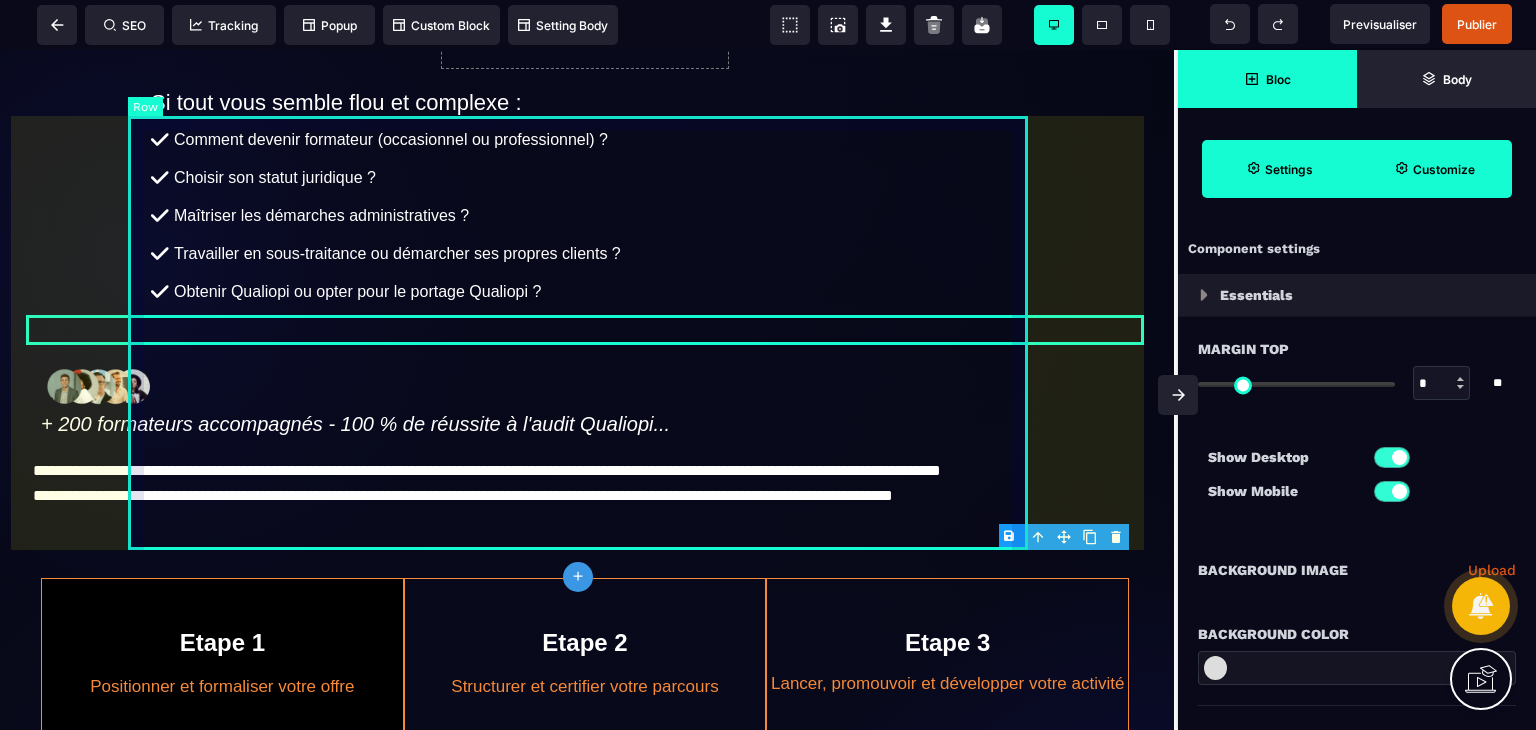 scroll, scrollTop: 380, scrollLeft: 4, axis: both 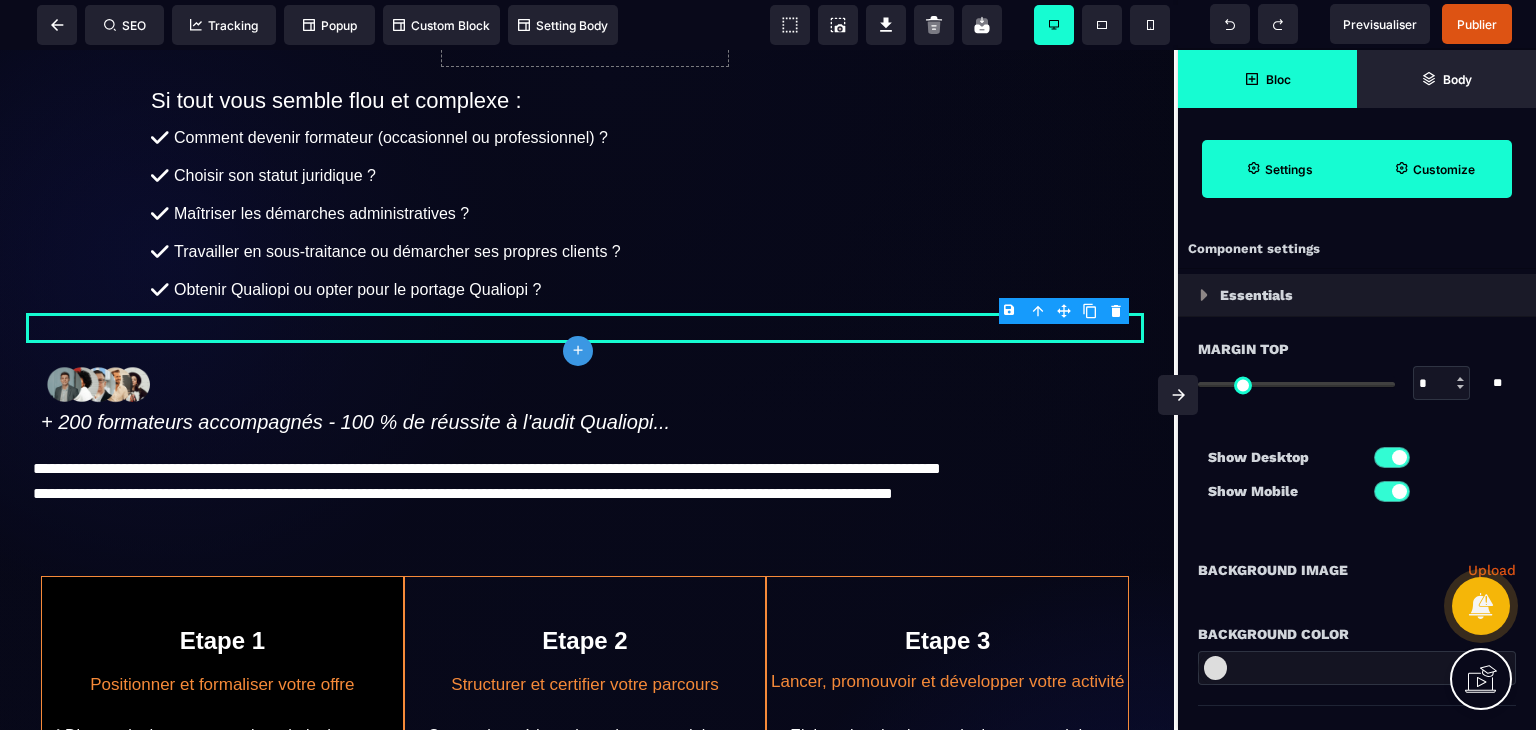 click on "Bloc" at bounding box center (1267, 79) 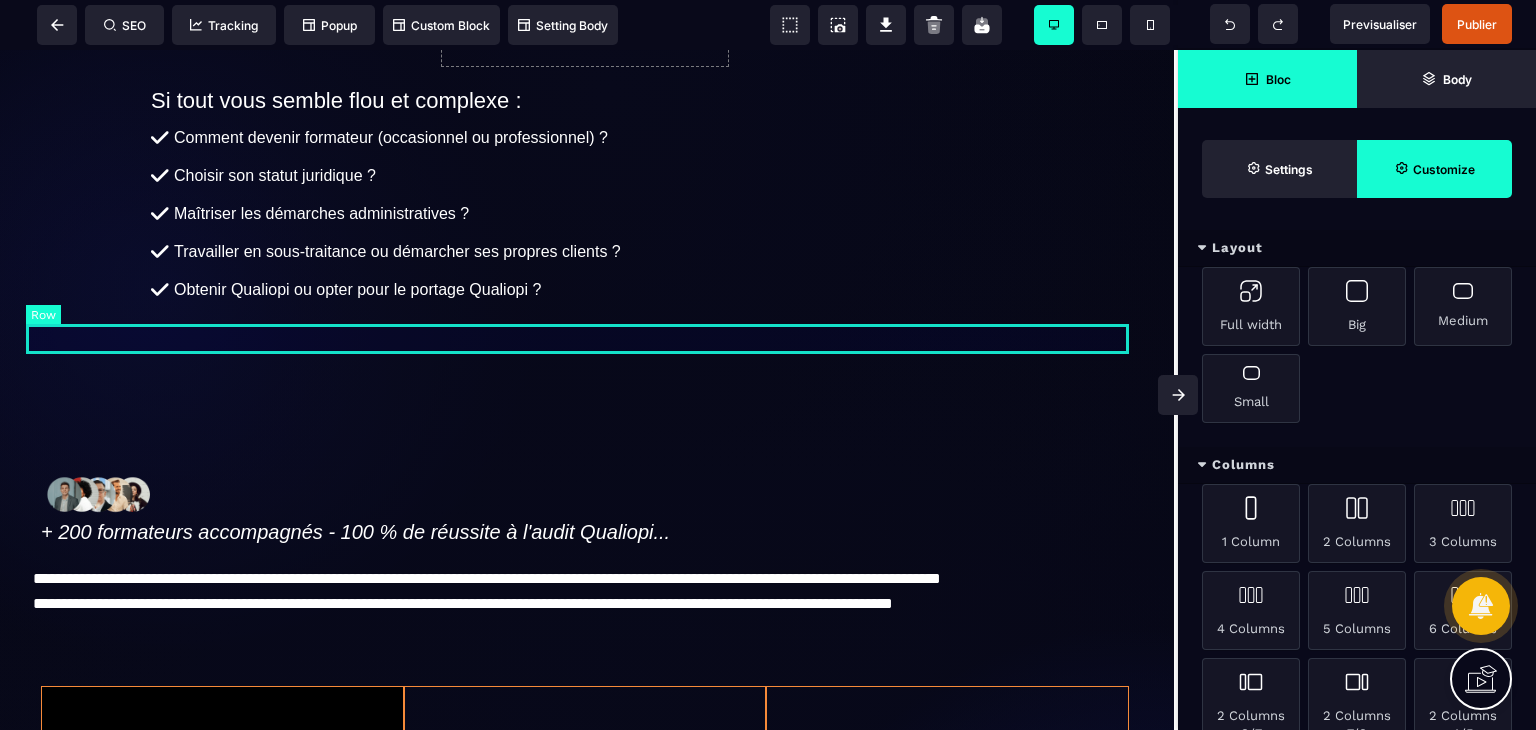 click at bounding box center (585, 328) 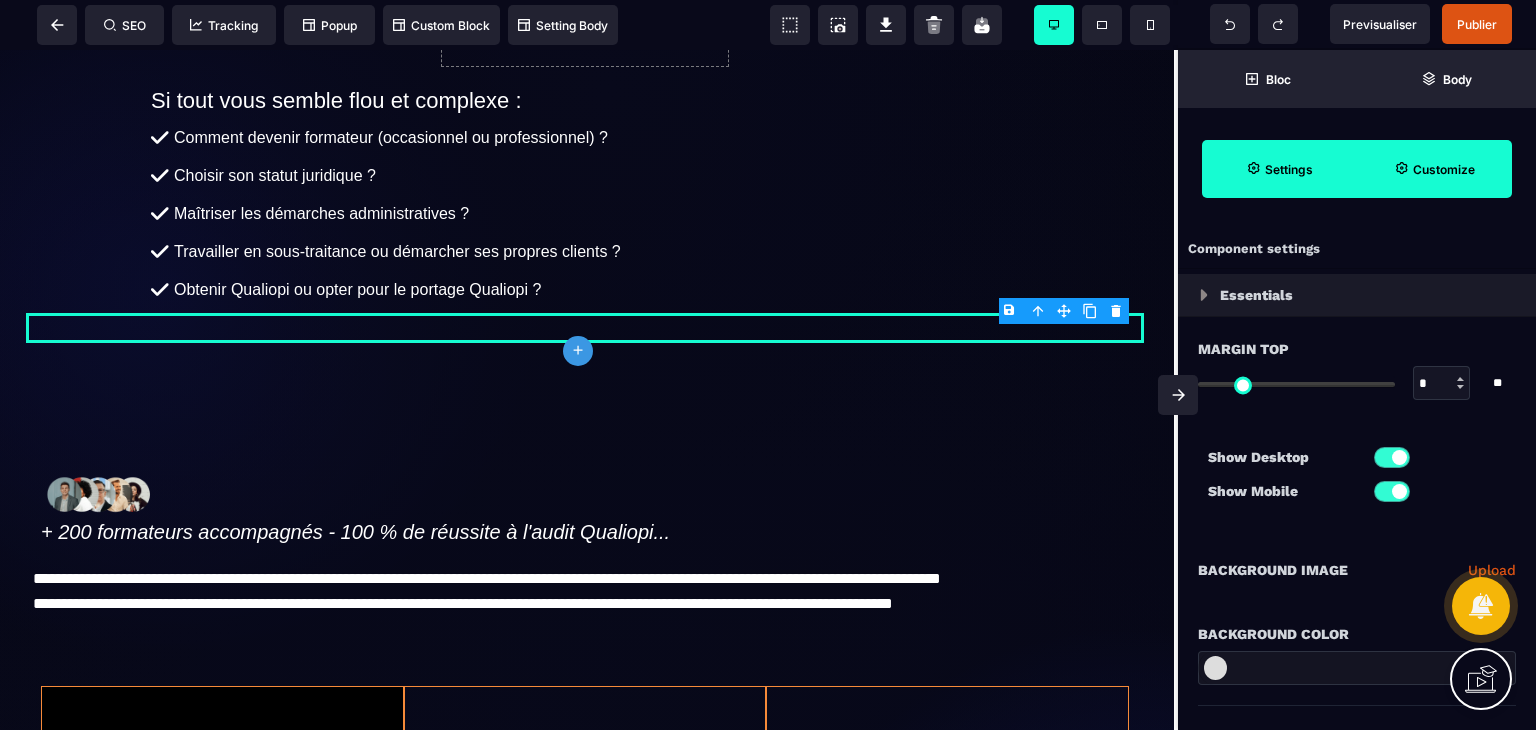 click on "B I U S
A *******
plus
Row
SEO
Big" at bounding box center (768, 365) 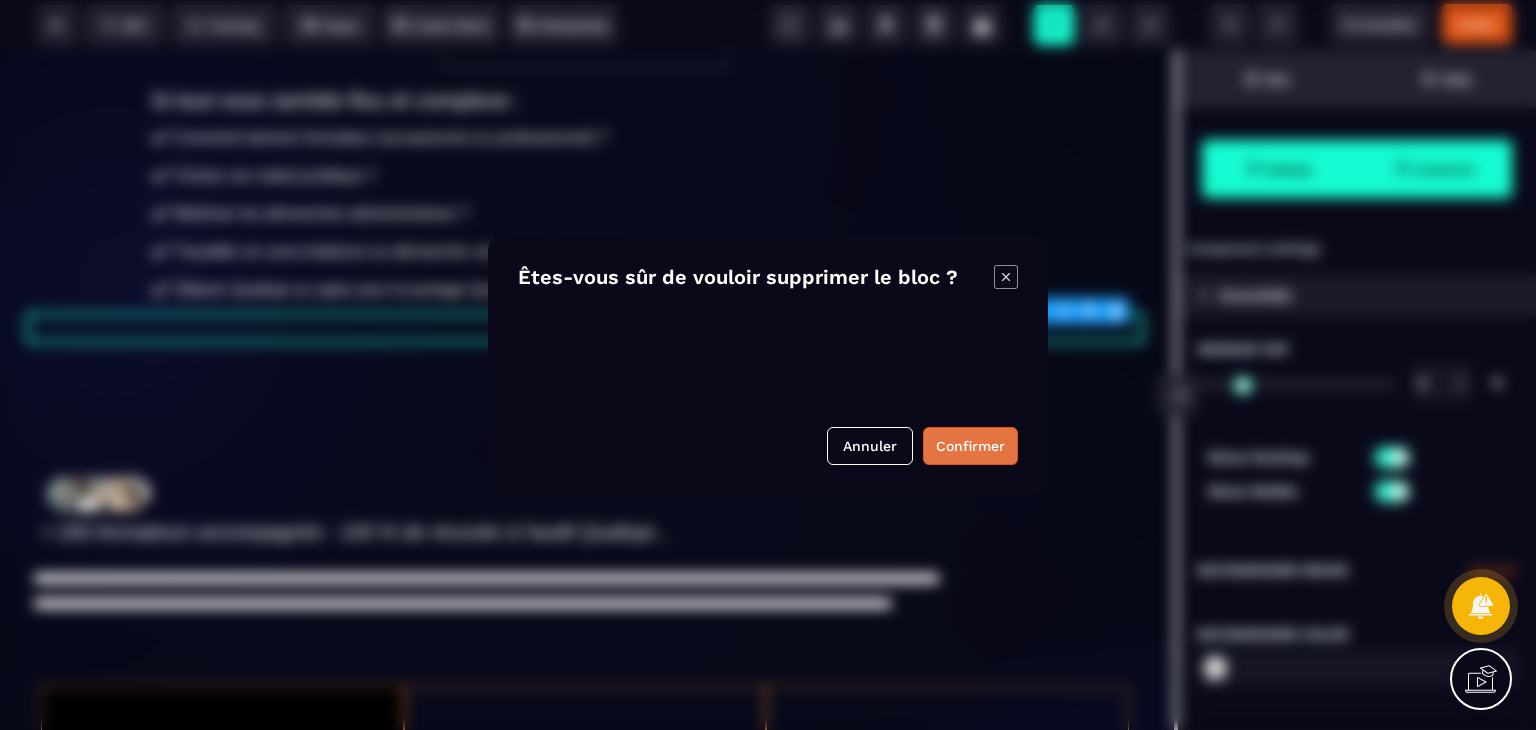 click on "Confirmer" at bounding box center [970, 446] 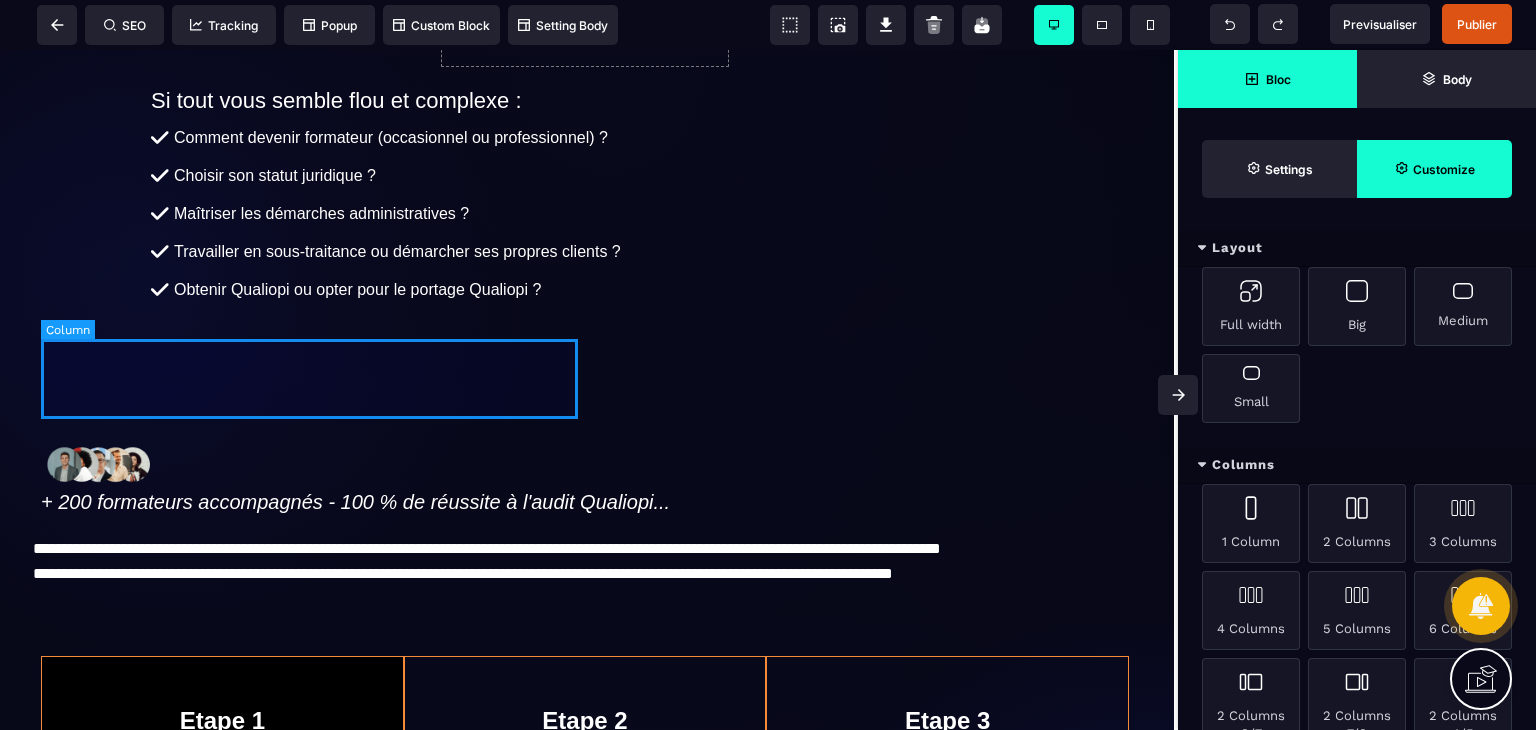 click at bounding box center [313, 368] 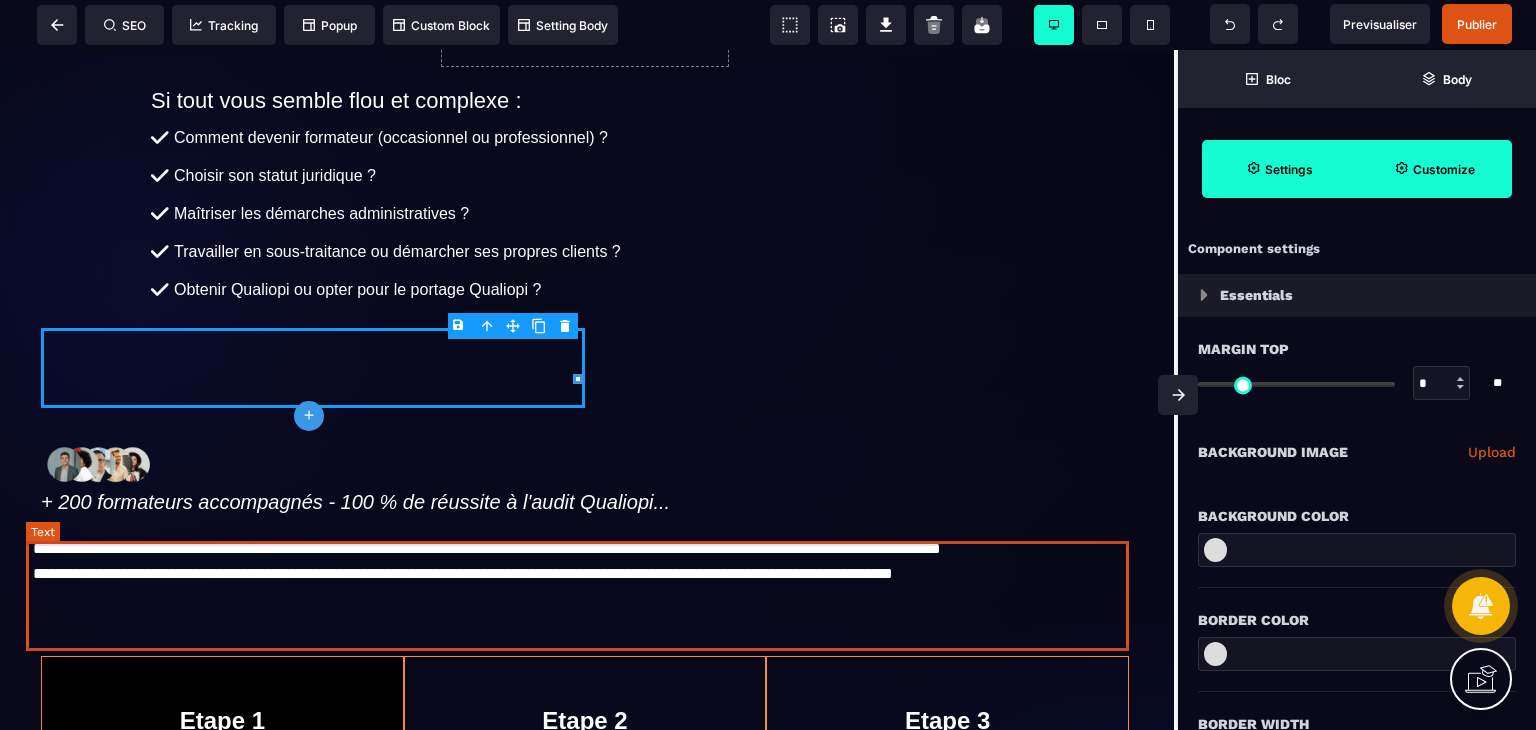 click on "**********" at bounding box center (584, 586) 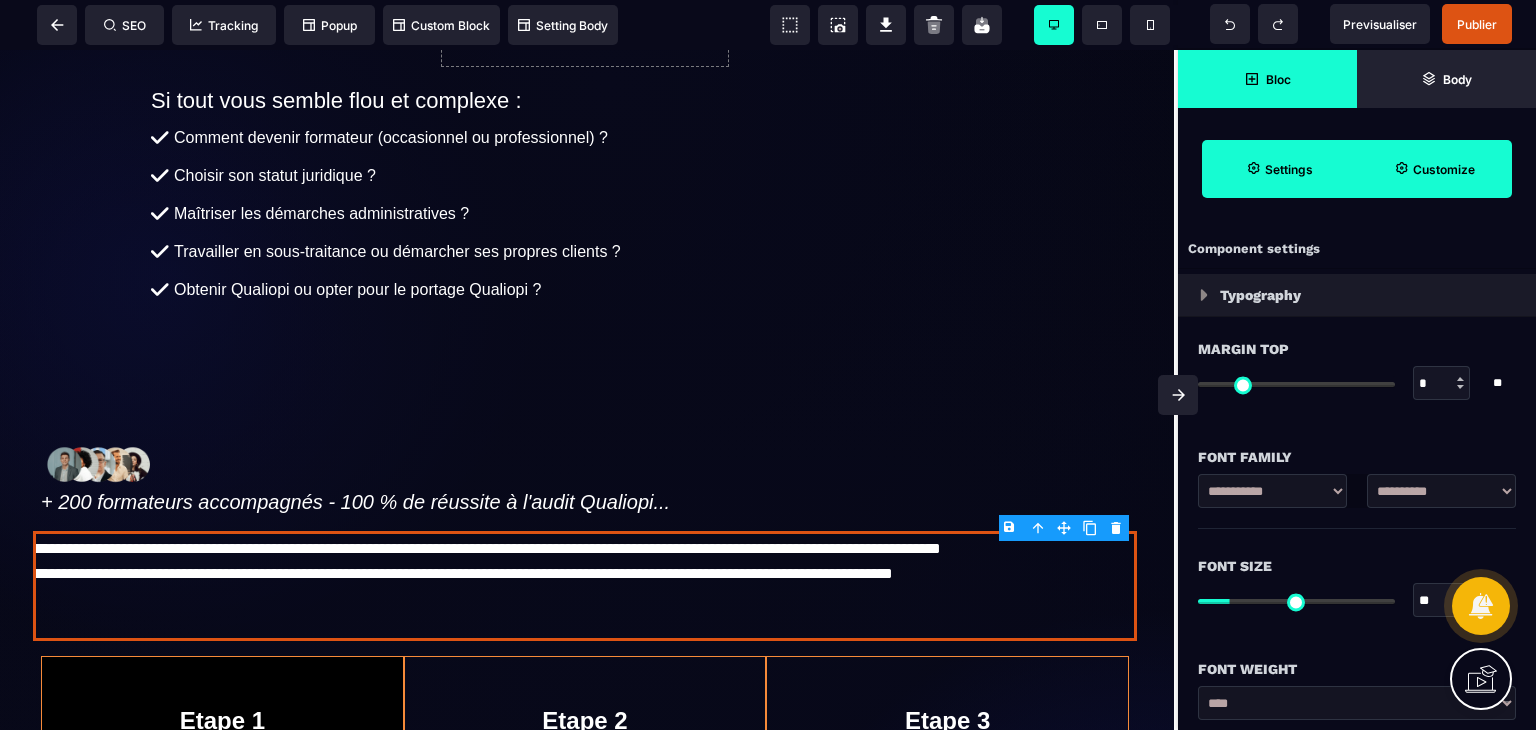 click 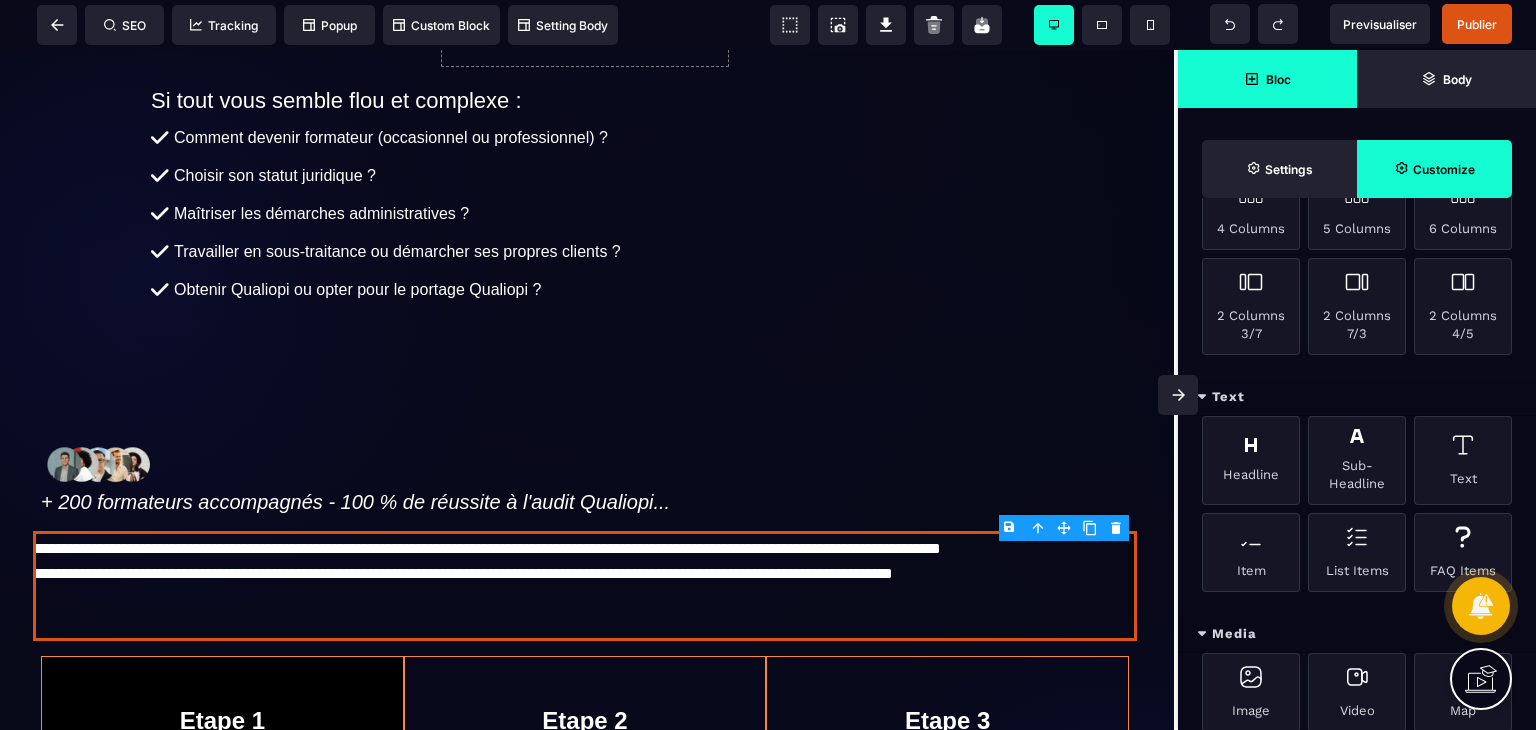 scroll, scrollTop: 404, scrollLeft: 0, axis: vertical 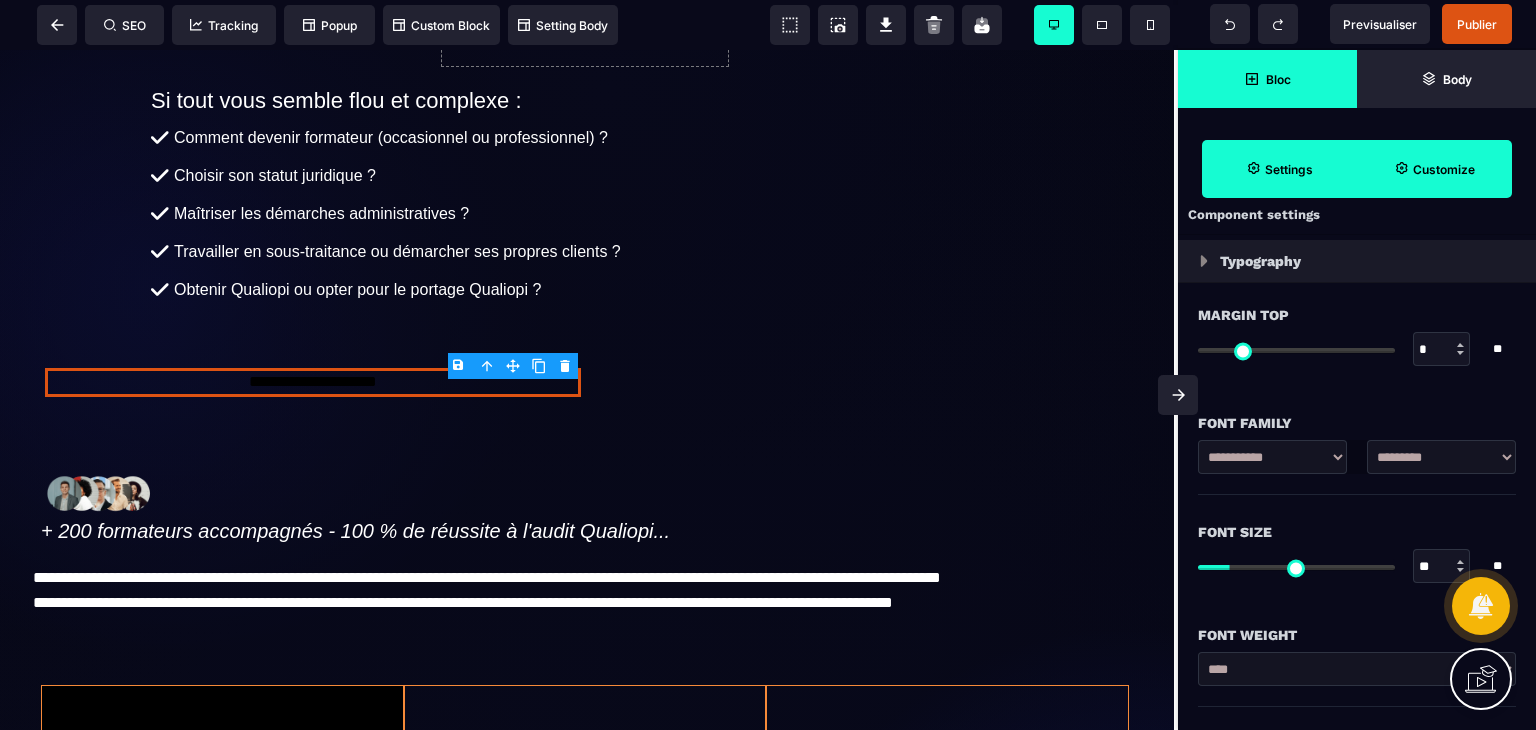 click on "**********" at bounding box center [1441, 457] 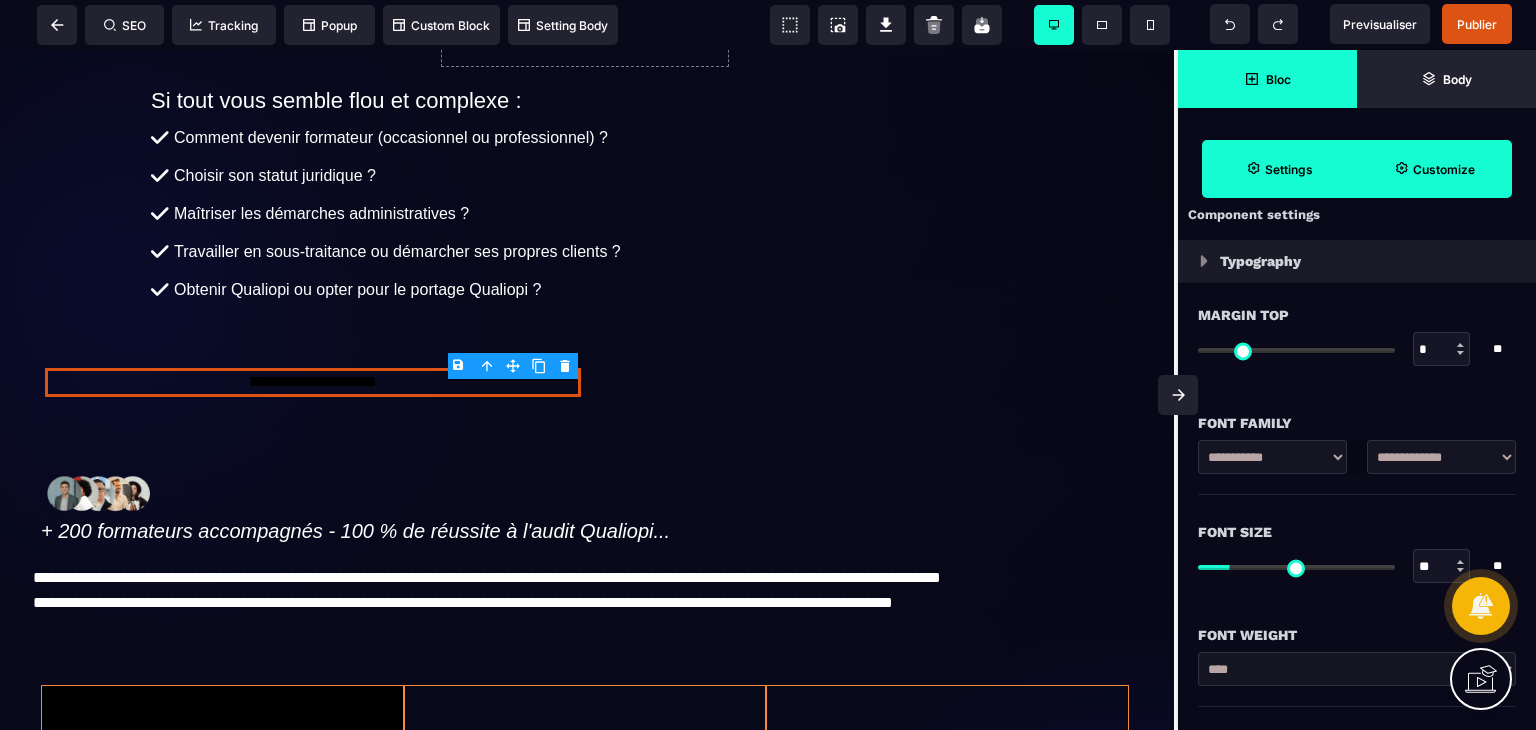 click on "**********" at bounding box center [1441, 457] 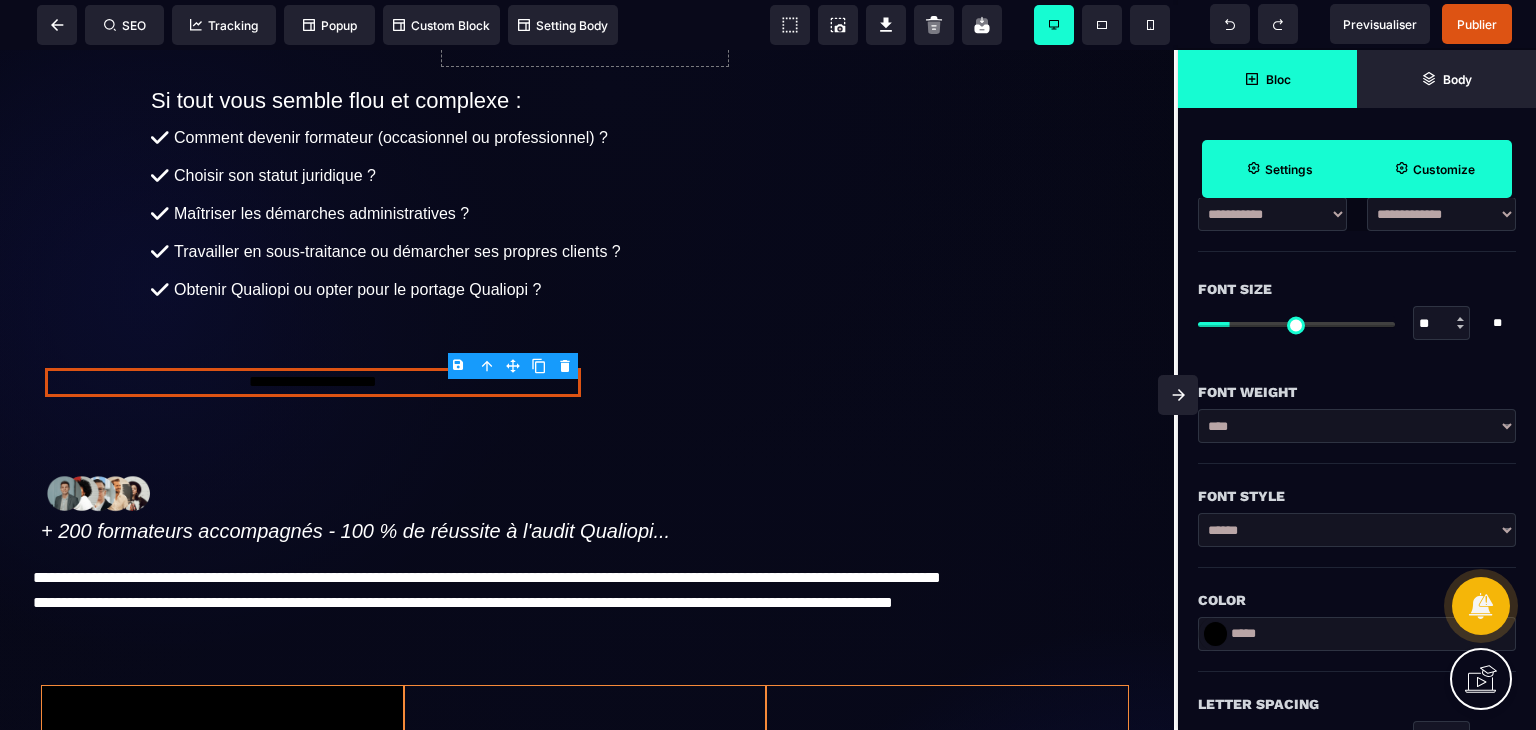 scroll, scrollTop: 305, scrollLeft: 0, axis: vertical 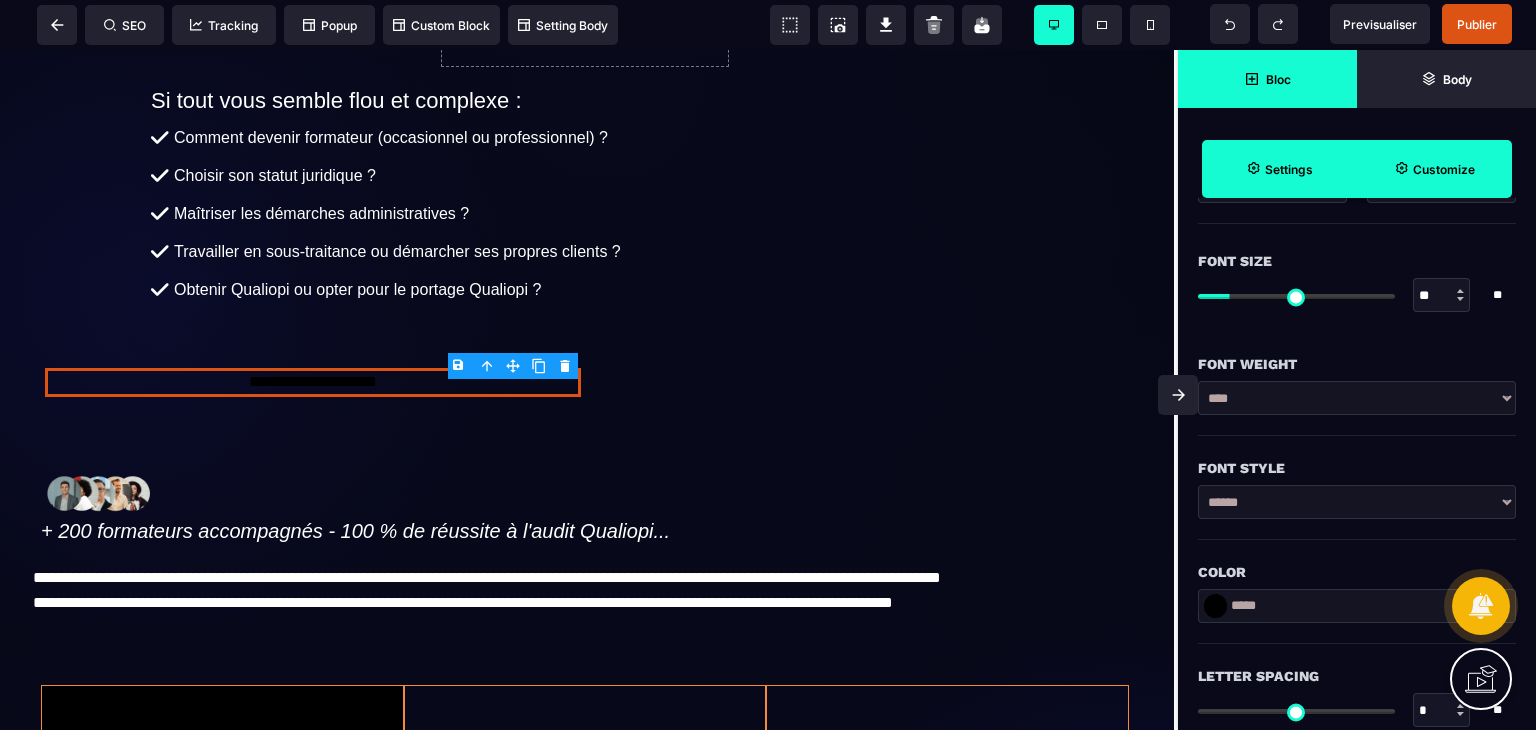 click at bounding box center (1215, 606) 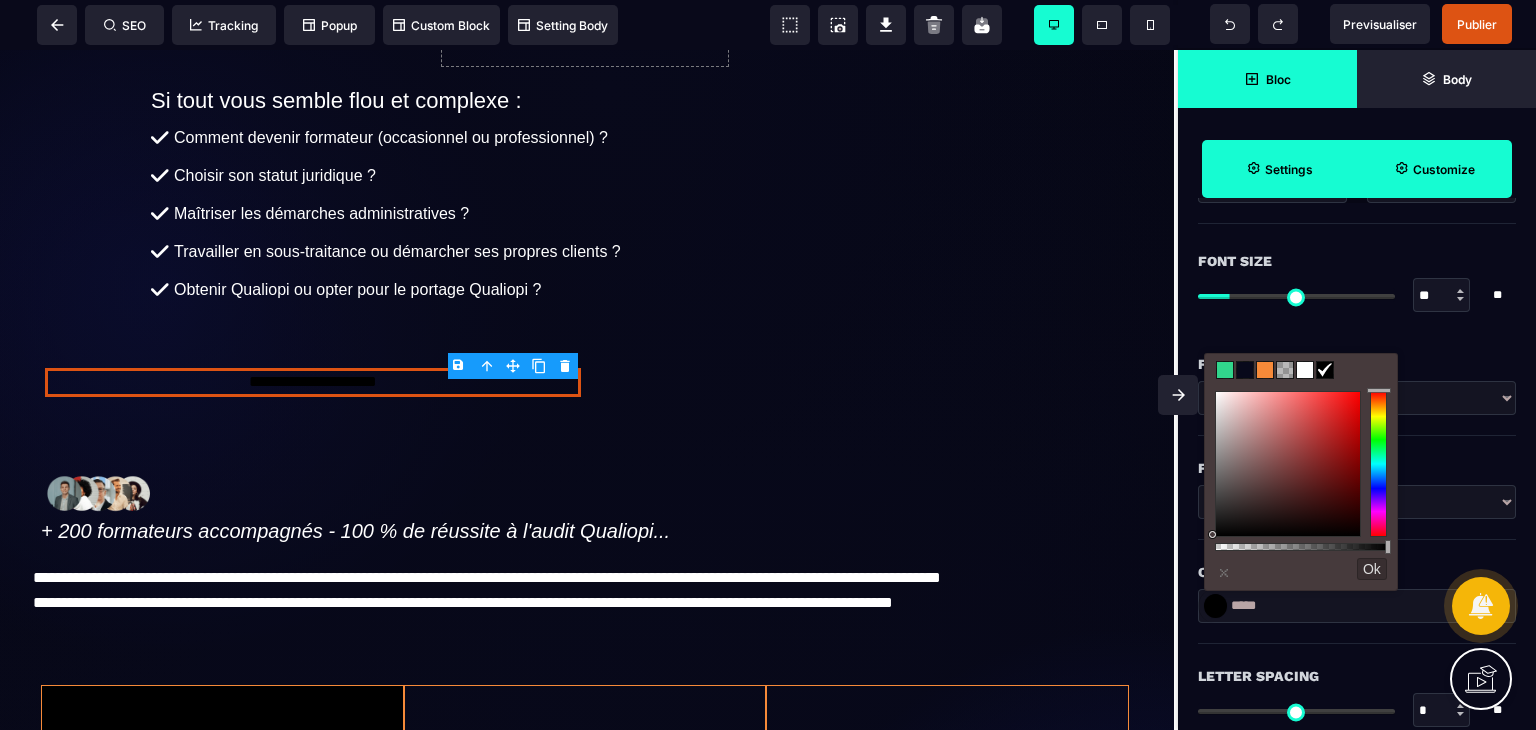 click at bounding box center [1305, 370] 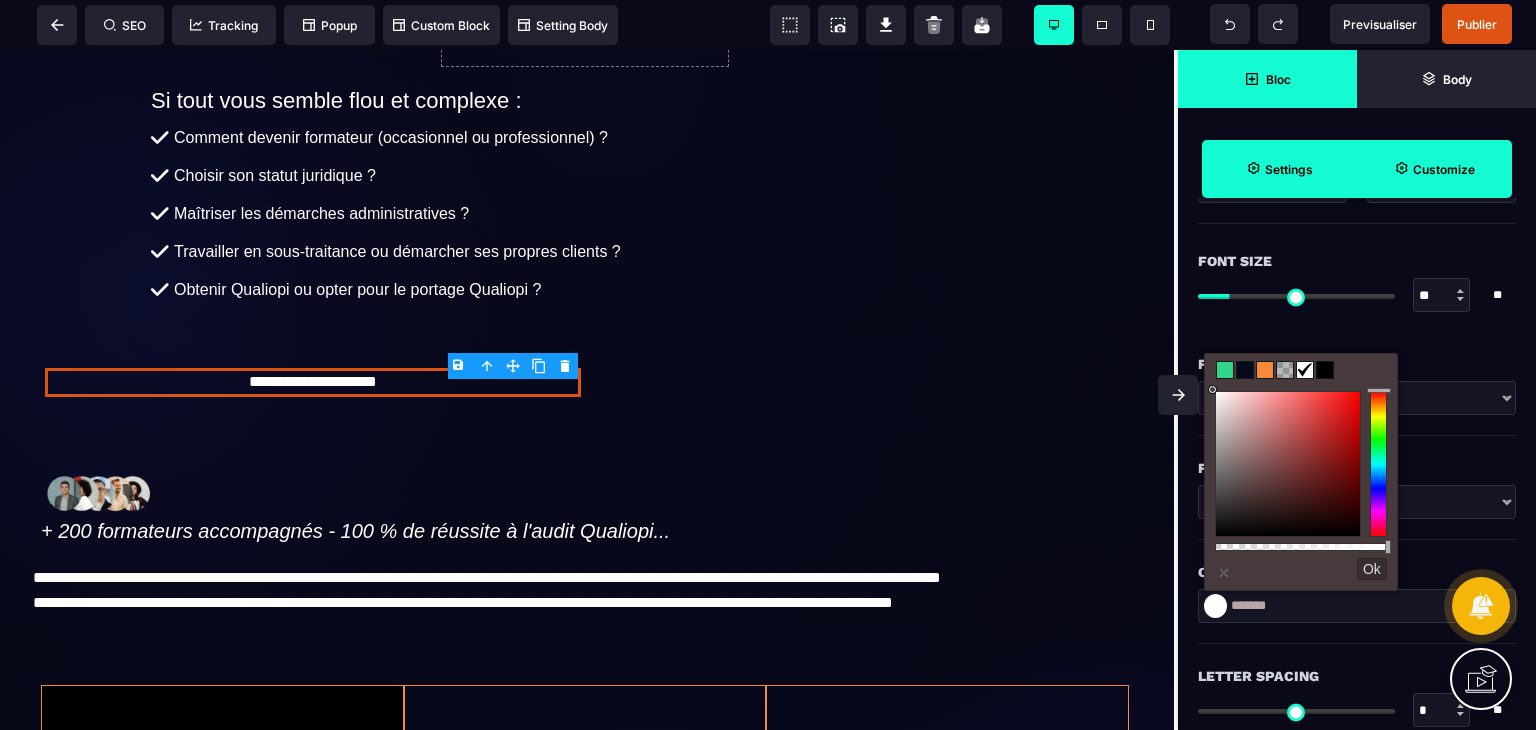 click on "Bloc" at bounding box center [1267, 79] 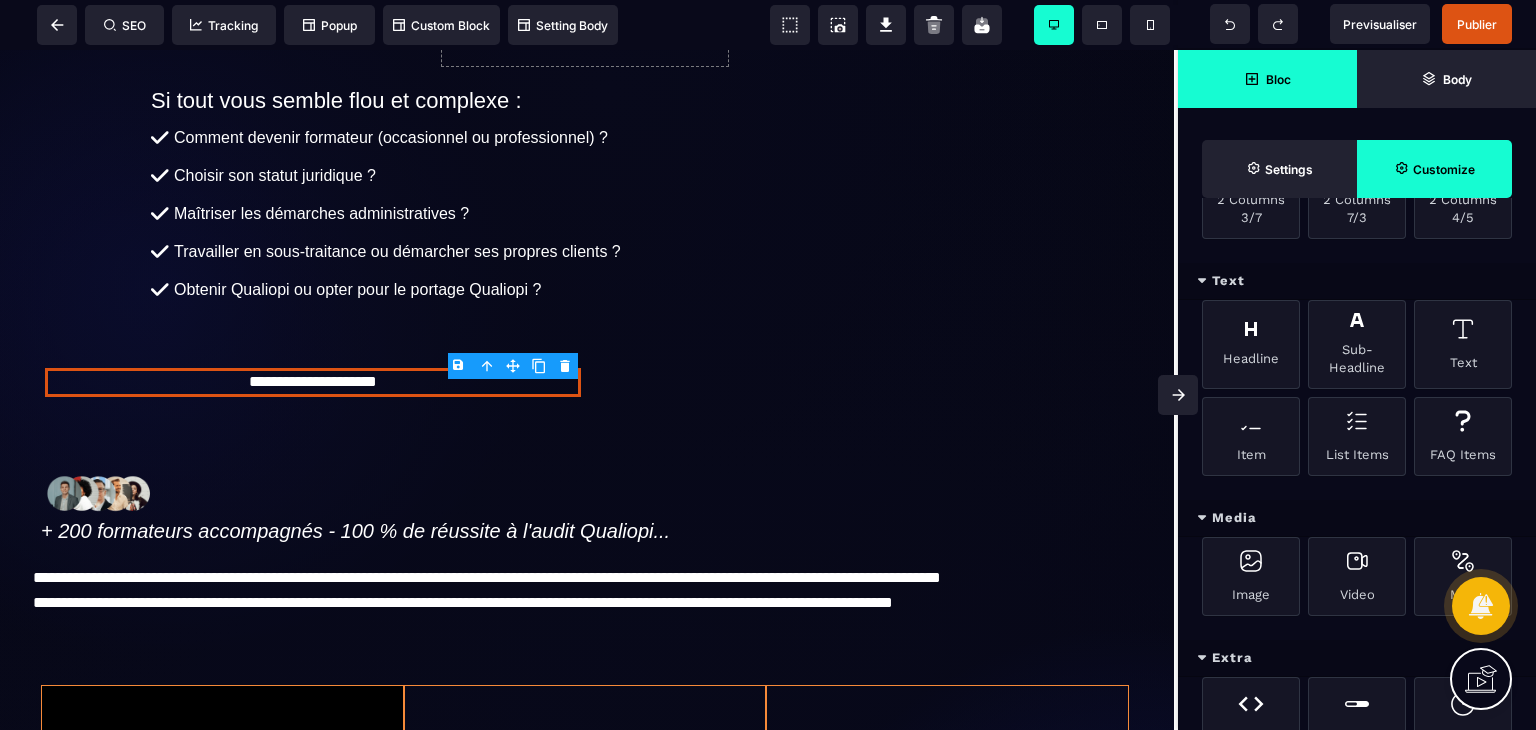 scroll, scrollTop: 490, scrollLeft: 0, axis: vertical 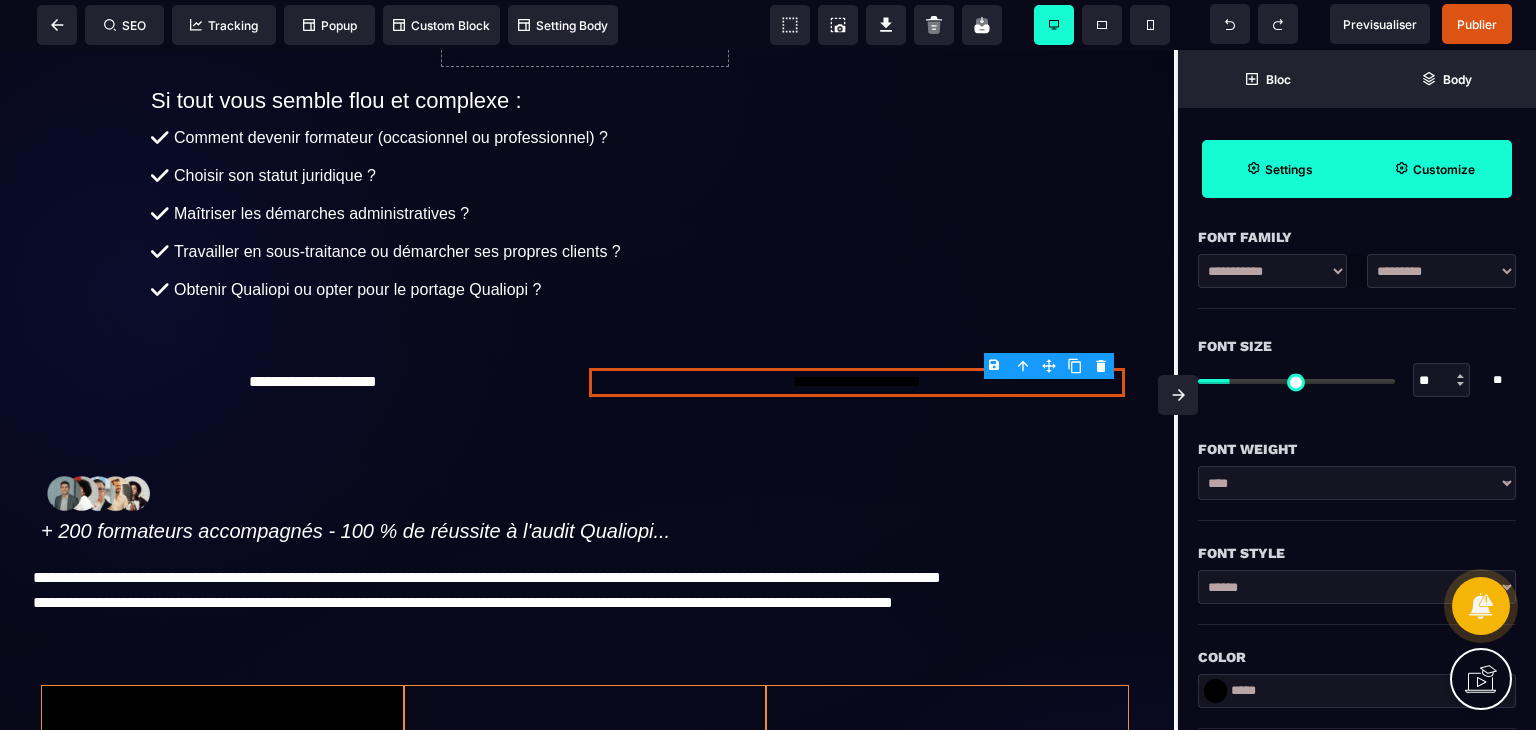 click on "**********" at bounding box center [1441, 271] 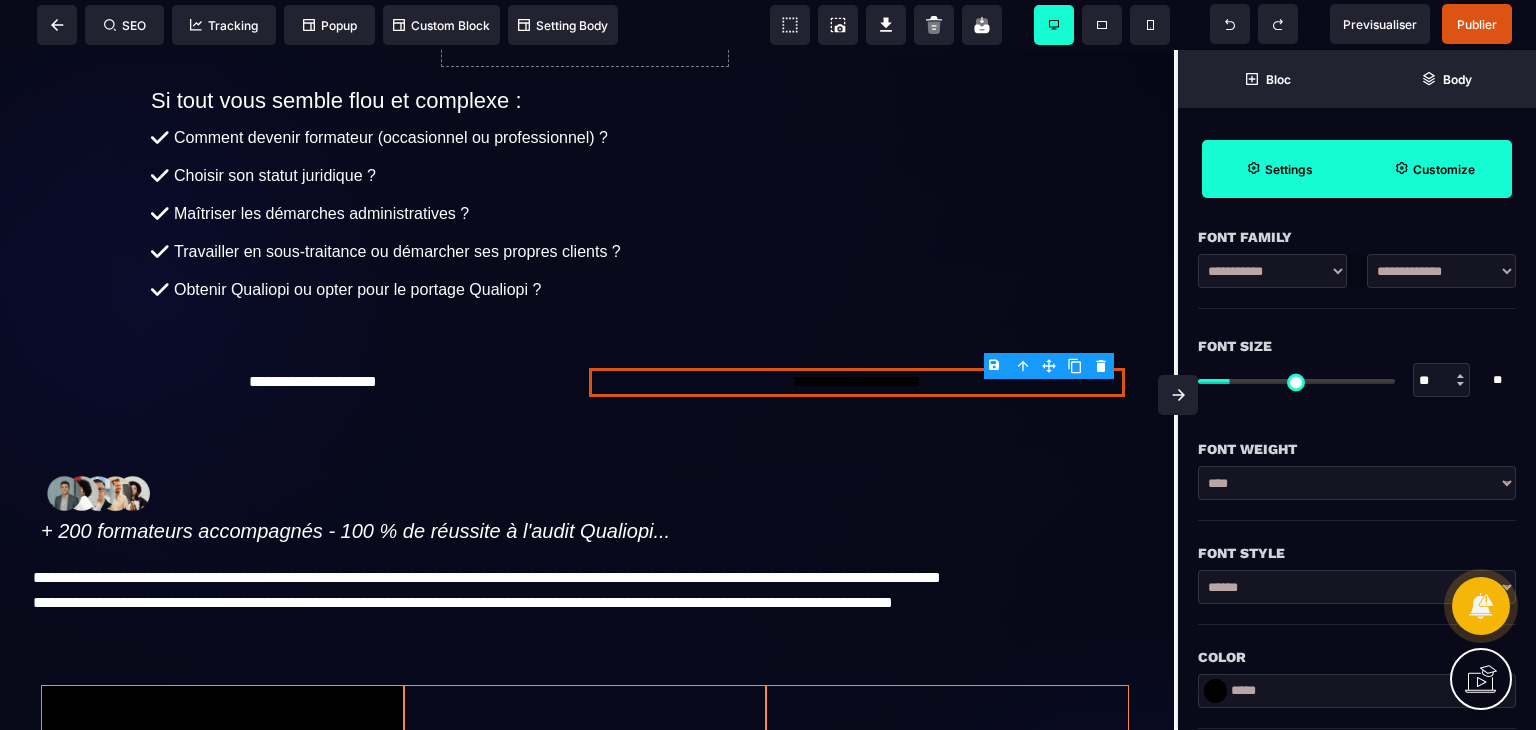 click on "**********" at bounding box center [1441, 271] 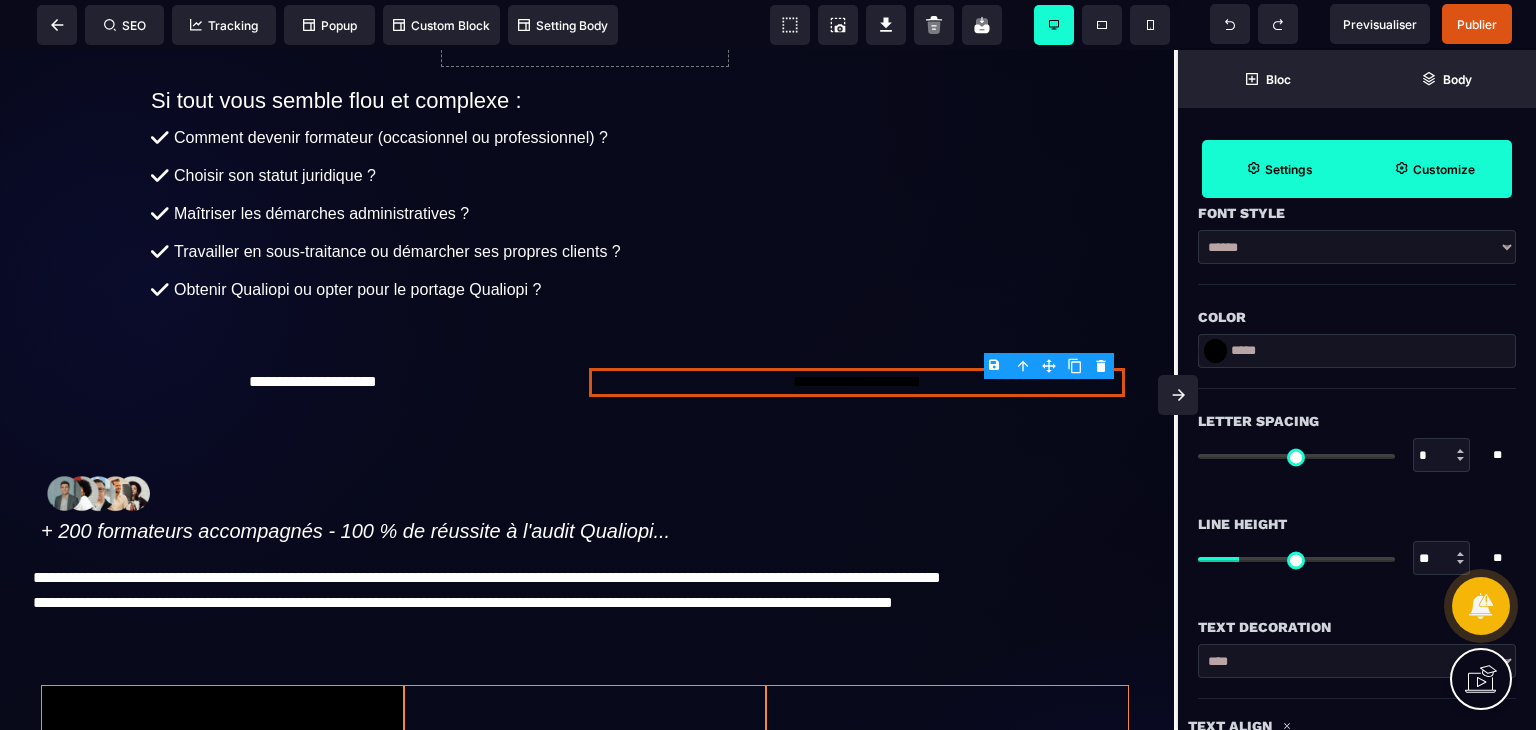 scroll, scrollTop: 561, scrollLeft: 0, axis: vertical 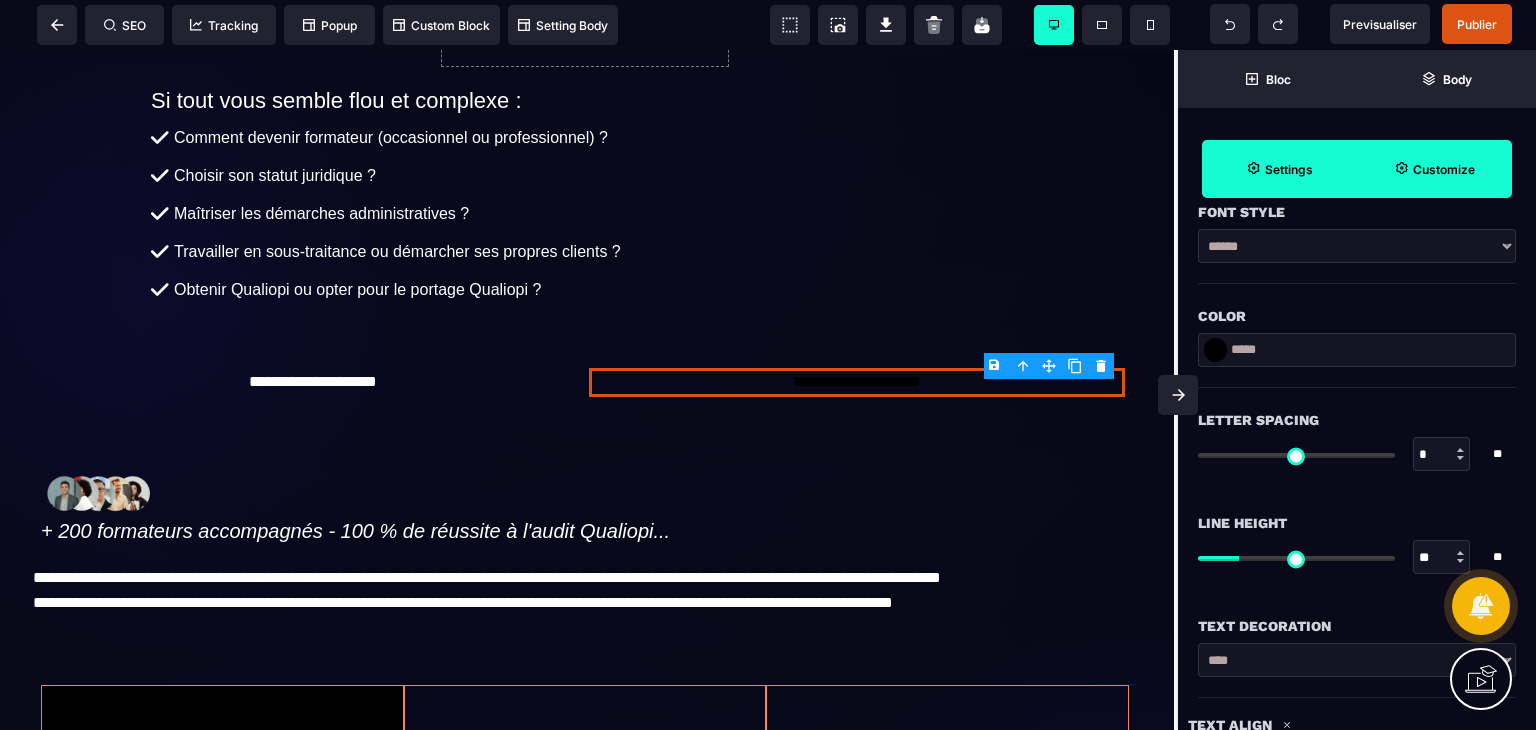 click at bounding box center (1215, 350) 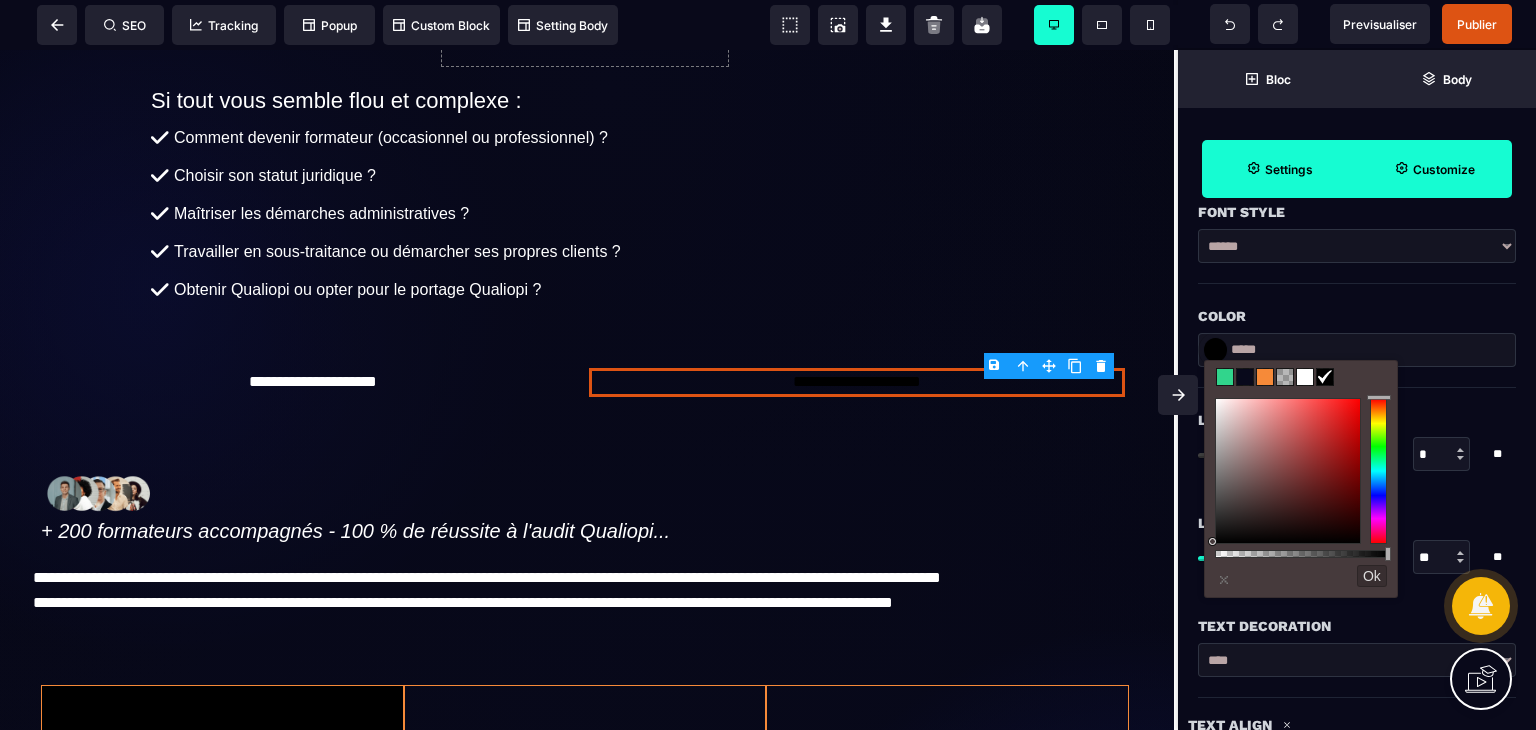 click at bounding box center [1305, 377] 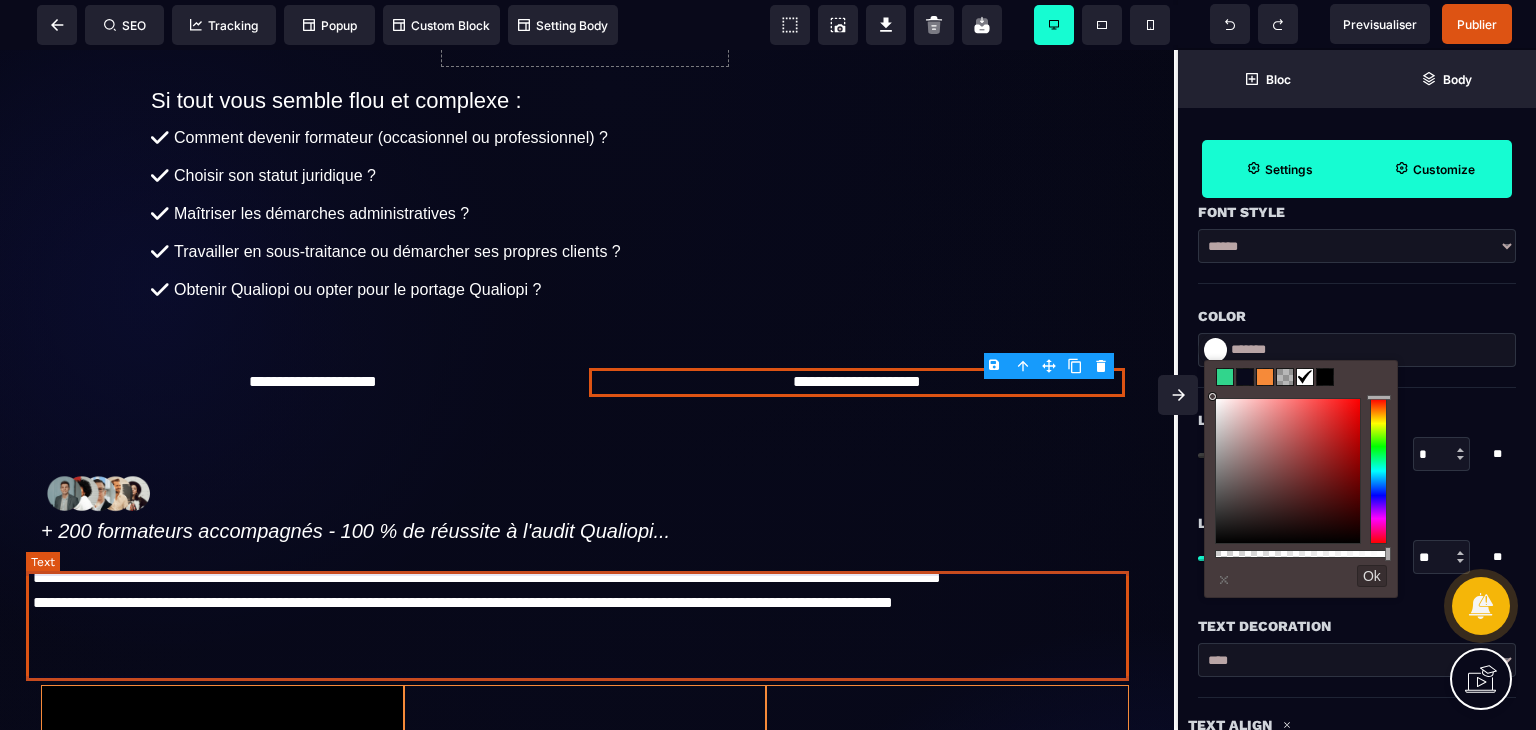 click on "**********" at bounding box center [584, 615] 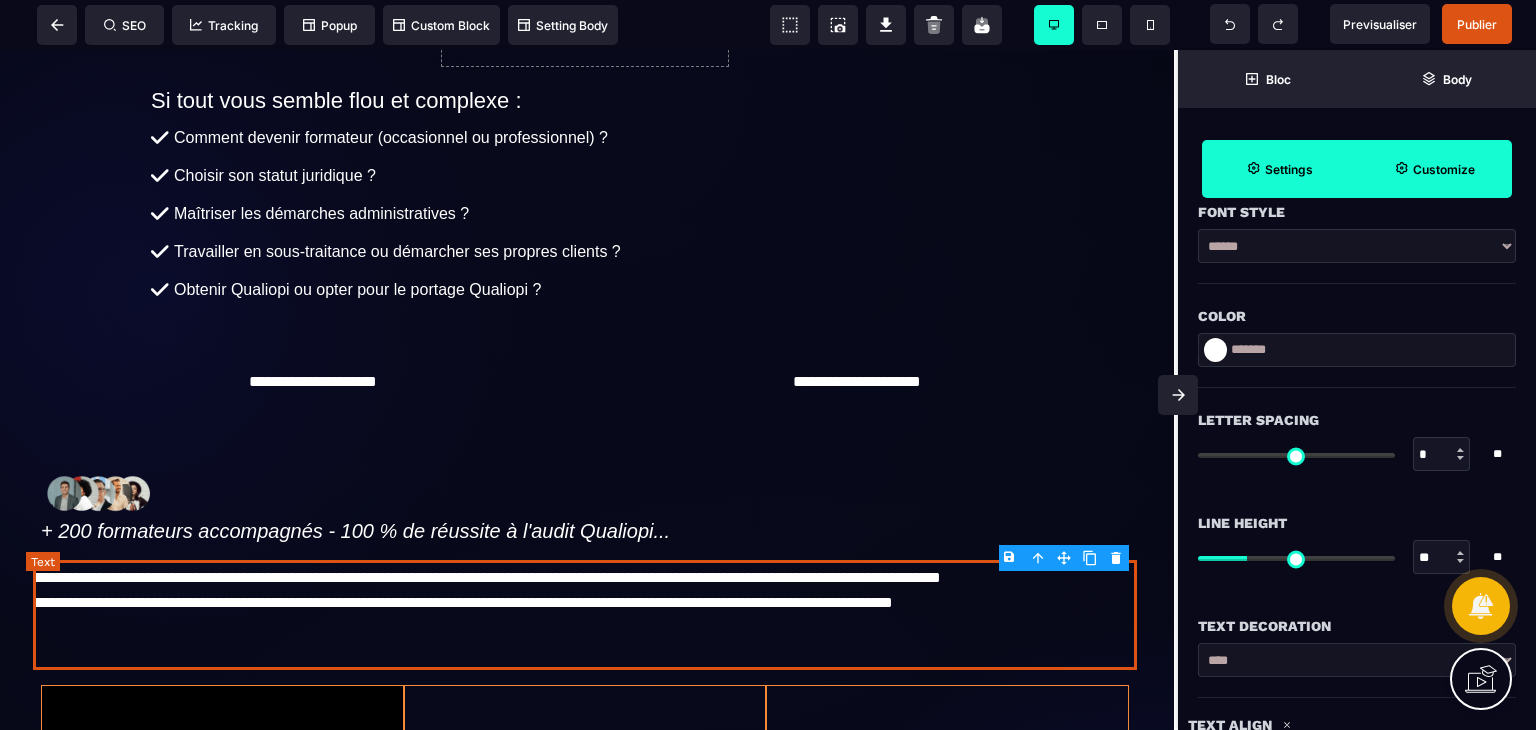 scroll, scrollTop: 0, scrollLeft: 0, axis: both 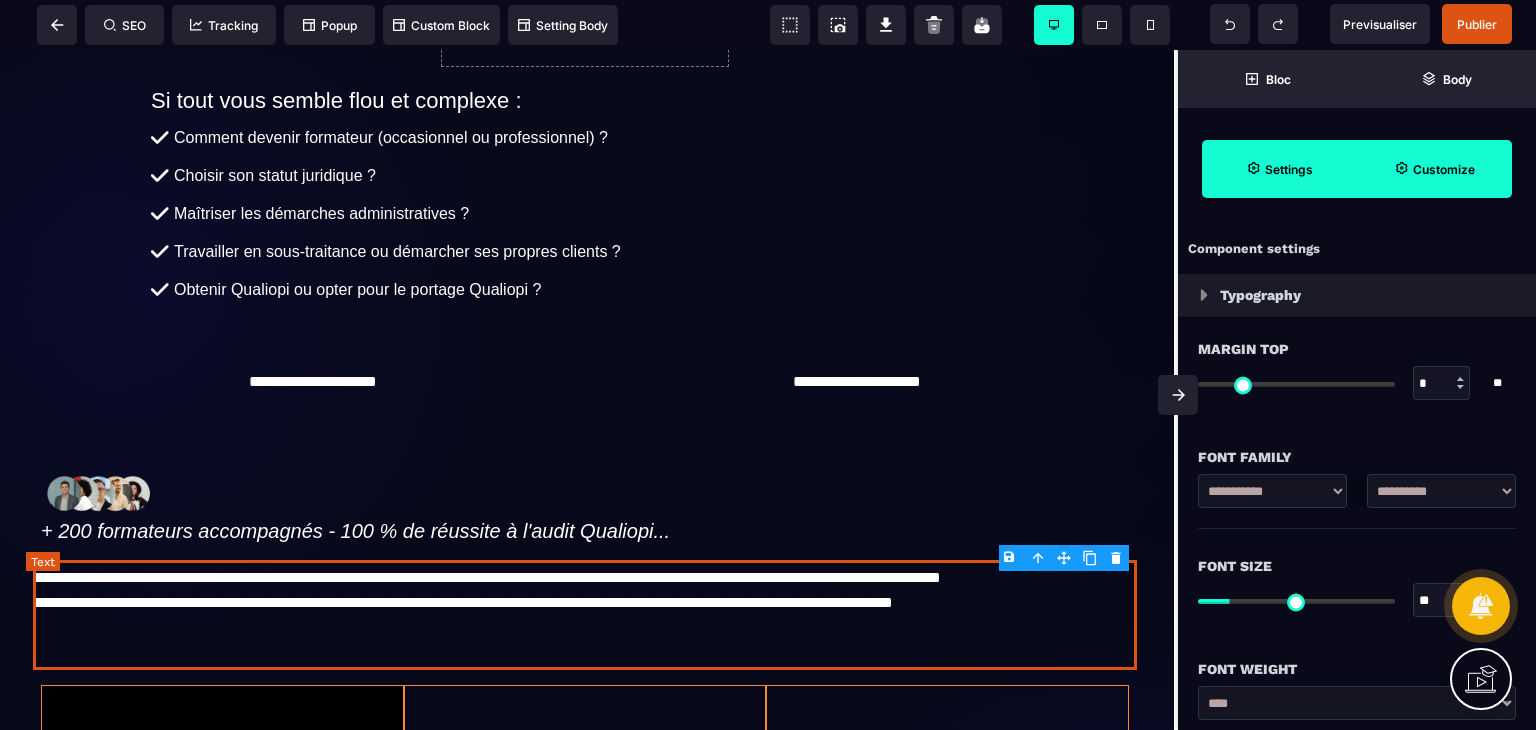 click on "**********" at bounding box center [584, 615] 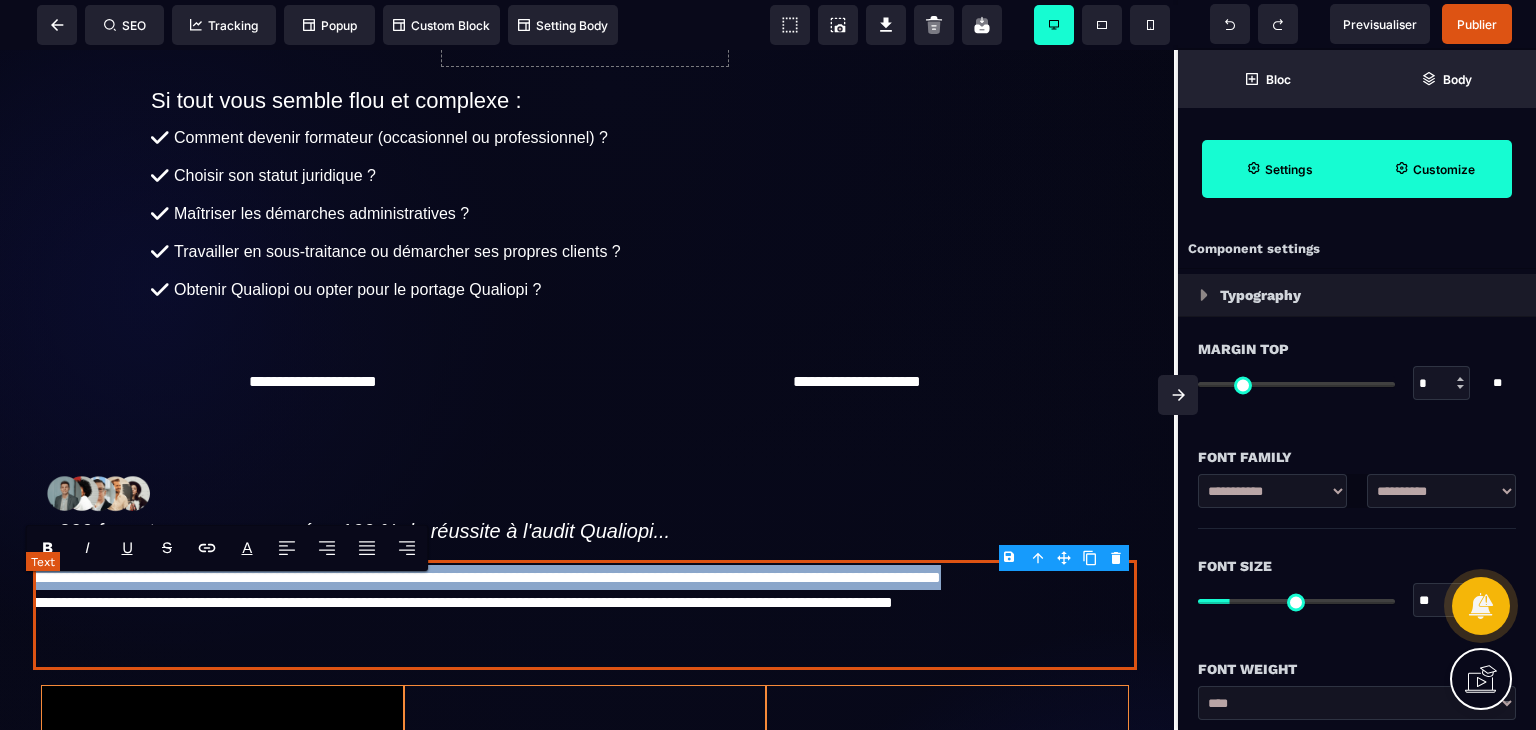 drag, startPoint x: 173, startPoint y: 613, endPoint x: 28, endPoint y: 595, distance: 146.11298 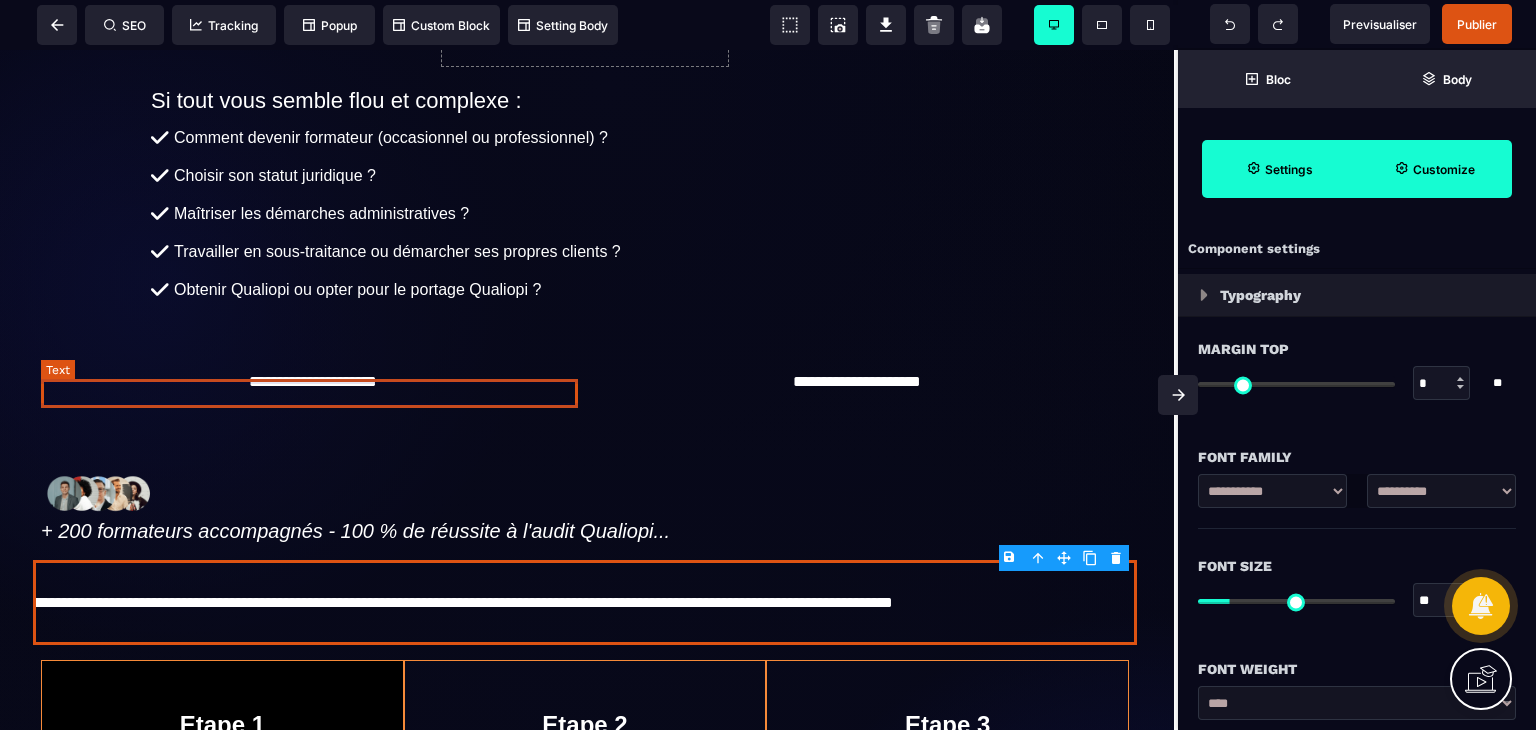 click on "**********" at bounding box center (313, 382) 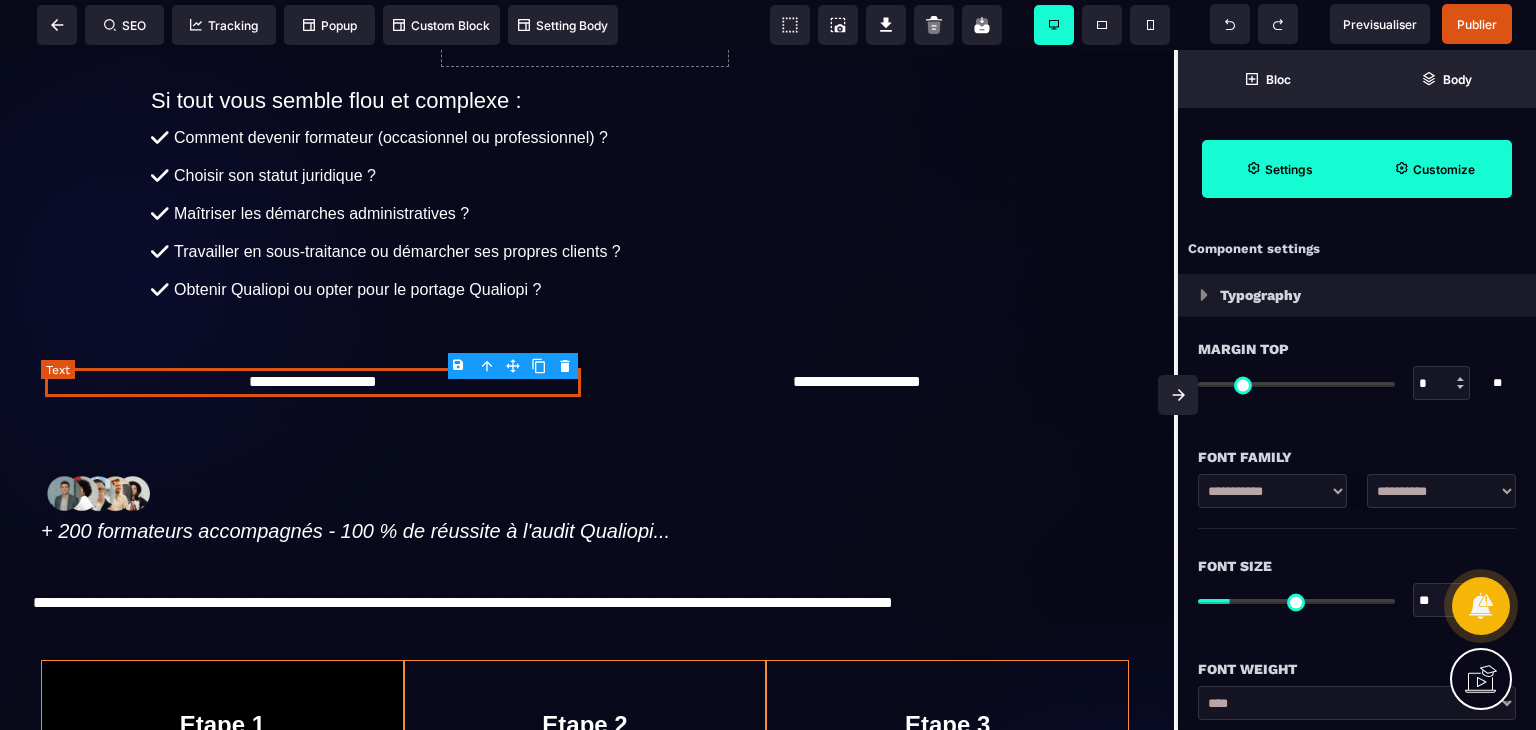 click on "**********" at bounding box center (313, 382) 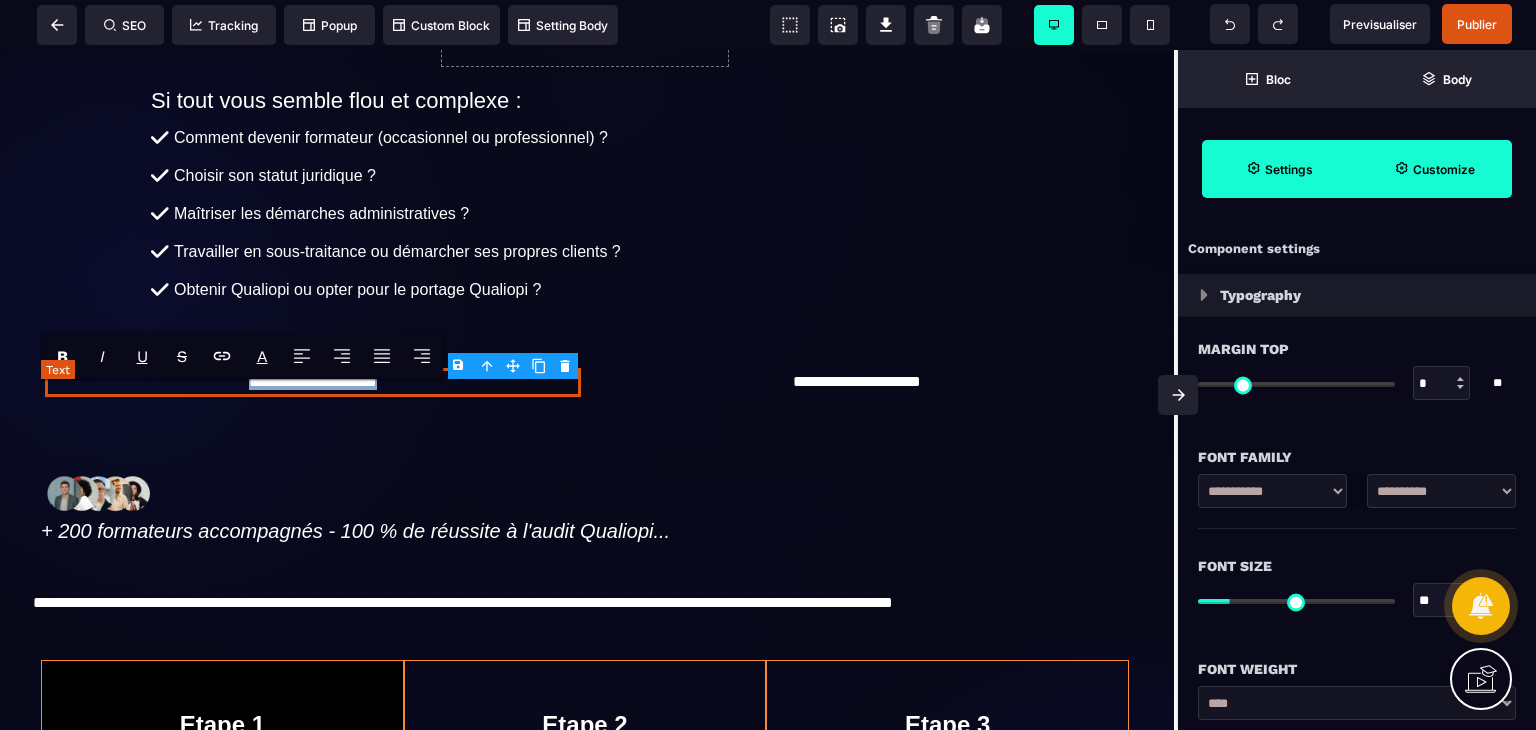 drag, startPoint x: 400, startPoint y: 399, endPoint x: 208, endPoint y: 403, distance: 192.04166 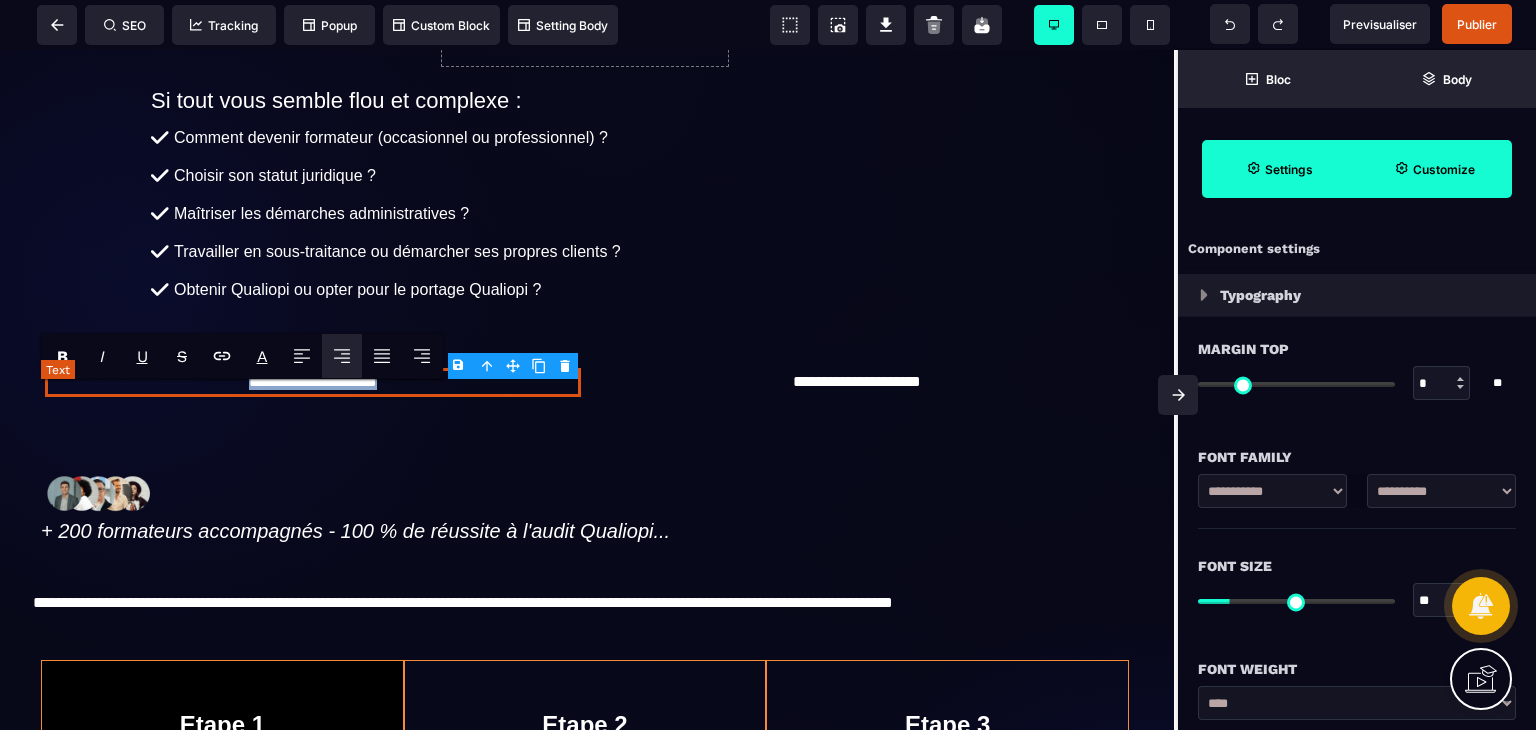 paste 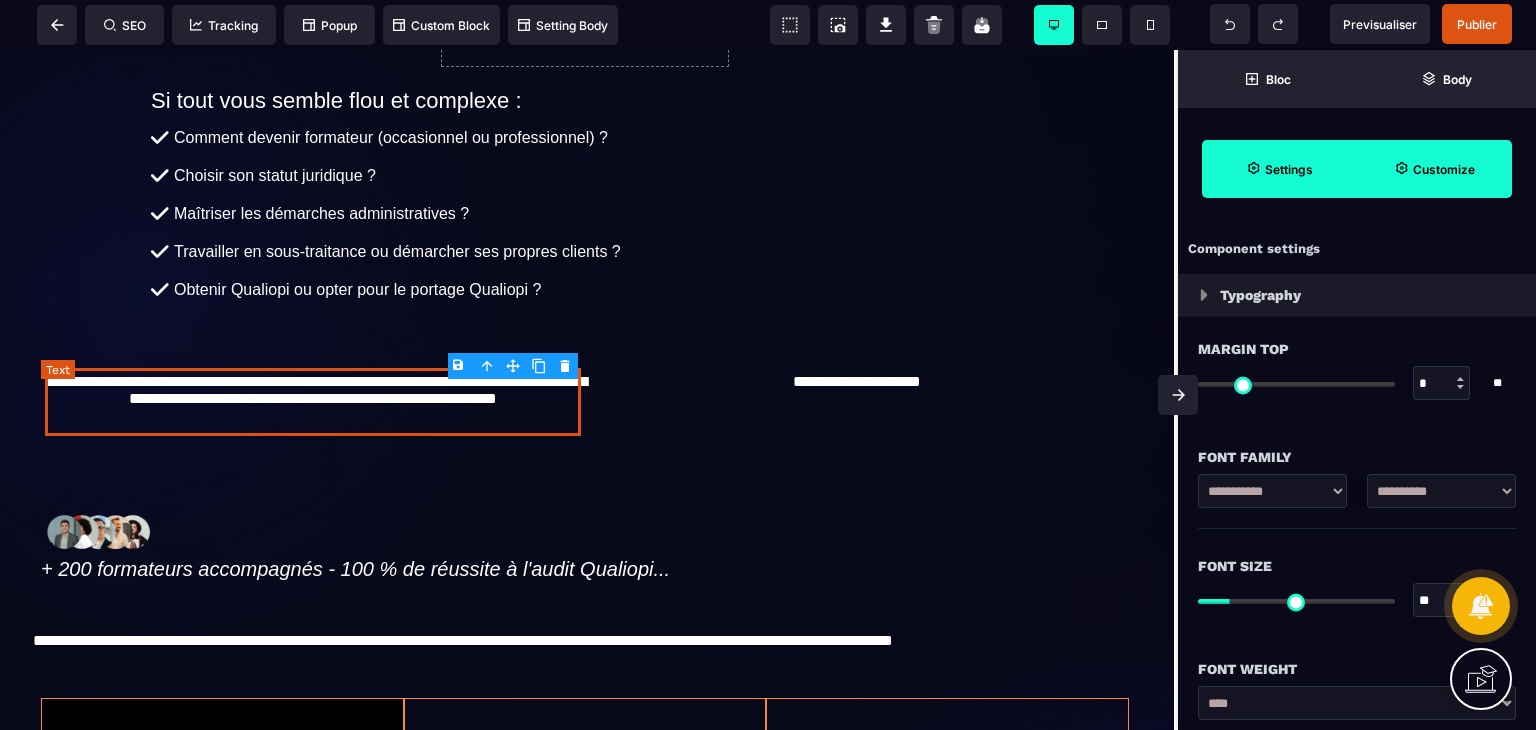 click on "**********" at bounding box center (584, 640) 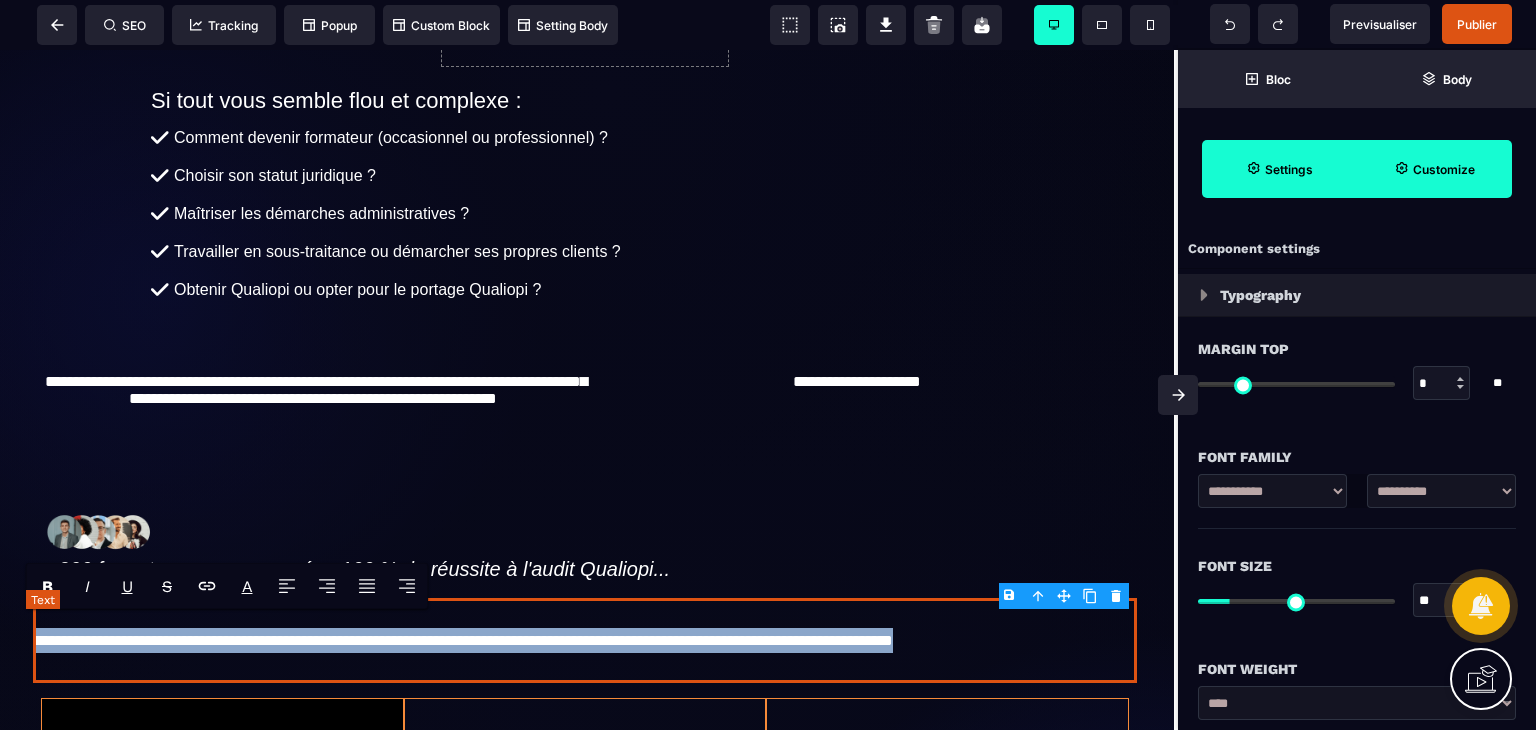 drag, startPoint x: 136, startPoint y: 675, endPoint x: 24, endPoint y: 645, distance: 115.948265 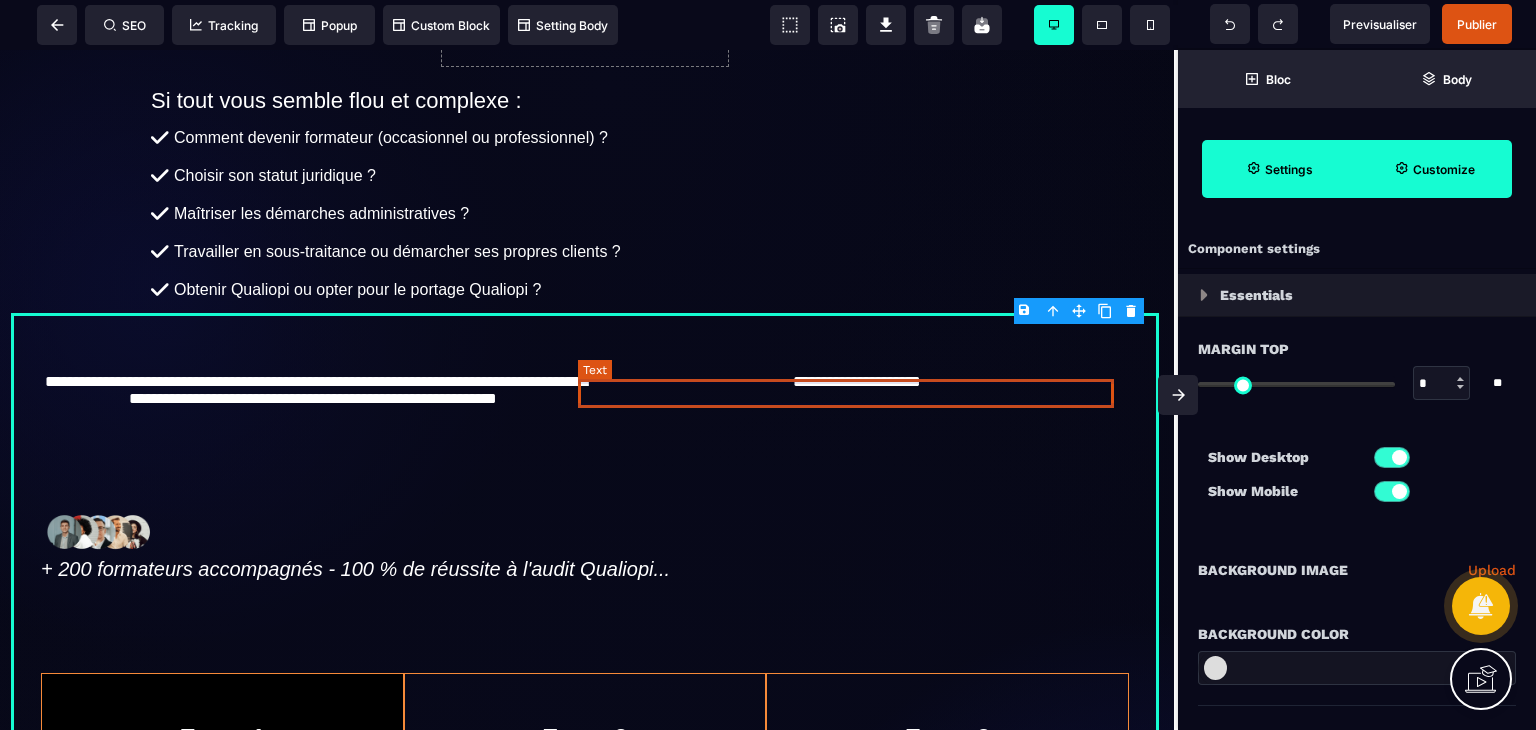 click on "**********" at bounding box center [857, 382] 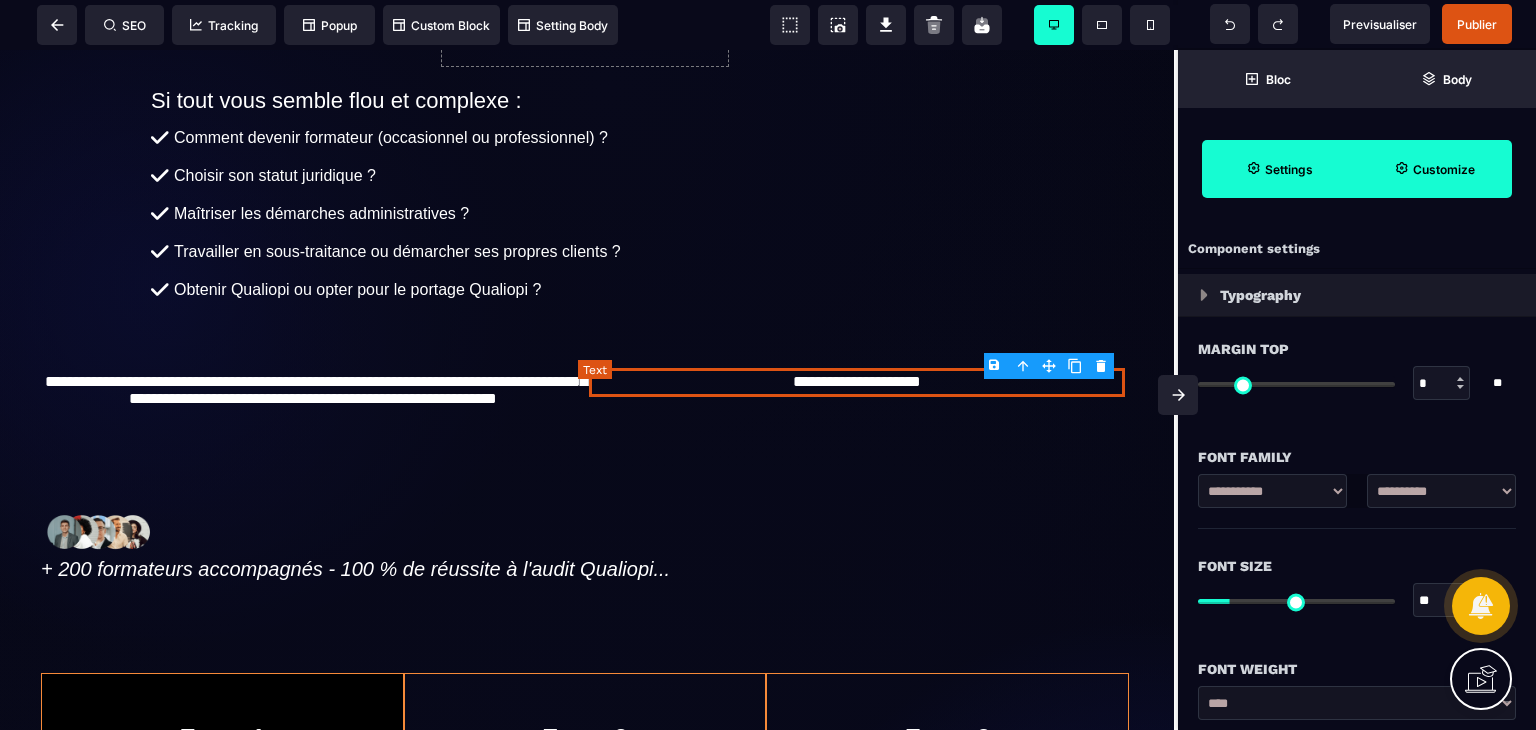 click on "**********" at bounding box center [857, 382] 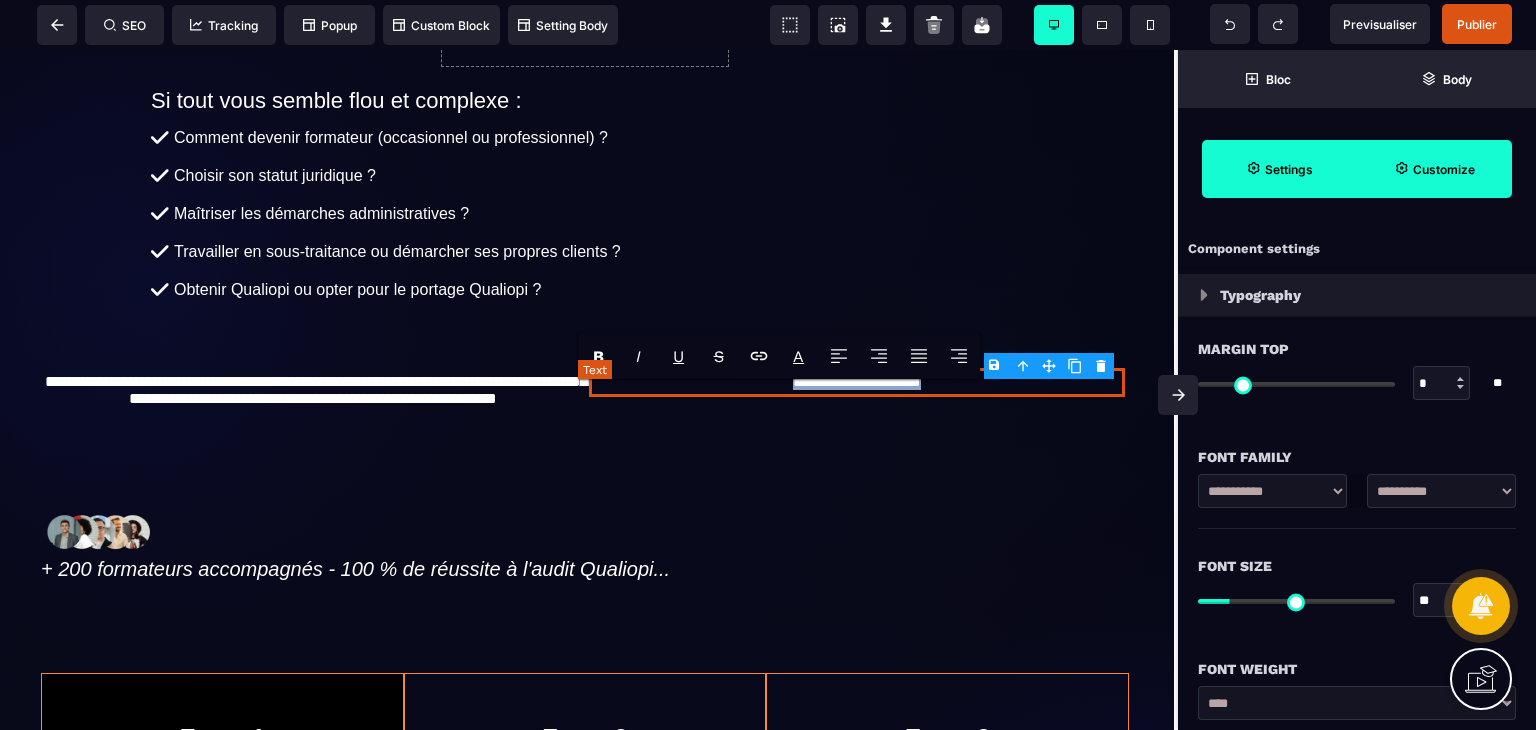 drag, startPoint x: 948, startPoint y: 396, endPoint x: 728, endPoint y: 396, distance: 220 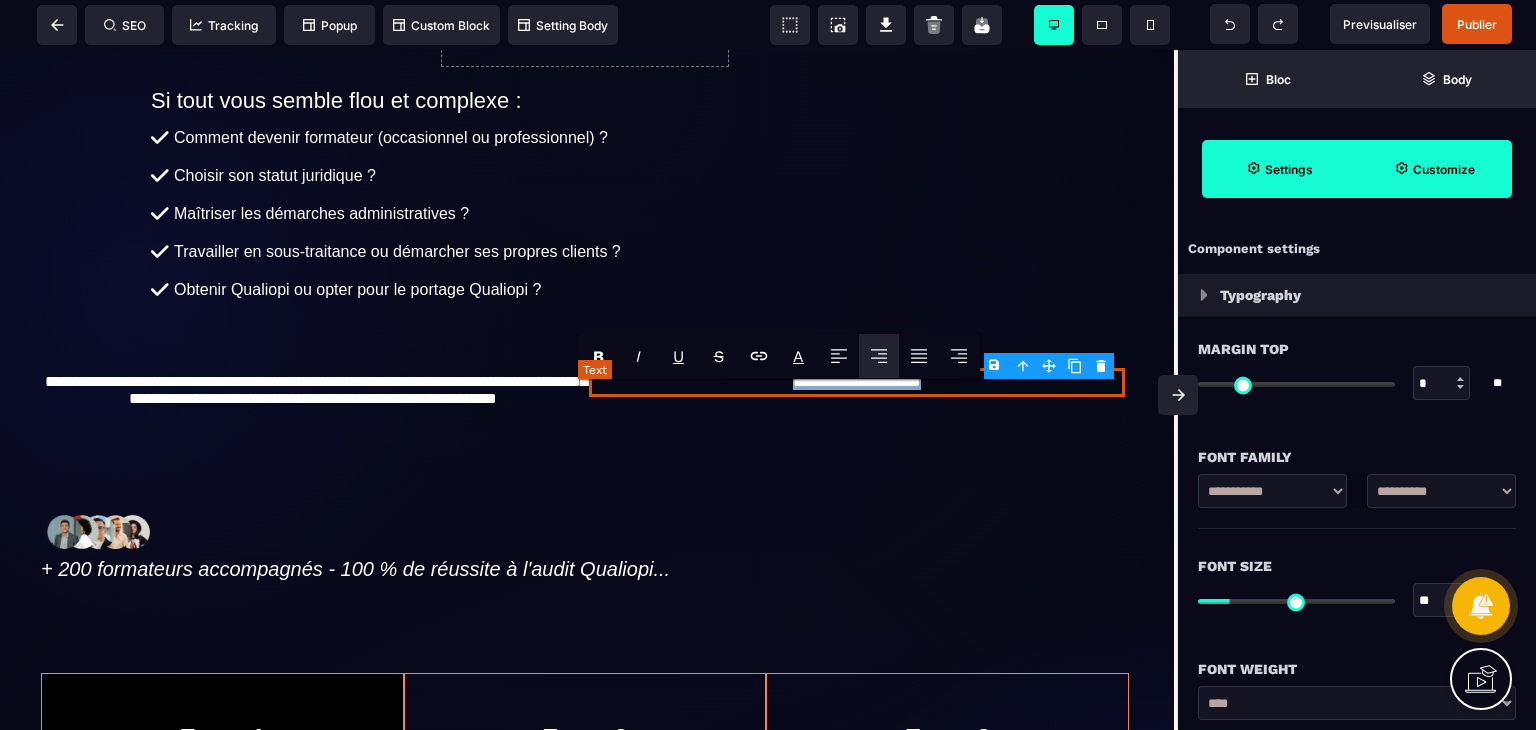 paste 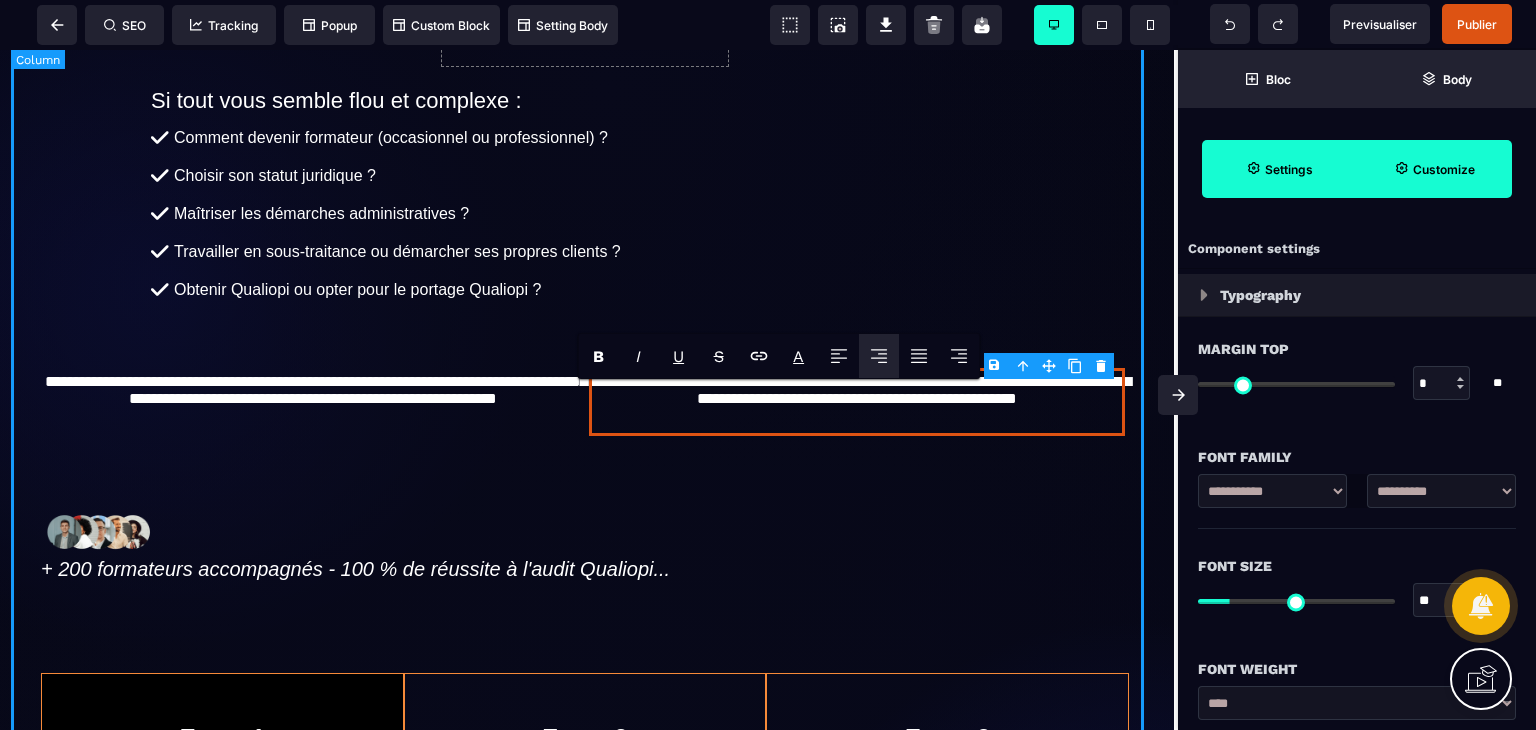 click on "**********" at bounding box center [585, 702] 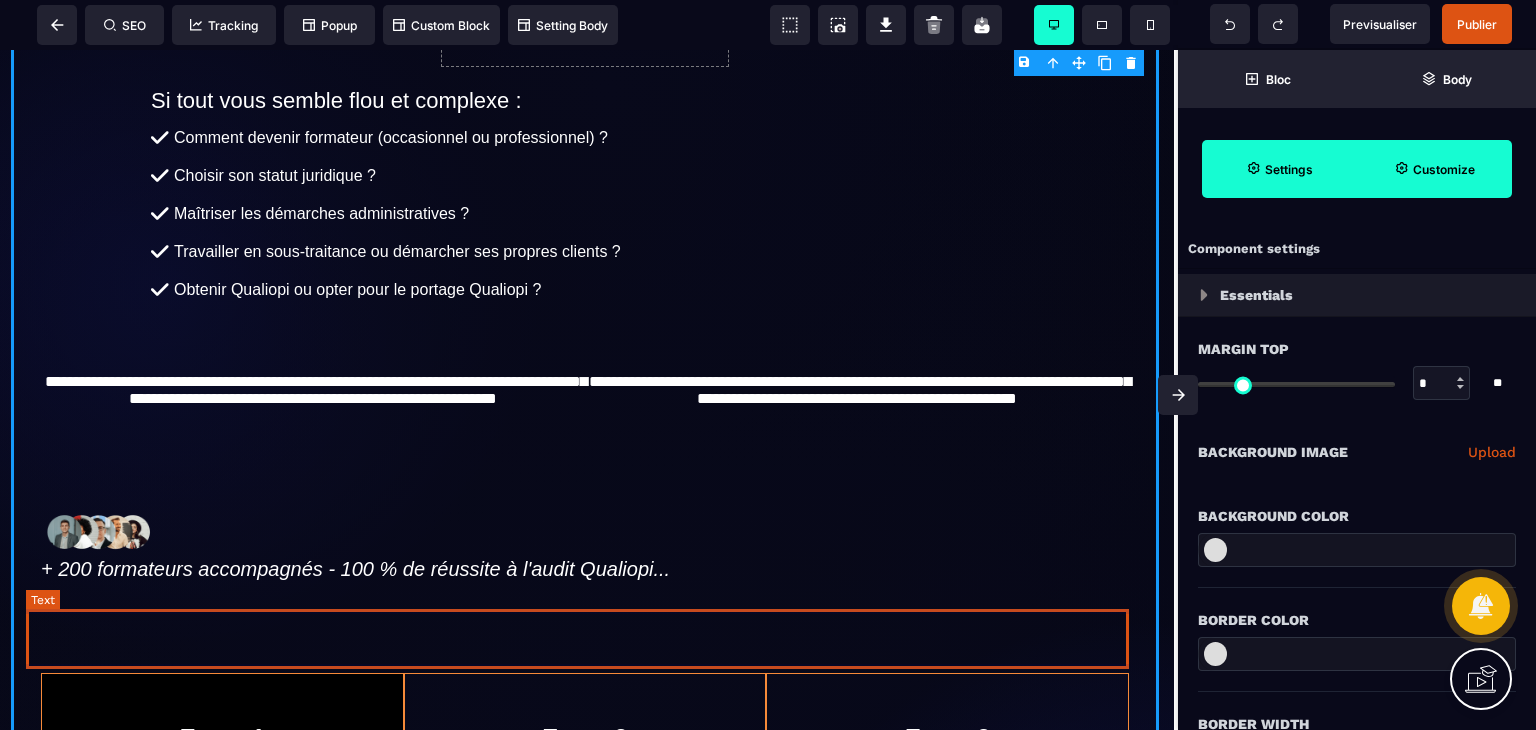 click at bounding box center [584, 628] 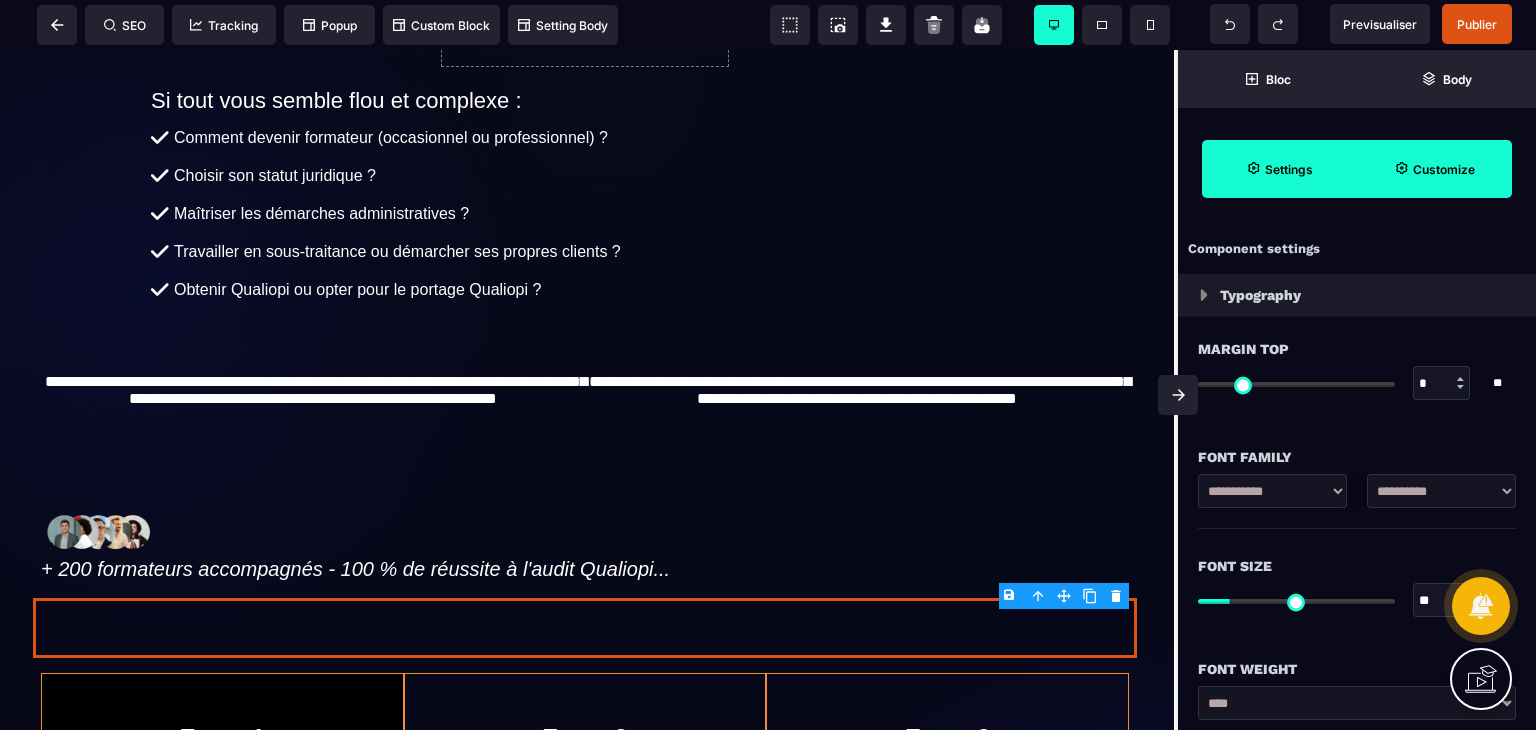 click on "B I U S
A *******
Text
SEO
Tracking
Popup" at bounding box center [768, 365] 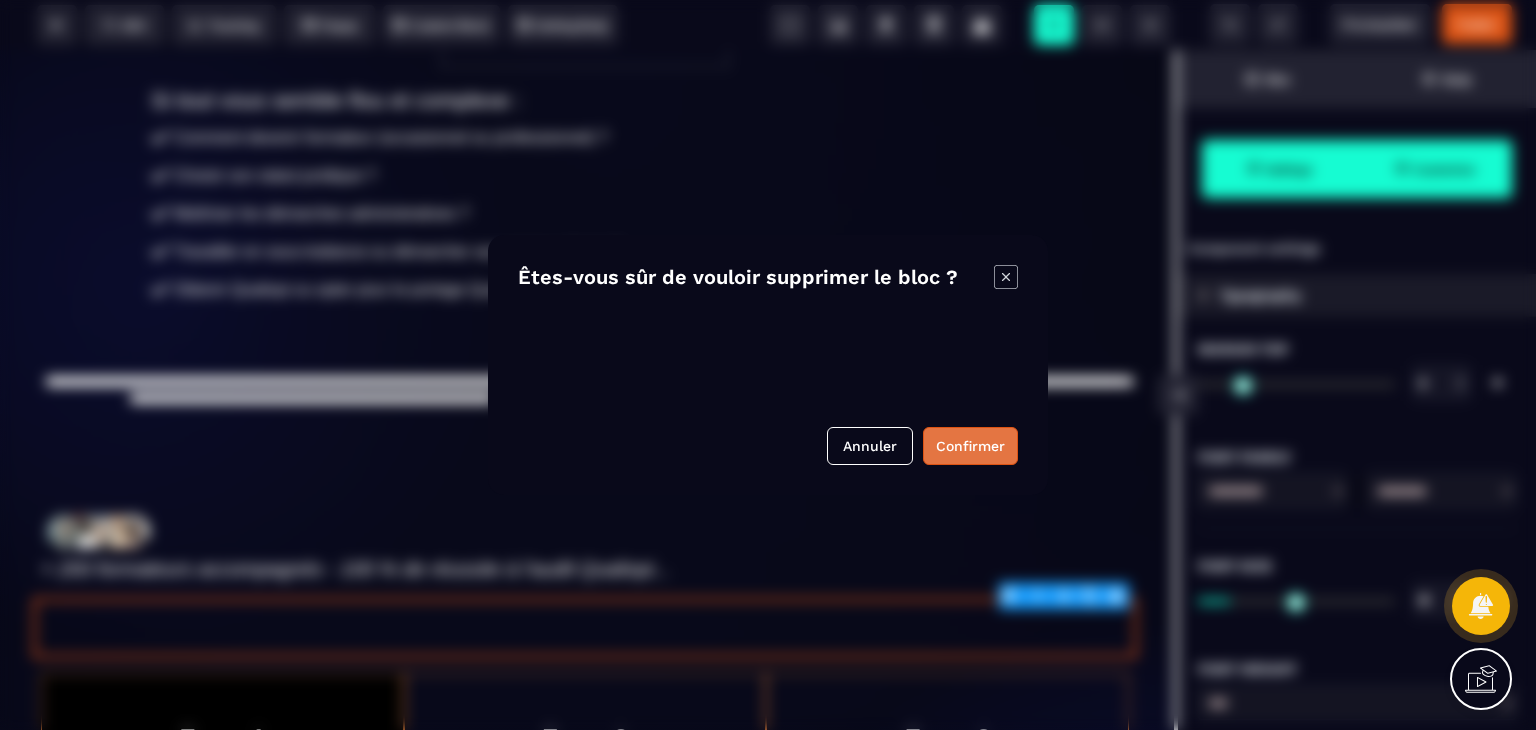 click on "Confirmer" at bounding box center (970, 446) 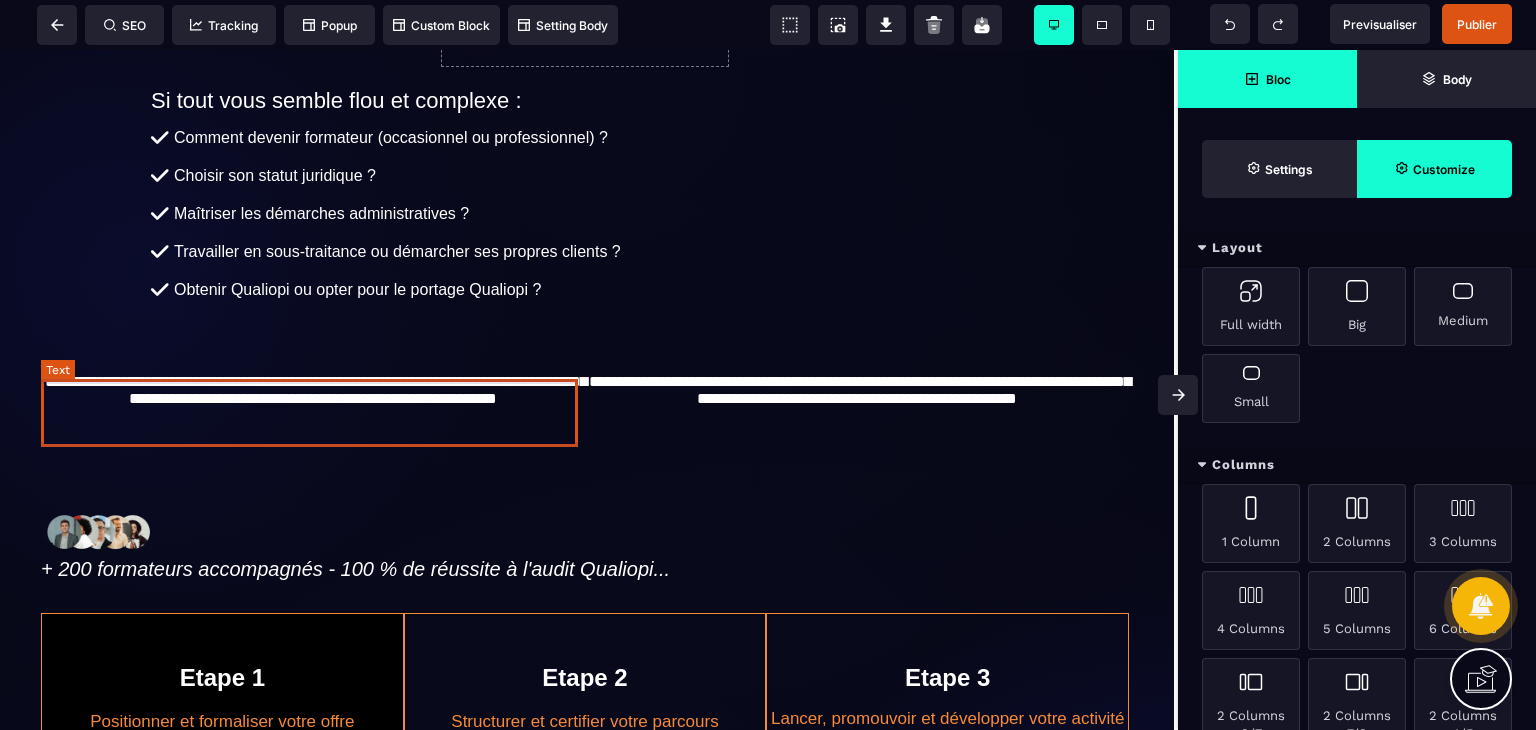 click on "**********" at bounding box center (313, 402) 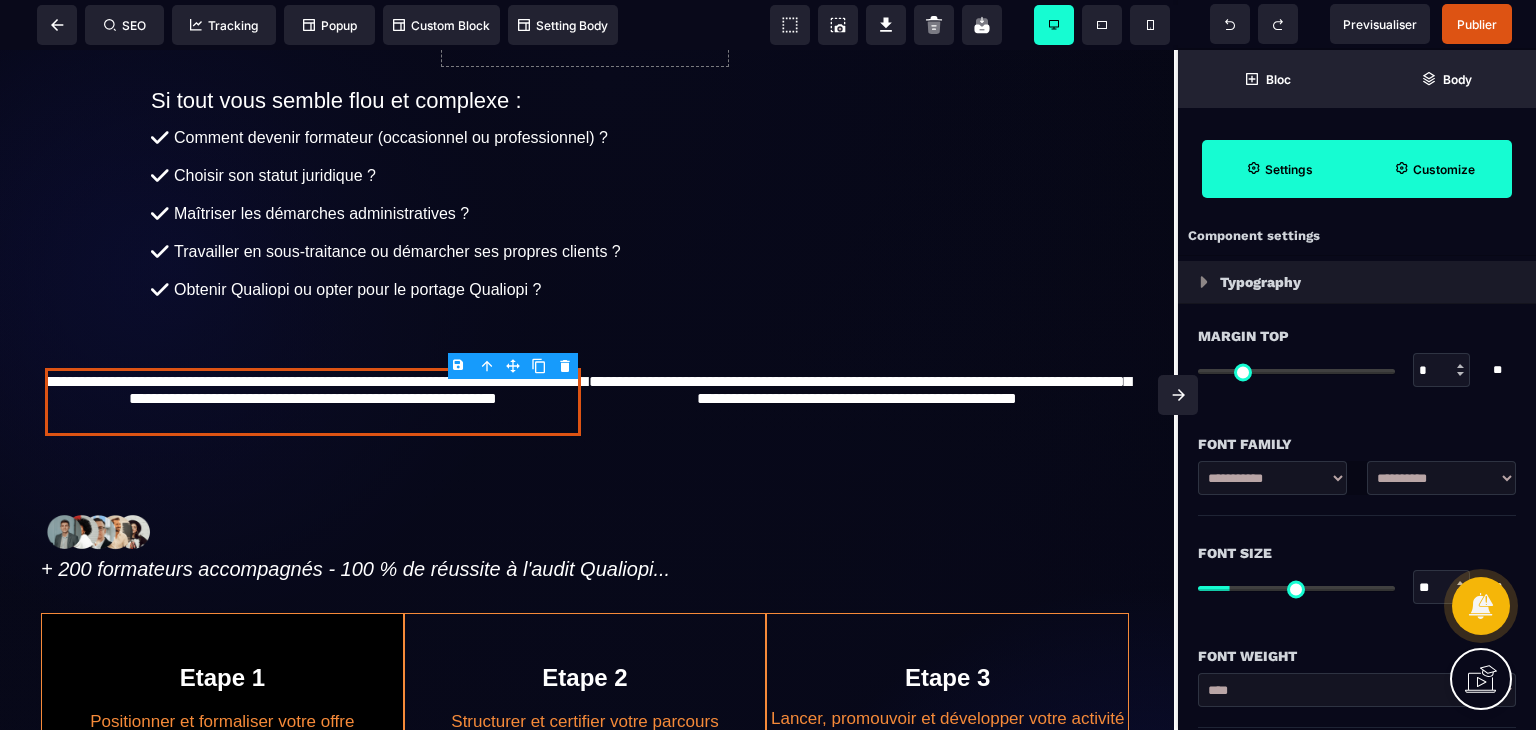scroll, scrollTop: 15, scrollLeft: 0, axis: vertical 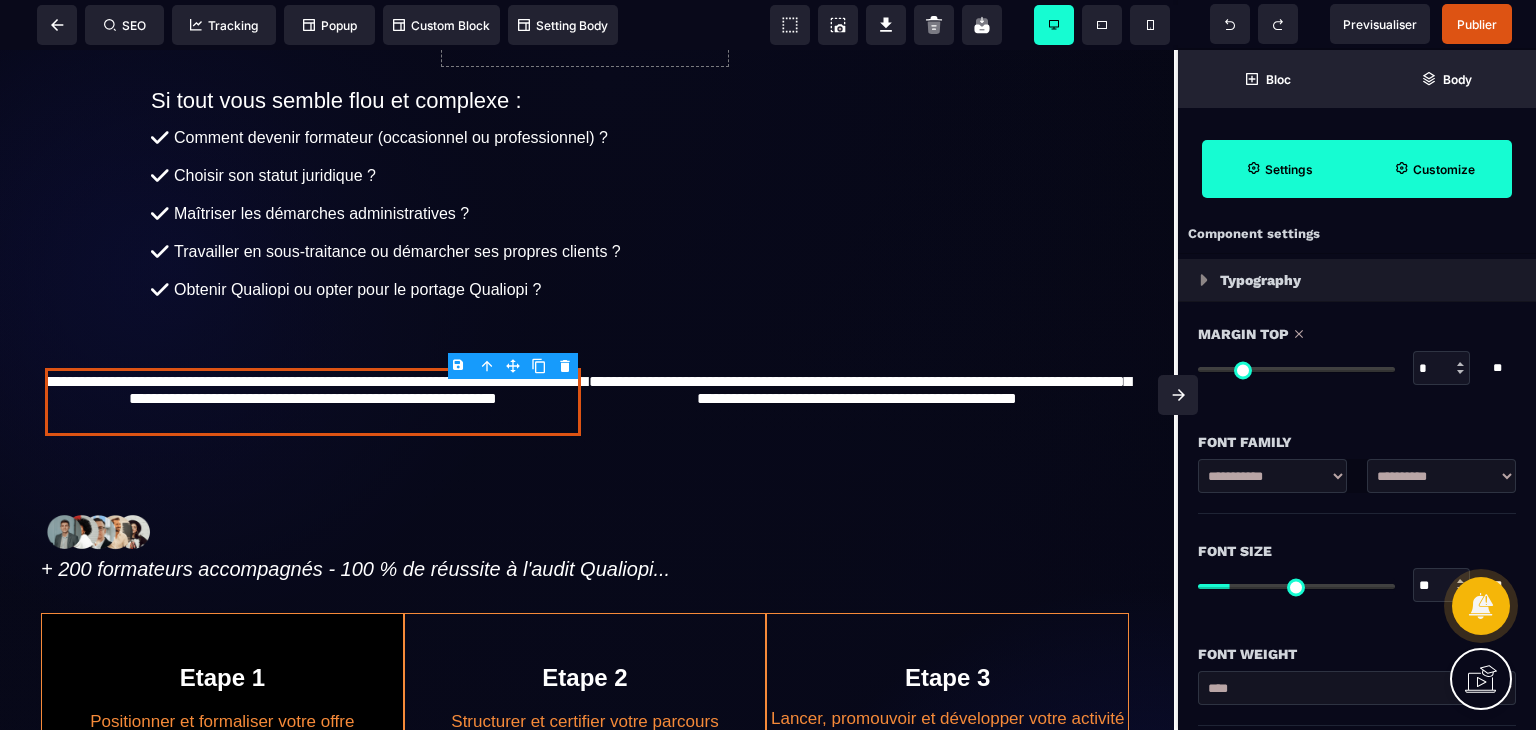 drag, startPoint x: 1209, startPoint y: 366, endPoint x: 1194, endPoint y: 366, distance: 15 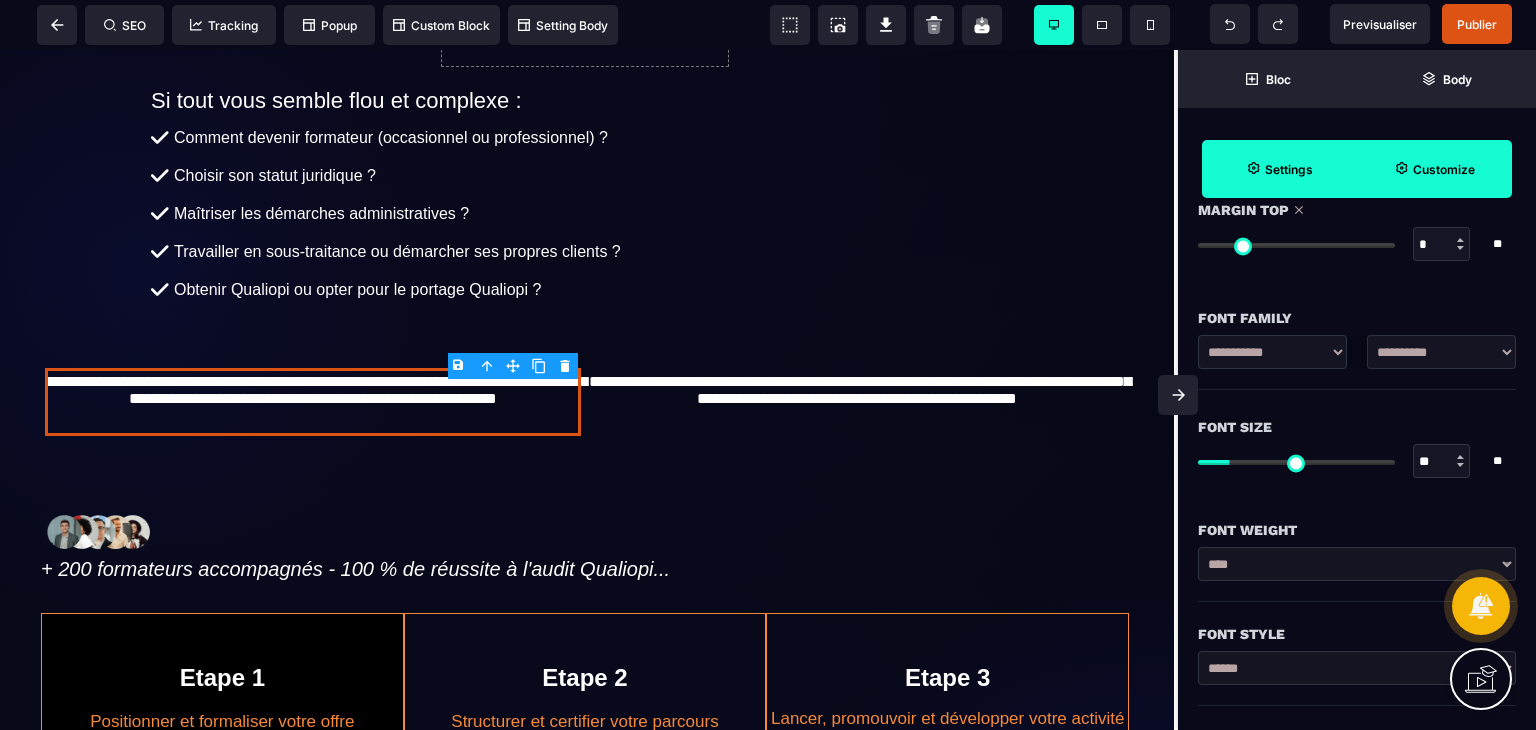 scroll, scrollTop: 141, scrollLeft: 0, axis: vertical 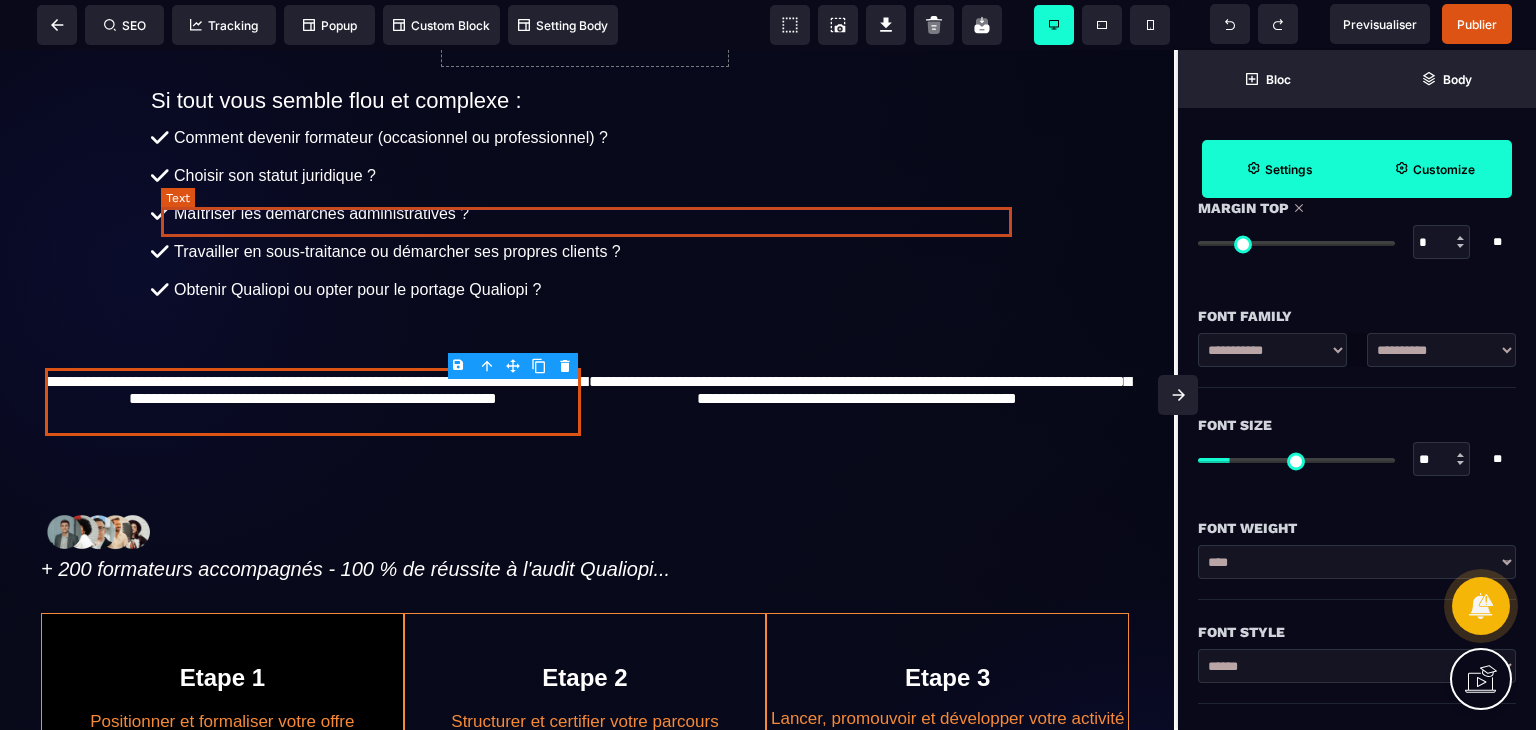click on "Maîtriser les démarches administratives ?" at bounding box center (594, 214) 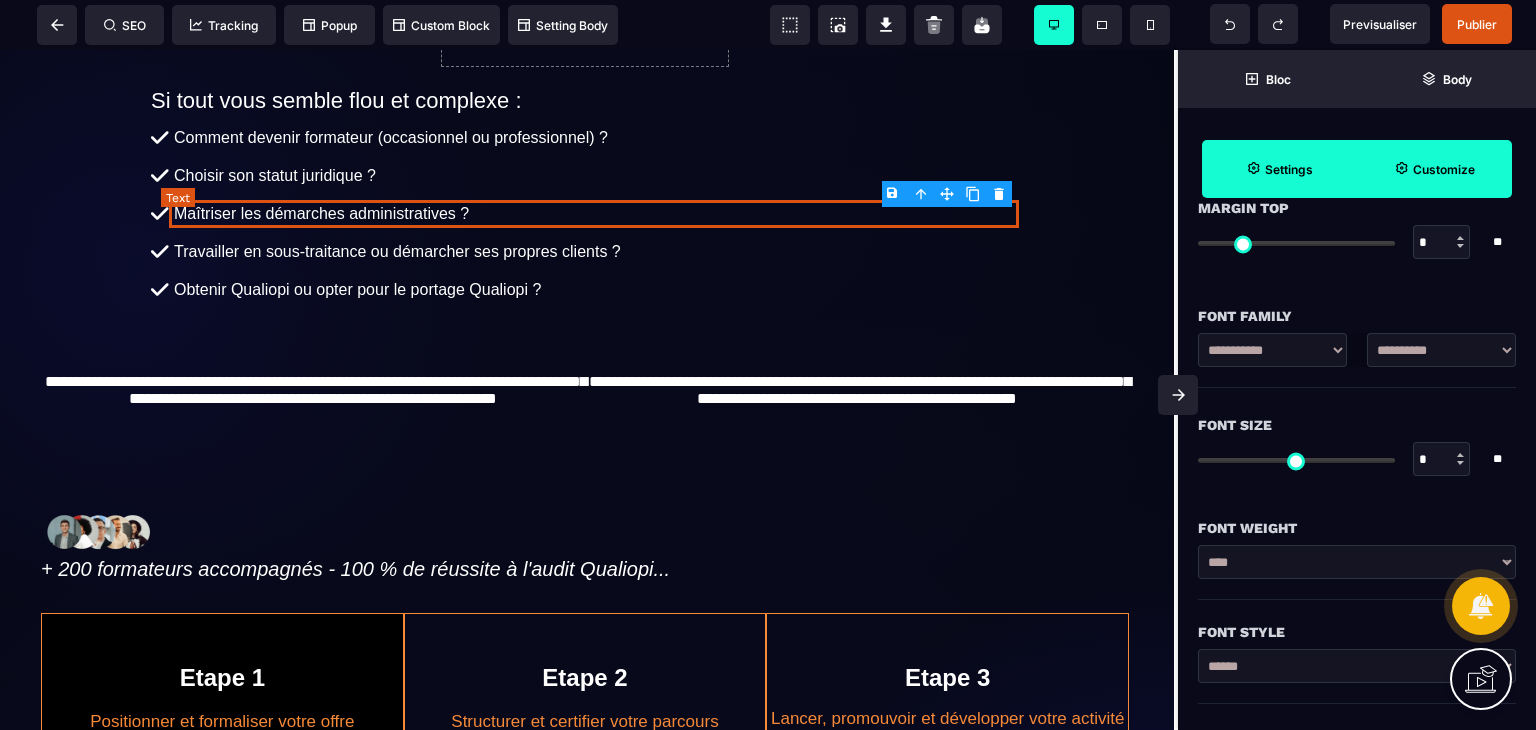 scroll, scrollTop: 0, scrollLeft: 0, axis: both 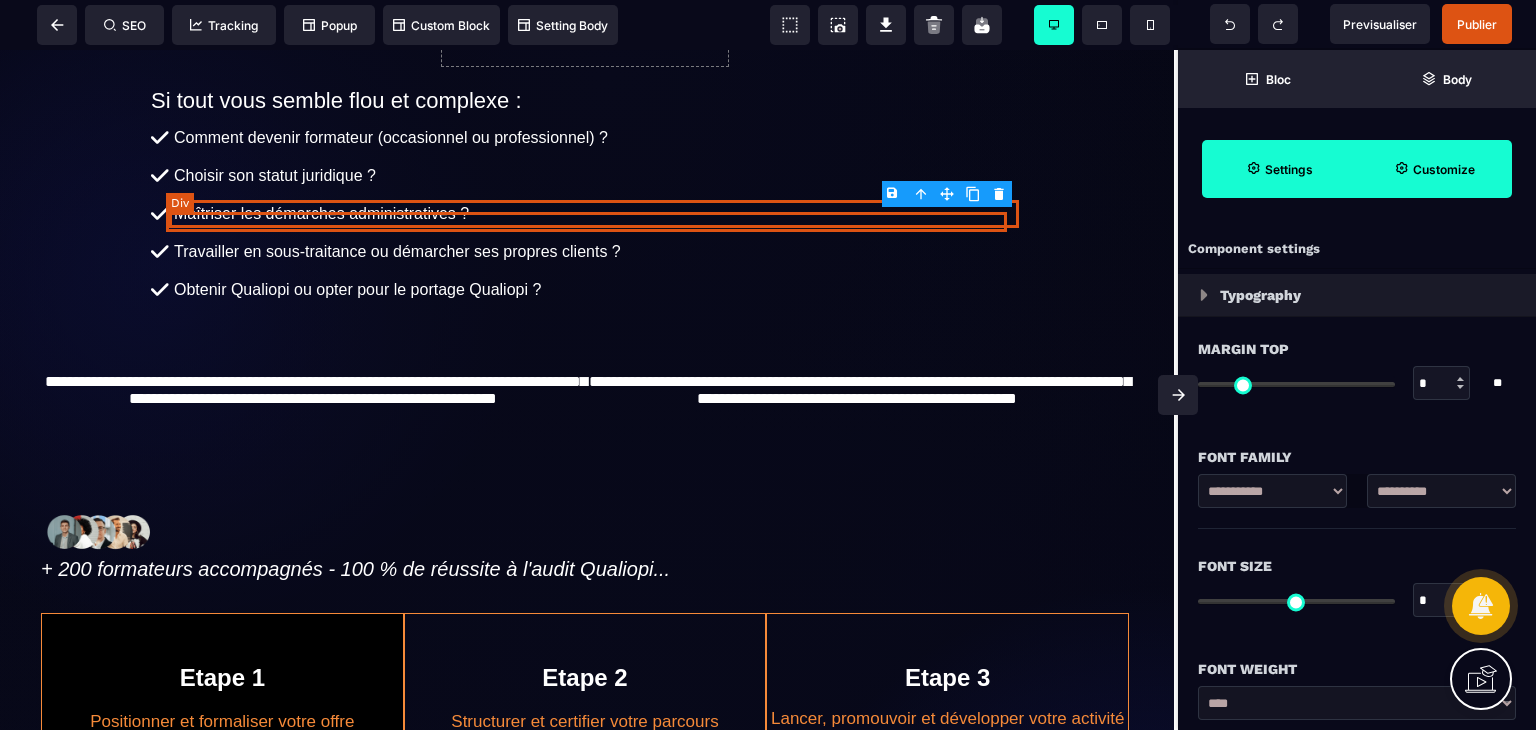 click on "Maîtriser les démarches administratives ?" at bounding box center (594, 214) 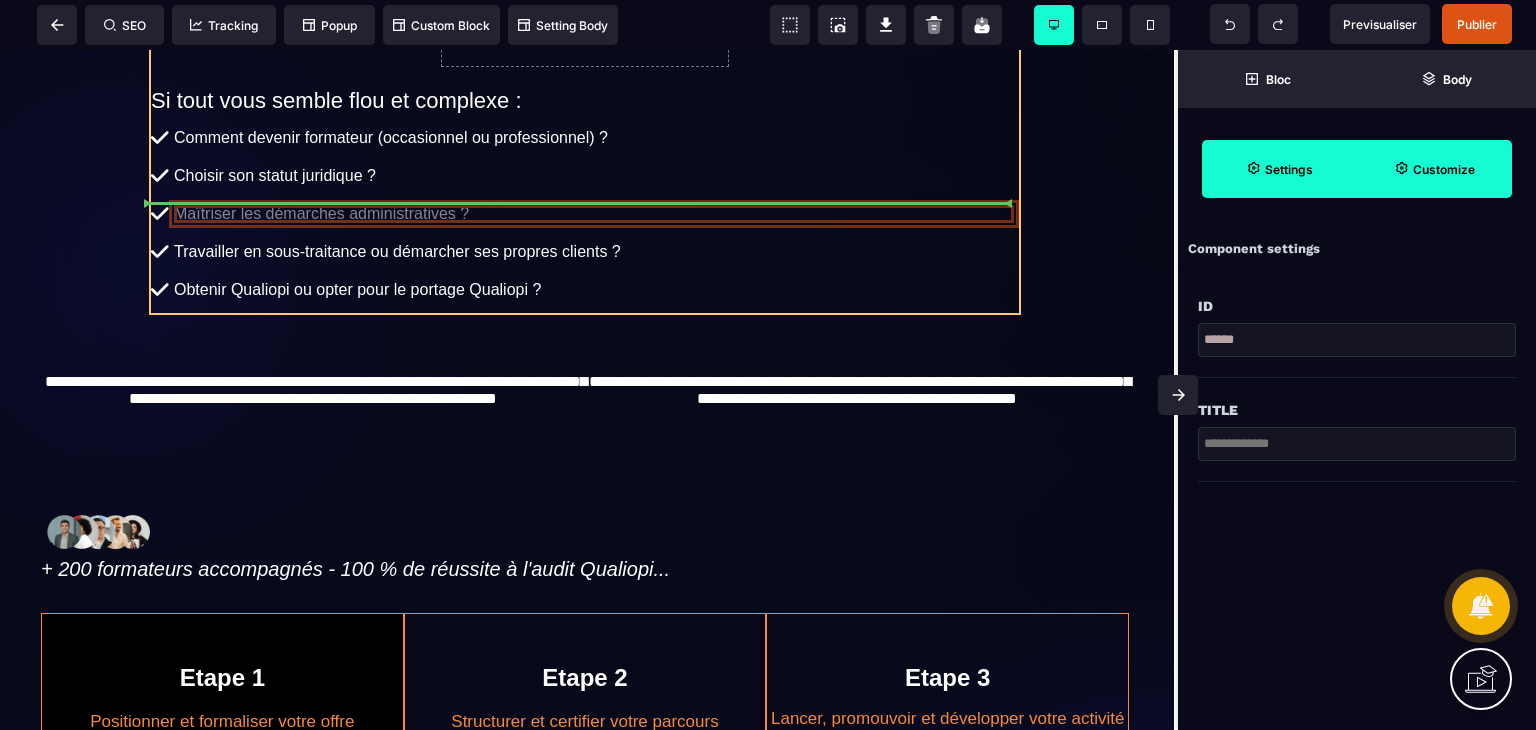 drag, startPoint x: 610, startPoint y: 233, endPoint x: 504, endPoint y: 196, distance: 112.27199 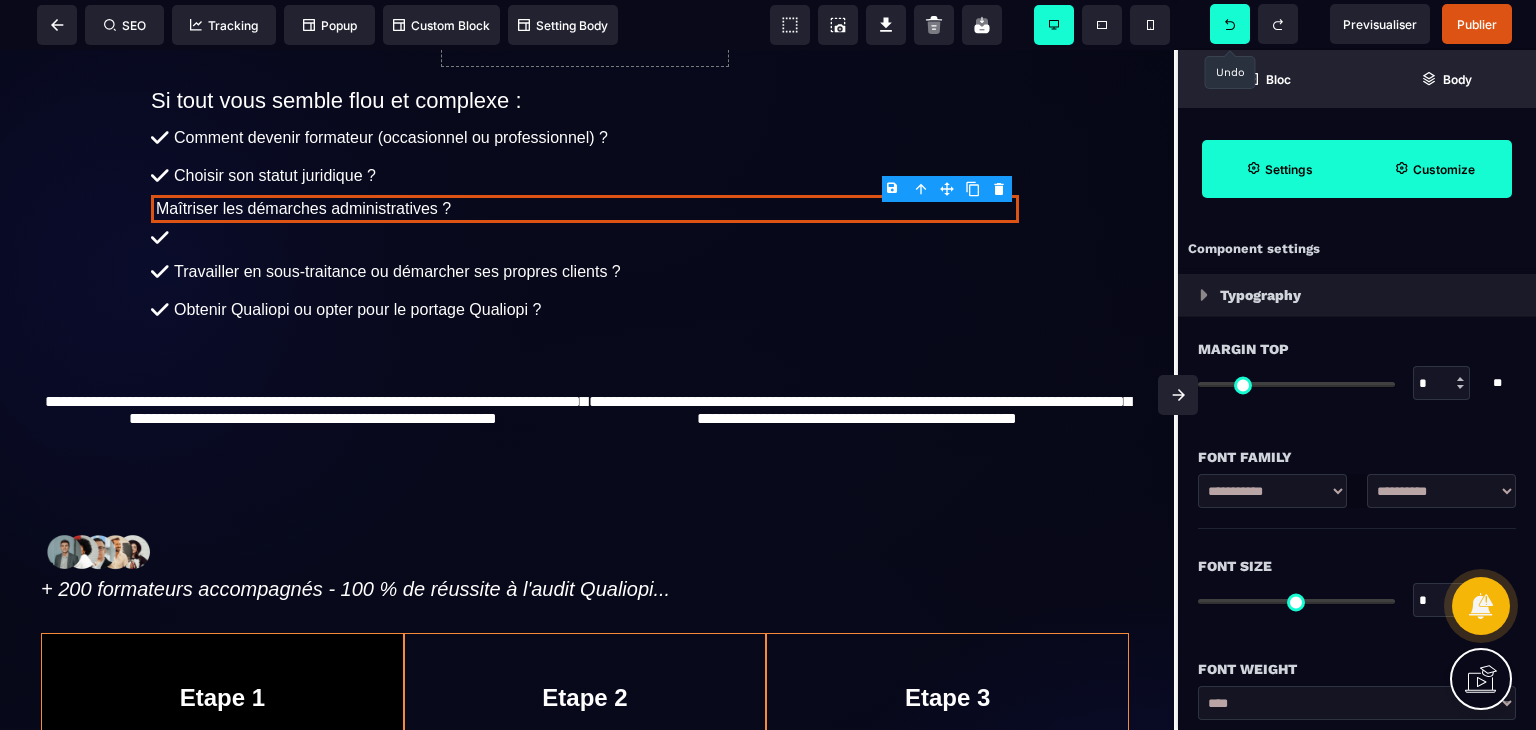 click at bounding box center (1230, 24) 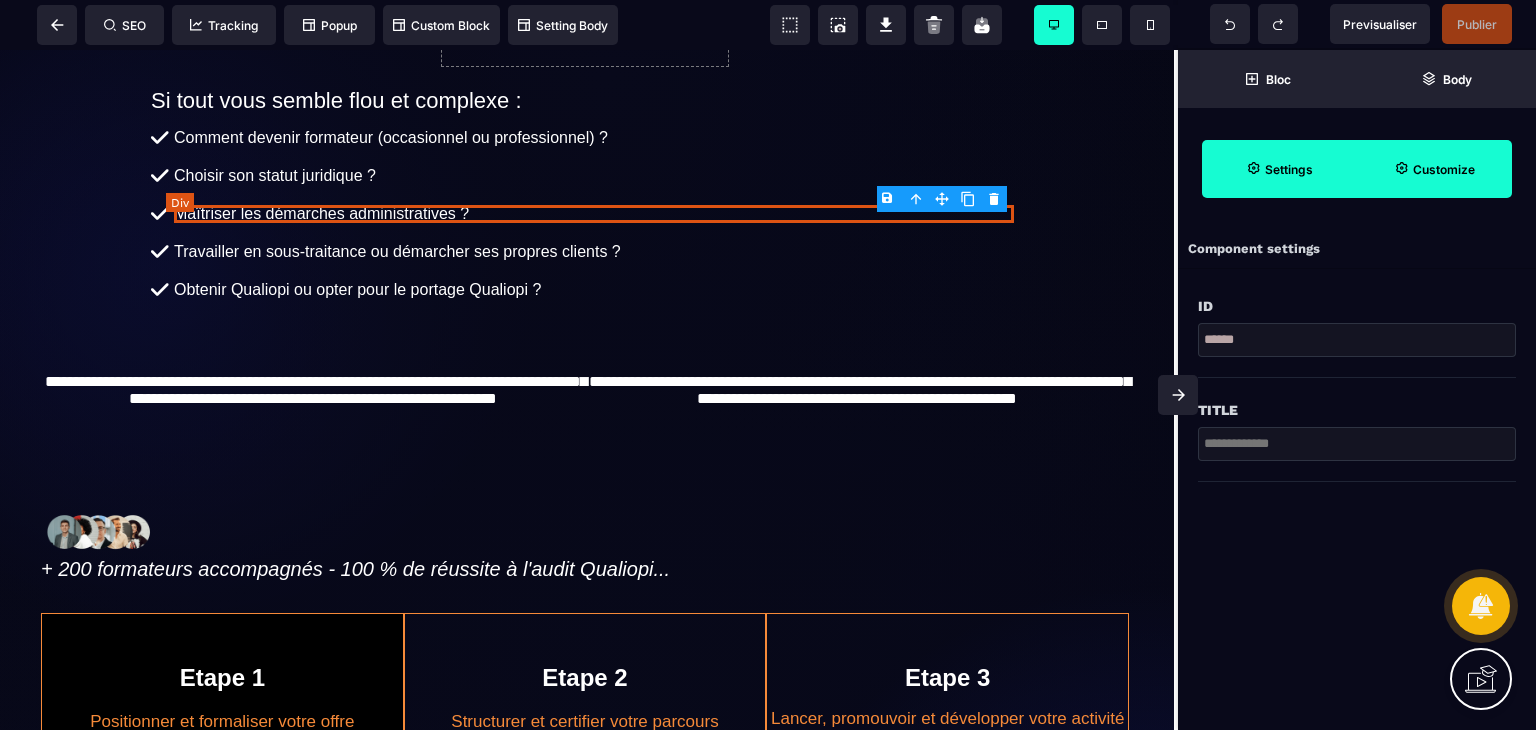 click on "Maîtriser les démarches administratives ?" at bounding box center (594, 214) 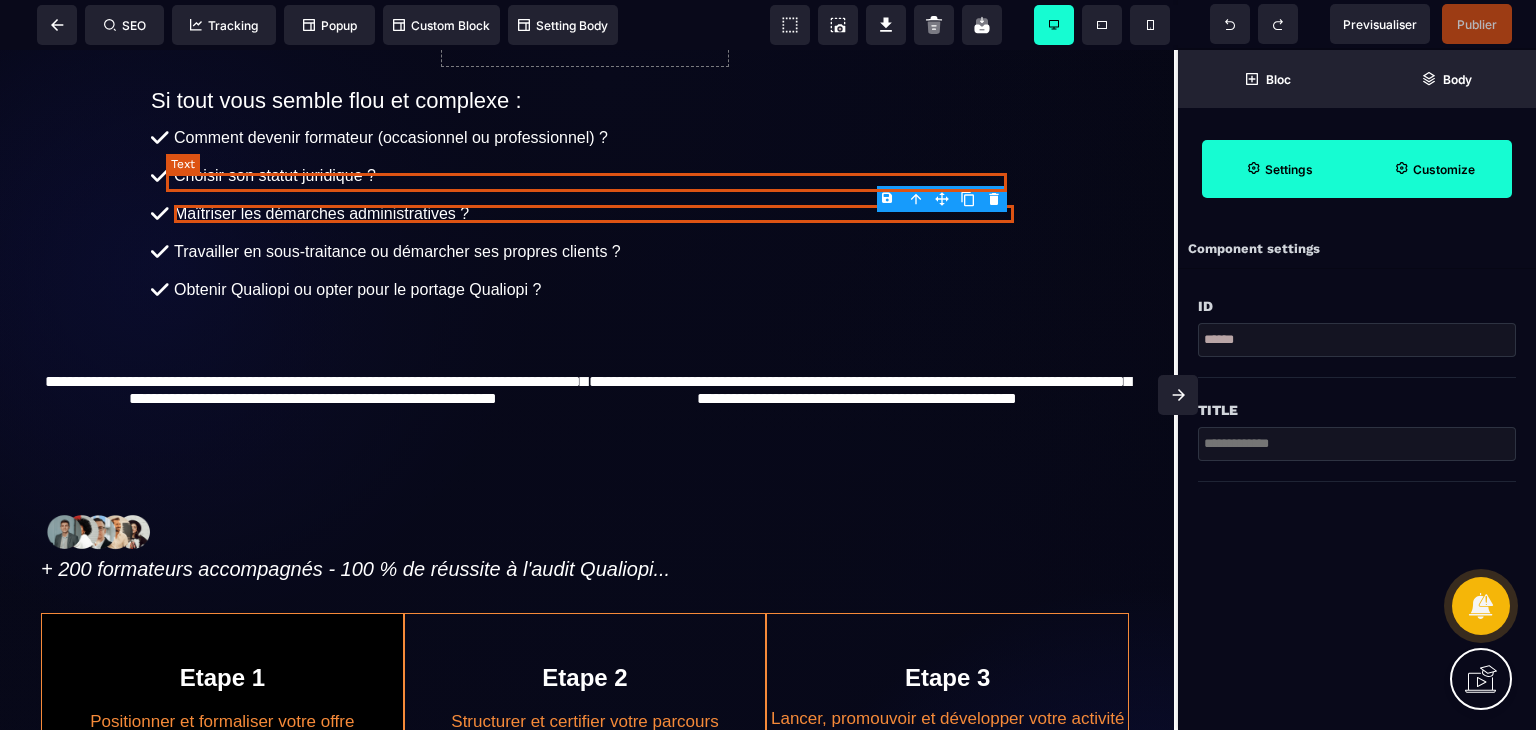 click on "Choisir son statut juridique ?" at bounding box center [594, 176] 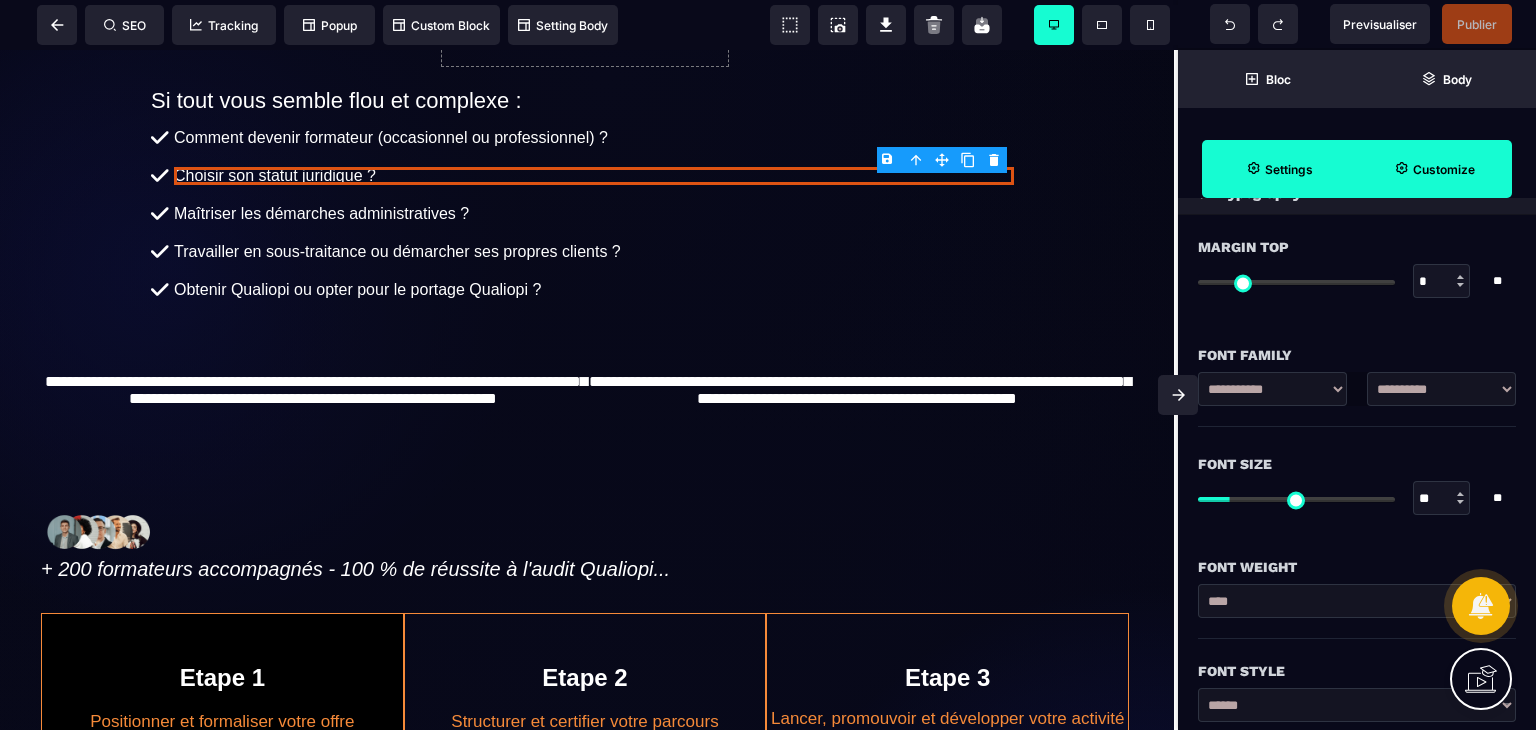 scroll, scrollTop: 139, scrollLeft: 0, axis: vertical 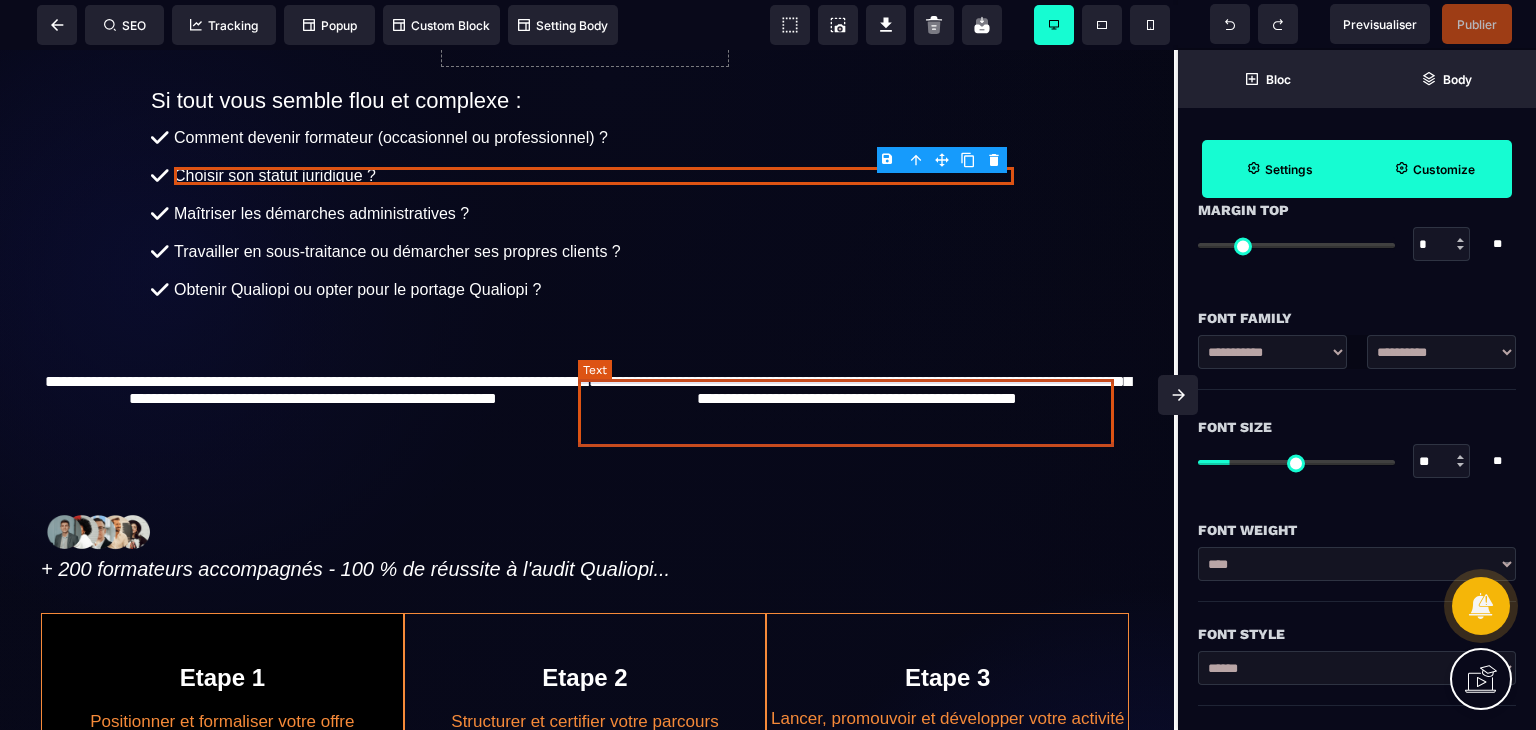 click on "**********" at bounding box center (857, 402) 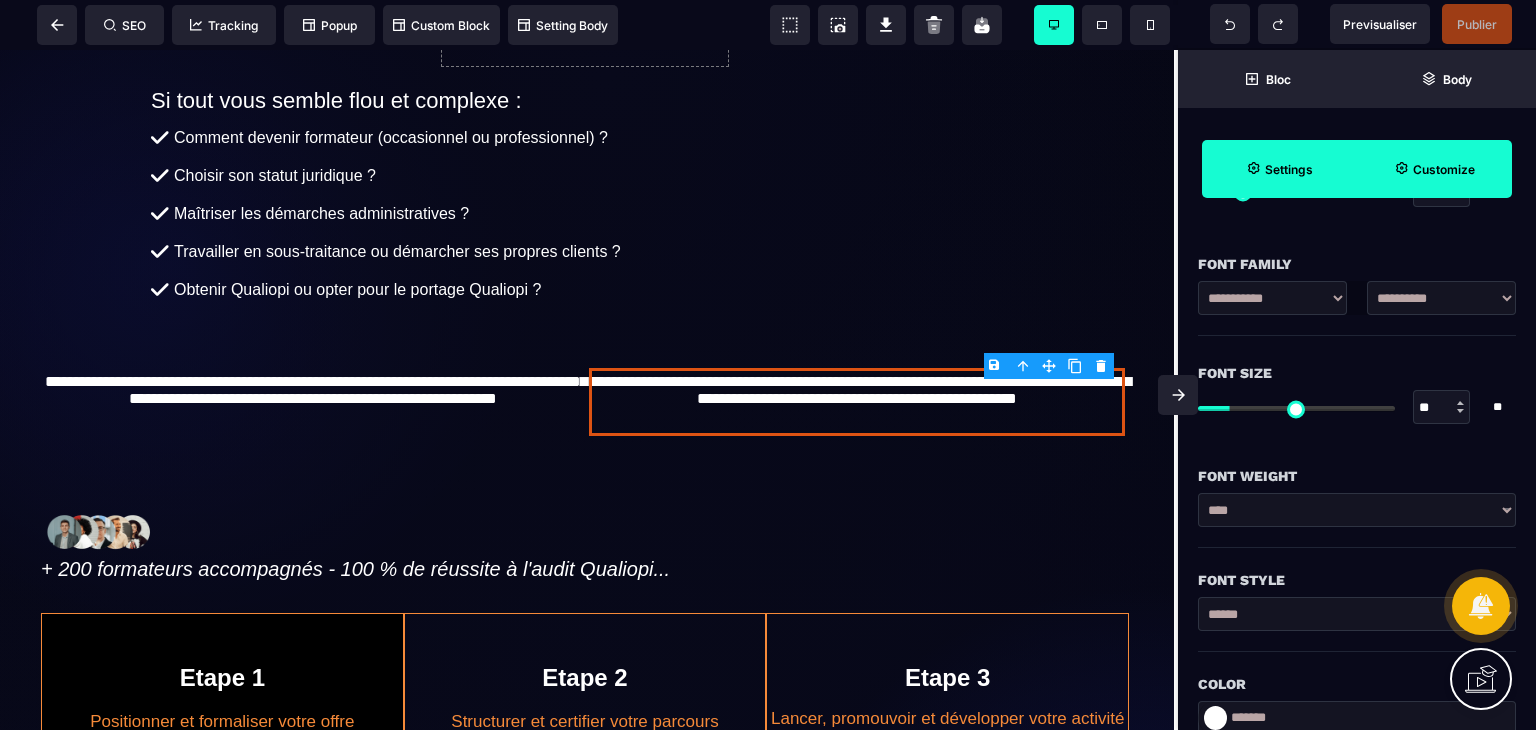 scroll, scrollTop: 195, scrollLeft: 0, axis: vertical 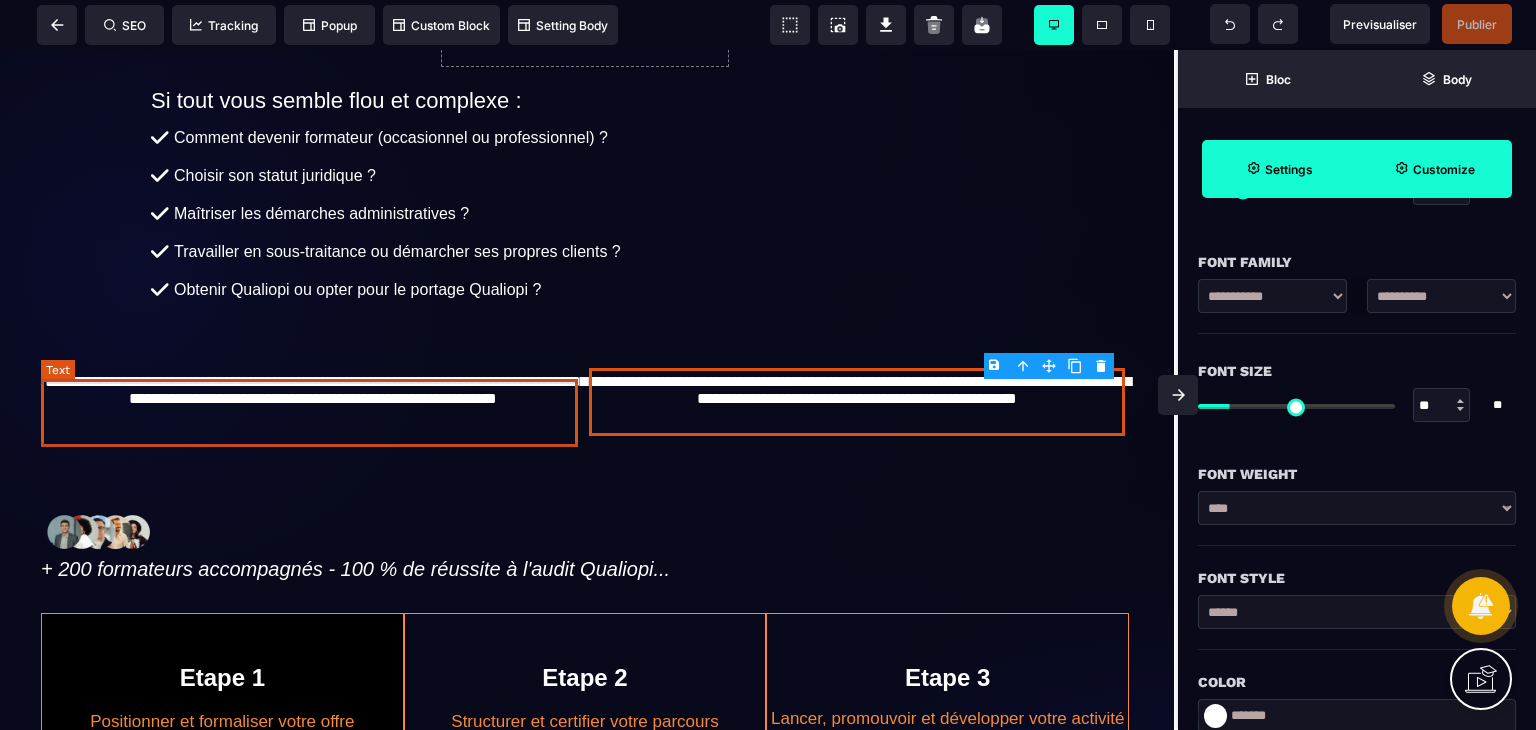 click on "**********" at bounding box center (313, 402) 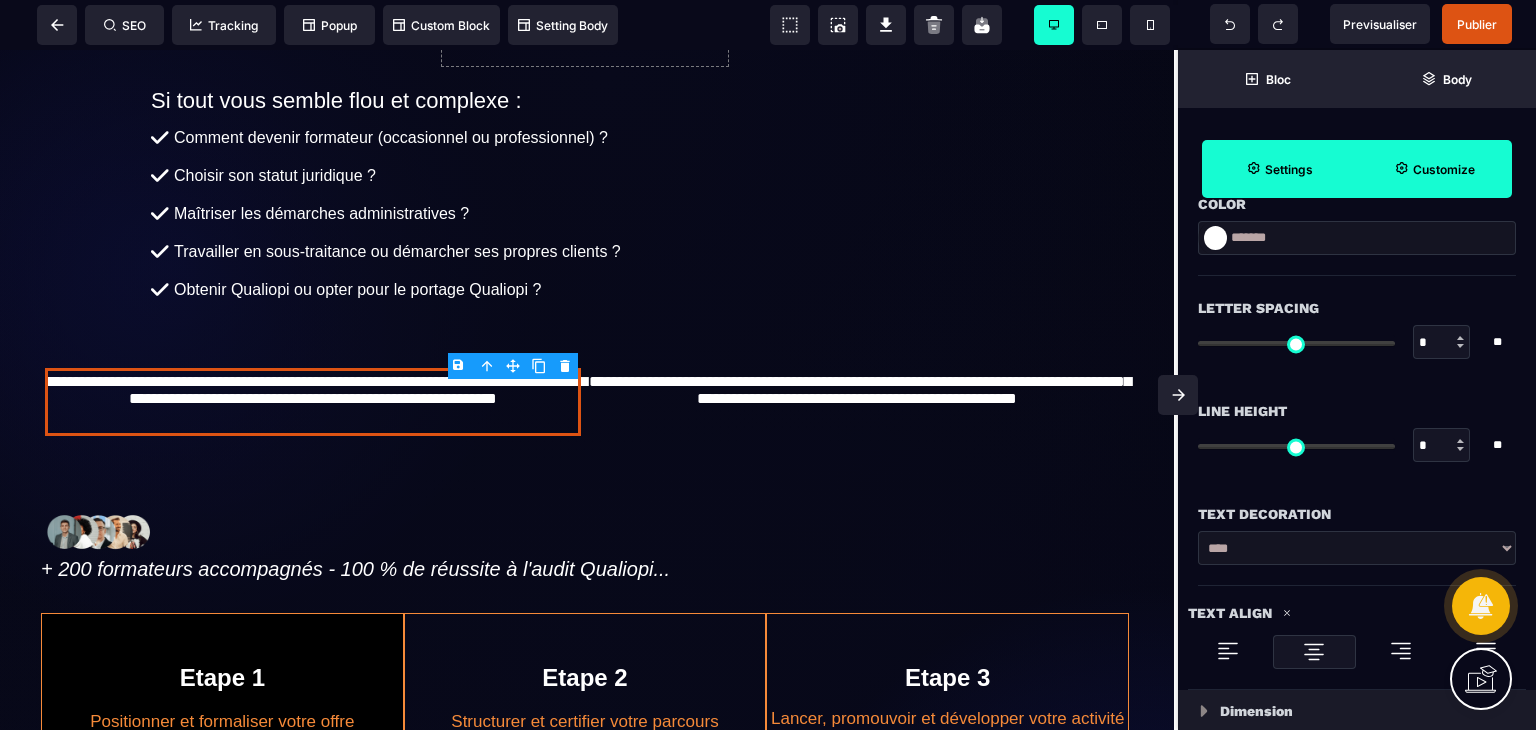 scroll, scrollTop: 674, scrollLeft: 0, axis: vertical 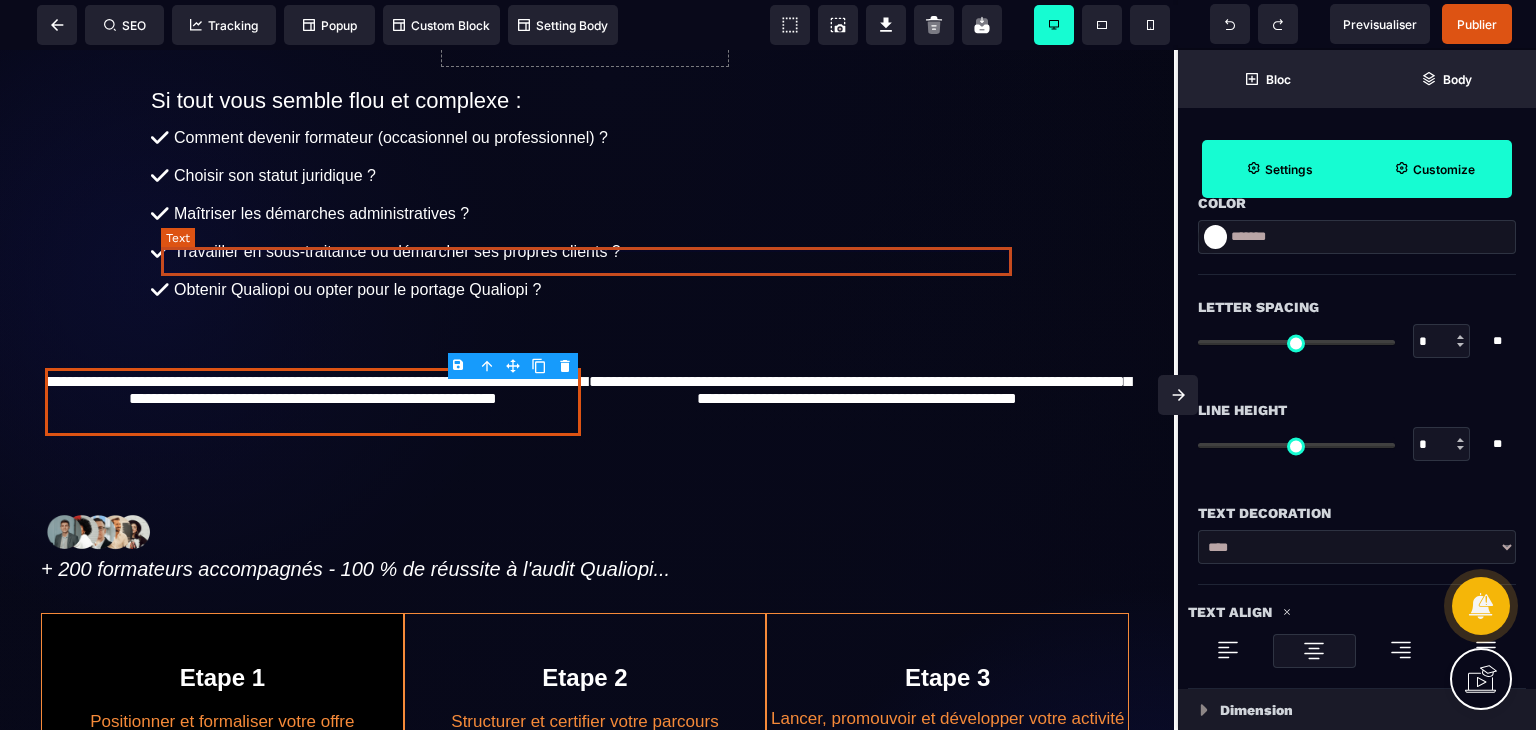 click on "Travailler en sous-traitance ou démarcher ses propres clients ?" at bounding box center [594, 252] 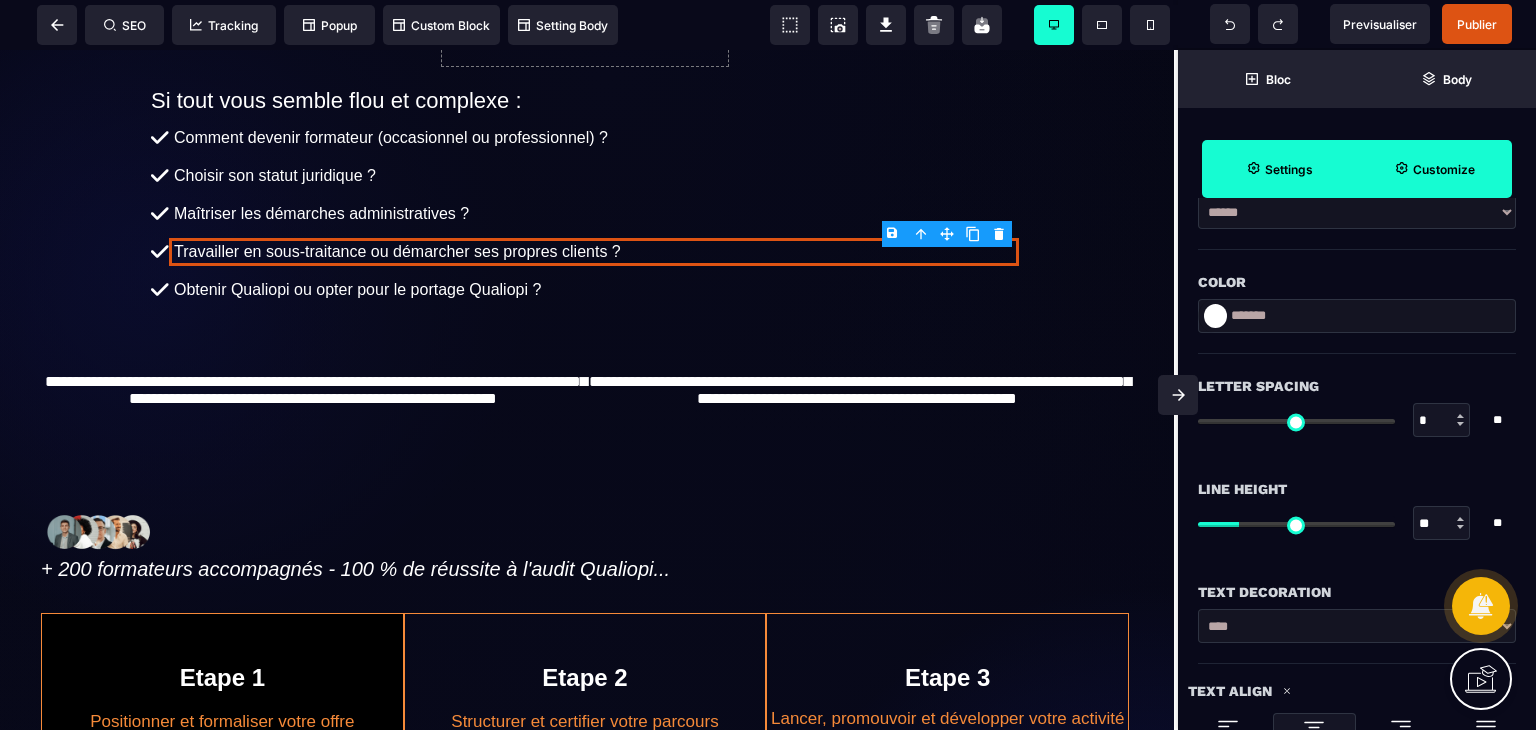 scroll, scrollTop: 596, scrollLeft: 0, axis: vertical 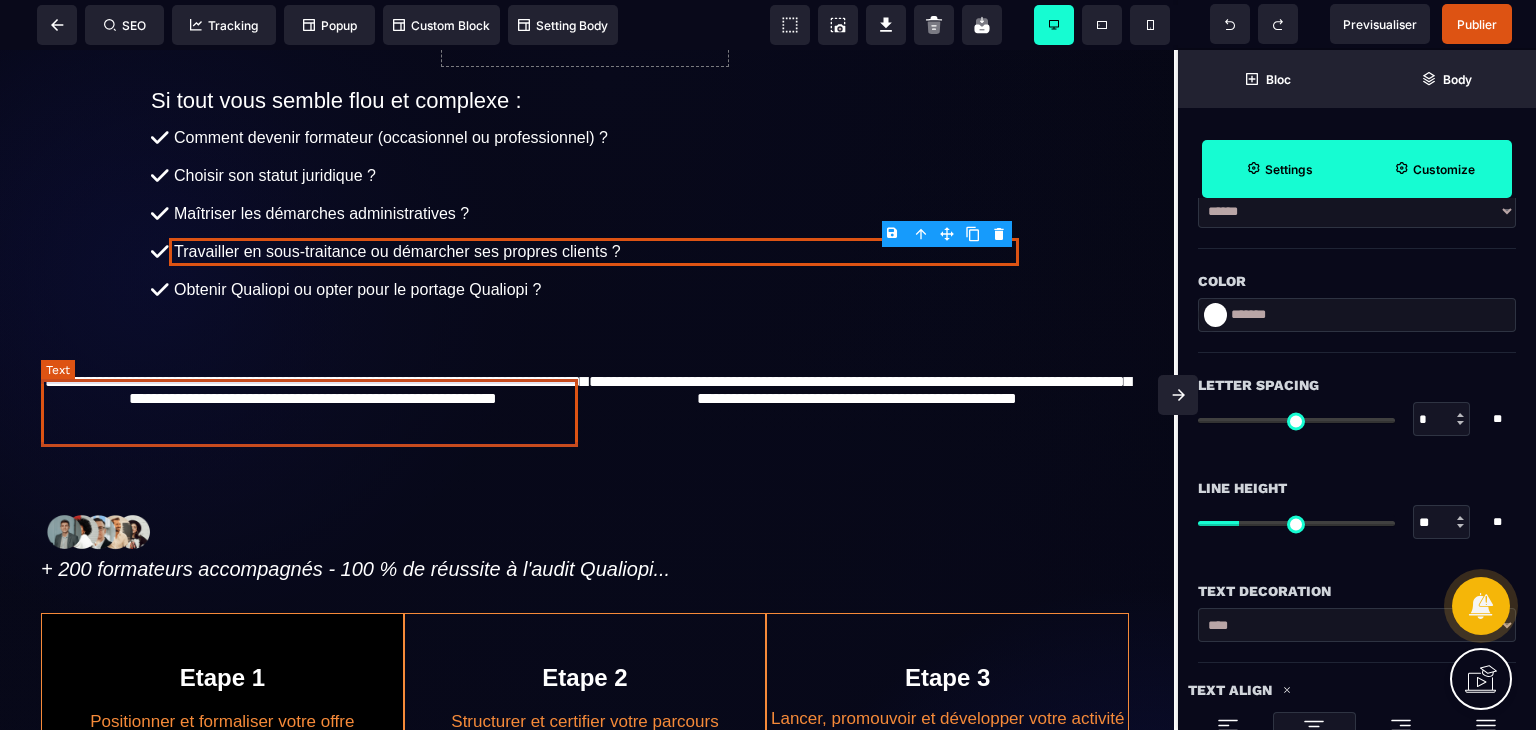 click on "**********" at bounding box center (313, 402) 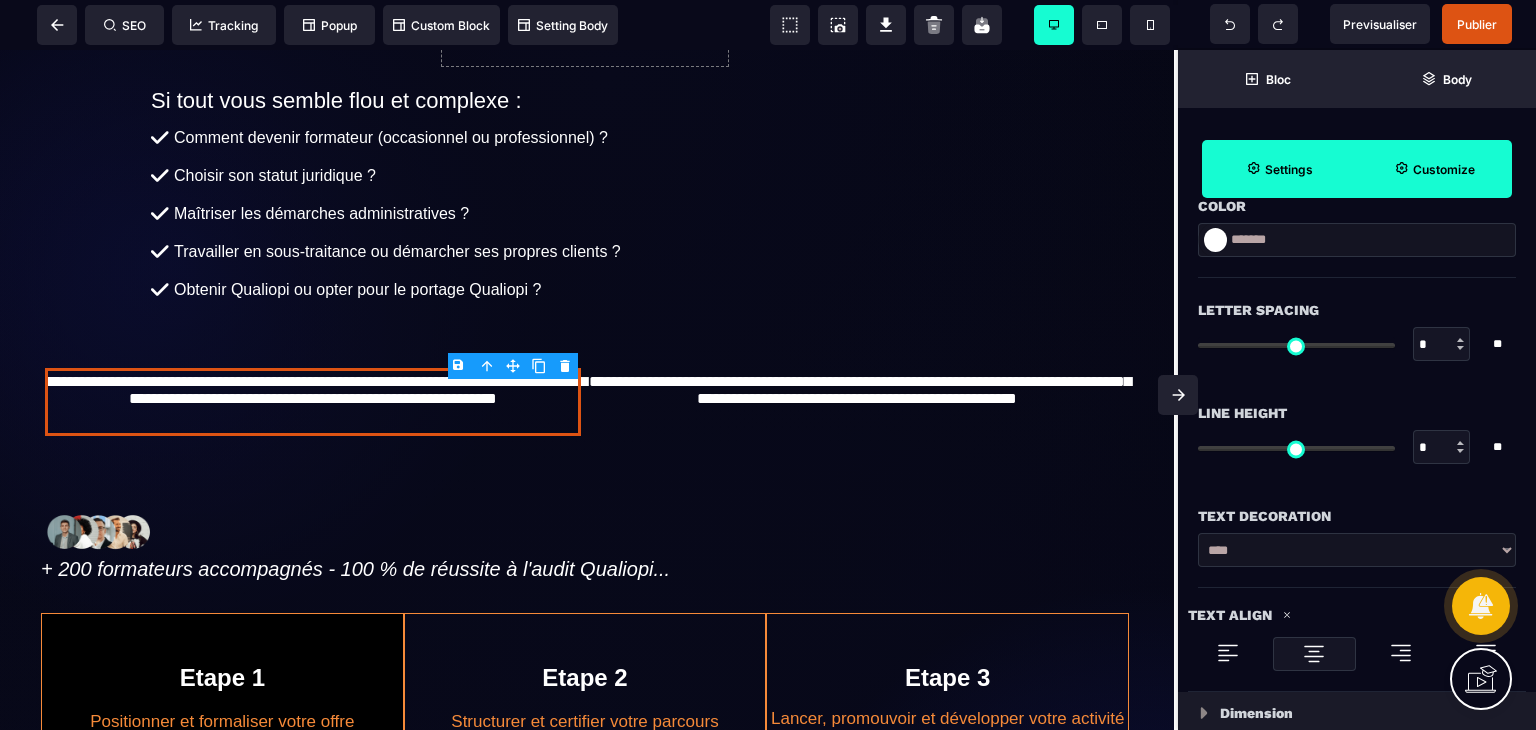 scroll, scrollTop: 691, scrollLeft: 0, axis: vertical 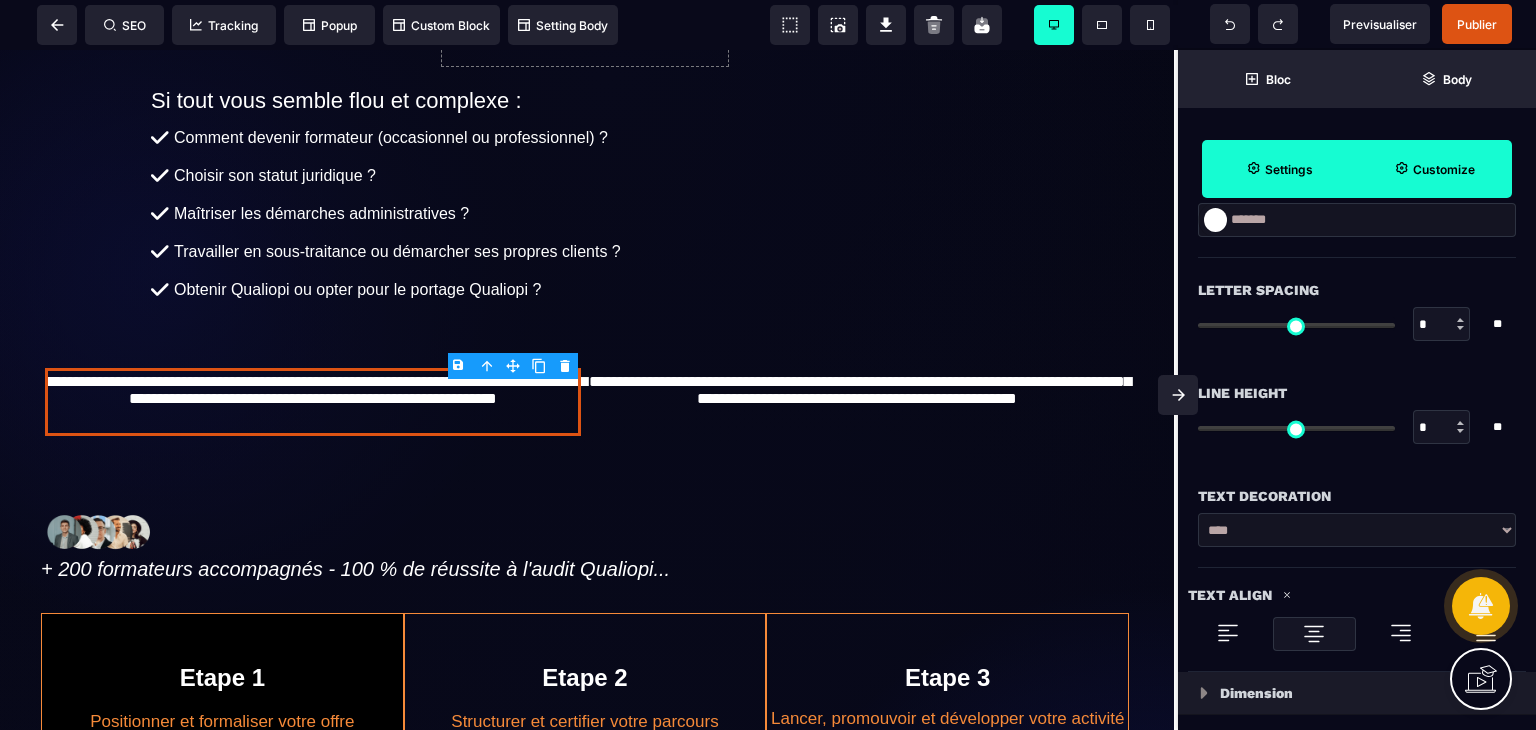 click at bounding box center (1460, 423) 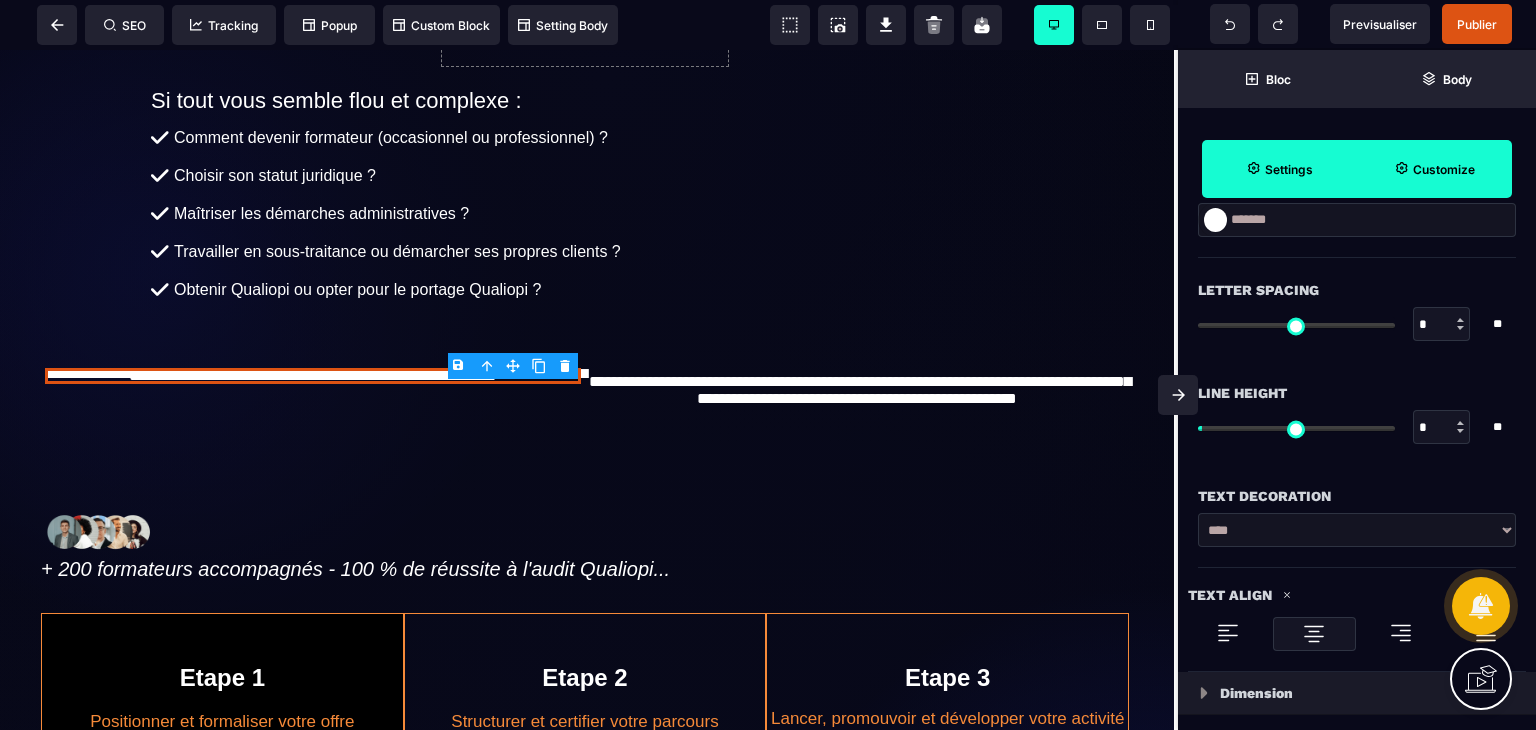 click at bounding box center [1460, 423] 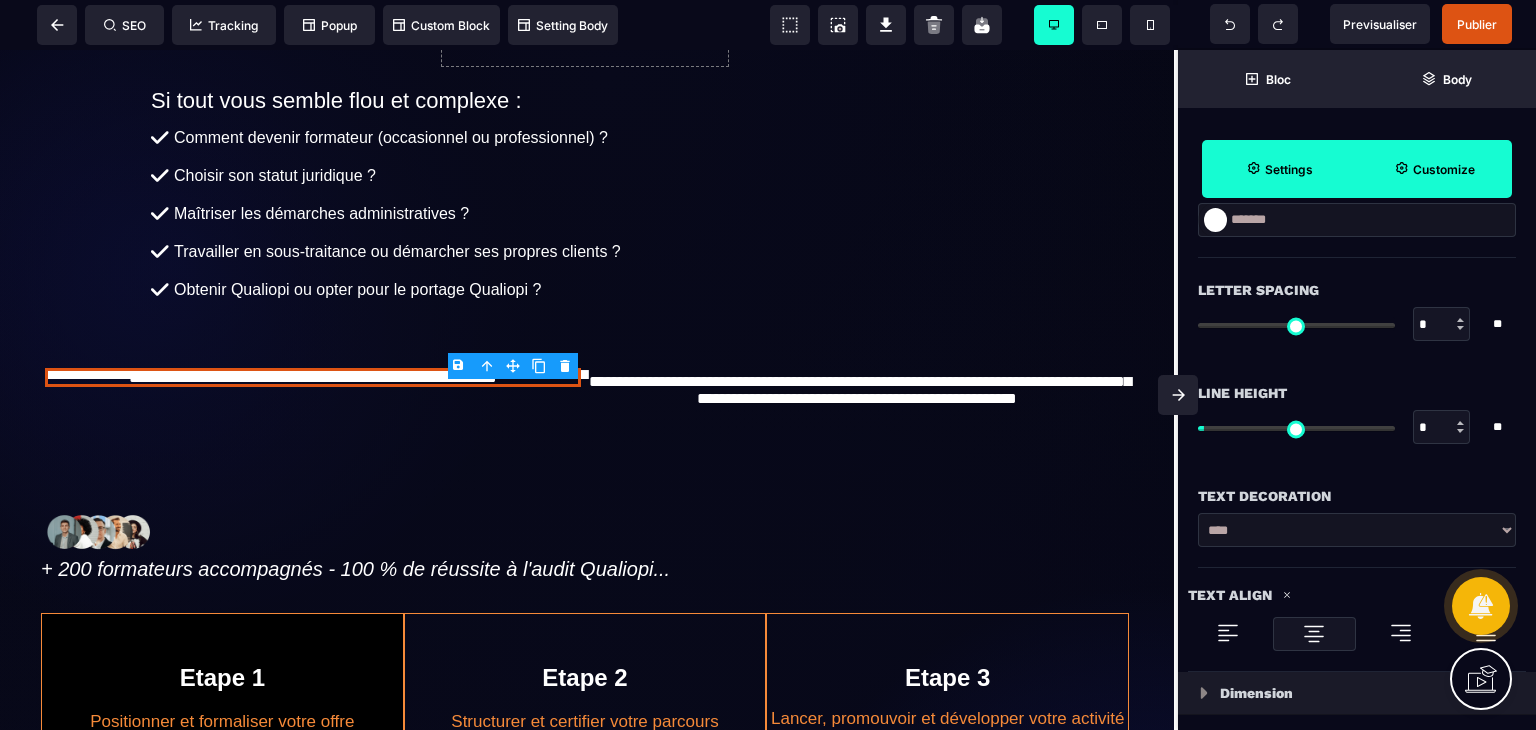 click at bounding box center (1460, 423) 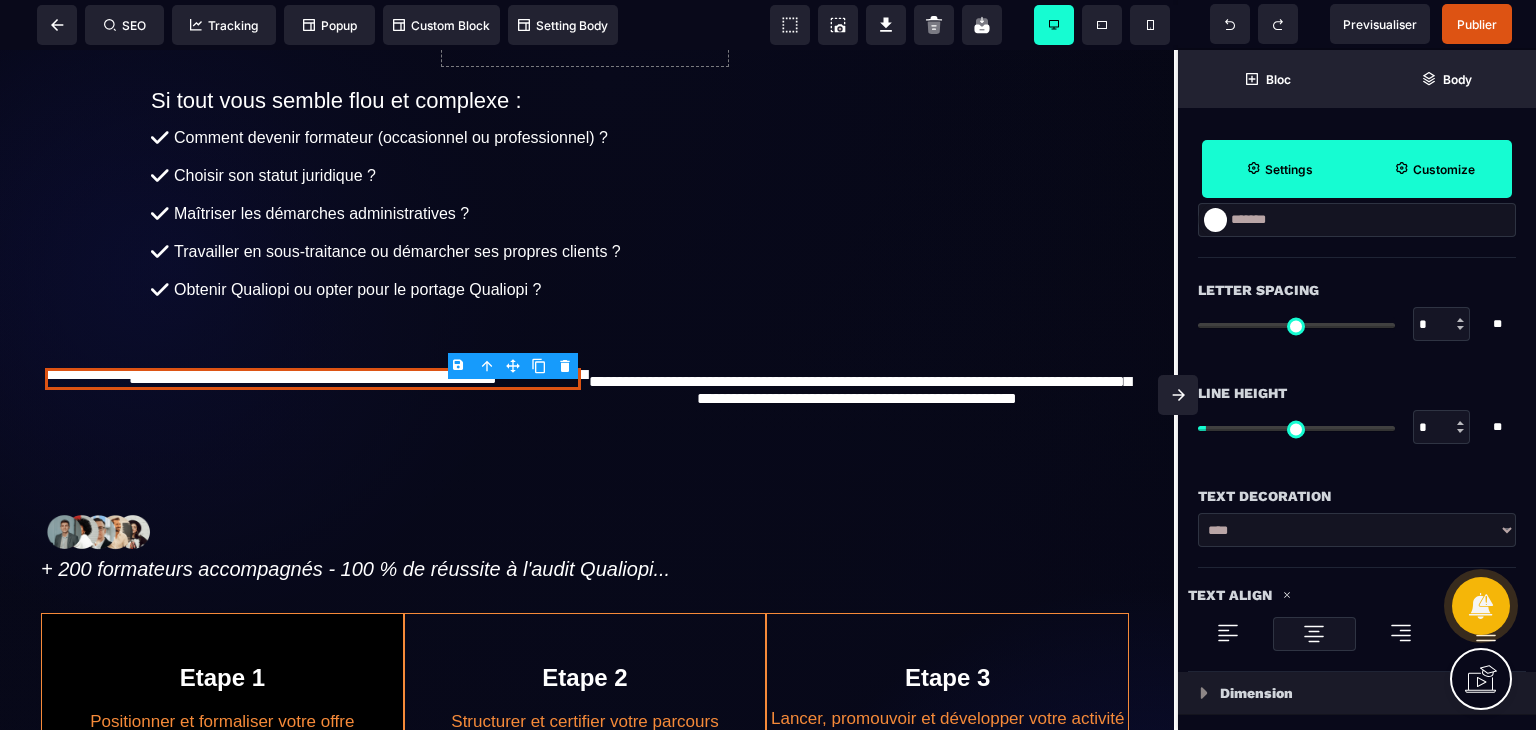 click at bounding box center (1460, 423) 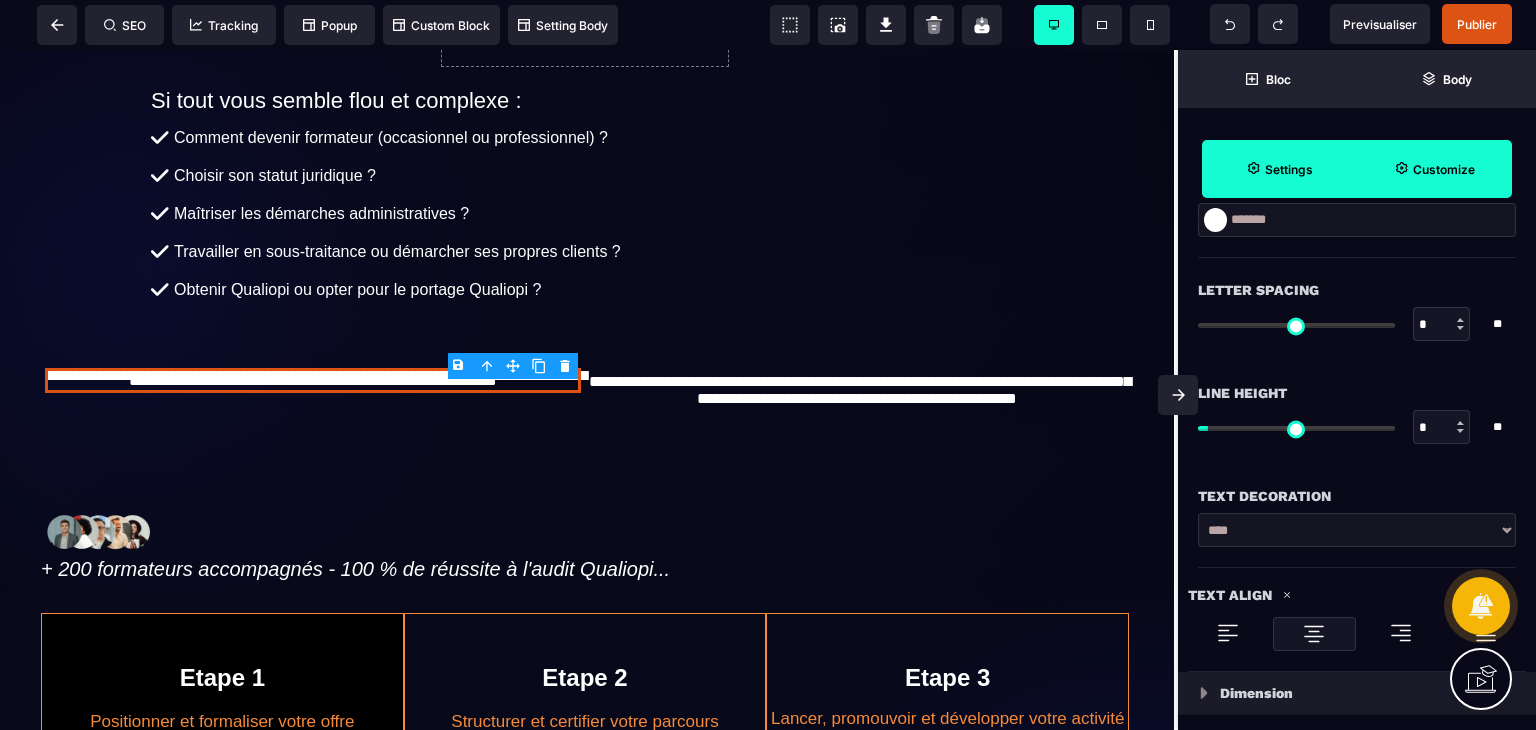 click at bounding box center [1460, 423] 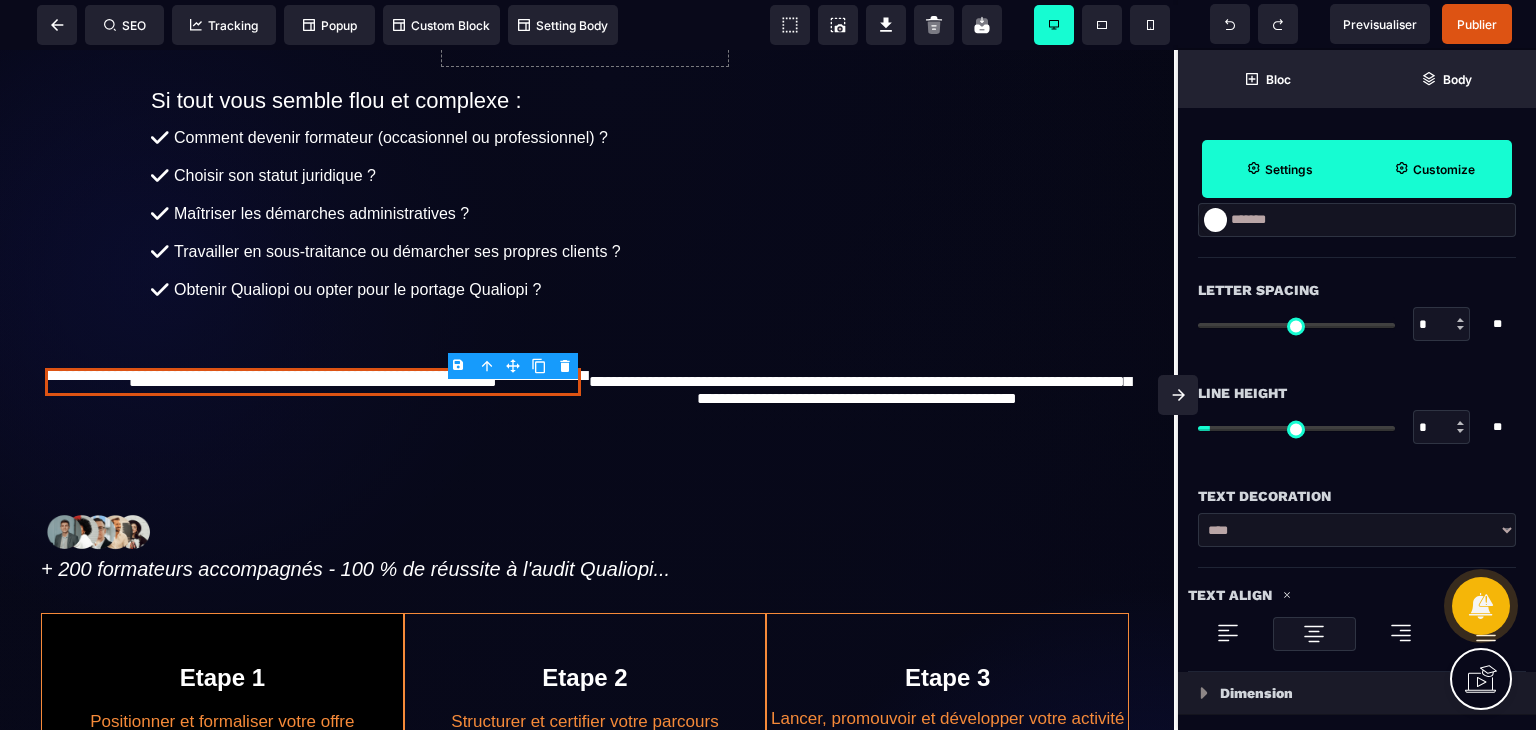 click at bounding box center (1460, 423) 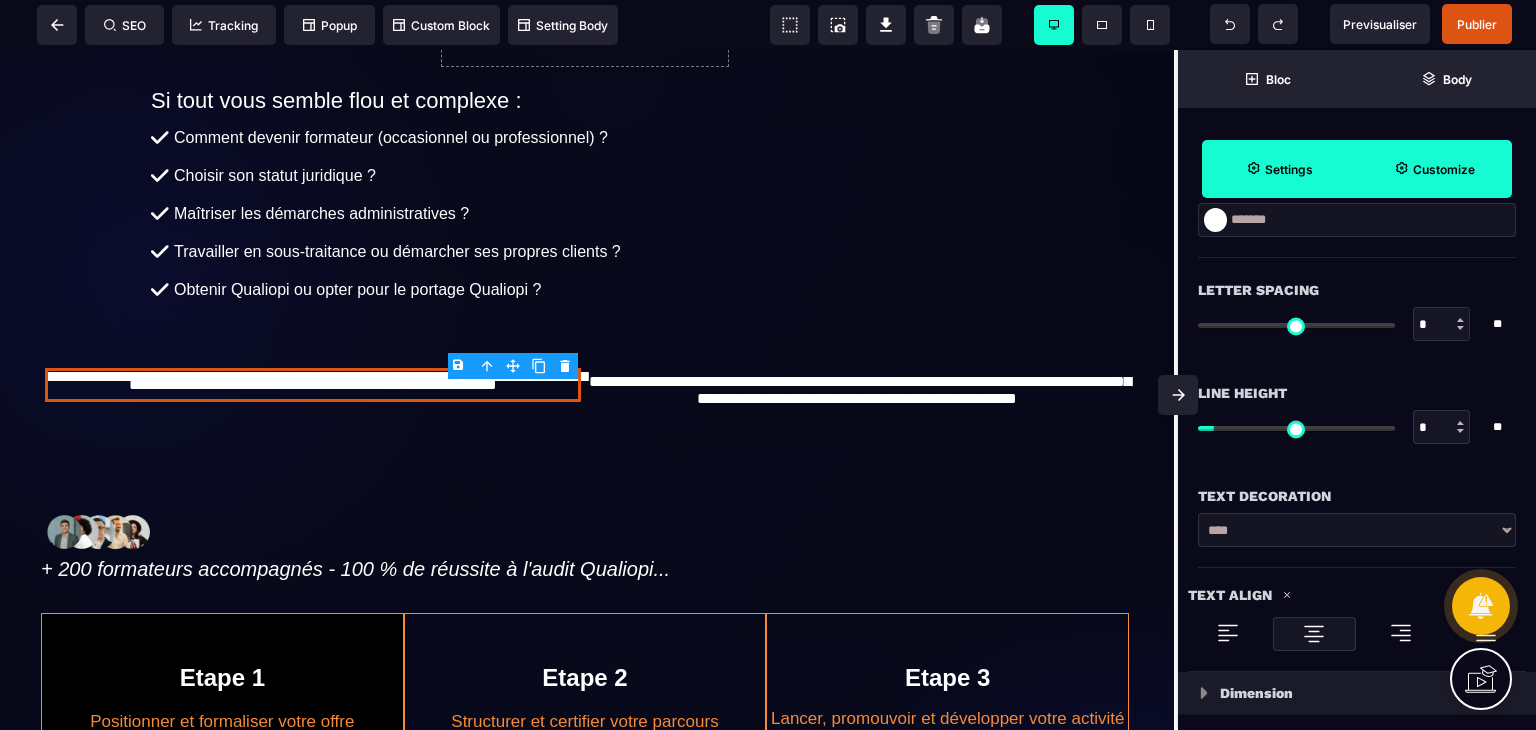 click at bounding box center [1460, 423] 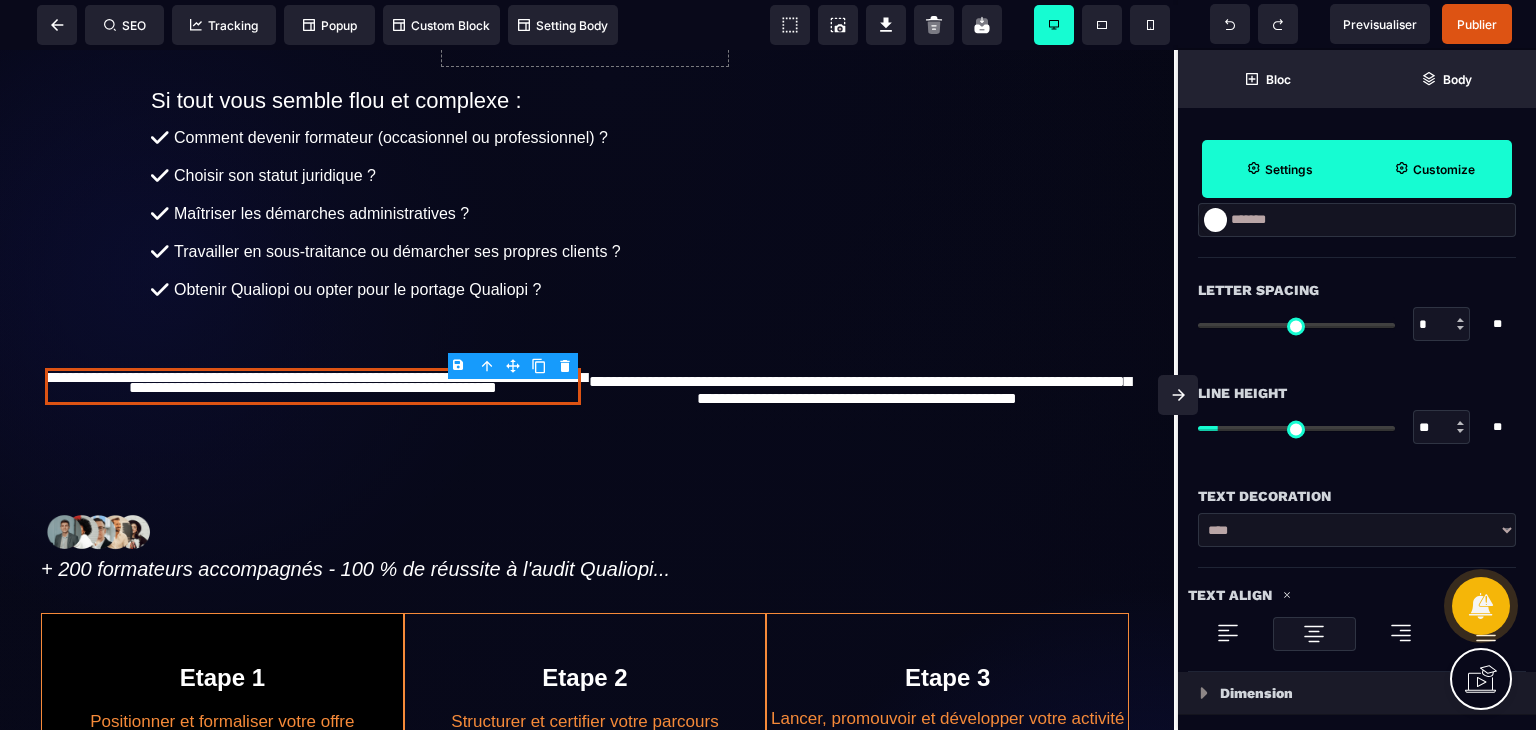 click at bounding box center (1460, 423) 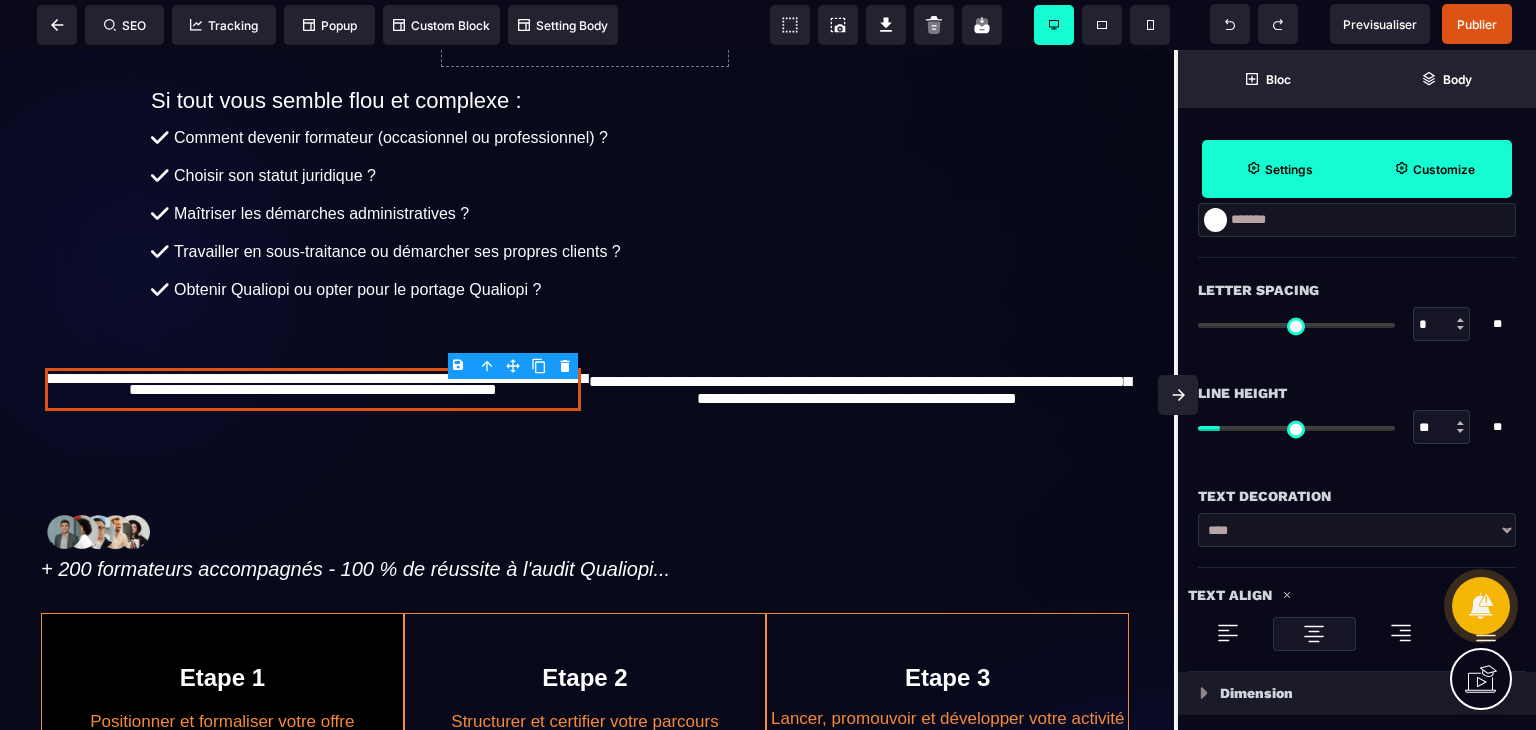 click at bounding box center (1460, 423) 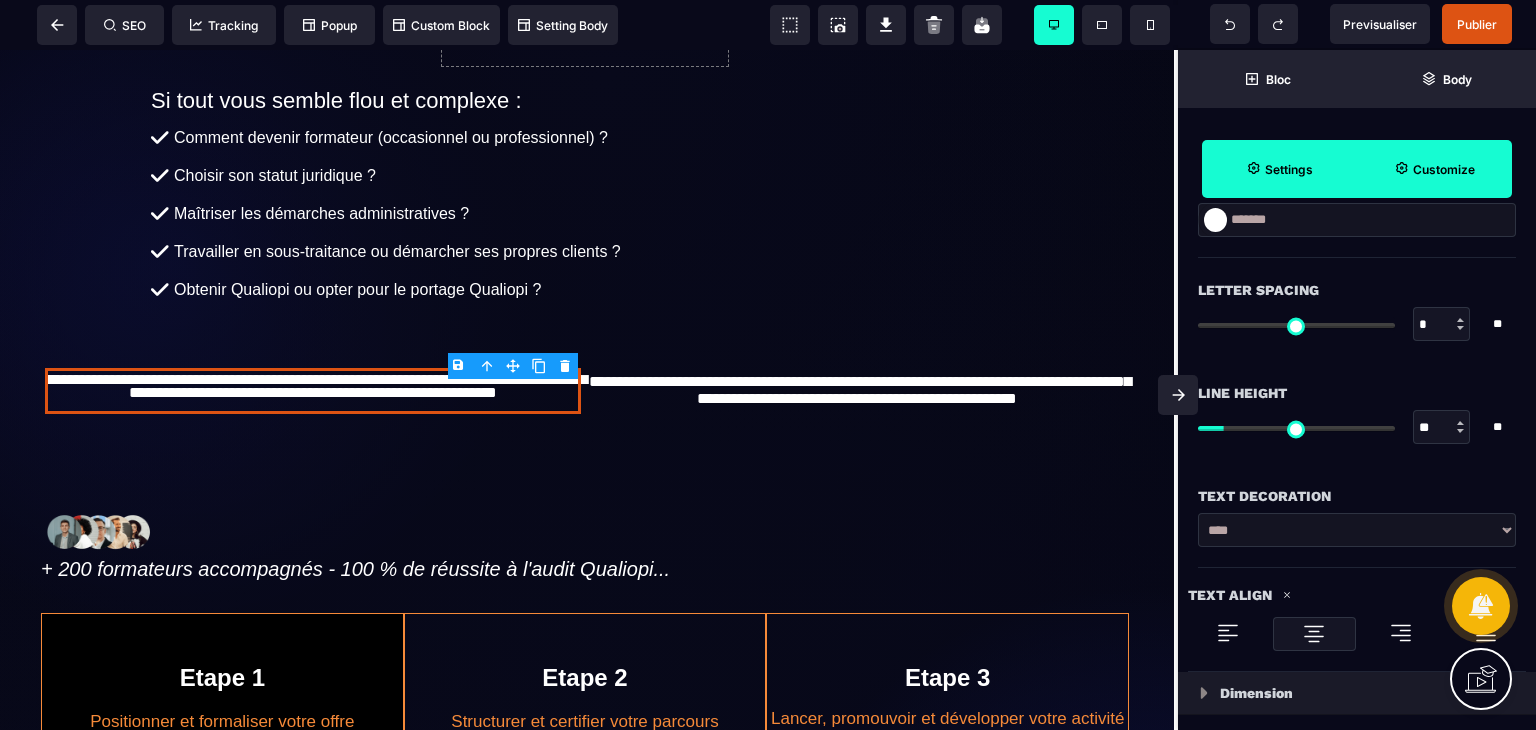 click at bounding box center [1460, 423] 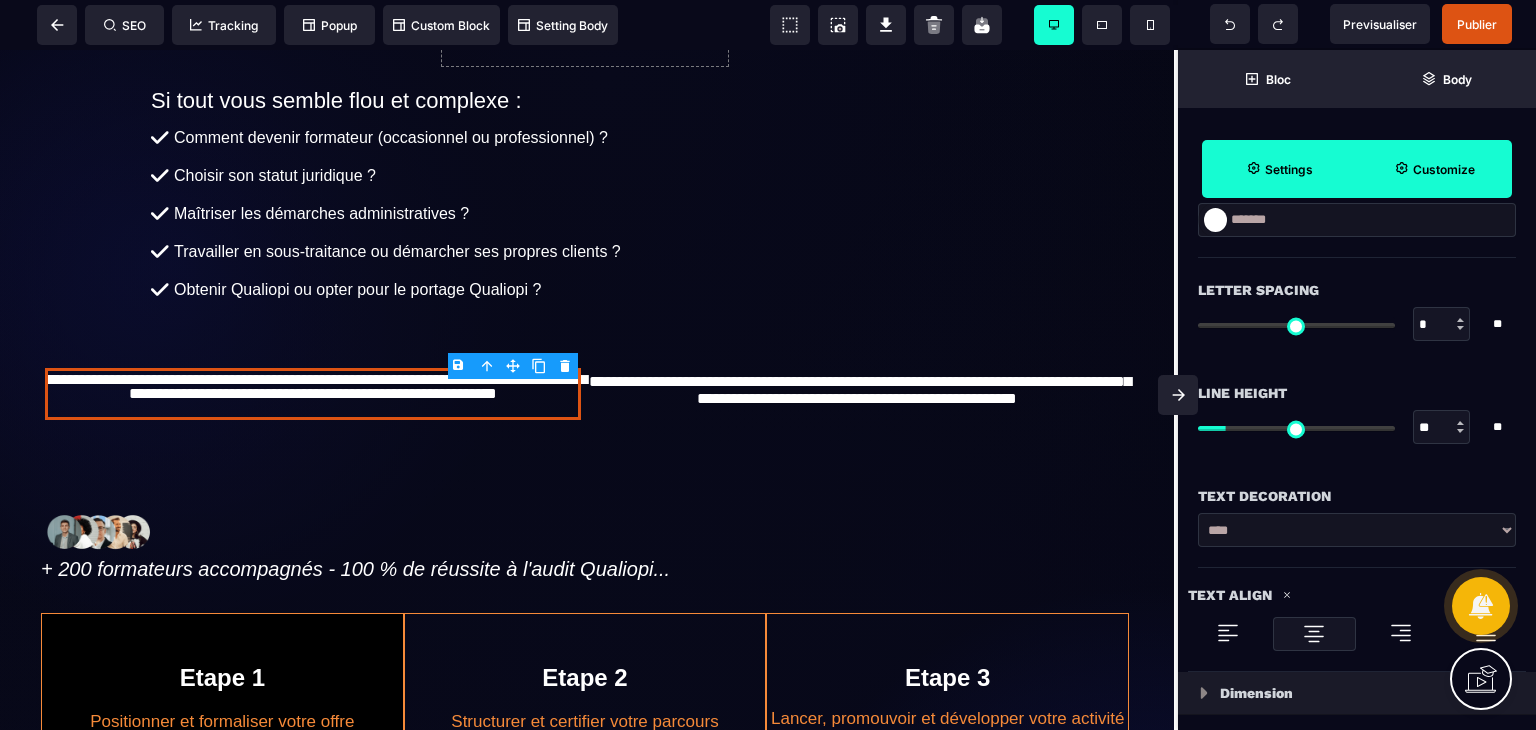 click at bounding box center (1460, 423) 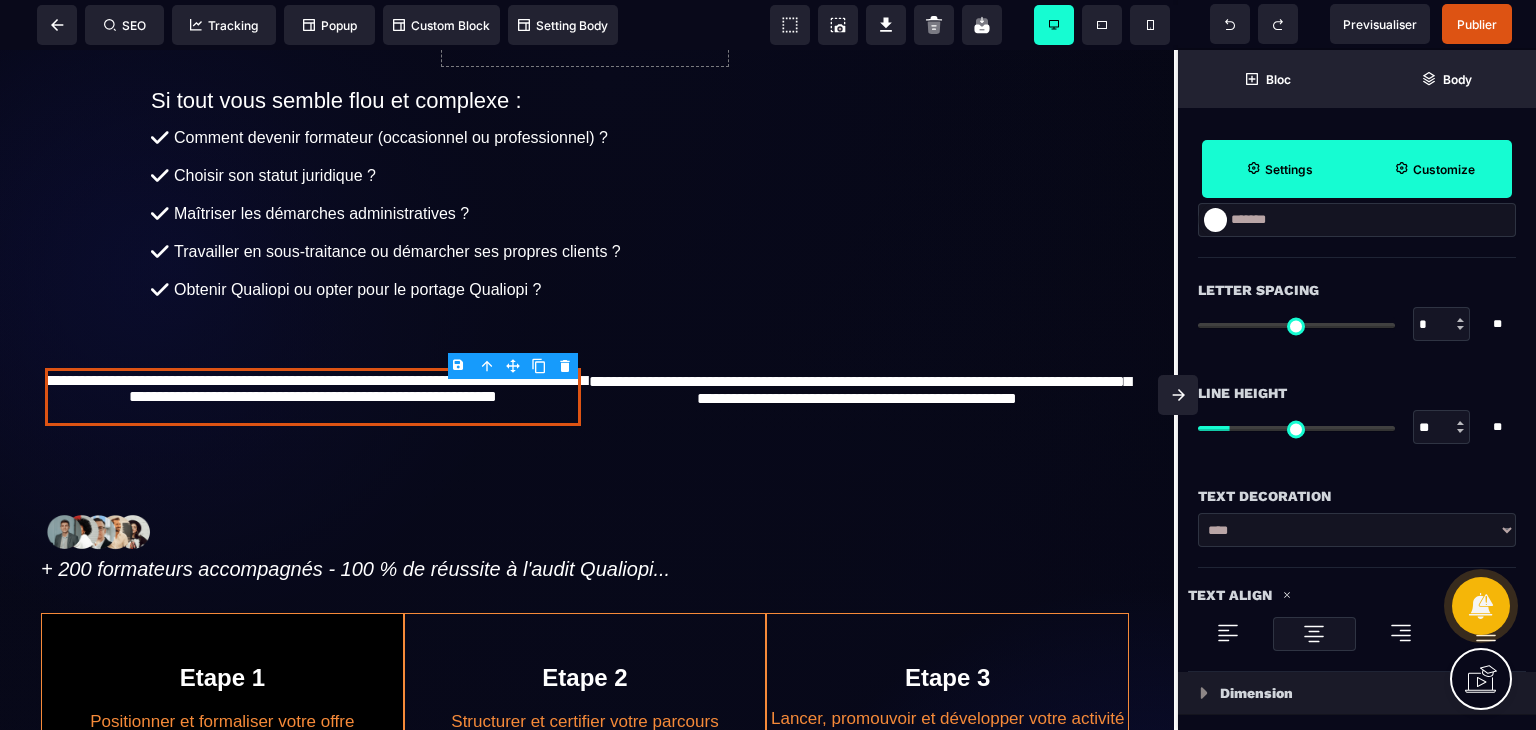 click at bounding box center [1460, 423] 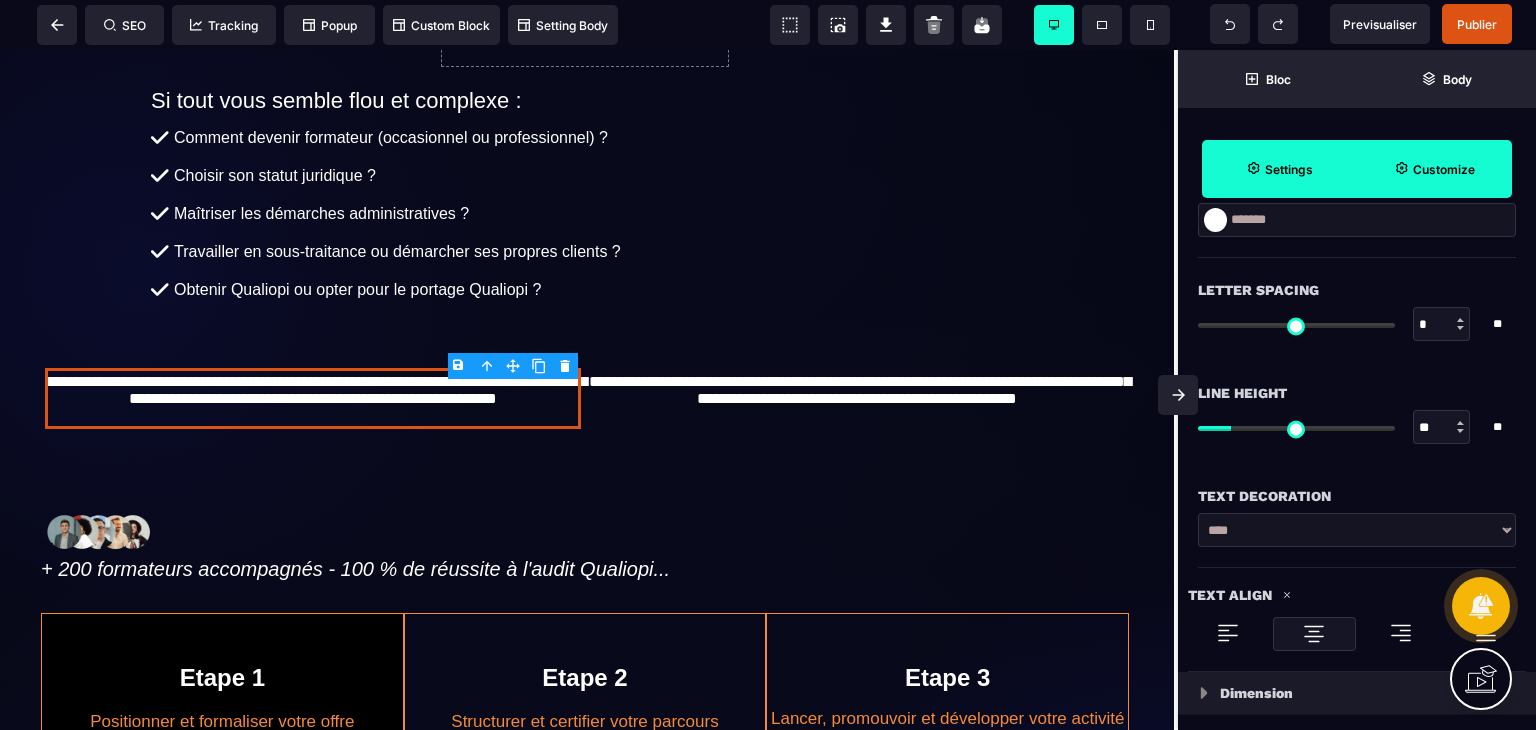 click at bounding box center [1460, 423] 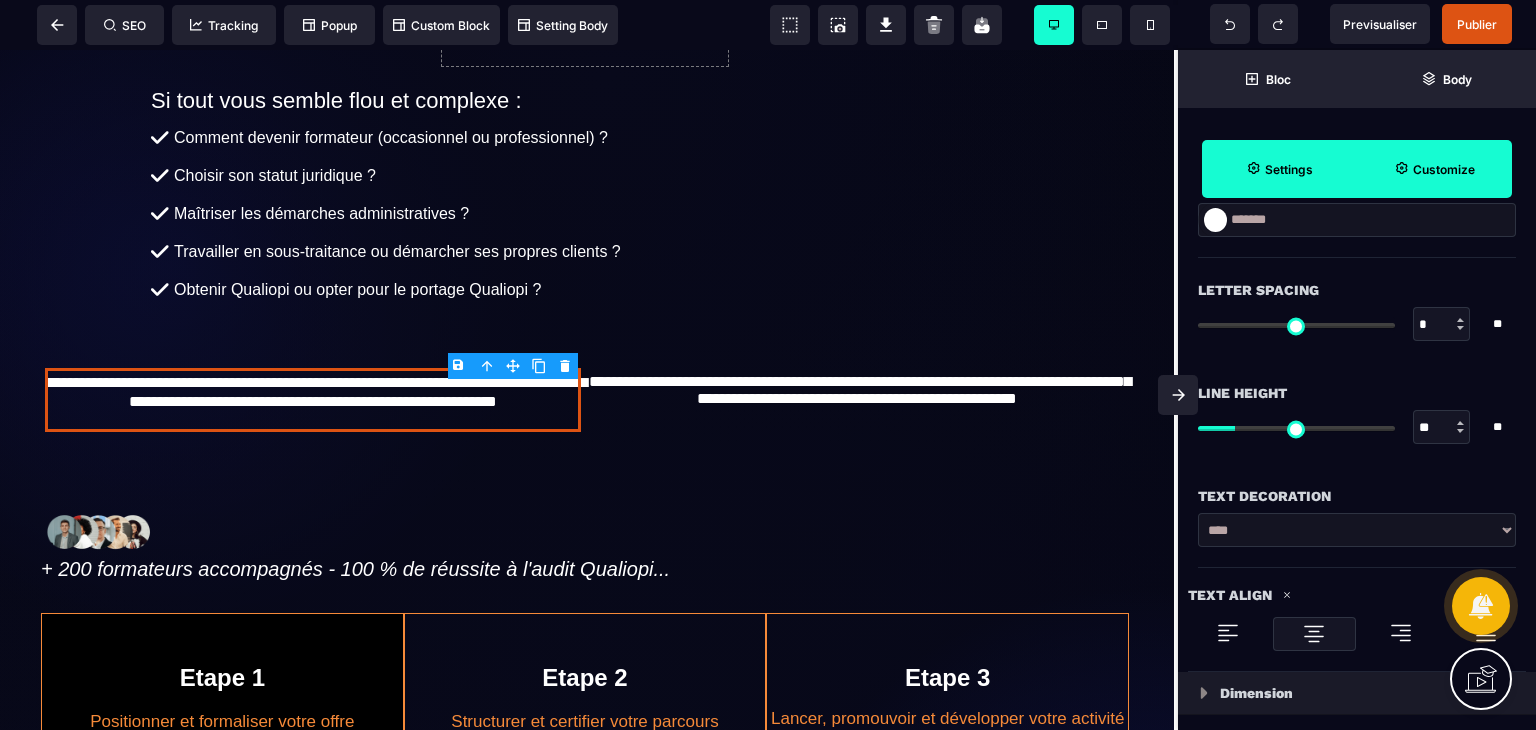 click at bounding box center [1460, 423] 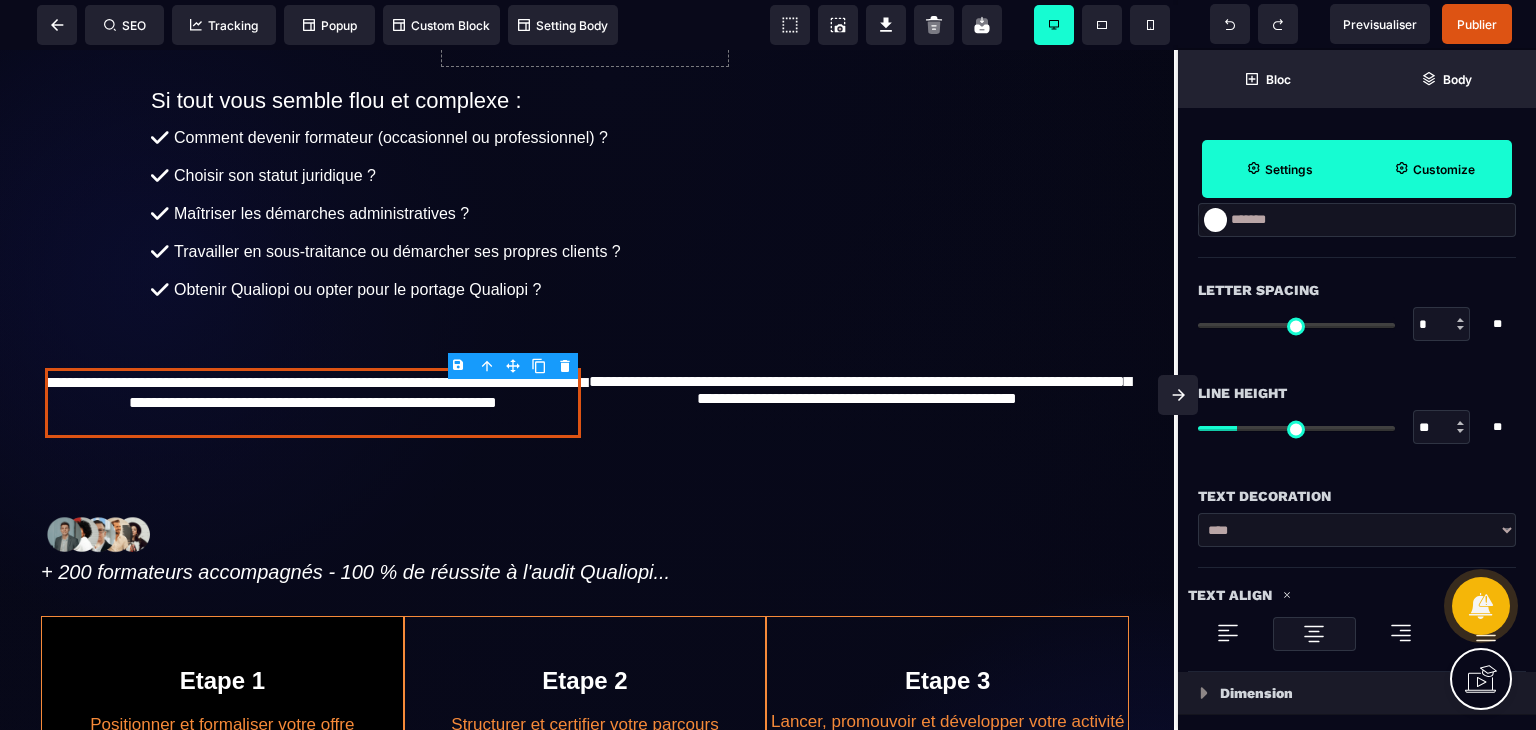 click at bounding box center (1460, 423) 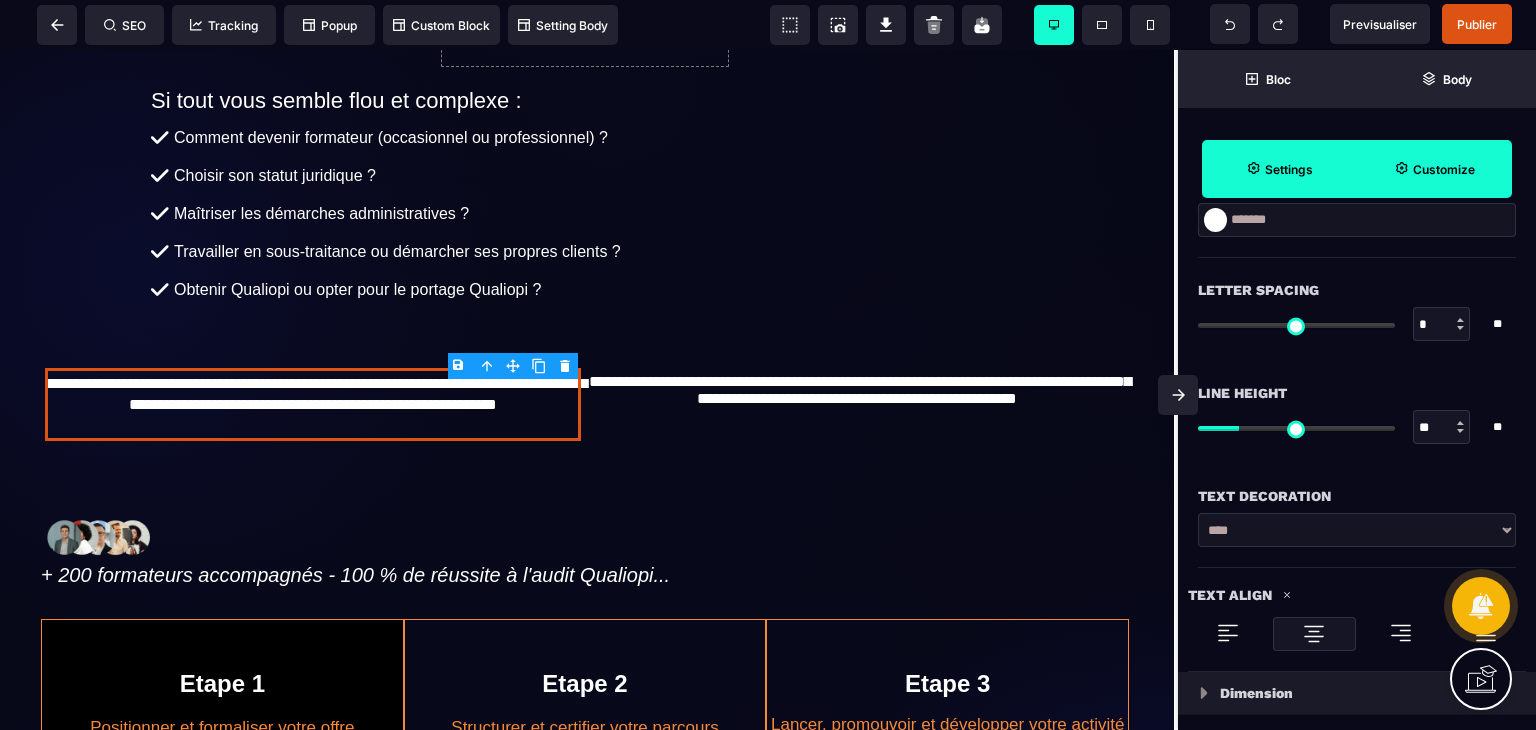 click at bounding box center (1460, 423) 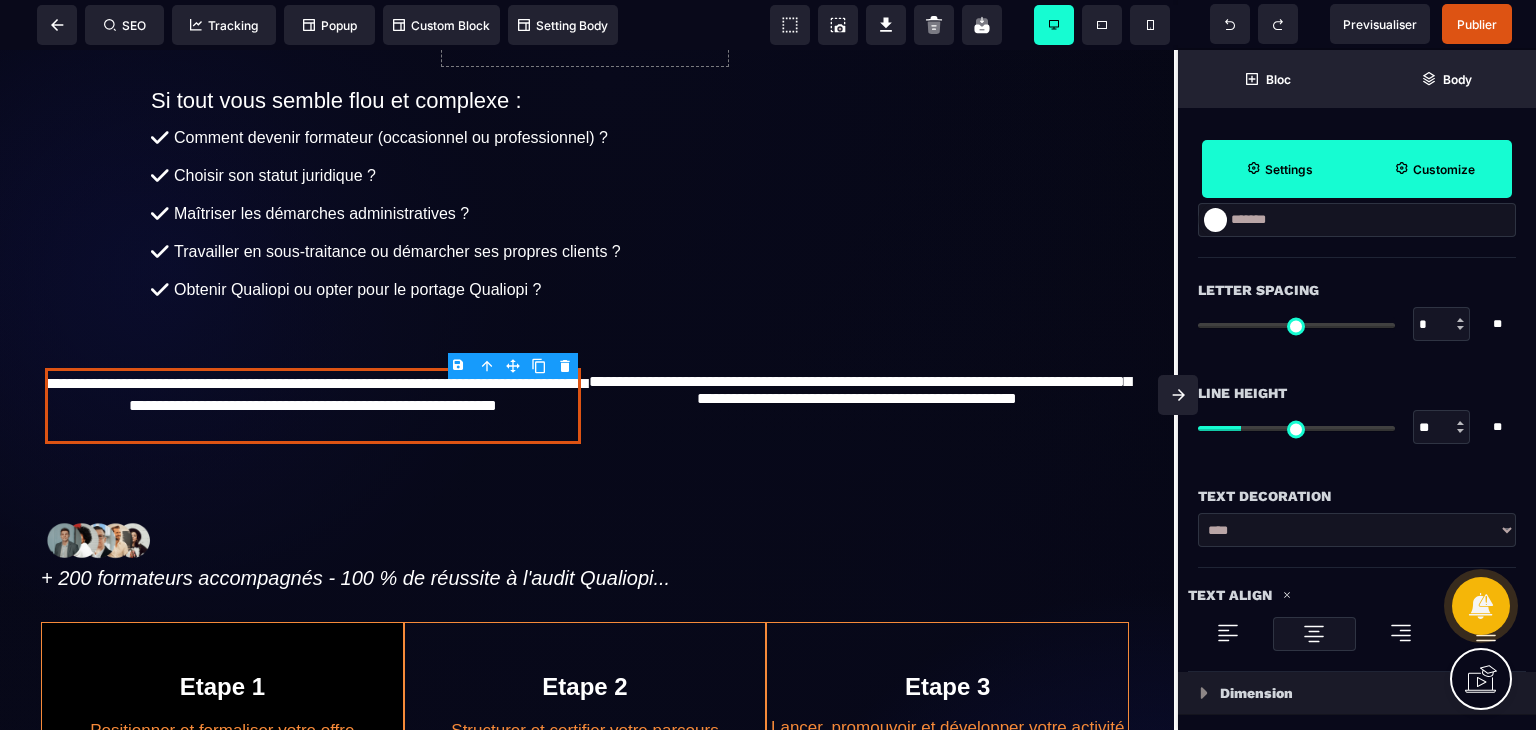 click at bounding box center (1460, 431) 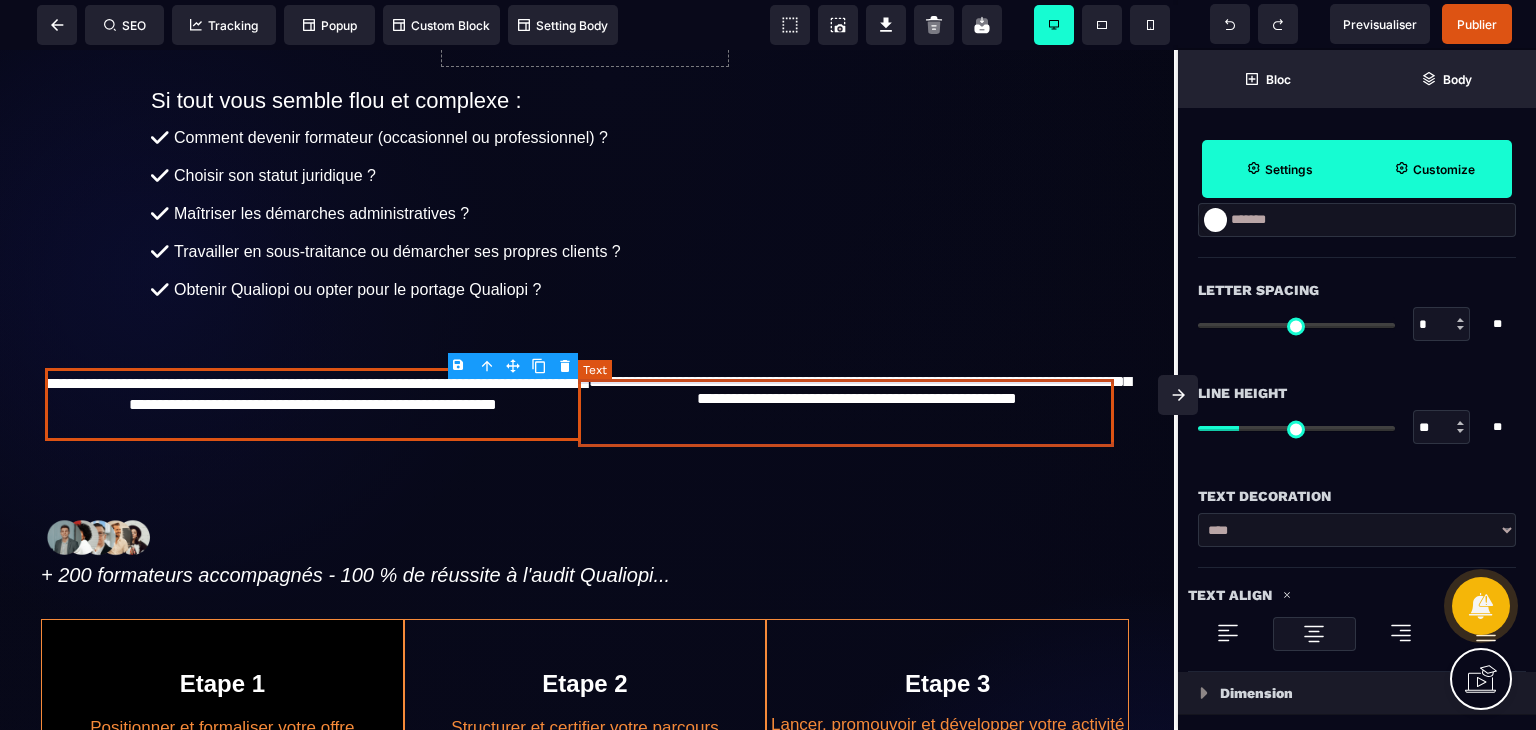click on "**********" at bounding box center (857, 402) 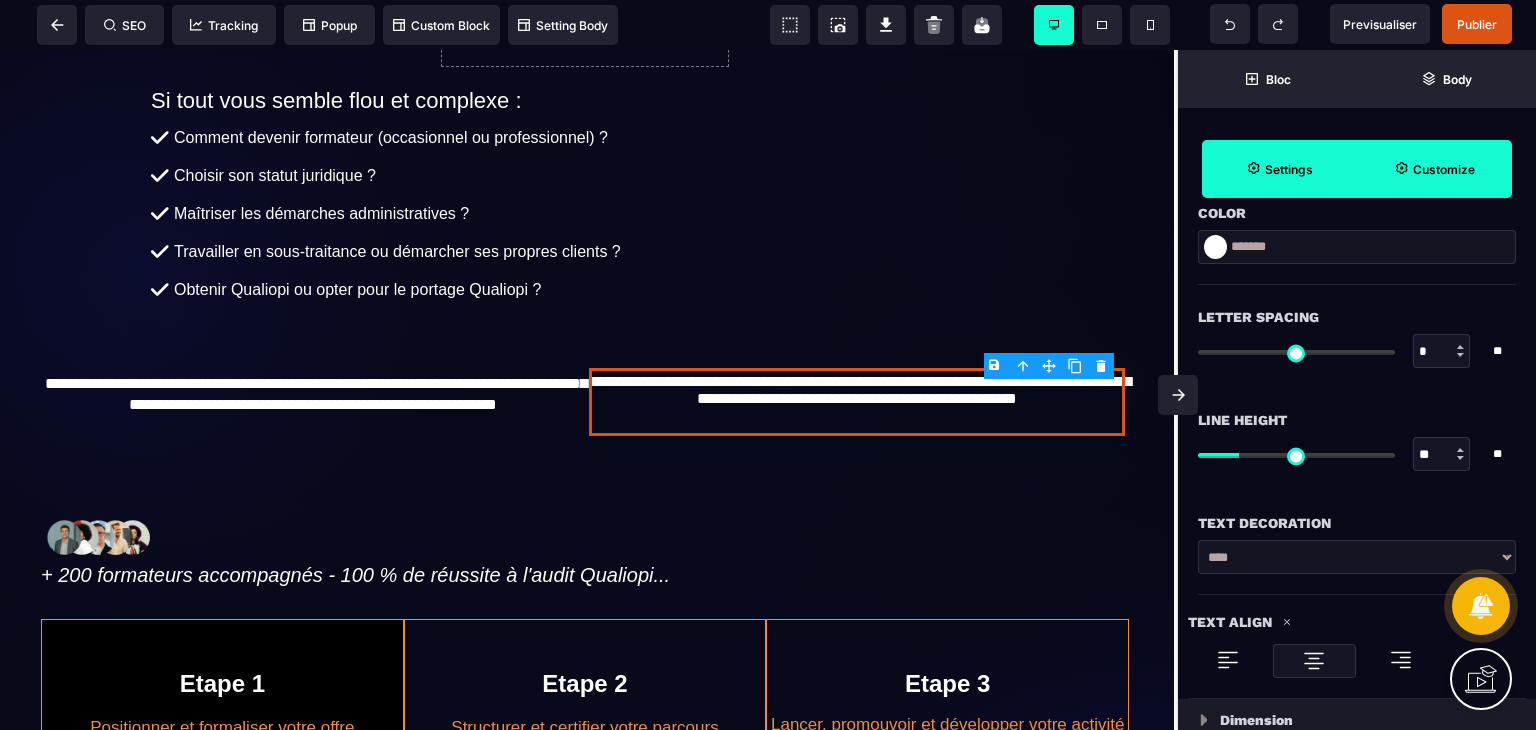 scroll, scrollTop: 664, scrollLeft: 0, axis: vertical 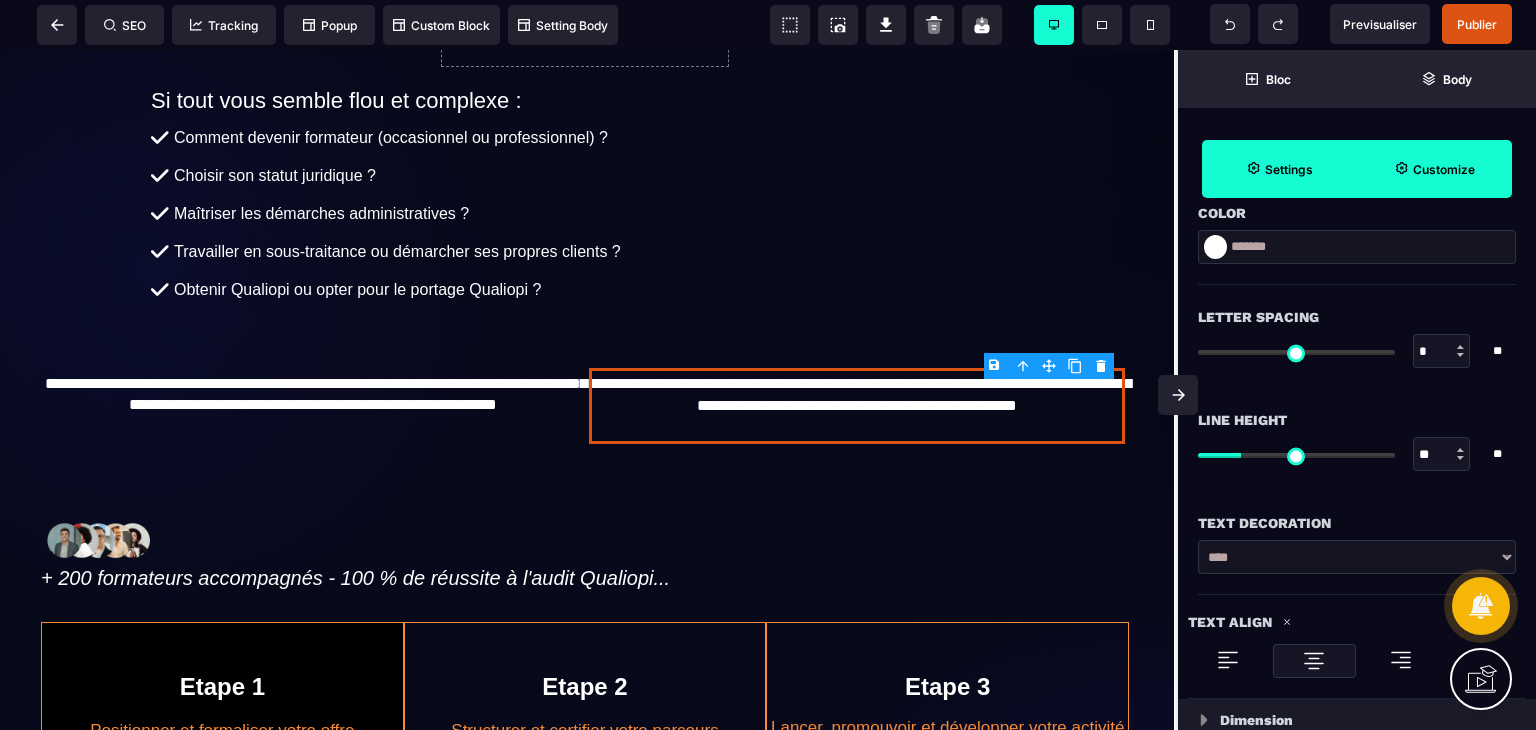 click at bounding box center [1460, 458] 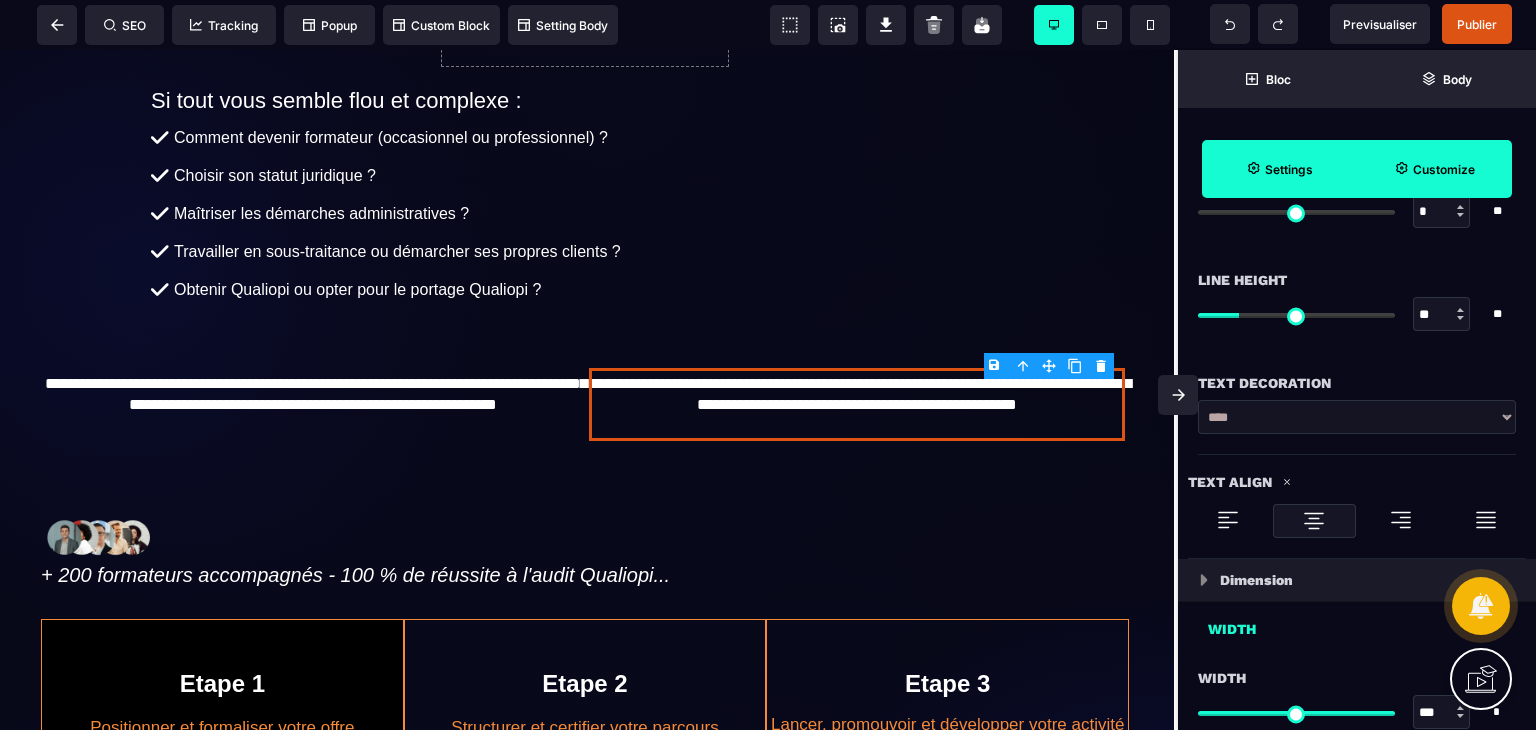 scroll, scrollTop: 804, scrollLeft: 0, axis: vertical 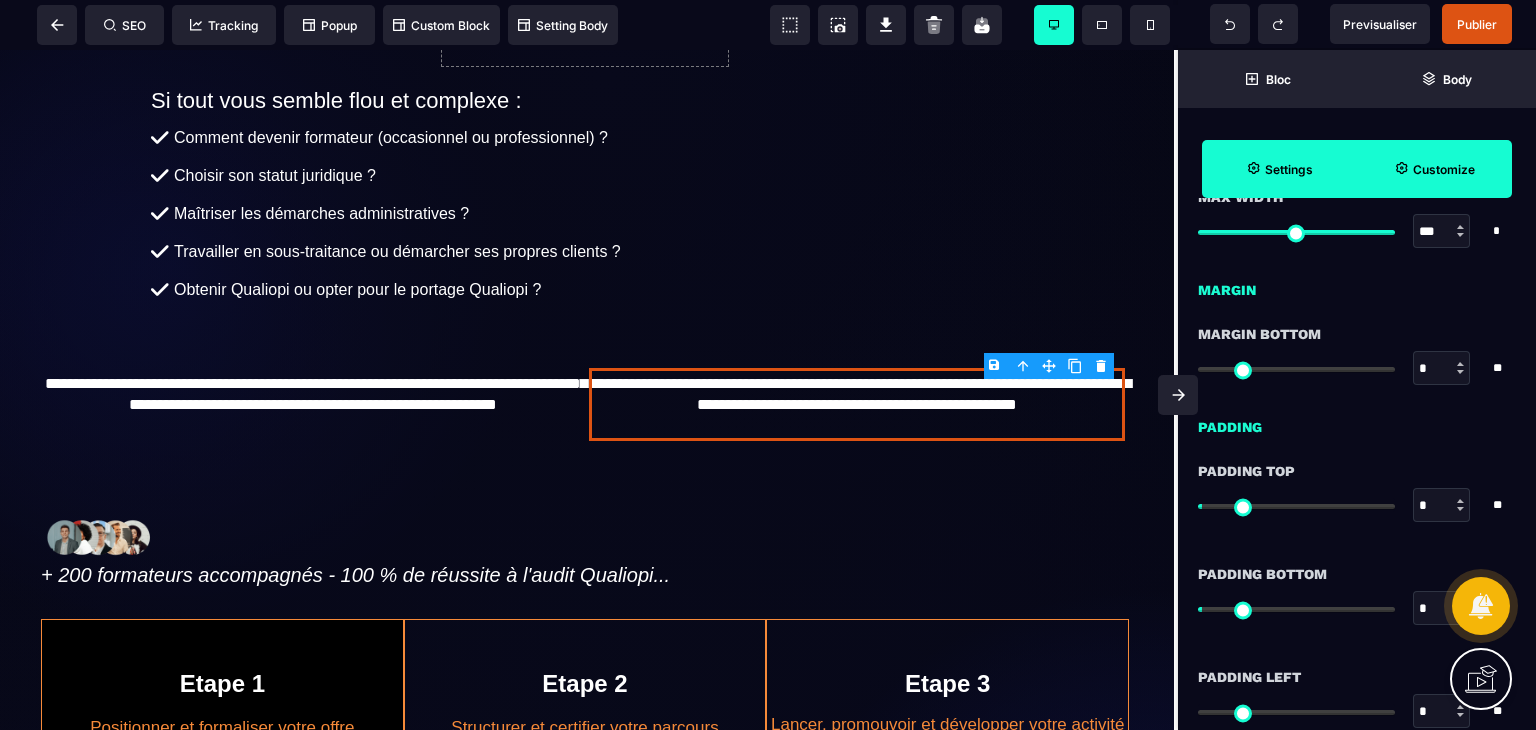 click on "*
*
**" at bounding box center [1357, 368] 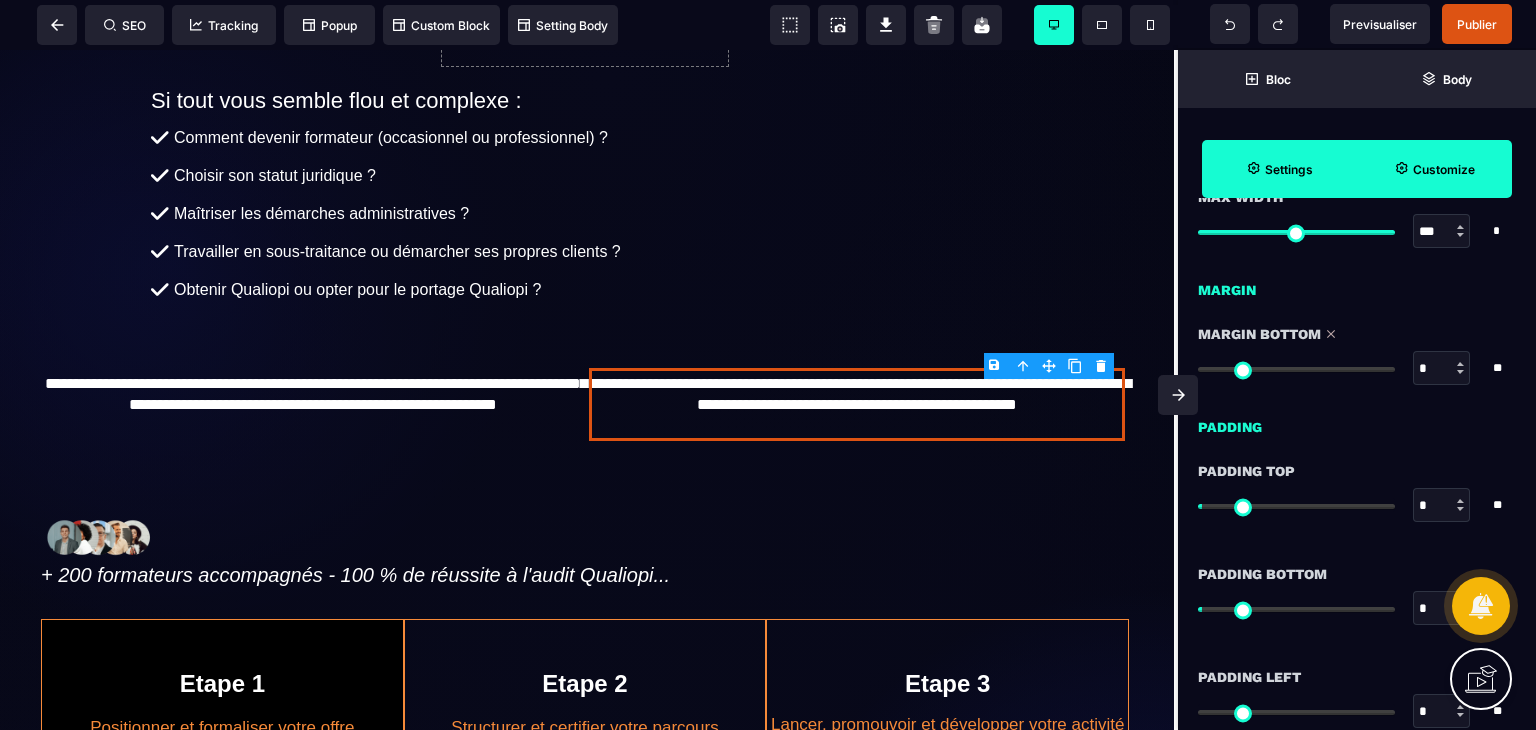 drag, startPoint x: 1210, startPoint y: 368, endPoint x: 1180, endPoint y: 365, distance: 30.149628 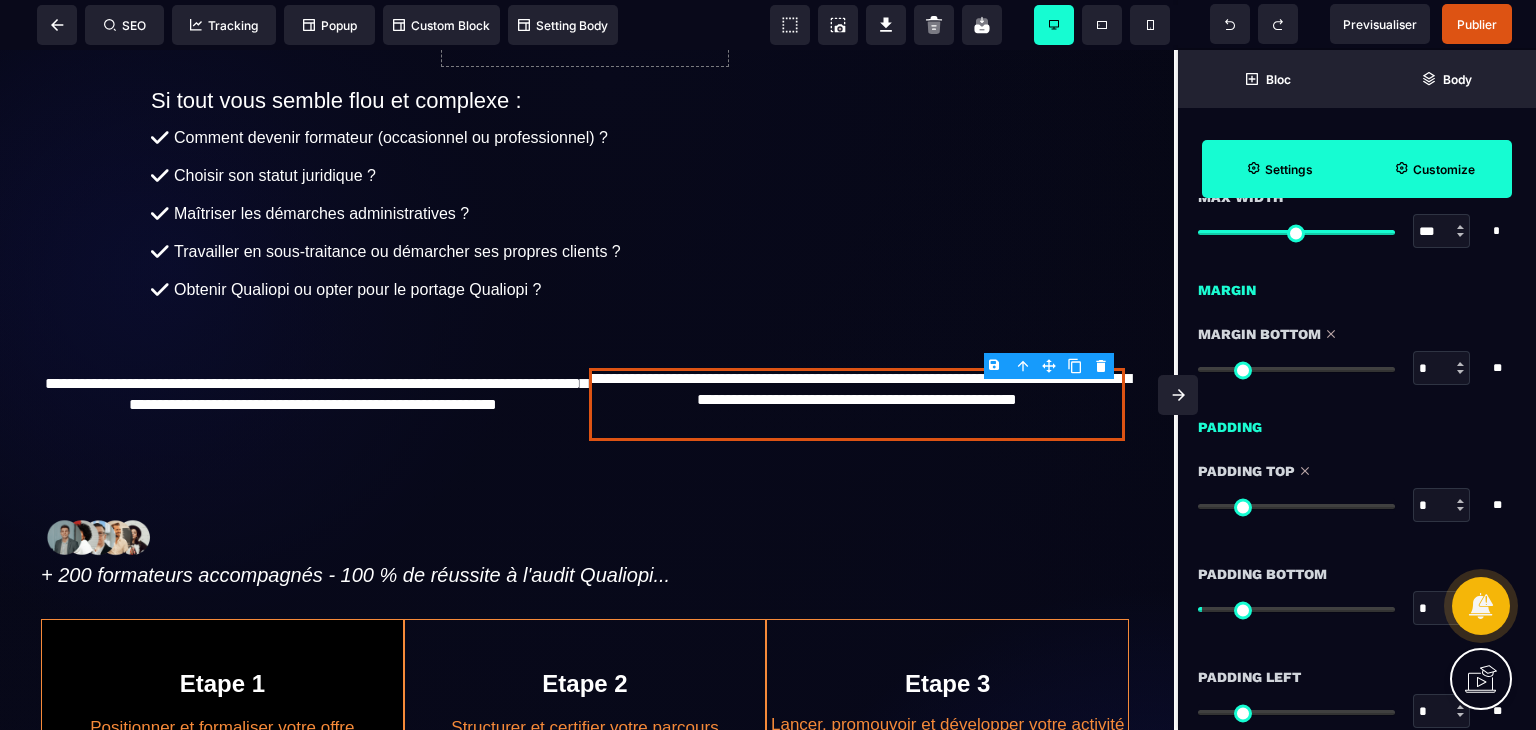 click at bounding box center [1296, 506] 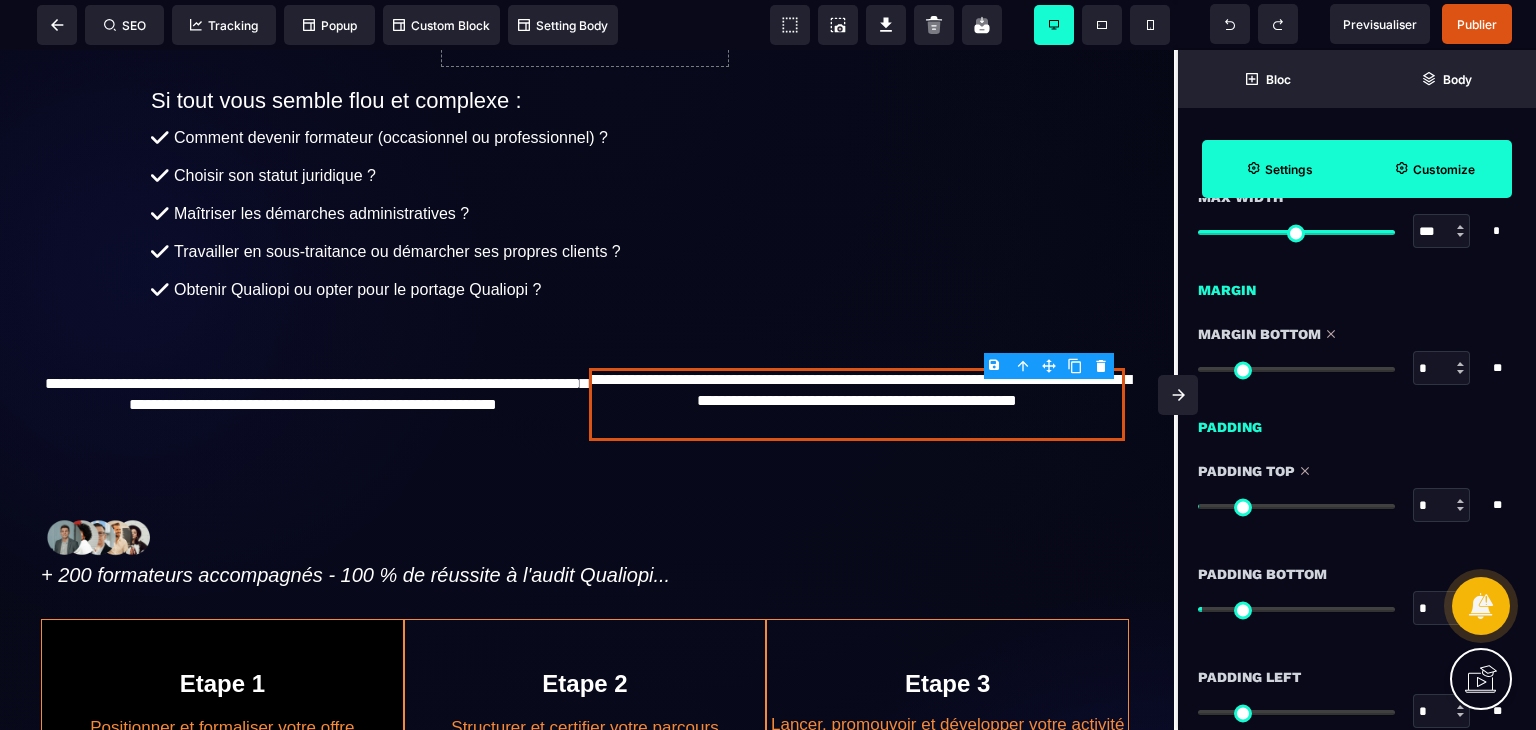 click at bounding box center [1460, 501] 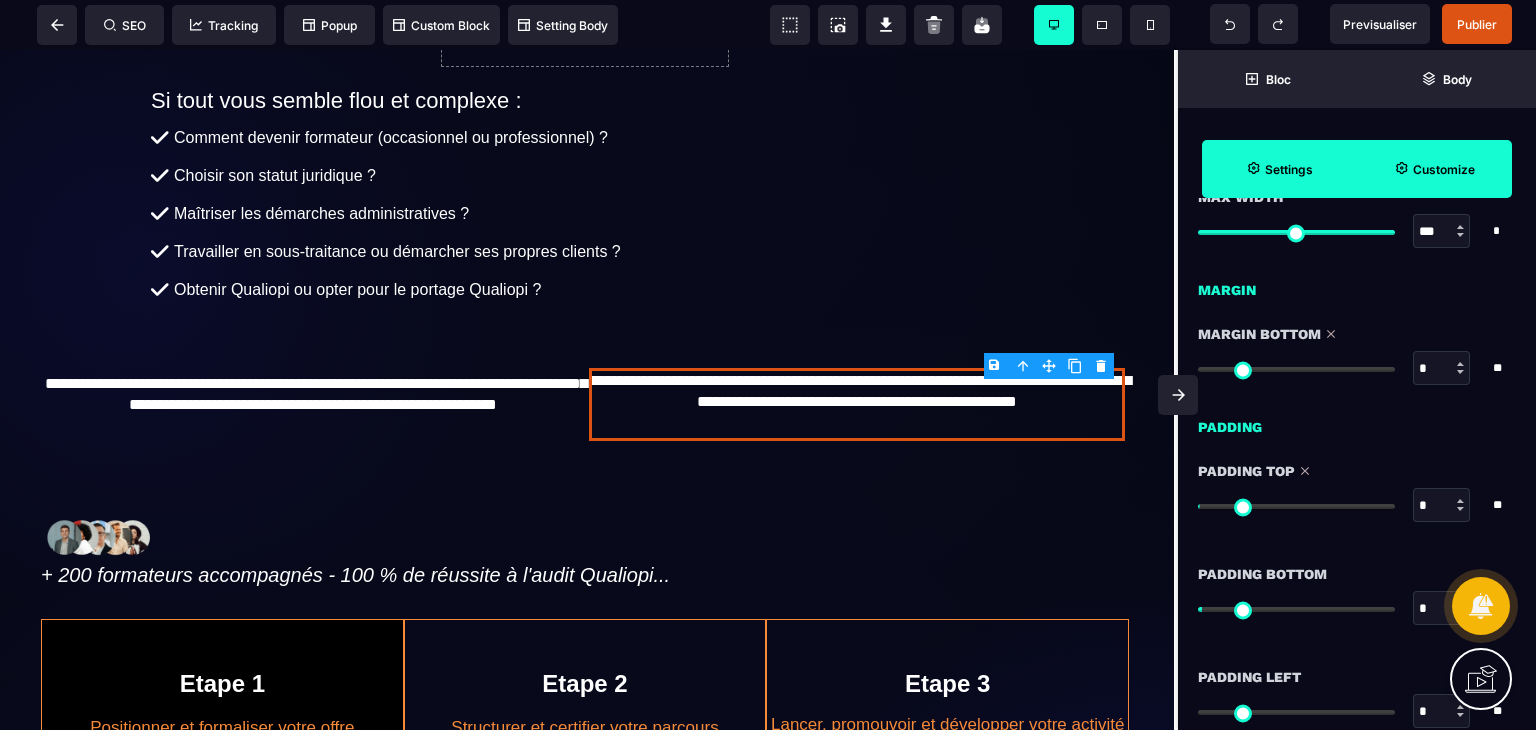 click at bounding box center (1460, 501) 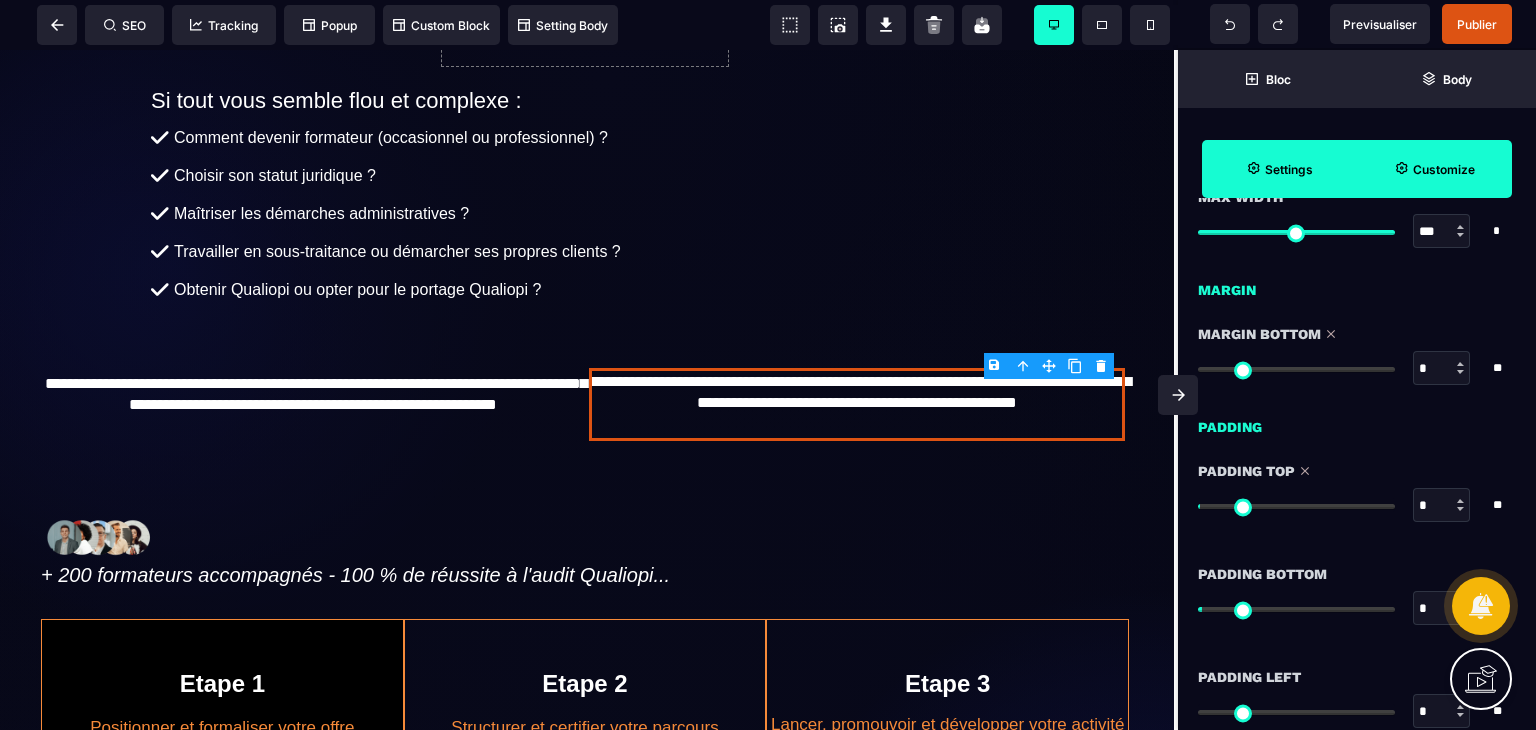 click at bounding box center (1460, 501) 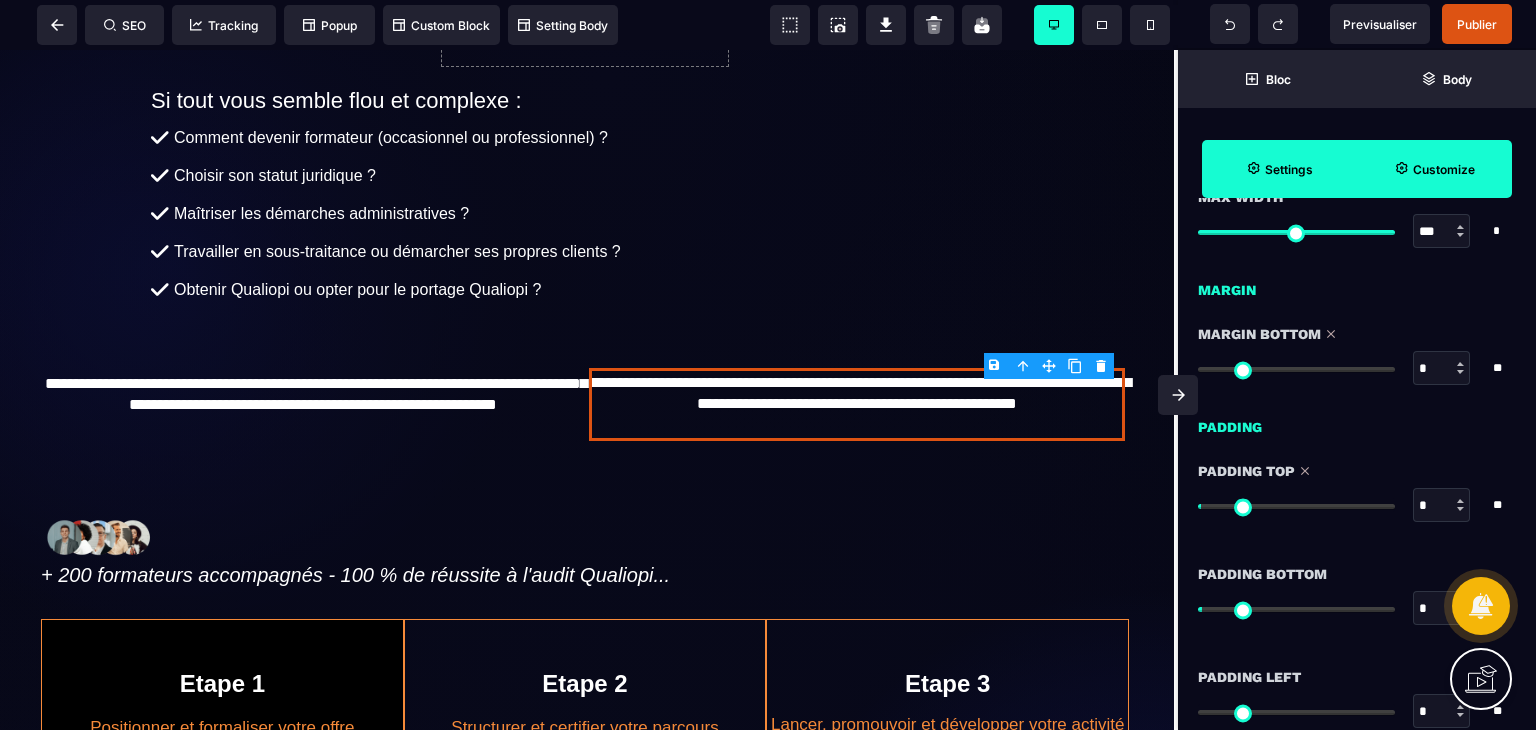 click at bounding box center (1460, 501) 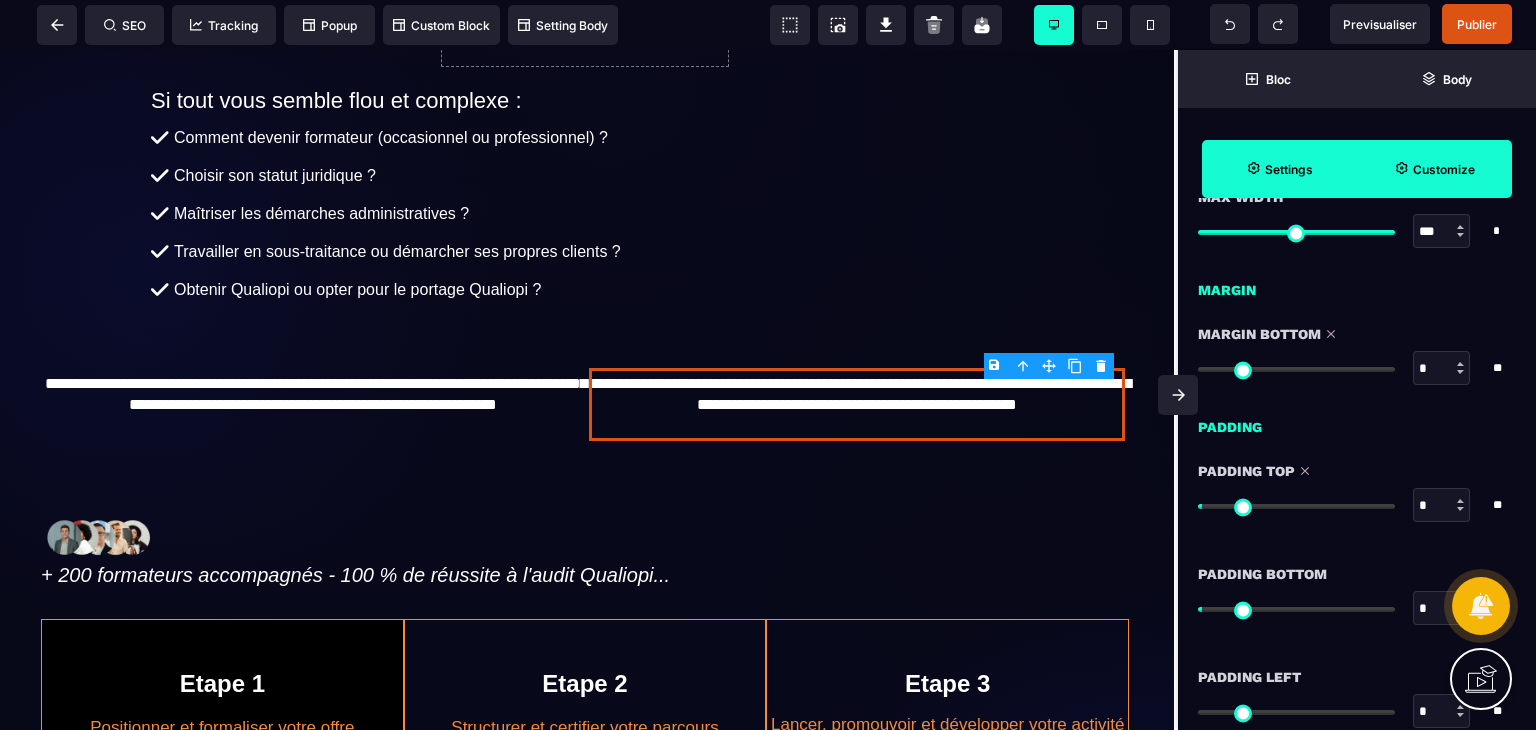 click at bounding box center (1460, 501) 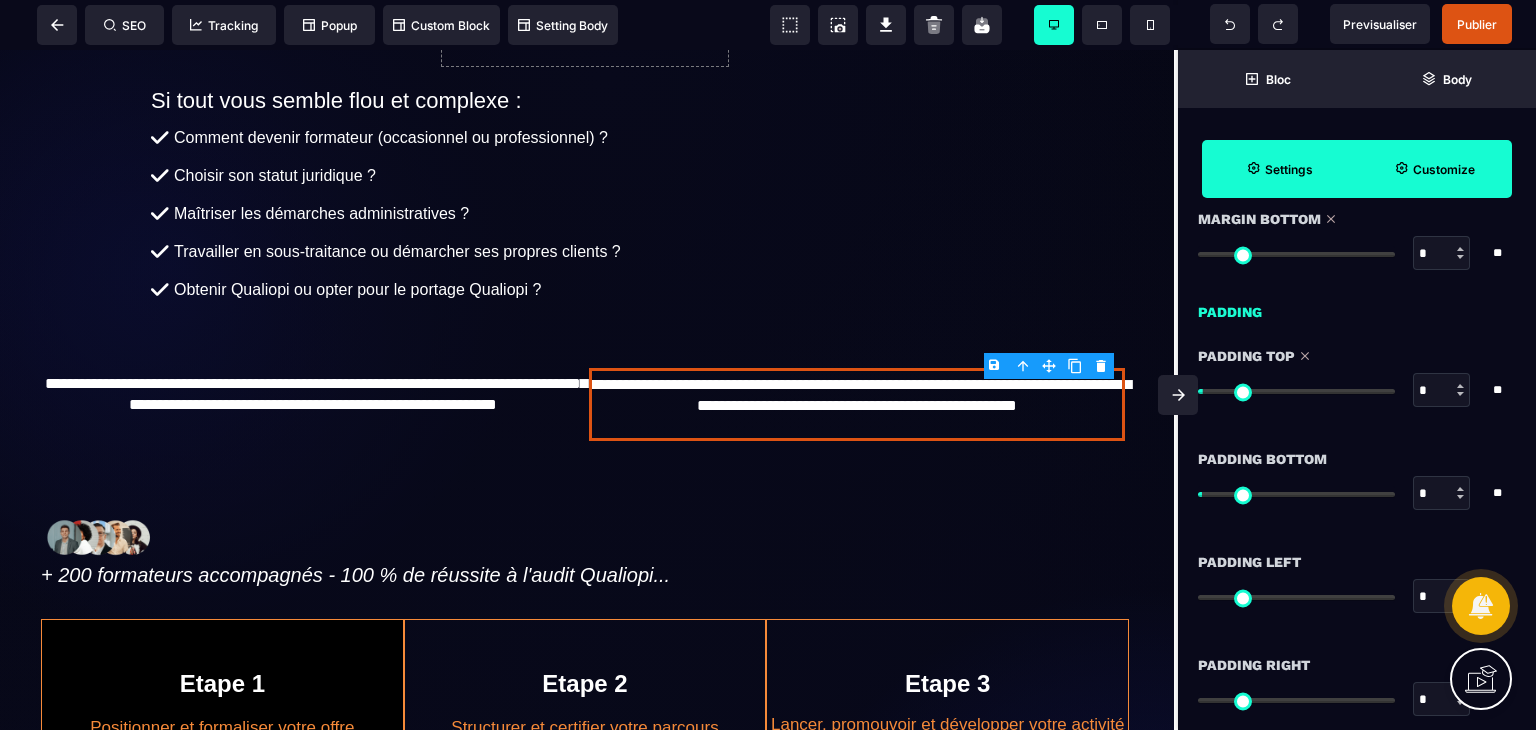 scroll, scrollTop: 1504, scrollLeft: 0, axis: vertical 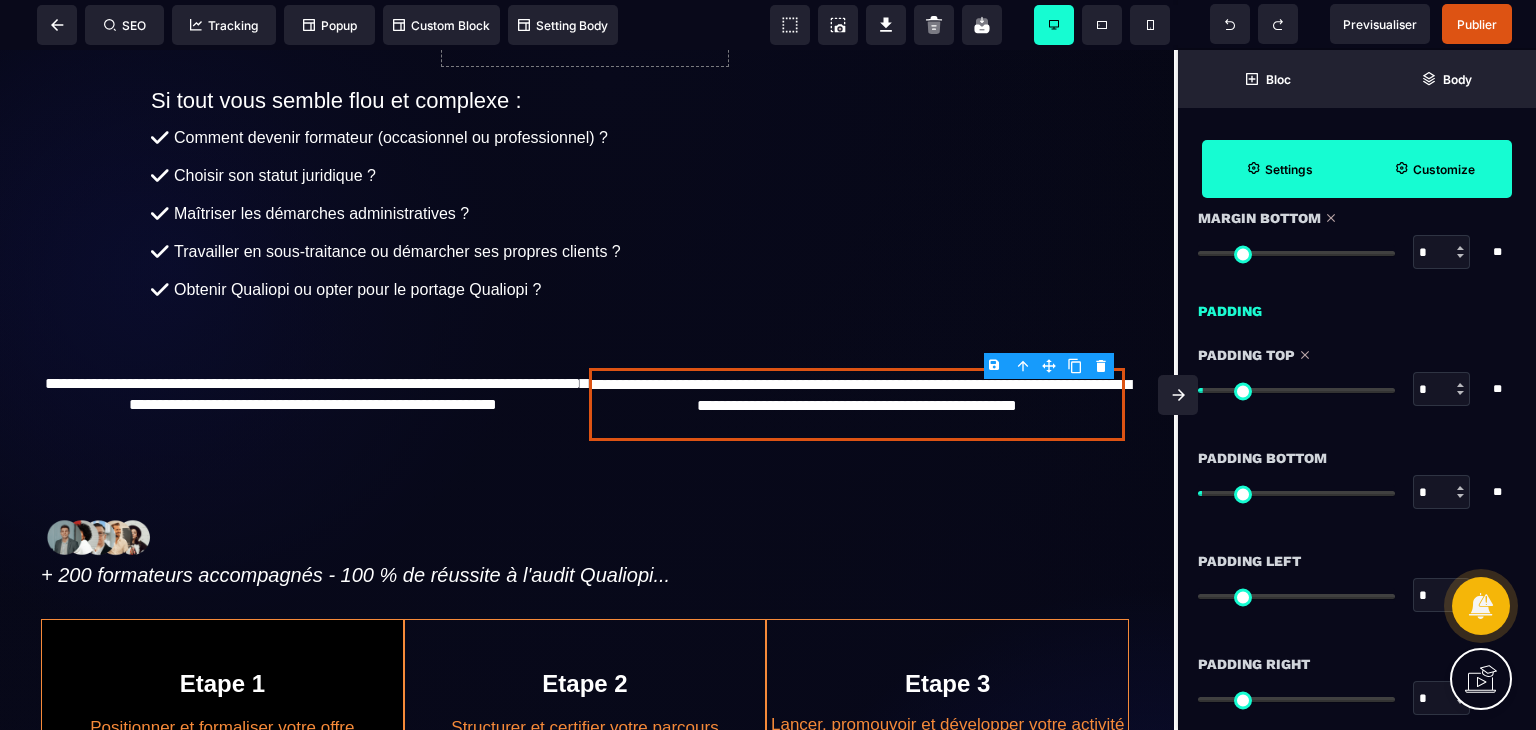 click at bounding box center [1461, 492] 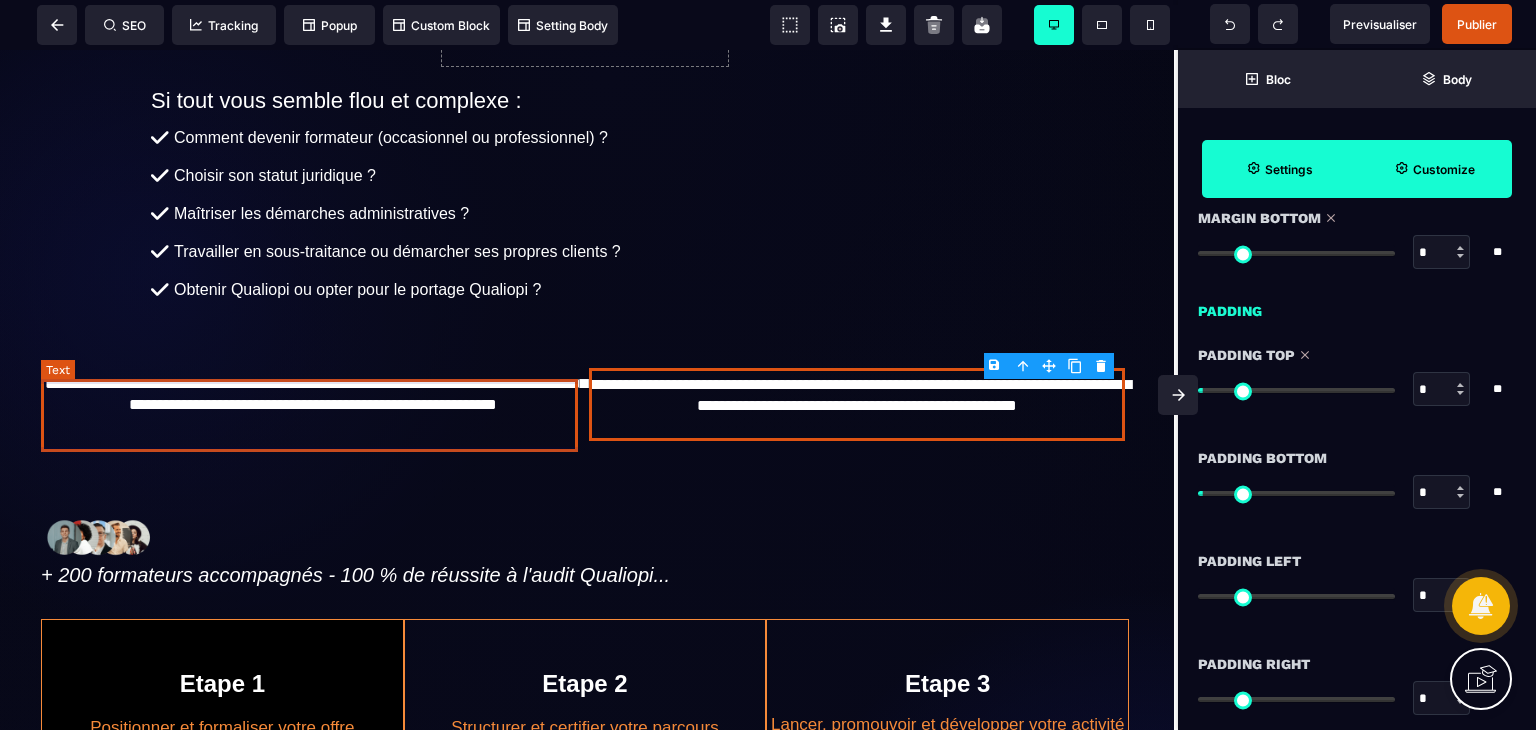 click on "**********" at bounding box center (313, 404) 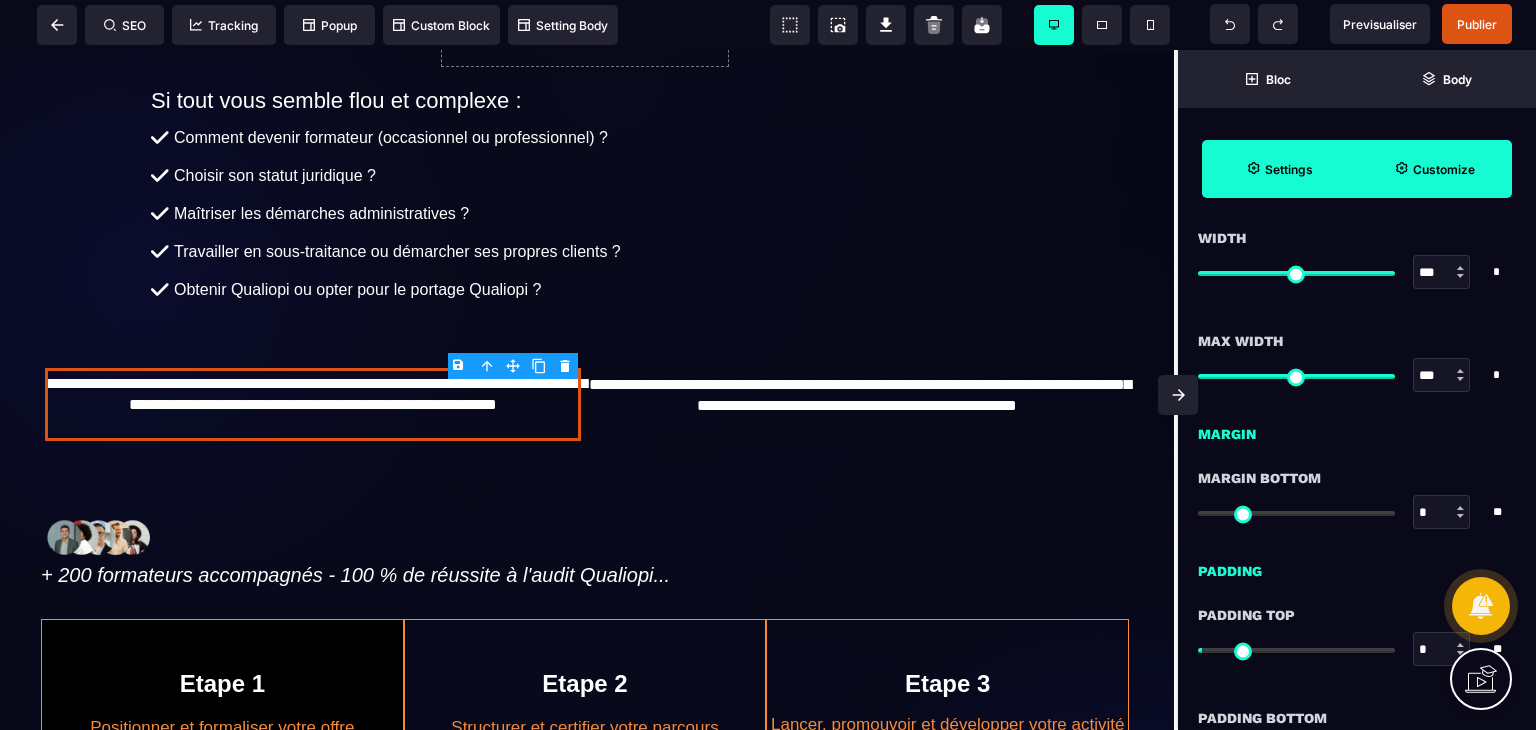 scroll, scrollTop: 1306, scrollLeft: 0, axis: vertical 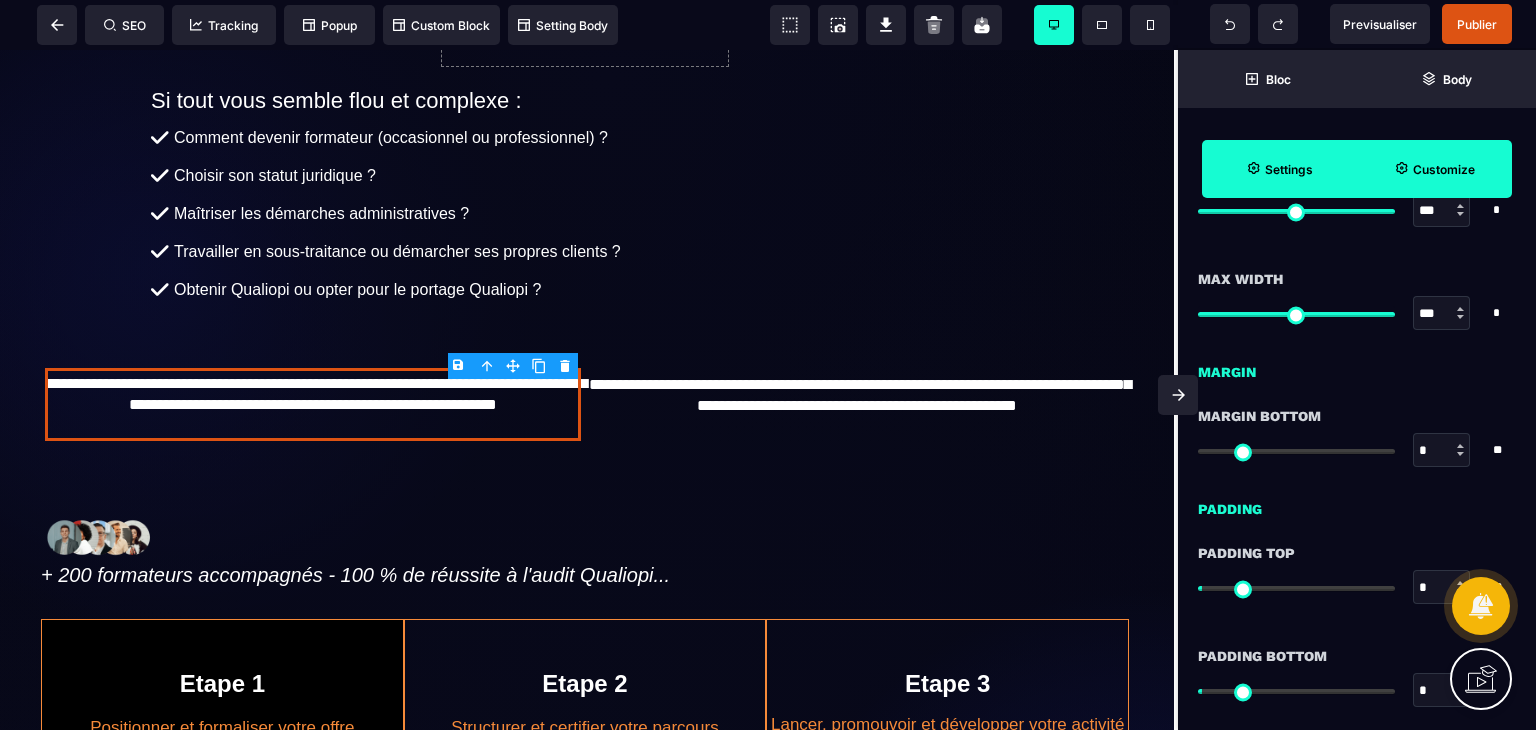 click at bounding box center (1460, 446) 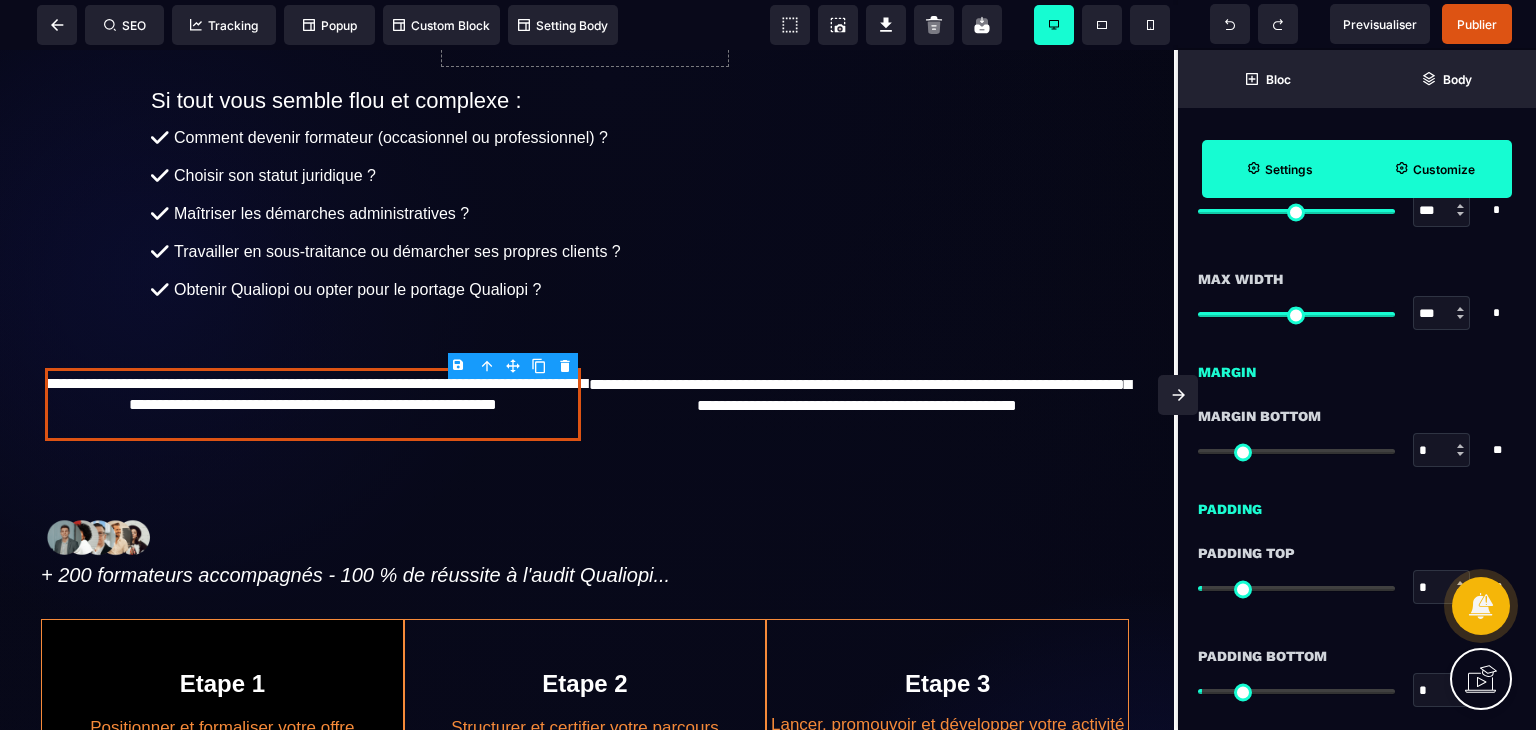 click at bounding box center (1460, 446) 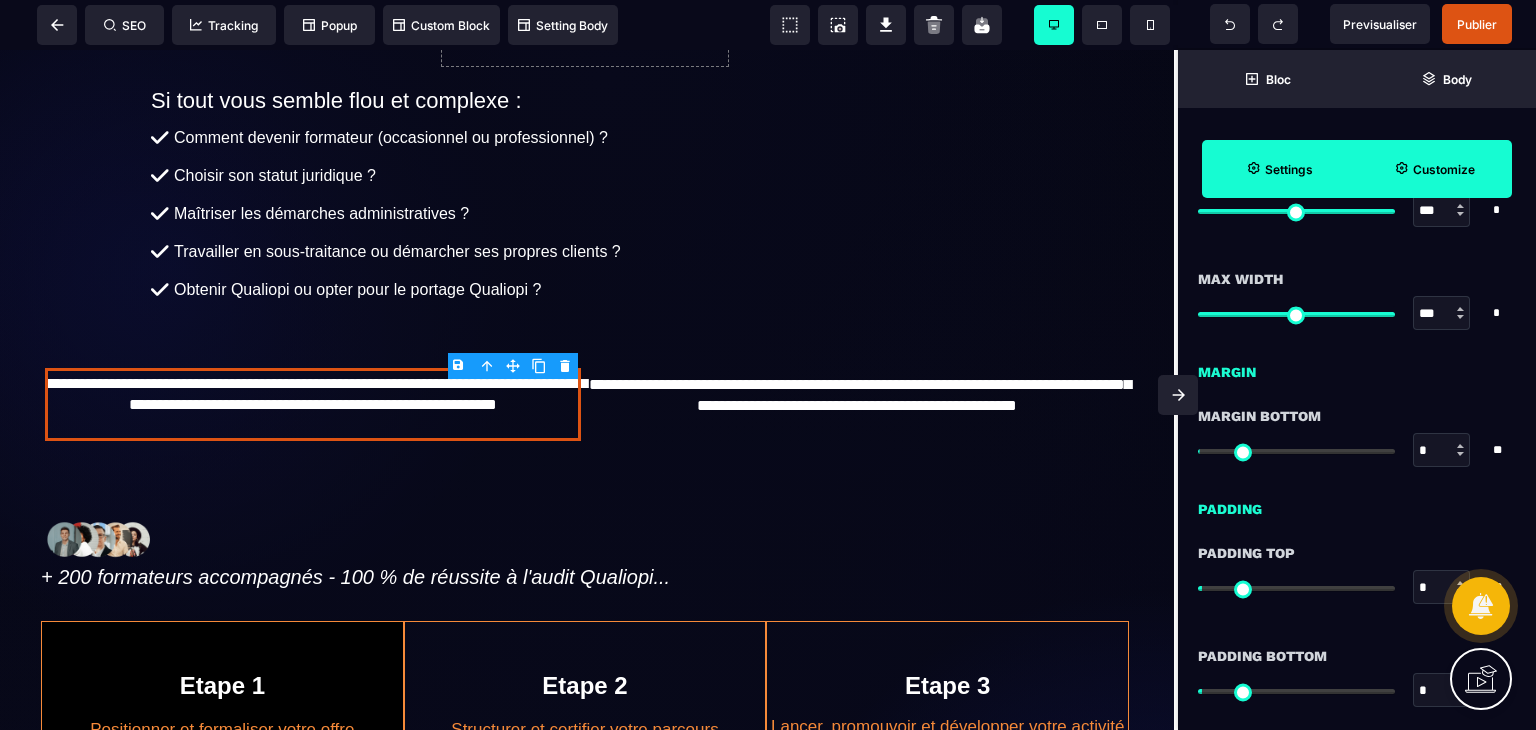 click at bounding box center (1460, 446) 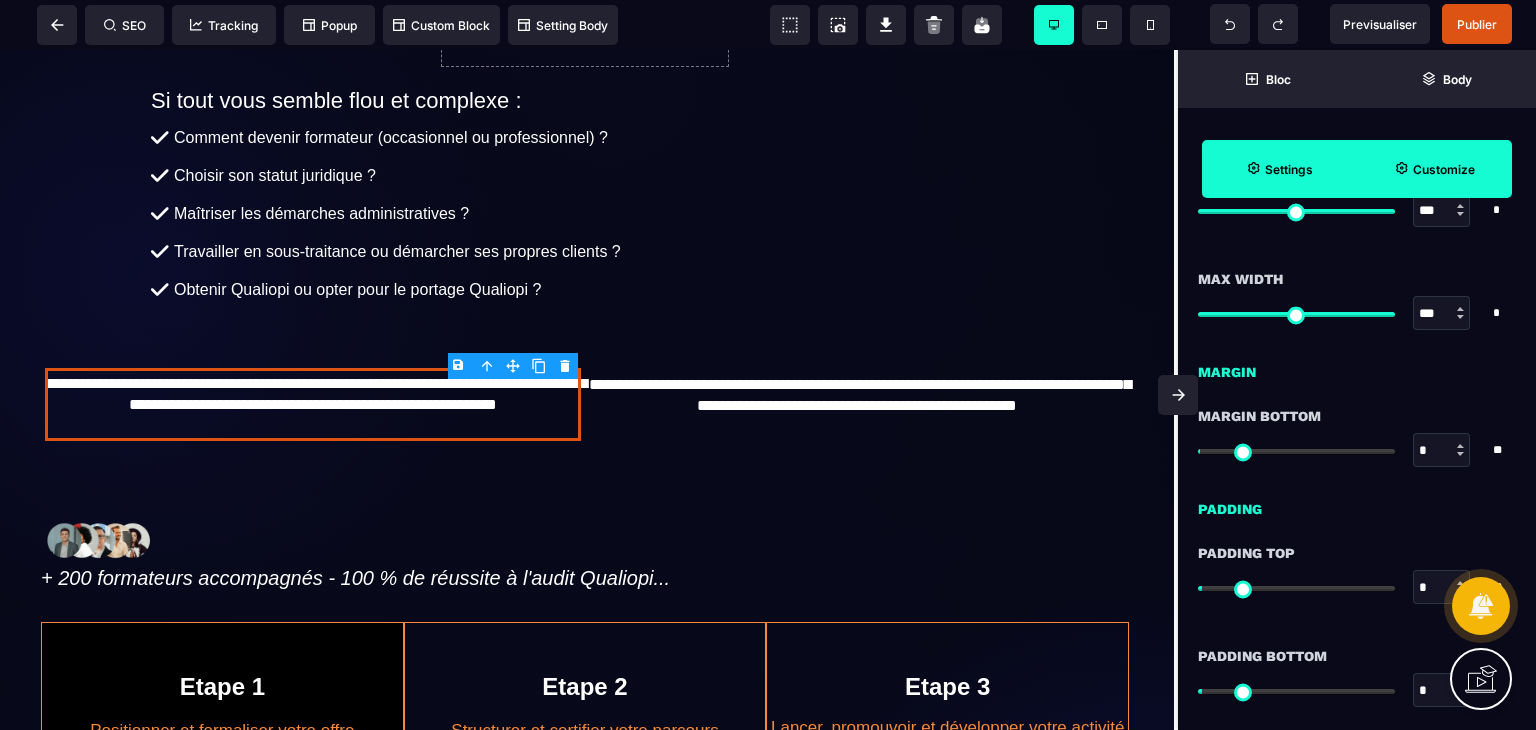 click at bounding box center (1460, 446) 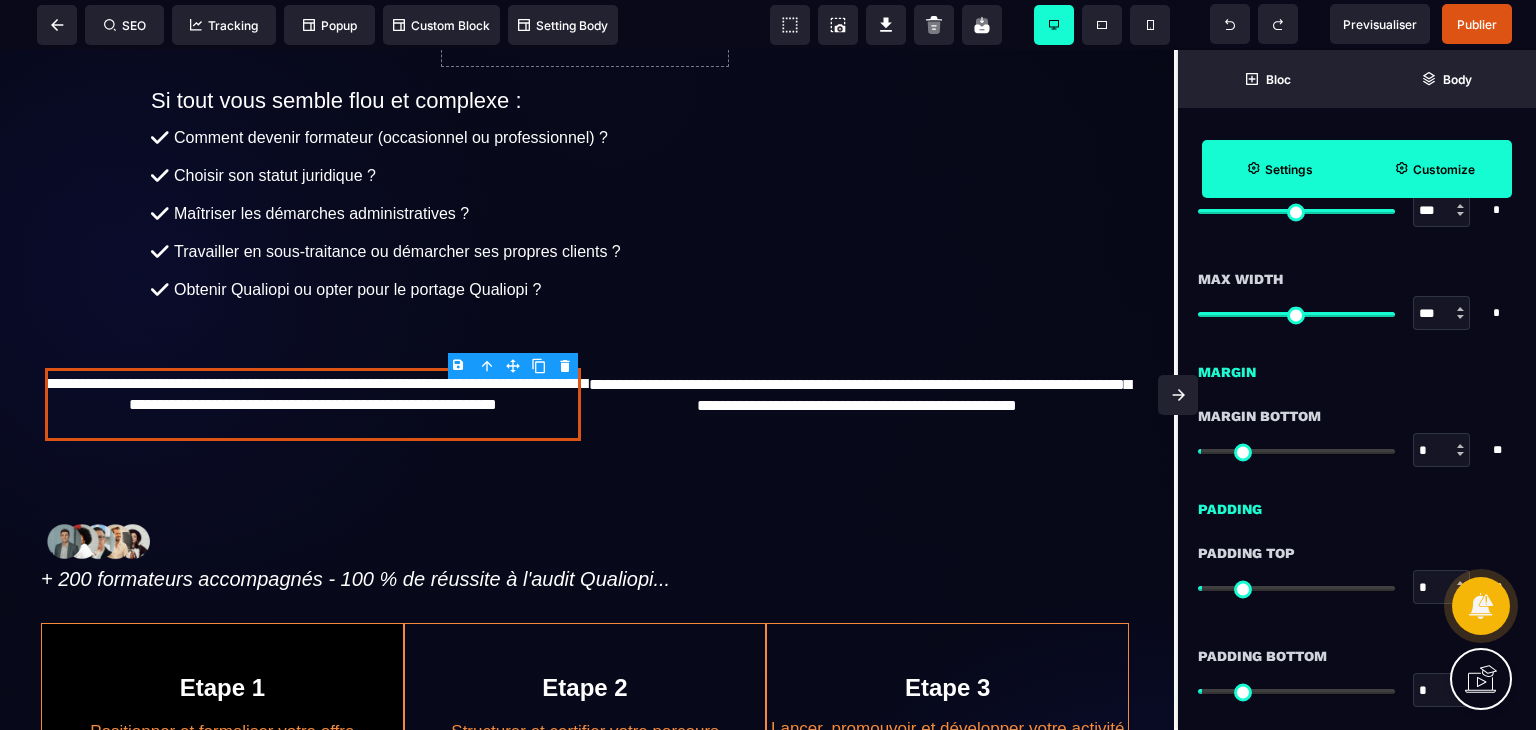 click at bounding box center [1460, 446] 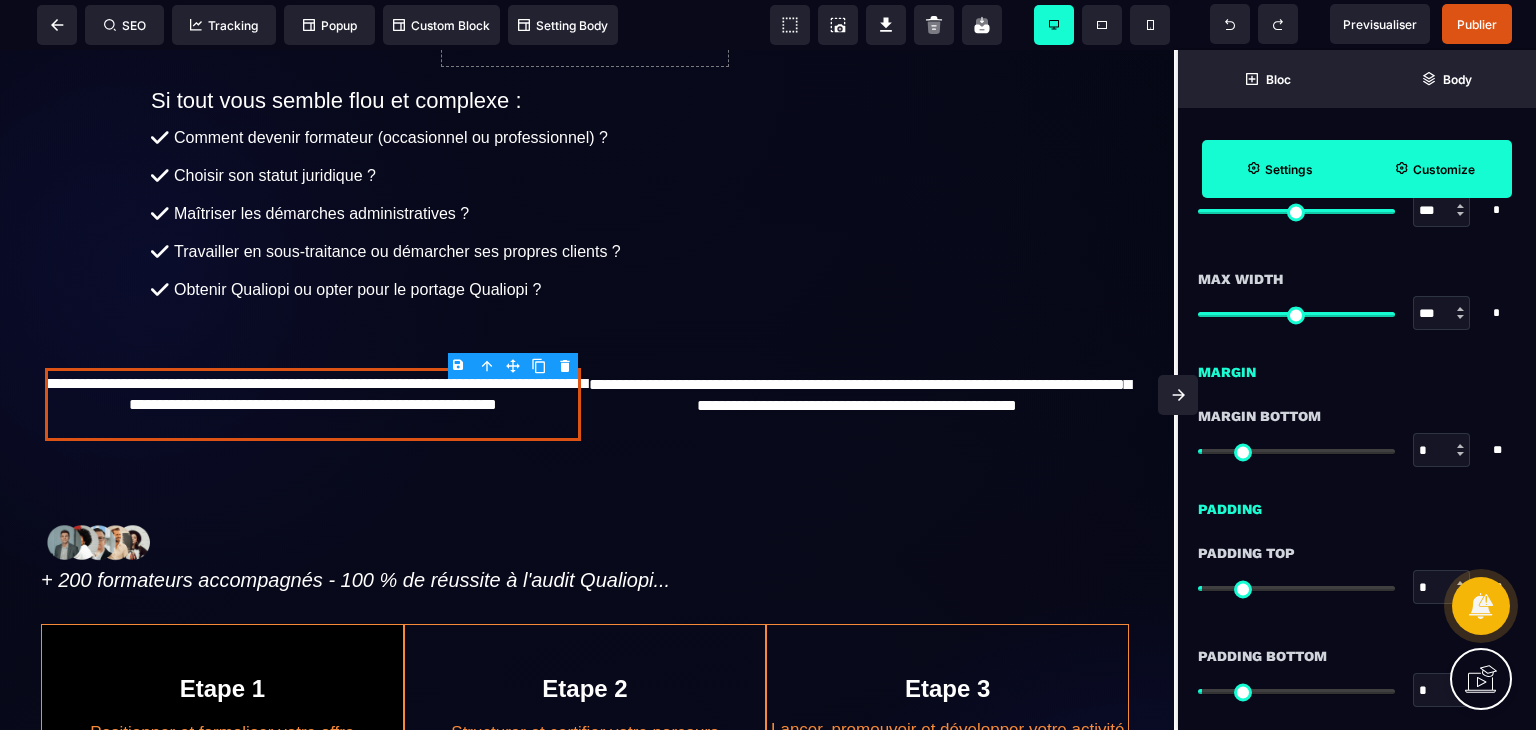 click at bounding box center (1460, 446) 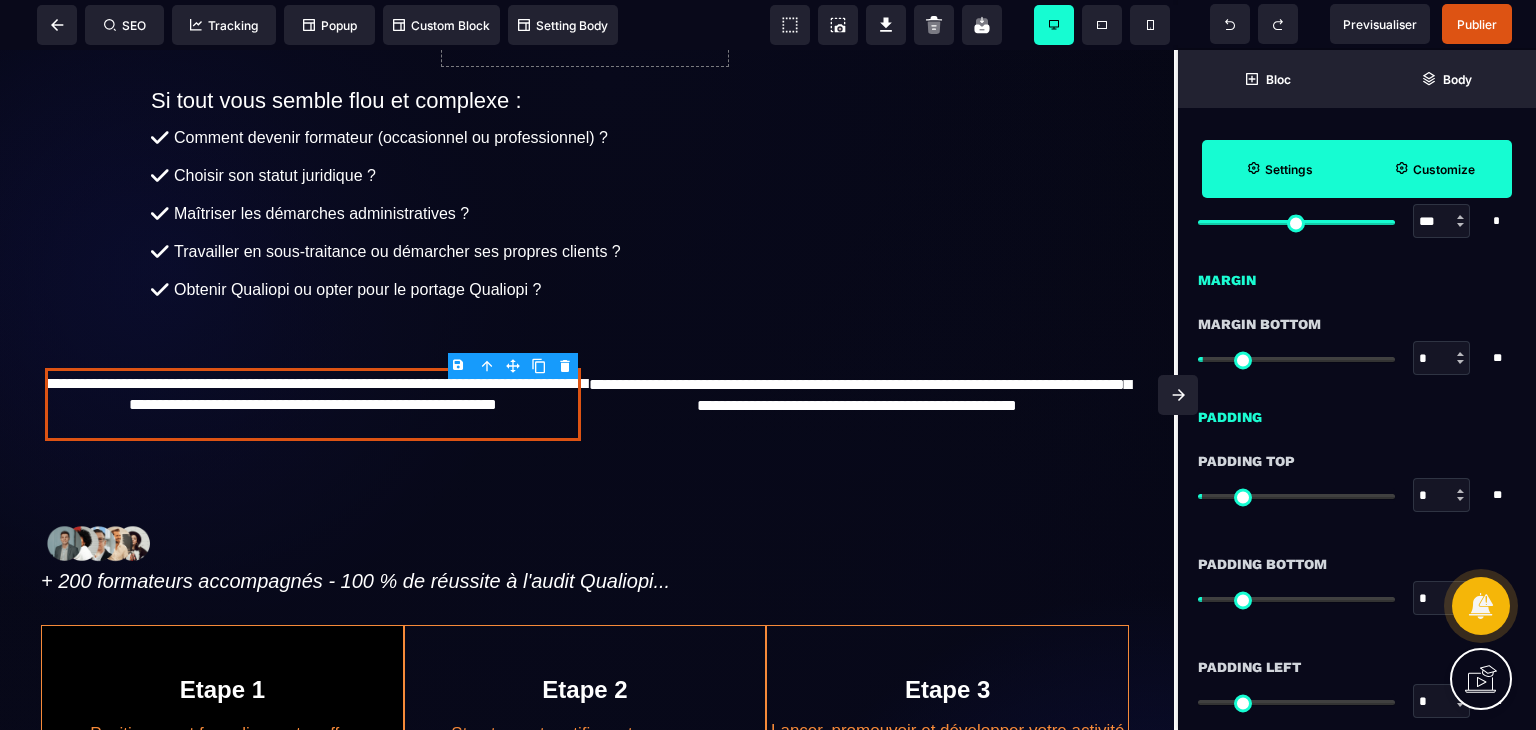 scroll, scrollTop: 1412, scrollLeft: 0, axis: vertical 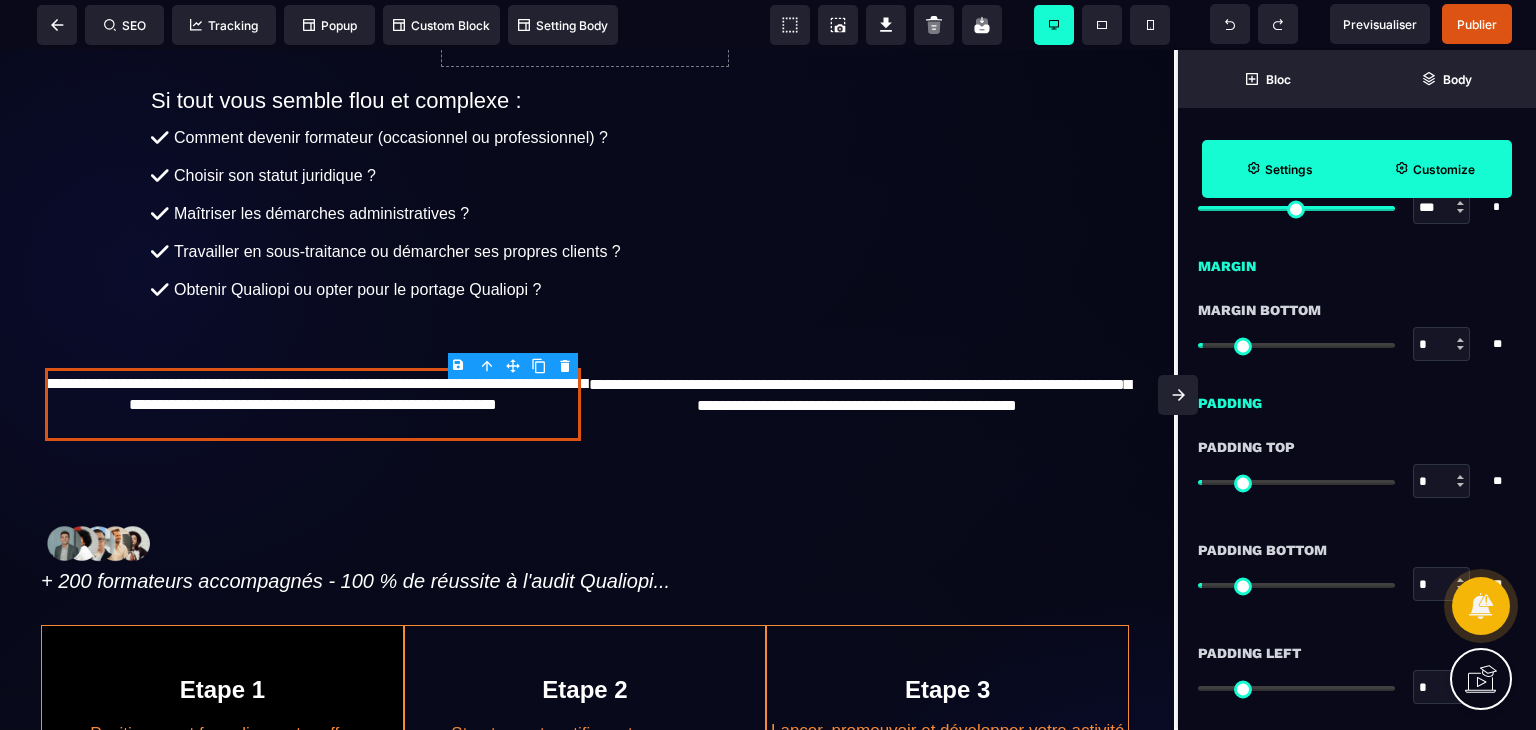 click at bounding box center (1460, 477) 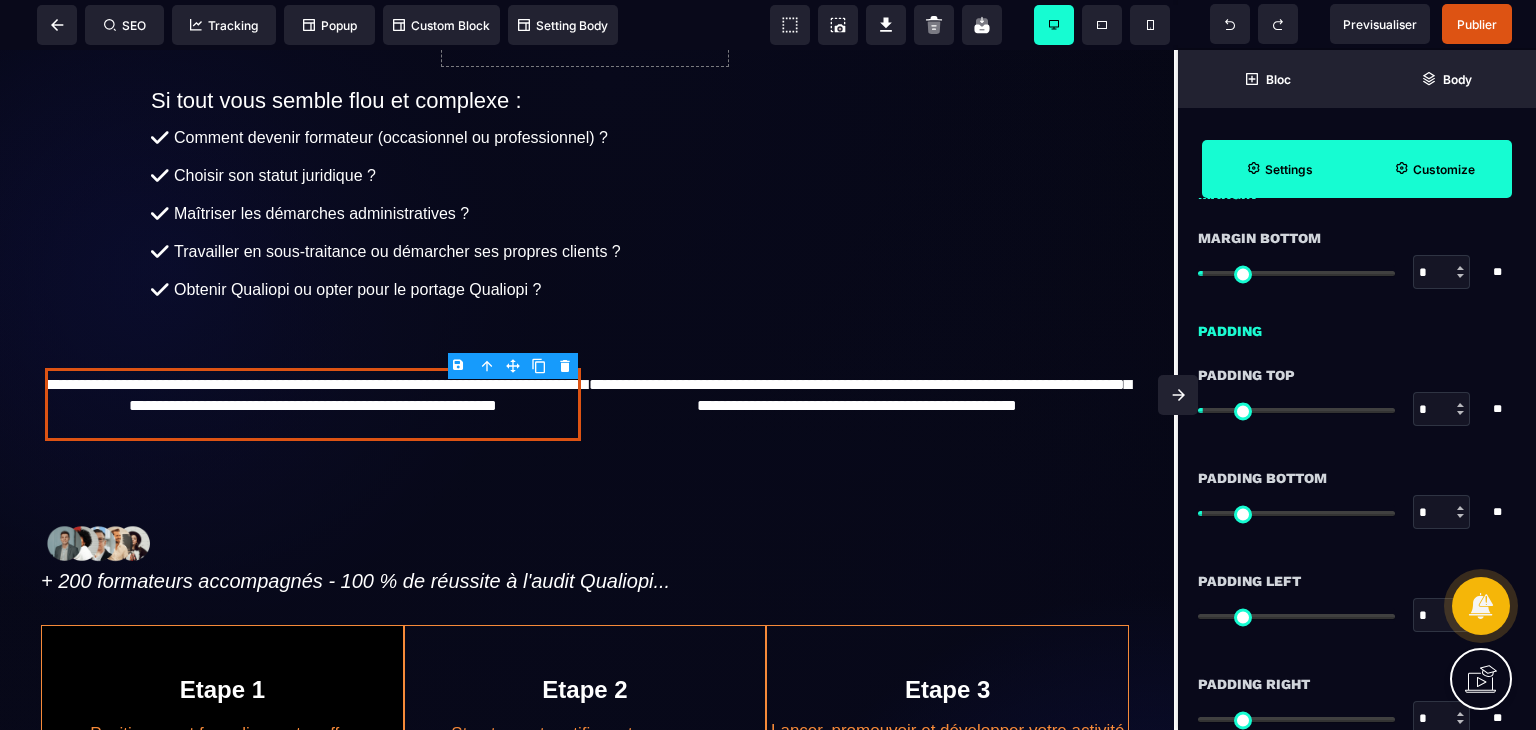 scroll, scrollTop: 1487, scrollLeft: 0, axis: vertical 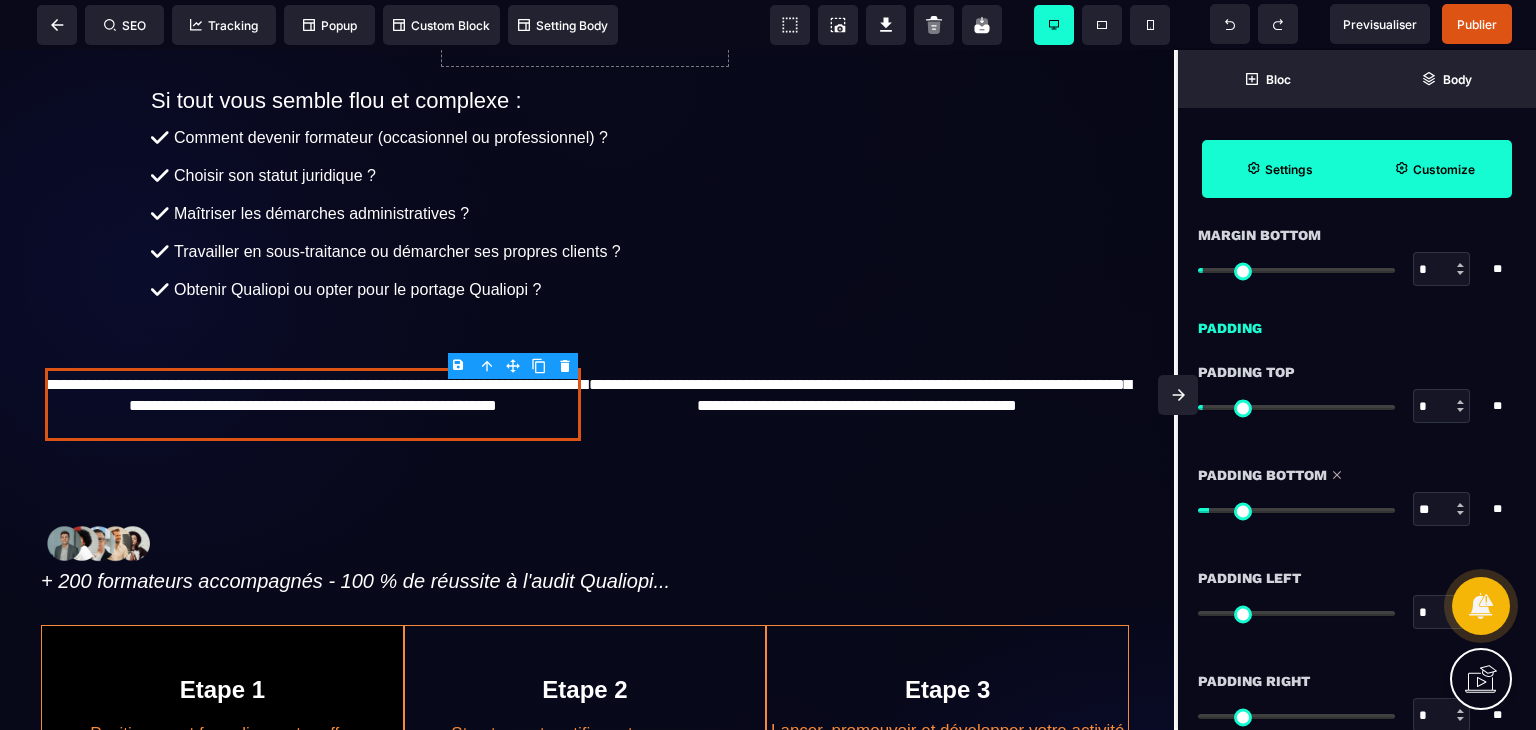 click at bounding box center (1296, 510) 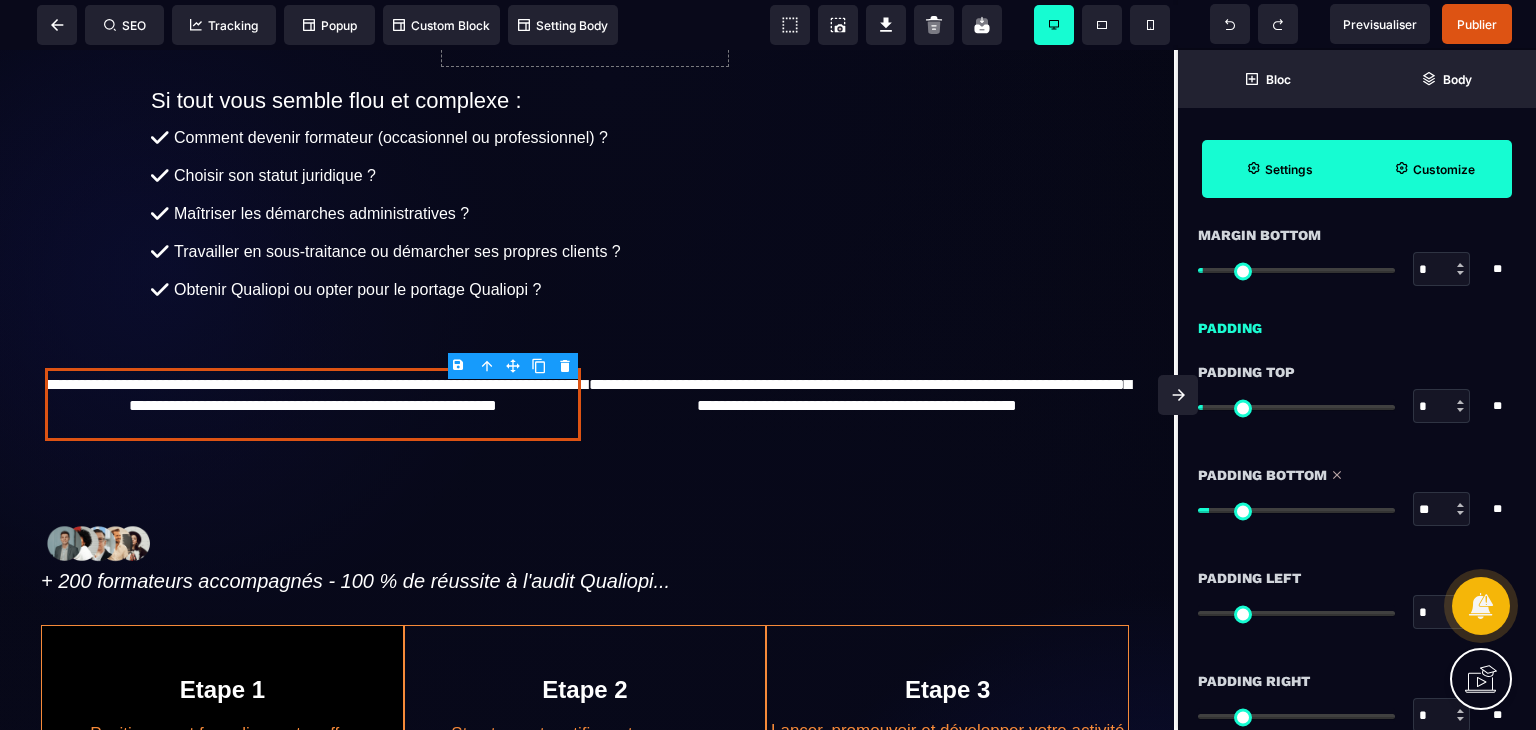 click at bounding box center (1460, 513) 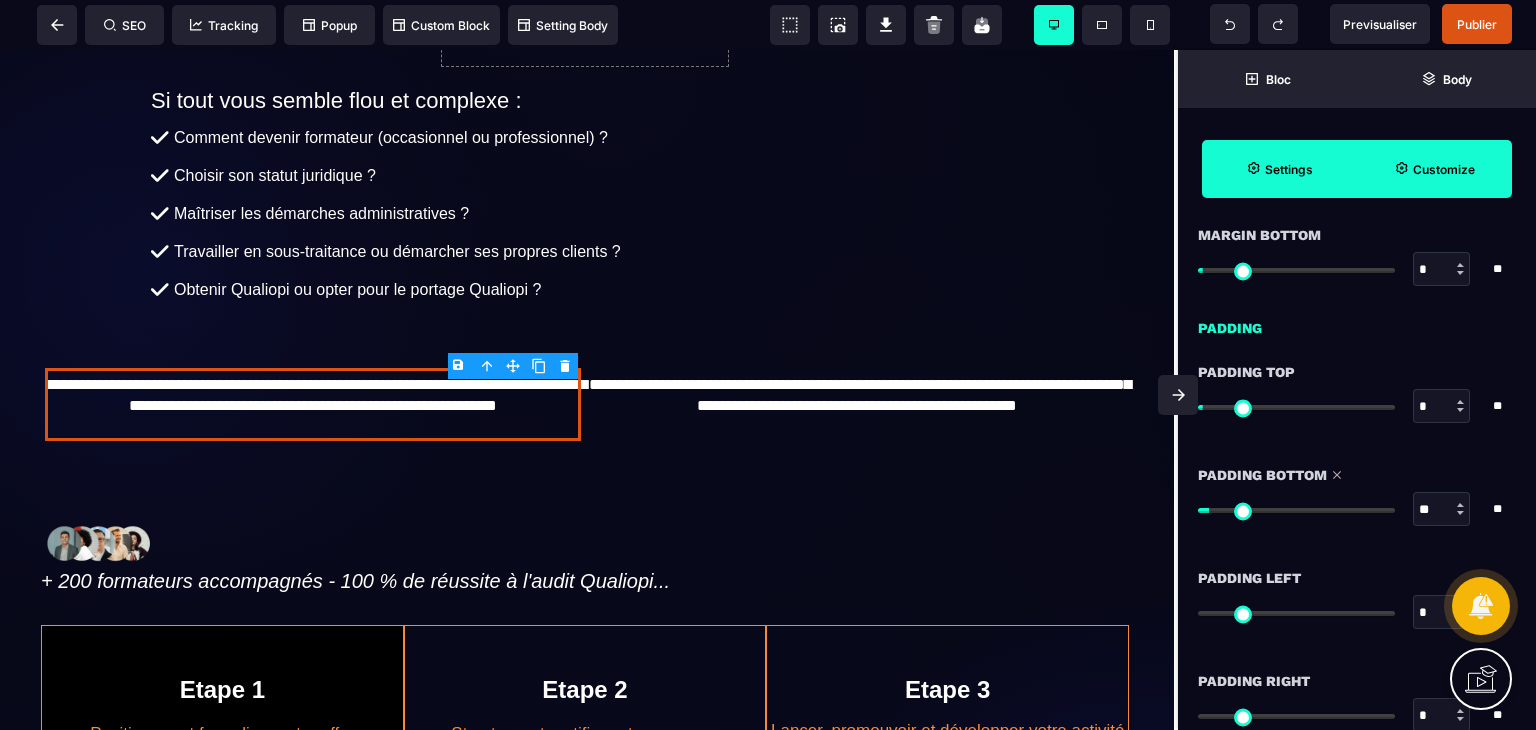 click at bounding box center (1460, 513) 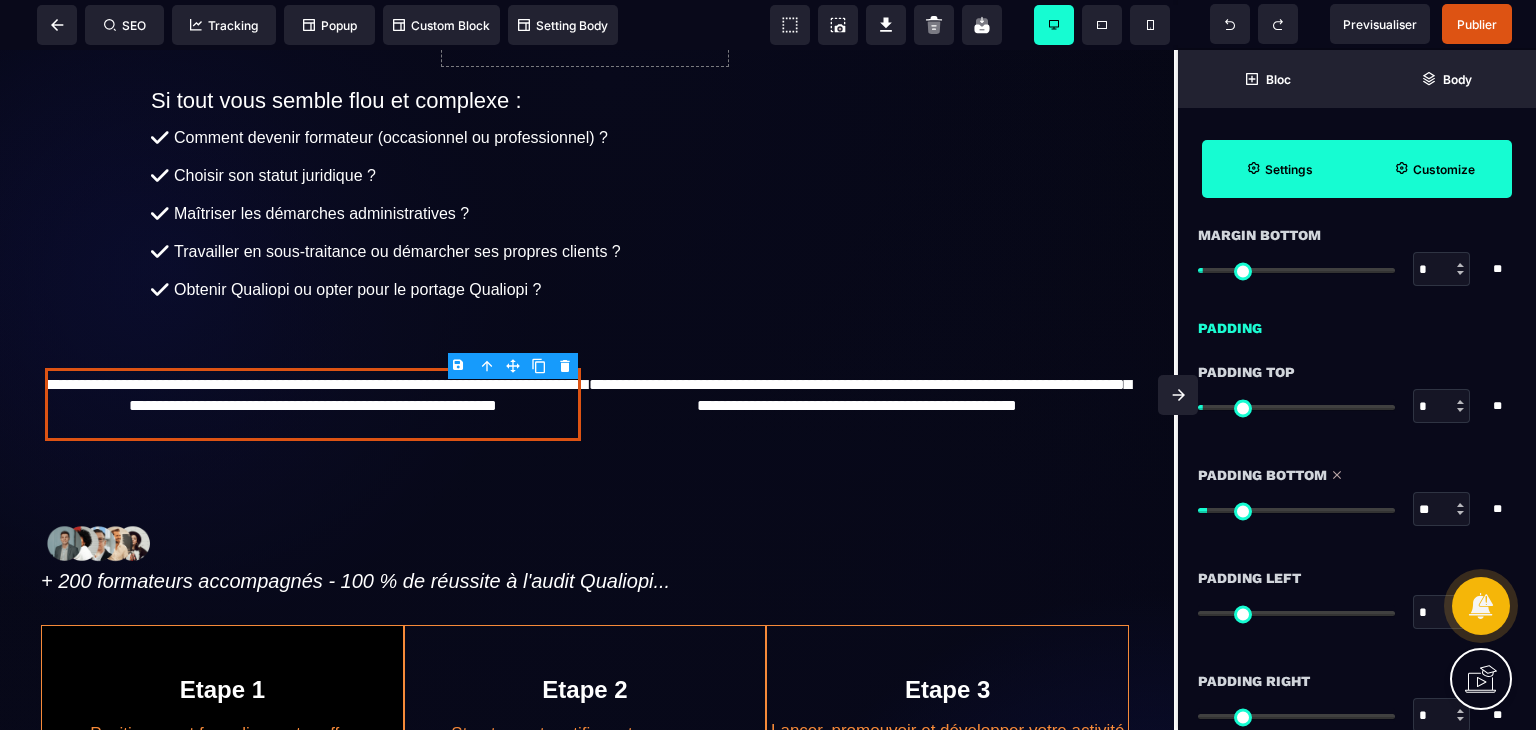 click at bounding box center [1460, 513] 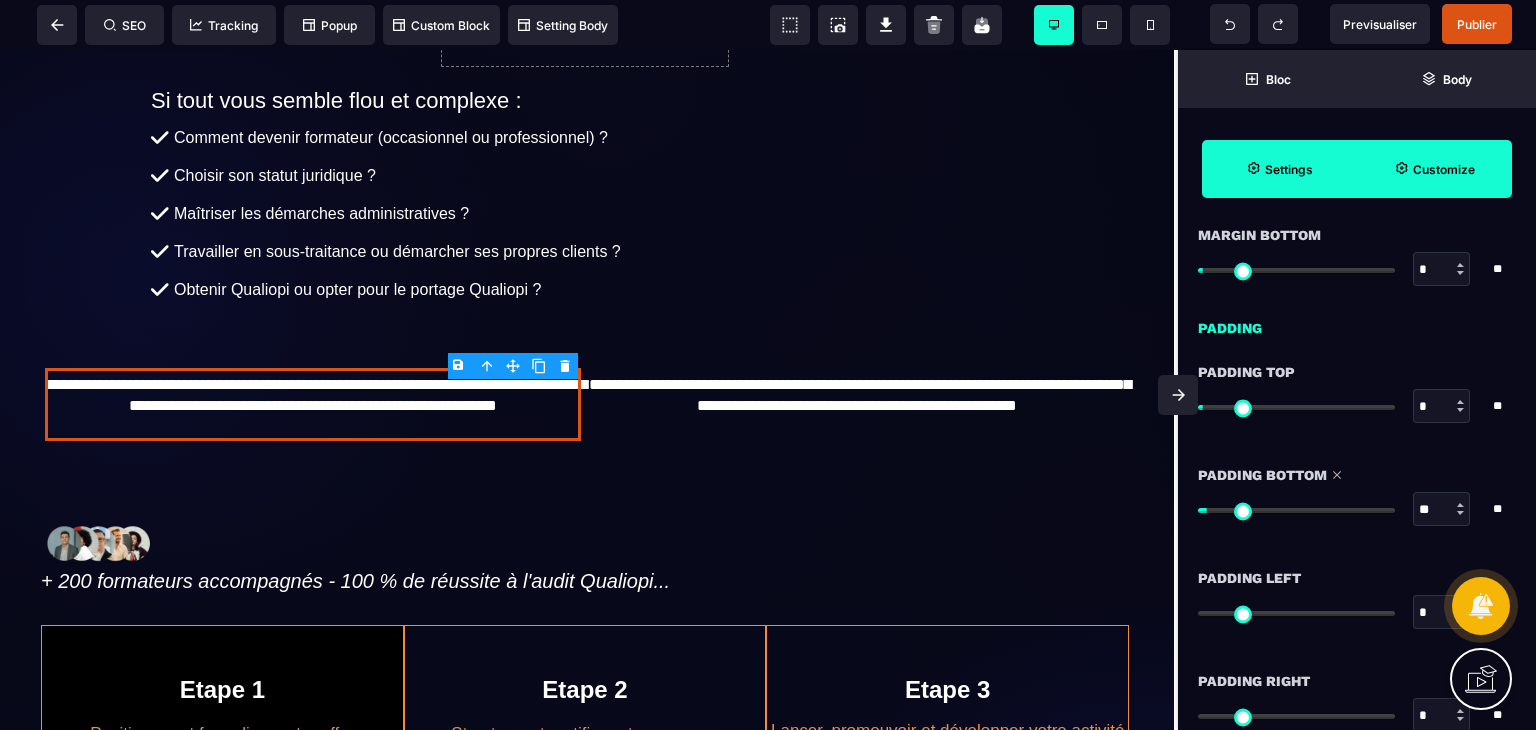 click at bounding box center [1460, 513] 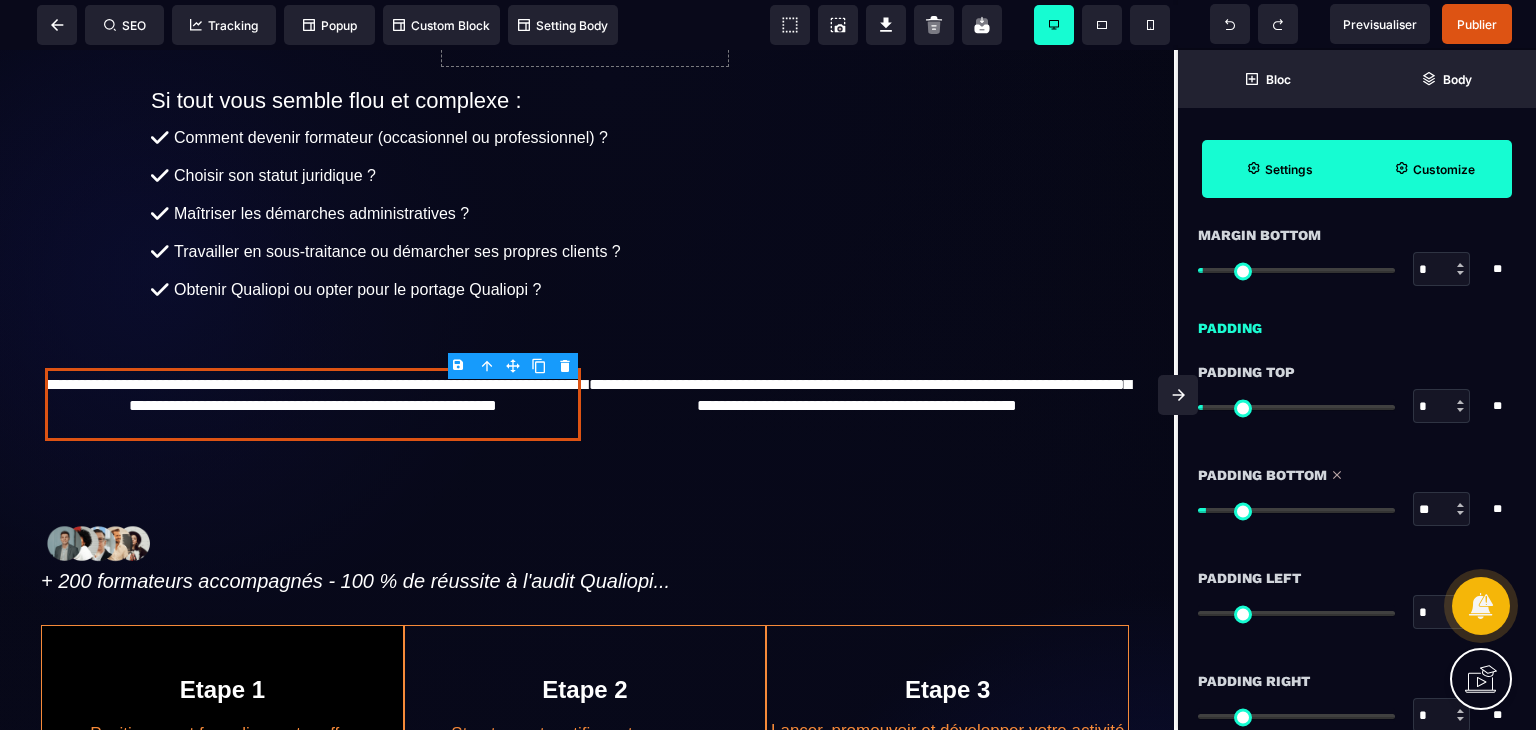 click at bounding box center [1460, 513] 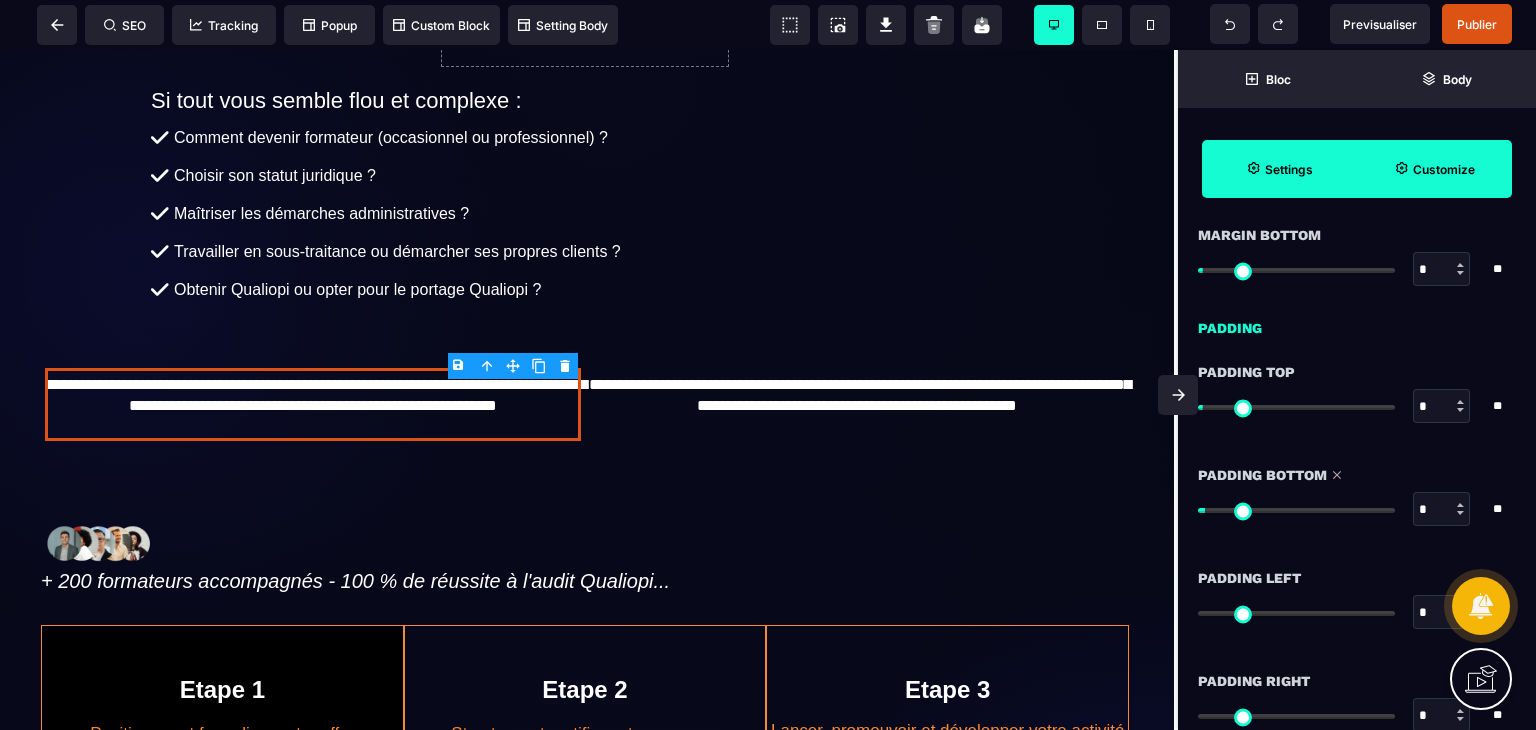 click at bounding box center [1460, 513] 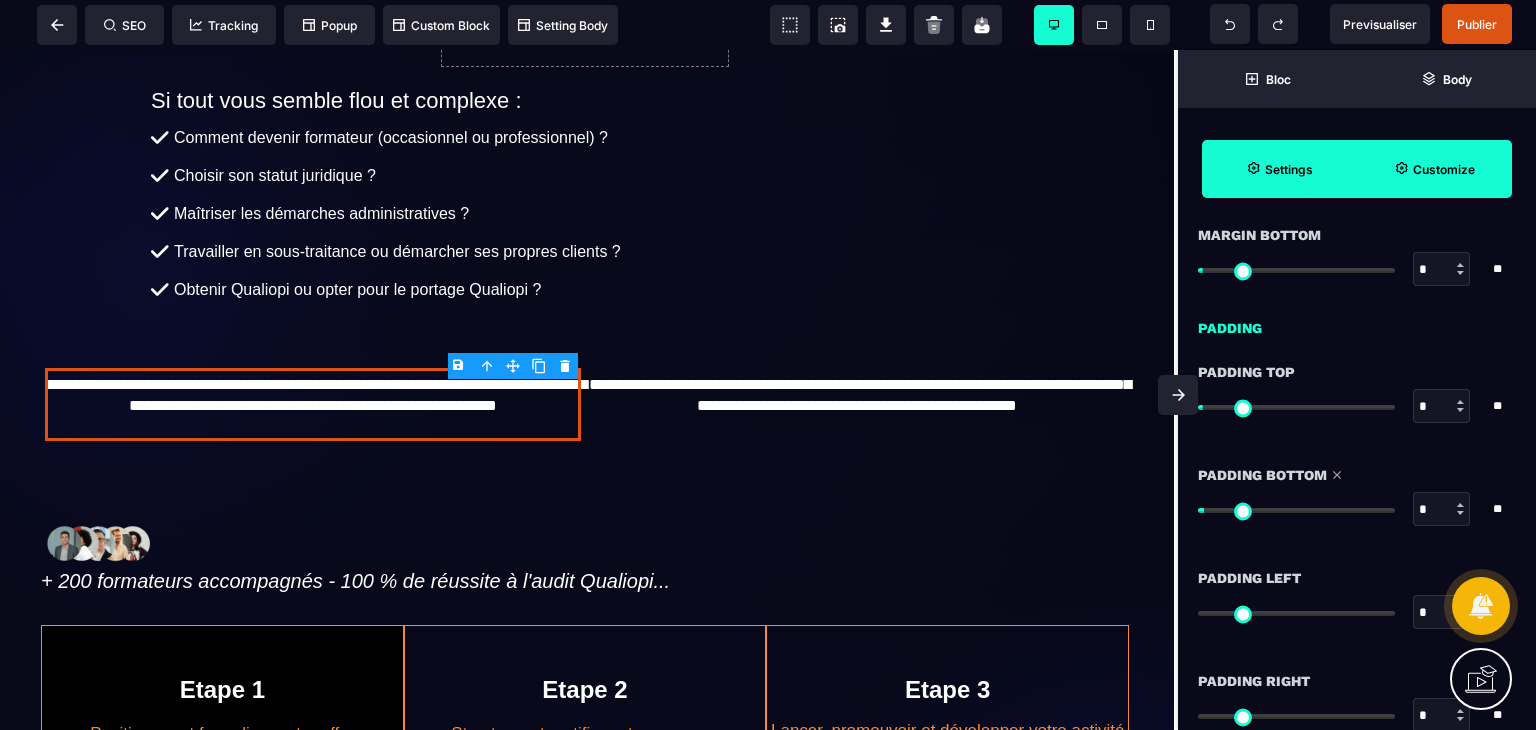click at bounding box center (1460, 513) 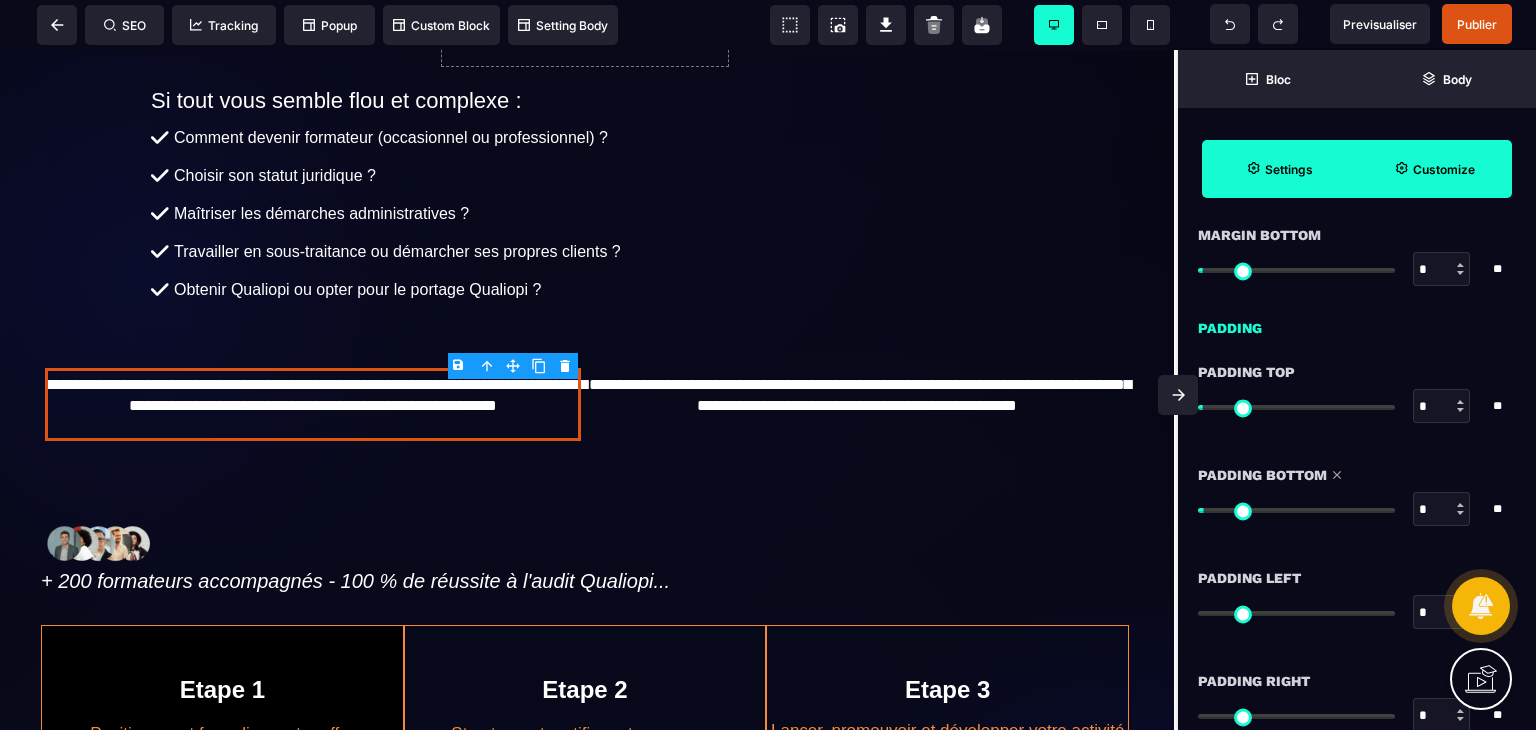 click at bounding box center (1460, 513) 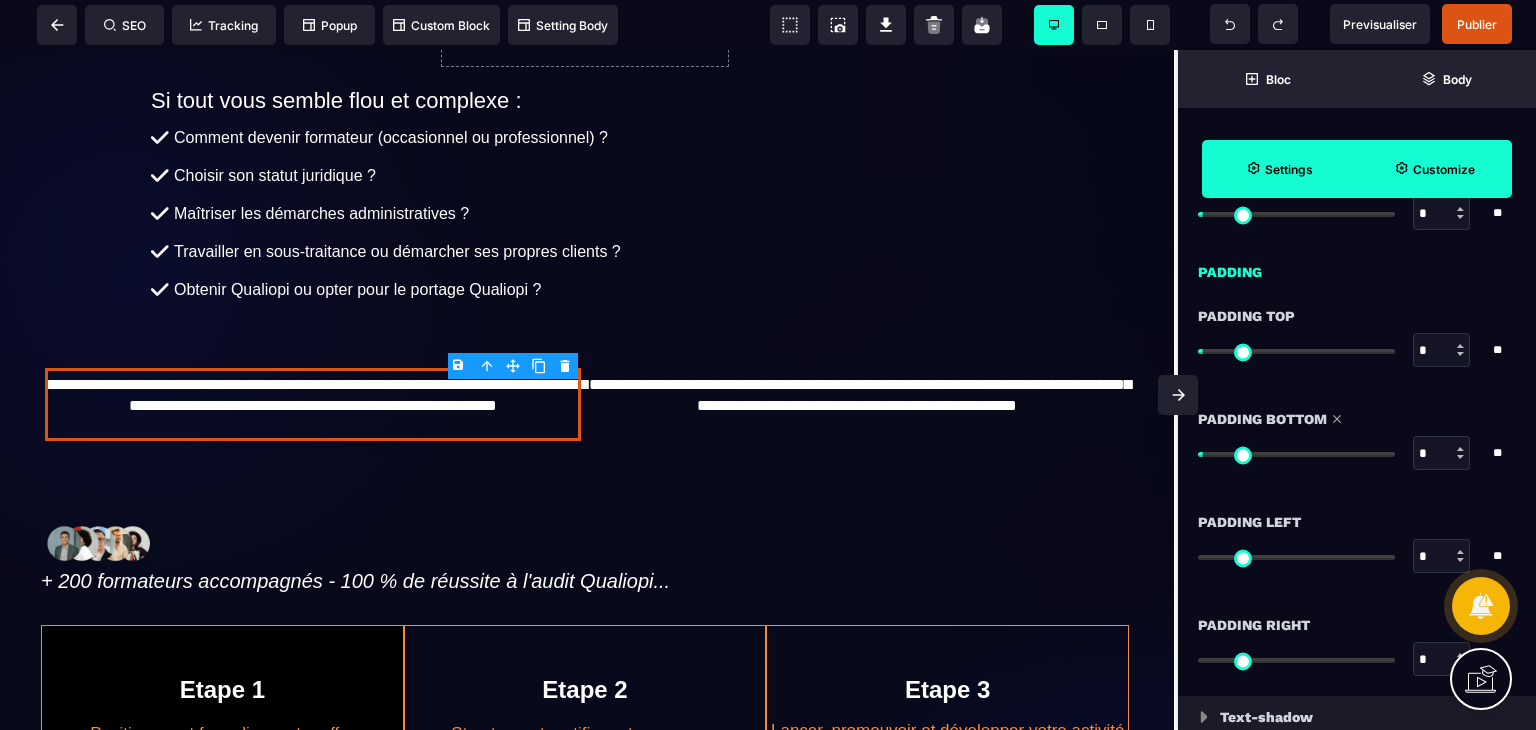 scroll, scrollTop: 1544, scrollLeft: 0, axis: vertical 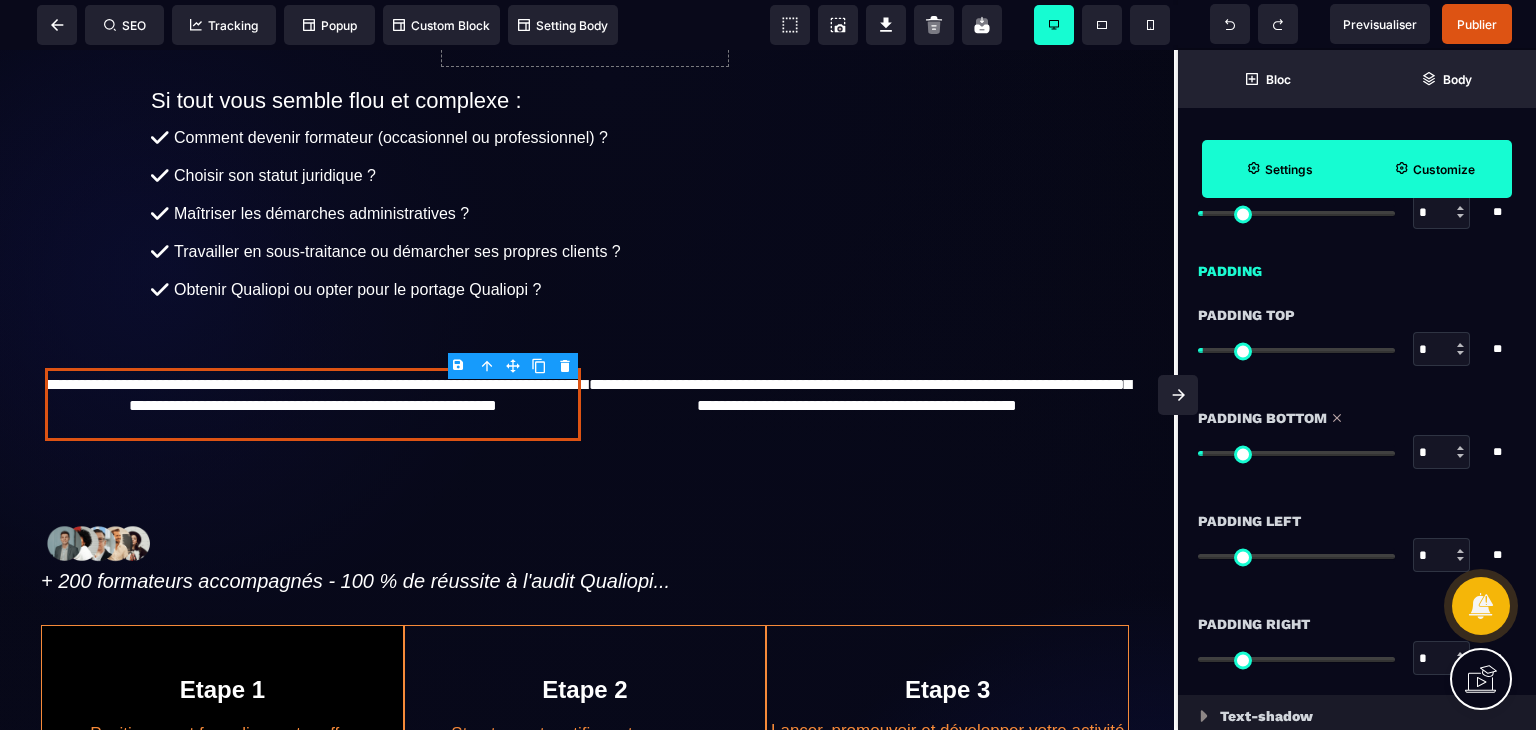 click at bounding box center [1460, 551] 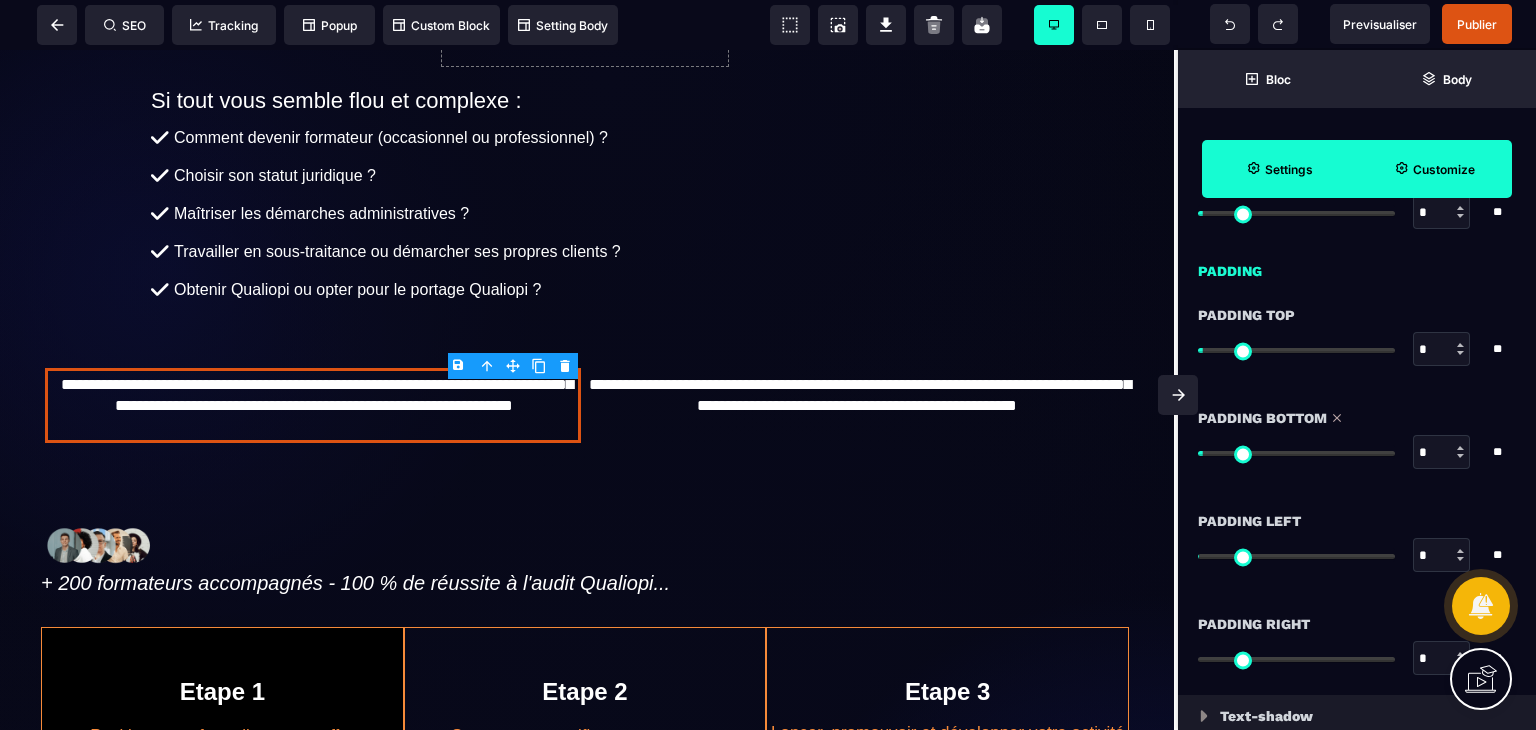 click at bounding box center [1460, 551] 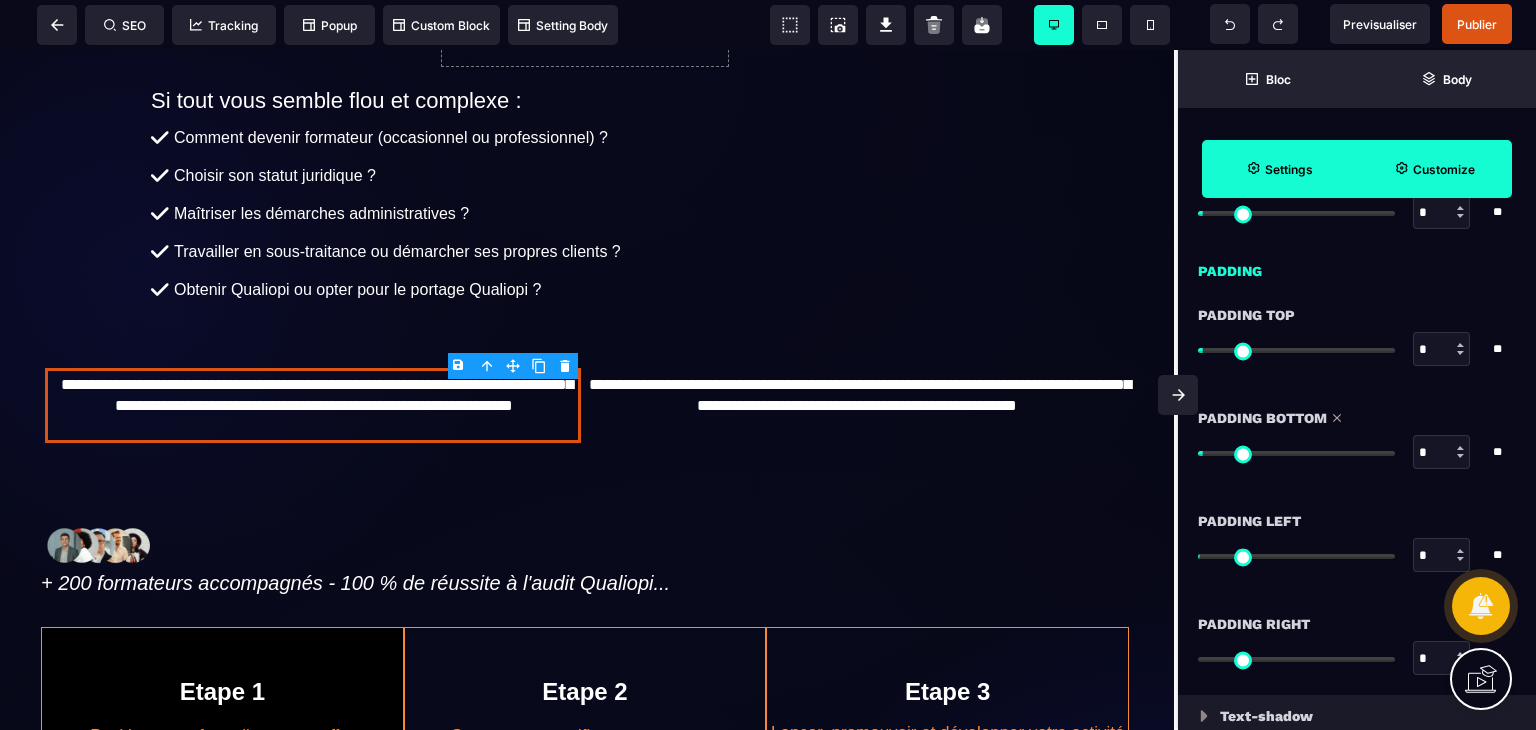 click at bounding box center (1460, 551) 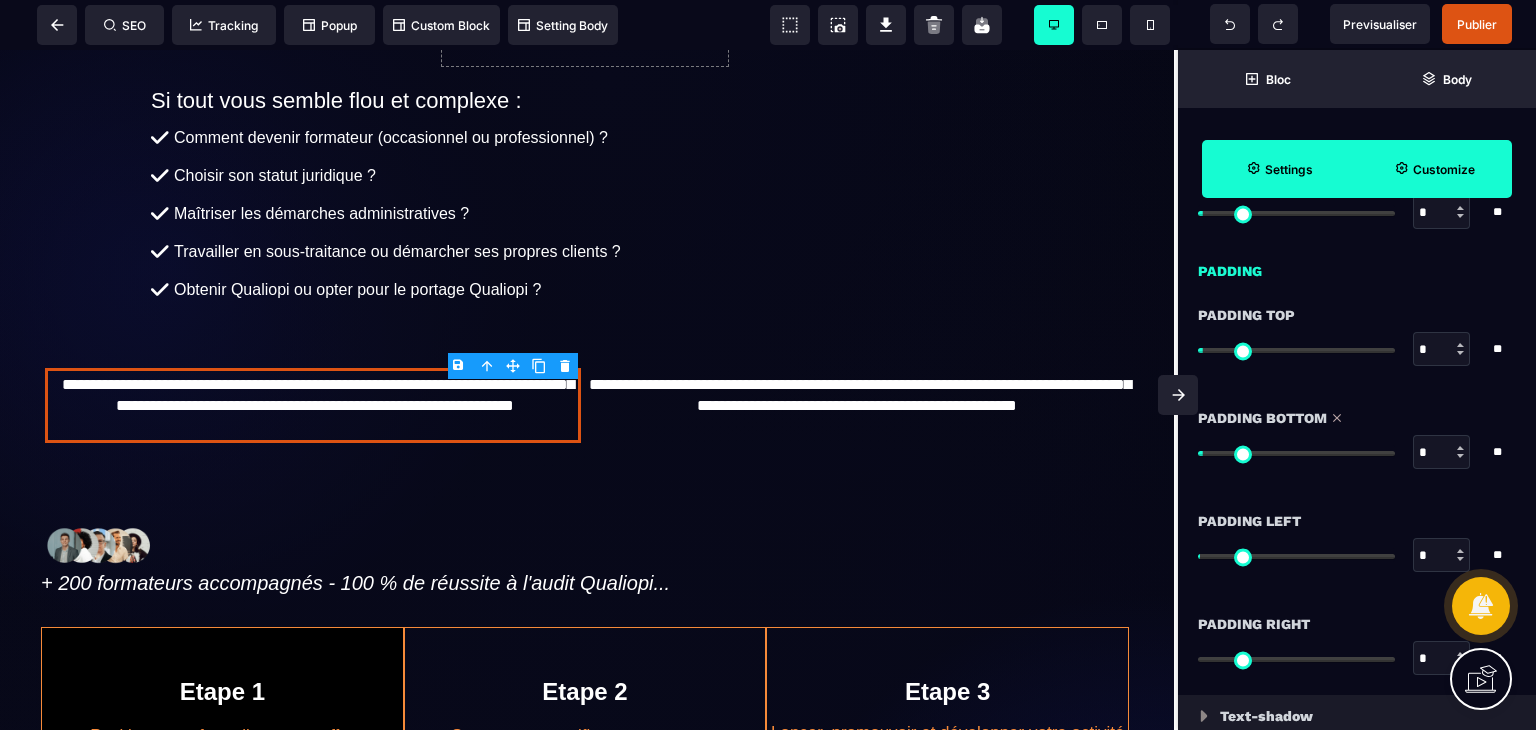 click at bounding box center (1460, 551) 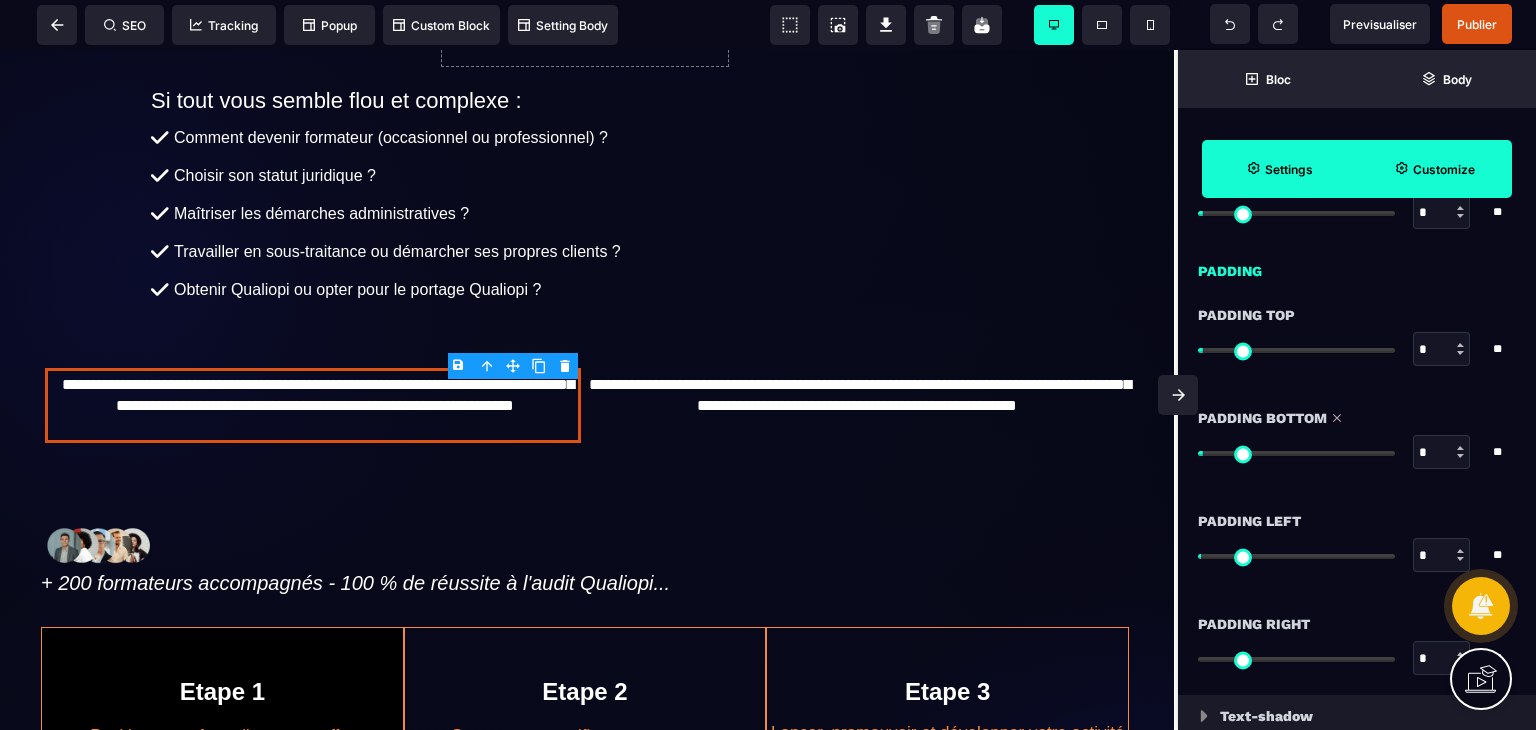 click at bounding box center [1460, 551] 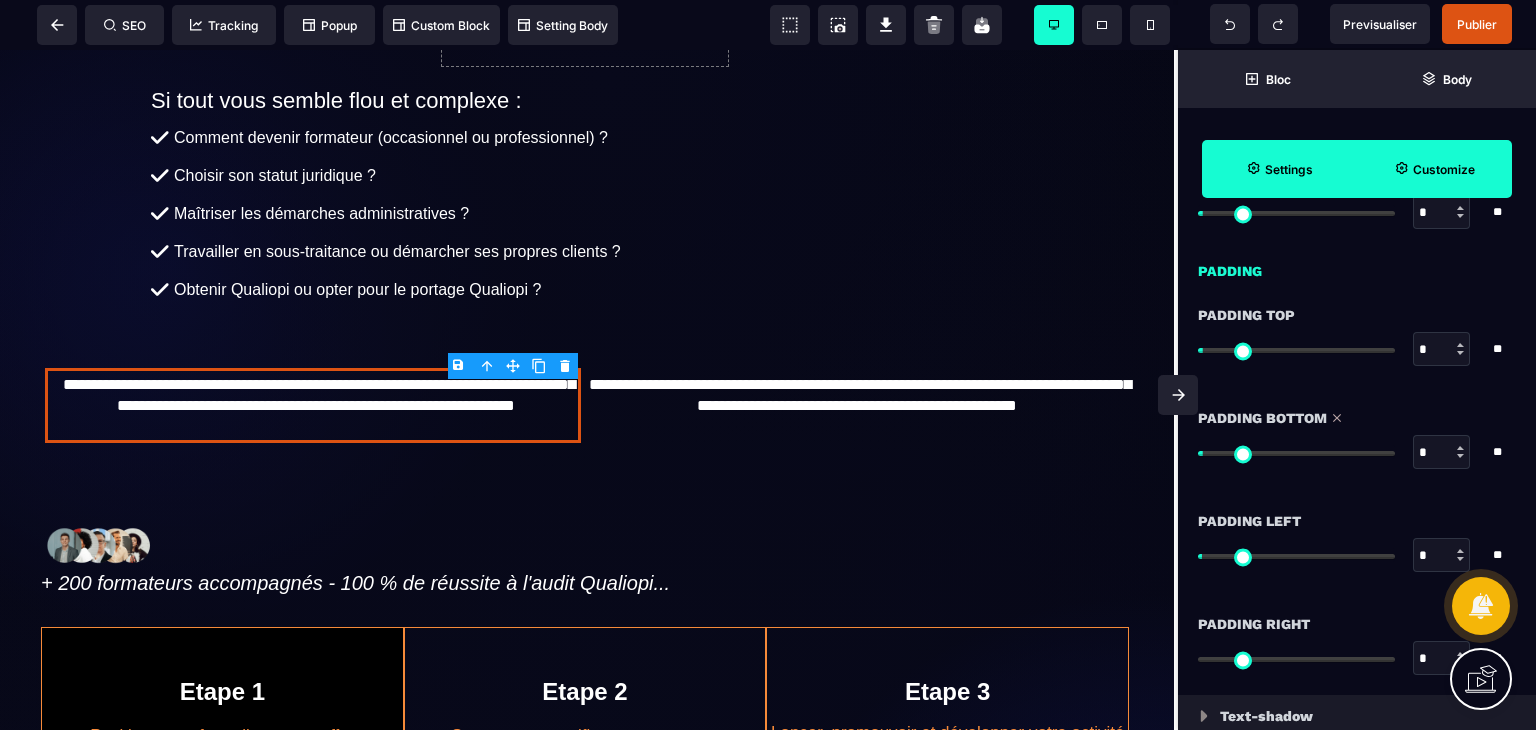 click at bounding box center [1460, 551] 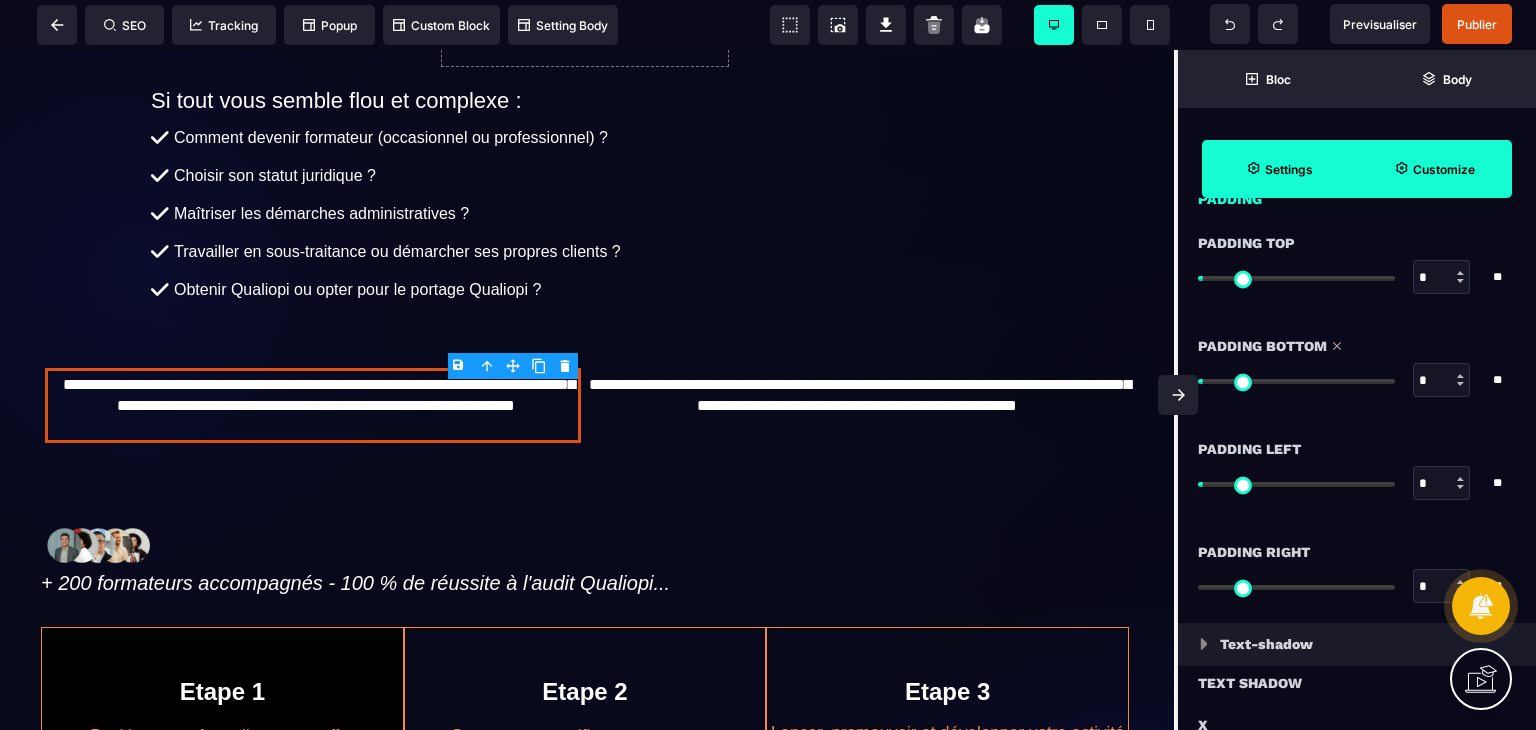 scroll, scrollTop: 1668, scrollLeft: 0, axis: vertical 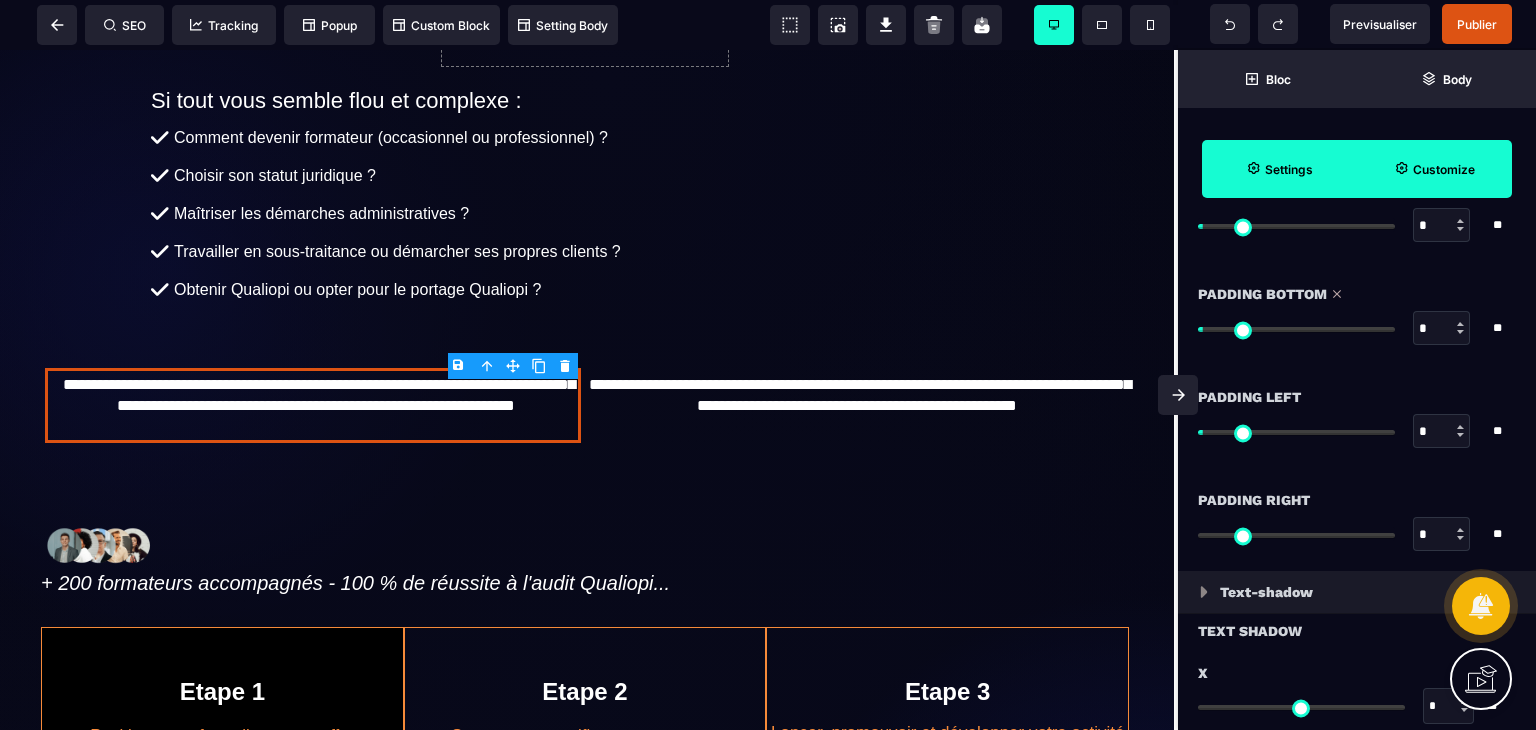click at bounding box center [1460, 530] 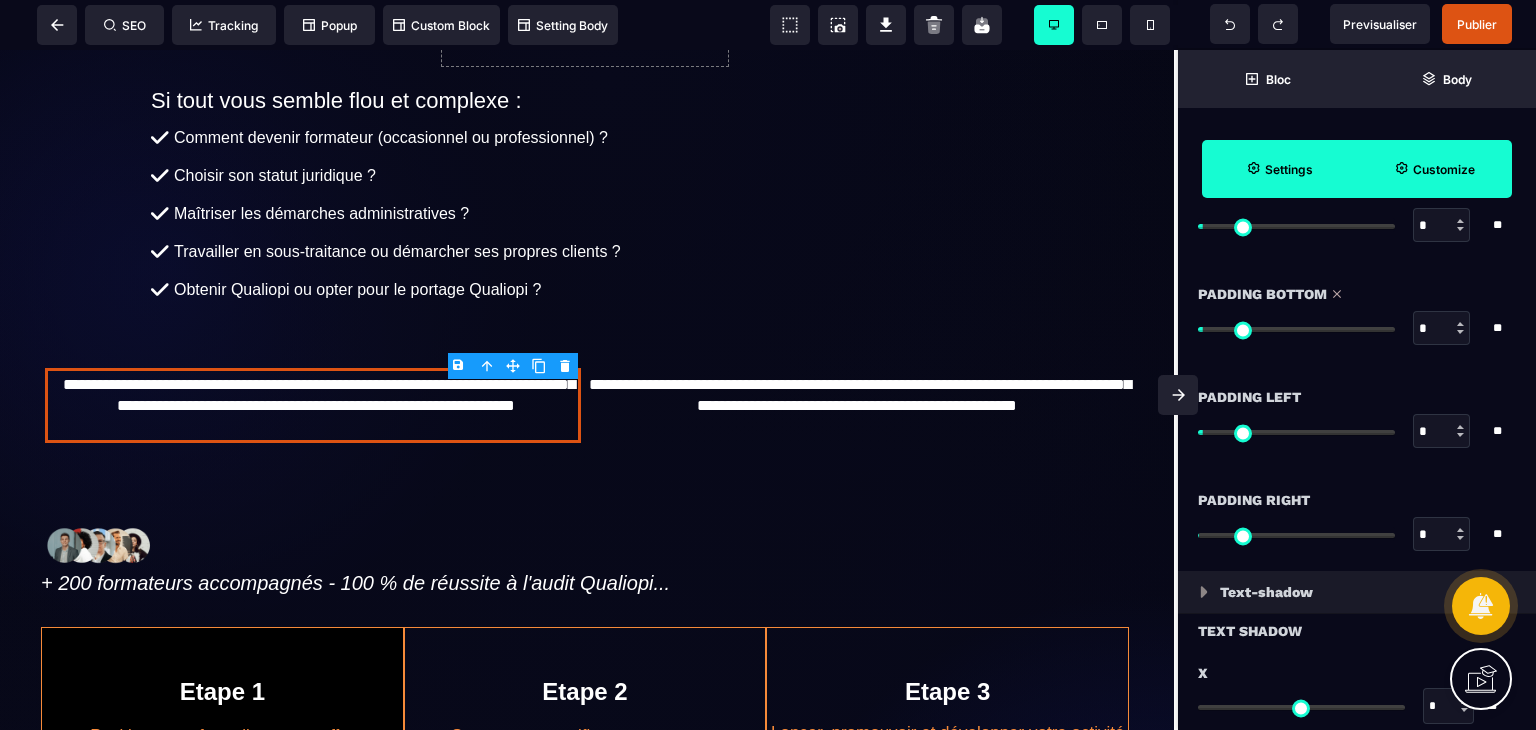 click at bounding box center [1460, 530] 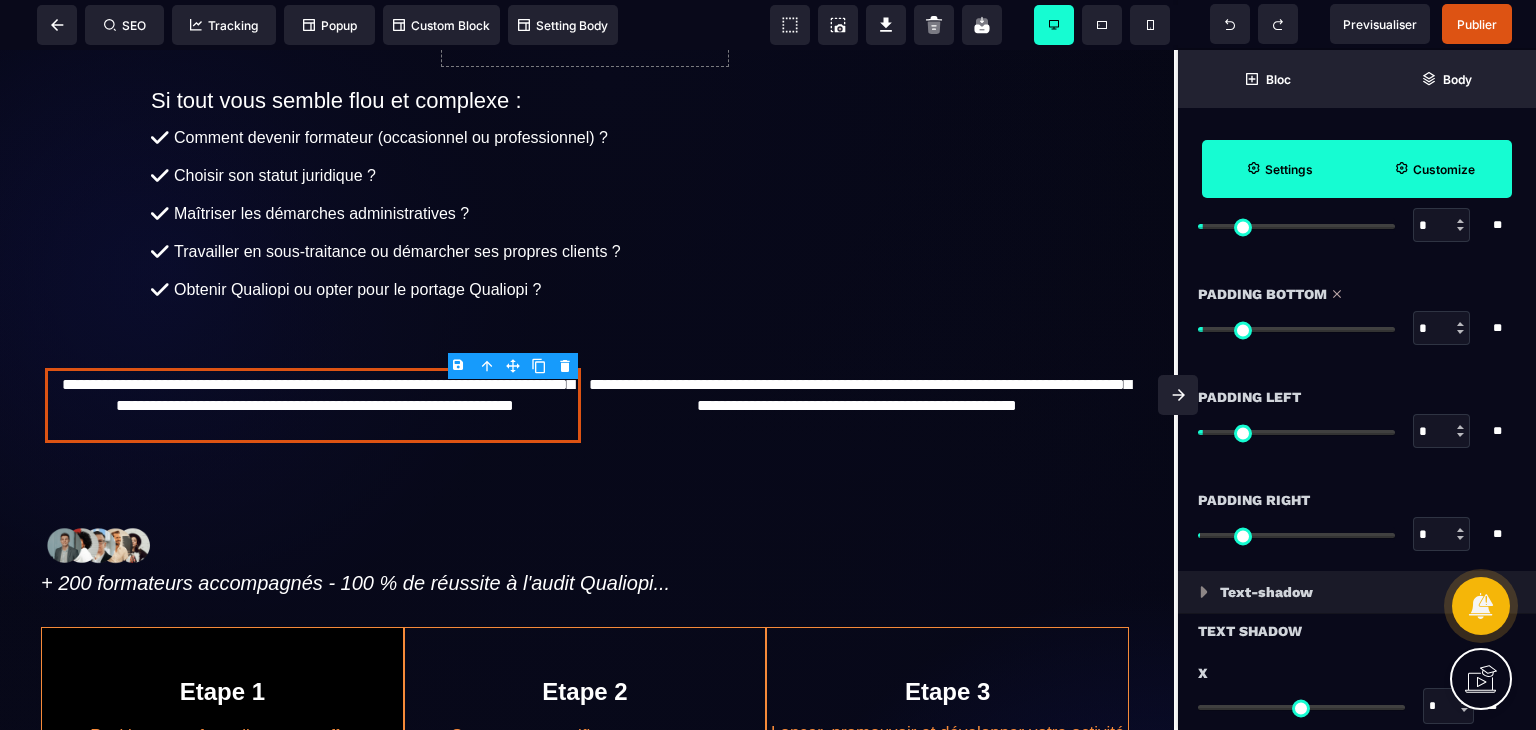 click at bounding box center (1460, 530) 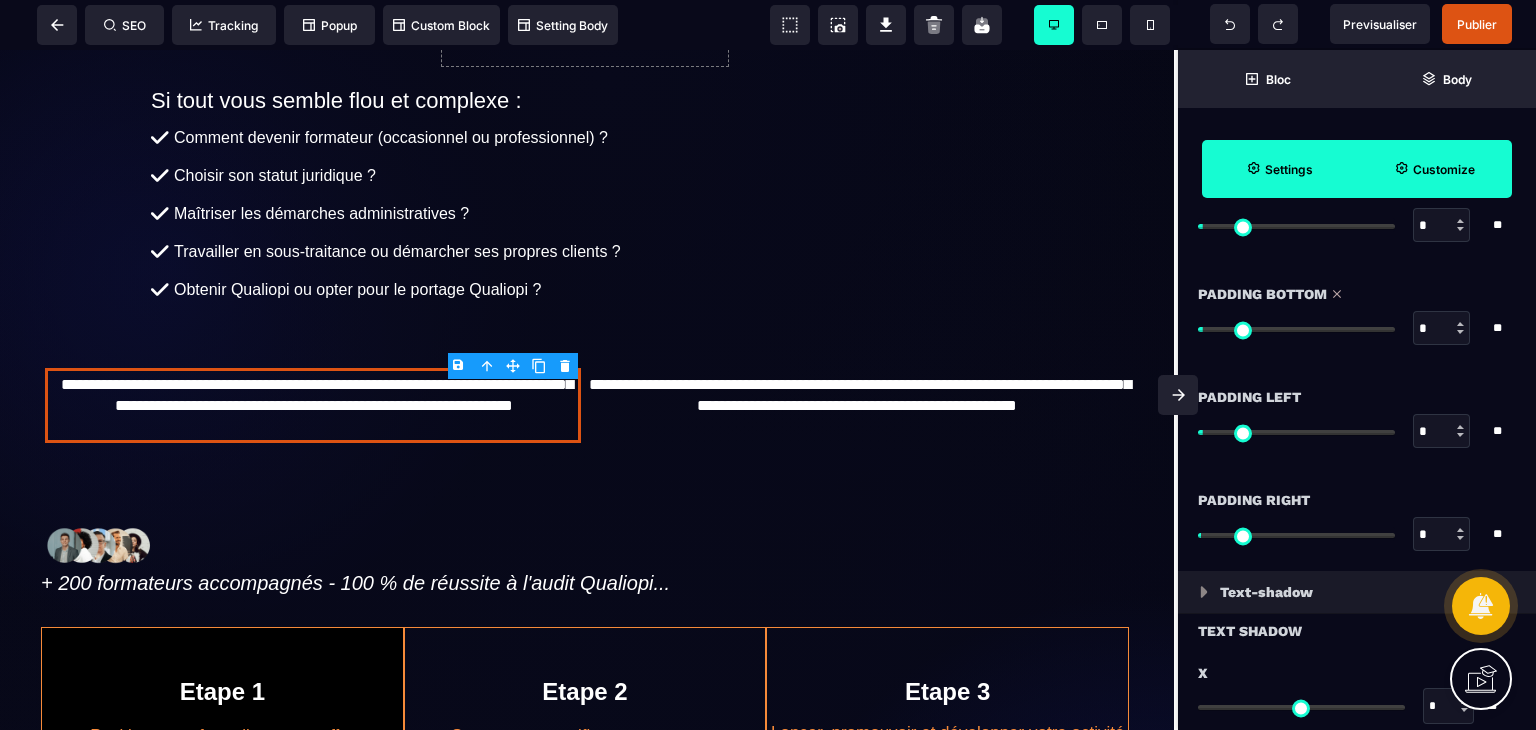 click at bounding box center [1460, 530] 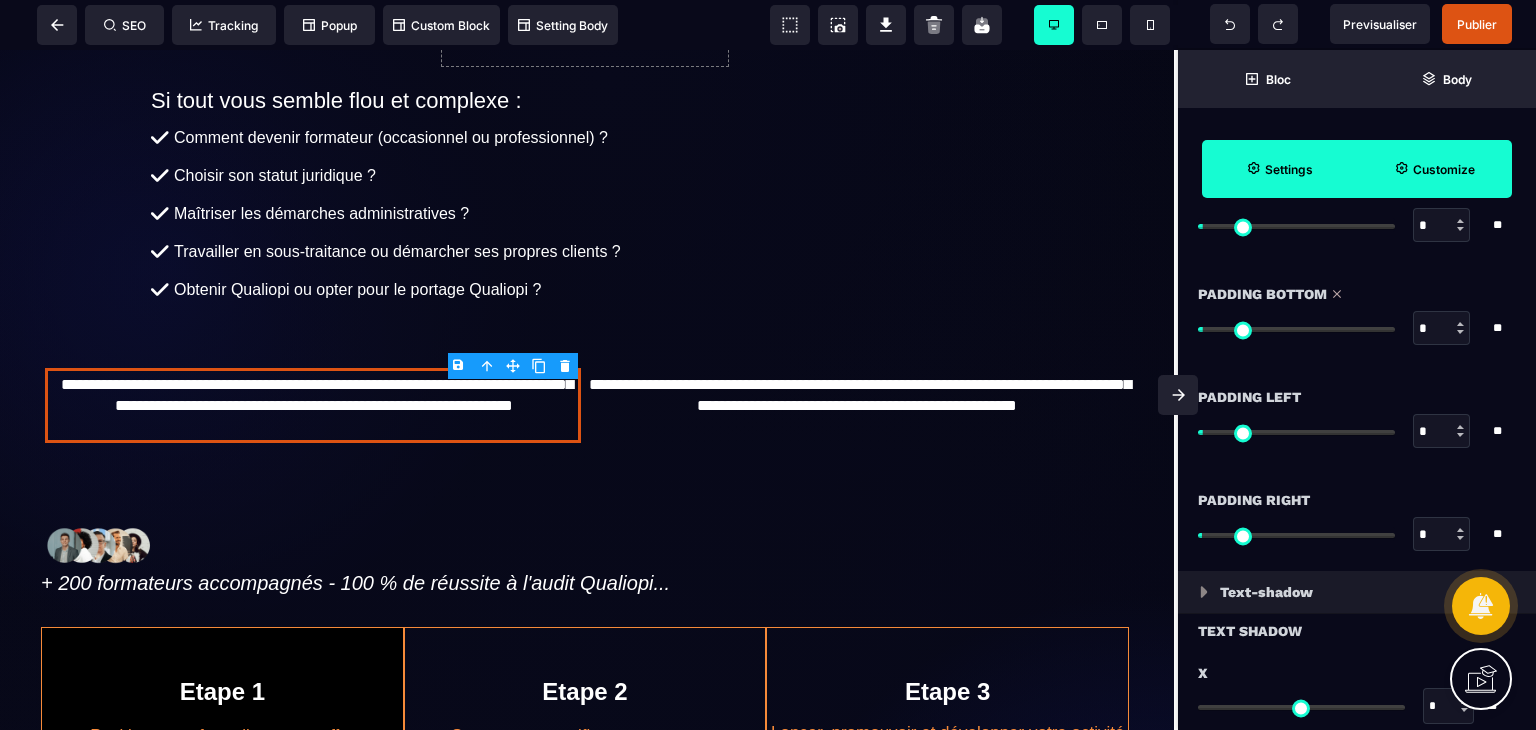 click at bounding box center (1460, 530) 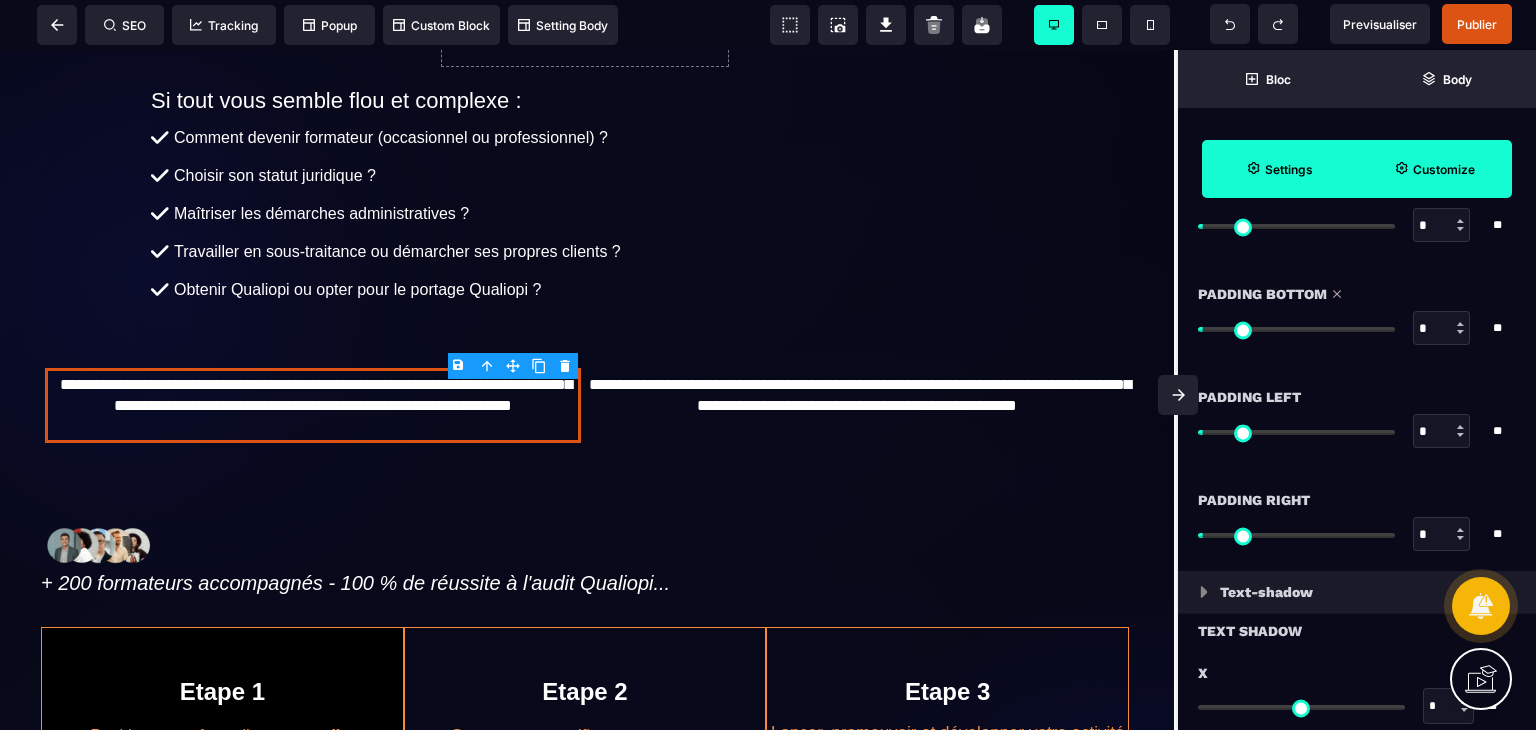 click at bounding box center [1460, 530] 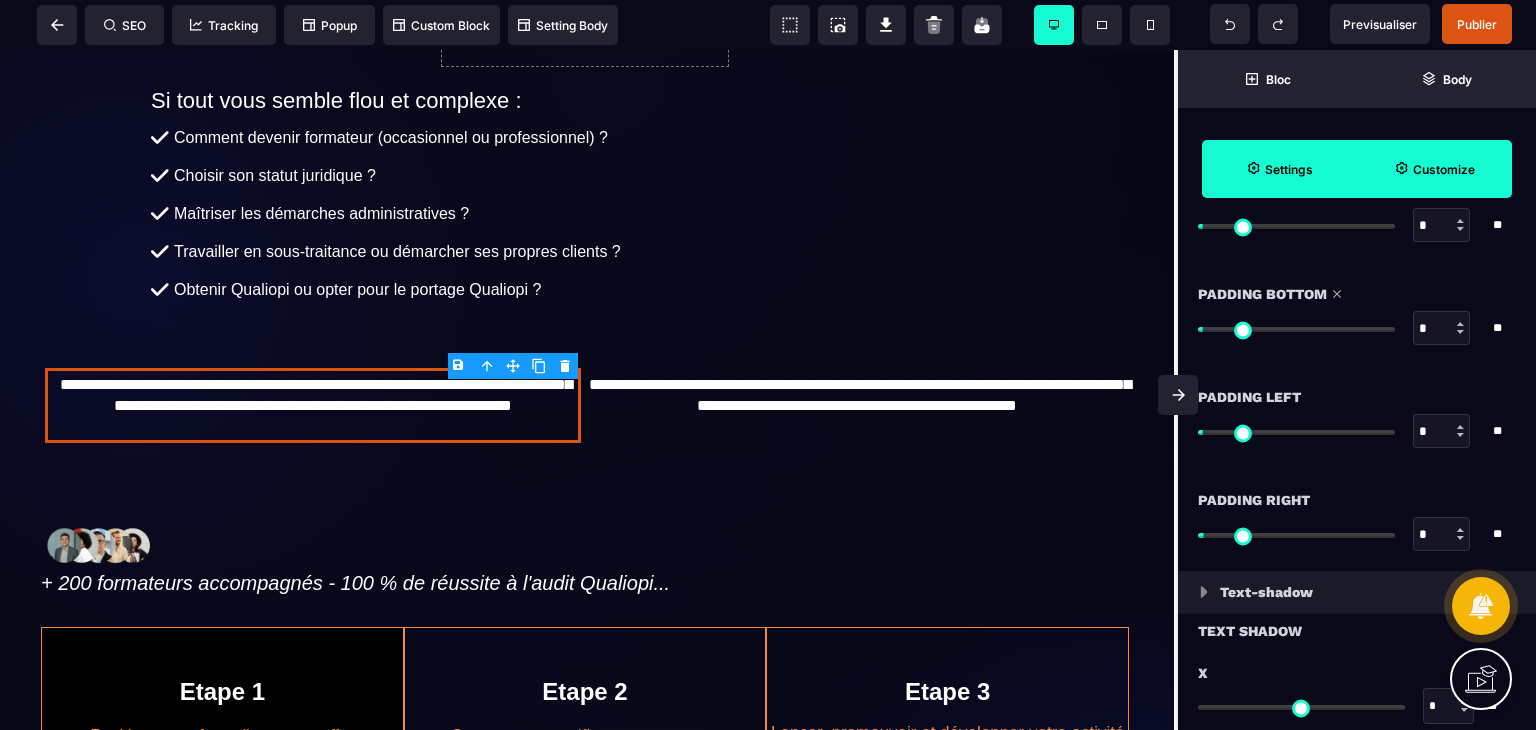 click at bounding box center (1460, 538) 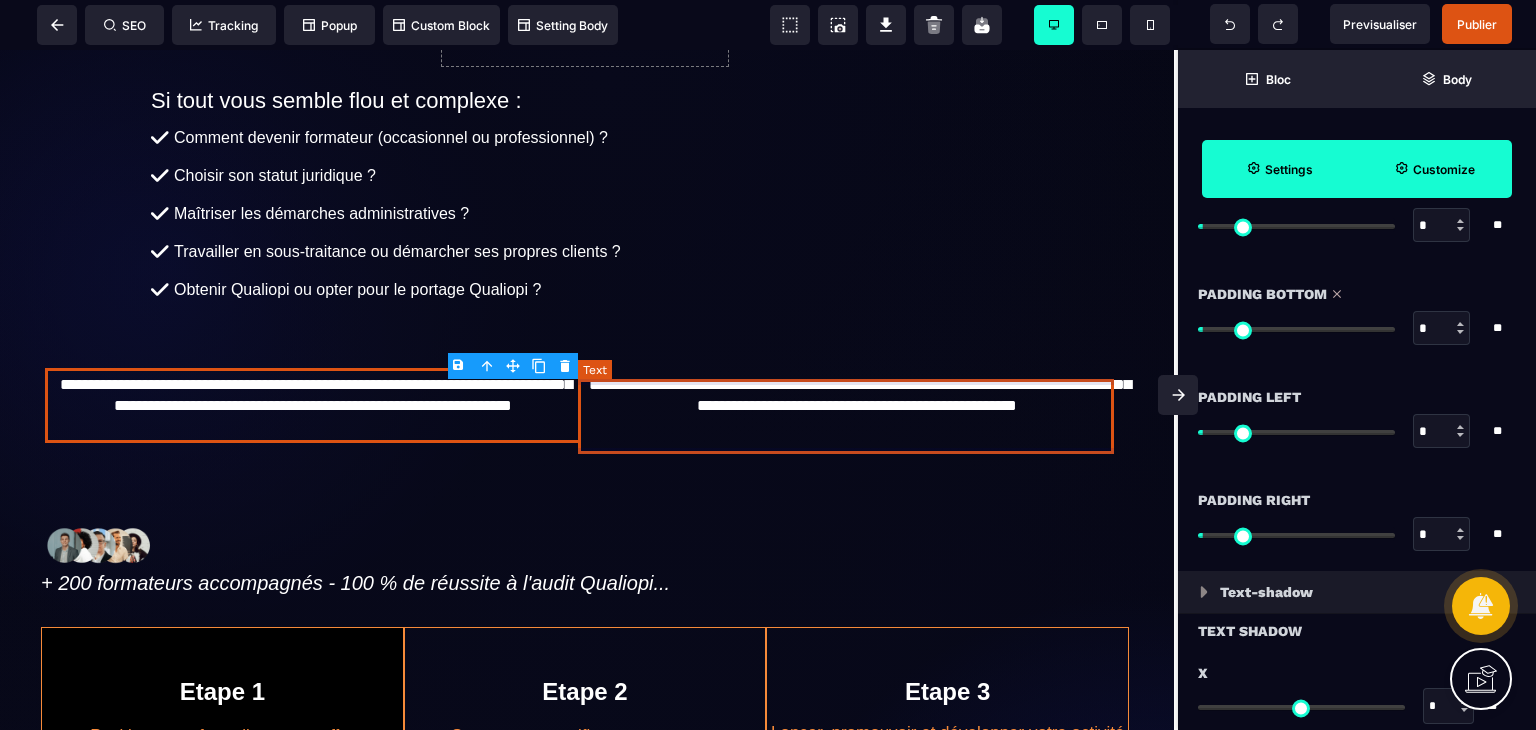 click on "**********" at bounding box center [857, 404] 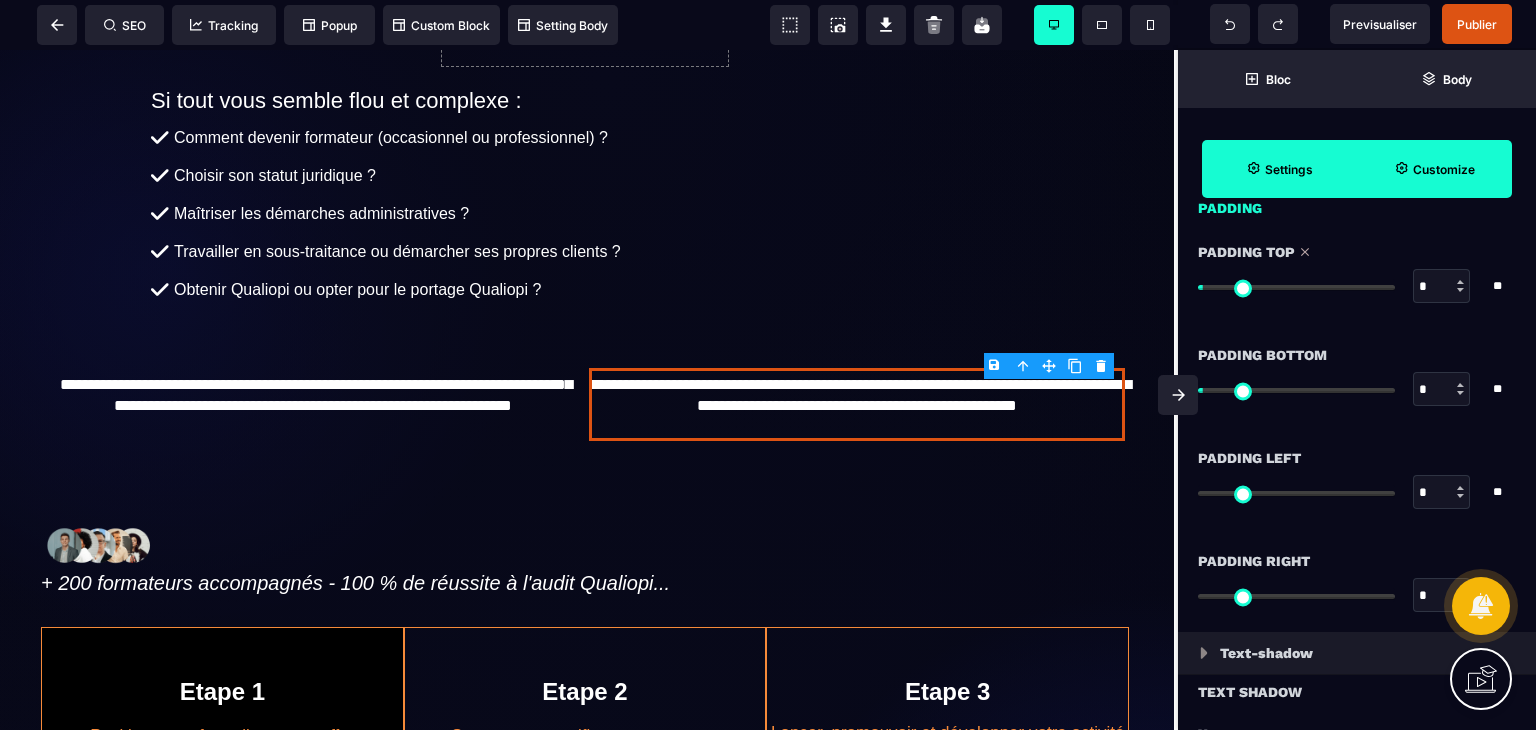 scroll, scrollTop: 1618, scrollLeft: 0, axis: vertical 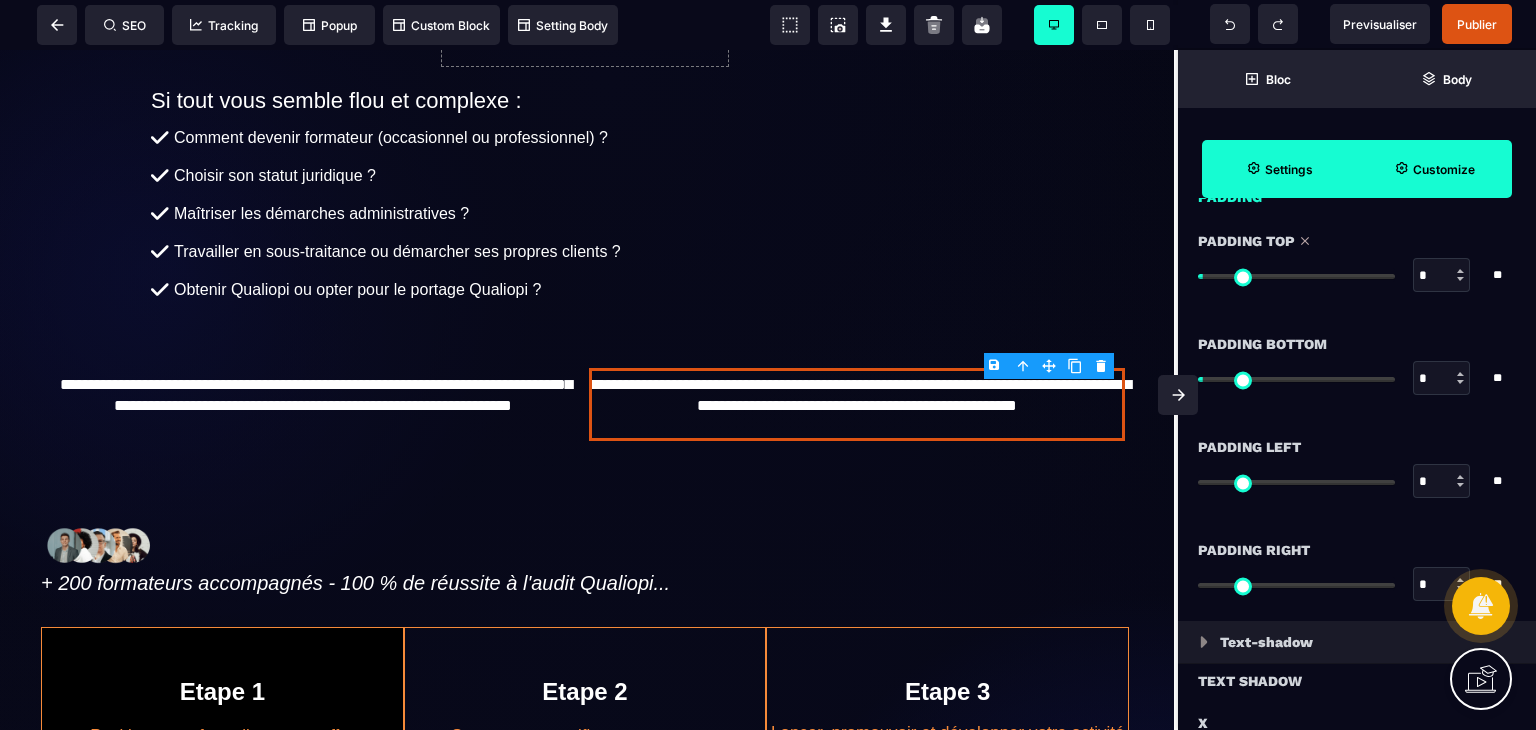 click at bounding box center (1460, 477) 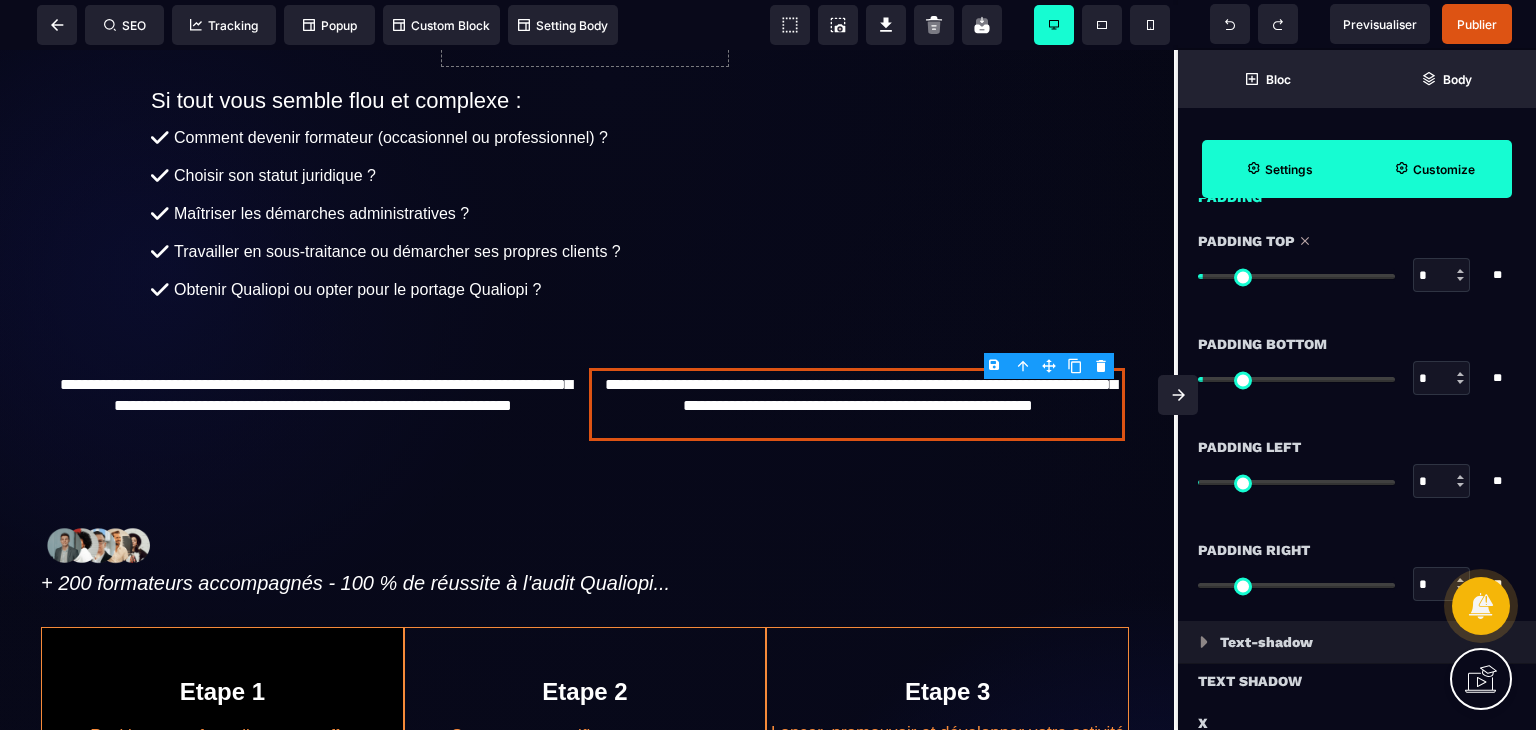 click at bounding box center (1460, 477) 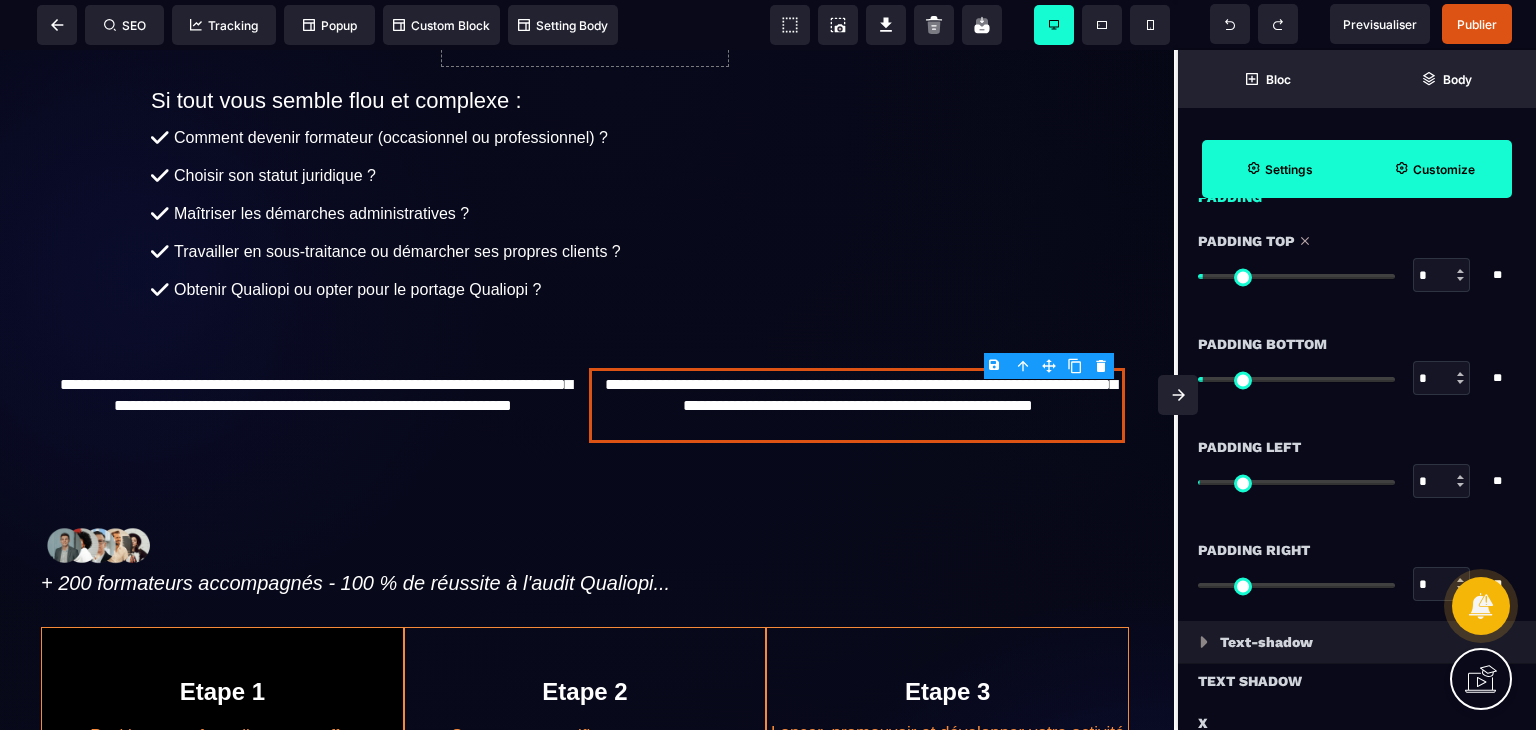click at bounding box center [1460, 477] 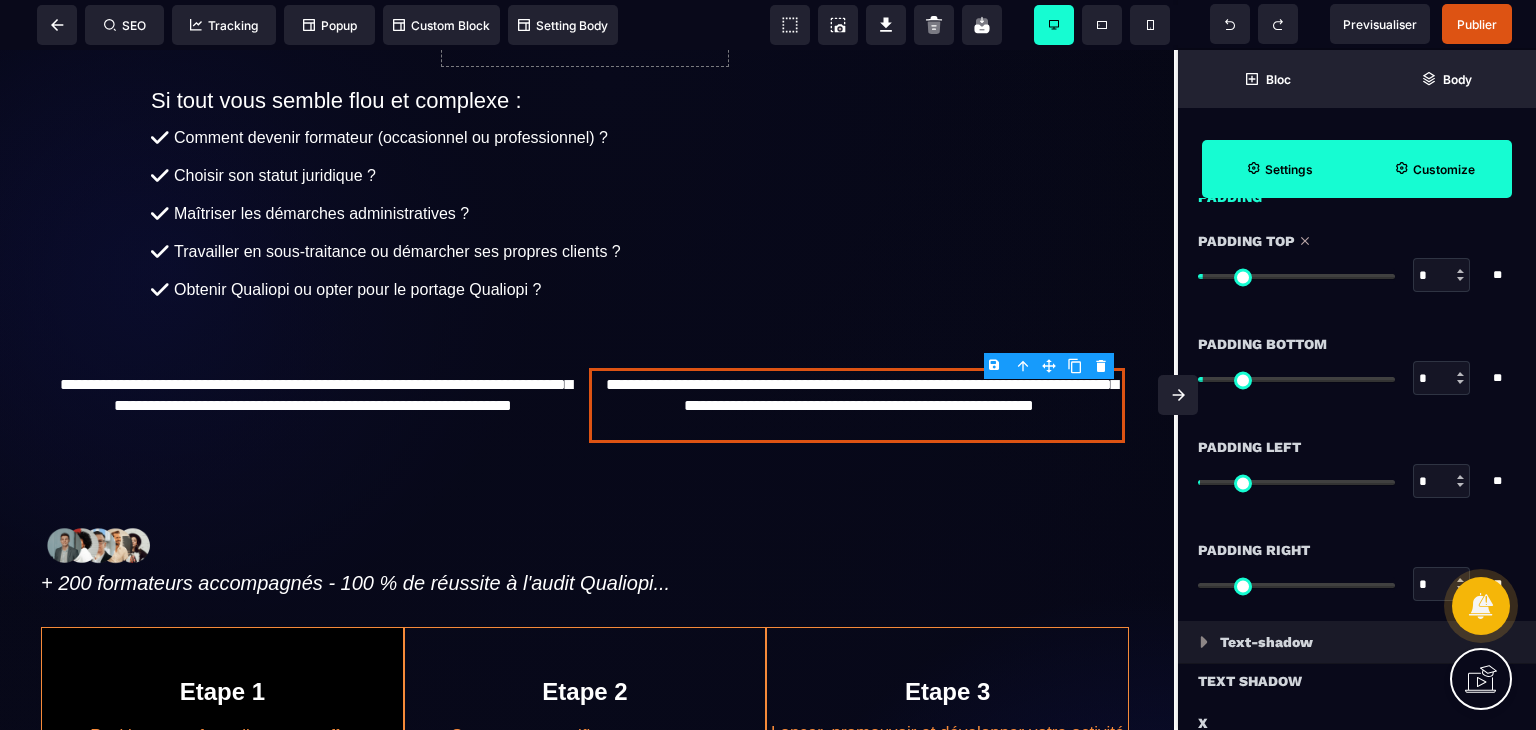 click at bounding box center (1460, 477) 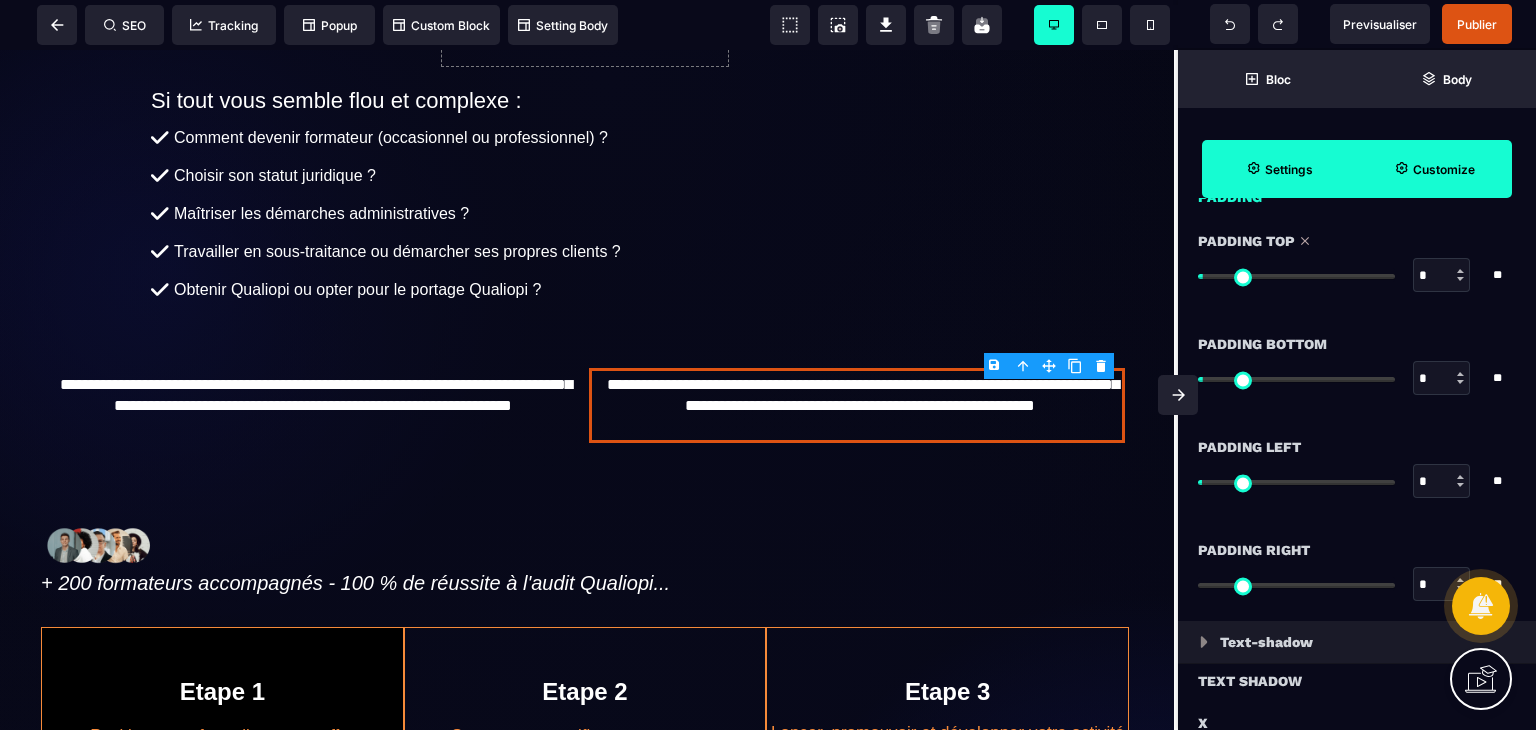 click at bounding box center [1460, 477] 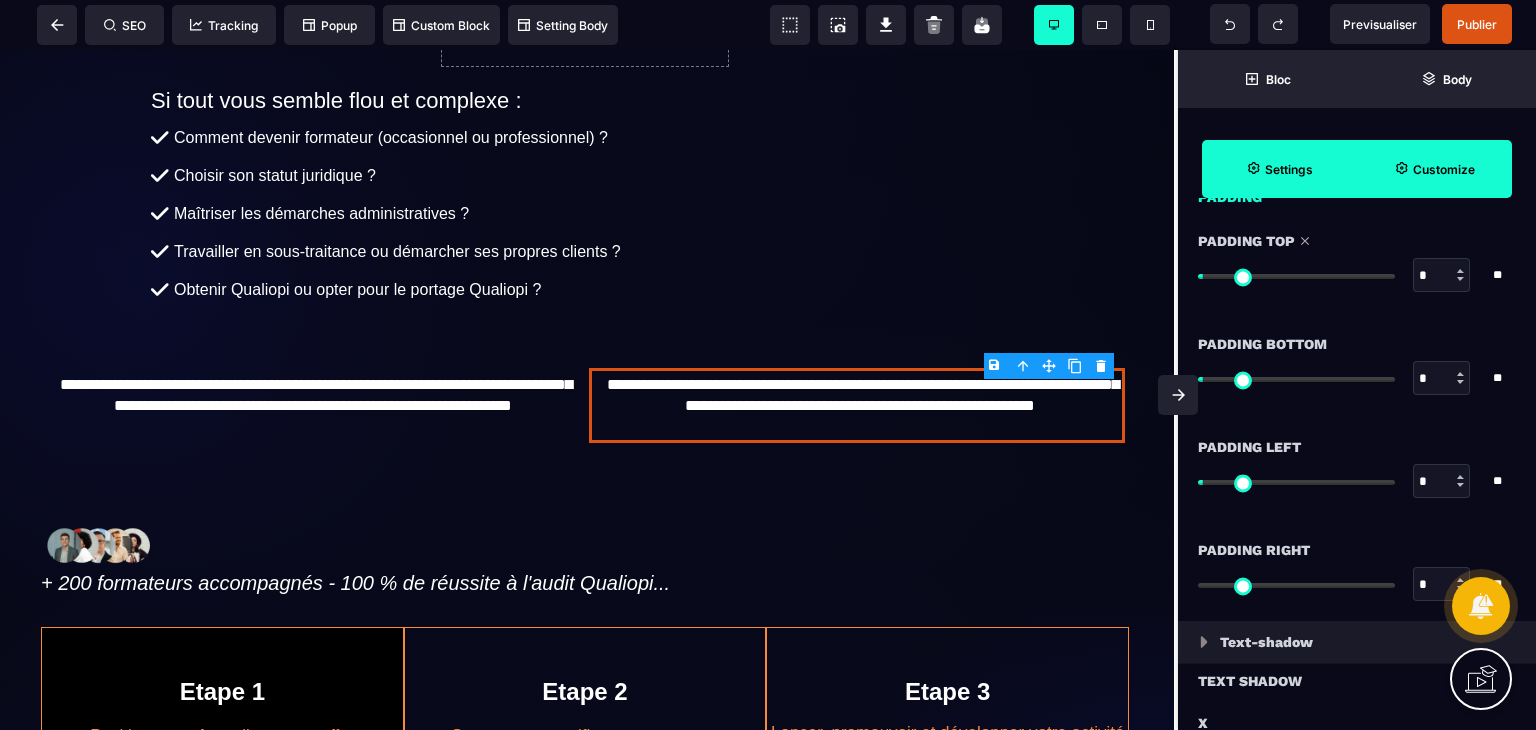 scroll, scrollTop: 1688, scrollLeft: 0, axis: vertical 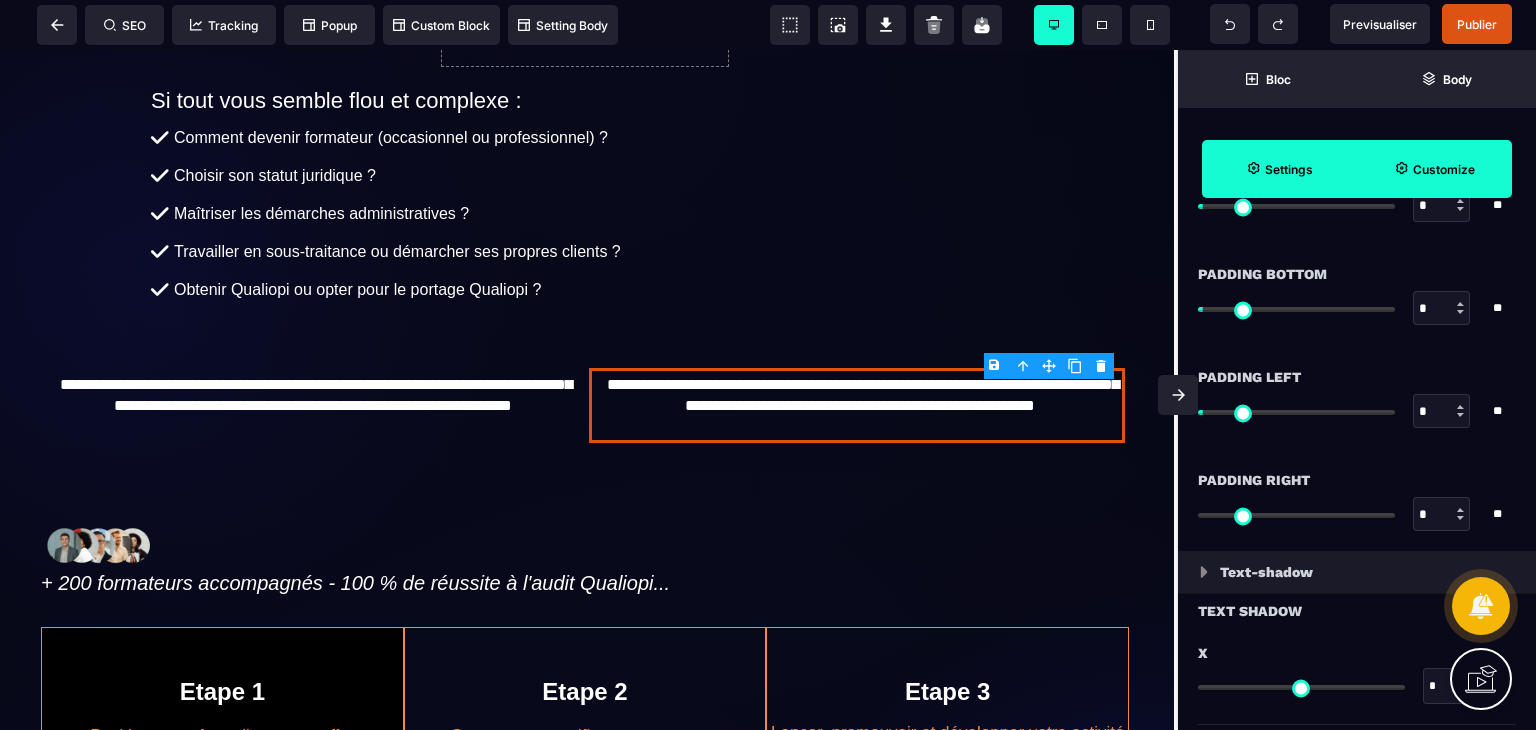 click at bounding box center [1460, 518] 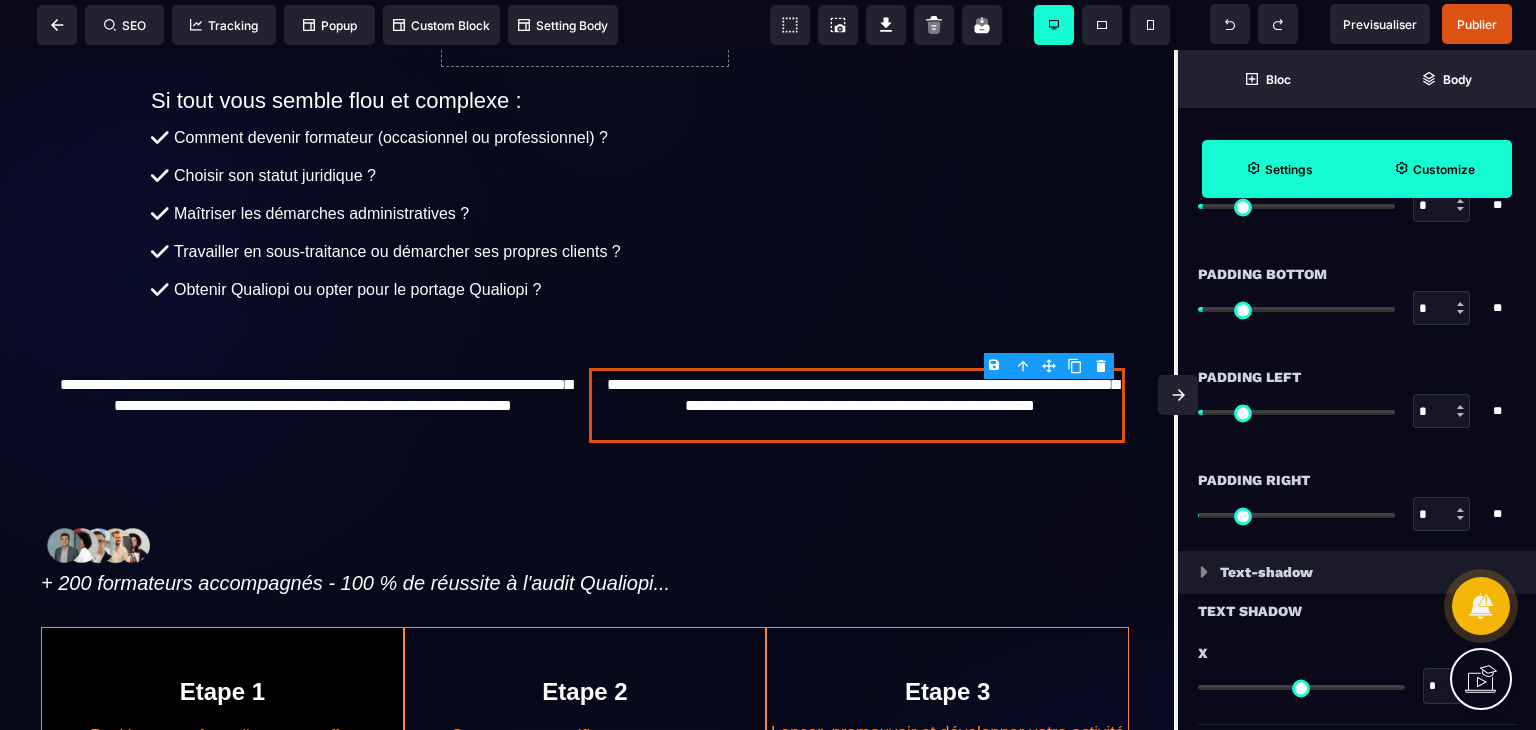 click at bounding box center (1460, 510) 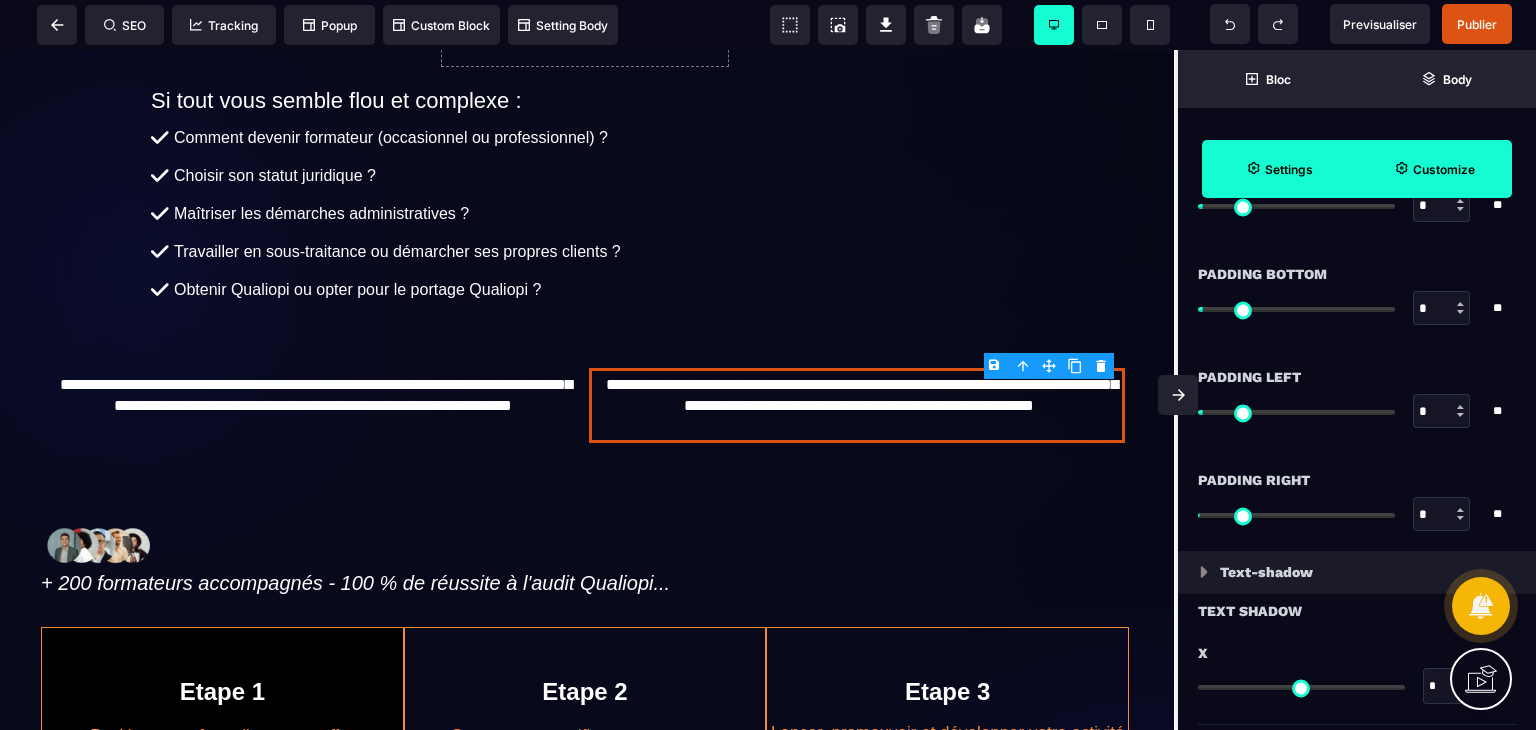 click at bounding box center [1460, 510] 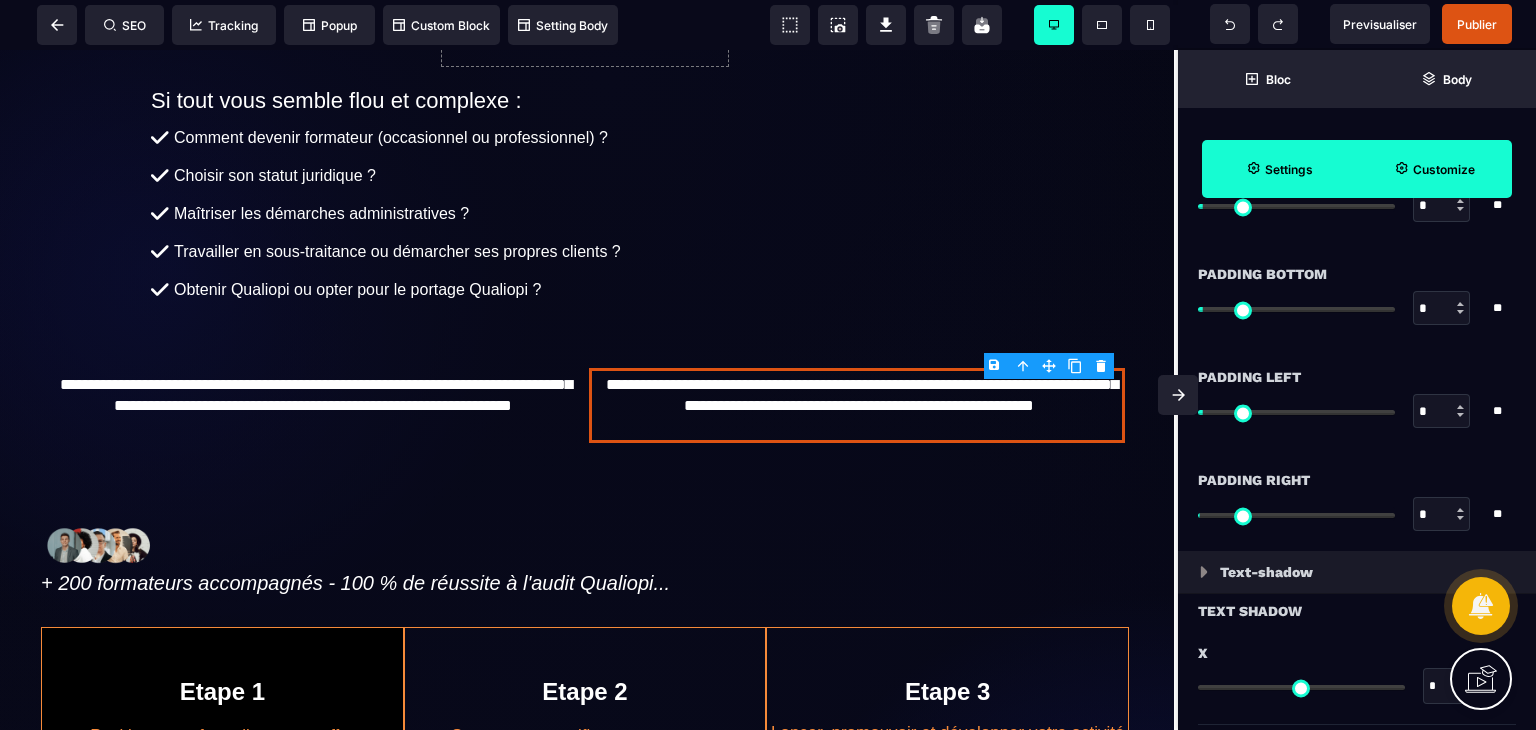 click at bounding box center [1460, 510] 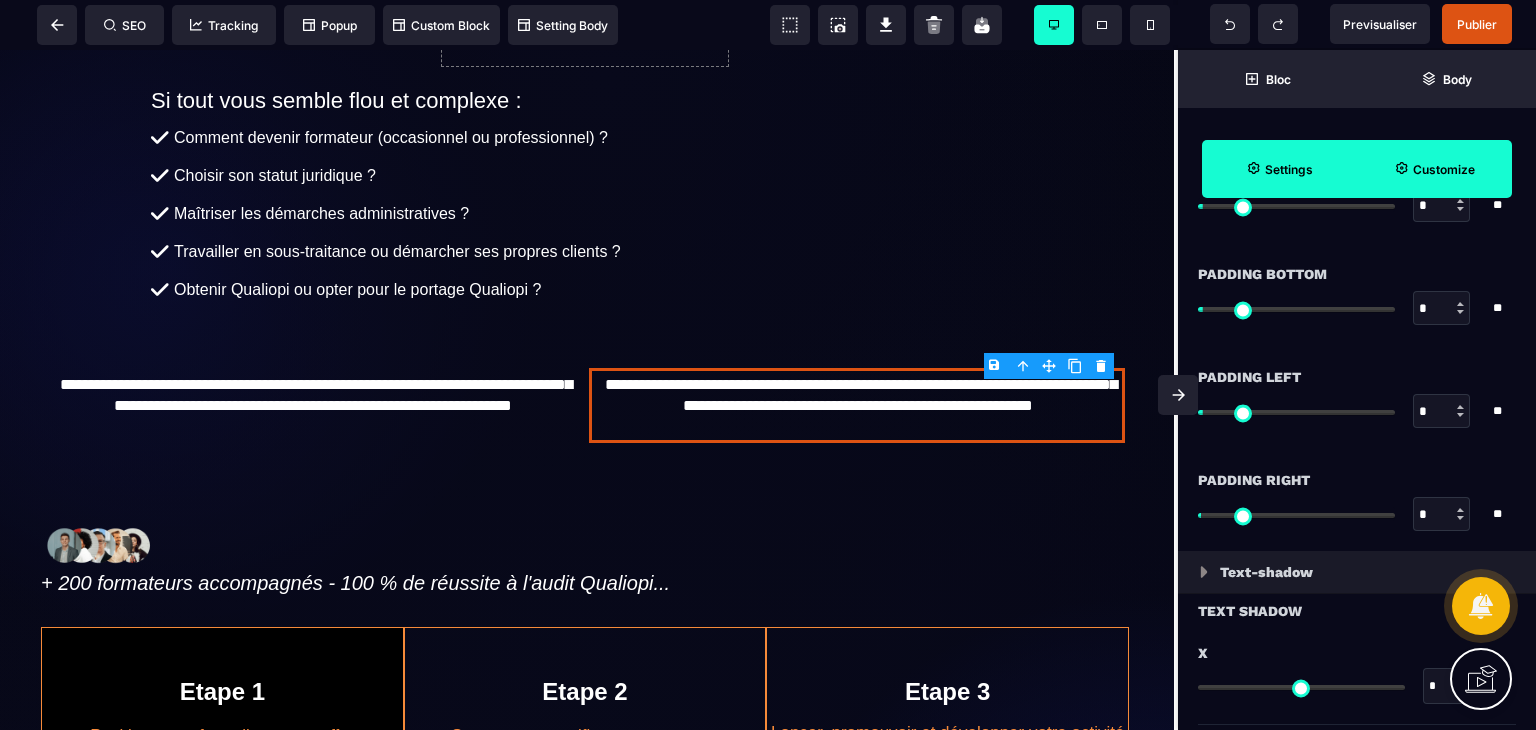 click at bounding box center [1460, 510] 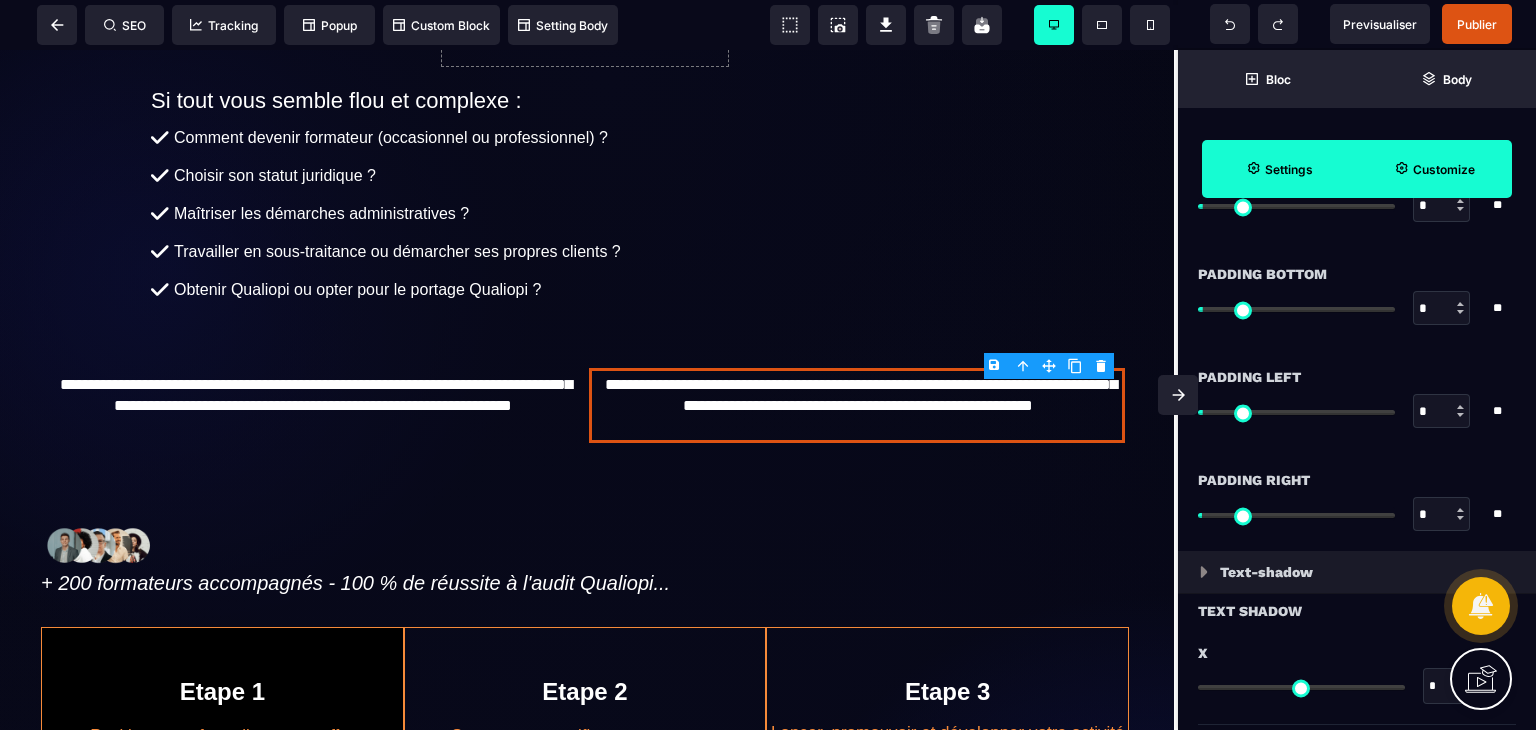 click at bounding box center [1460, 510] 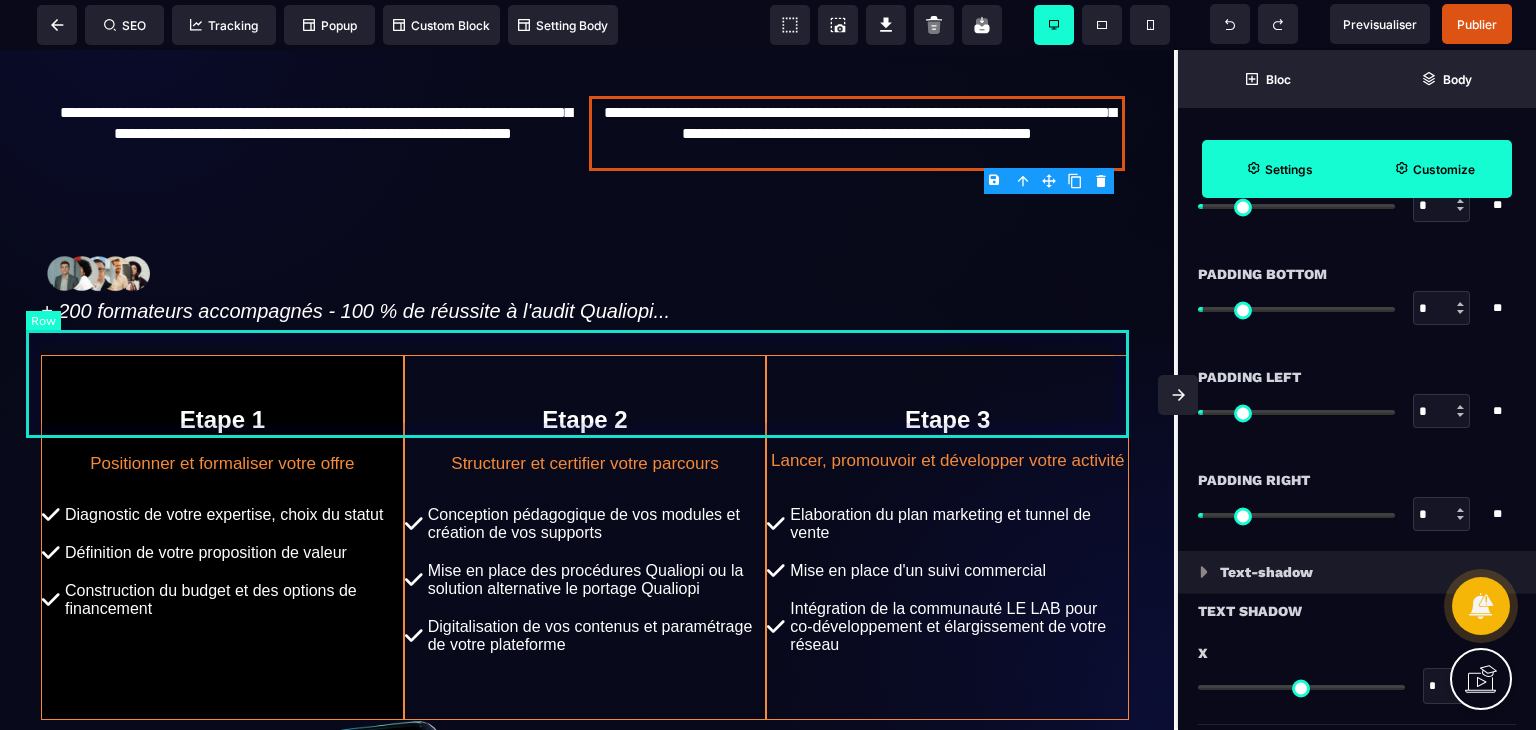 scroll, scrollTop: 483, scrollLeft: 4, axis: both 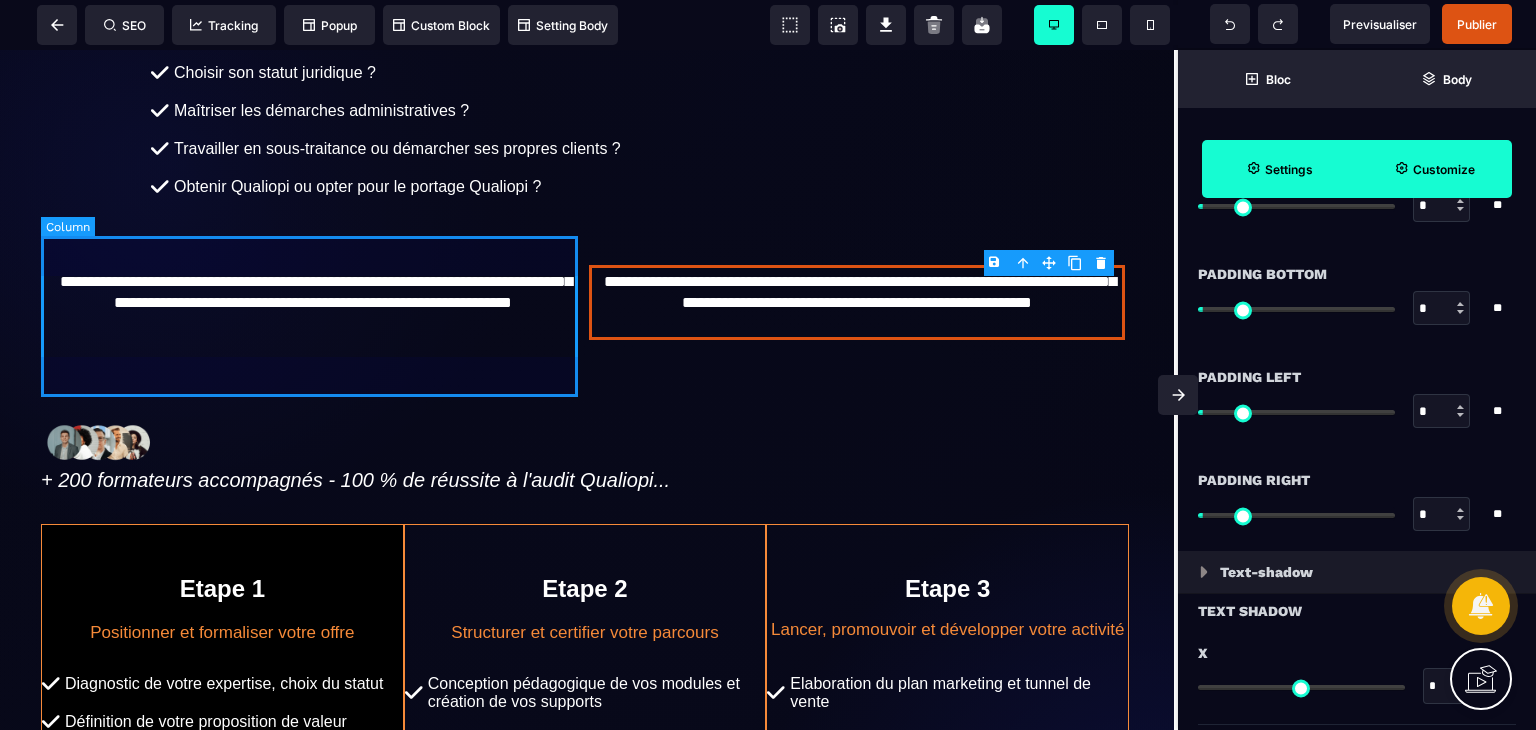 click on "**********" at bounding box center [313, 305] 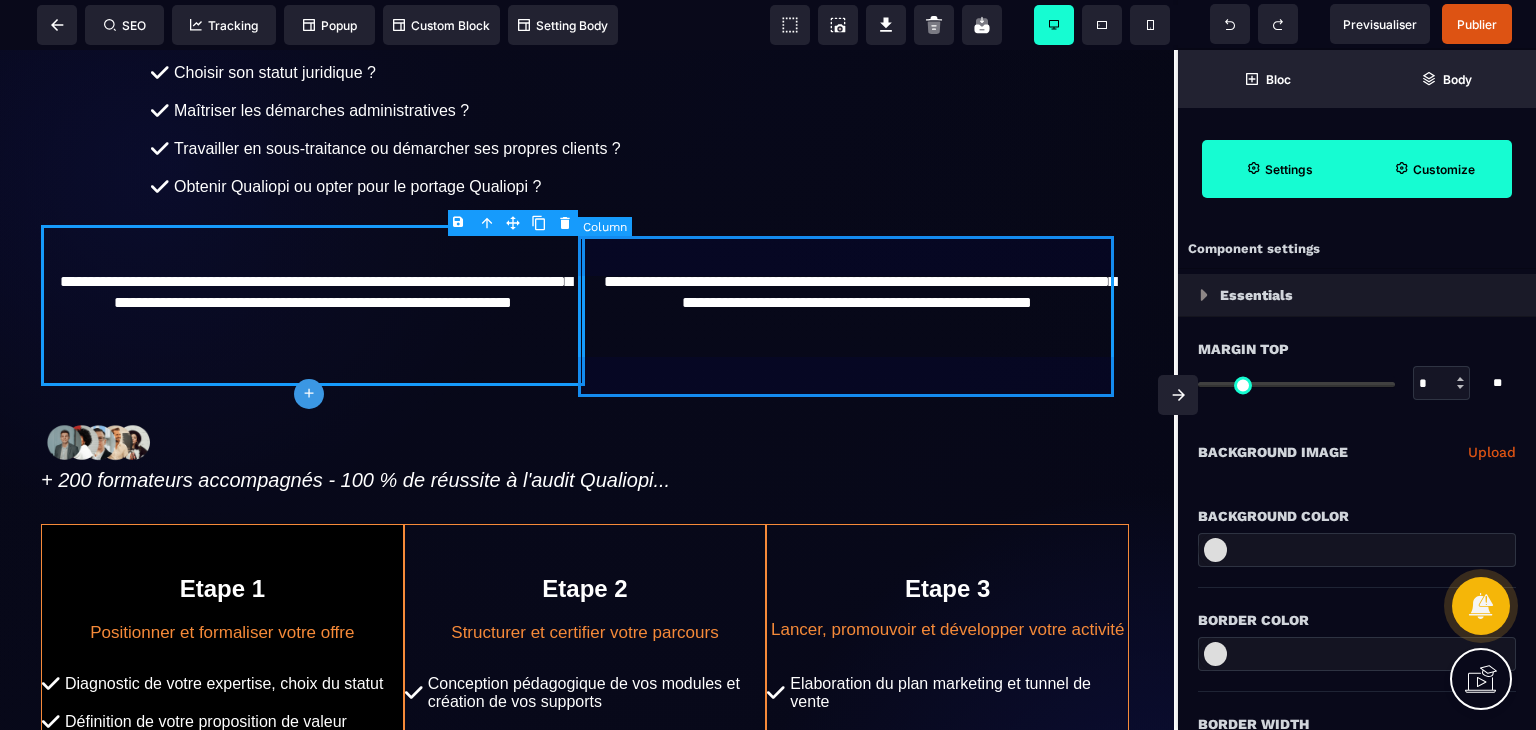 click on "**********" at bounding box center (857, 305) 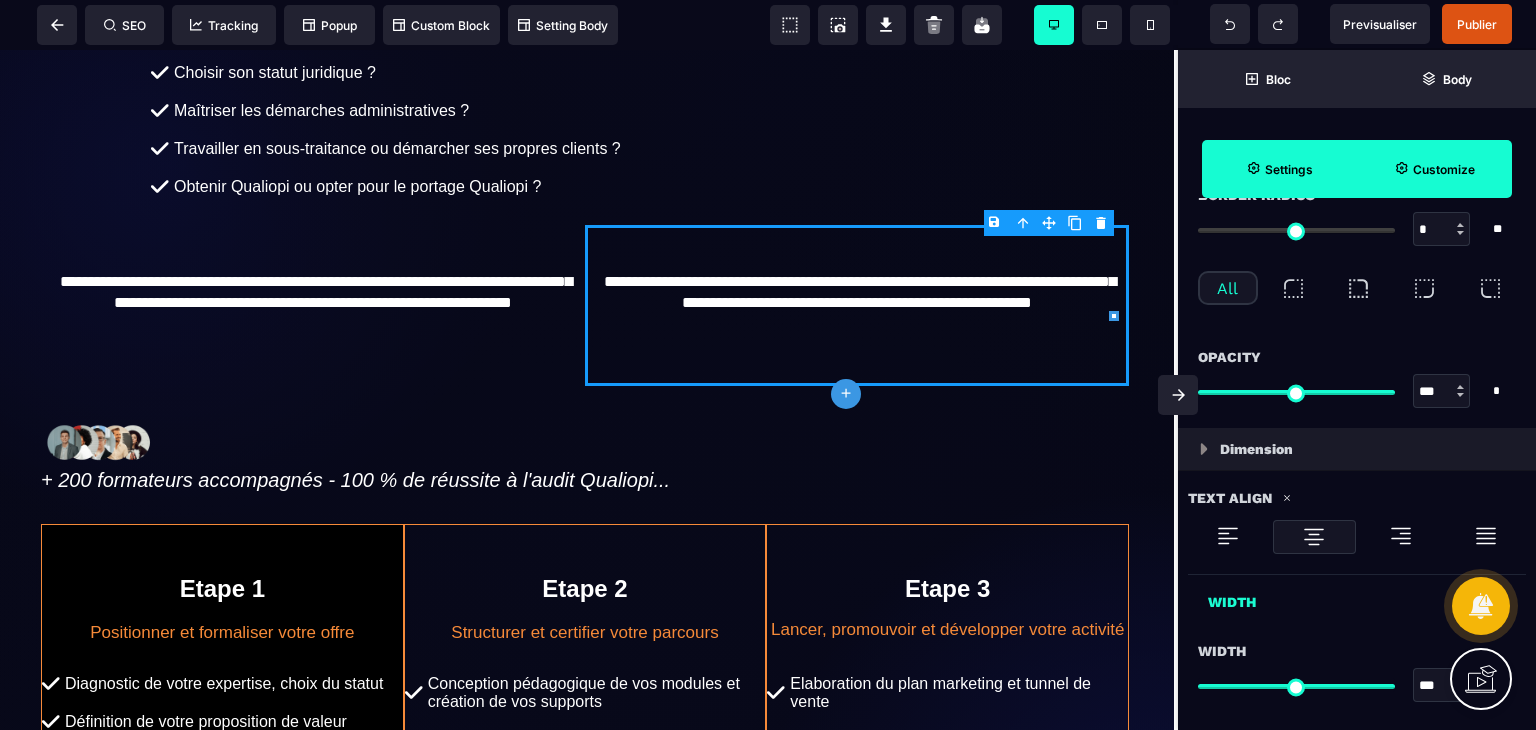 scroll, scrollTop: 737, scrollLeft: 0, axis: vertical 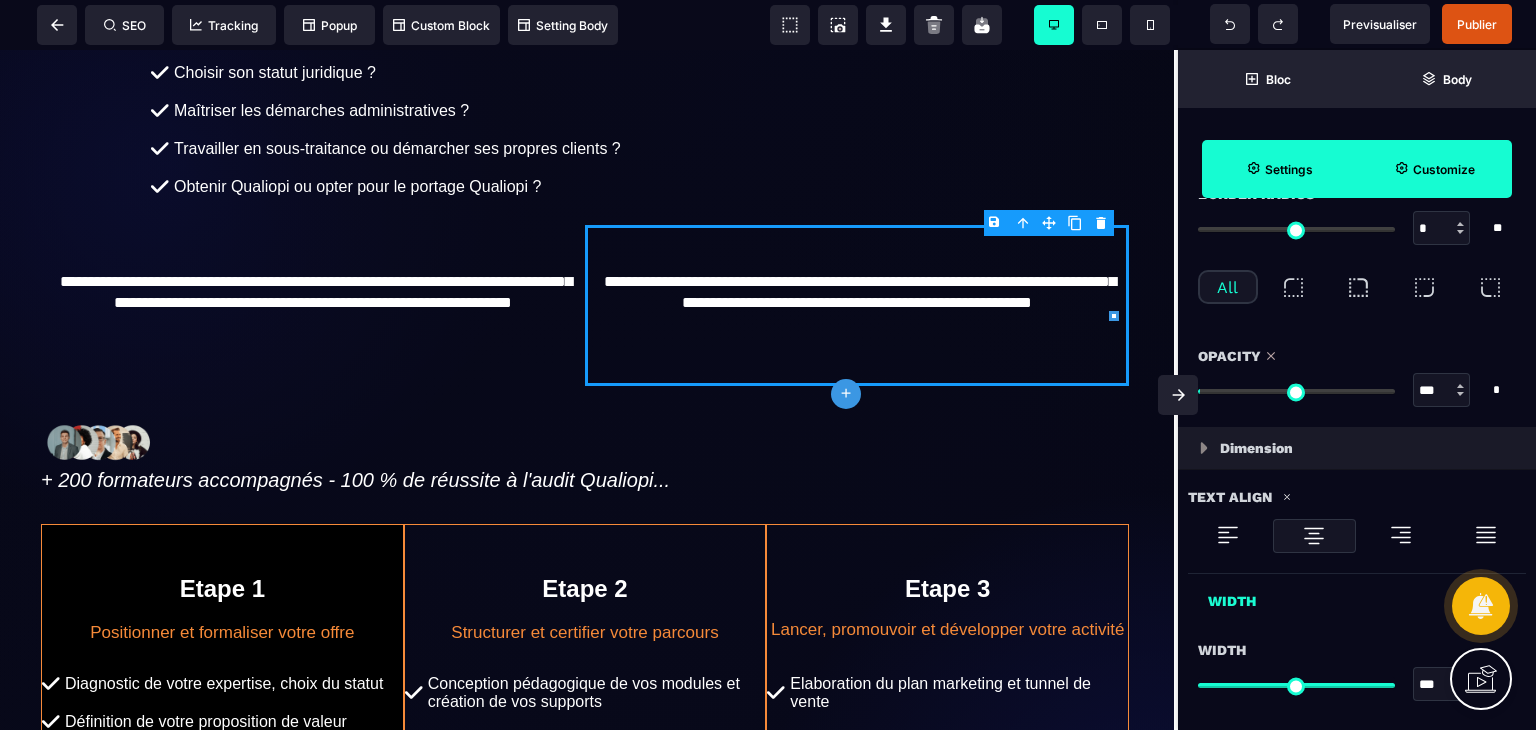 drag, startPoint x: 1381, startPoint y: 386, endPoint x: 1409, endPoint y: 396, distance: 29.732138 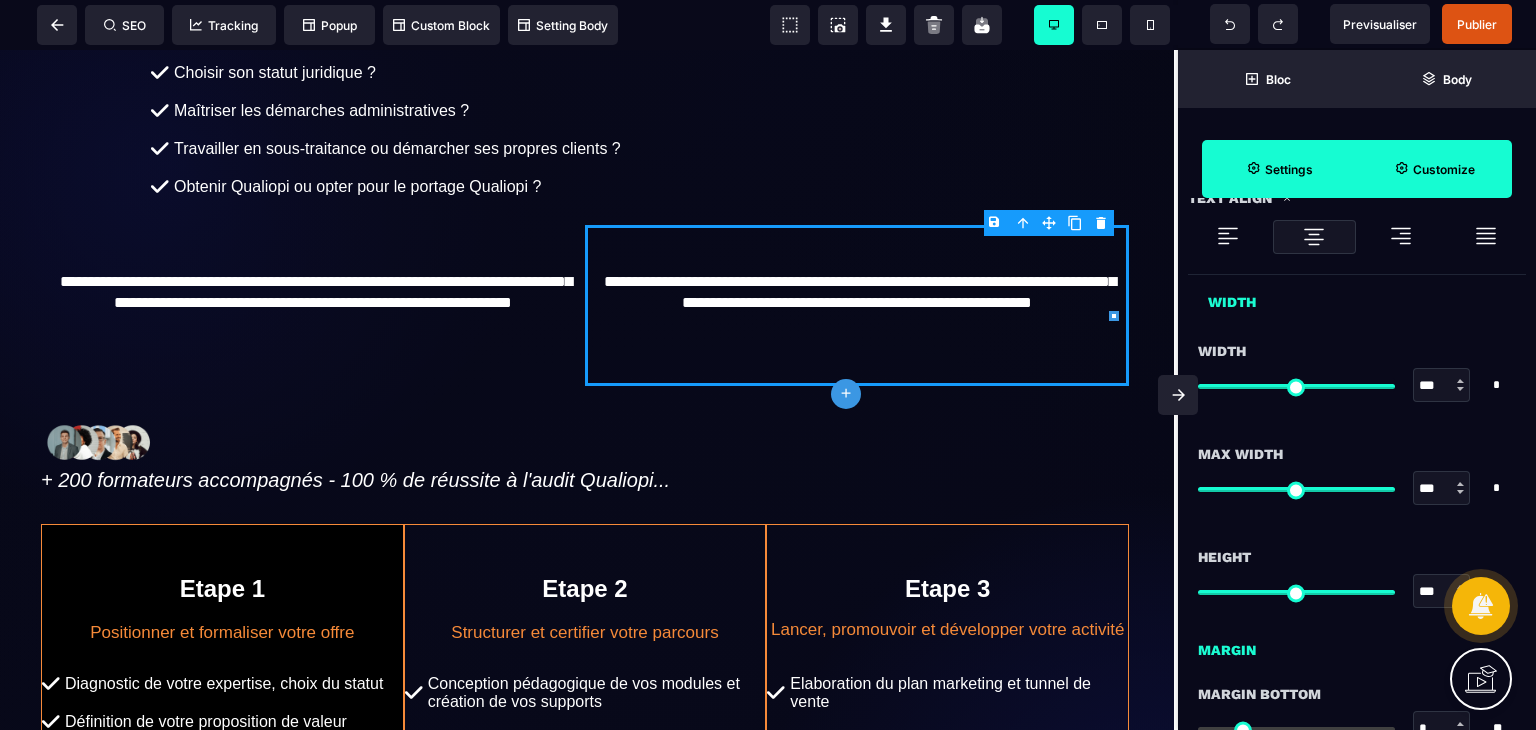 scroll, scrollTop: 1037, scrollLeft: 0, axis: vertical 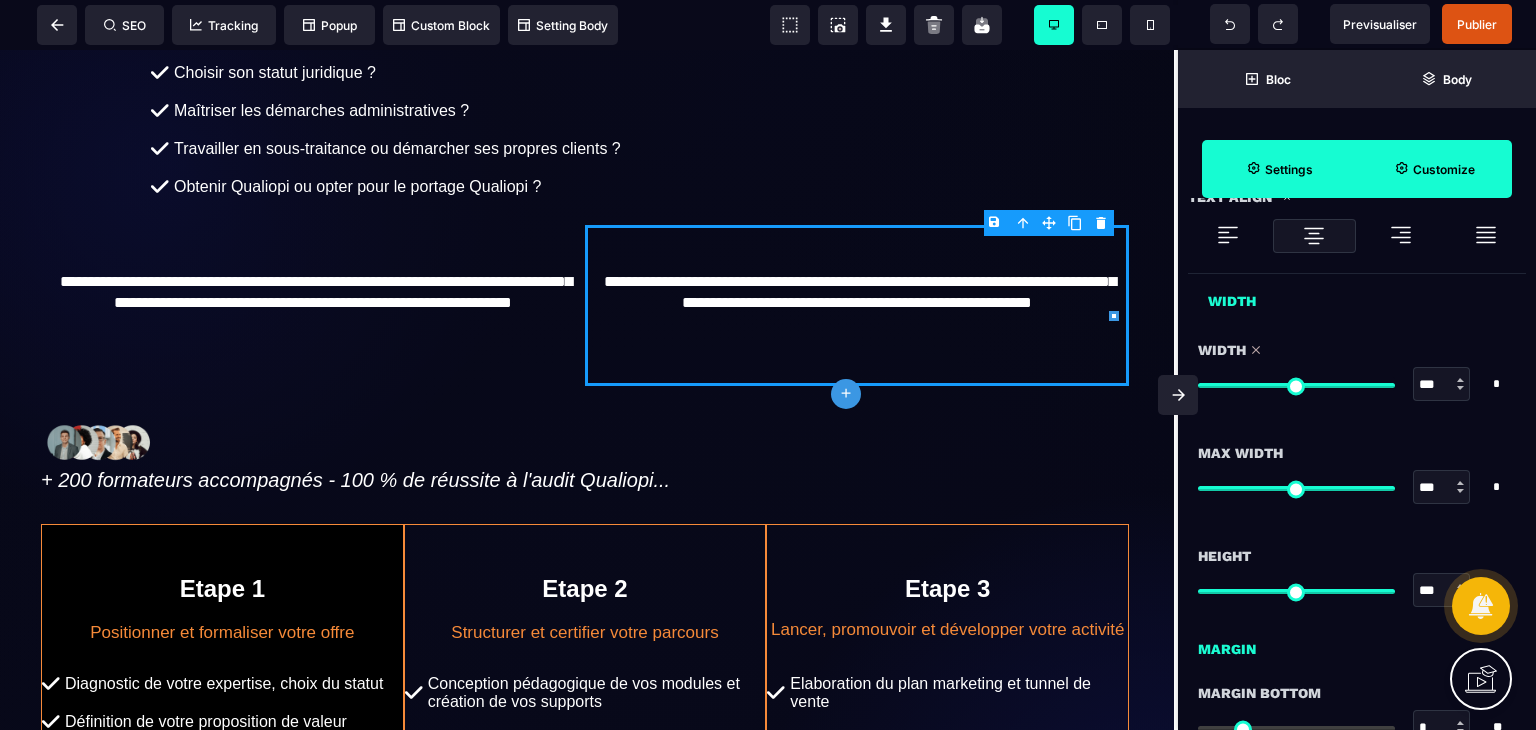 drag, startPoint x: 1386, startPoint y: 384, endPoint x: 1438, endPoint y: 399, distance: 54.120235 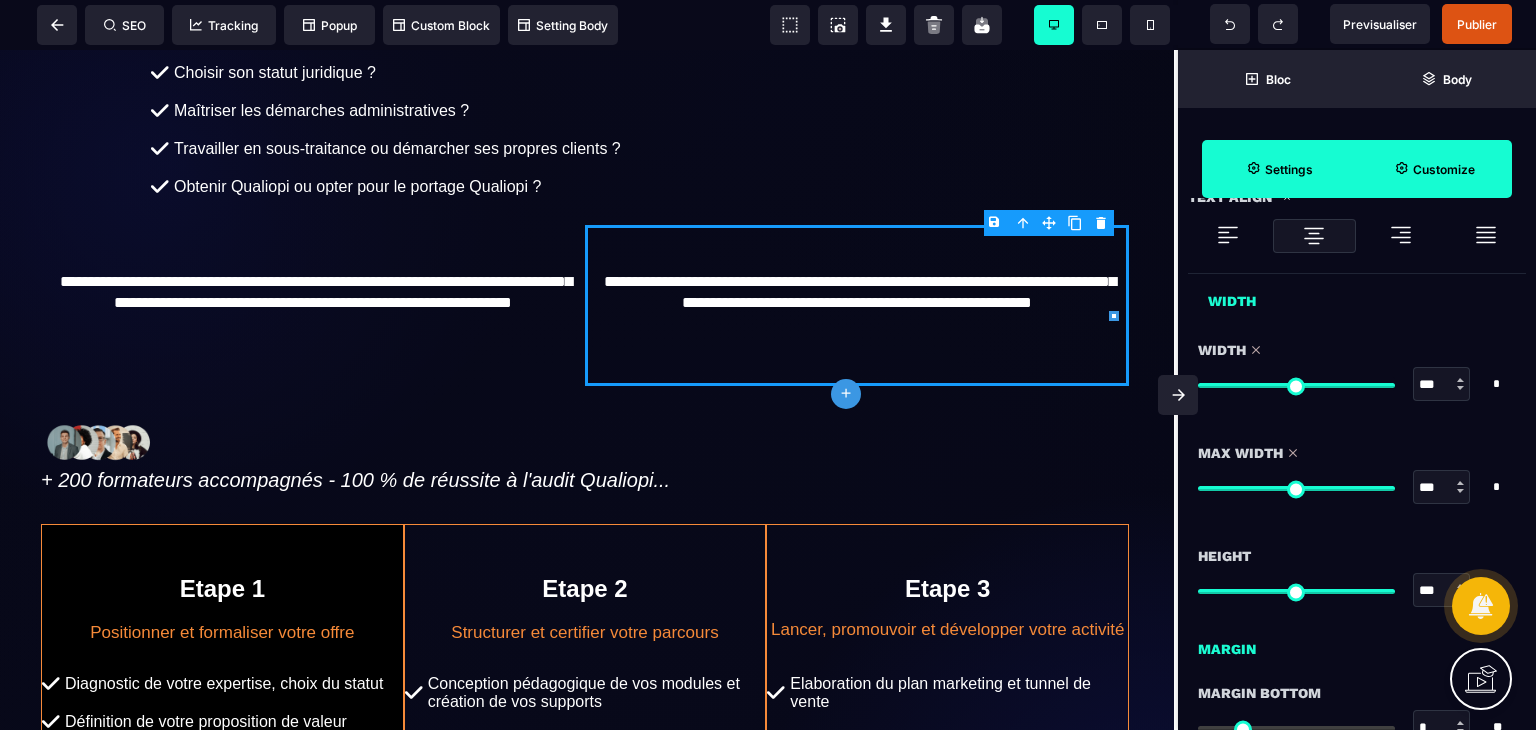 drag, startPoint x: 1384, startPoint y: 493, endPoint x: 1397, endPoint y: 499, distance: 14.3178215 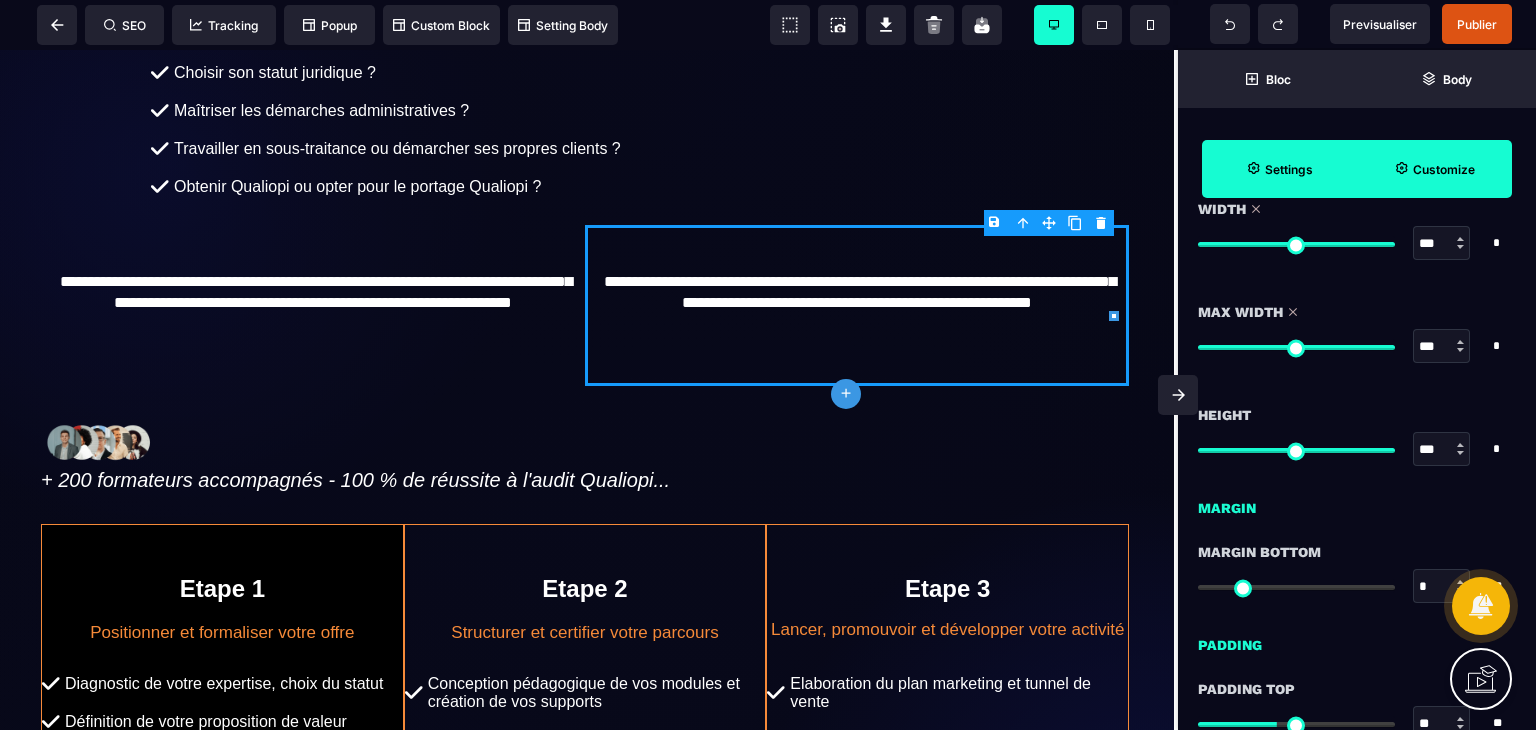 scroll, scrollTop: 1191, scrollLeft: 0, axis: vertical 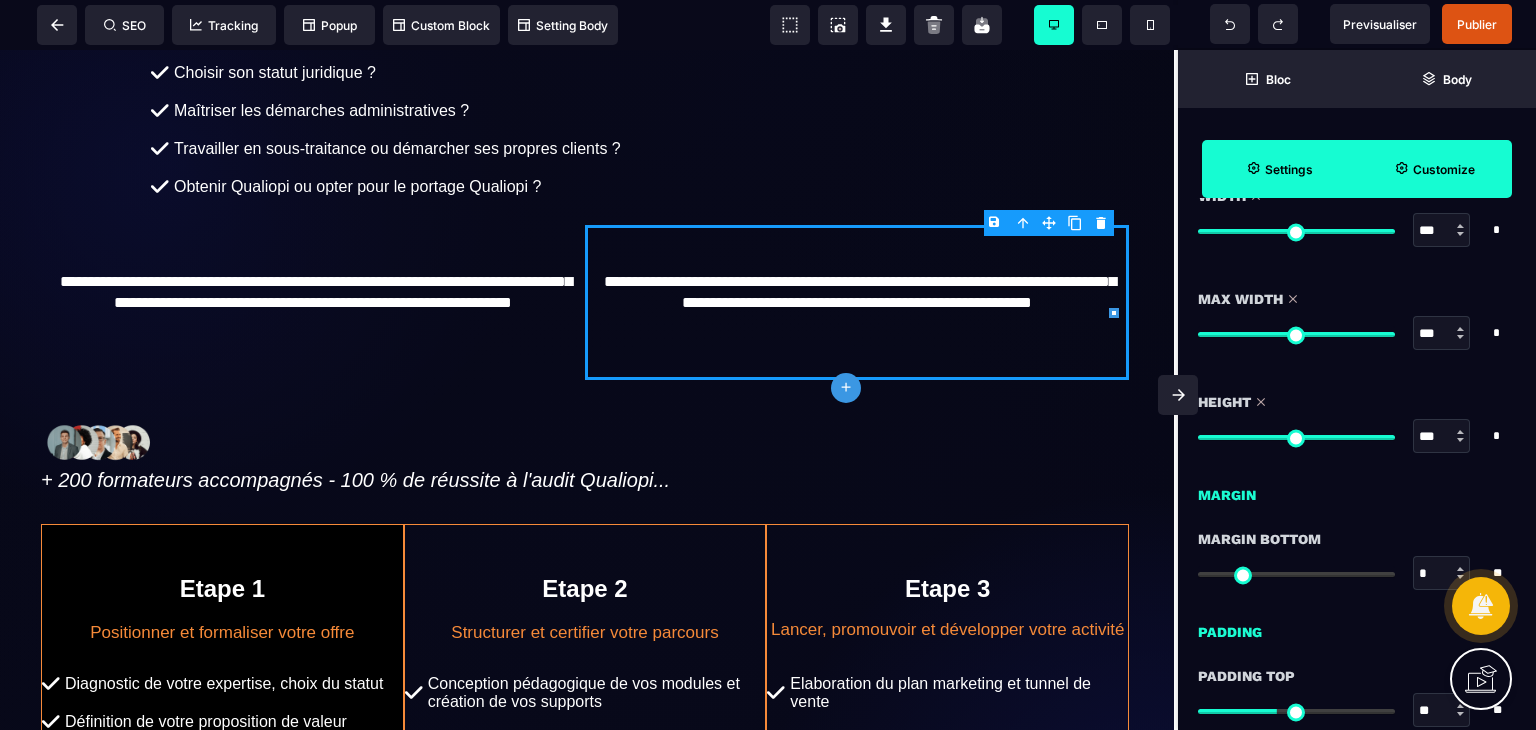 drag, startPoint x: 1386, startPoint y: 435, endPoint x: 1424, endPoint y: 459, distance: 44.94441 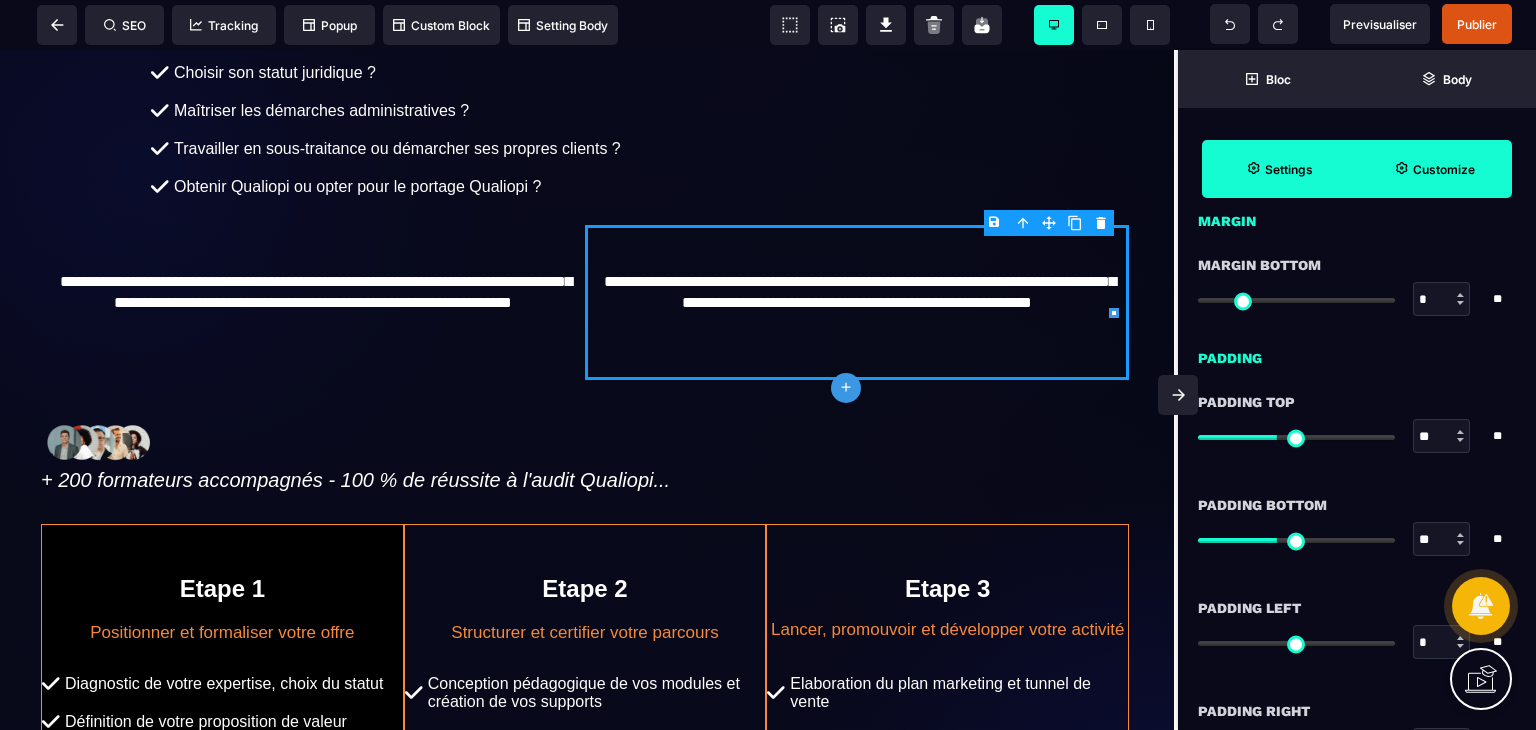scroll, scrollTop: 1468, scrollLeft: 0, axis: vertical 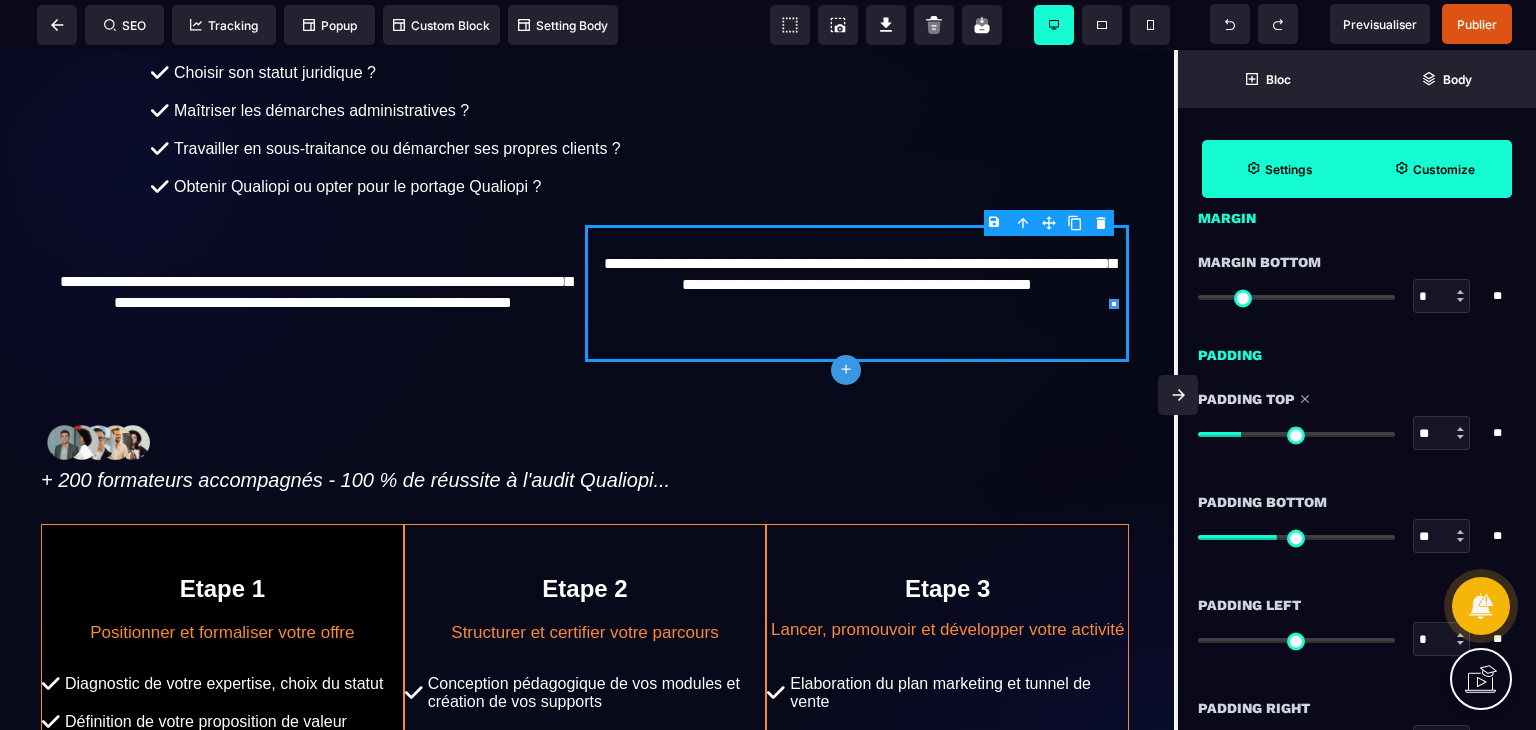 drag, startPoint x: 1277, startPoint y: 433, endPoint x: 1246, endPoint y: 437, distance: 31.257 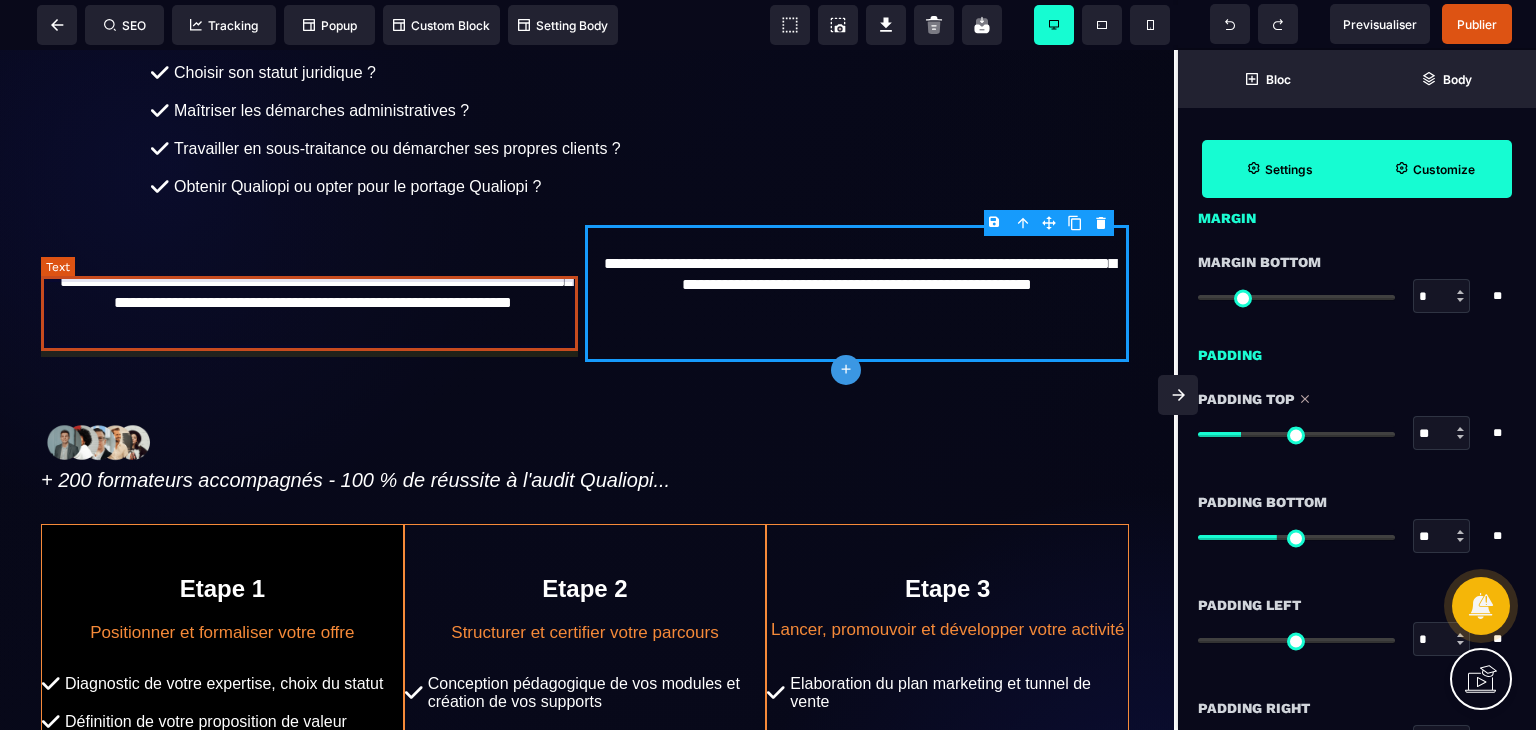 click on "**********" at bounding box center [313, 302] 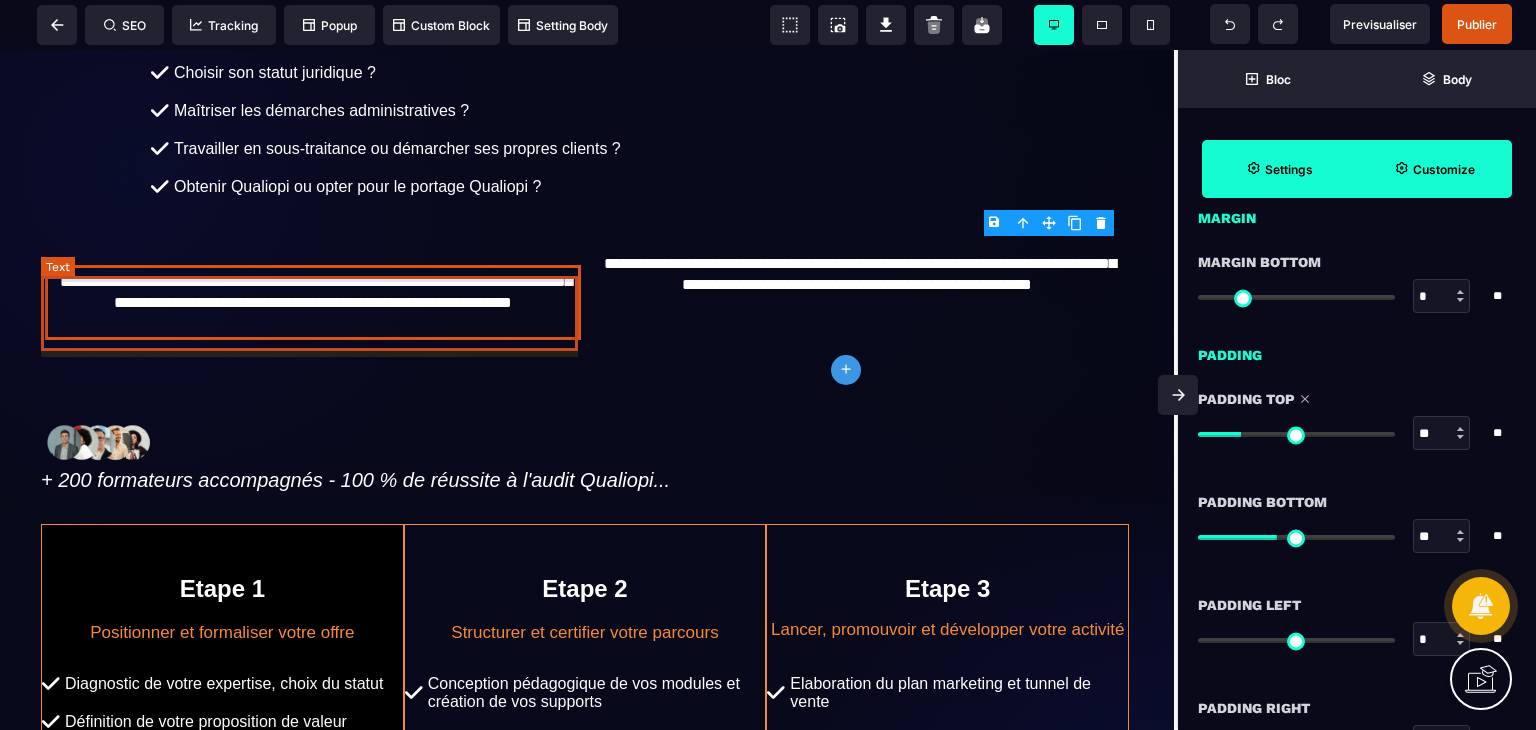 scroll, scrollTop: 0, scrollLeft: 0, axis: both 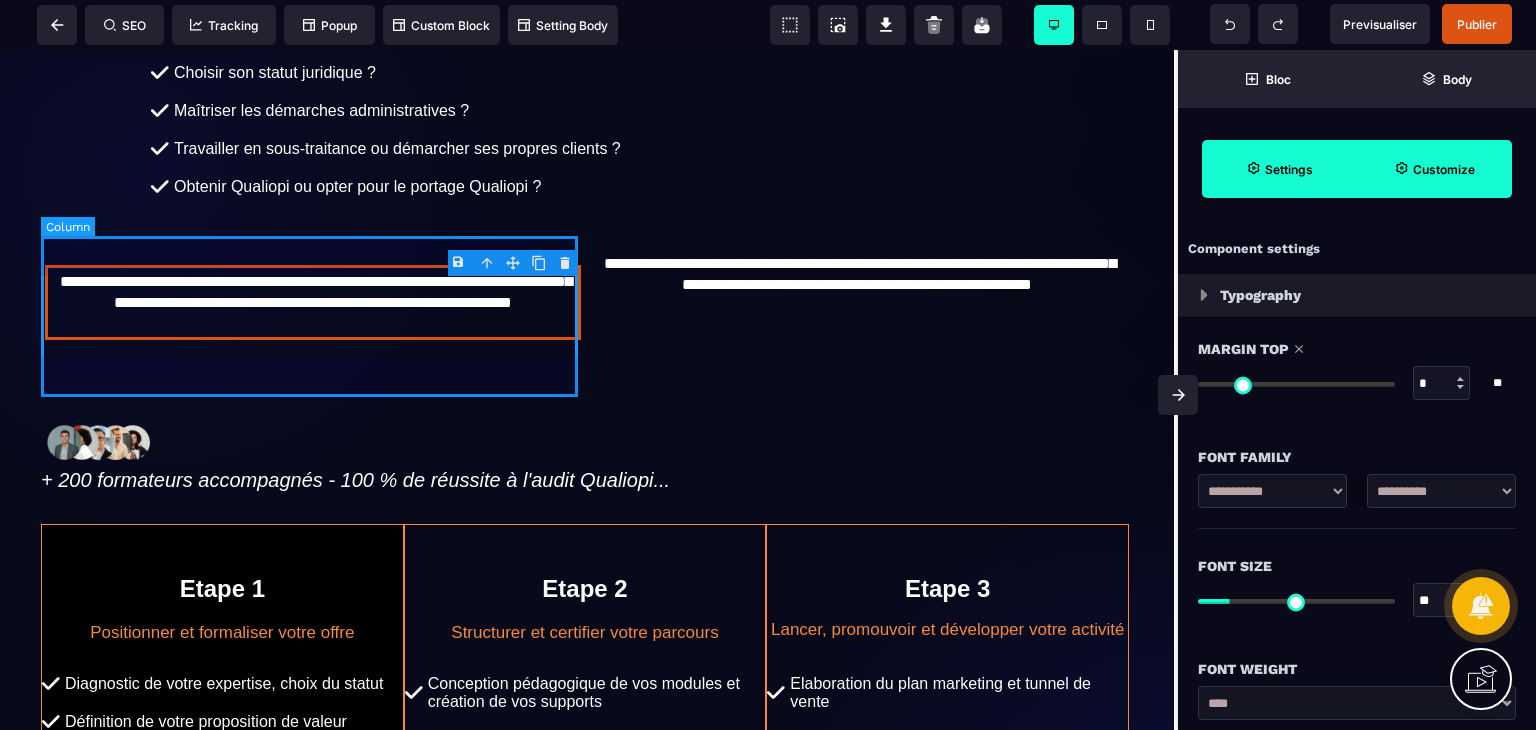 click on "**********" at bounding box center [313, 305] 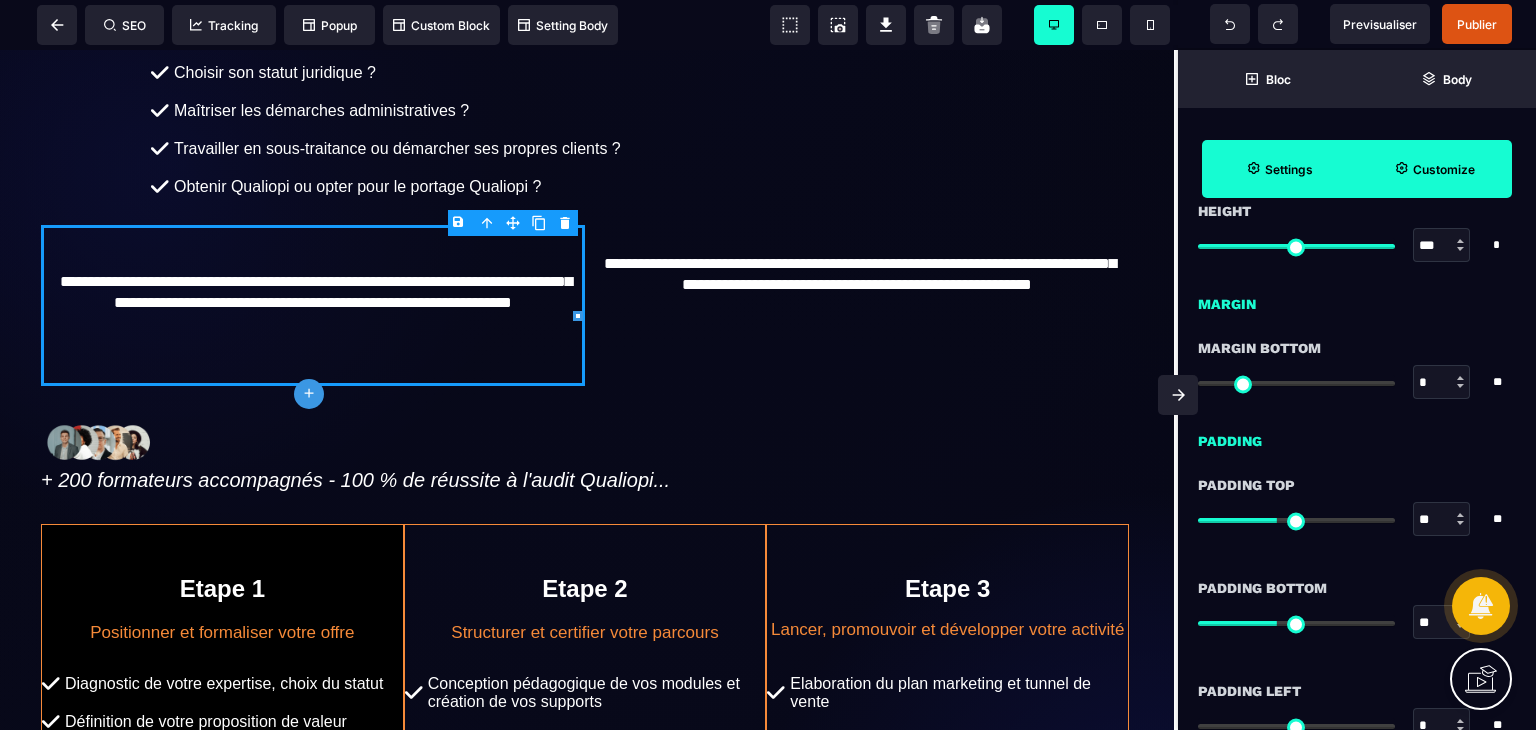 scroll, scrollTop: 1399, scrollLeft: 0, axis: vertical 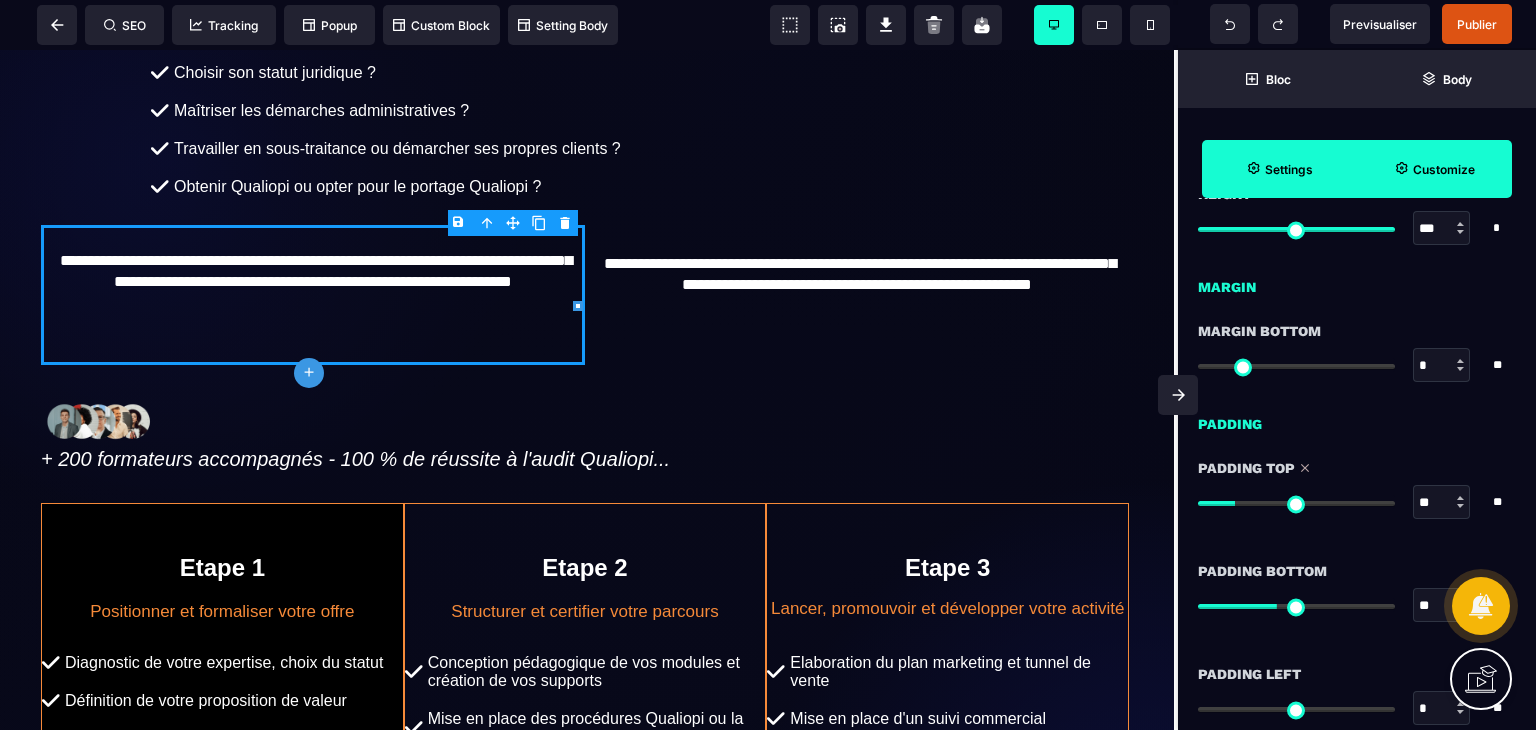 drag, startPoint x: 1273, startPoint y: 500, endPoint x: 1241, endPoint y: 504, distance: 32.24903 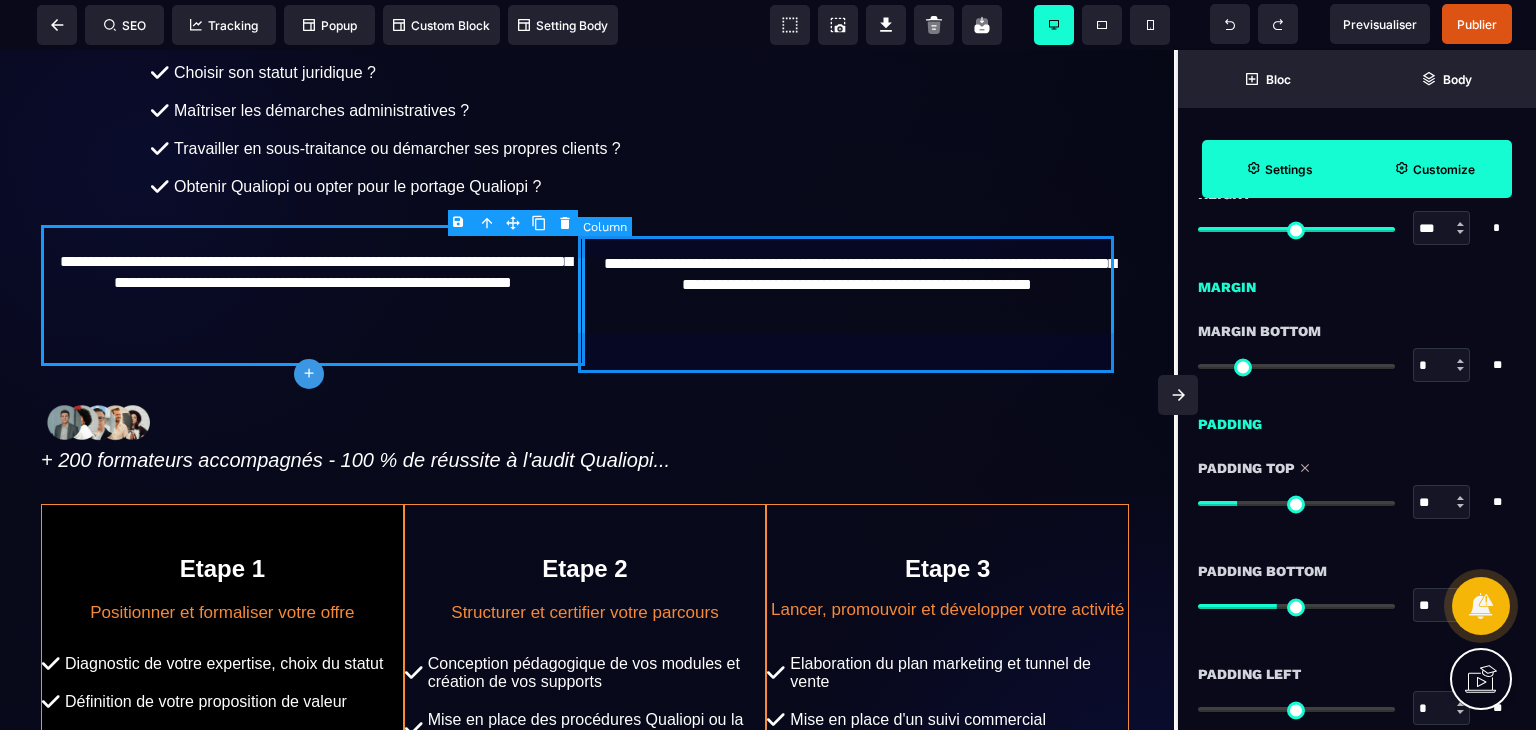 click on "**********" at bounding box center (857, 293) 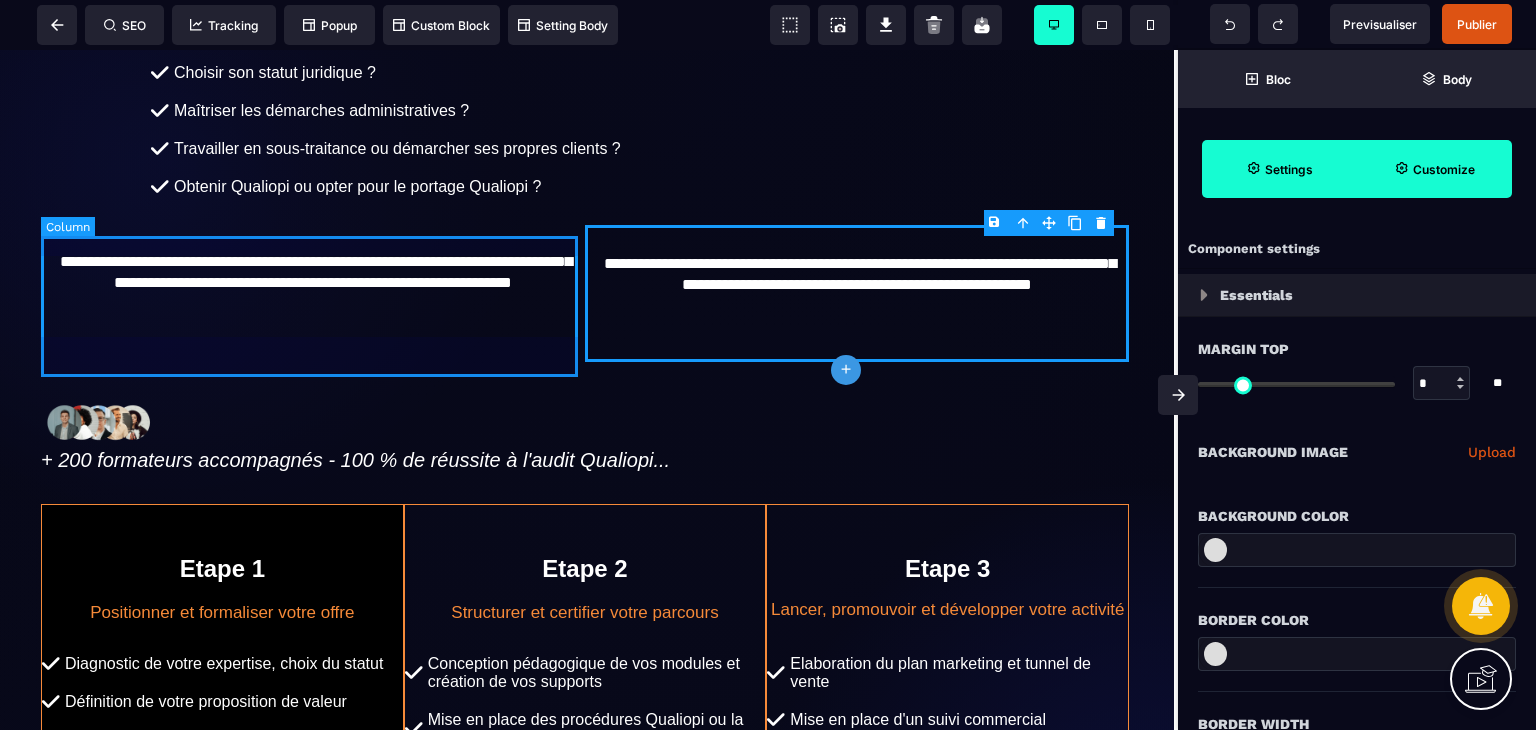 click on "**********" at bounding box center [313, 295] 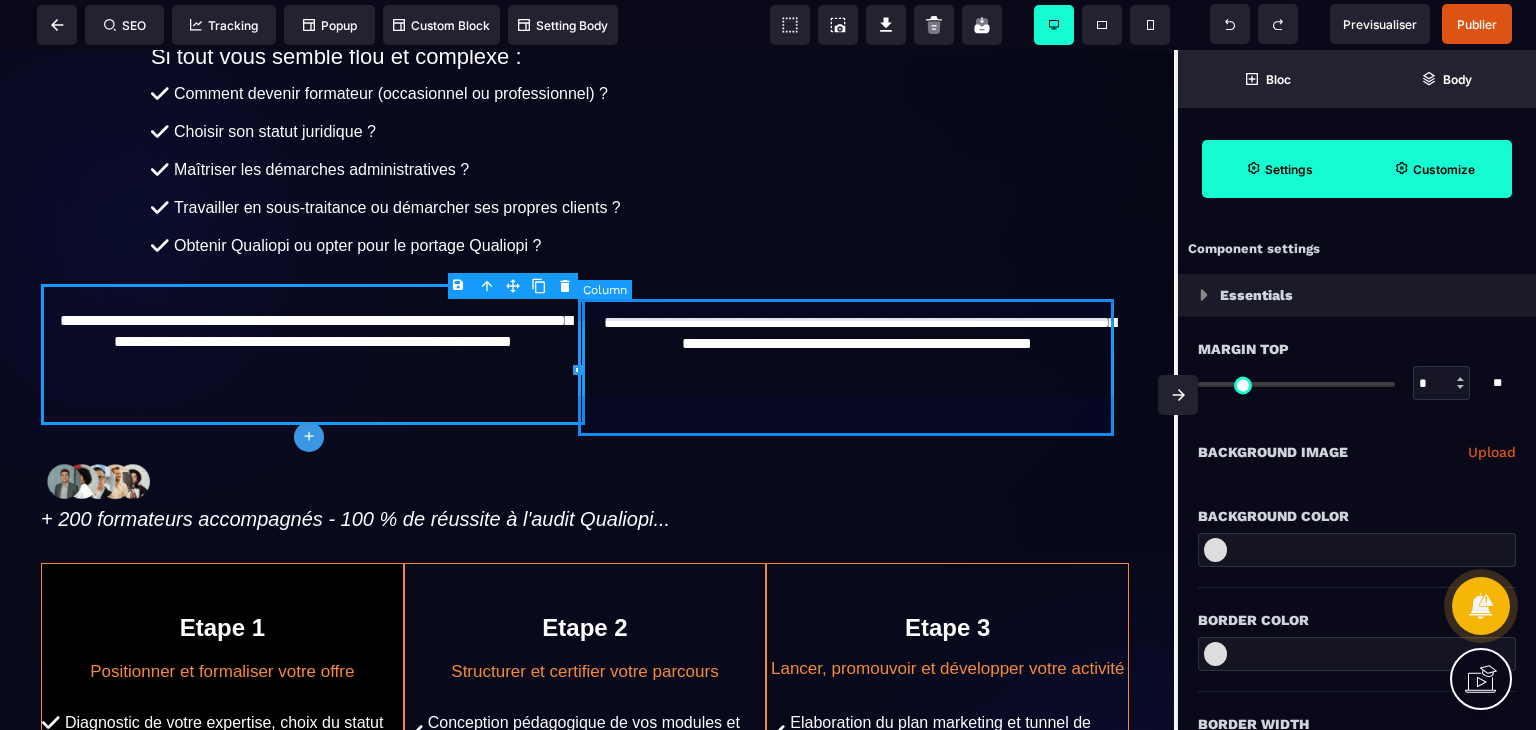 scroll, scrollTop: 420, scrollLeft: 4, axis: both 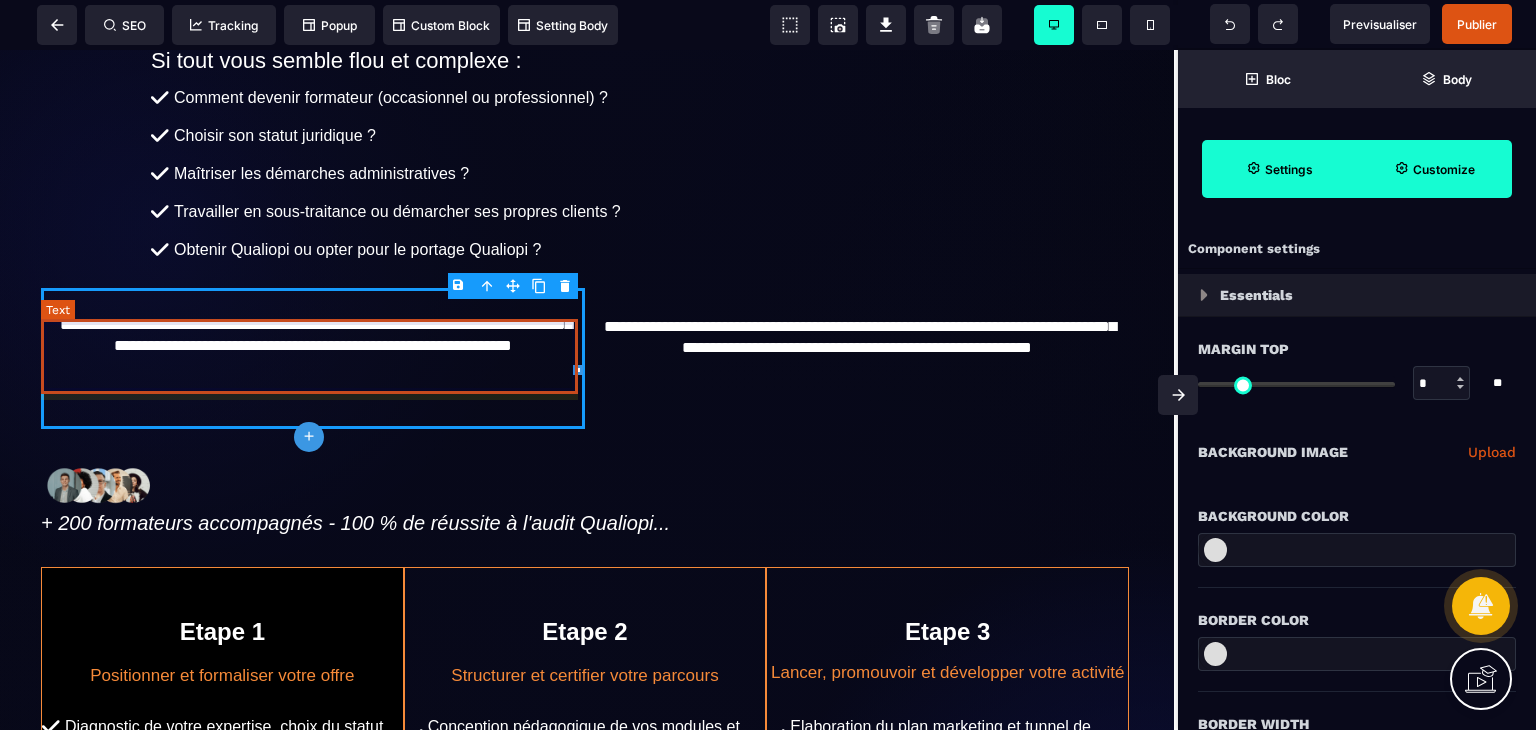 click on "**********" at bounding box center [313, 345] 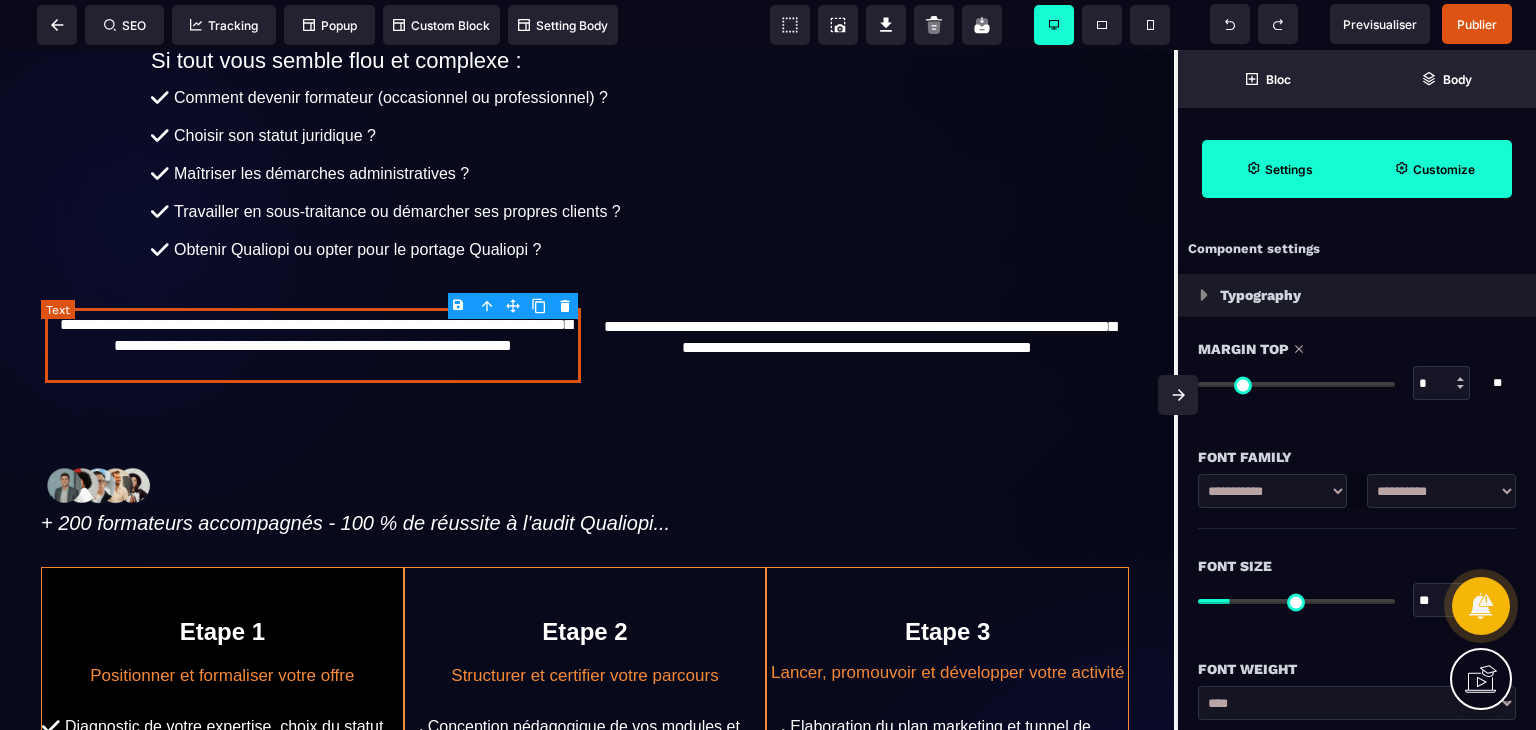 click on "**********" at bounding box center [313, 345] 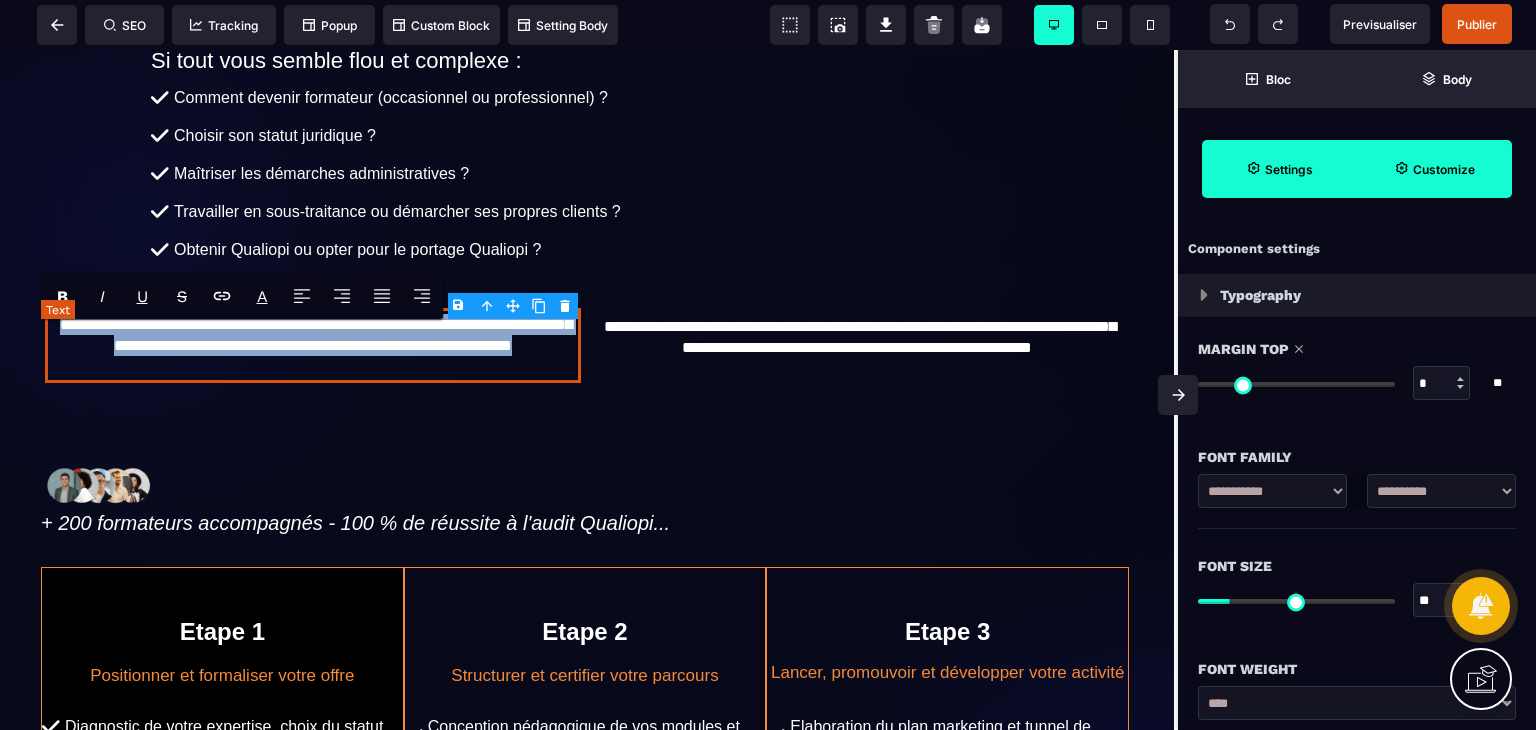 drag, startPoint x: 460, startPoint y: 373, endPoint x: 46, endPoint y: 333, distance: 415.9279 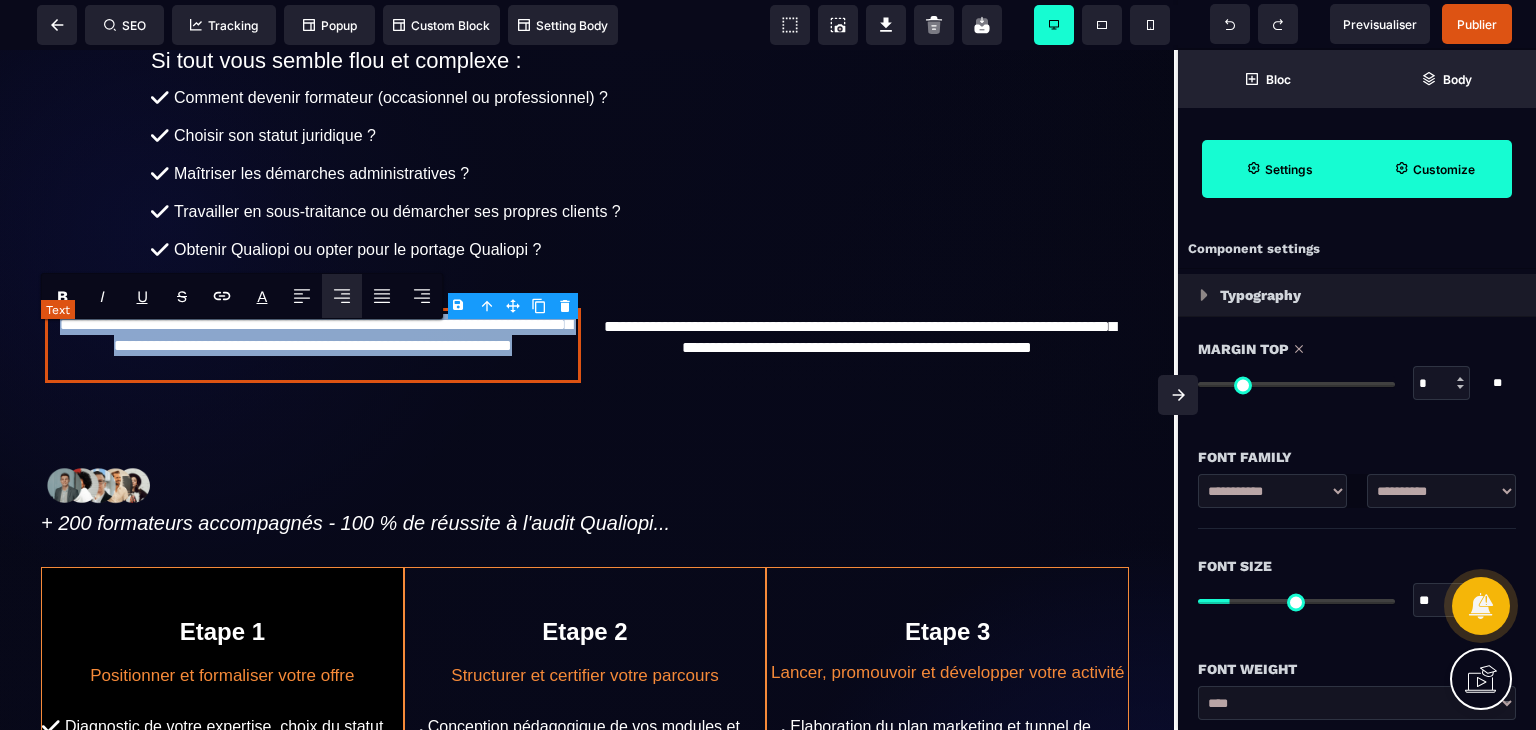 copy on "**********" 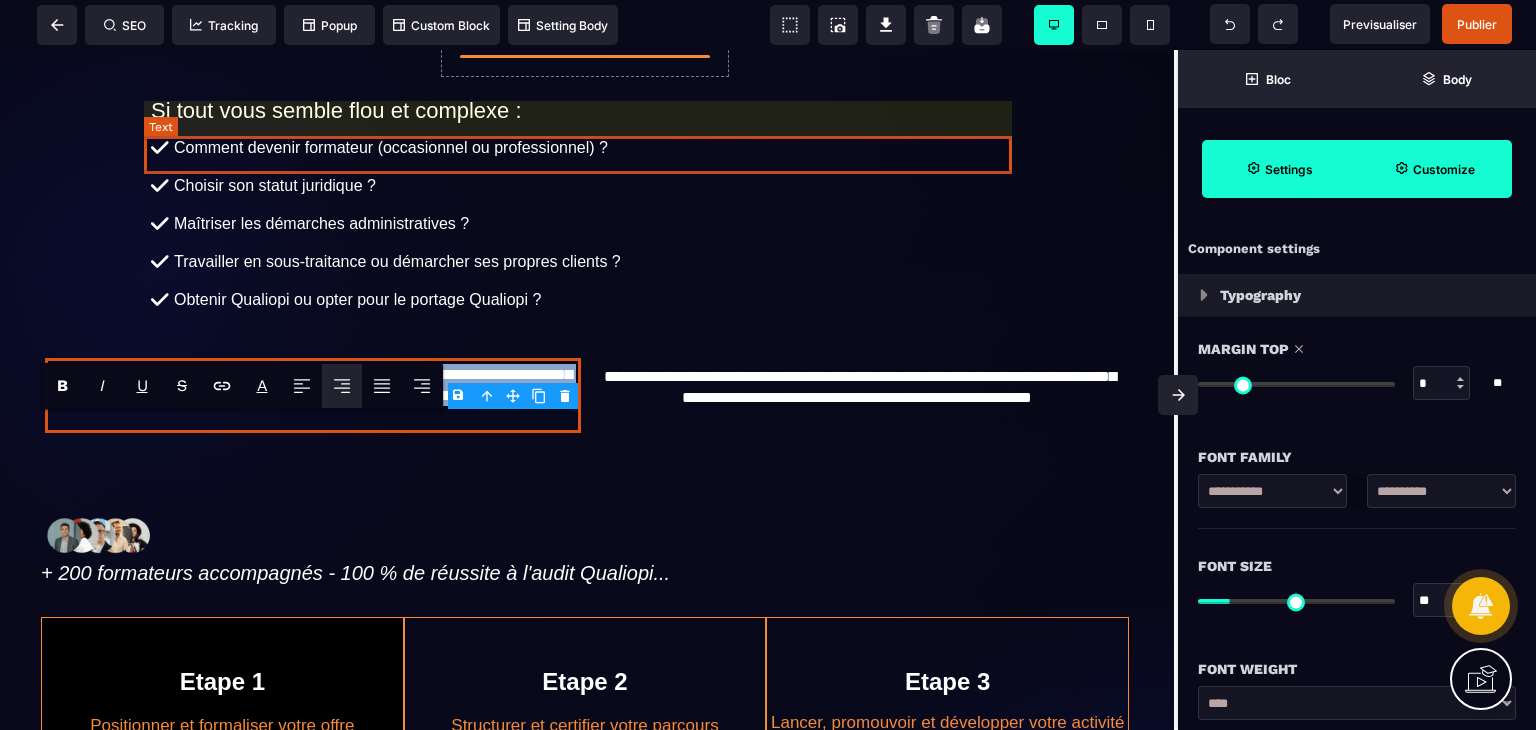 scroll, scrollTop: 363, scrollLeft: 4, axis: both 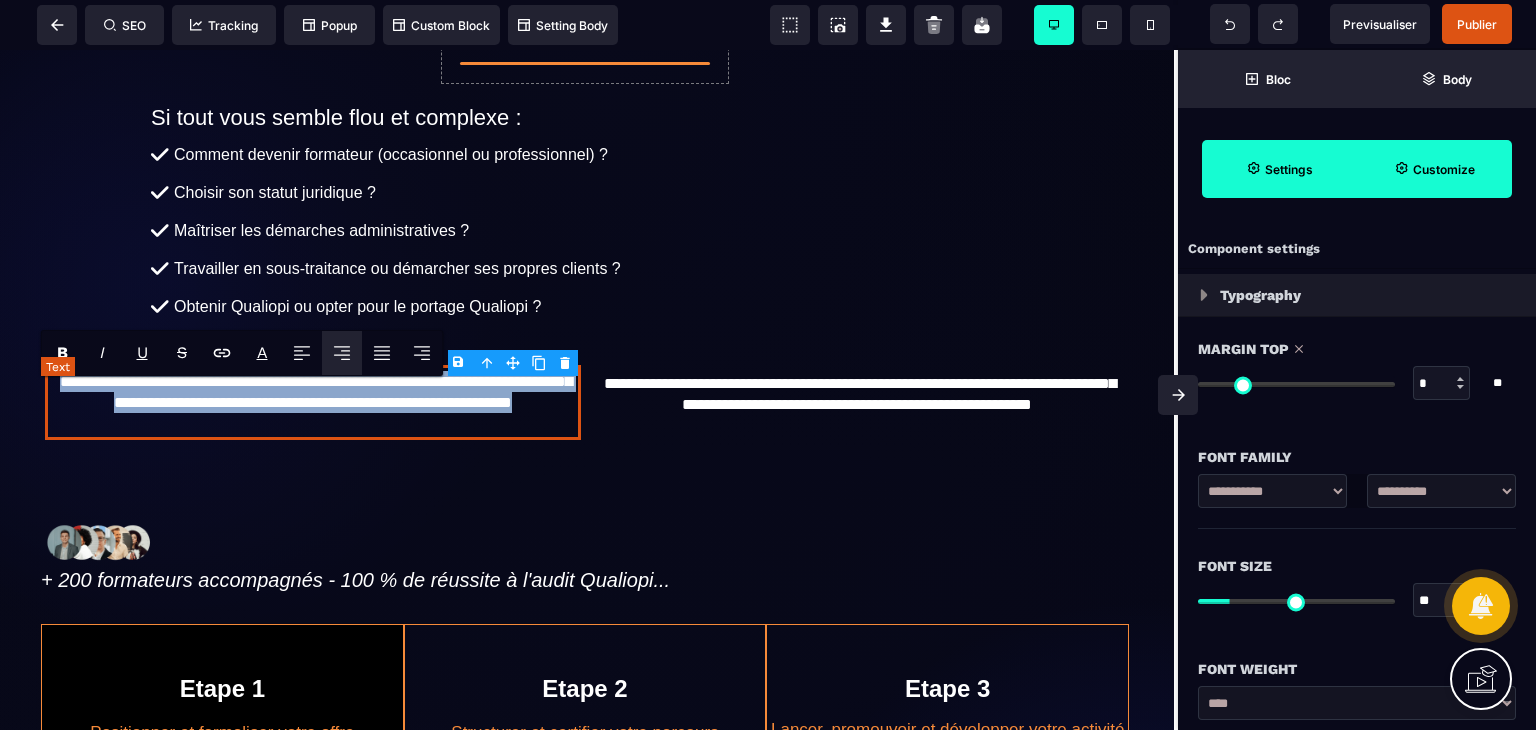 click on "**********" at bounding box center [313, 402] 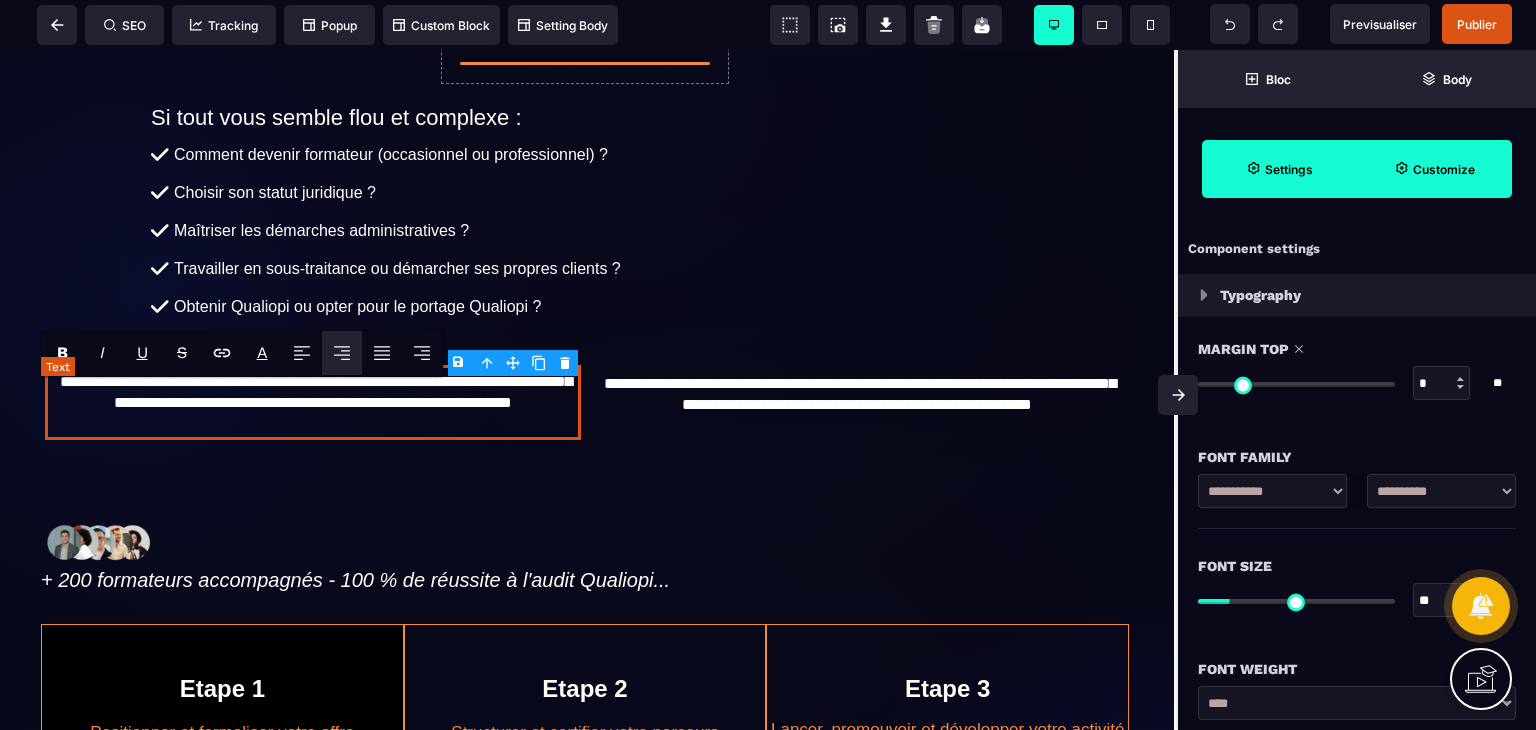 click on "**********" at bounding box center [313, 402] 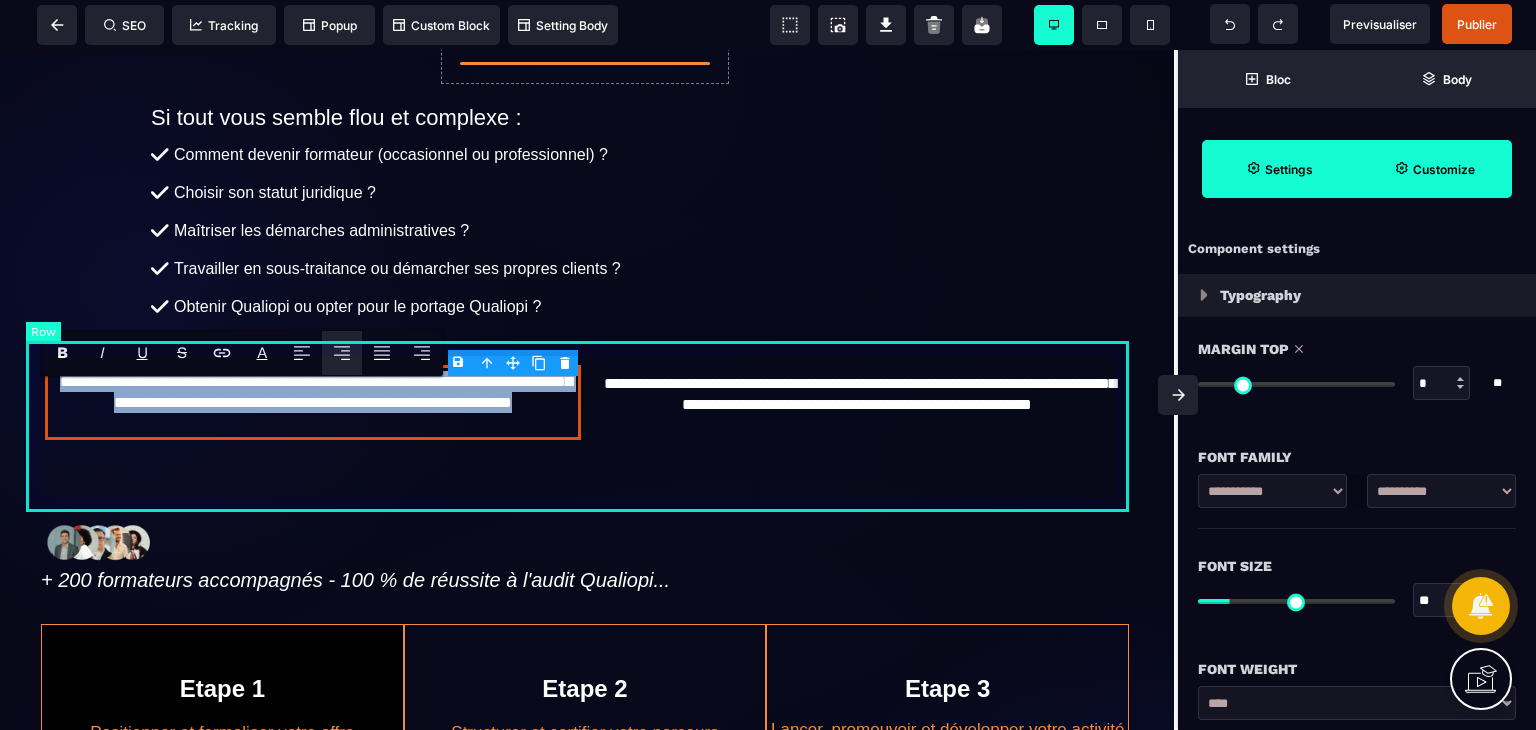 drag, startPoint x: 476, startPoint y: 441, endPoint x: 37, endPoint y: 399, distance: 441.00455 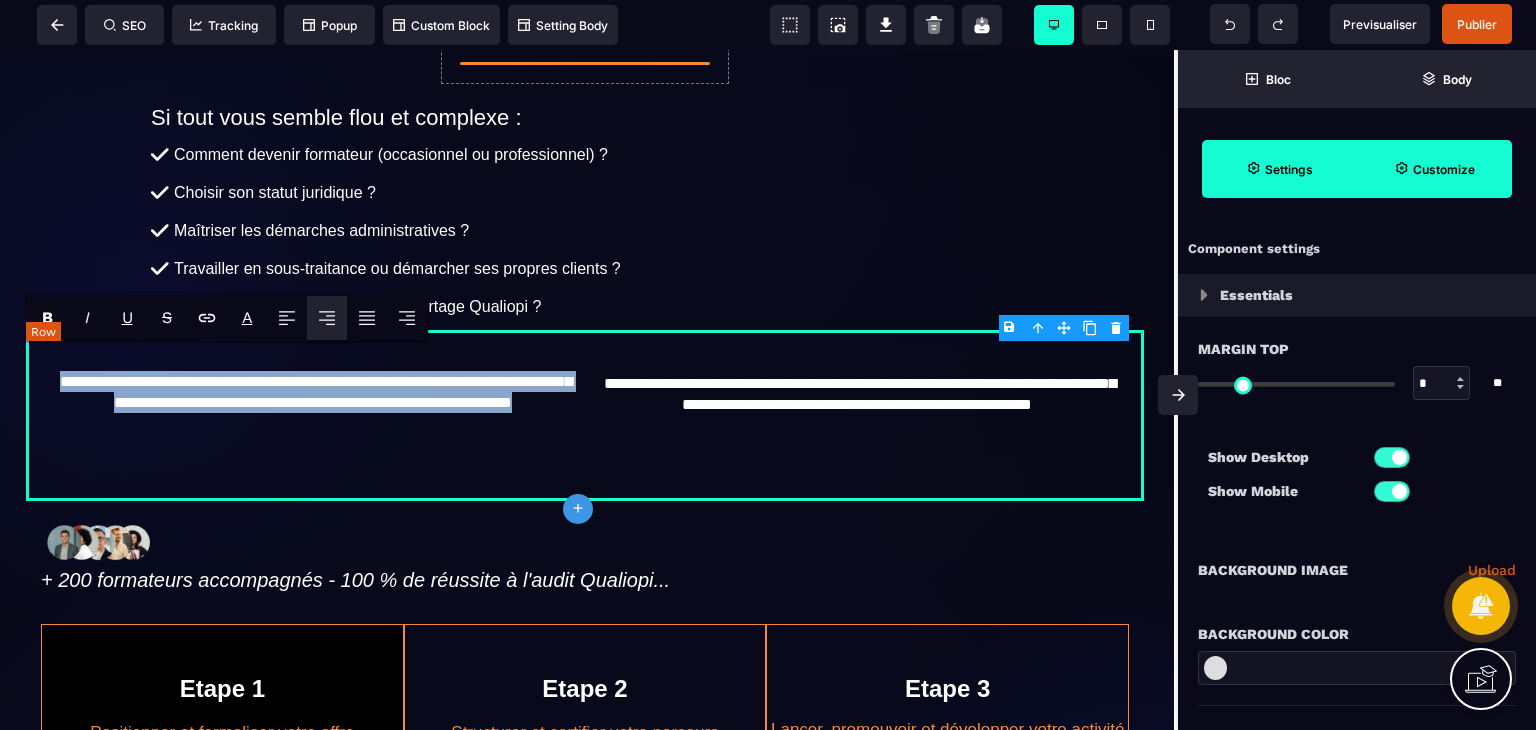 copy on "**********" 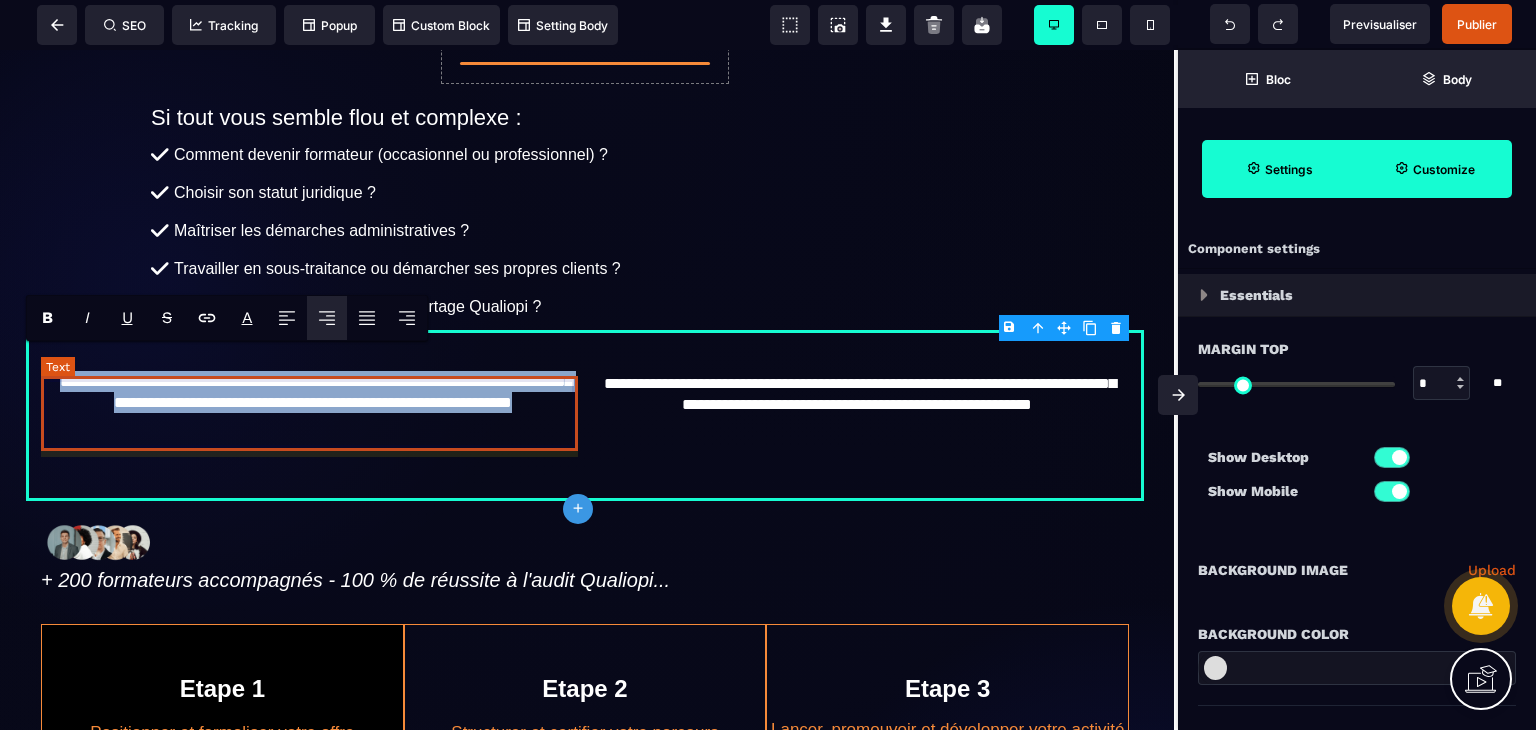 click on "**********" at bounding box center (313, 402) 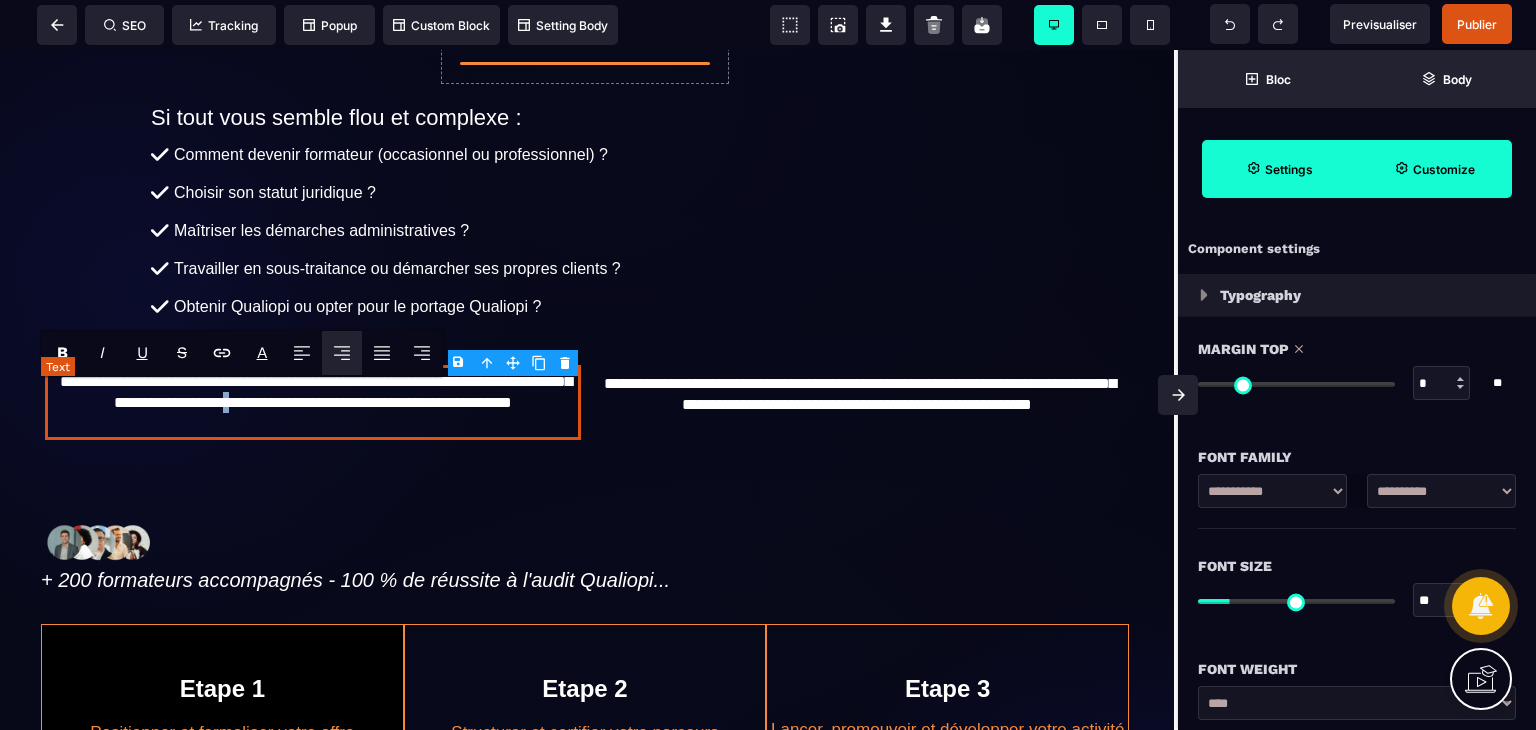 click on "**********" at bounding box center [313, 402] 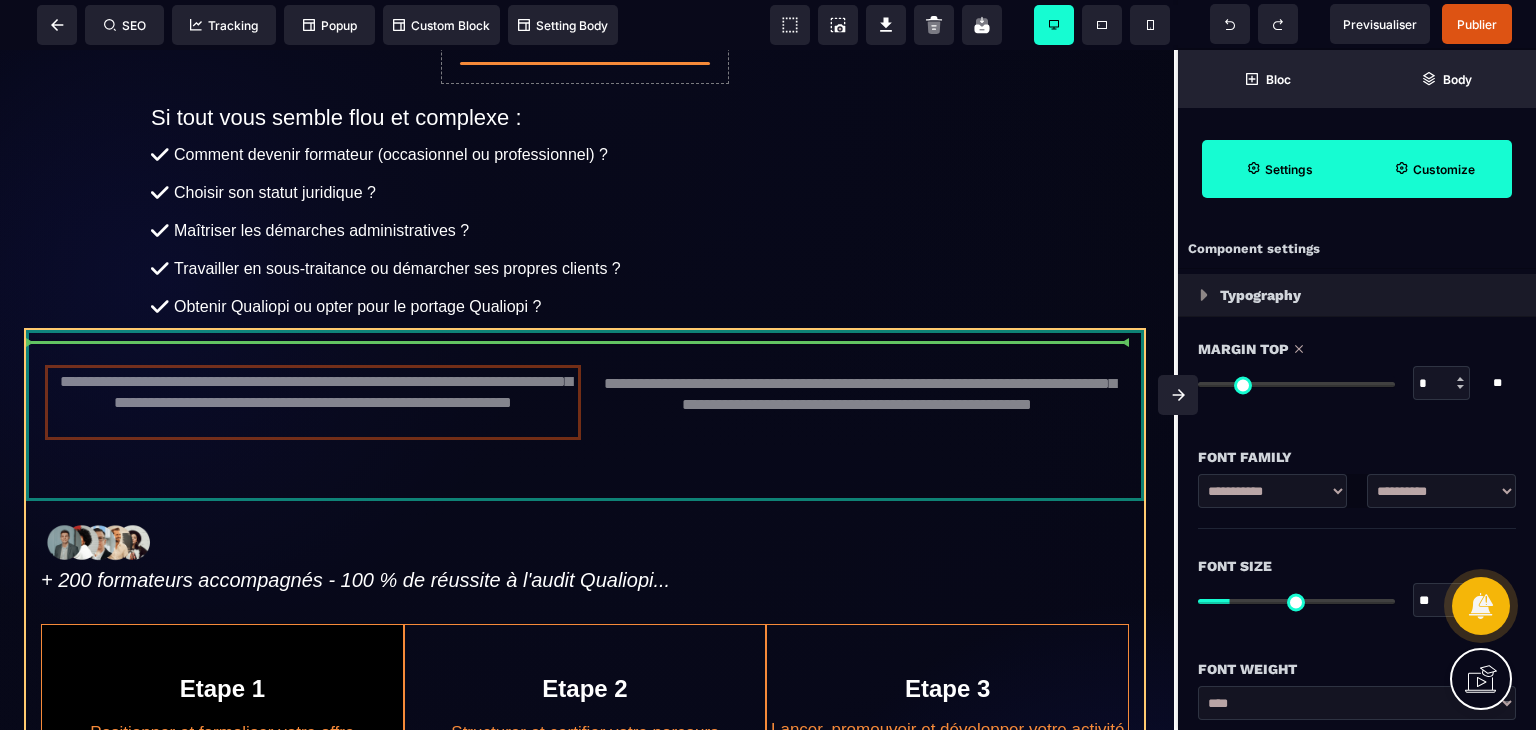 drag, startPoint x: 457, startPoint y: 430, endPoint x: 180, endPoint y: 395, distance: 279.20242 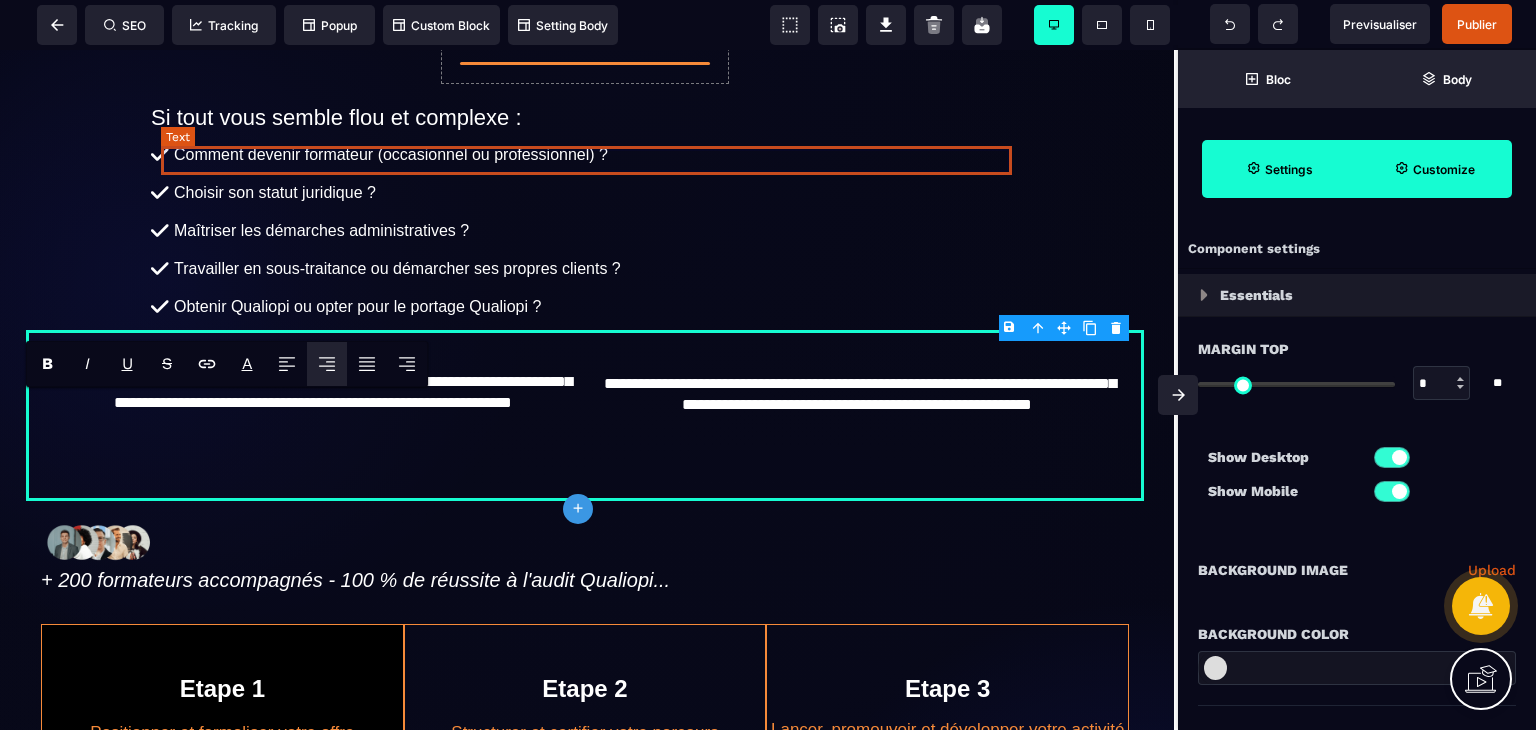 click on "Comment devenir formateur (occasionnel ou professionnel) ?" at bounding box center [594, 155] 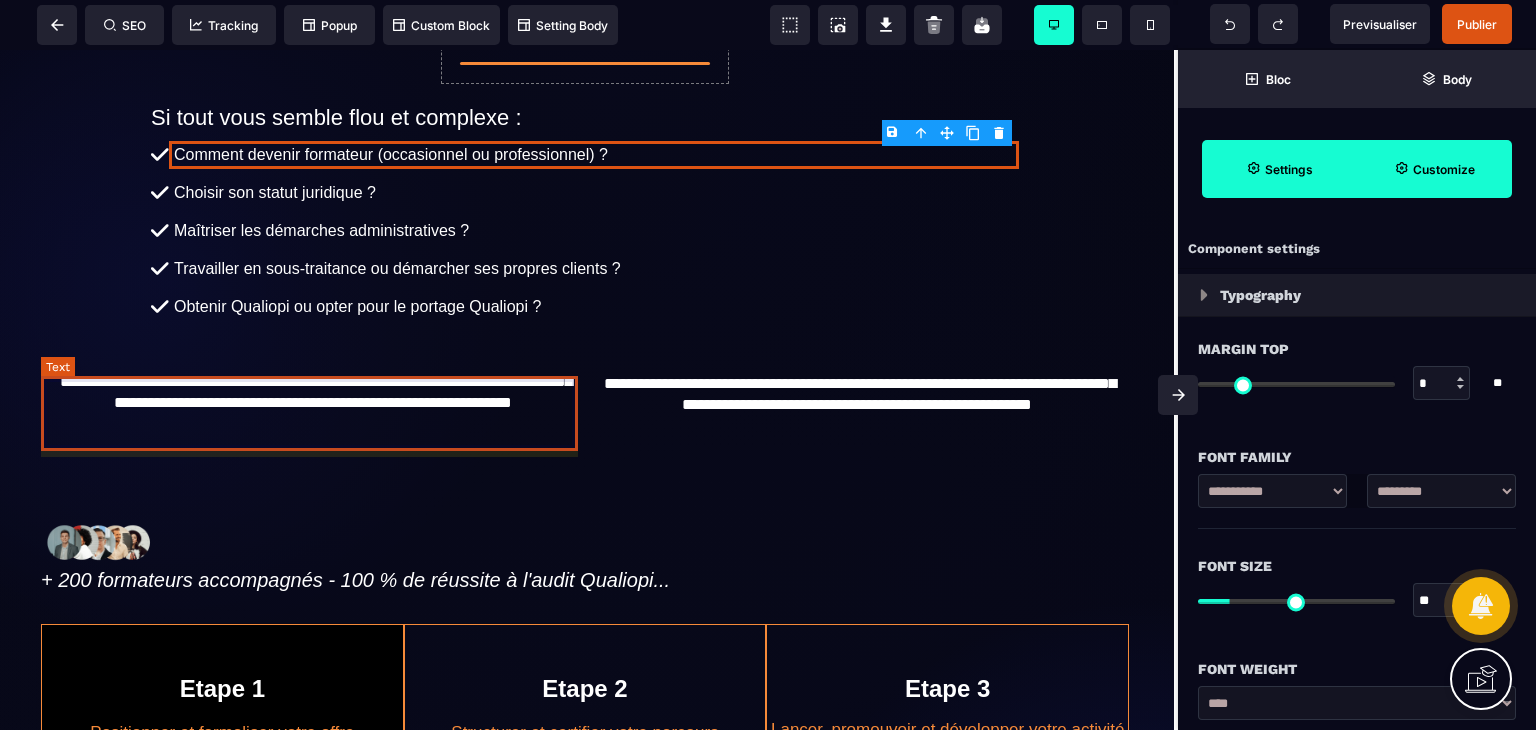 click on "**********" at bounding box center (313, 402) 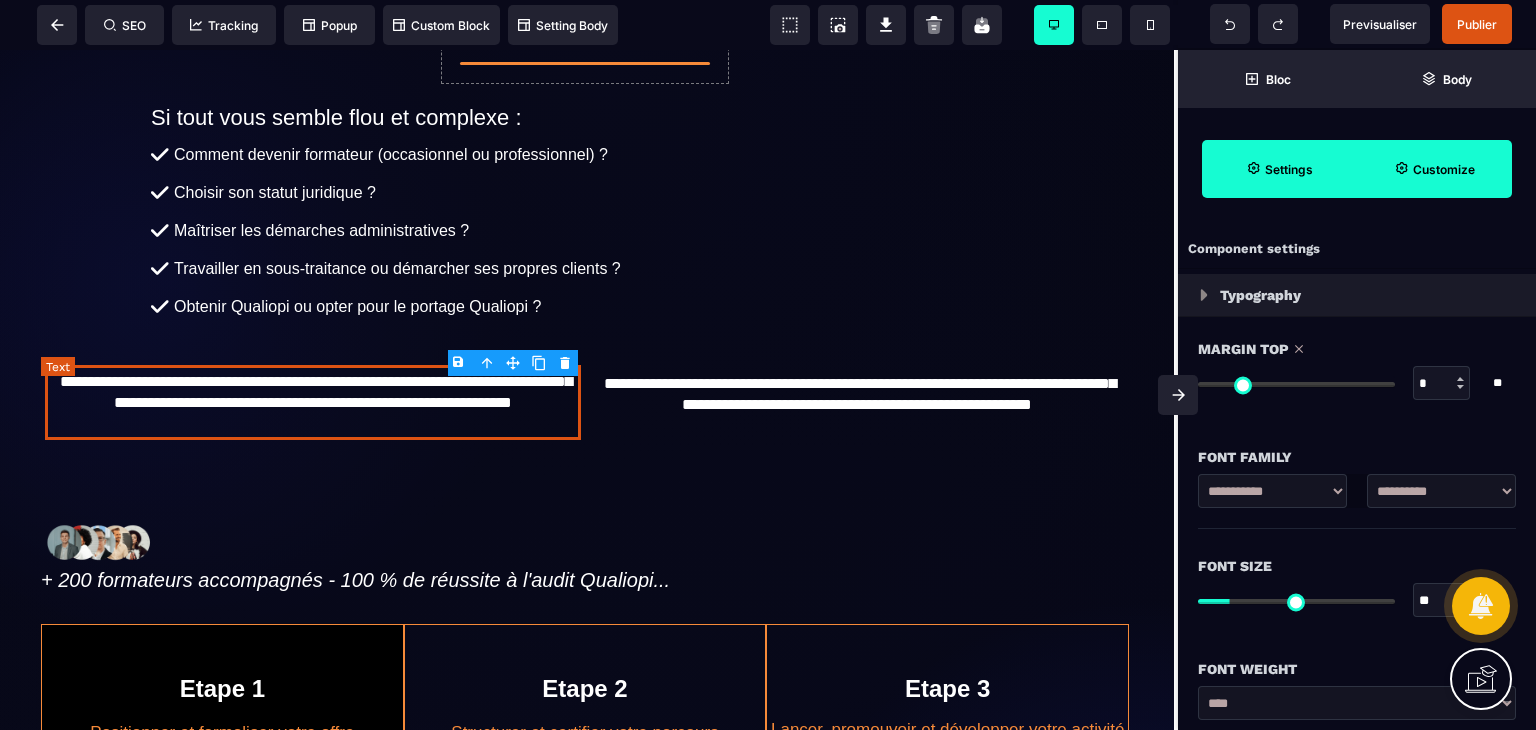 click on "**********" at bounding box center (313, 402) 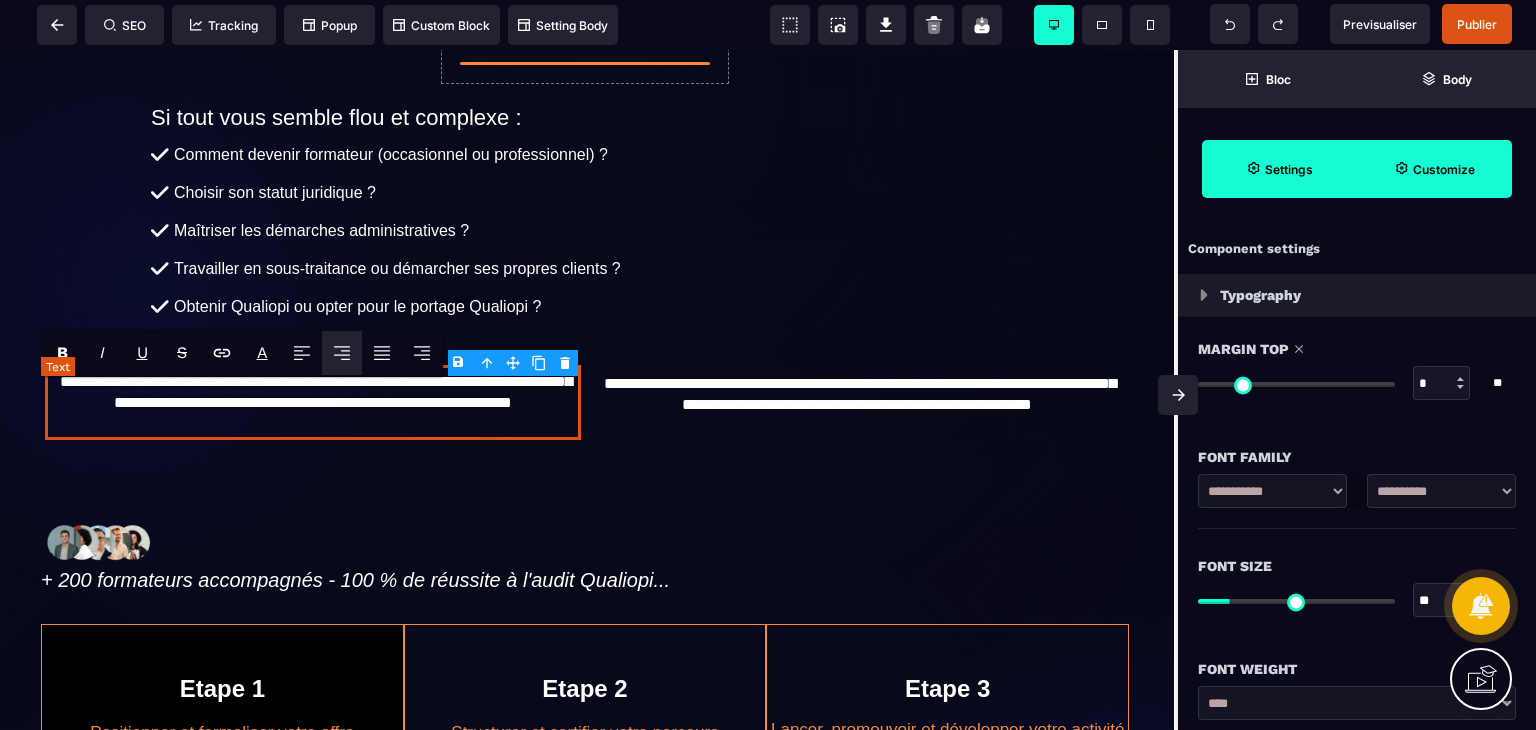 click on "**********" at bounding box center [313, 402] 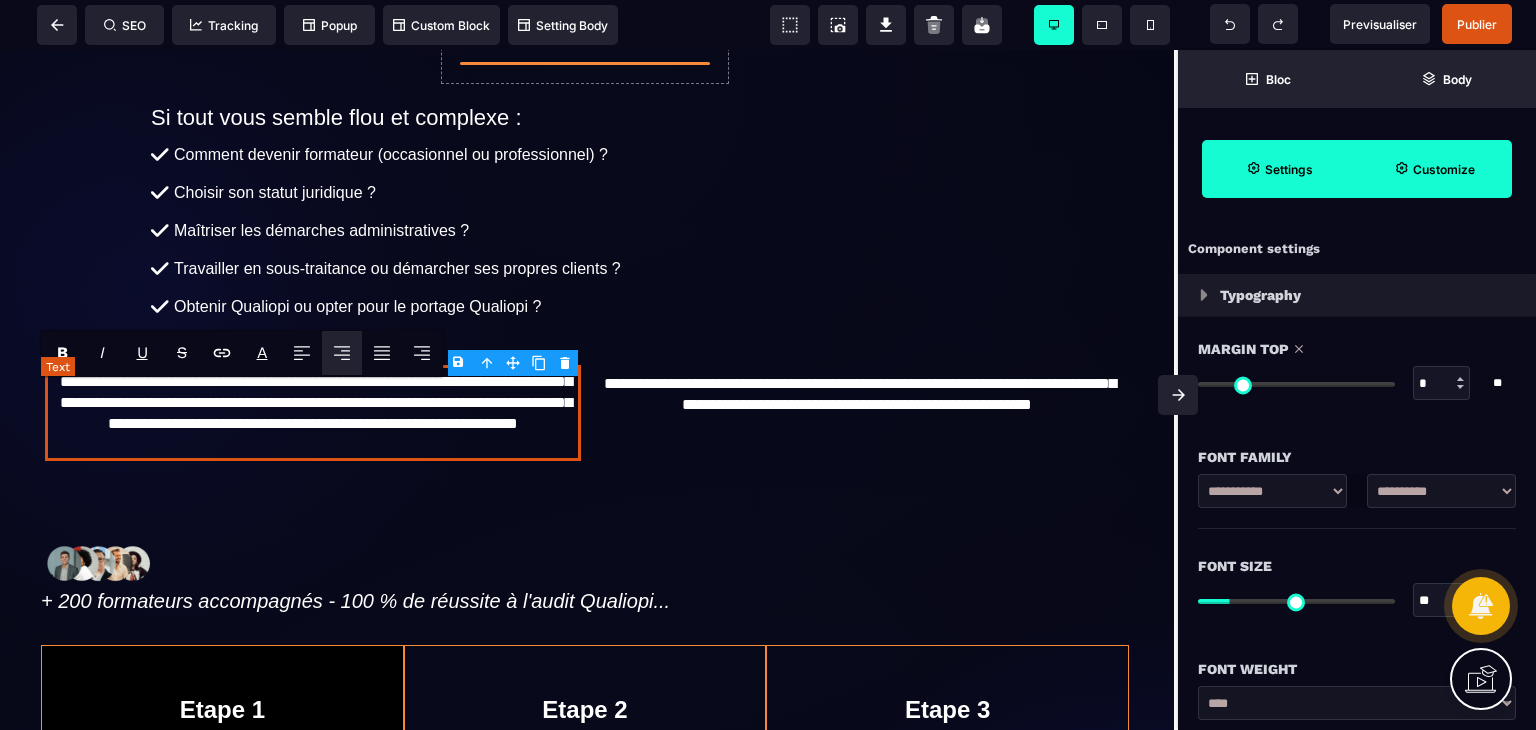 click on "**********" at bounding box center (313, 413) 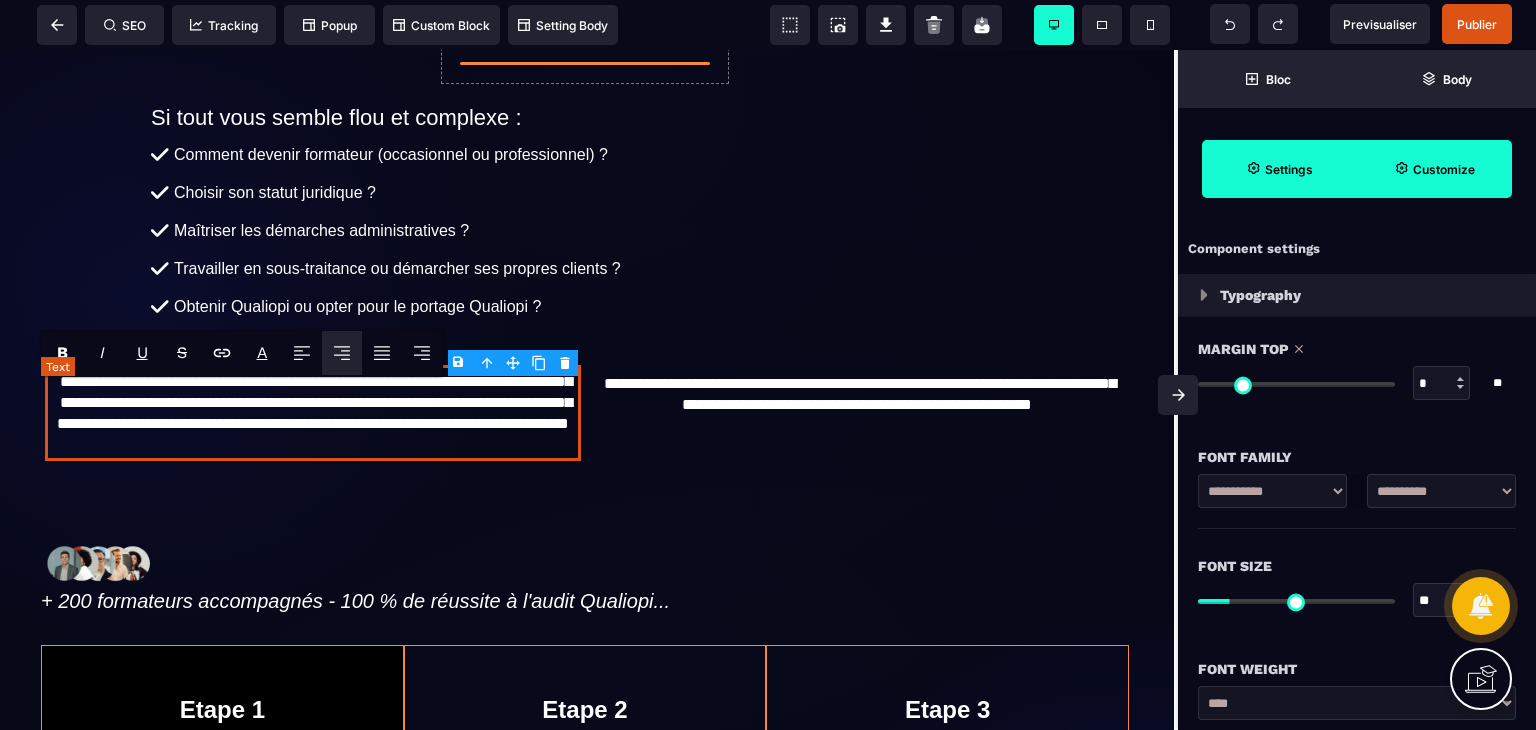 click on "**********" at bounding box center [313, 413] 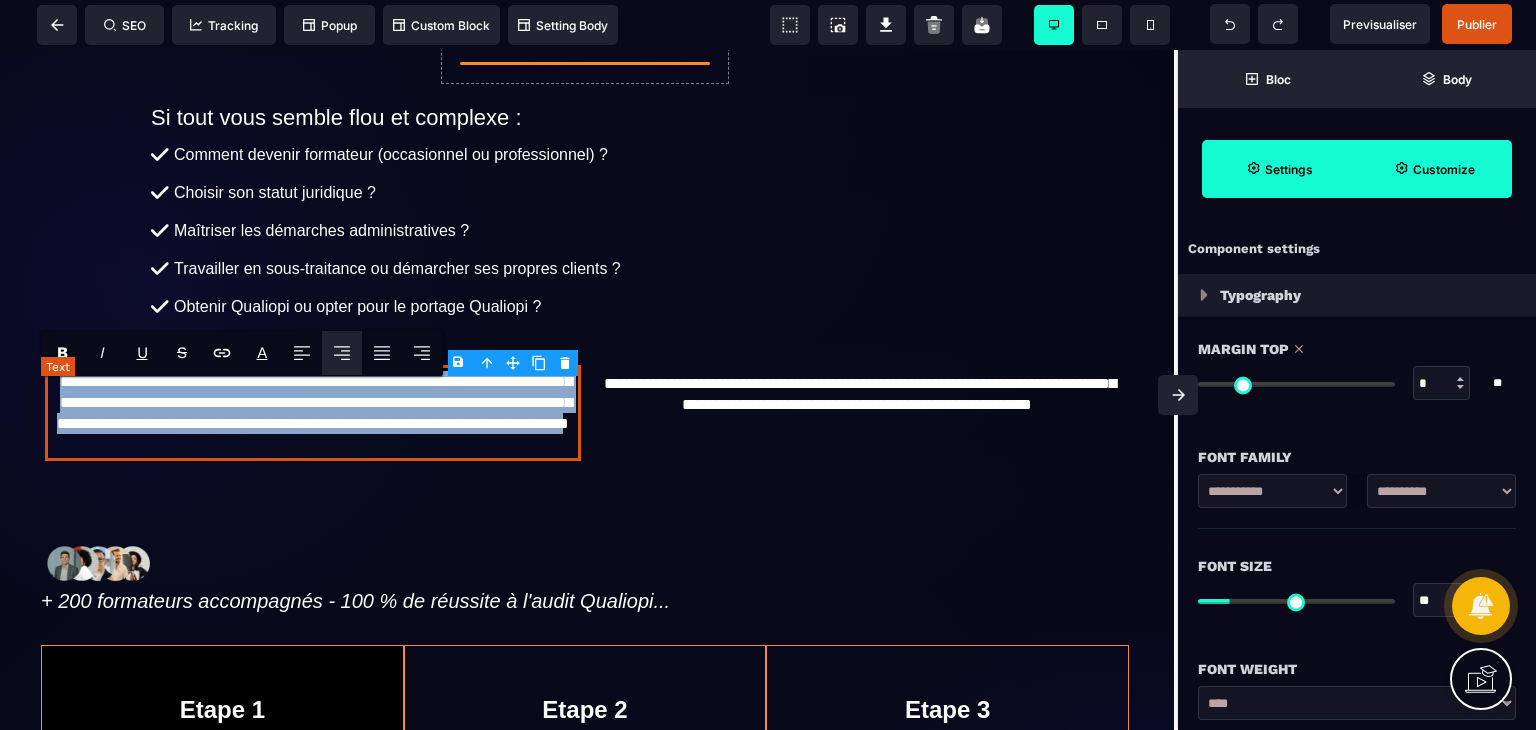 copy on "**********" 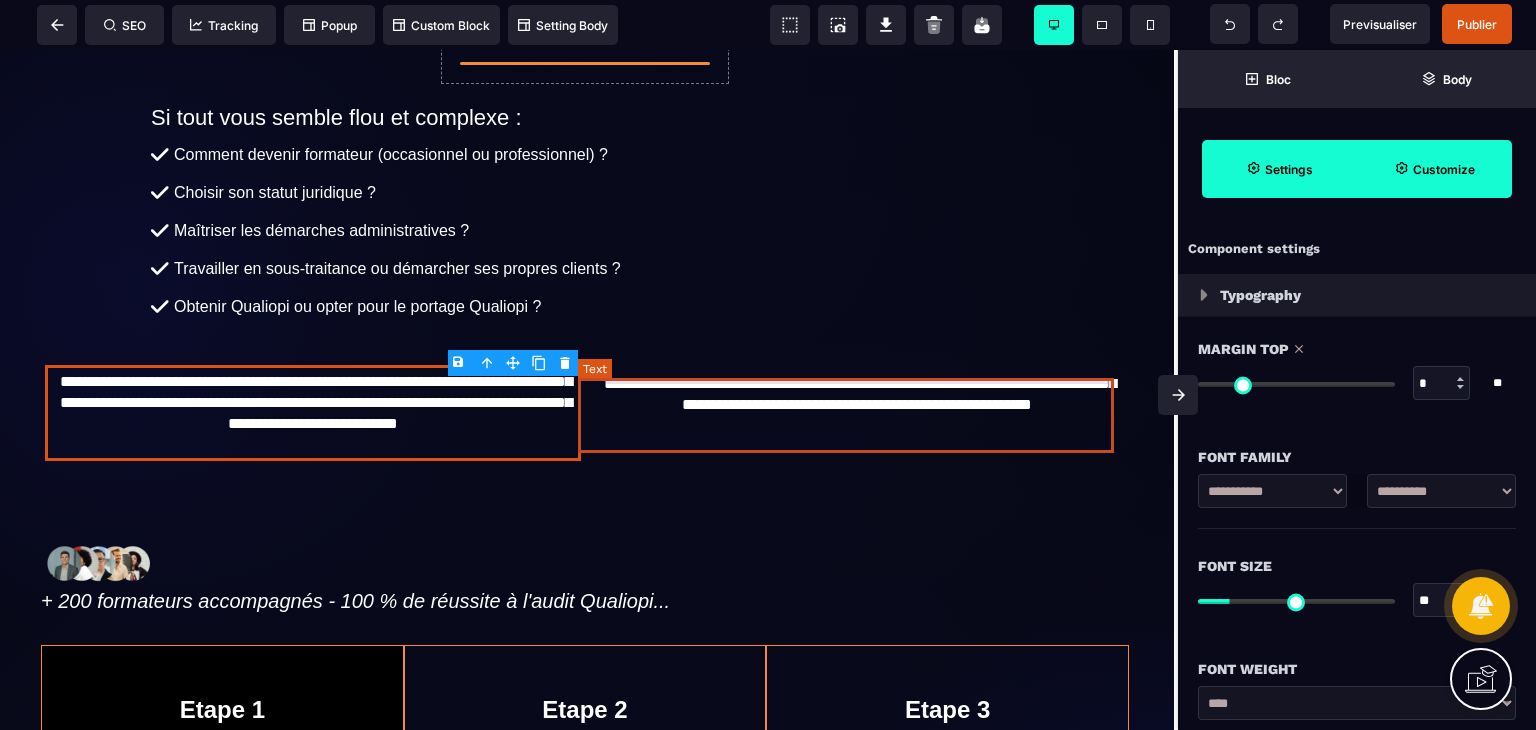click on "**********" at bounding box center [857, 404] 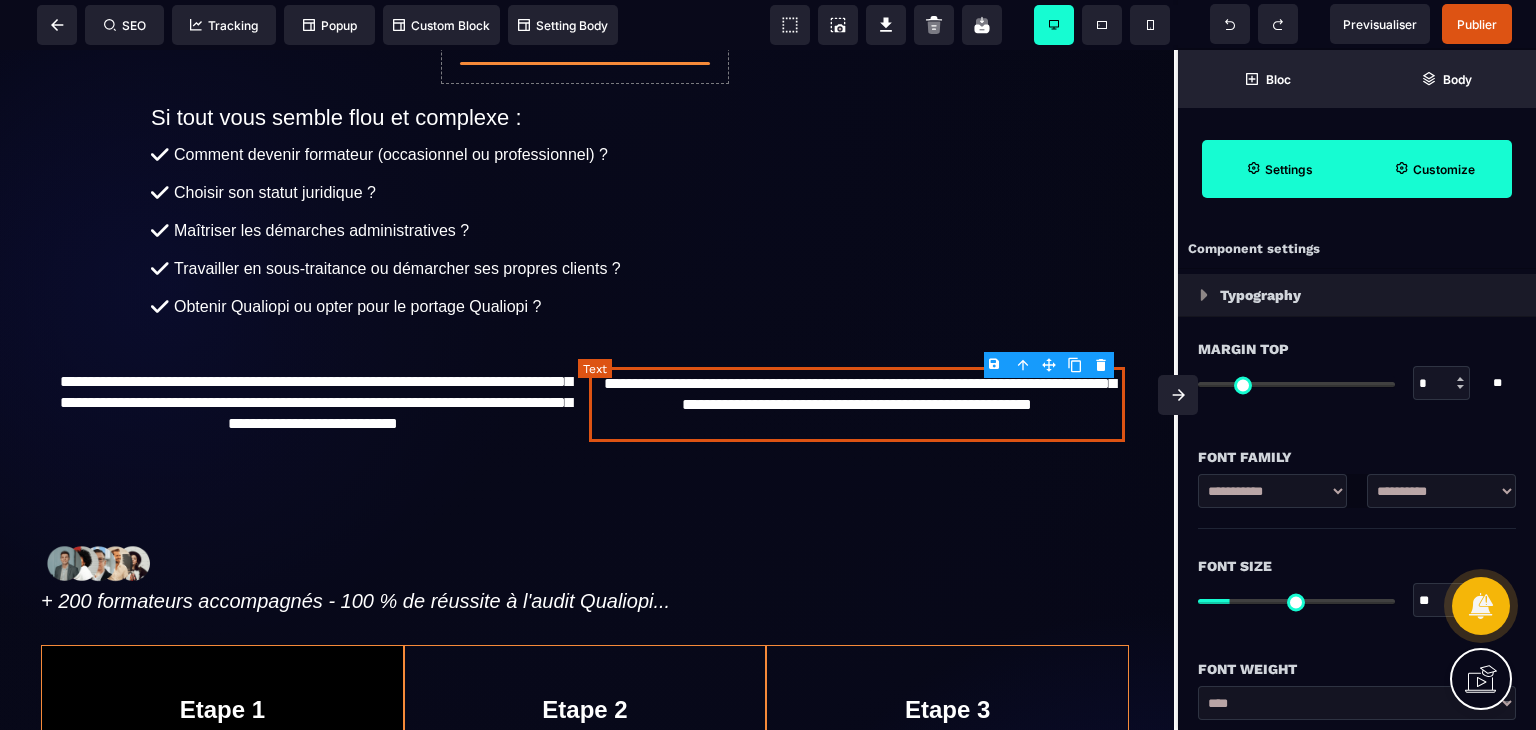 click on "**********" at bounding box center [857, 404] 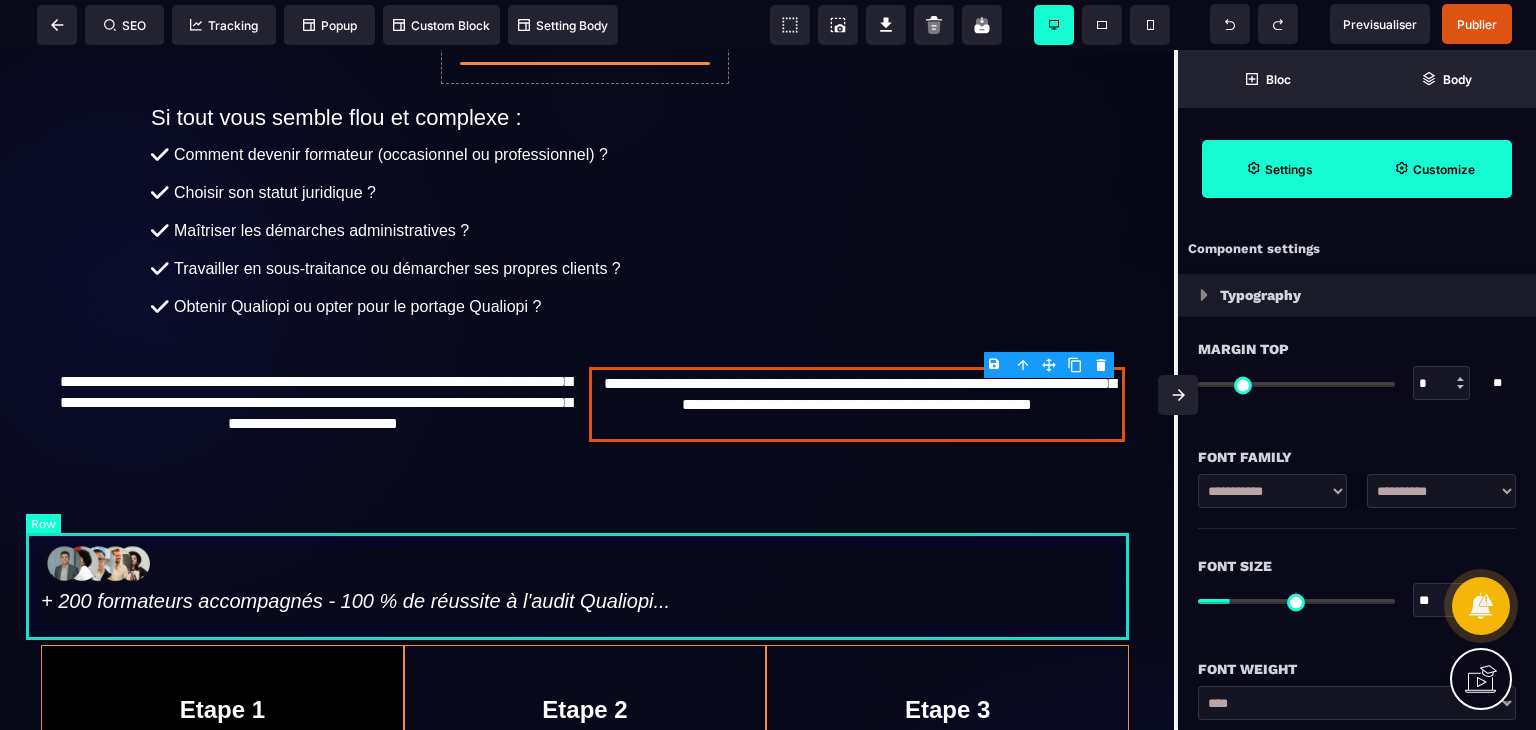 click on "+ 200 formateurs accompagnés - 100 % de réussite à l'audit Qualiopi..." at bounding box center (585, 576) 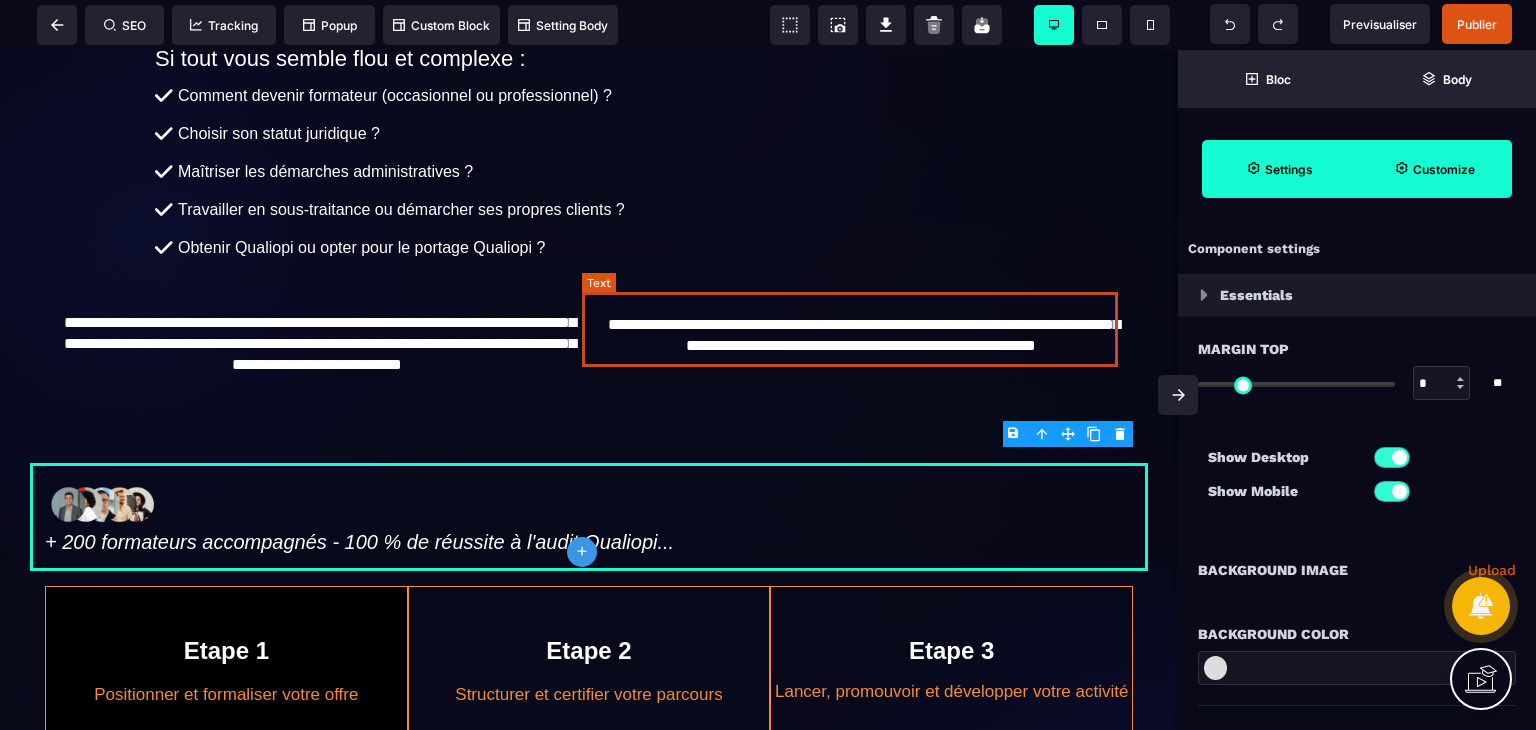 scroll, scrollTop: 452, scrollLeft: 0, axis: vertical 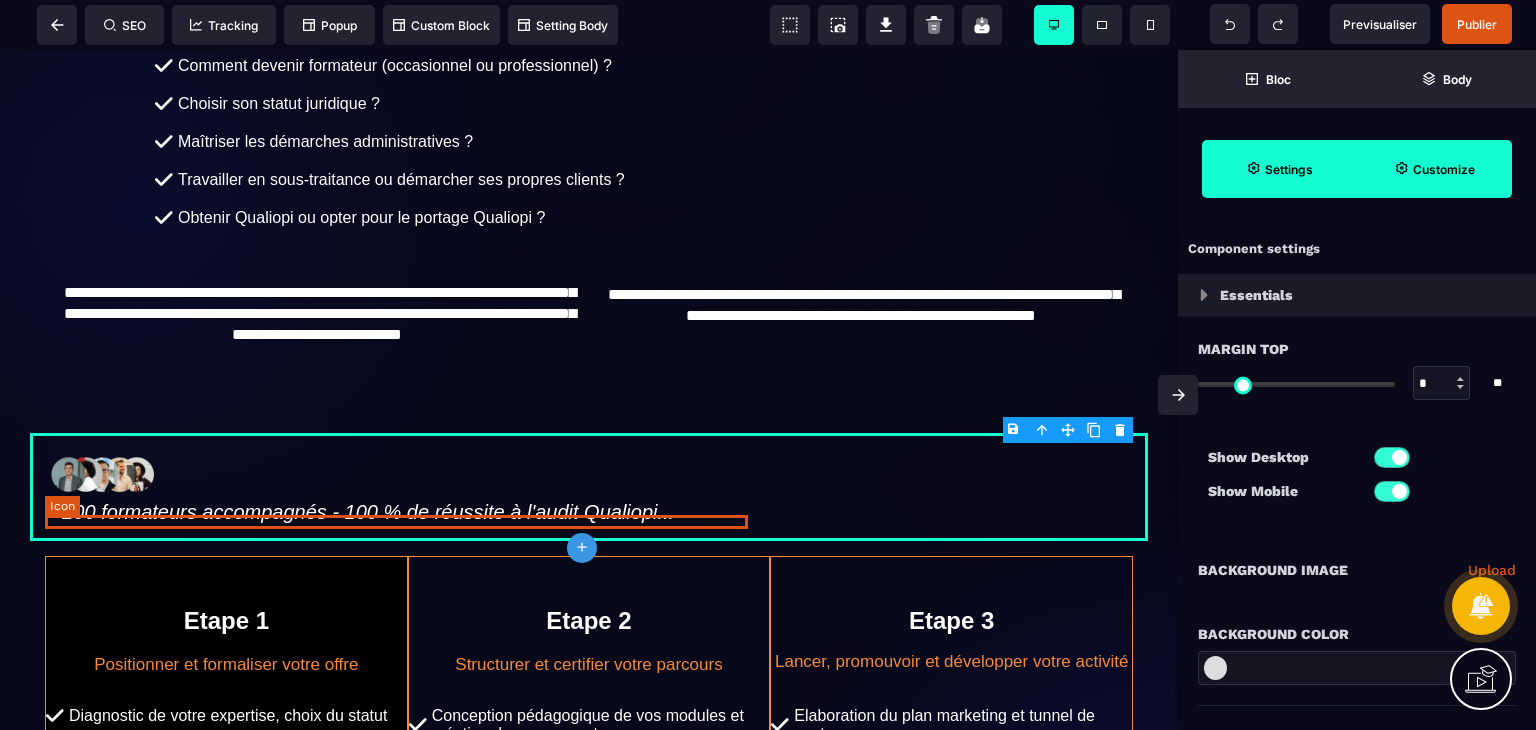 click on "+ 200 formateurs accompagnés - 100 % de réussite à l'audit Qualiopi..." at bounding box center [359, 512] 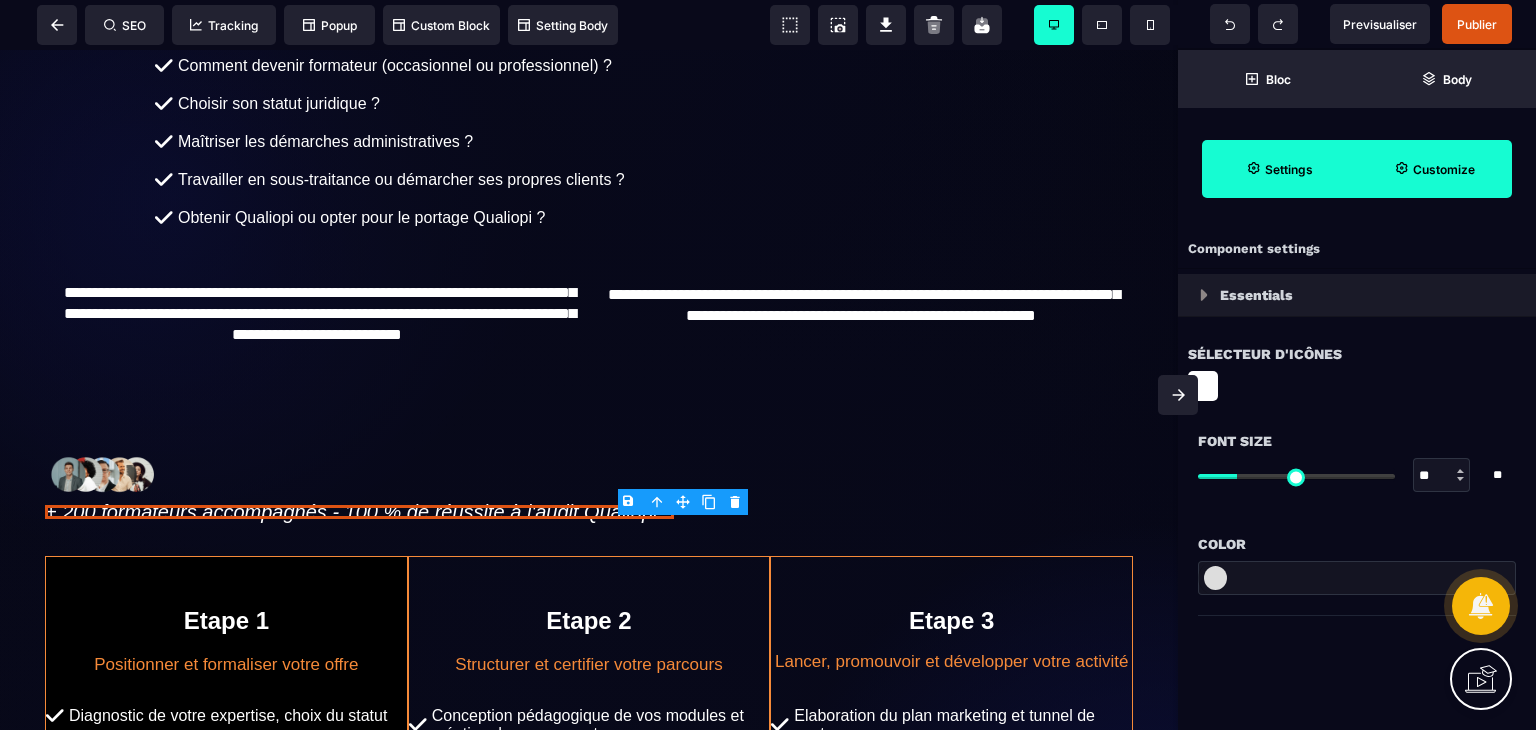 click at bounding box center [1460, 479] 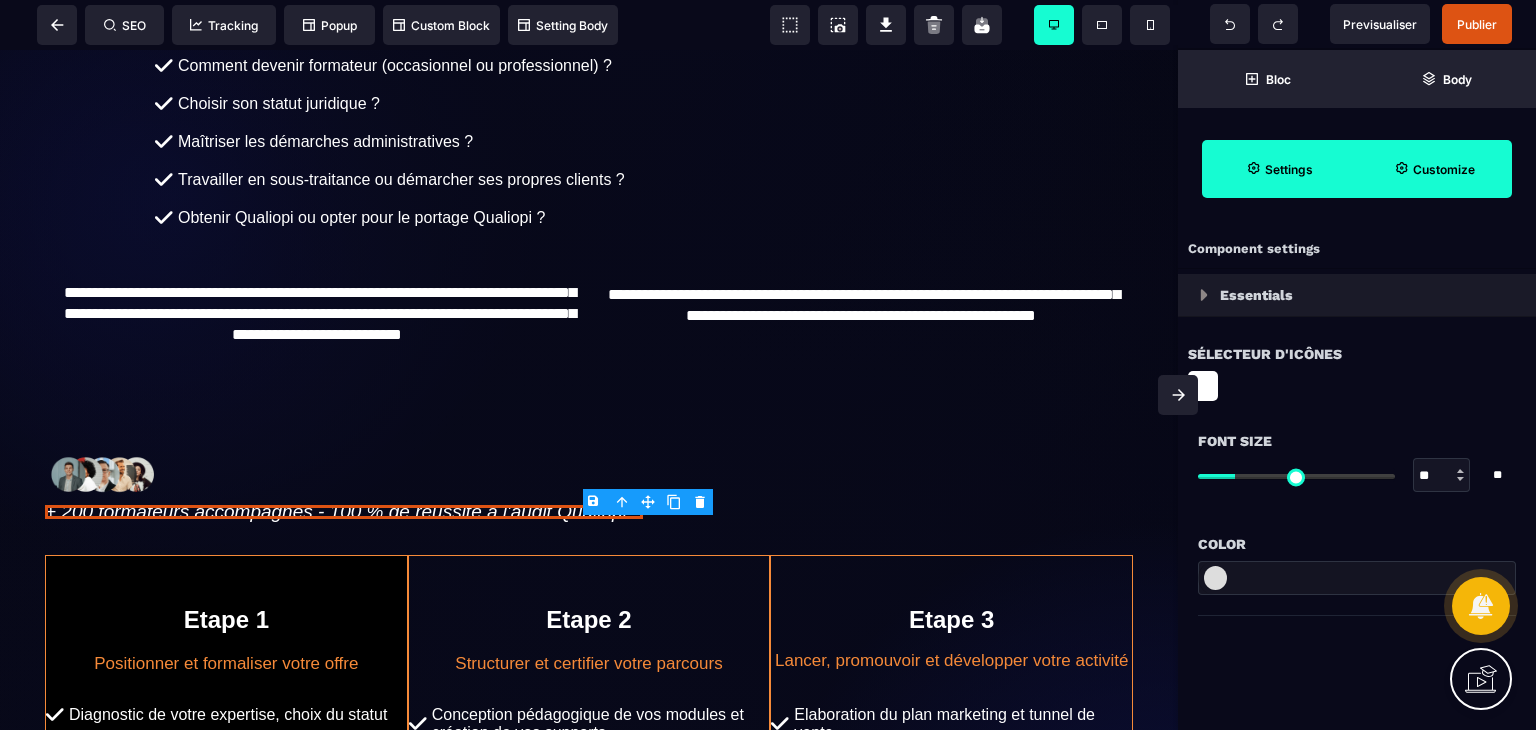 click at bounding box center [1460, 479] 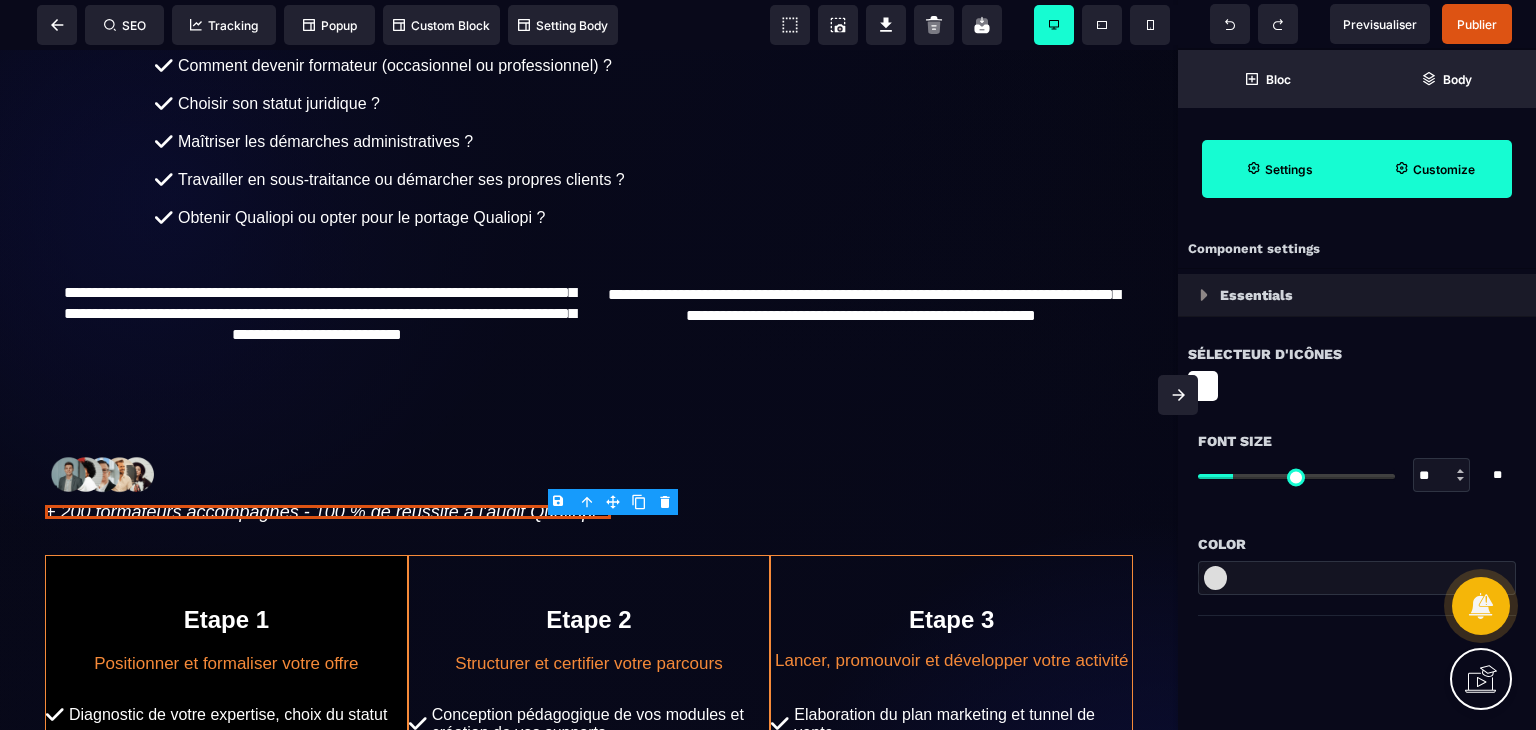 click at bounding box center [1460, 479] 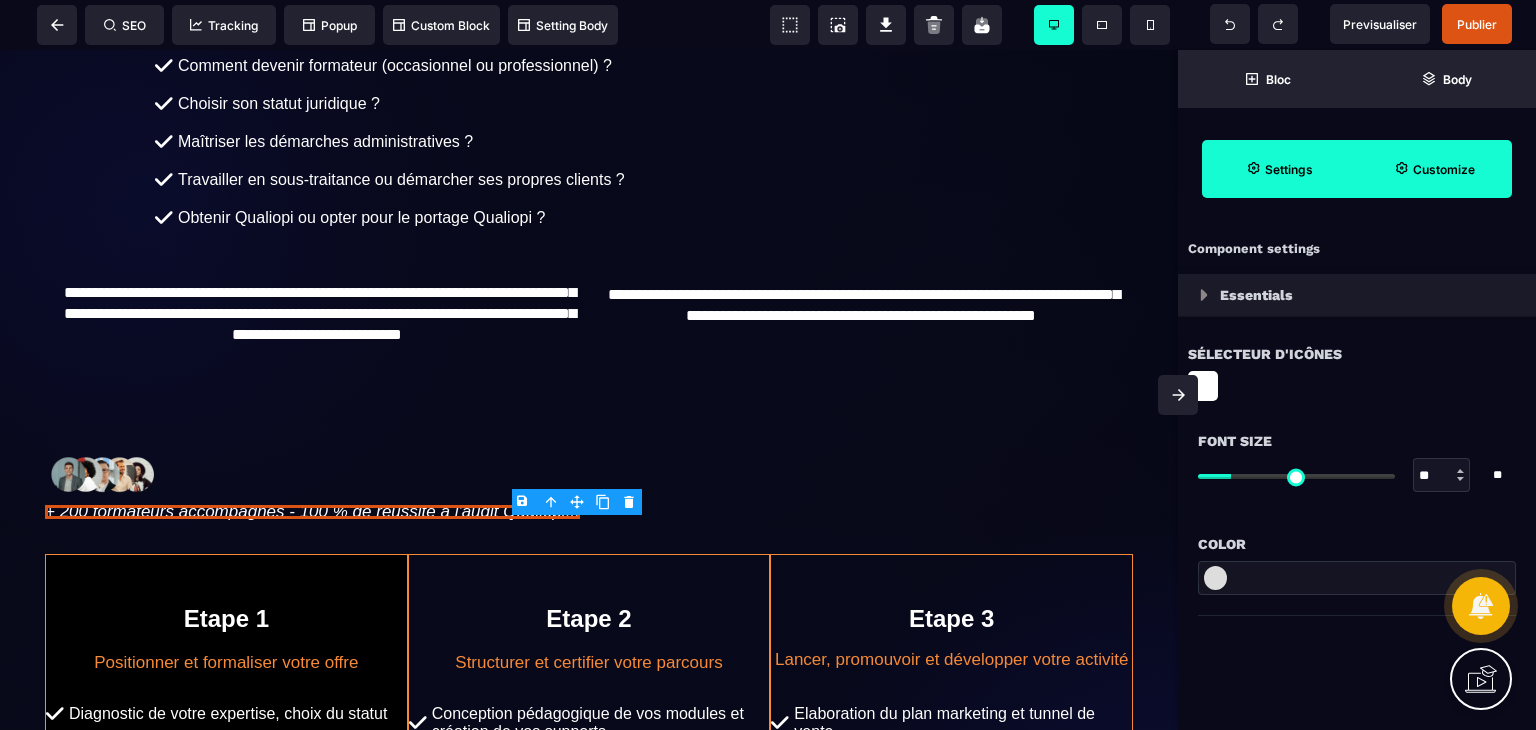 click at bounding box center (1460, 479) 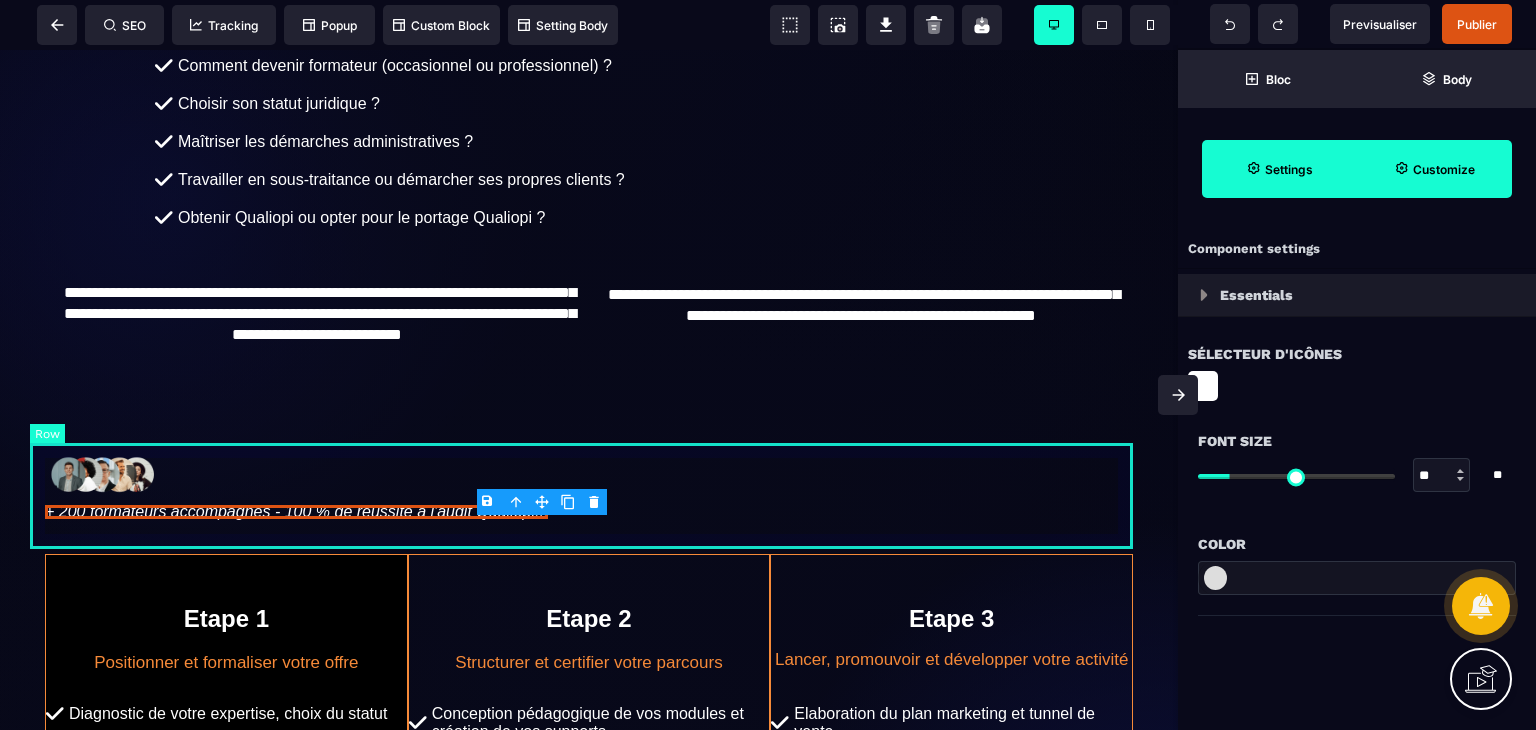 click on "+ 200 formateurs accompagnés - 100 % de réussite à l'audit Qualiopi..." at bounding box center (589, 486) 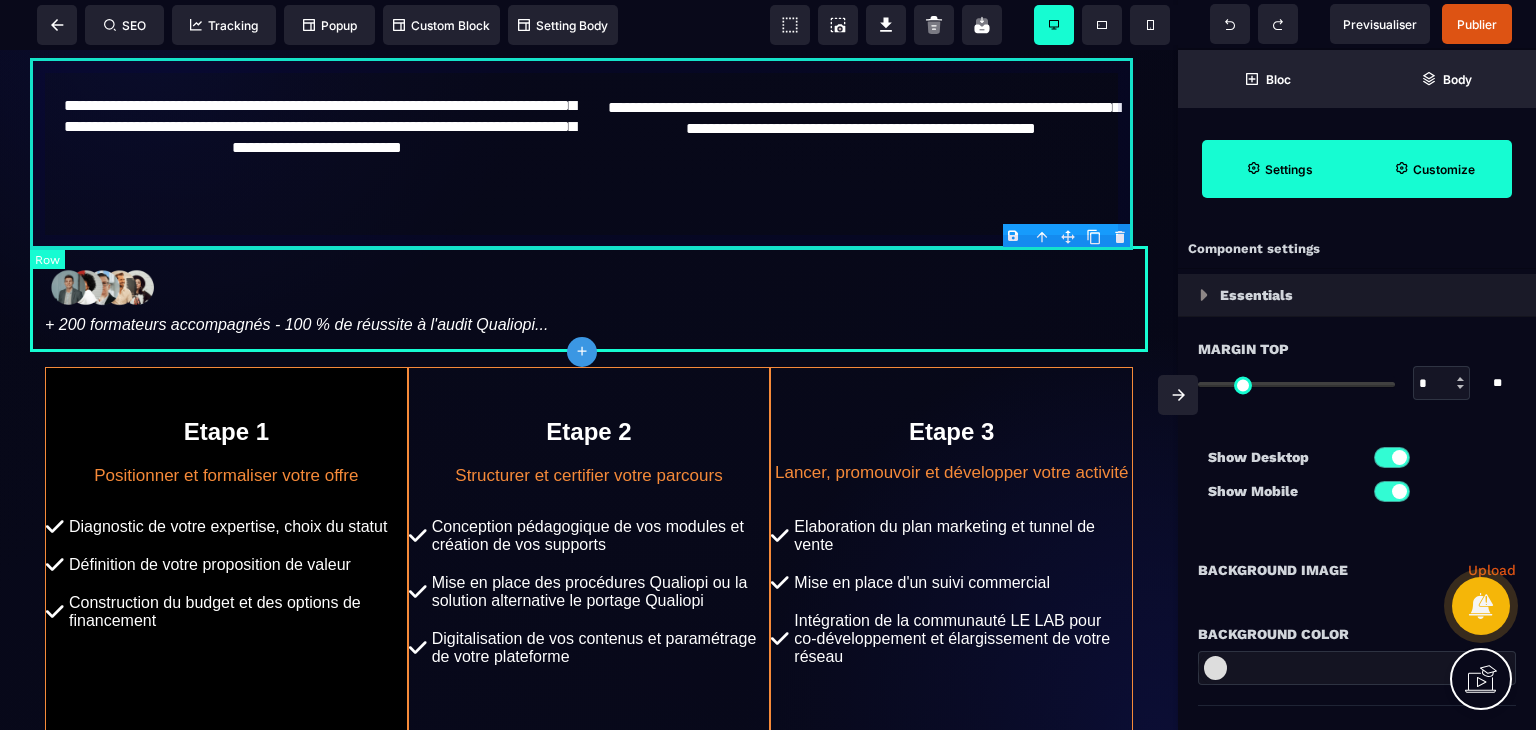 scroll, scrollTop: 638, scrollLeft: 0, axis: vertical 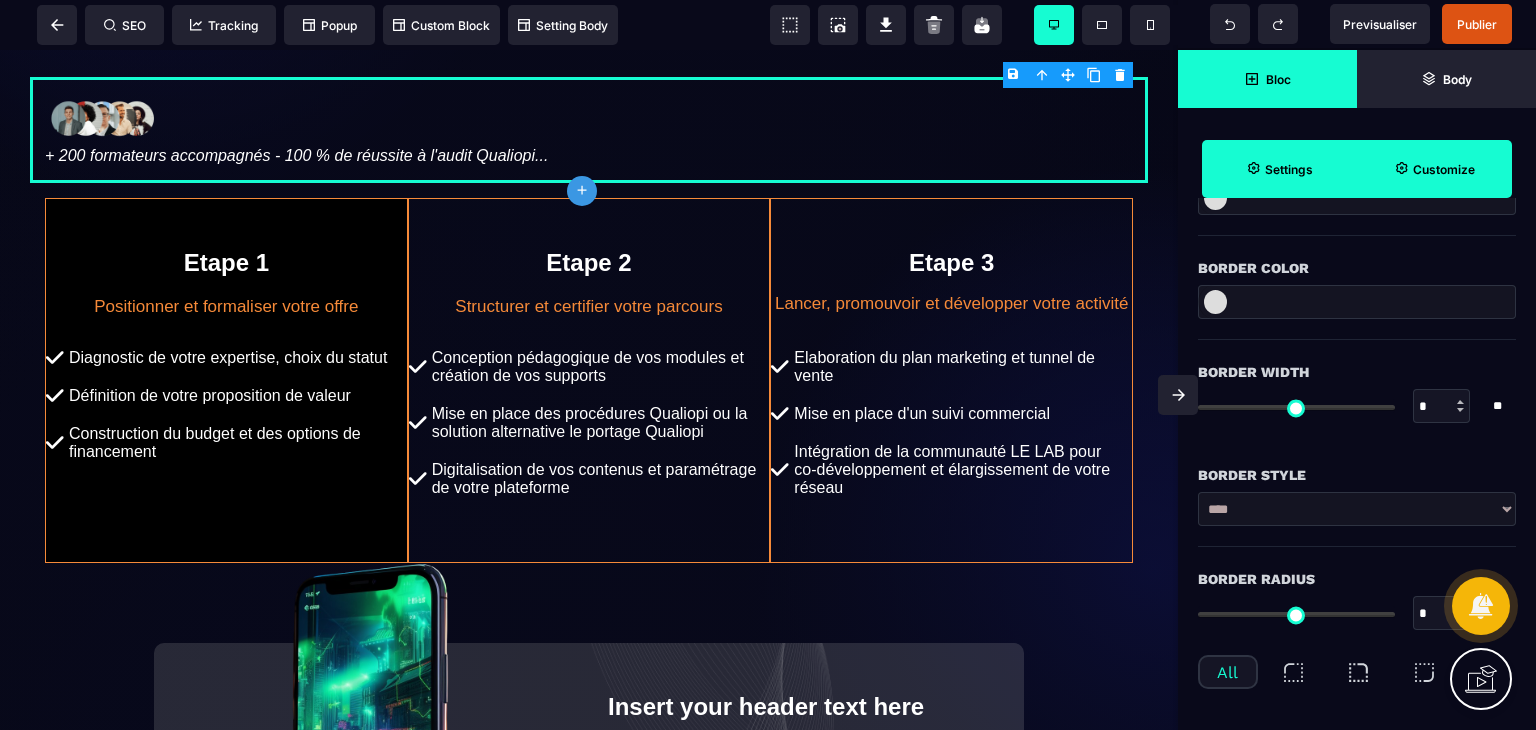 click on "Bloc" at bounding box center (1267, 79) 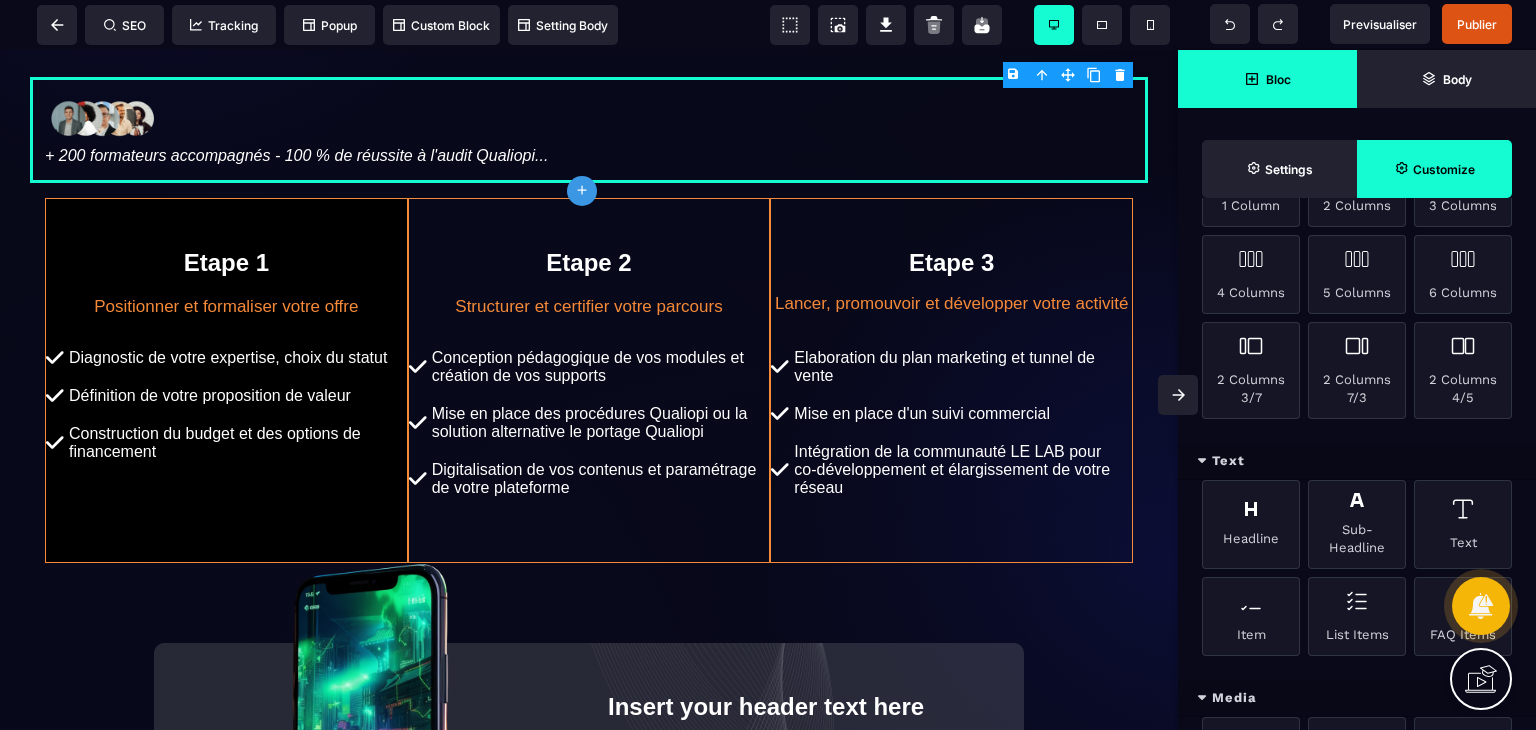 scroll, scrollTop: 468, scrollLeft: 0, axis: vertical 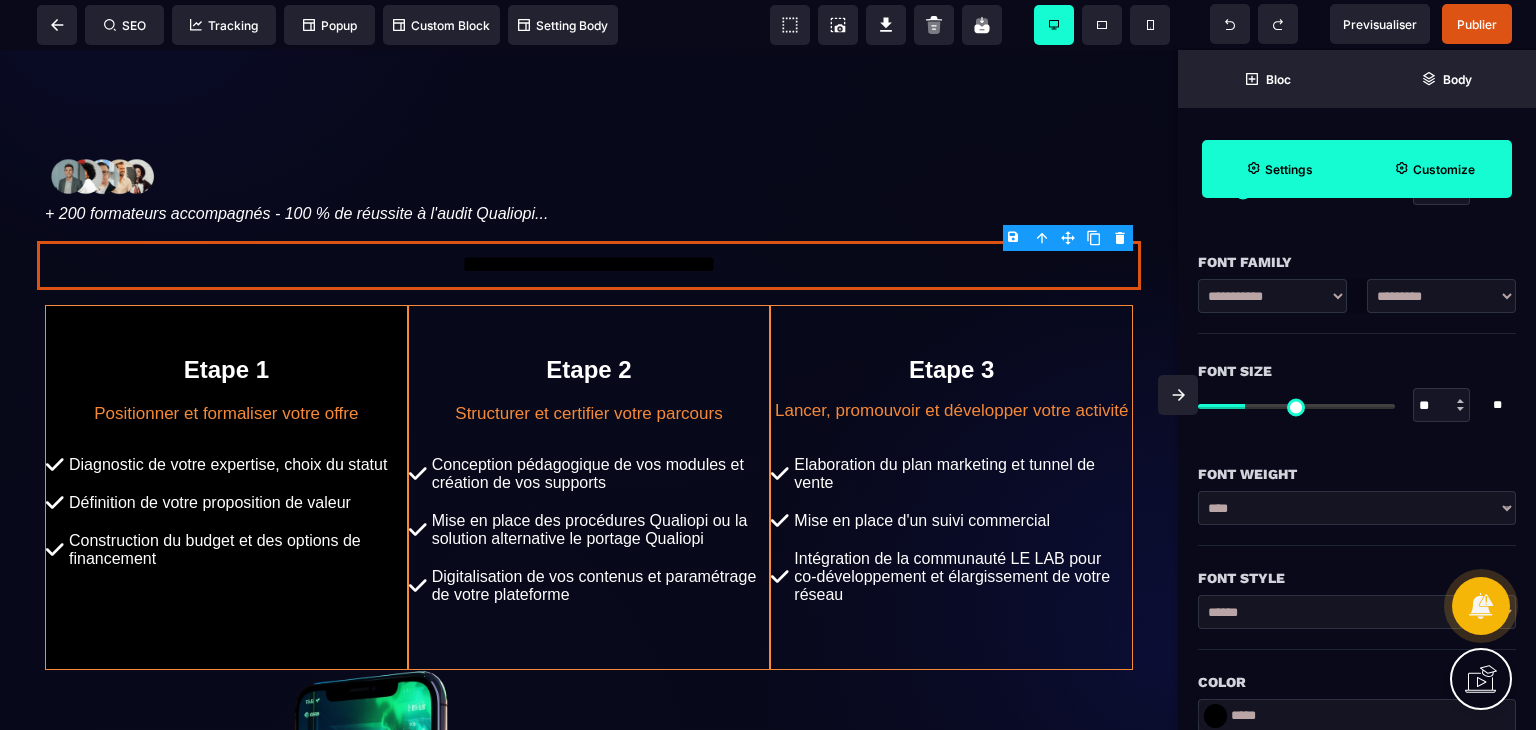 click on "**********" at bounding box center (1441, 296) 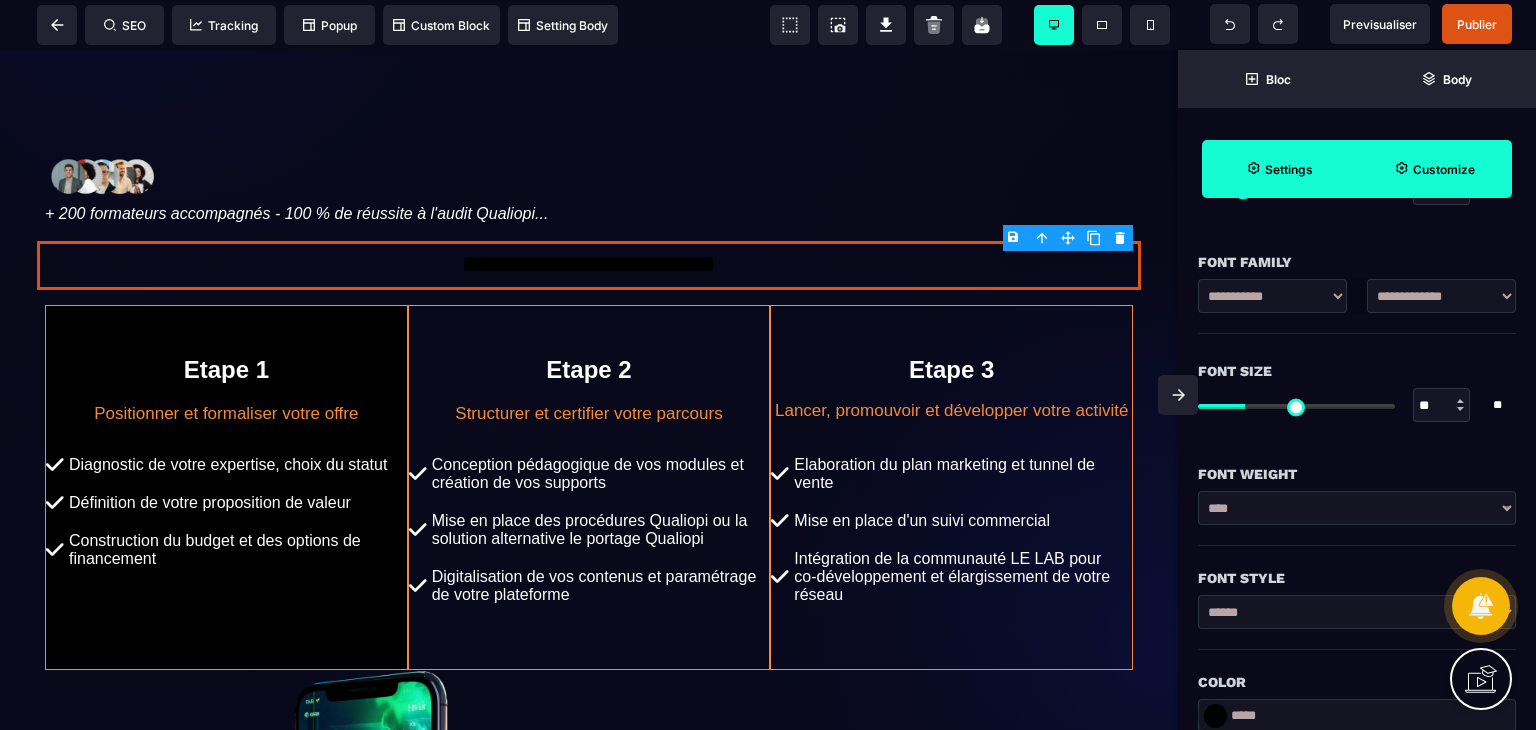 click on "**********" at bounding box center (1441, 296) 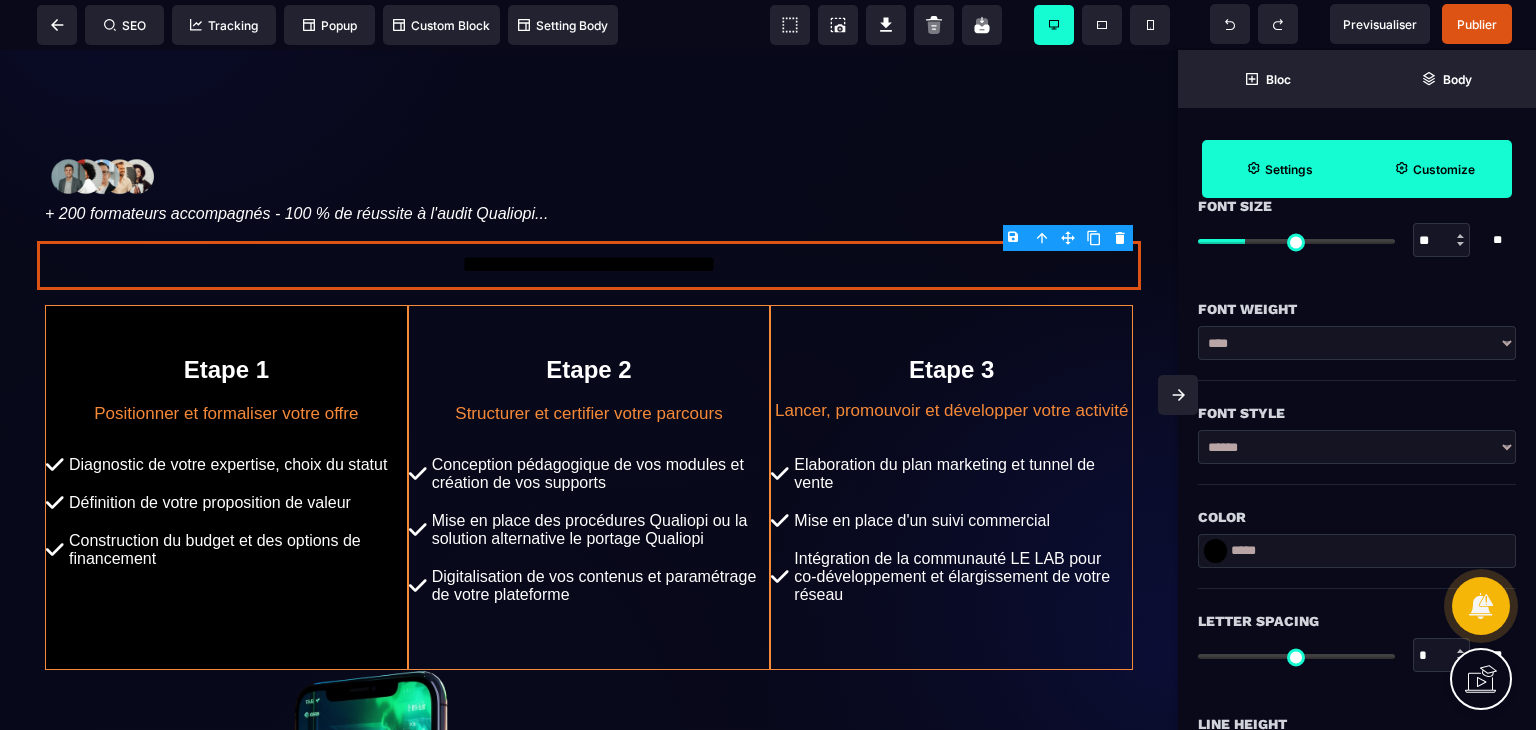 scroll, scrollTop: 362, scrollLeft: 0, axis: vertical 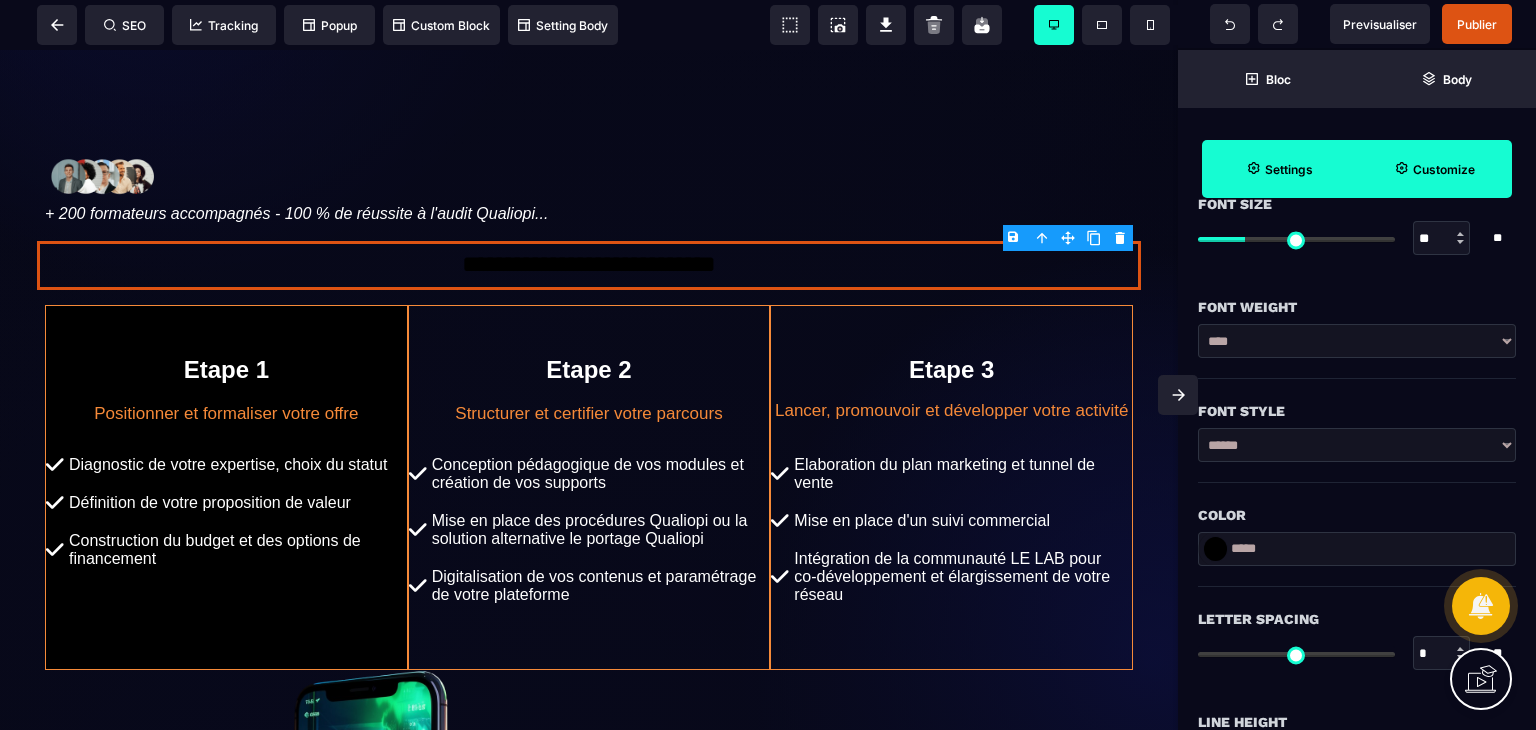 click at bounding box center (1215, 549) 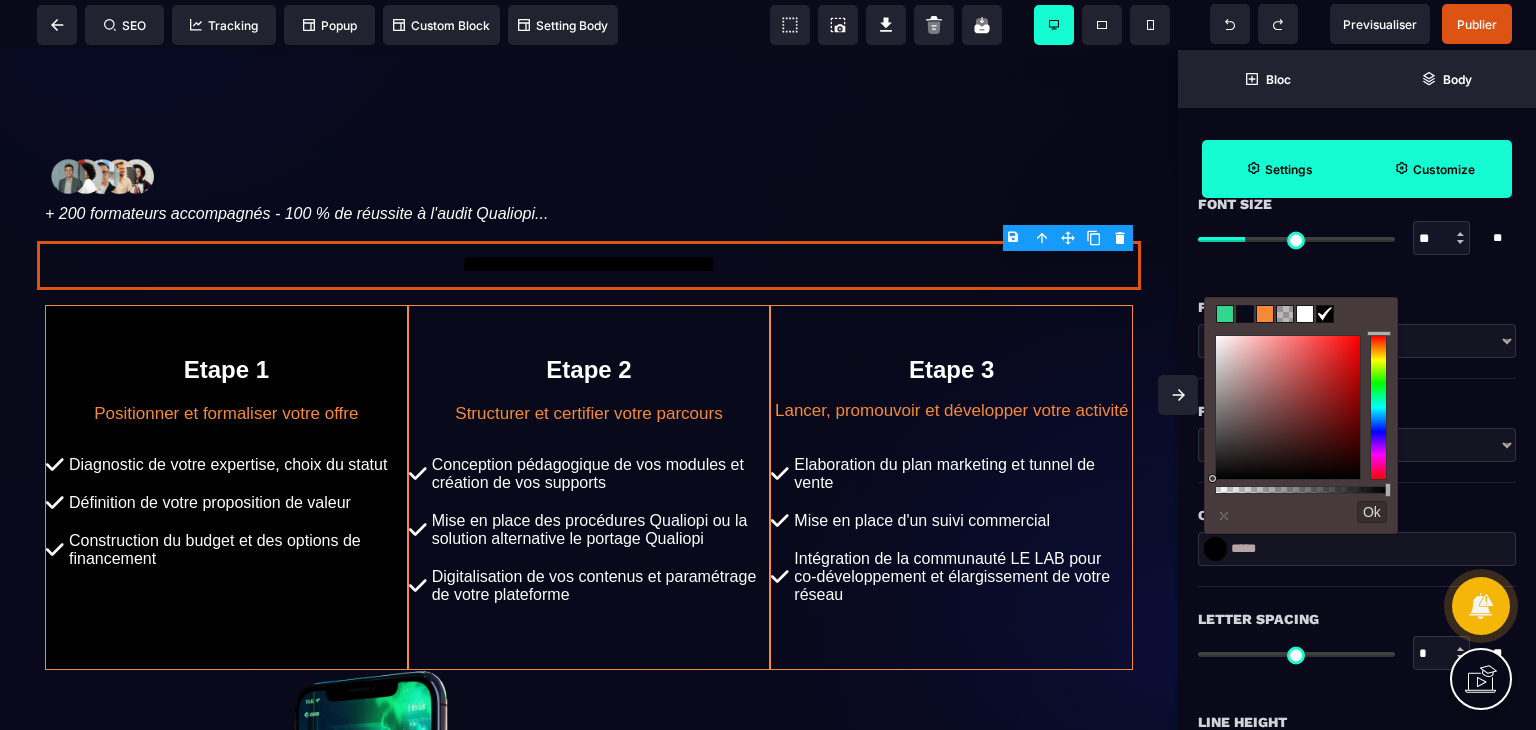 click at bounding box center (1305, 314) 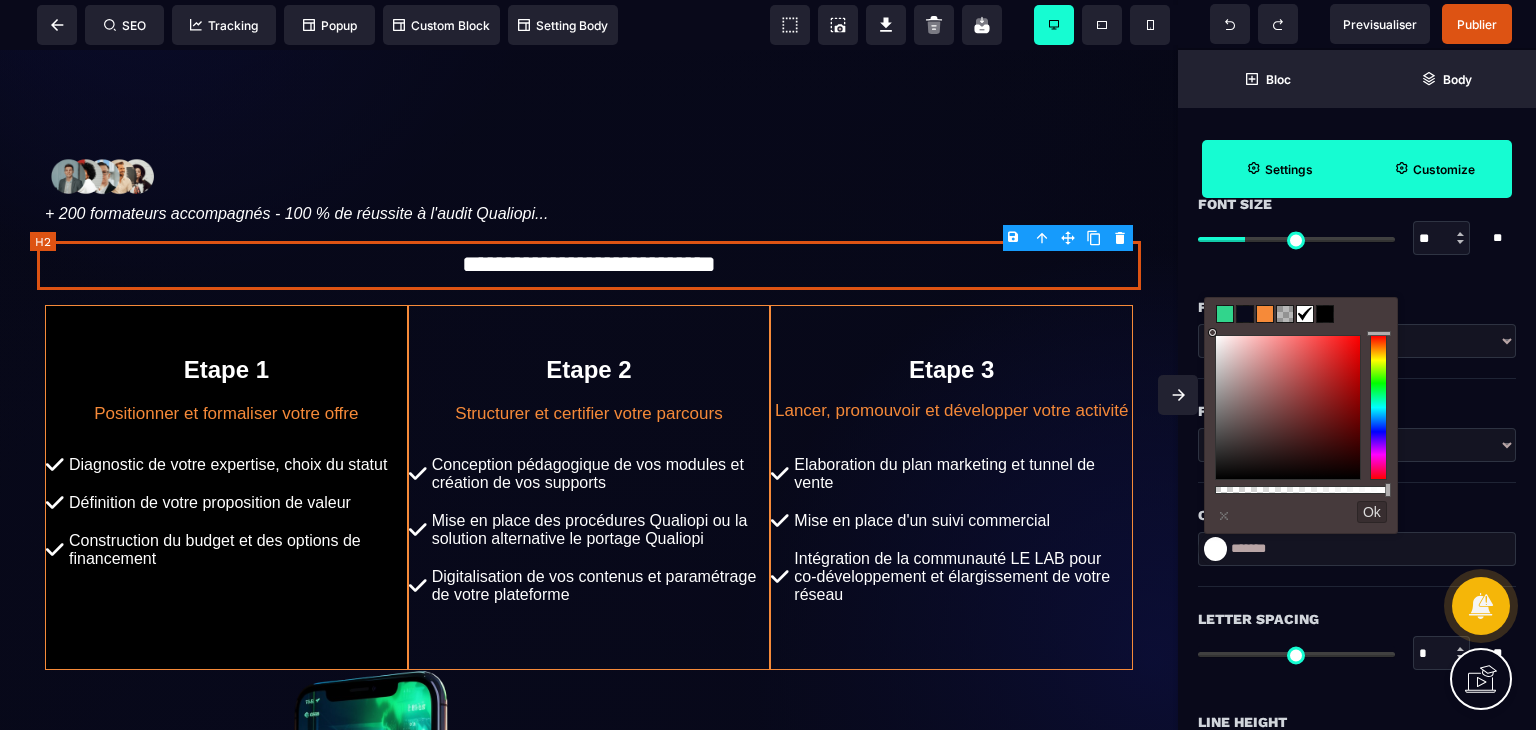 click on "**********" at bounding box center [588, 266] 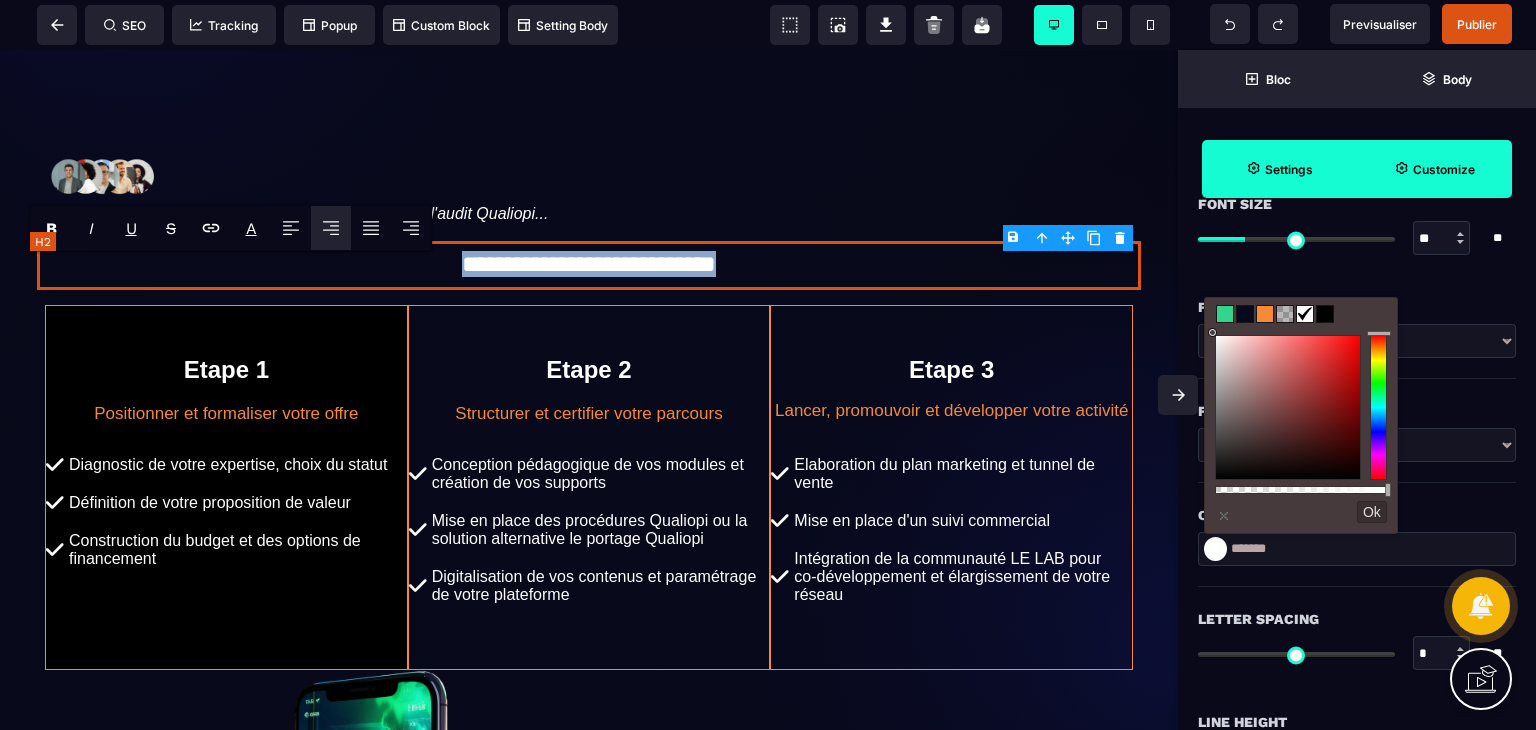 drag, startPoint x: 766, startPoint y: 270, endPoint x: 404, endPoint y: 300, distance: 363.24097 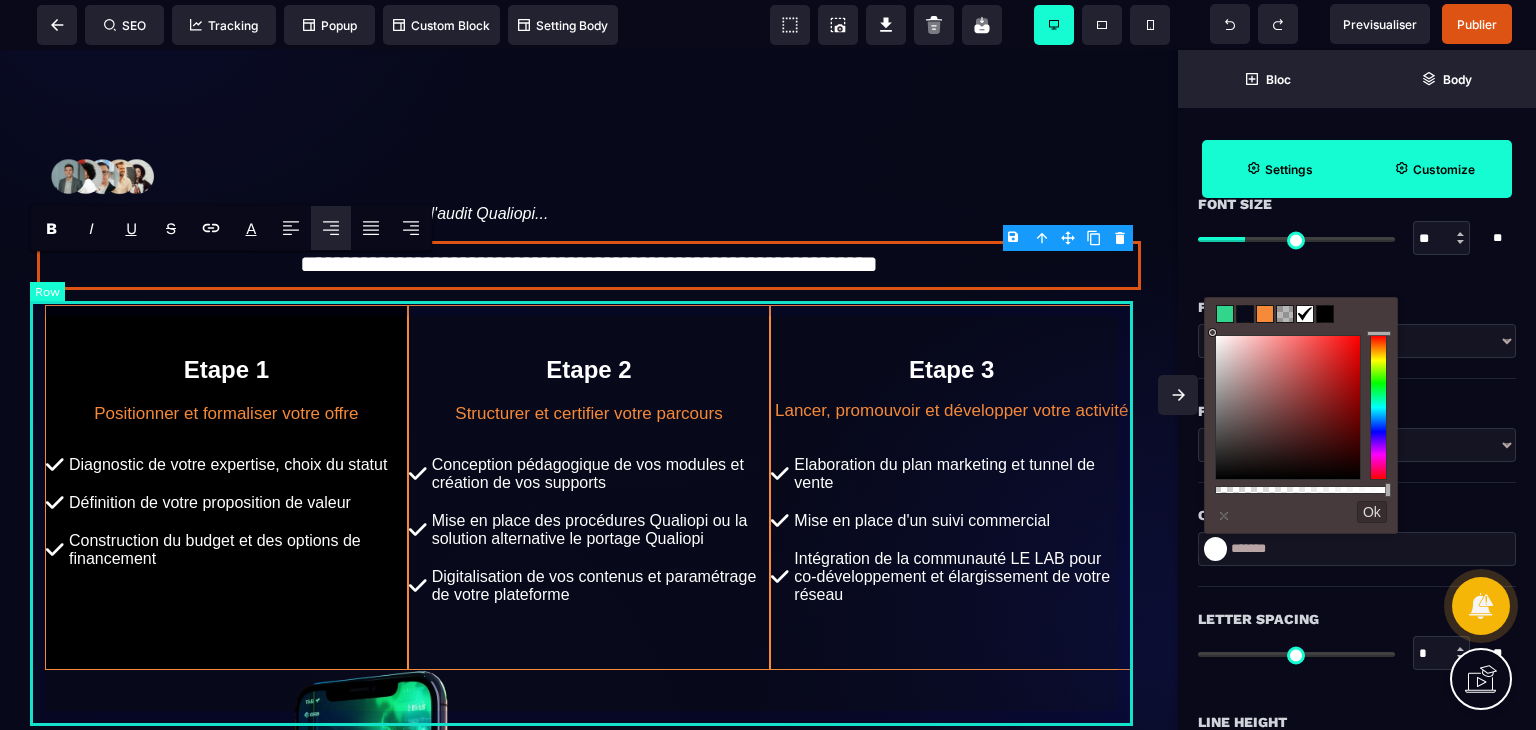 drag, startPoint x: 912, startPoint y: 377, endPoint x: 941, endPoint y: 448, distance: 76.6942 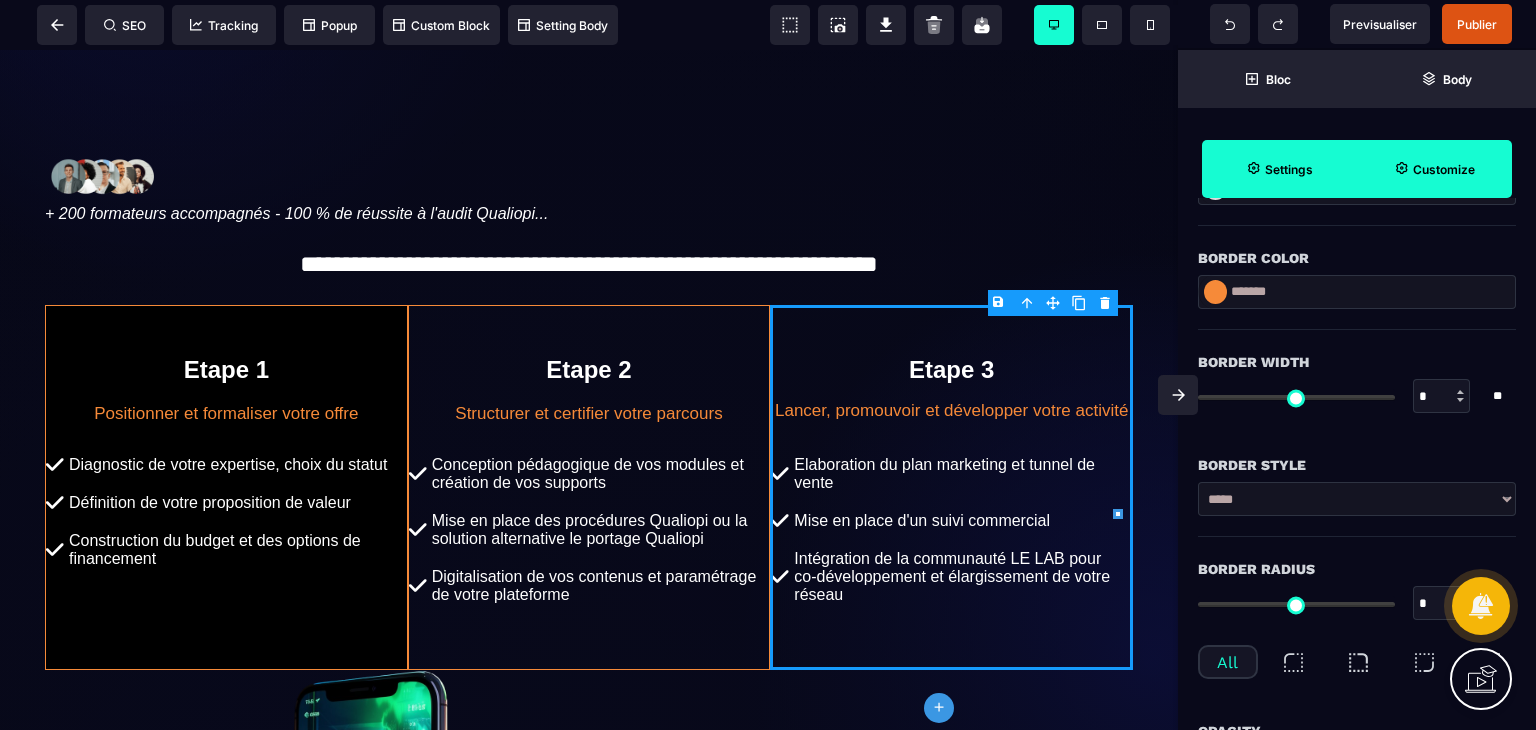 scroll, scrollTop: 0, scrollLeft: 0, axis: both 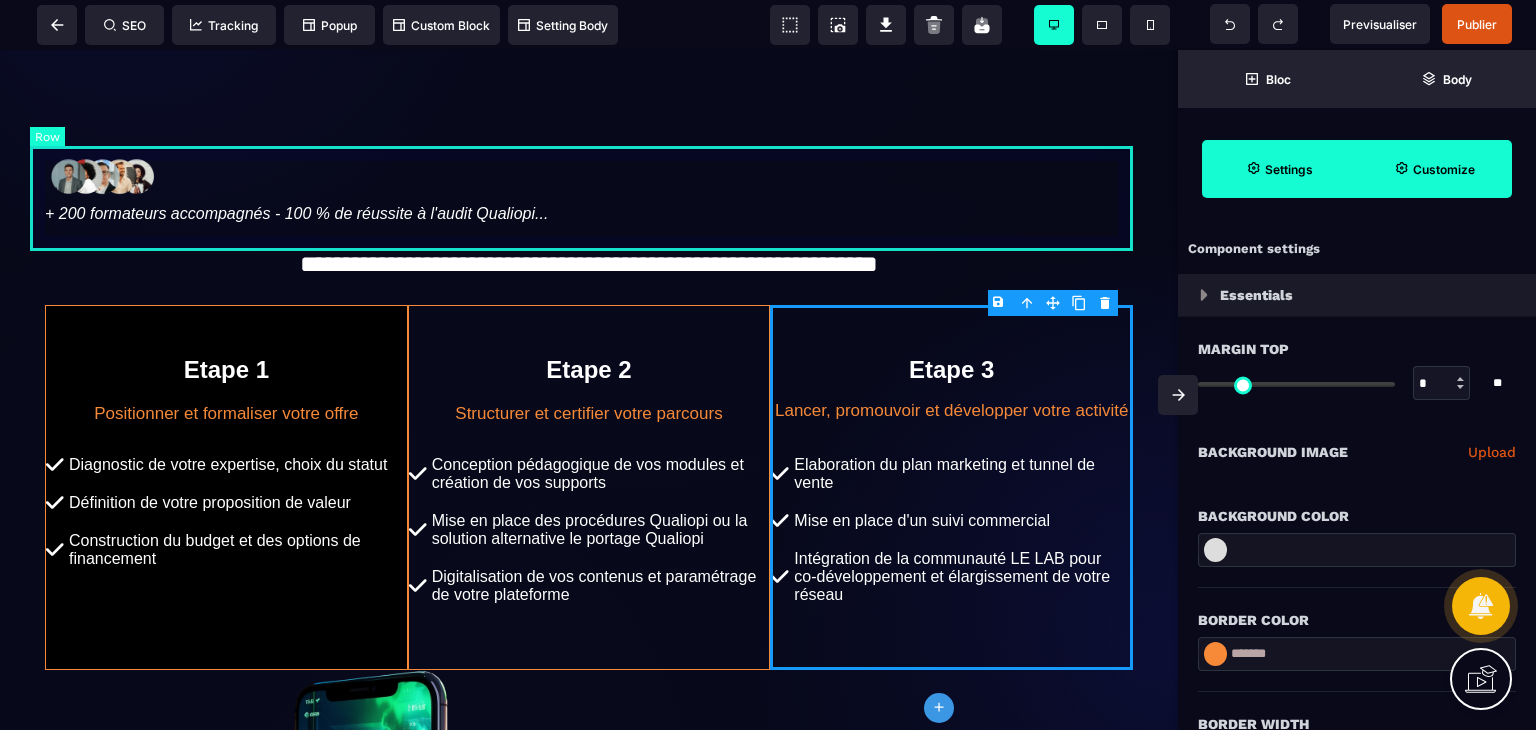 click on "+ 200 formateurs accompagnés - 100 % de réussite à l'audit Qualiopi..." at bounding box center [589, 188] 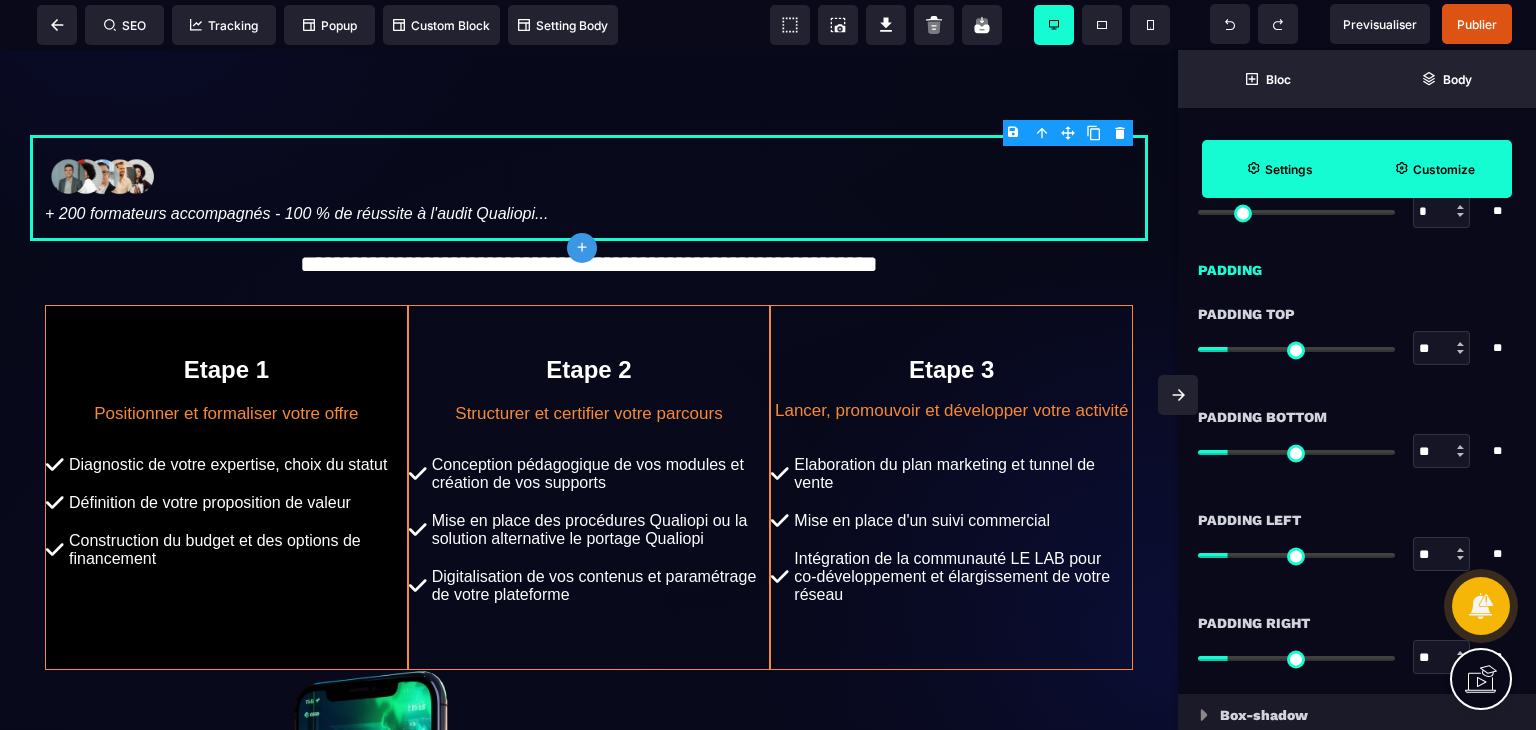 scroll, scrollTop: 1679, scrollLeft: 0, axis: vertical 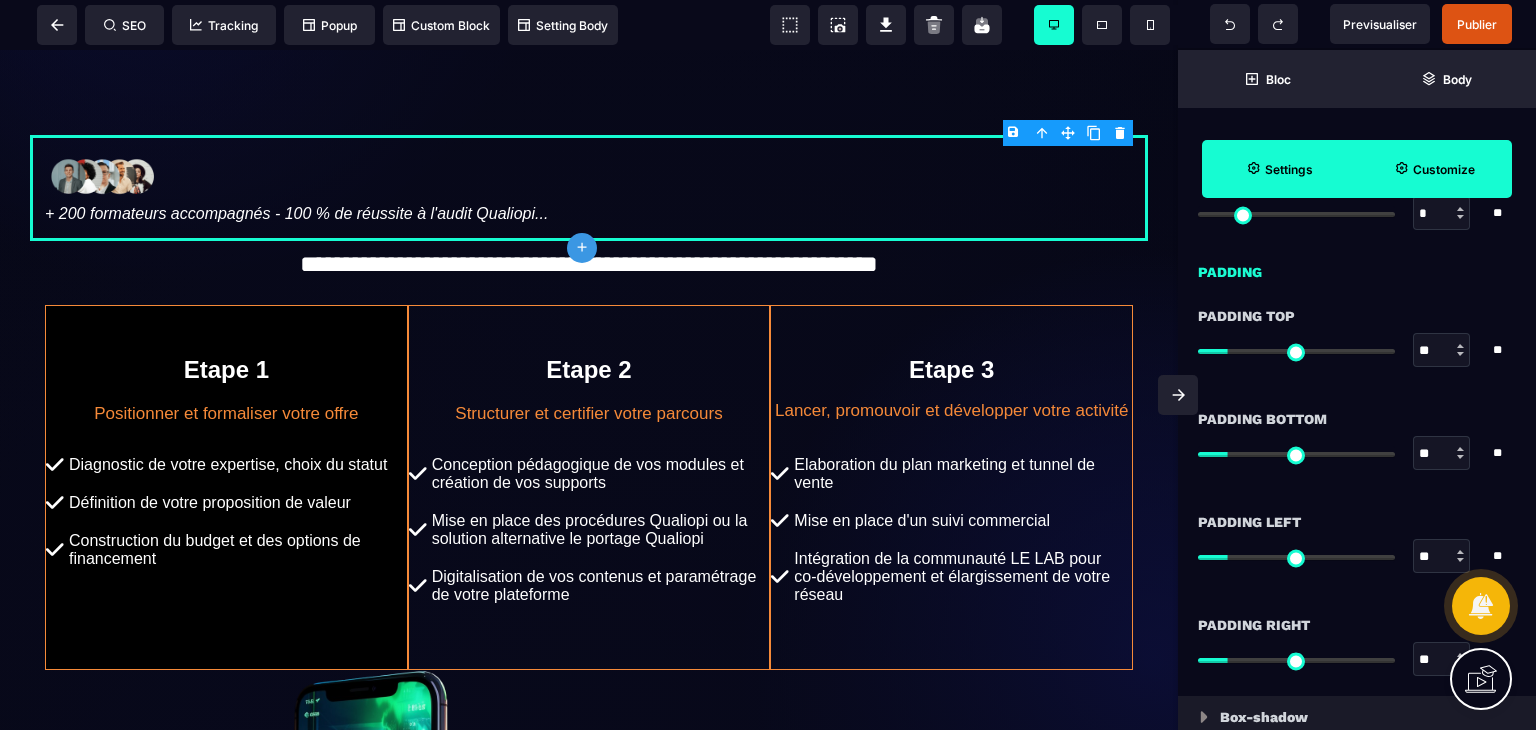 click at bounding box center [1460, 449] 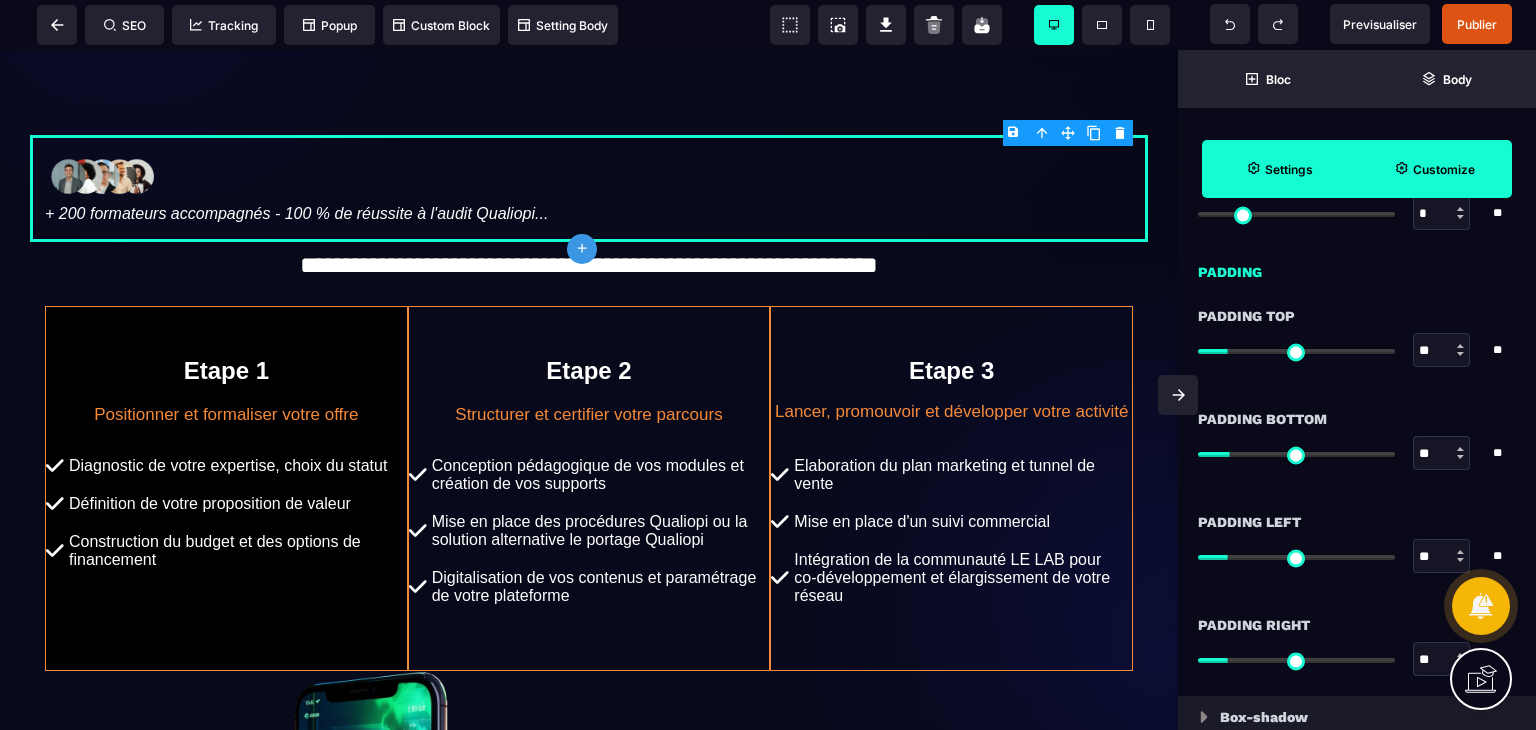click at bounding box center [1461, 453] 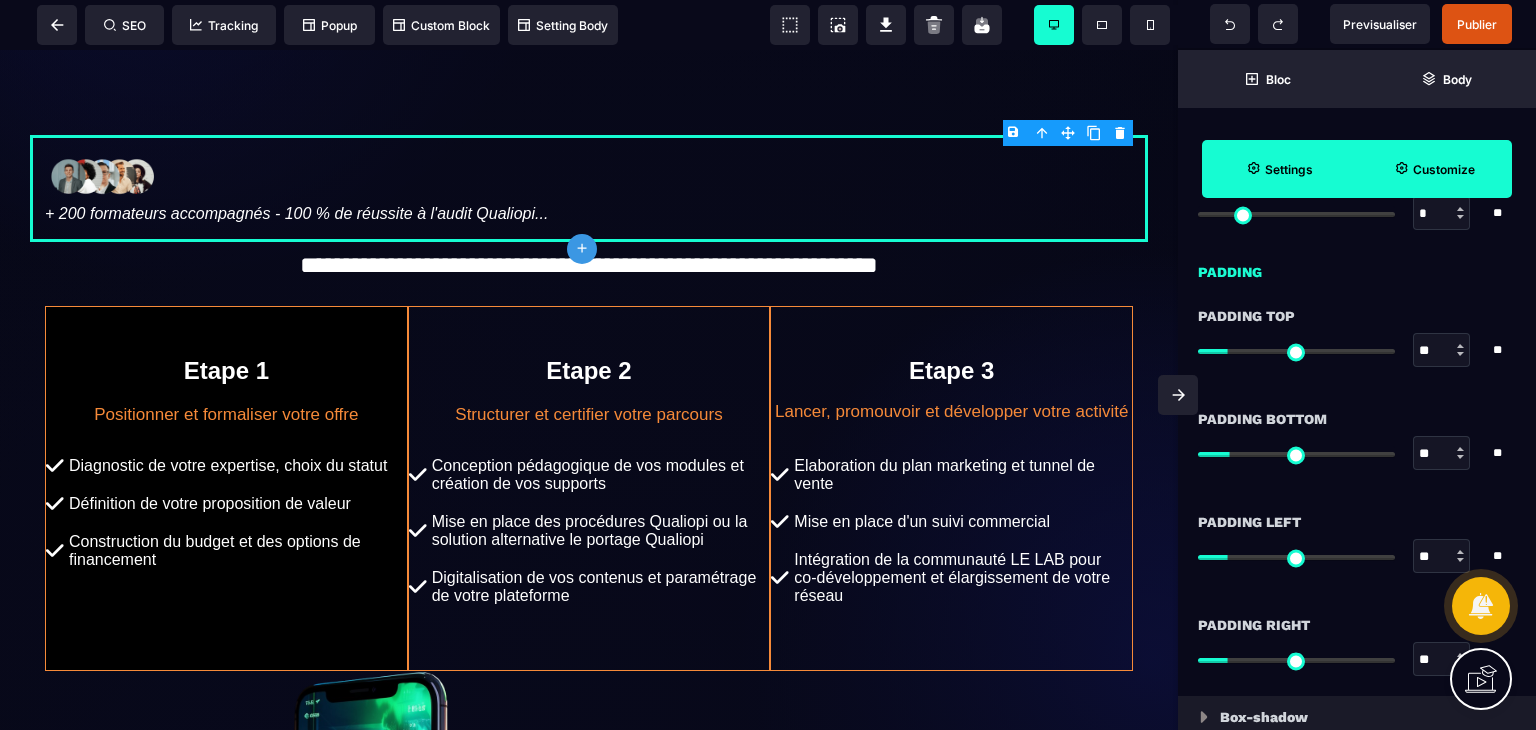 click at bounding box center [1460, 449] 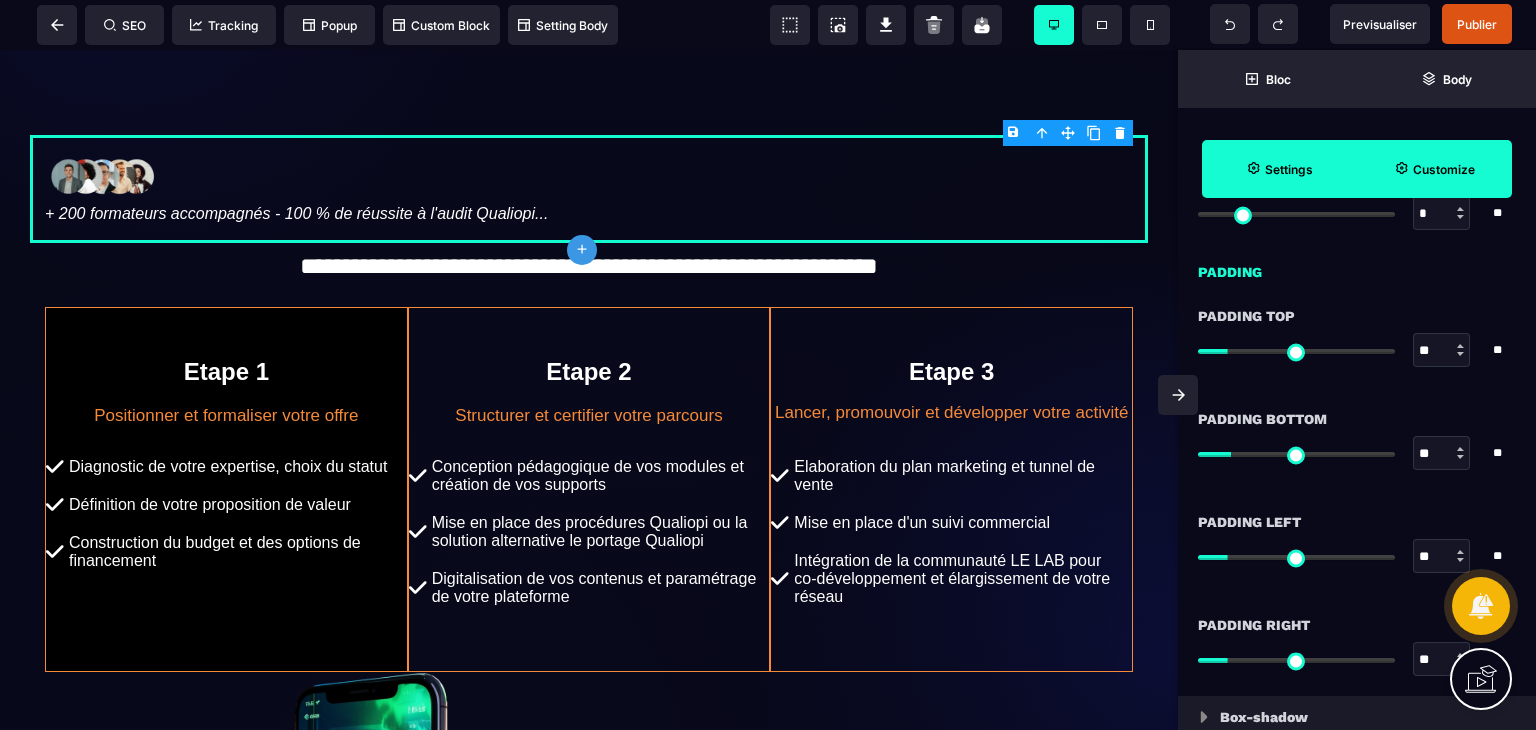 click at bounding box center [1460, 449] 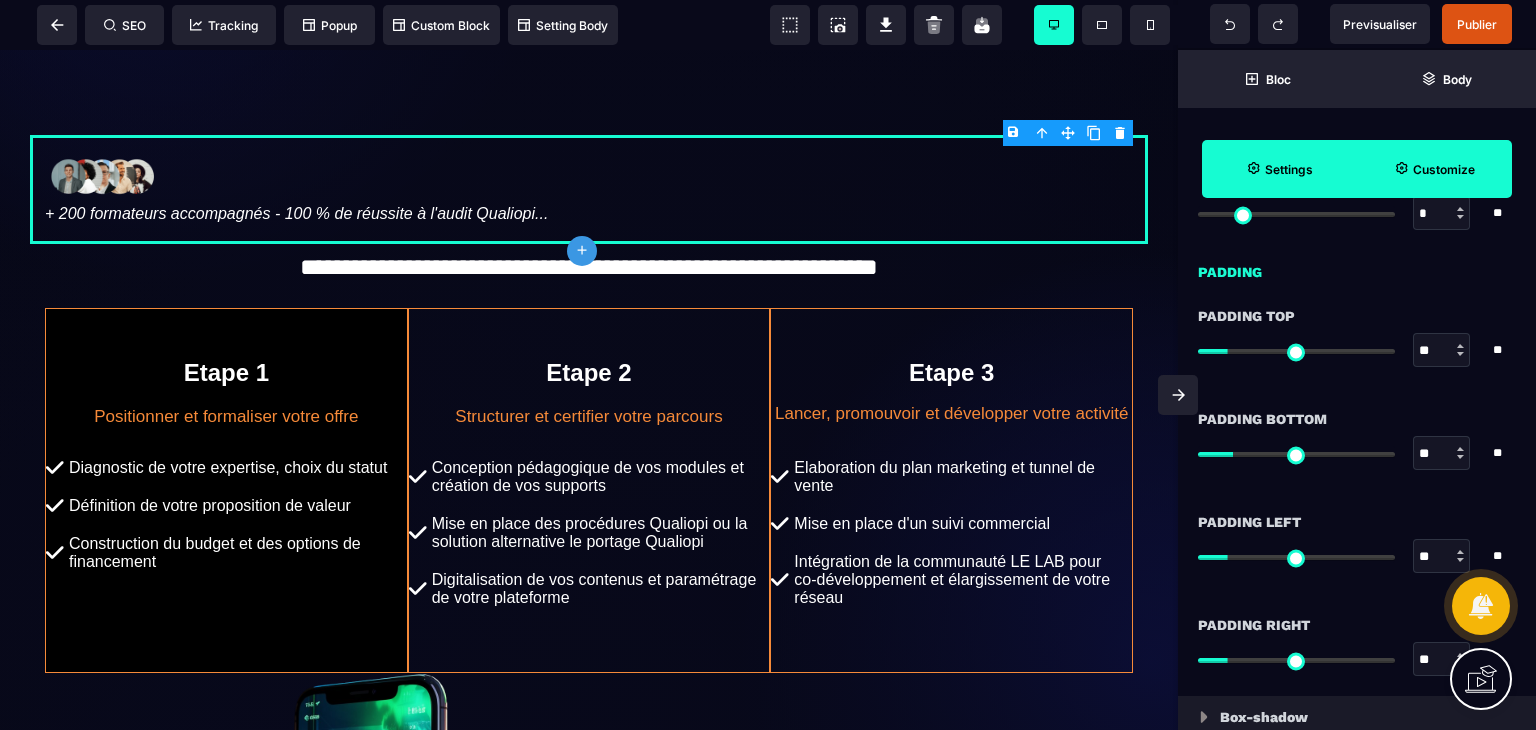 click at bounding box center (1460, 449) 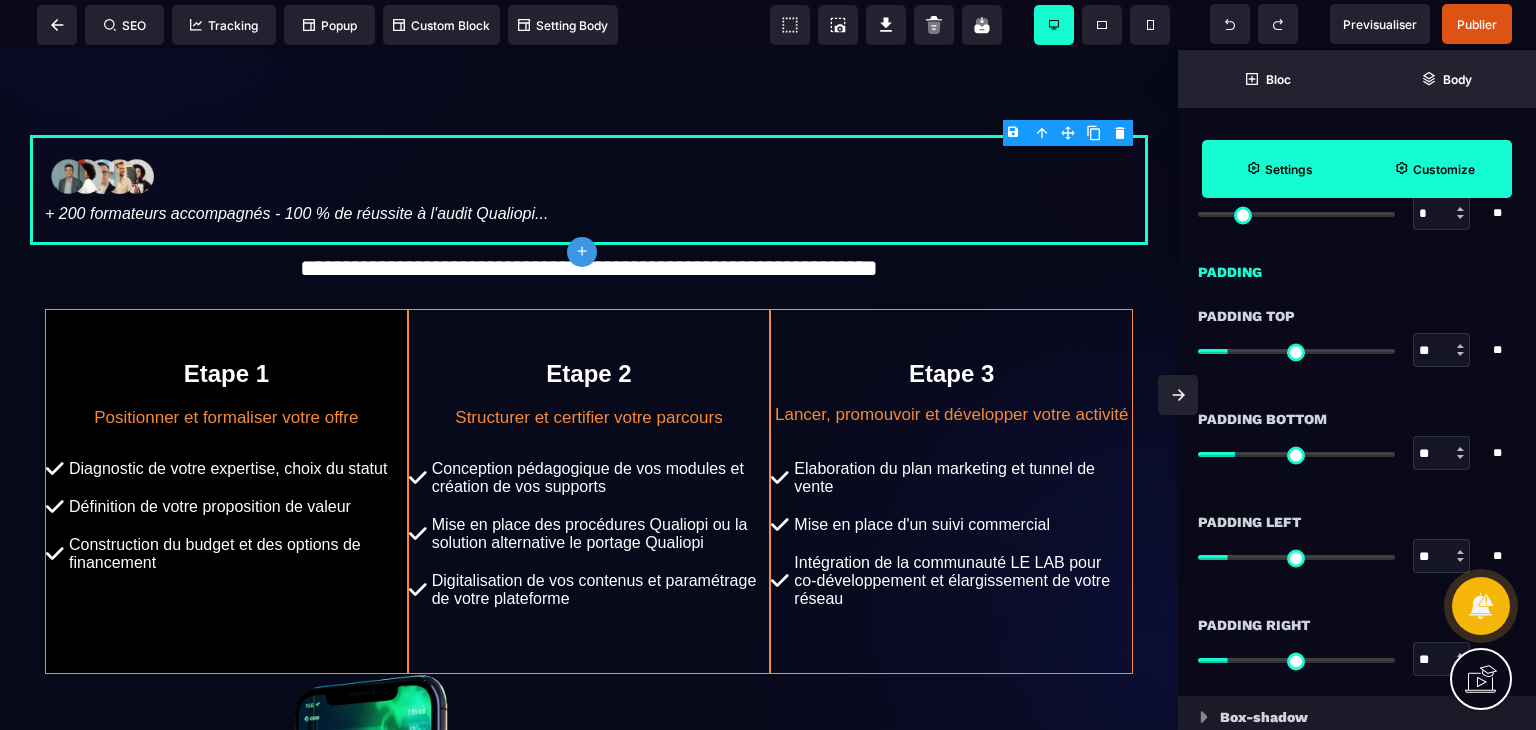 click at bounding box center (1460, 449) 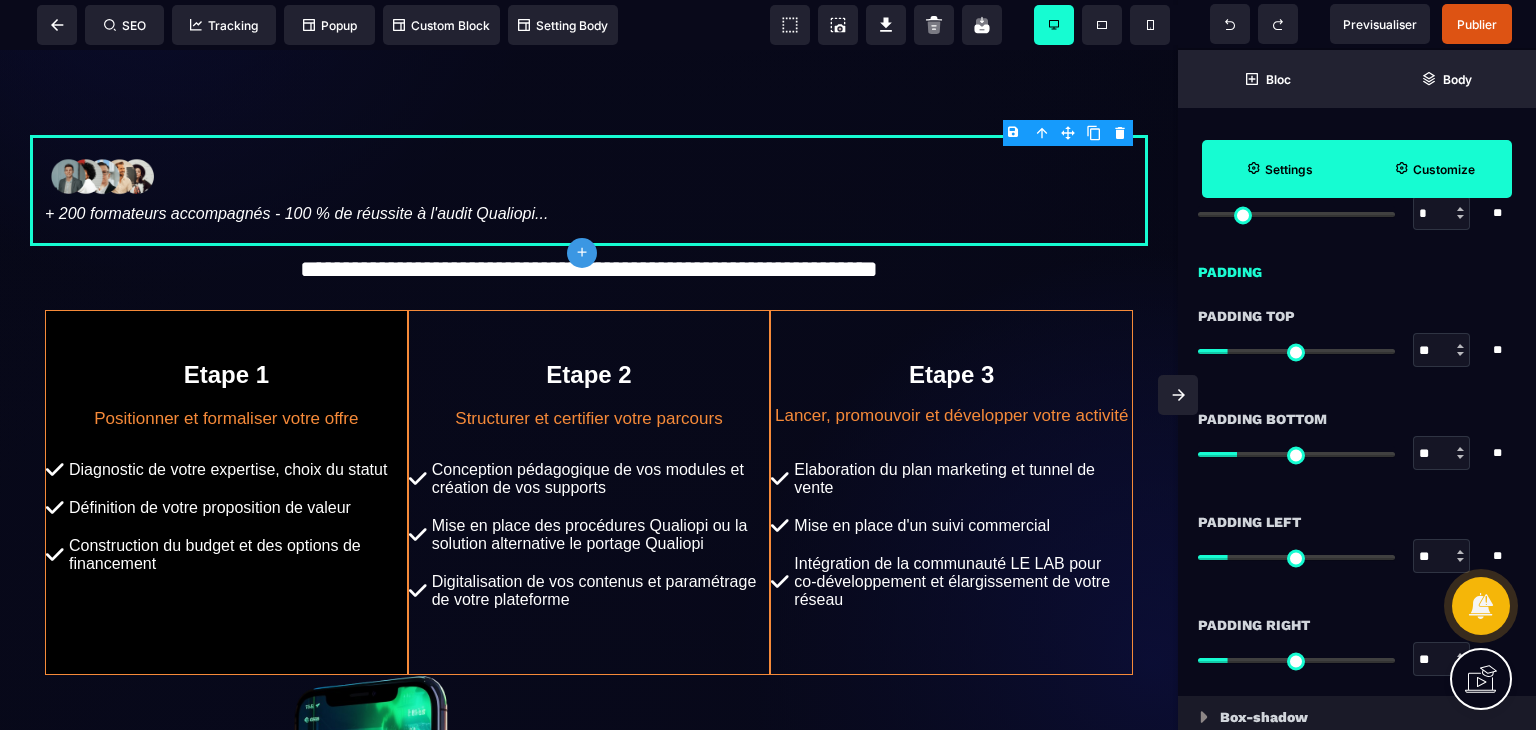 click at bounding box center [1460, 449] 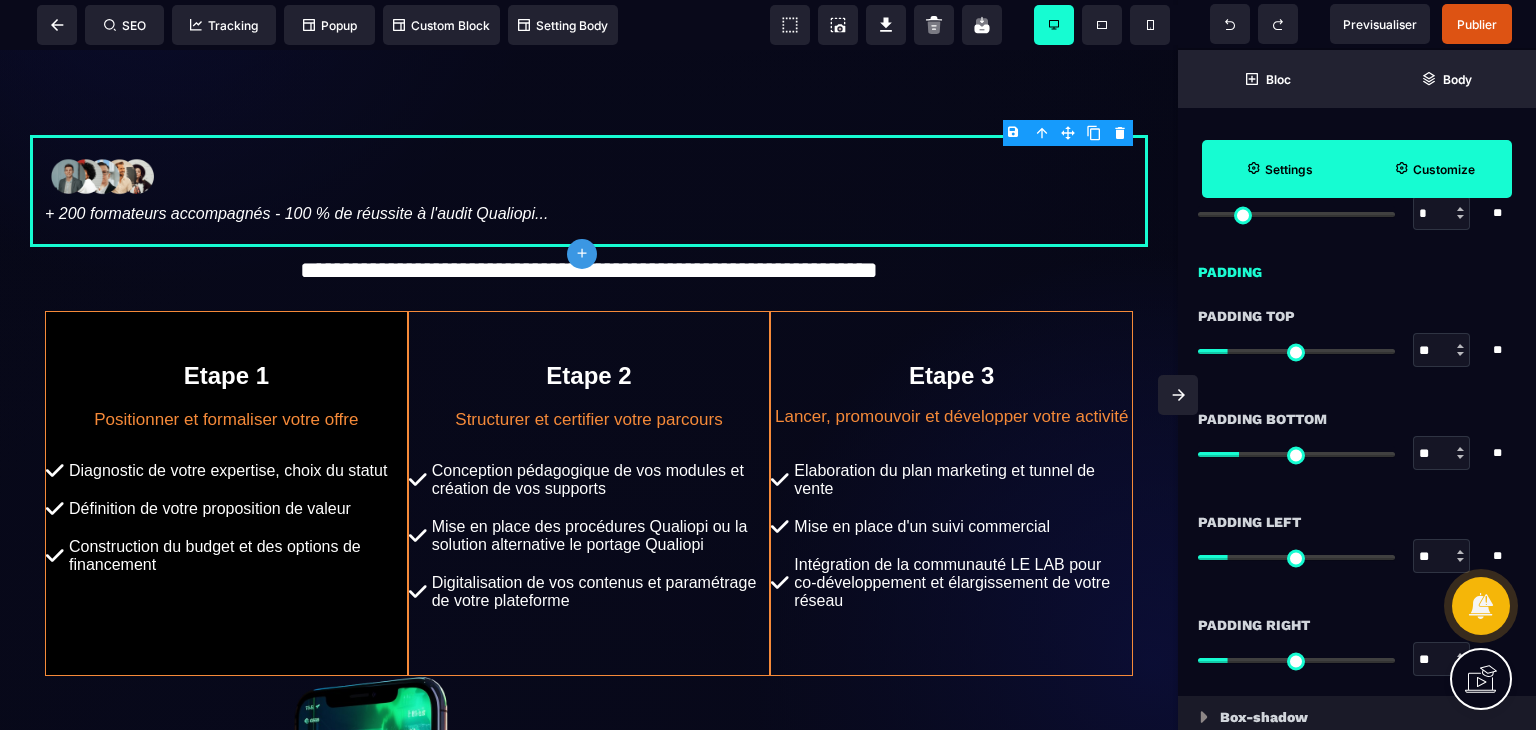 click at bounding box center [1460, 449] 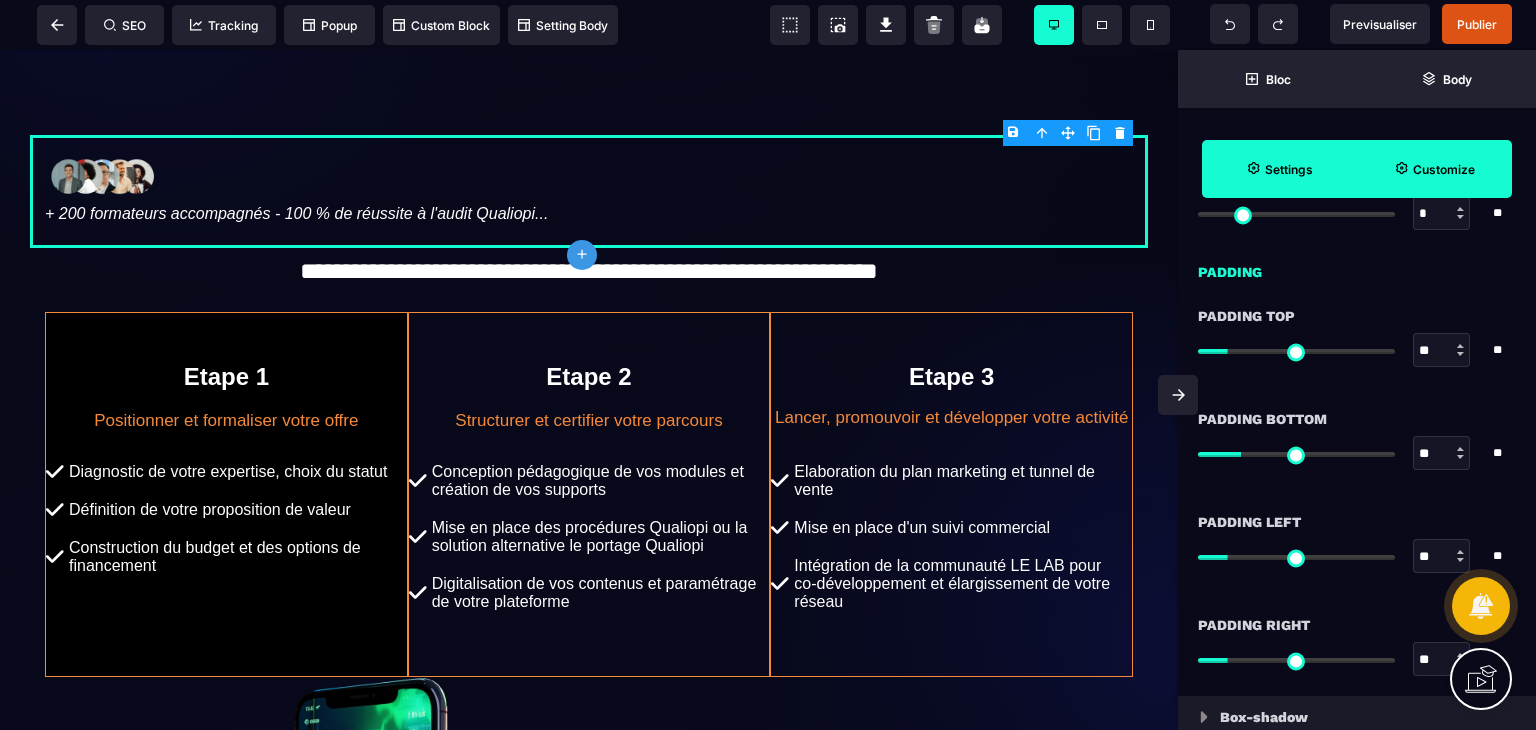 click at bounding box center (1460, 449) 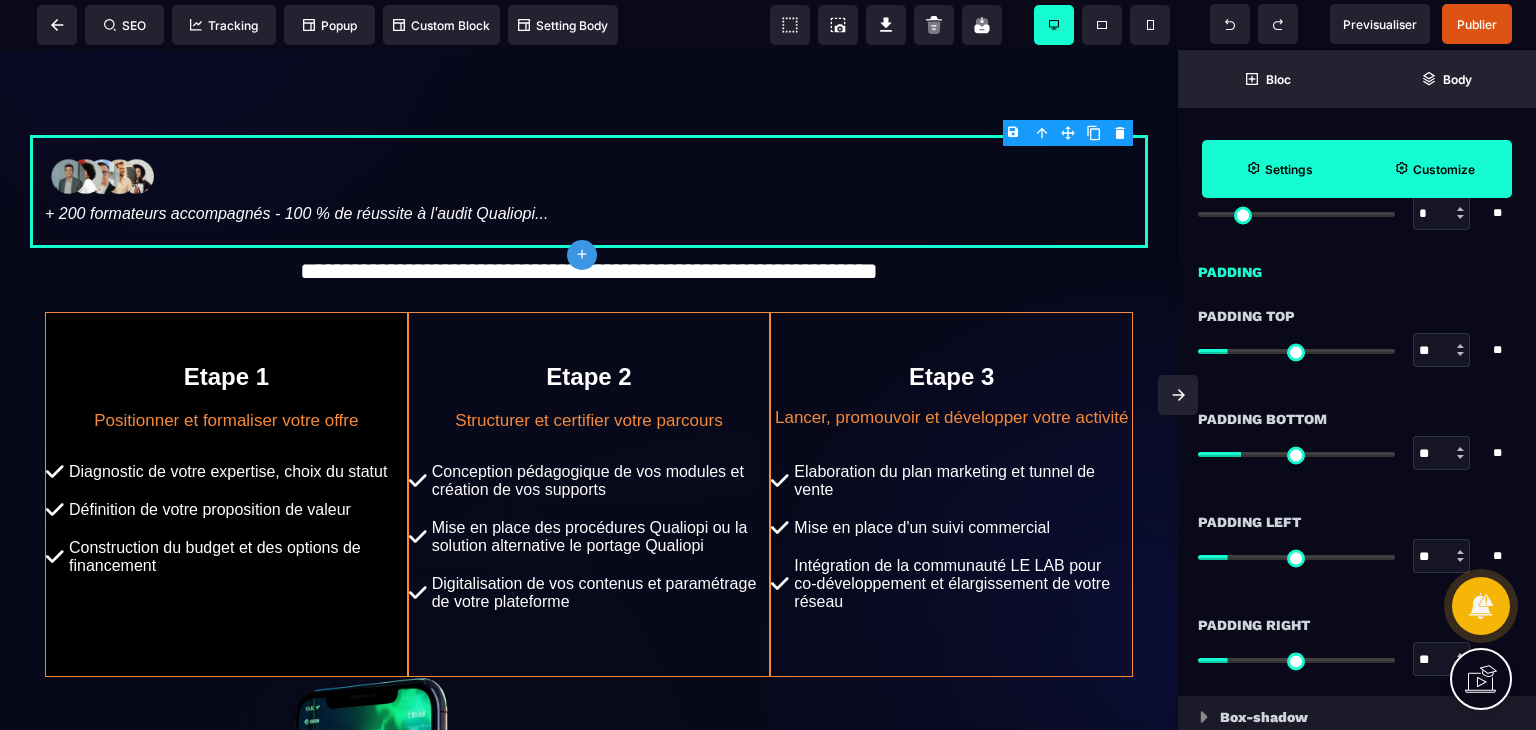 click at bounding box center (1460, 449) 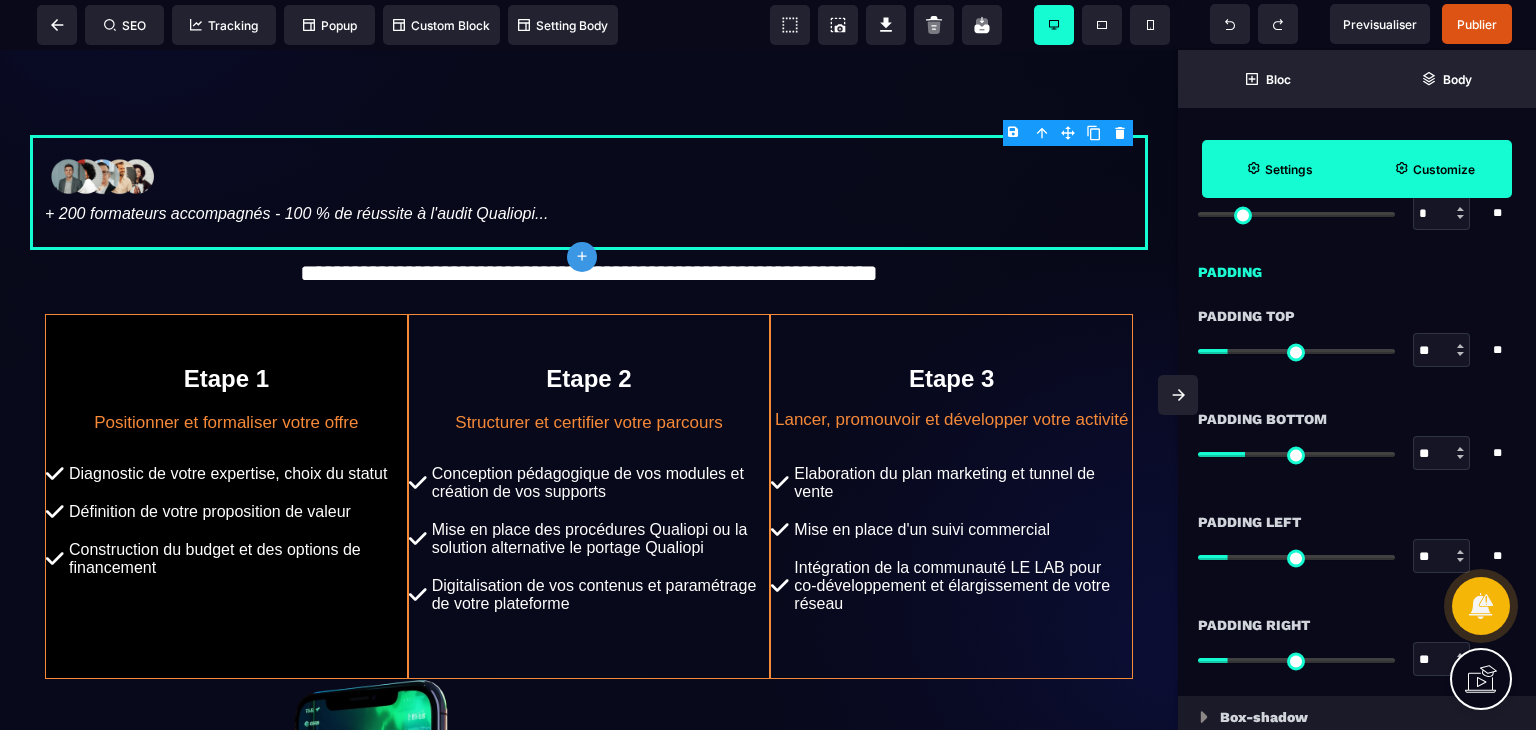 click at bounding box center [1460, 449] 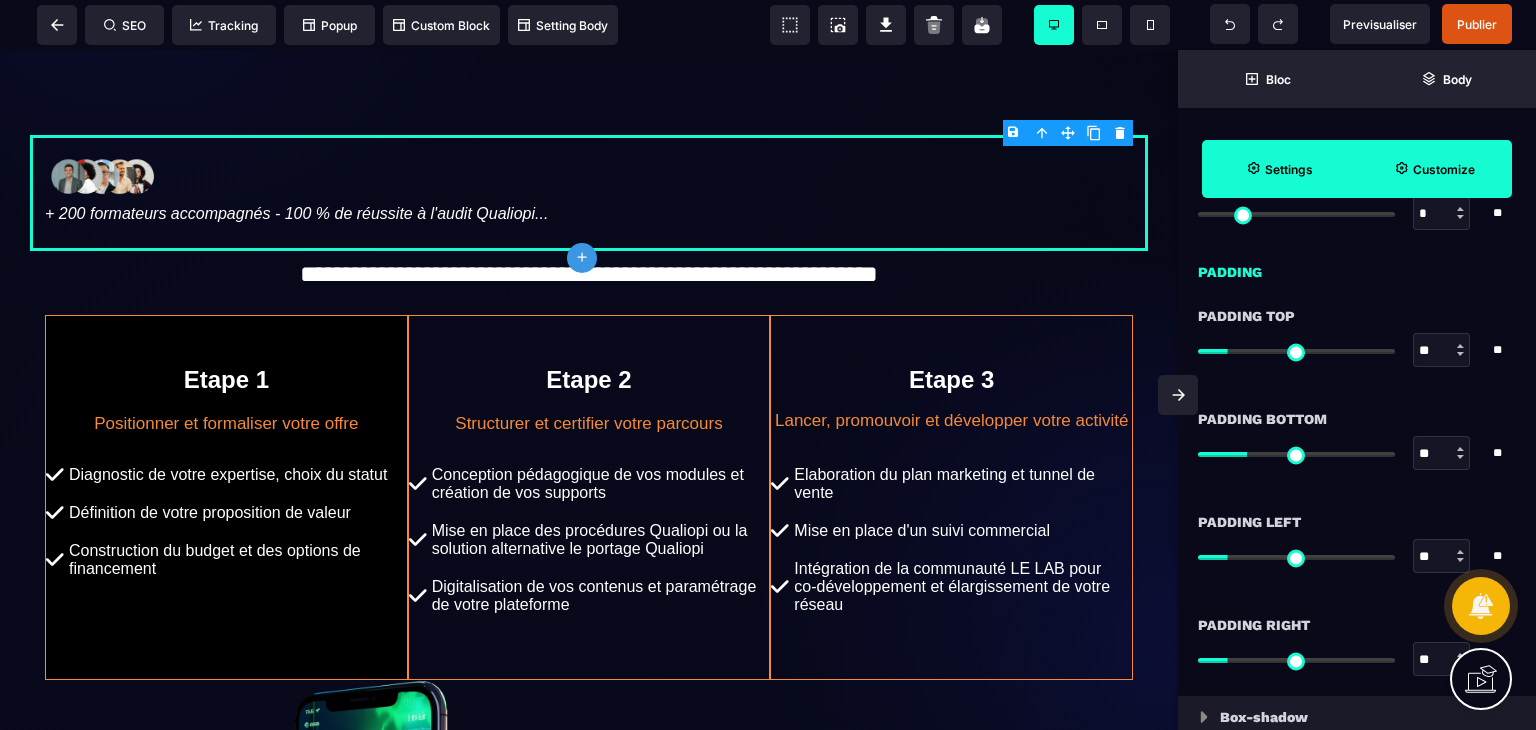 click at bounding box center (1460, 449) 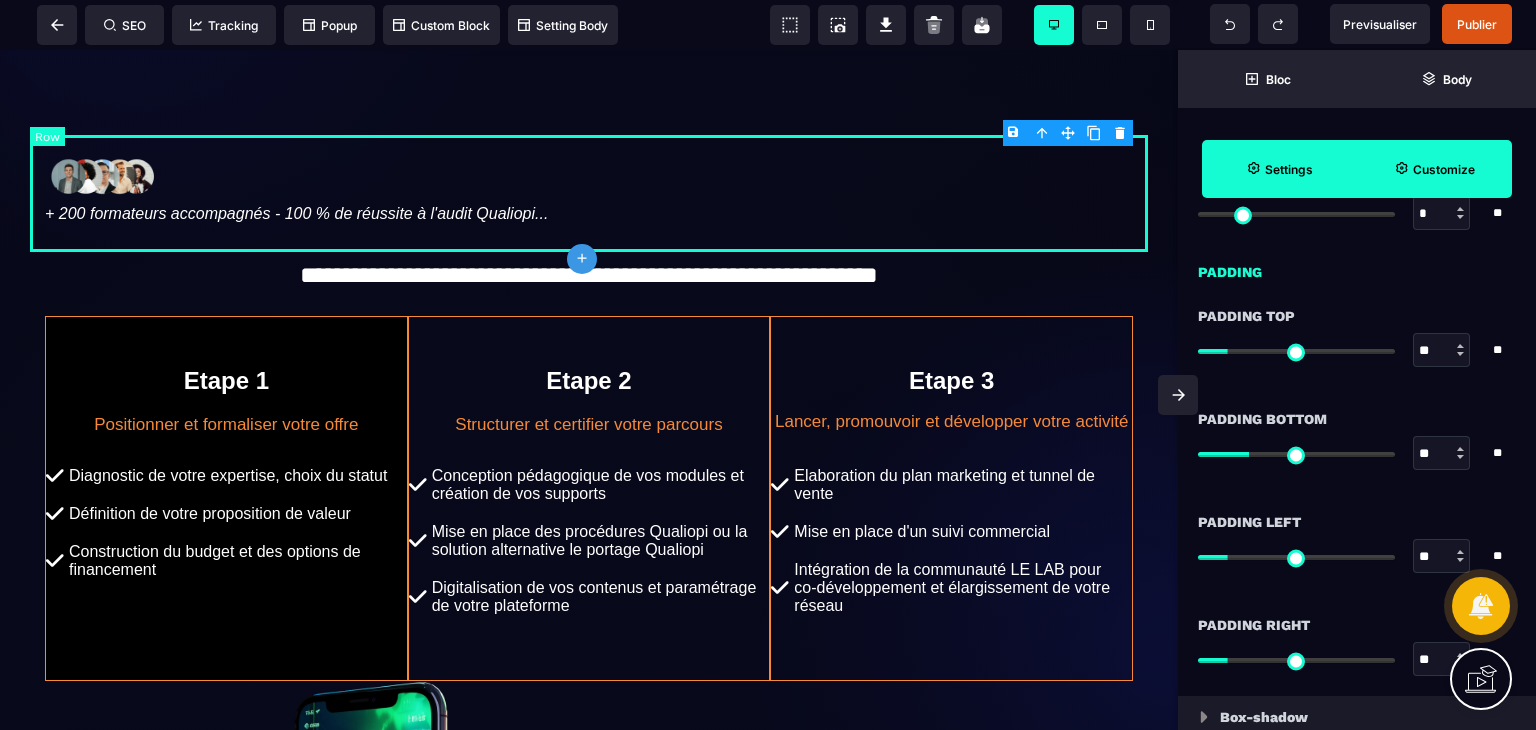 click on "+ 200 formateurs accompagnés - 100 % de réussite à l'audit Qualiopi..." at bounding box center [589, 193] 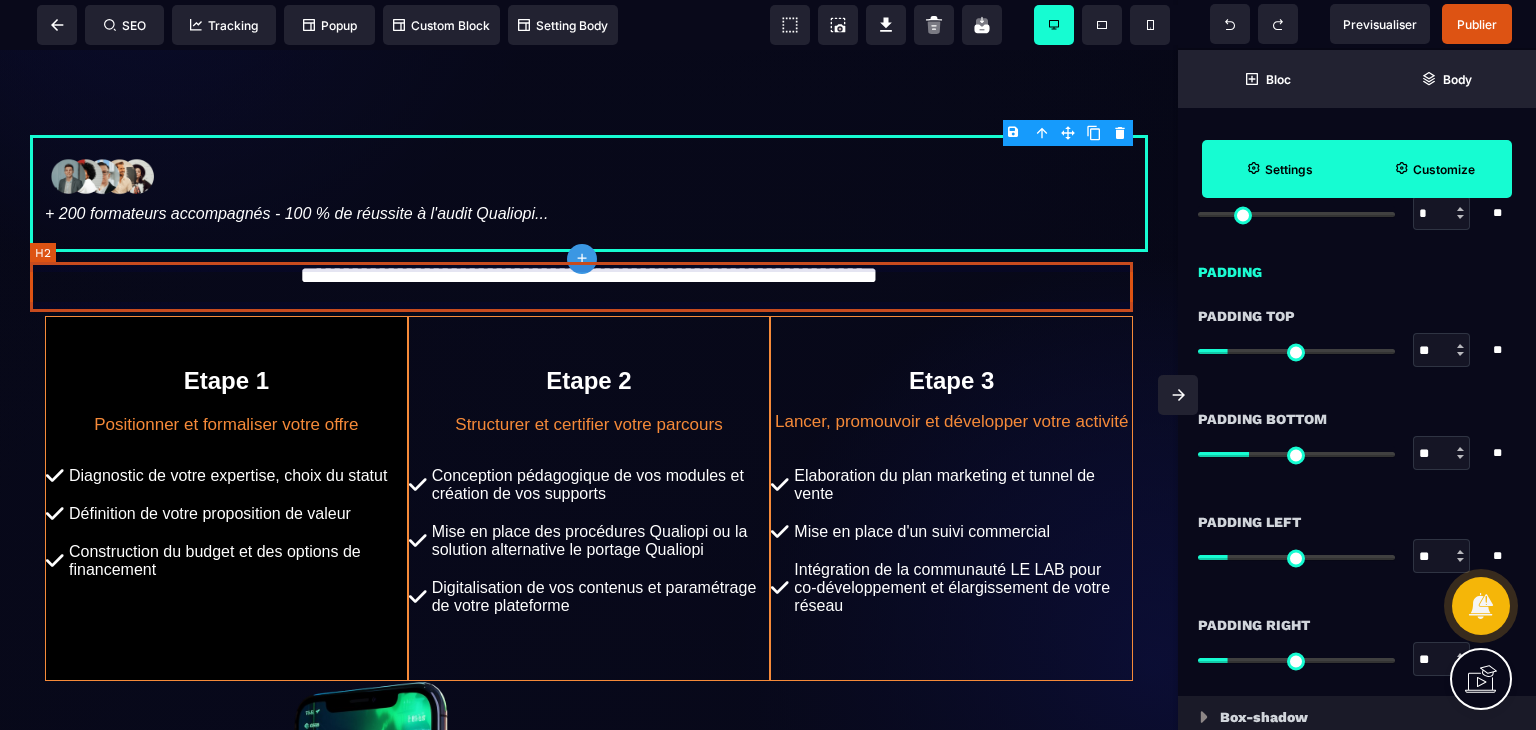 click on "**********" at bounding box center [588, 277] 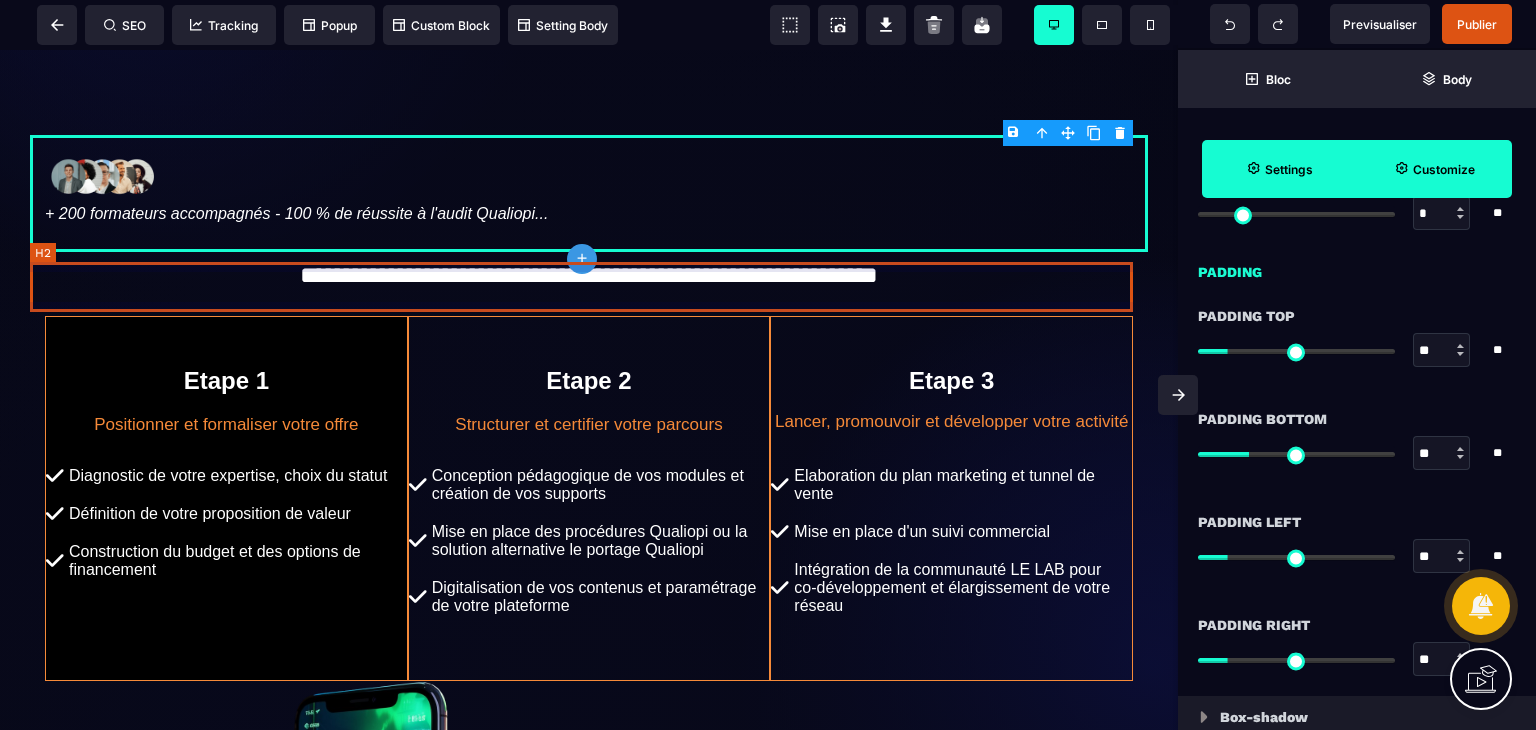 scroll, scrollTop: 0, scrollLeft: 0, axis: both 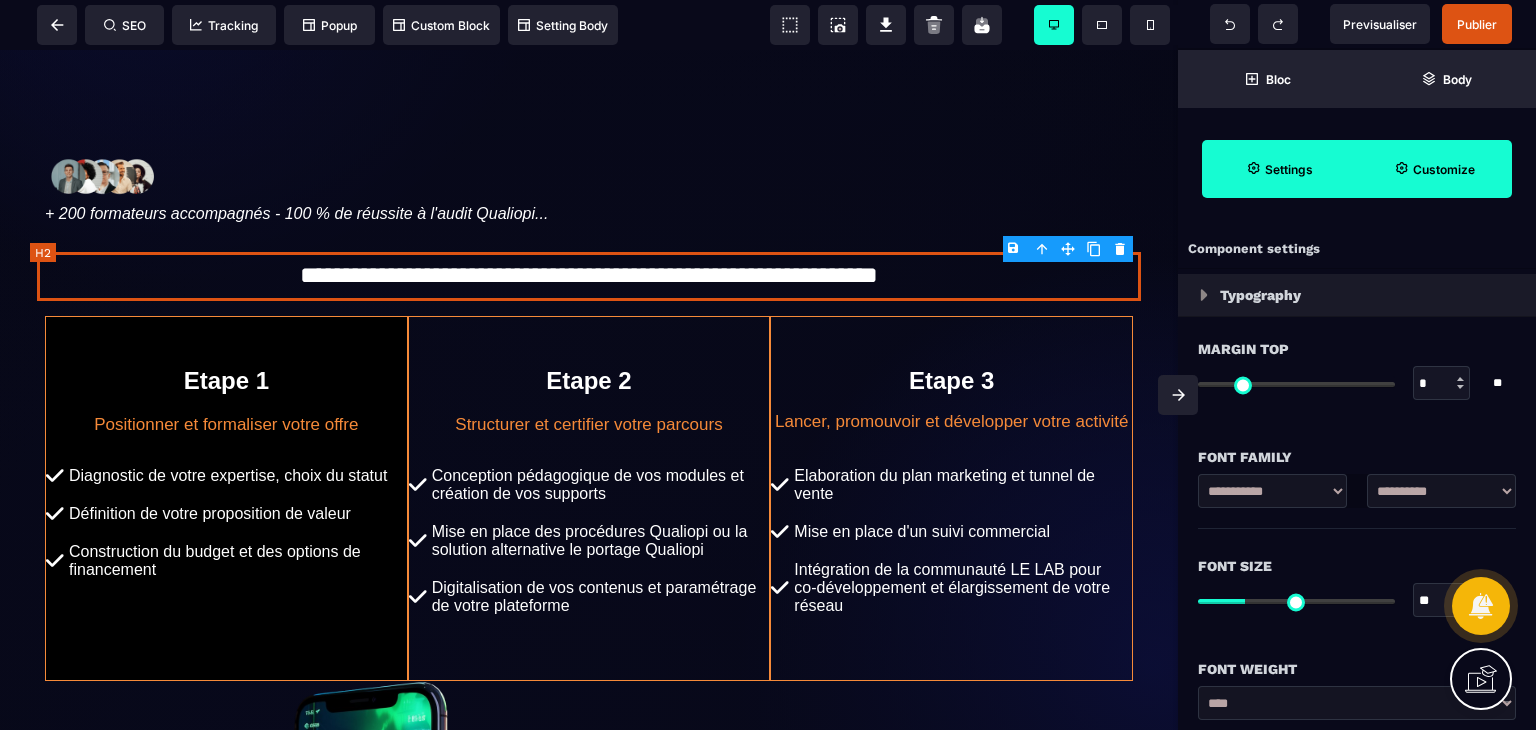 click on "**********" at bounding box center (588, 277) 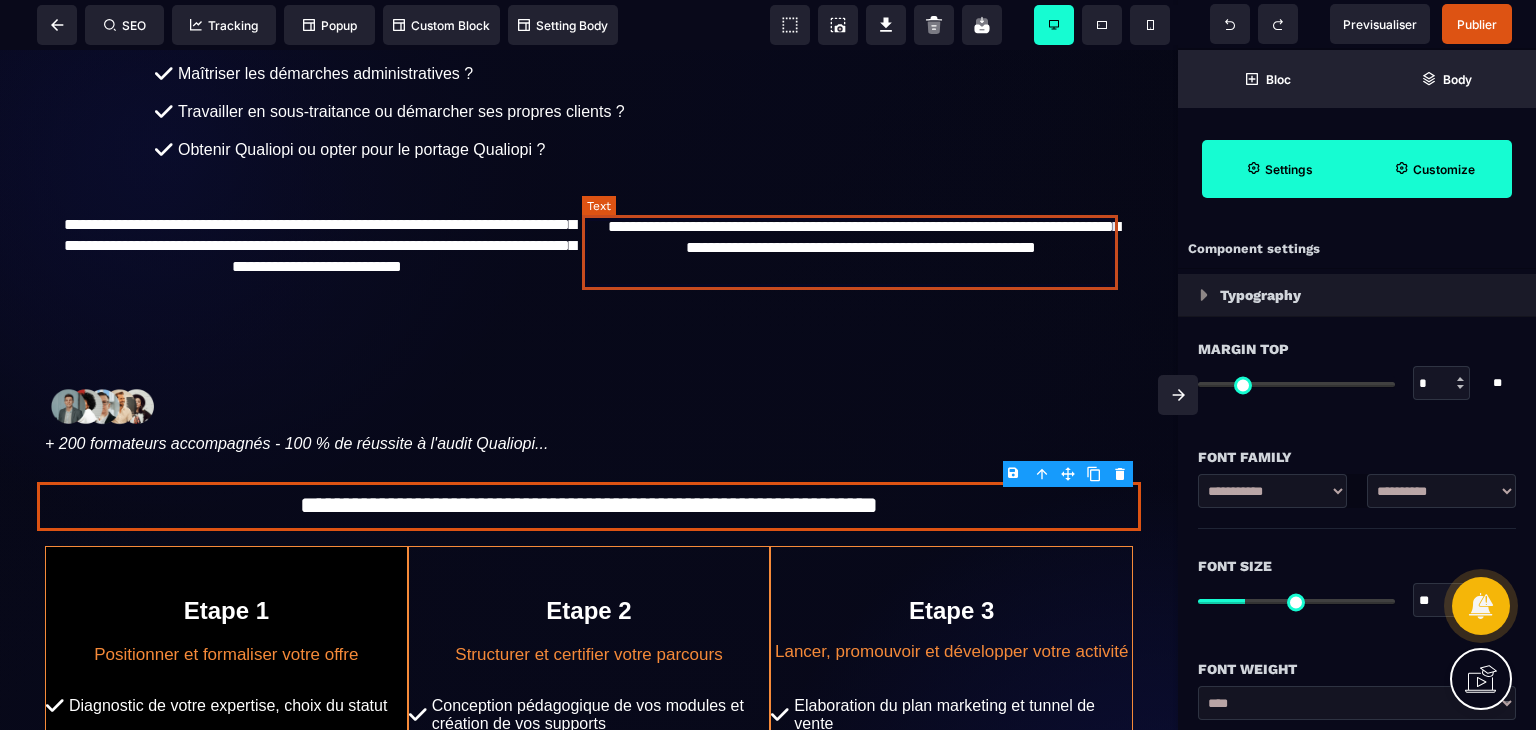 scroll, scrollTop: 520, scrollLeft: 0, axis: vertical 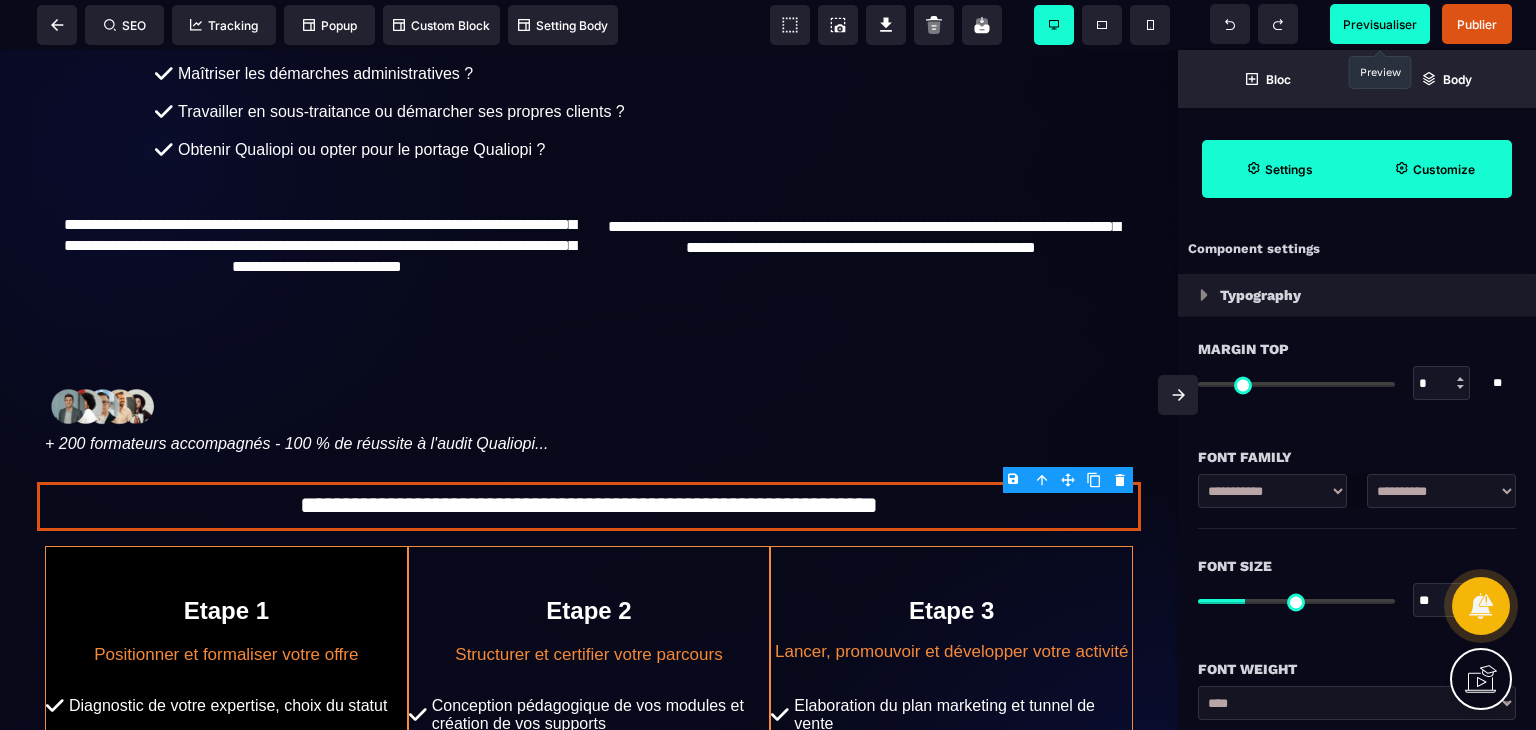 click on "Previsualiser" at bounding box center (1380, 24) 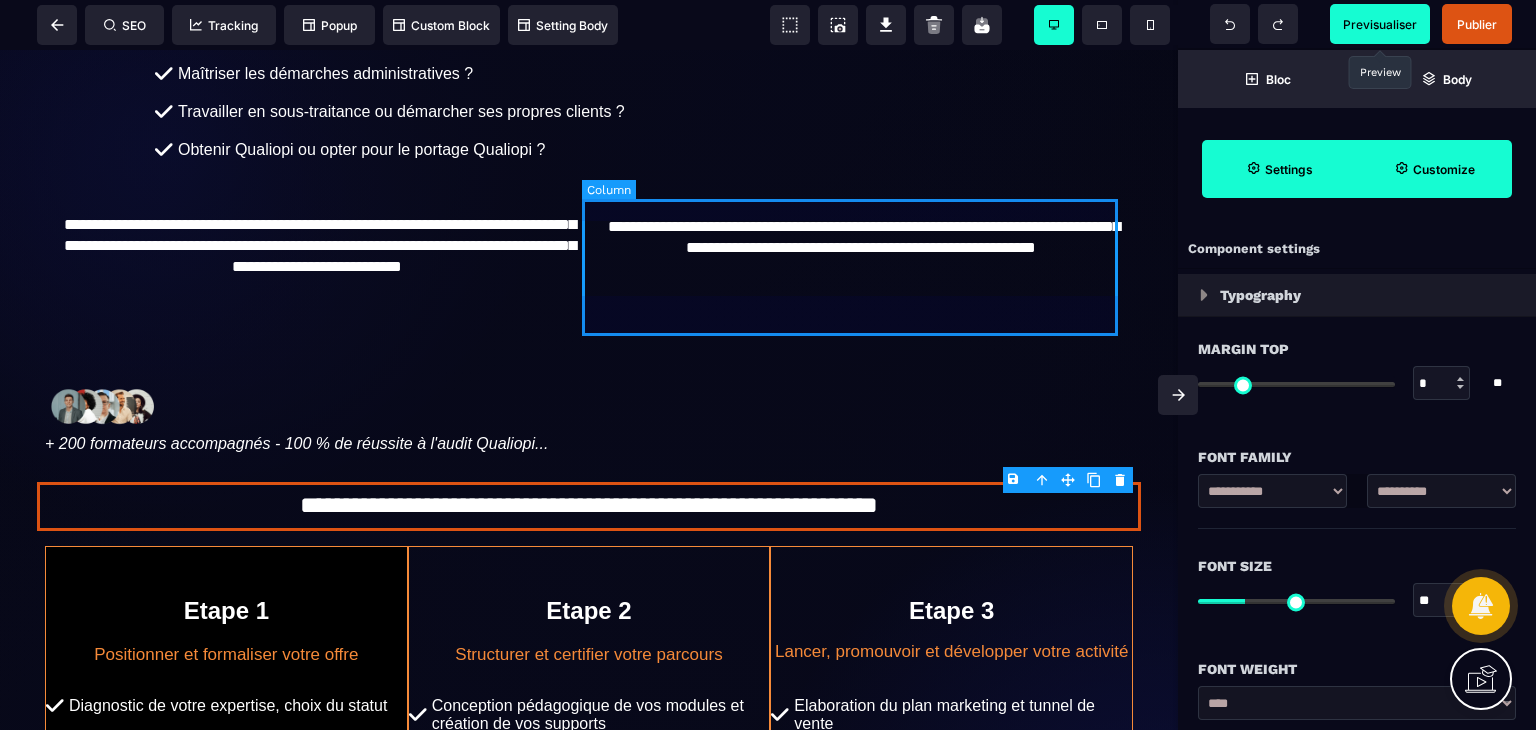 scroll, scrollTop: 0, scrollLeft: 0, axis: both 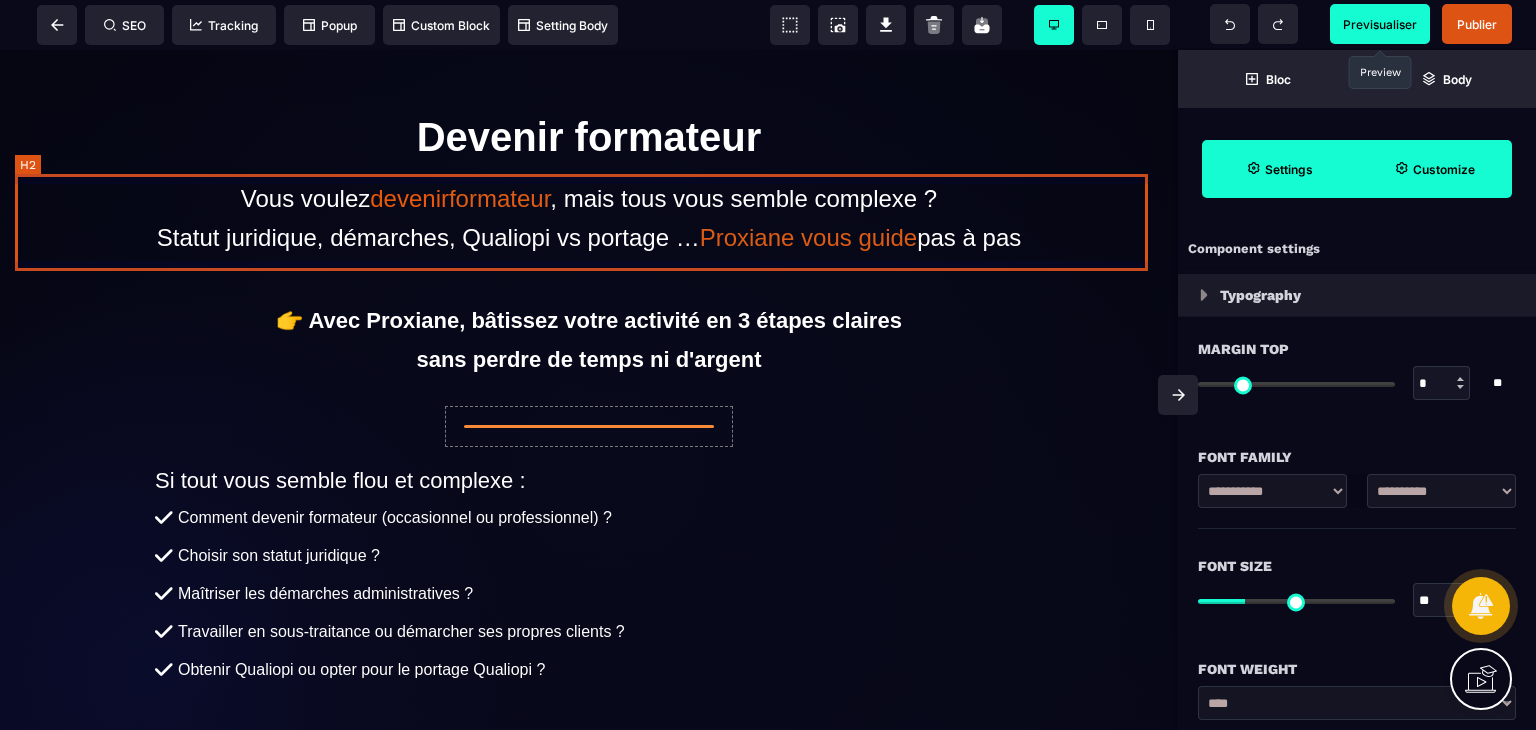 click on "Vous voulez  devenir  formateur , mais tous vous semble complexe ? Statut juridique, démarches, Qualiopi vs portage …  Proxiane vous guide  pas à pas" at bounding box center [589, 218] 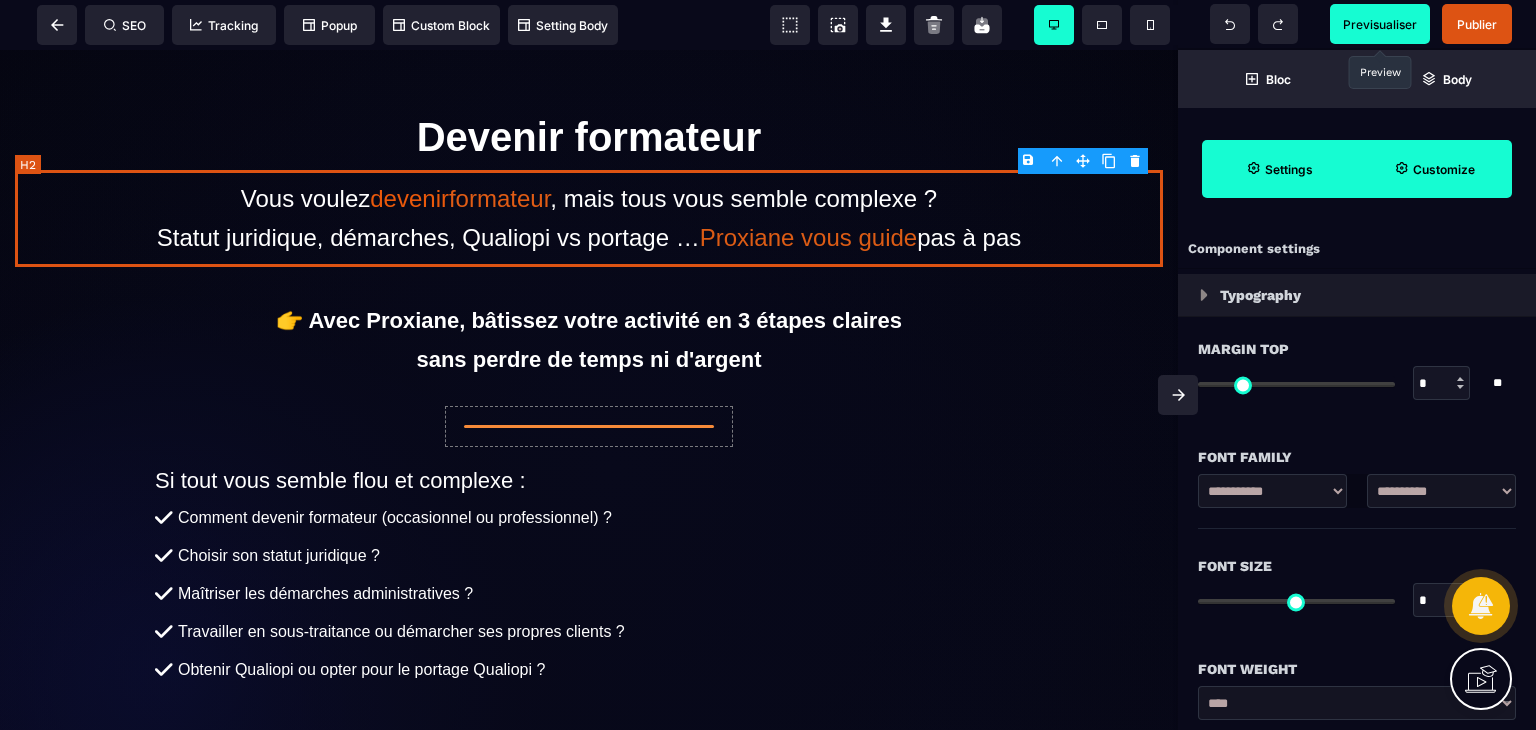 click on "Vous voulez  devenir  formateur , mais tous vous semble complexe ? Statut juridique, démarches, Qualiopi vs portage …  Proxiane vous guide  pas à pas" at bounding box center (589, 218) 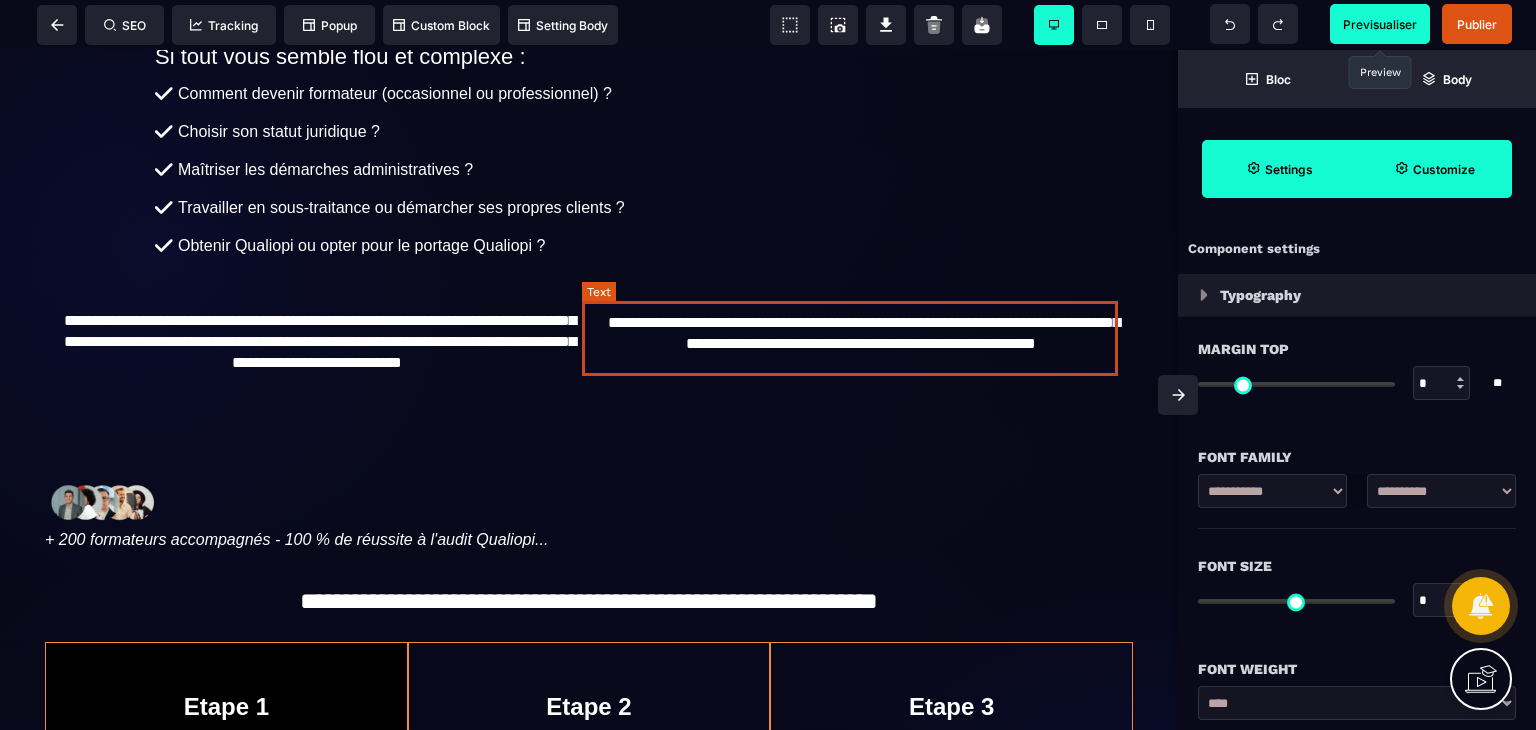 scroll, scrollTop: 468, scrollLeft: 0, axis: vertical 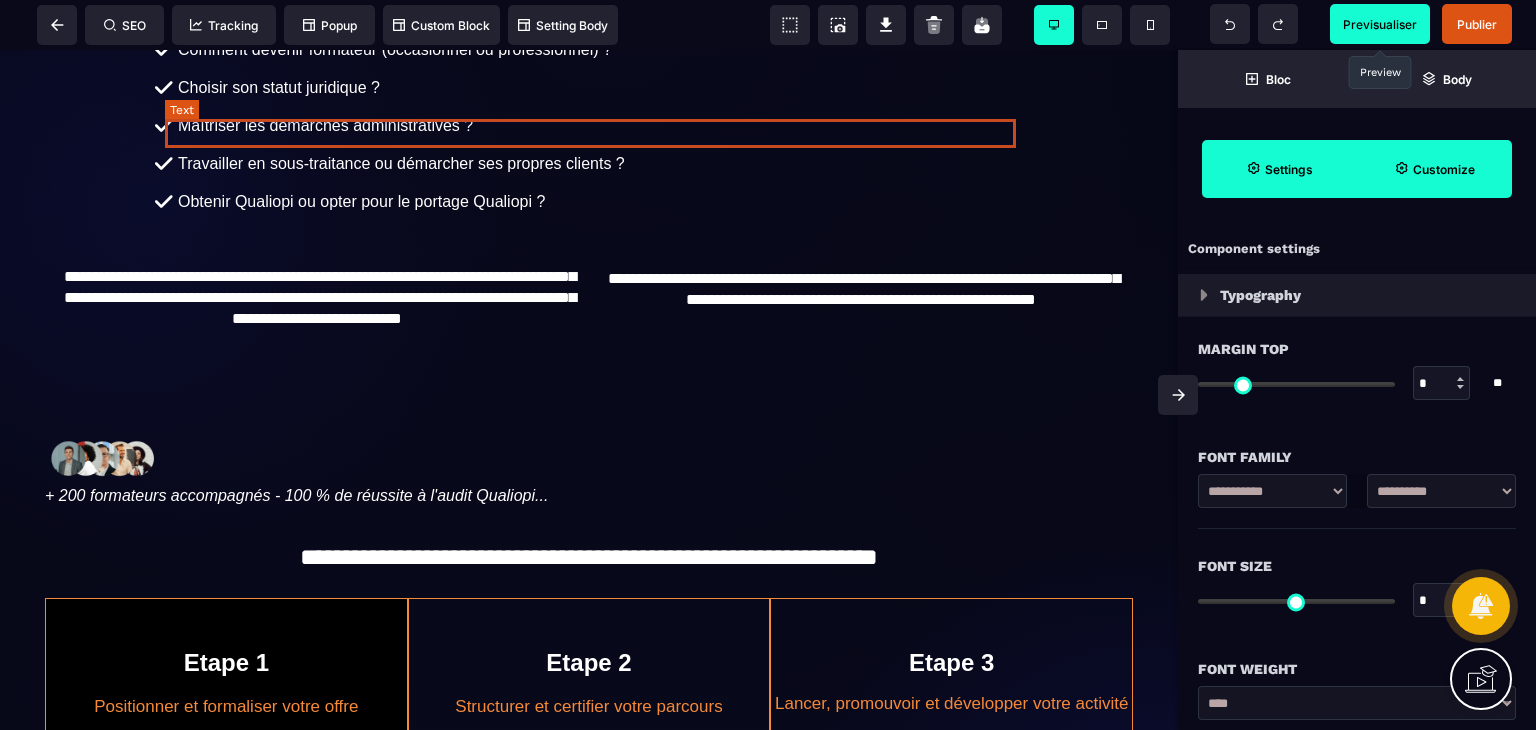 click on "Maîtriser les démarches administratives ?" at bounding box center (598, 126) 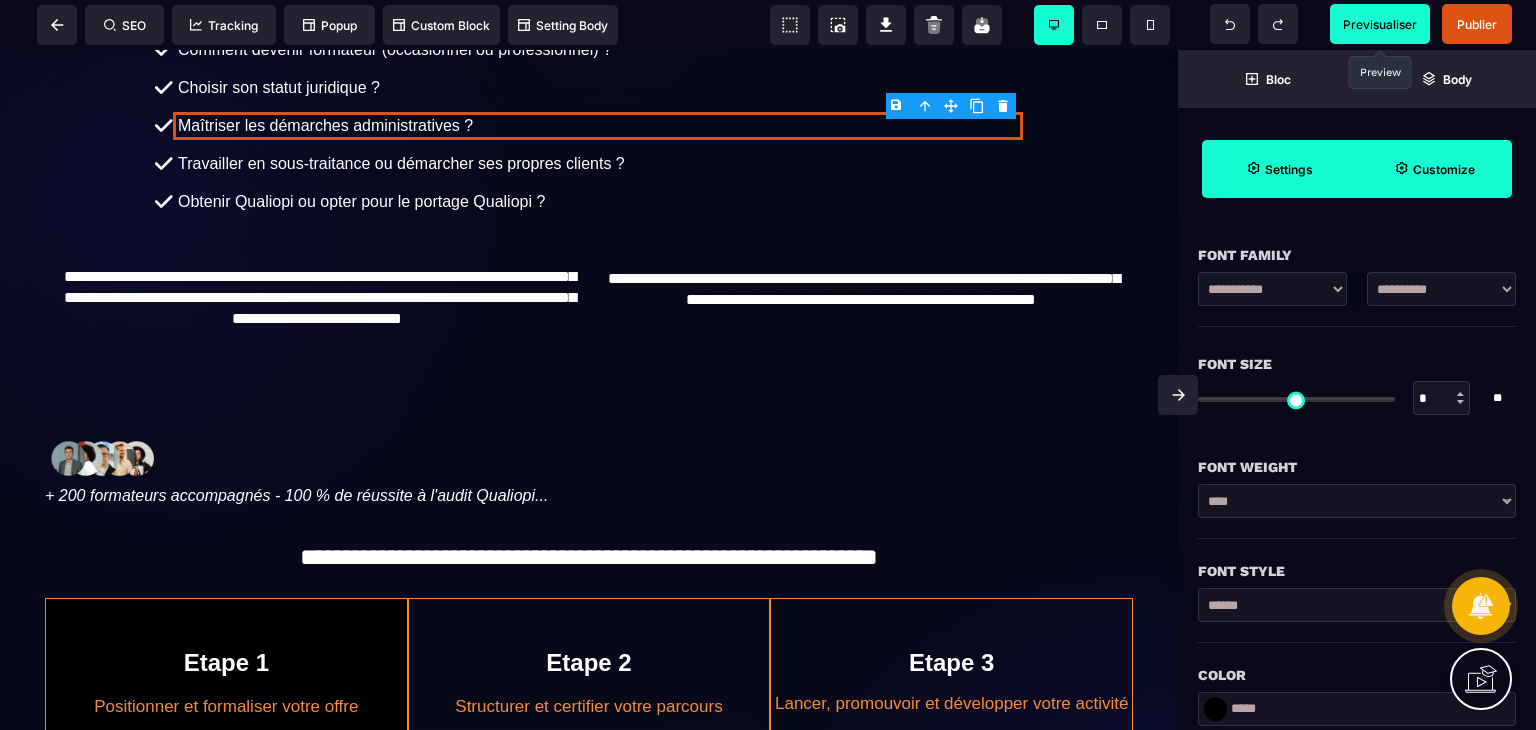 scroll, scrollTop: 0, scrollLeft: 0, axis: both 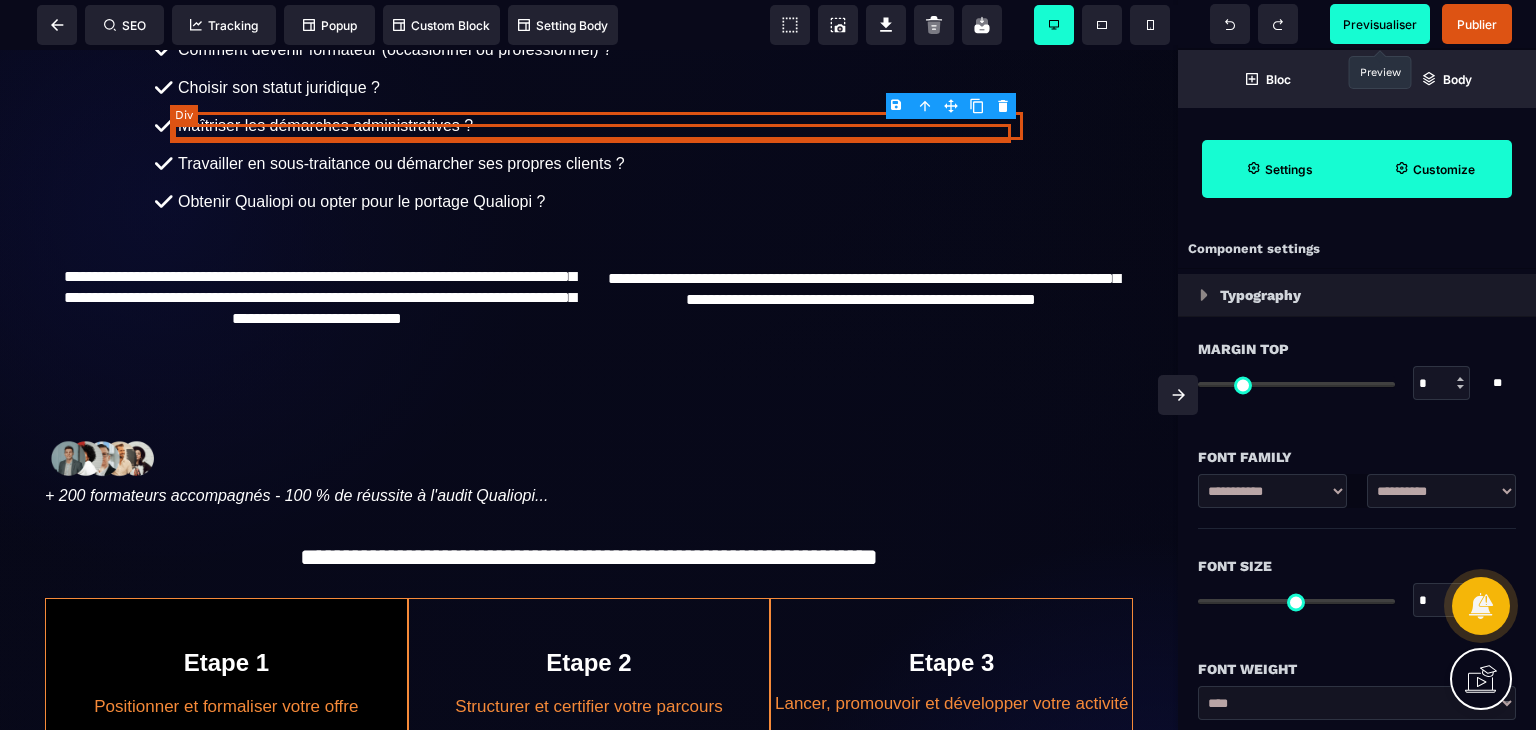 click on "Maîtriser les démarches administratives ?" at bounding box center (598, 126) 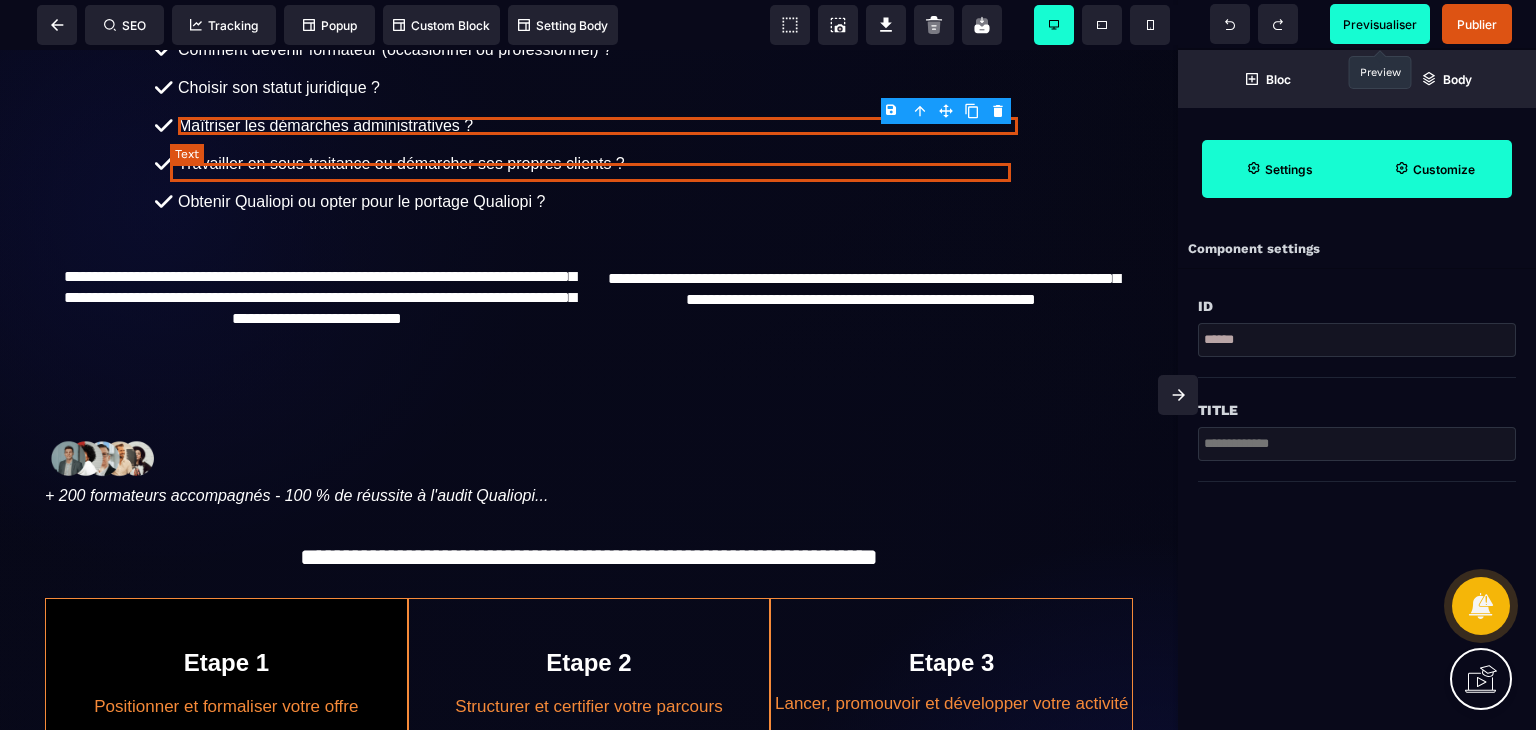click on "Travailler en sous-traitance ou démarcher ses propres clients ?" at bounding box center (598, 164) 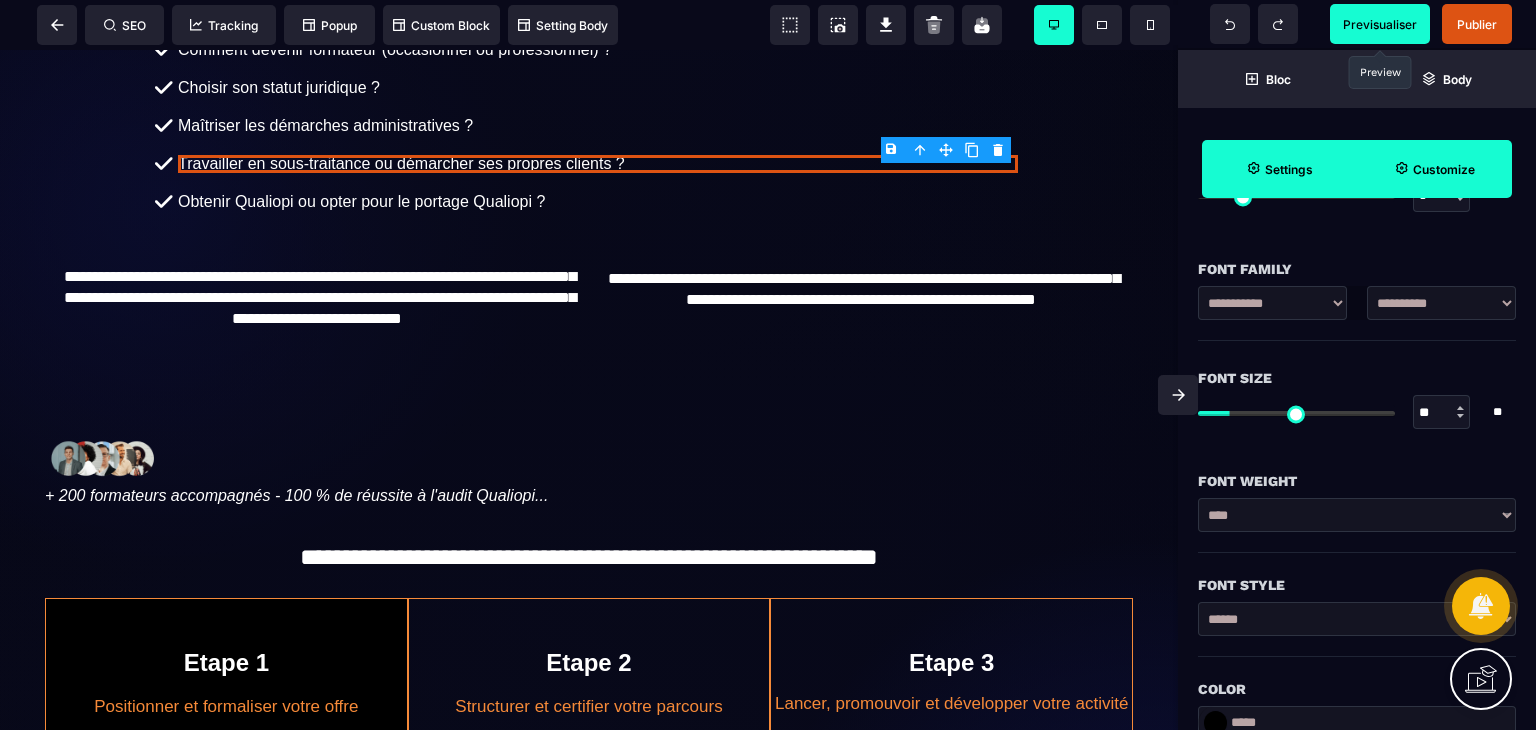 scroll, scrollTop: 235, scrollLeft: 0, axis: vertical 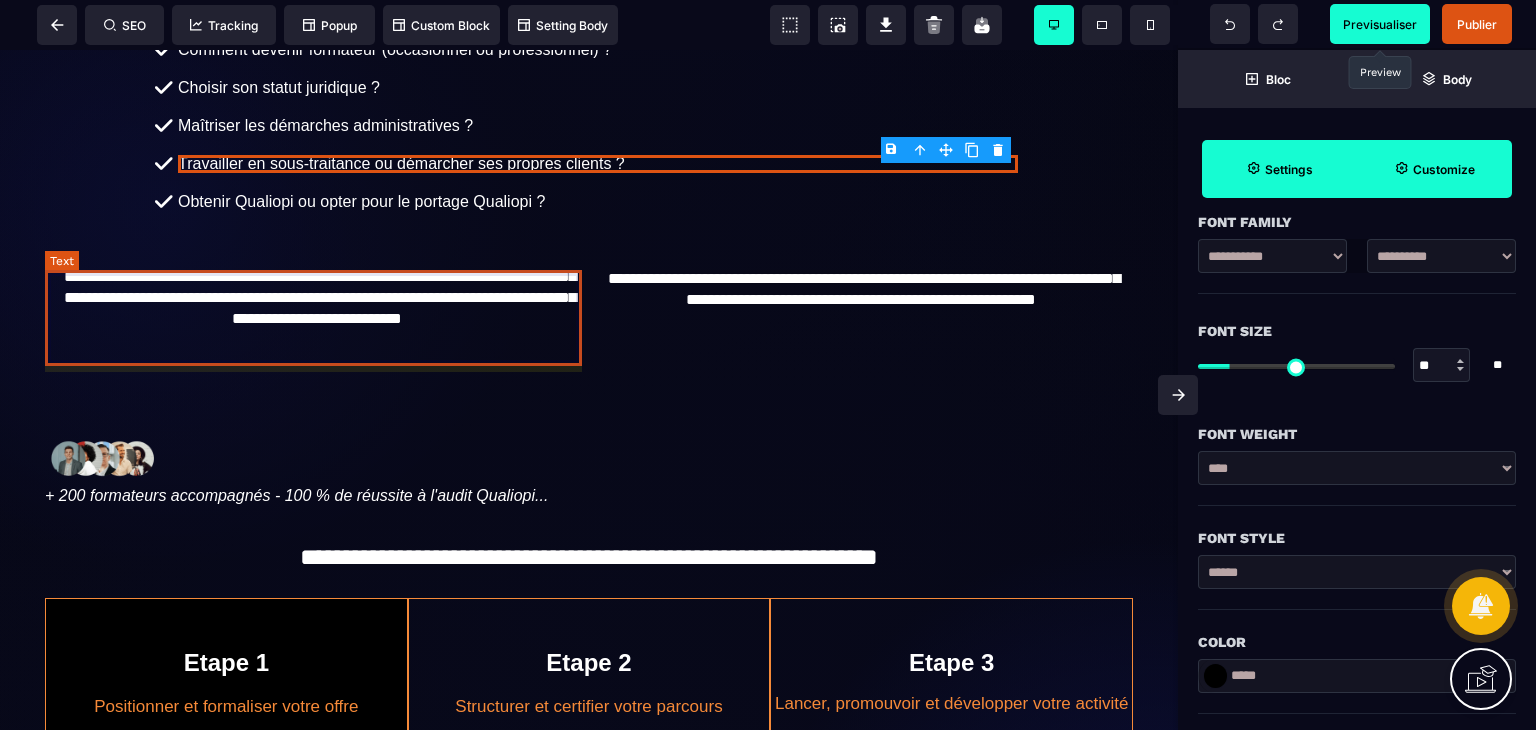 click on "**********" at bounding box center [317, 308] 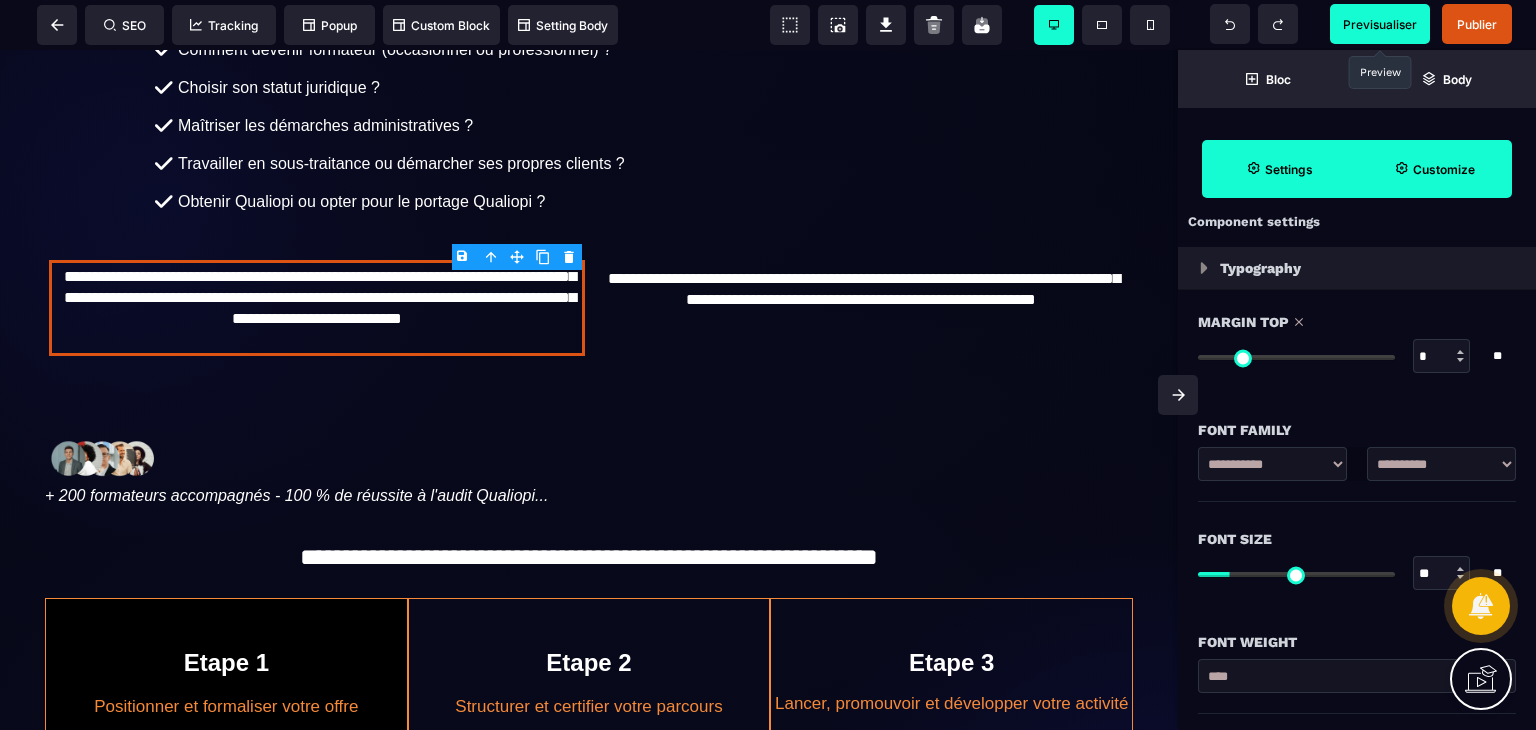 scroll, scrollTop: 24, scrollLeft: 0, axis: vertical 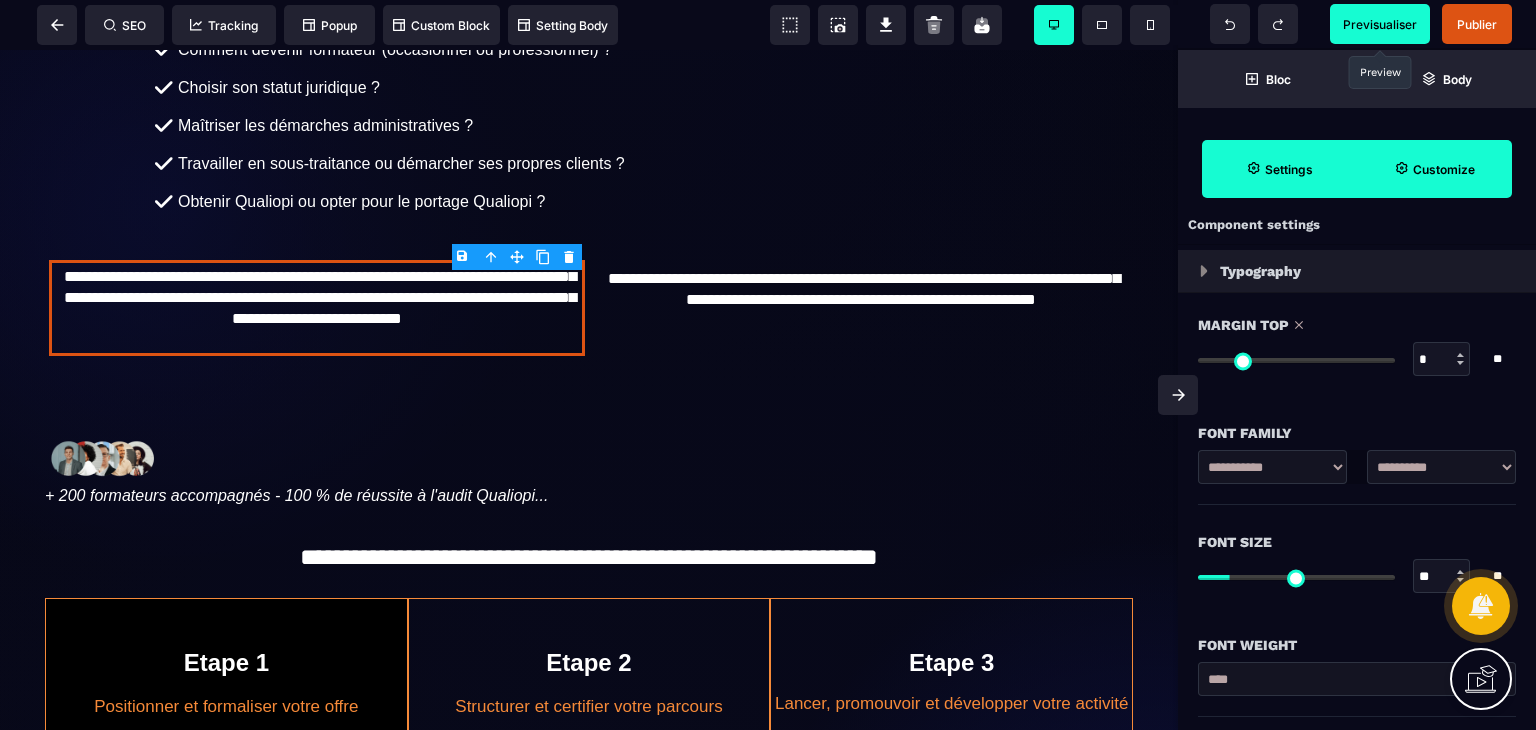 drag, startPoint x: 1212, startPoint y: 357, endPoint x: 1188, endPoint y: 353, distance: 24.33105 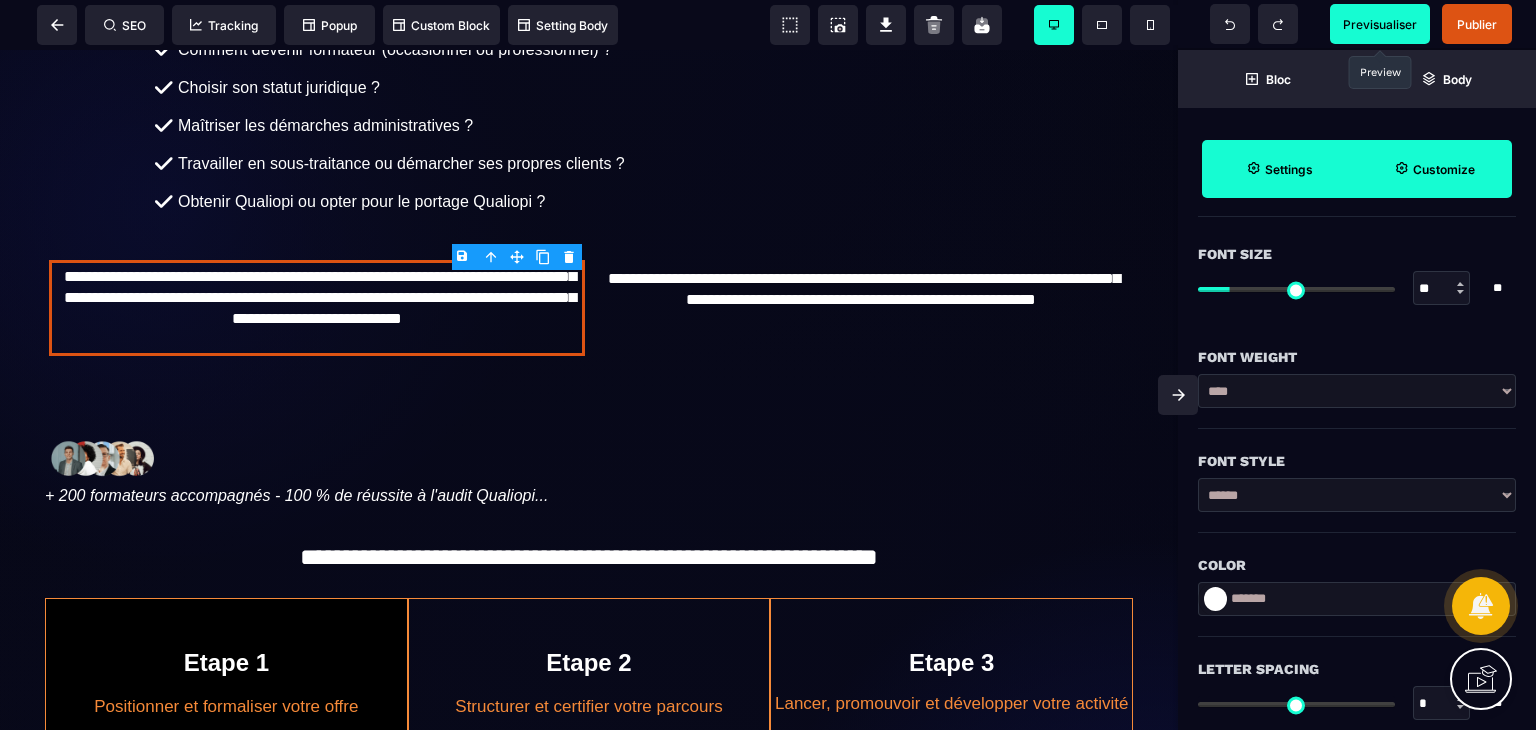 scroll, scrollTop: 326, scrollLeft: 0, axis: vertical 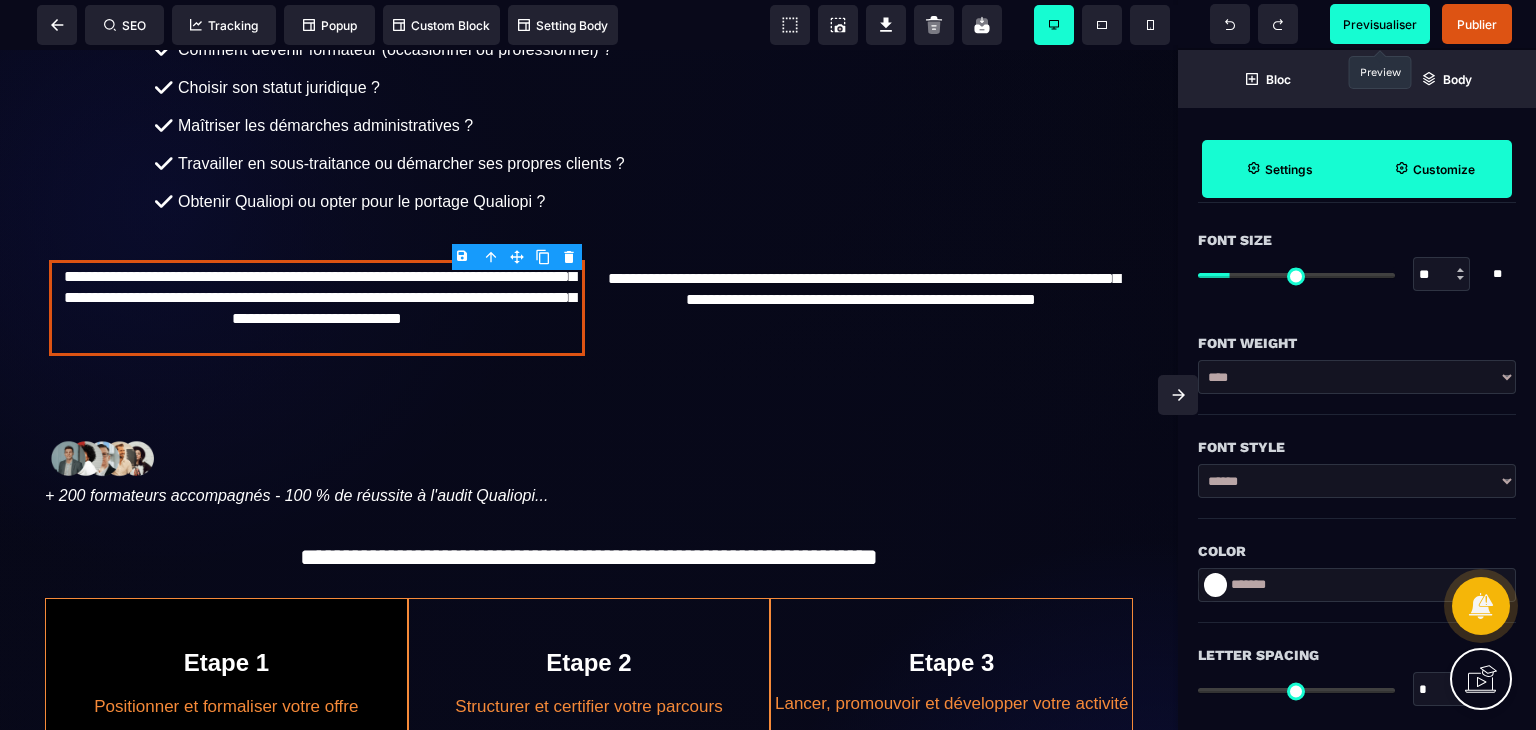 click on "**********" at bounding box center [1357, 377] 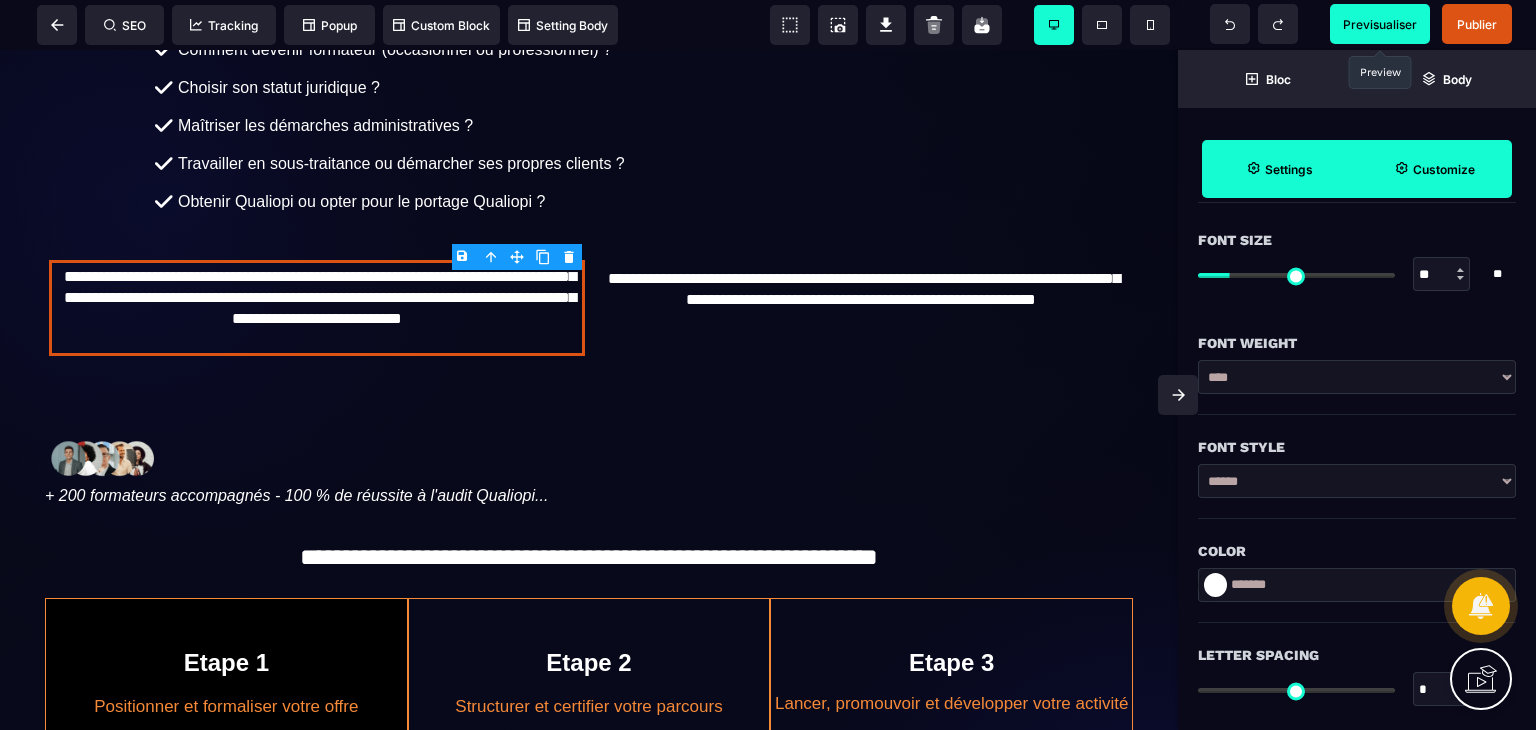 click on "**********" at bounding box center (1357, 377) 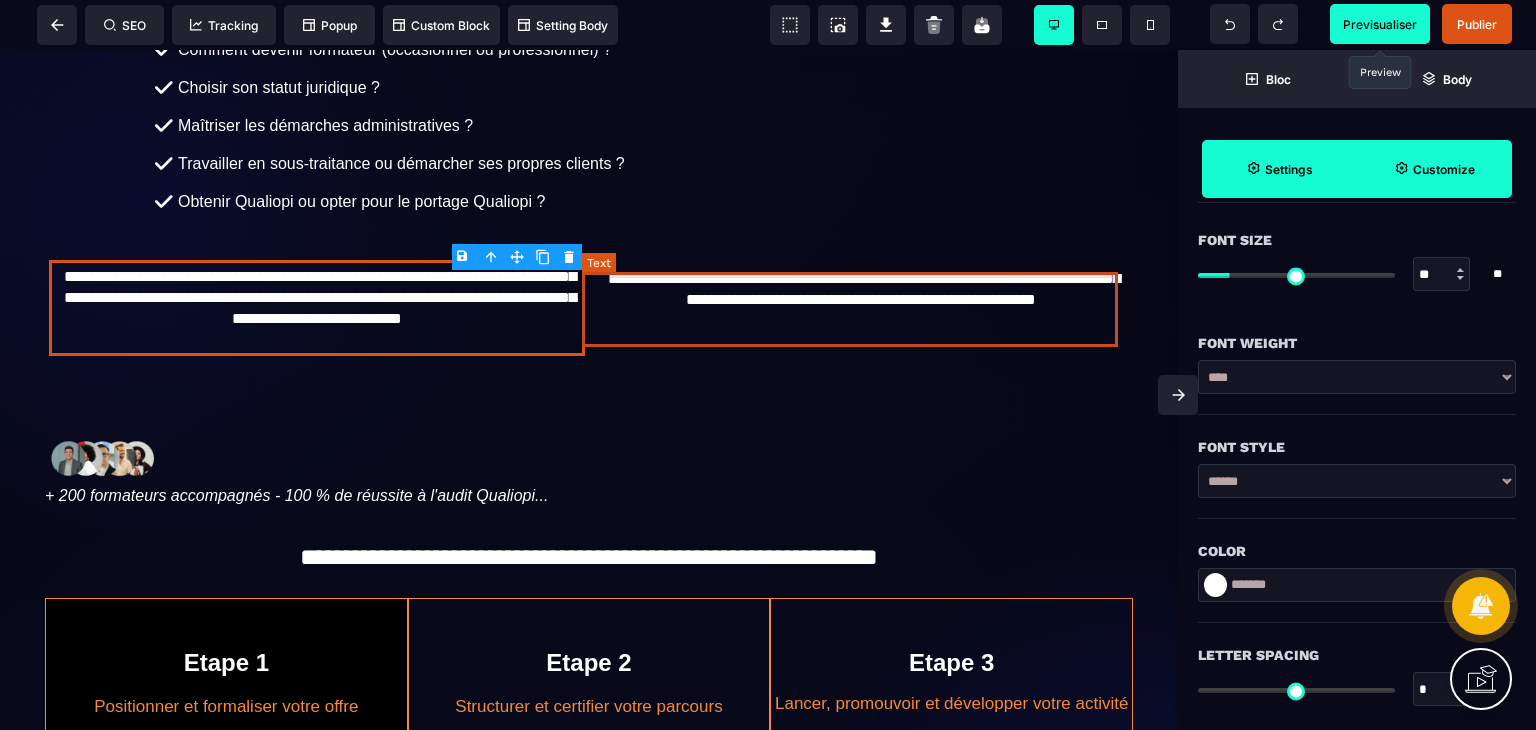 click on "**********" at bounding box center [861, 299] 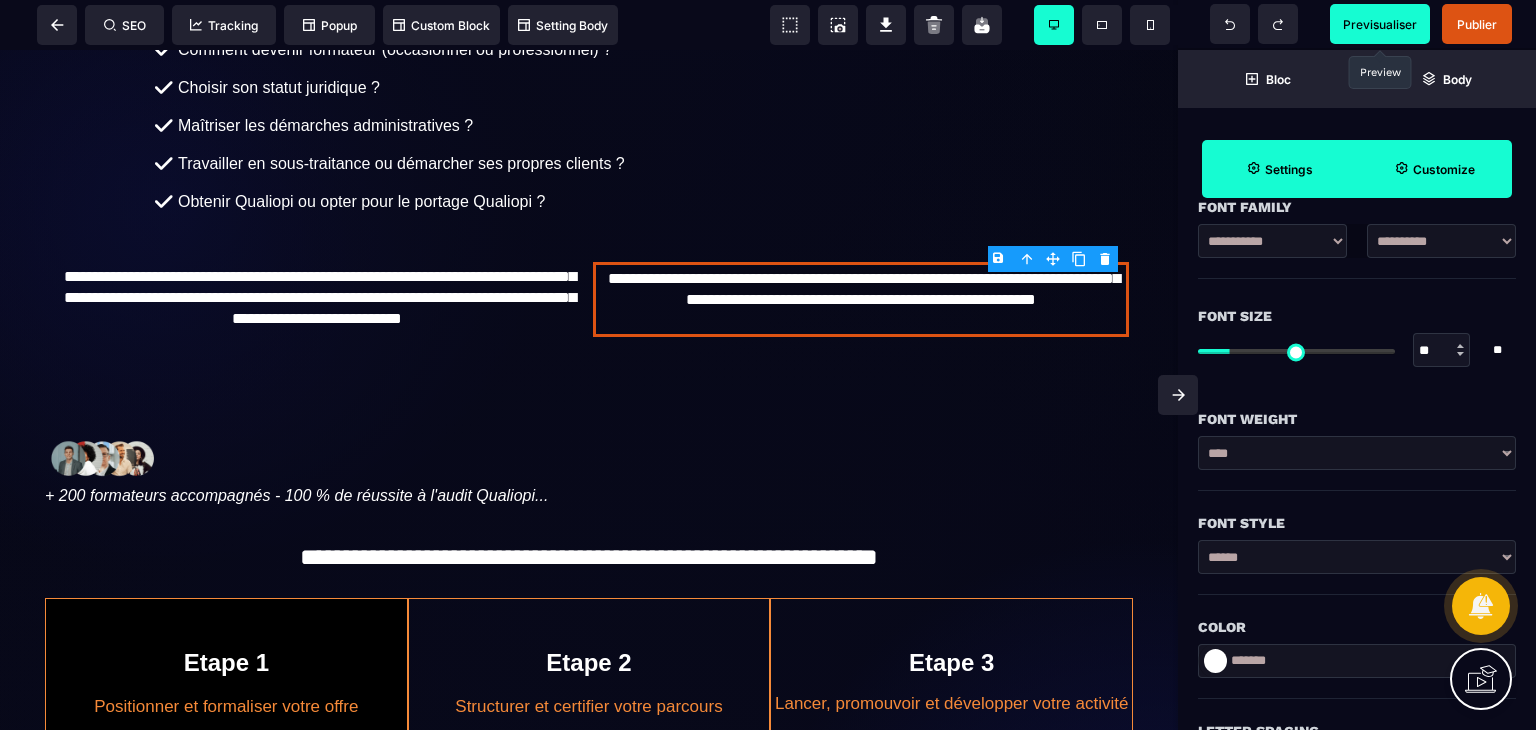 scroll, scrollTop: 256, scrollLeft: 0, axis: vertical 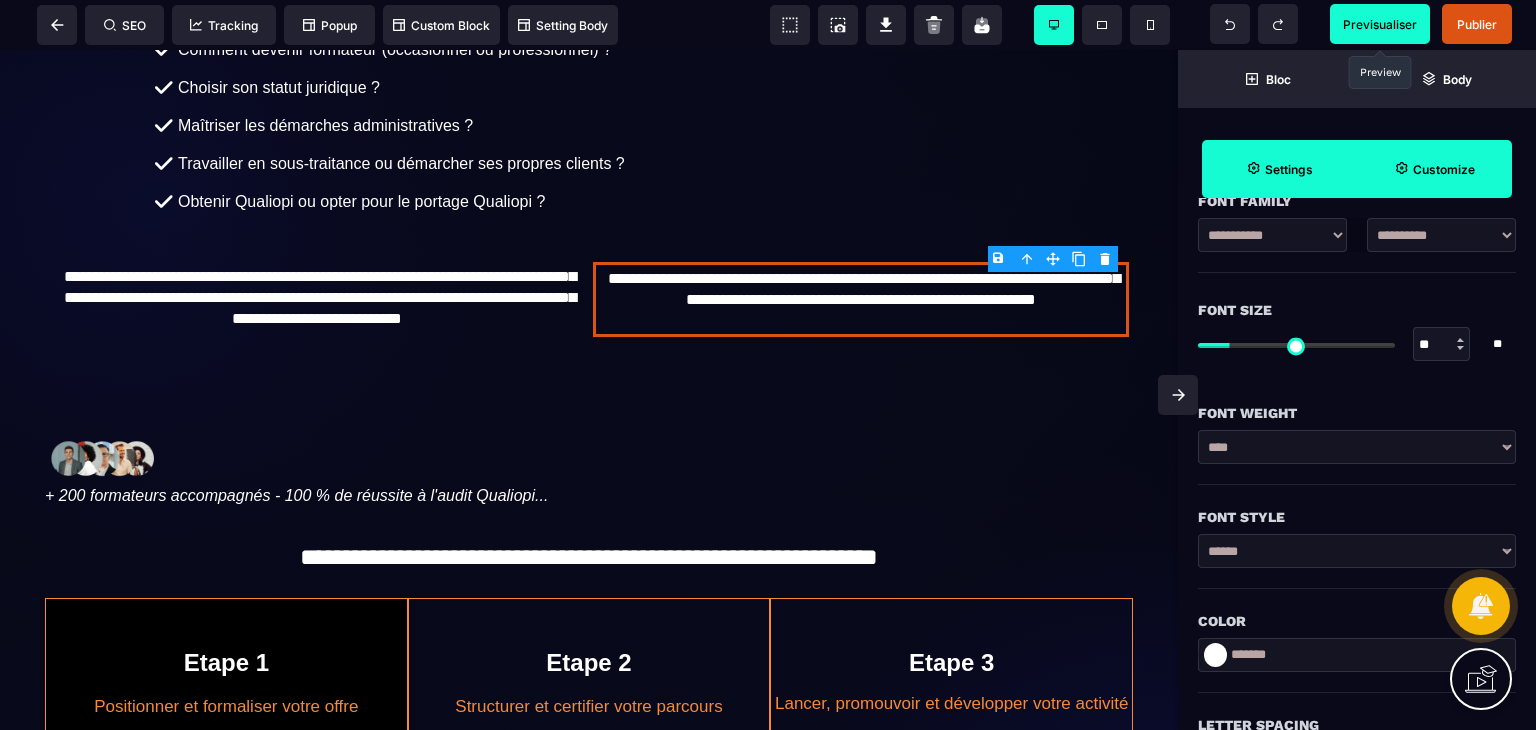 click on "**********" at bounding box center (1357, 447) 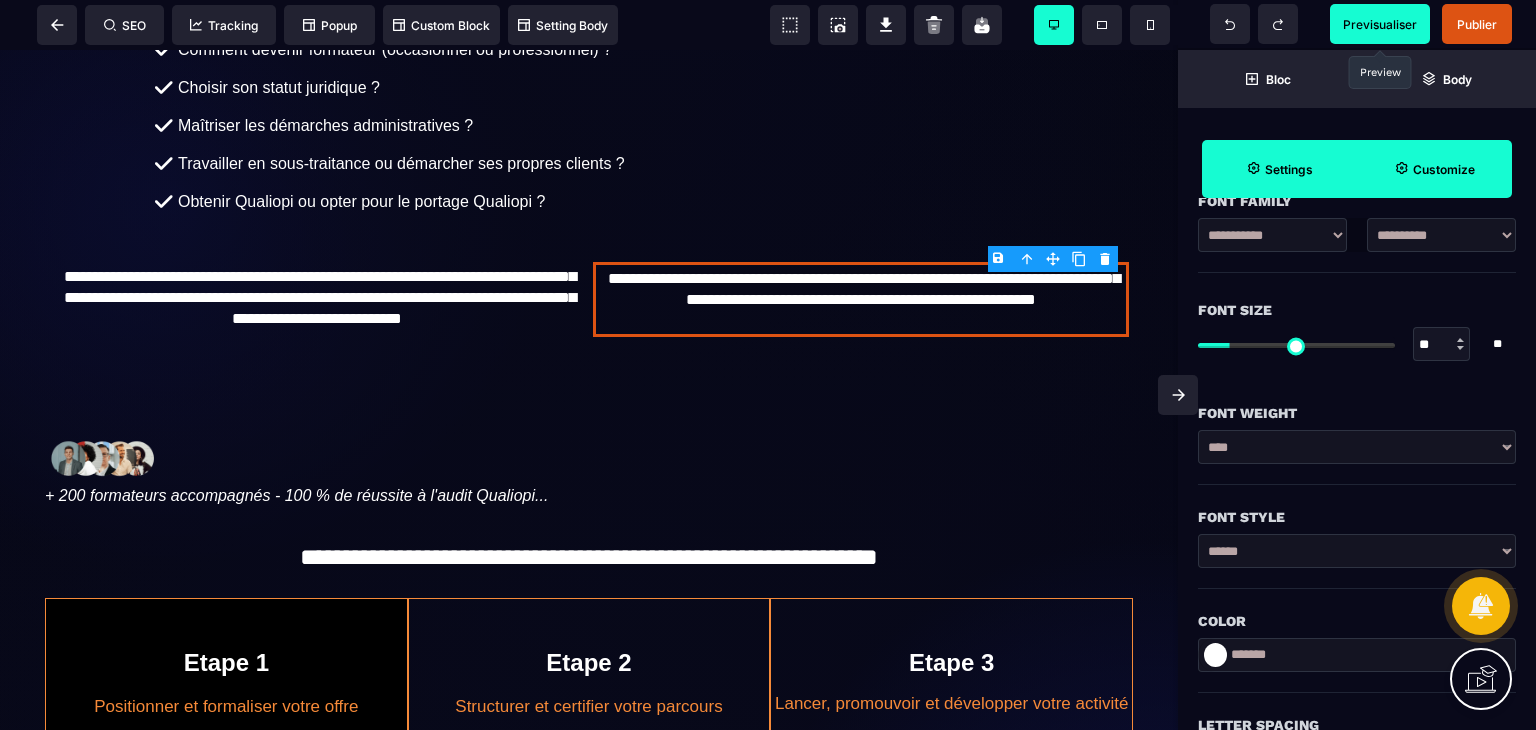click on "**********" at bounding box center [1357, 447] 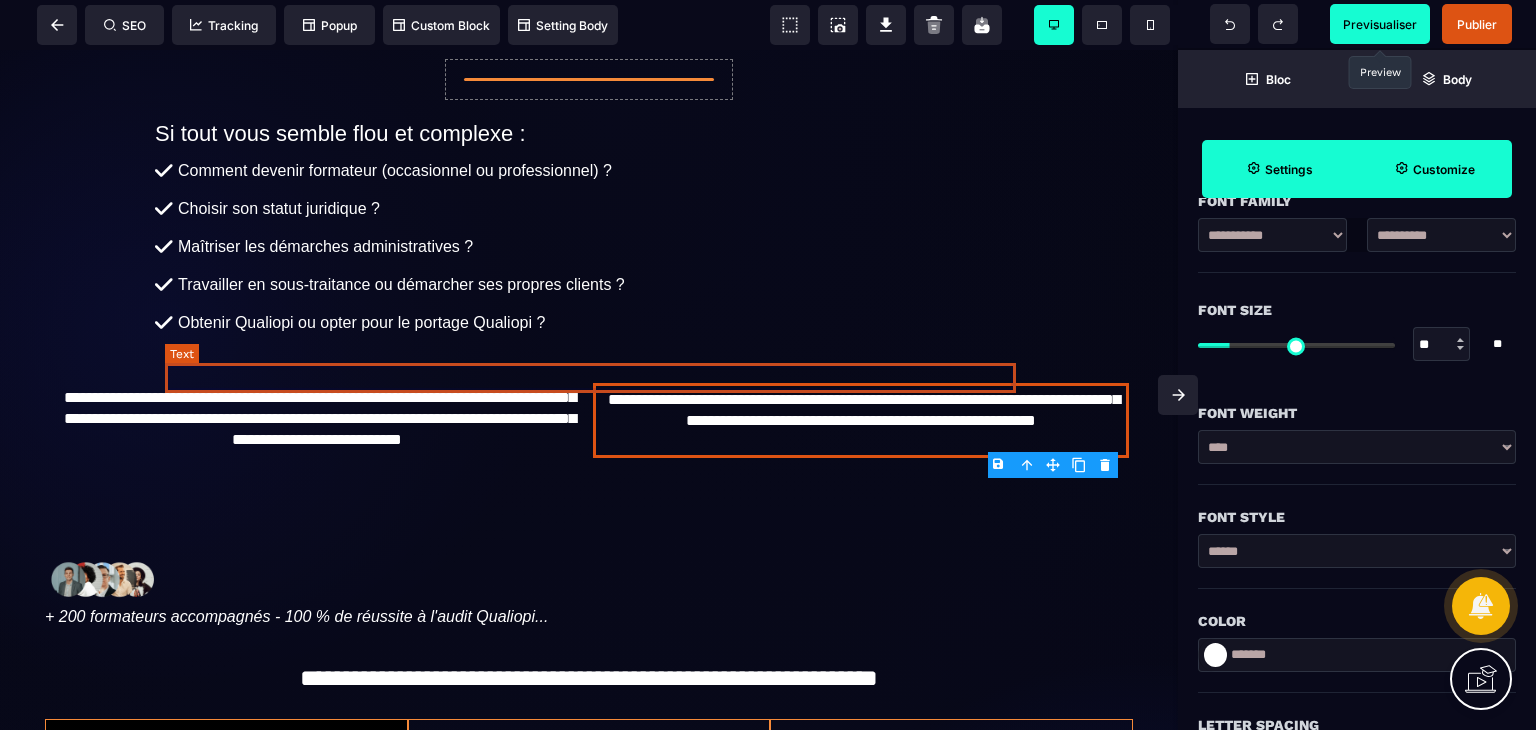 scroll, scrollTop: 352, scrollLeft: 0, axis: vertical 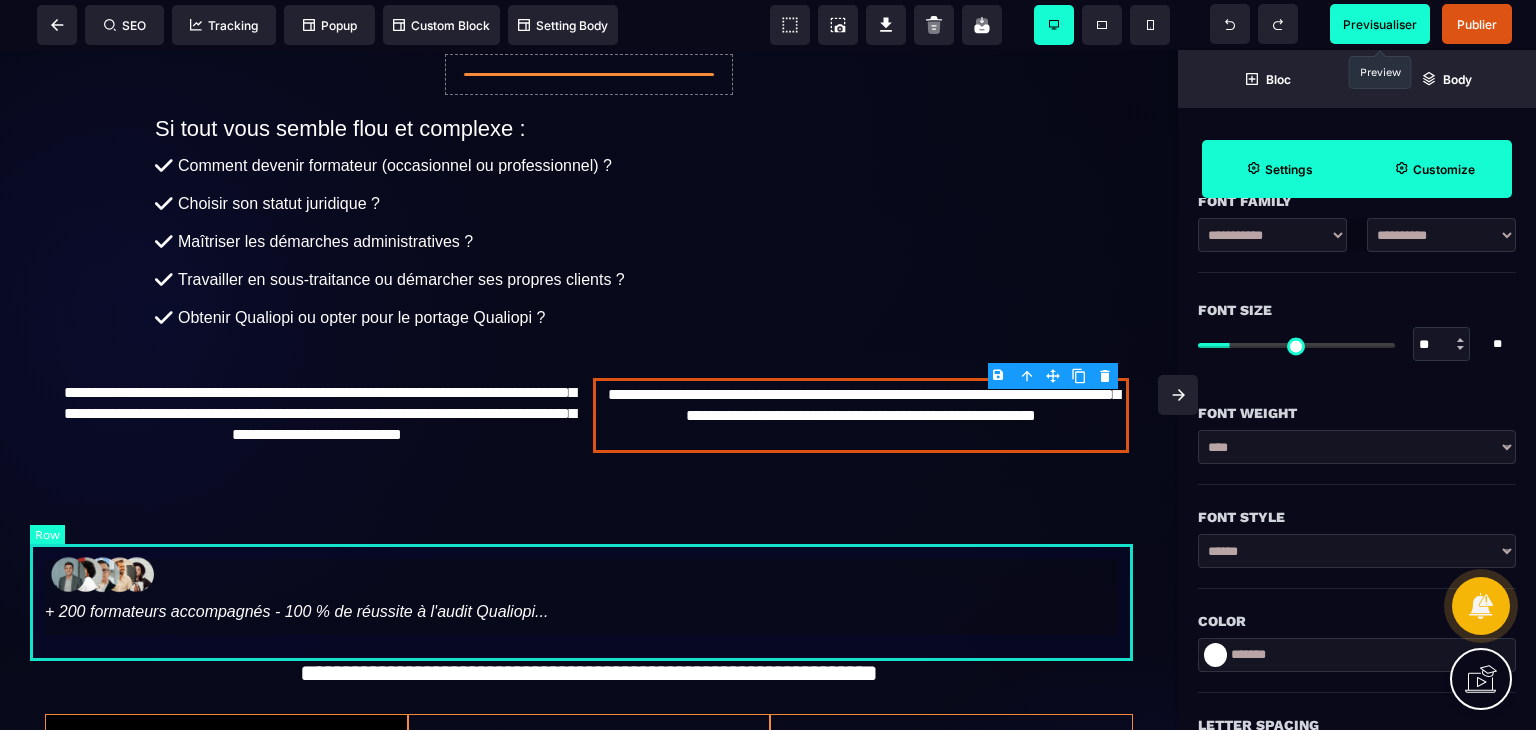 click on "+ 200 formateurs accompagnés - 100 % de réussite à l'audit Qualiopi..." at bounding box center (589, 591) 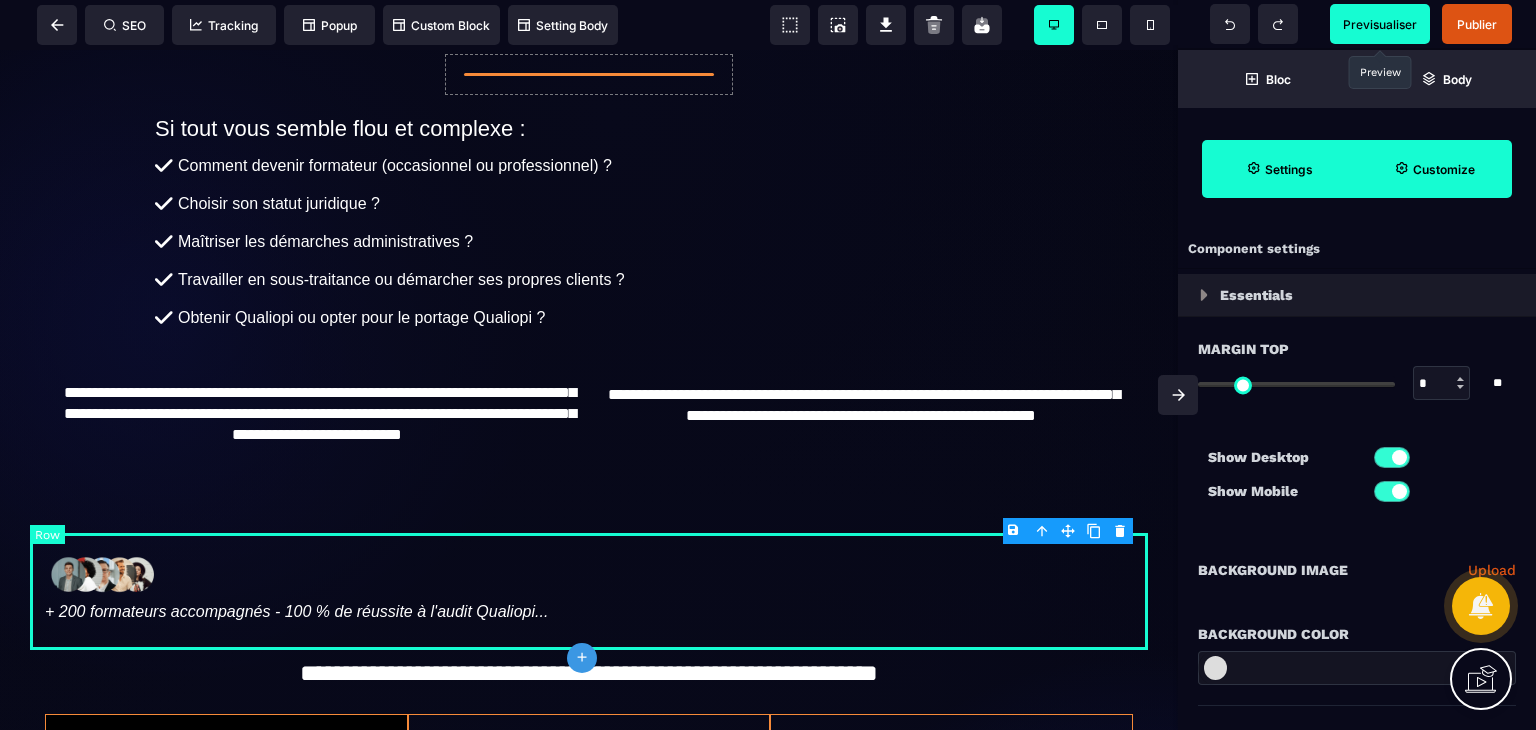 scroll, scrollTop: 0, scrollLeft: 0, axis: both 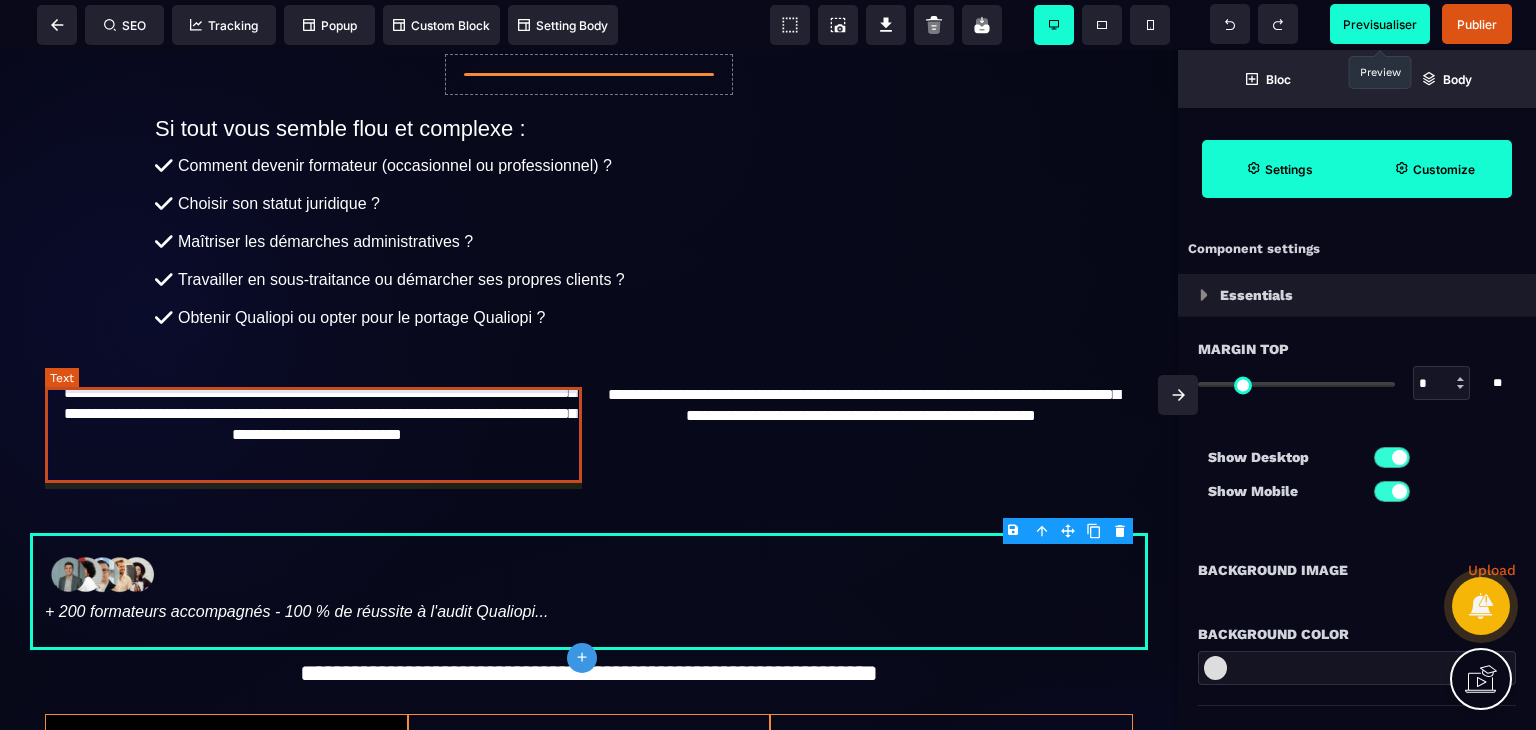 click on "**********" at bounding box center [317, 424] 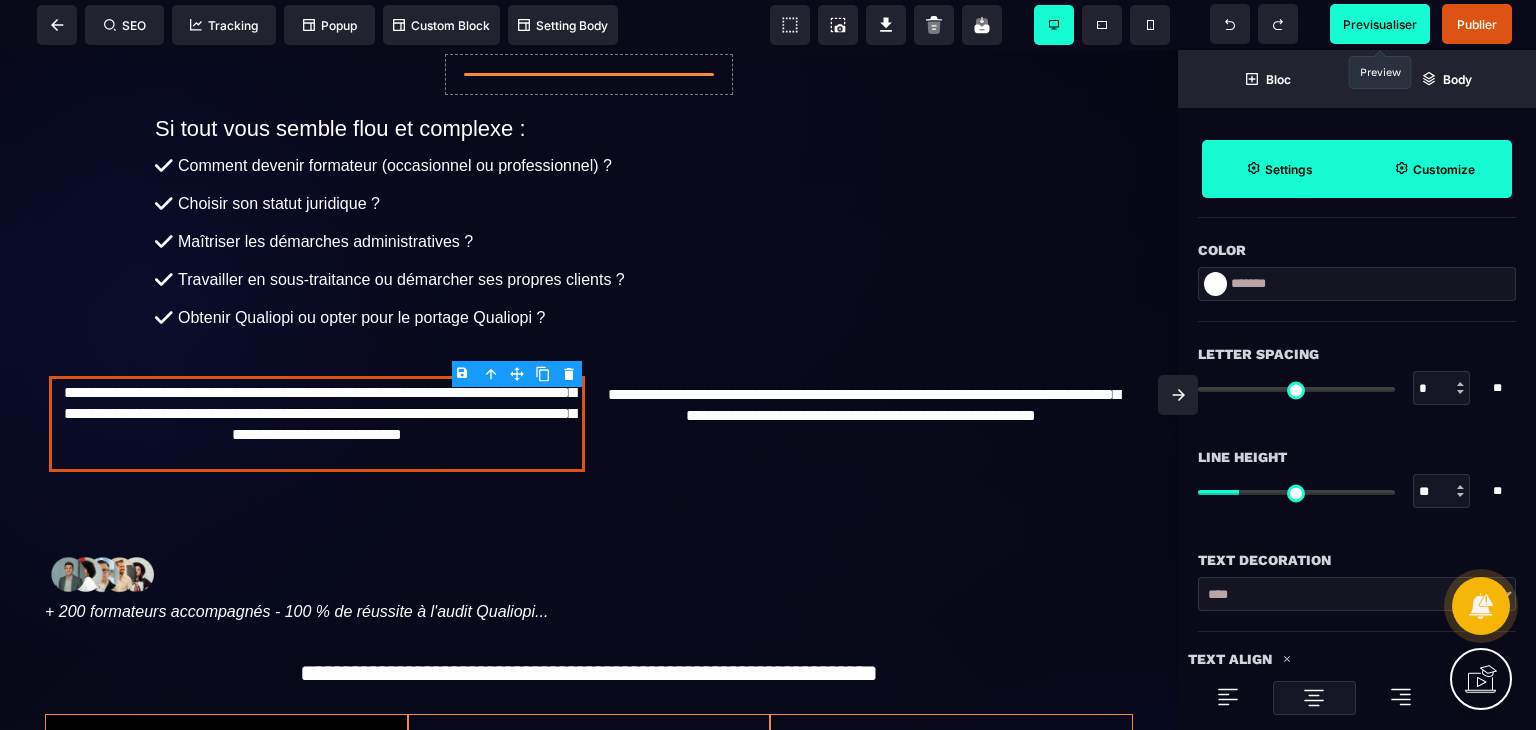 scroll, scrollTop: 643, scrollLeft: 0, axis: vertical 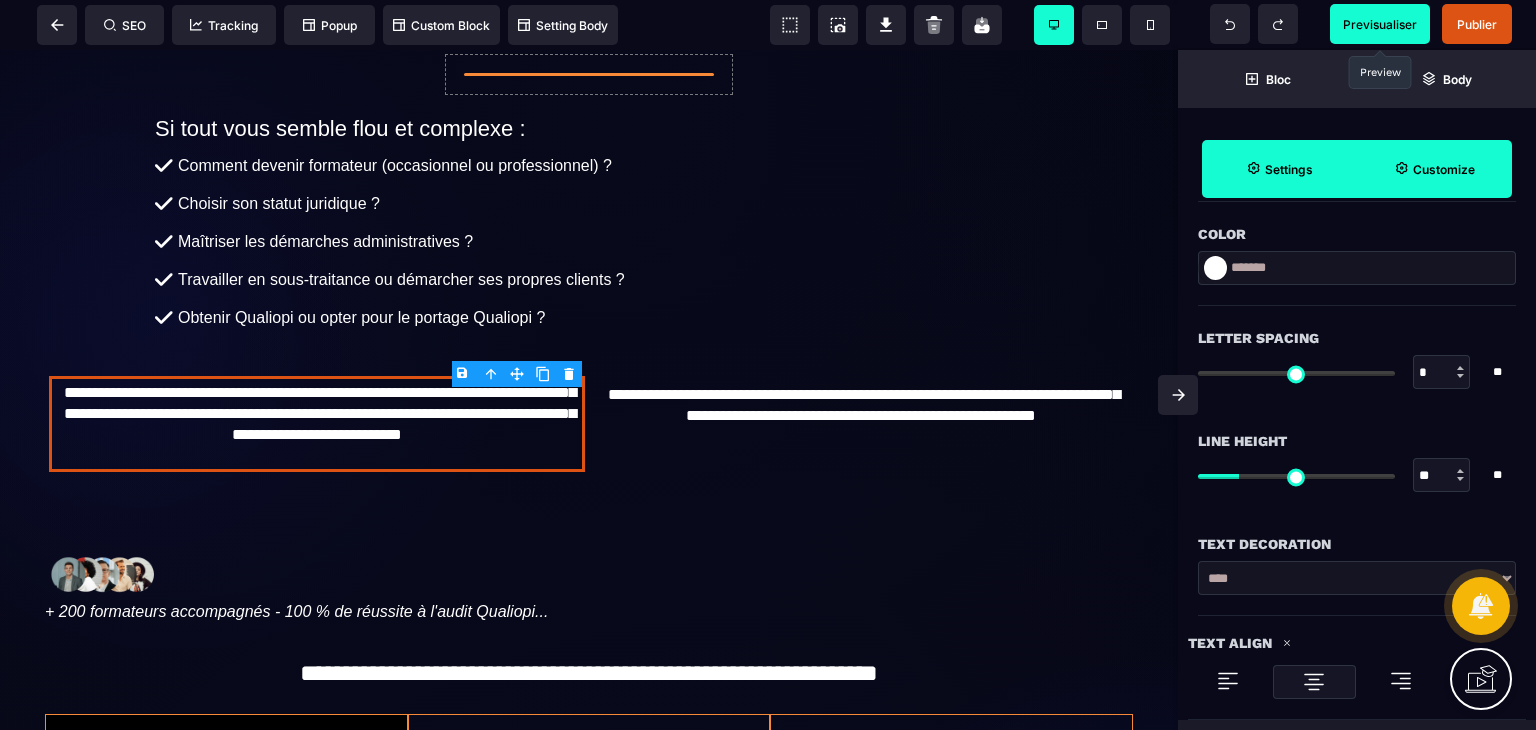 click at bounding box center (1461, 475) 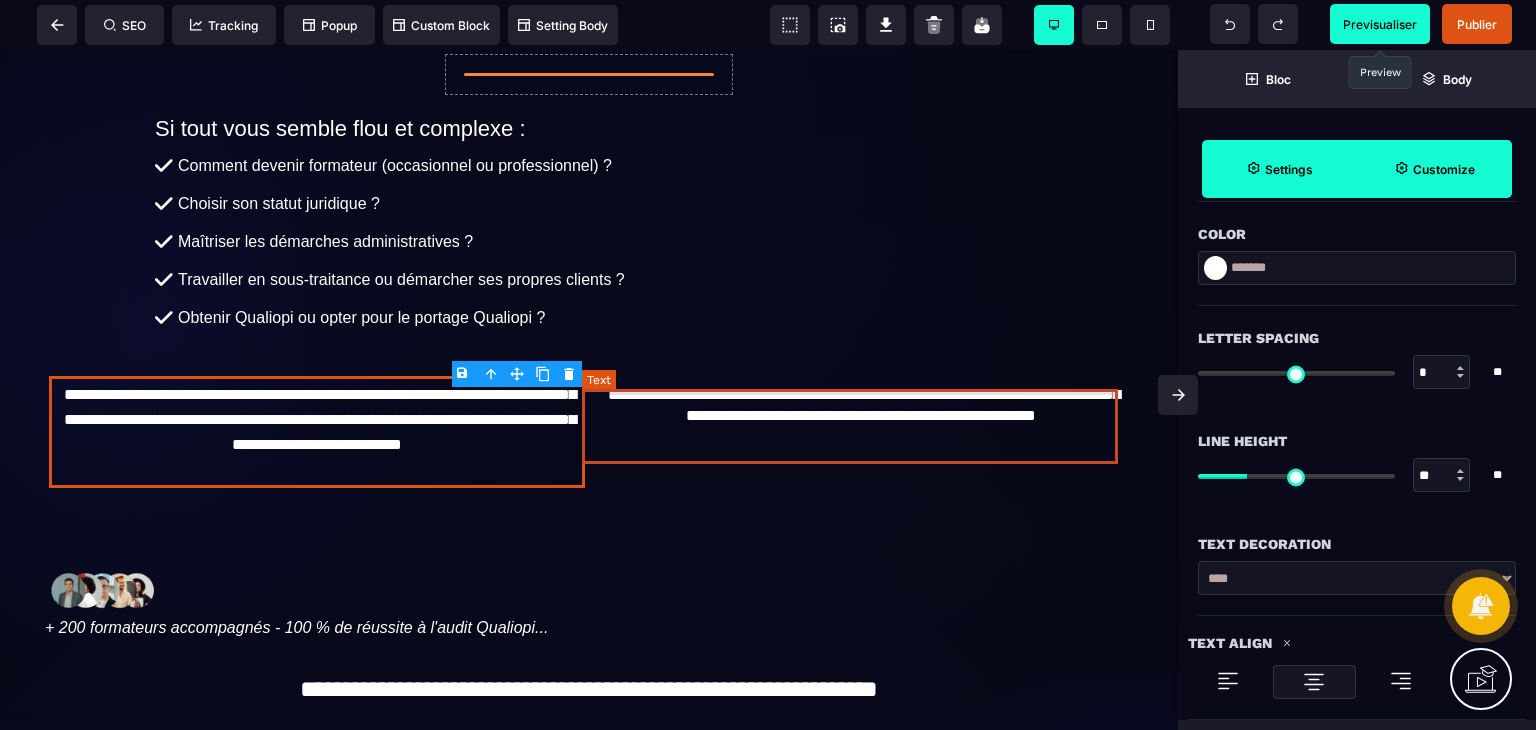 click on "**********" at bounding box center (861, 415) 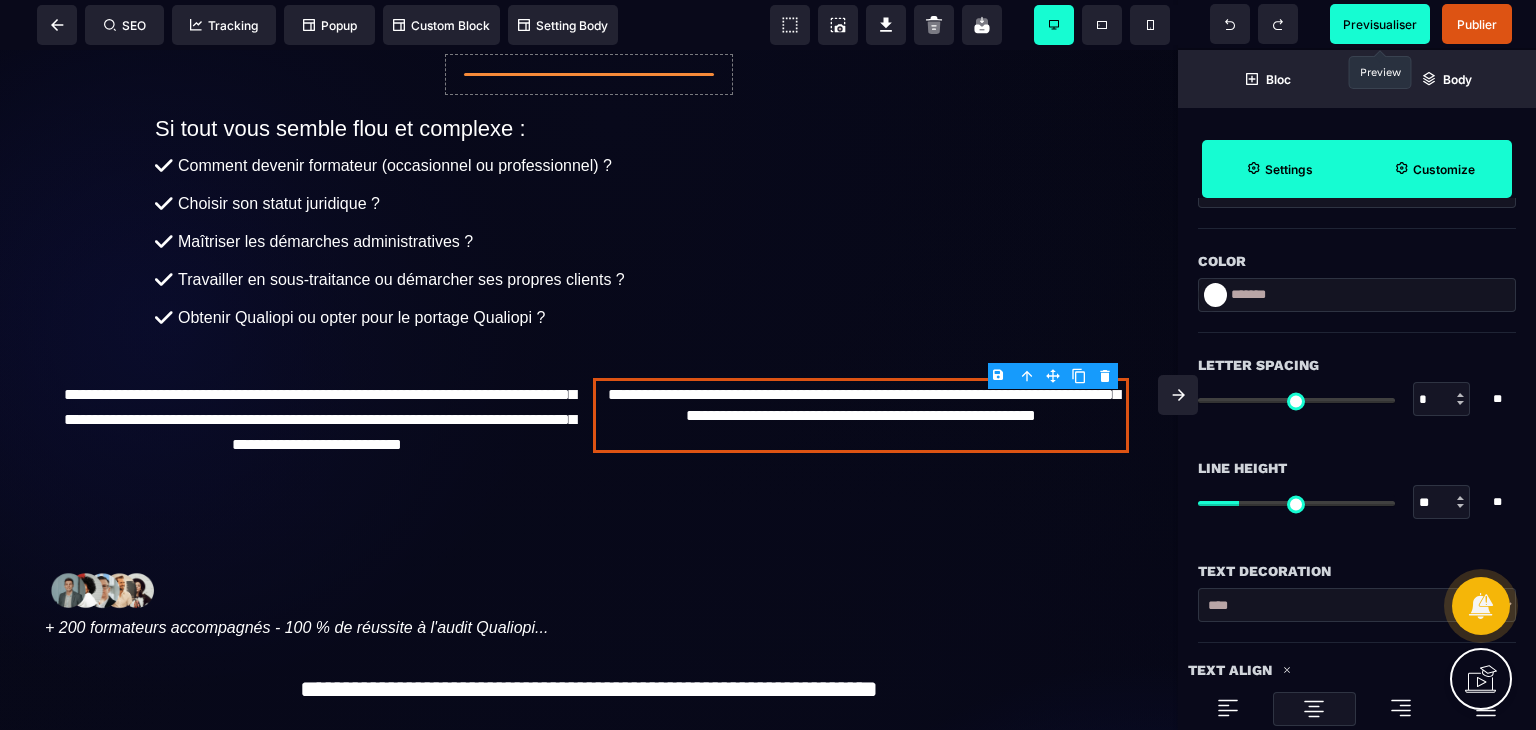 scroll, scrollTop: 635, scrollLeft: 0, axis: vertical 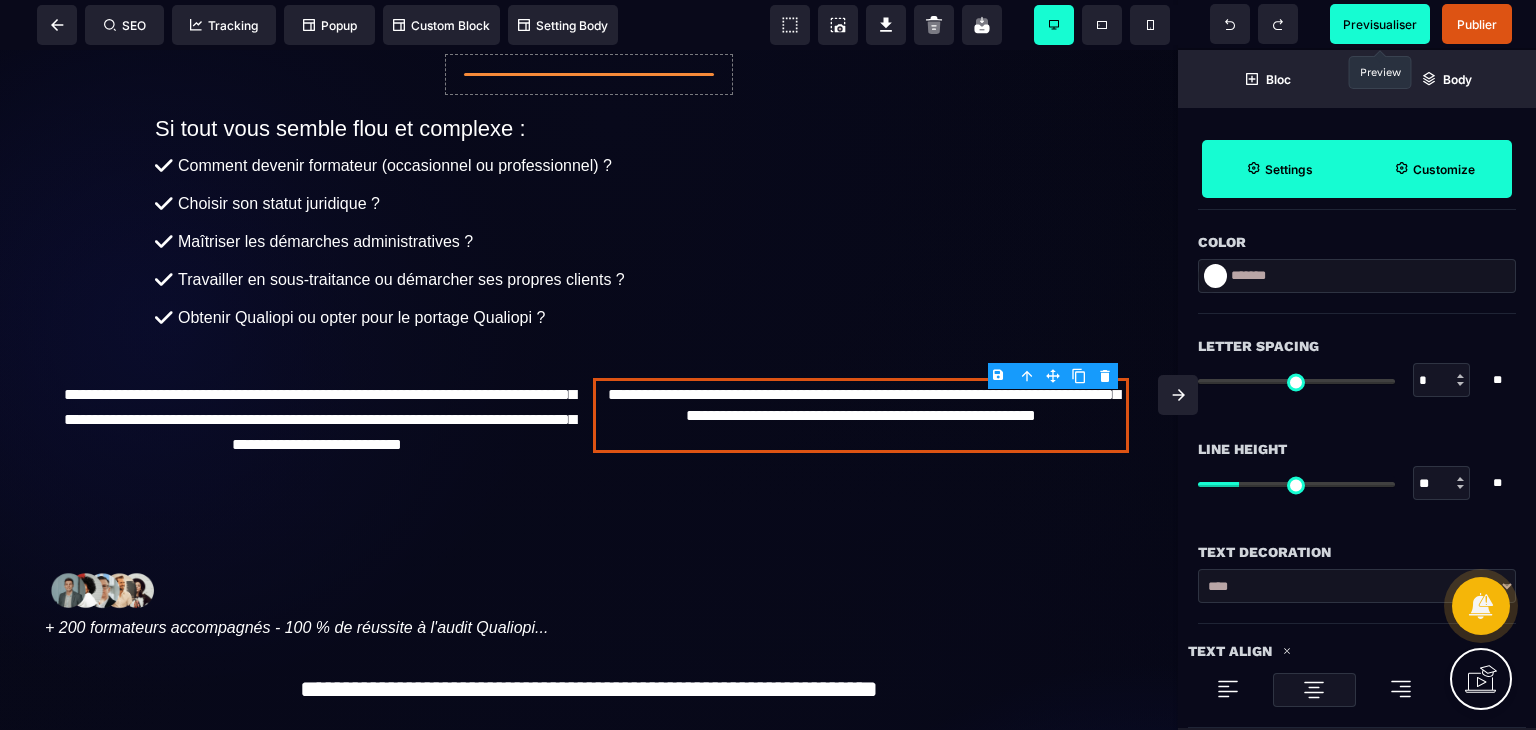 click on "**" at bounding box center [1442, 484] 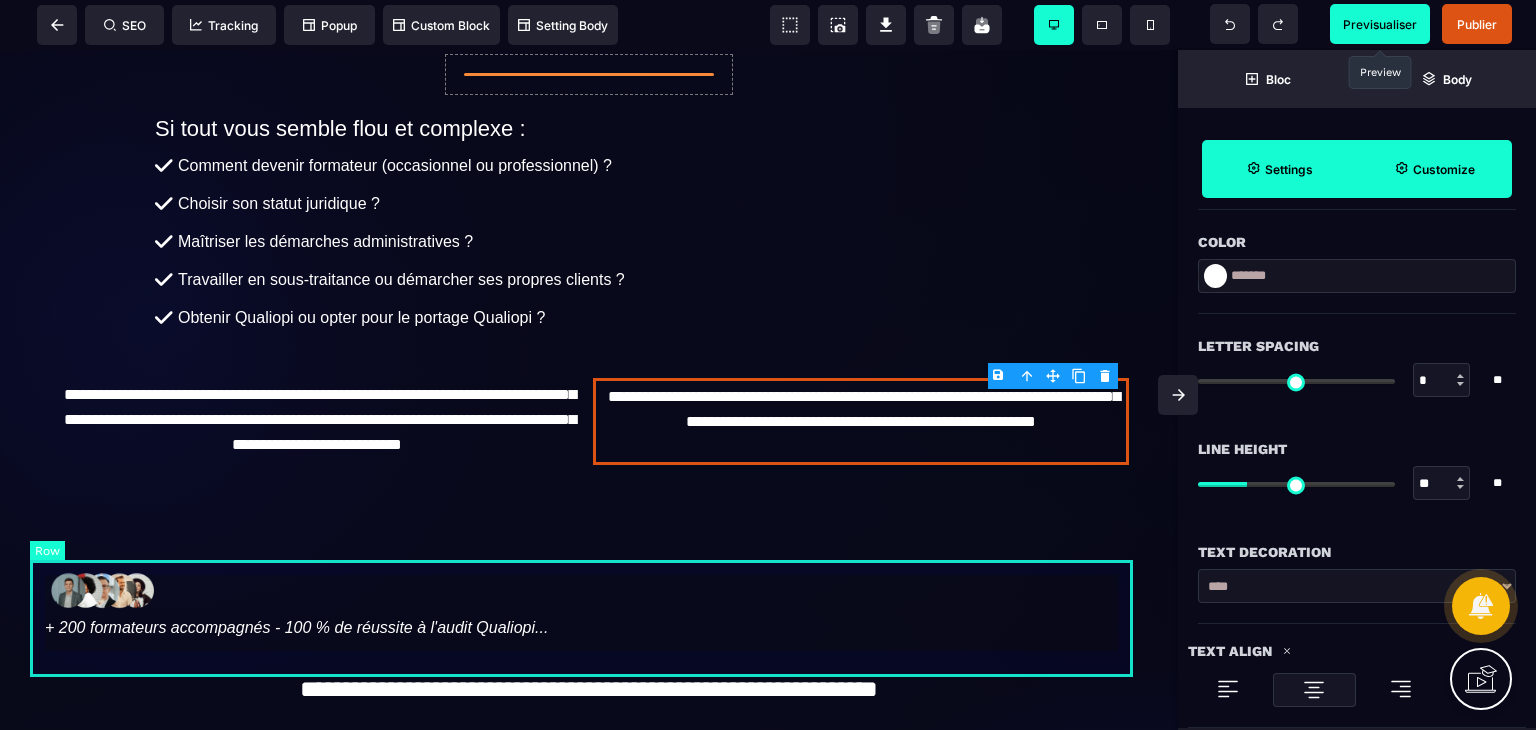 click on "+ 200 formateurs accompagnés - 100 % de réussite à l'audit Qualiopi..." at bounding box center [589, 607] 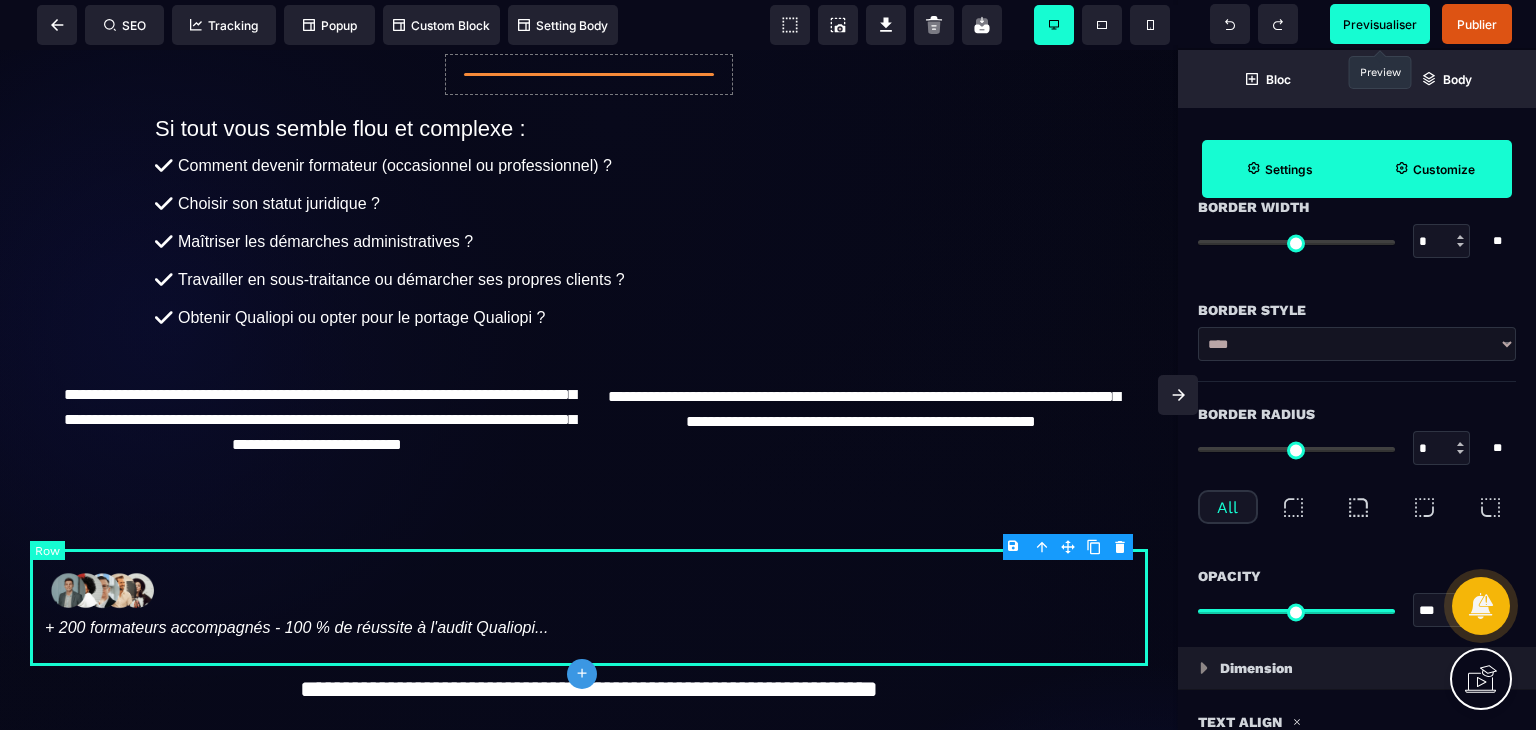 scroll, scrollTop: 0, scrollLeft: 0, axis: both 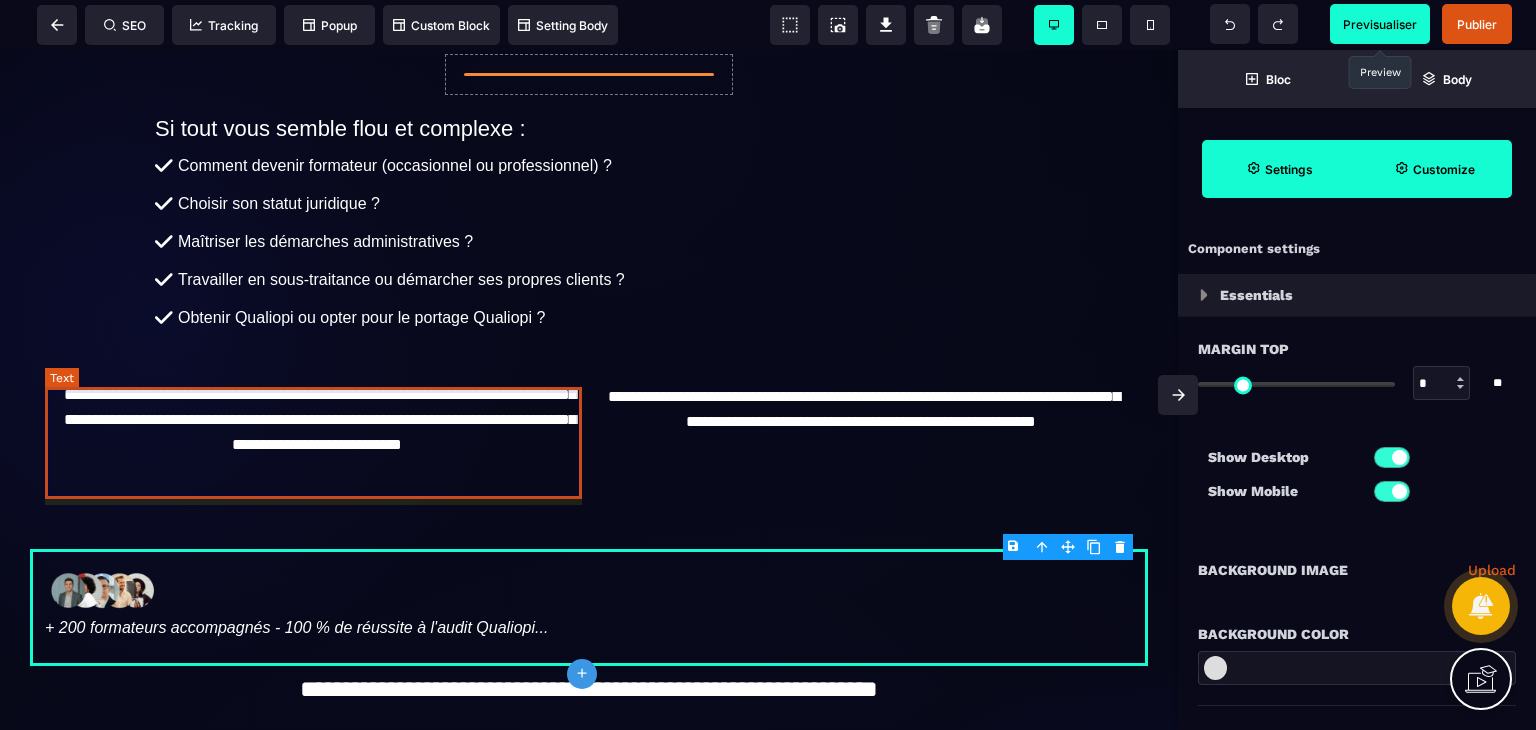 click on "**********" at bounding box center [317, 432] 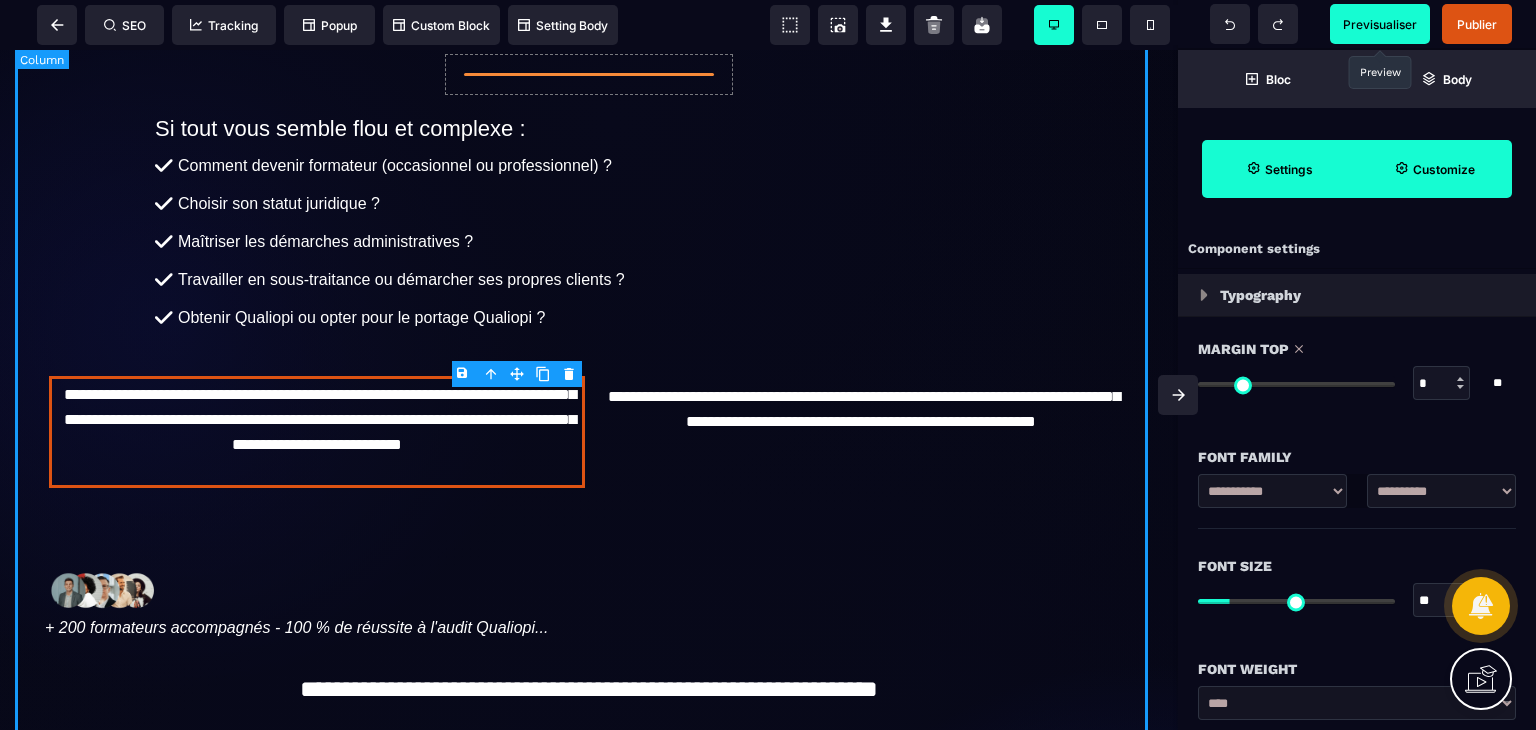 click on "**********" at bounding box center (589, 744) 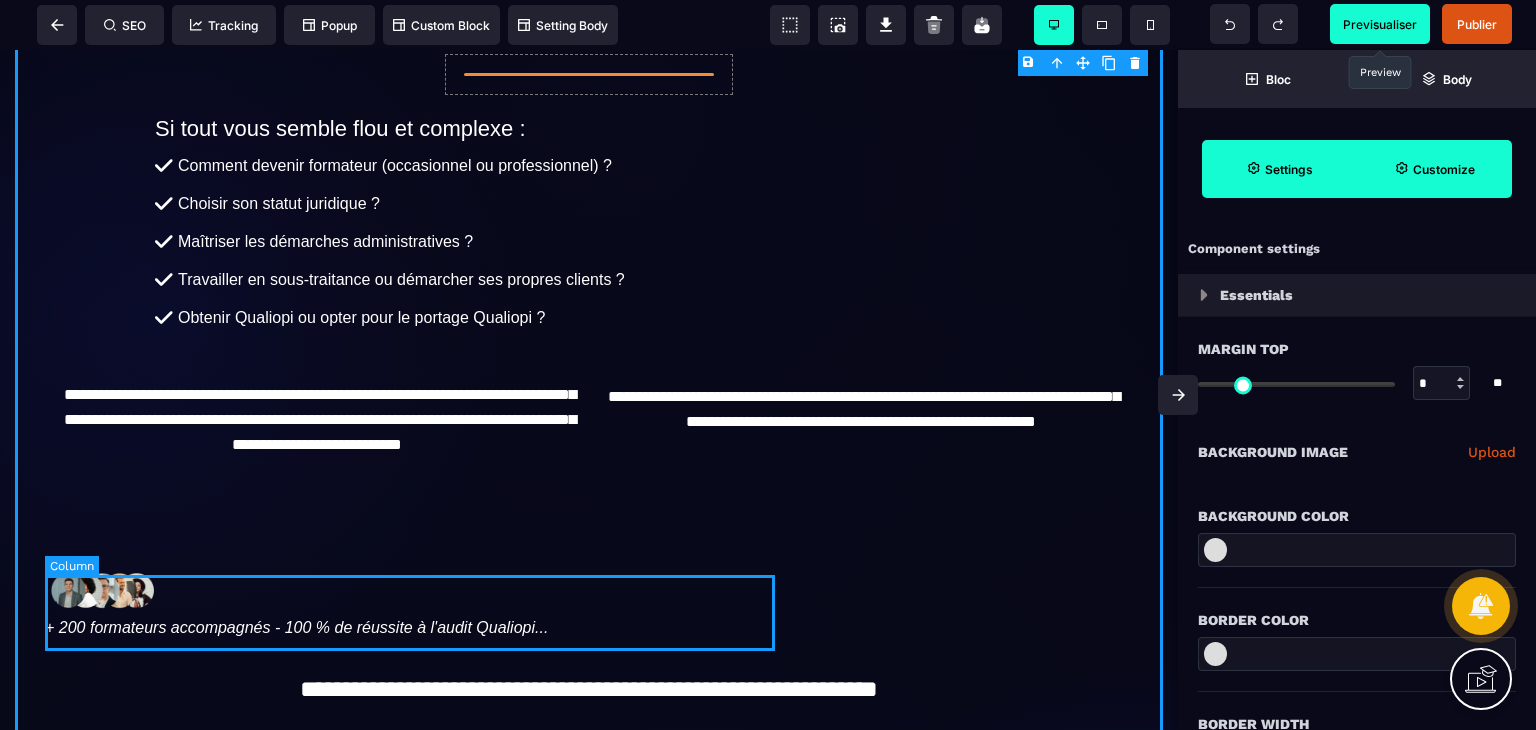 click on "+ 200 formateurs accompagnés - 100 % de réussite à l'audit Qualiopi..." at bounding box center [415, 602] 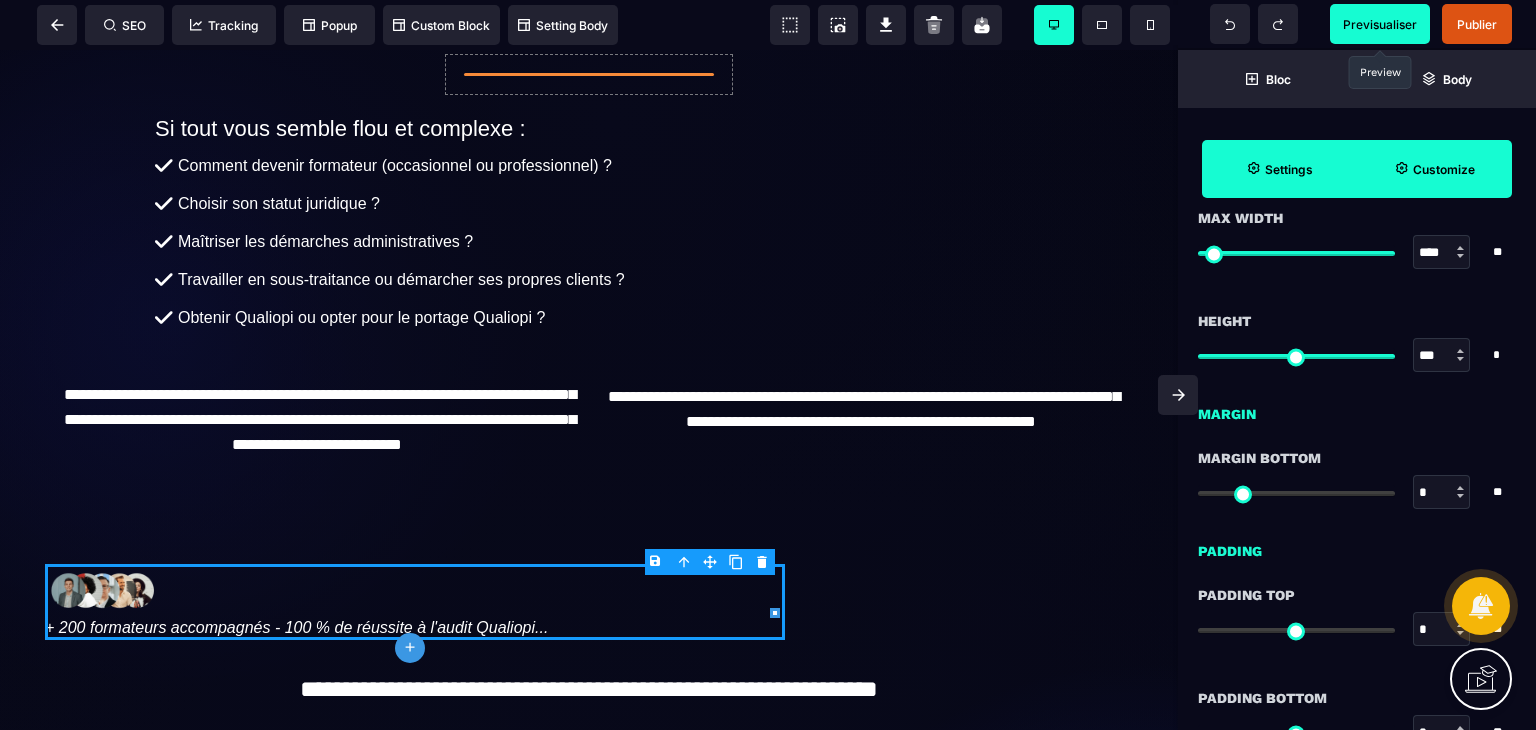 scroll, scrollTop: 1274, scrollLeft: 0, axis: vertical 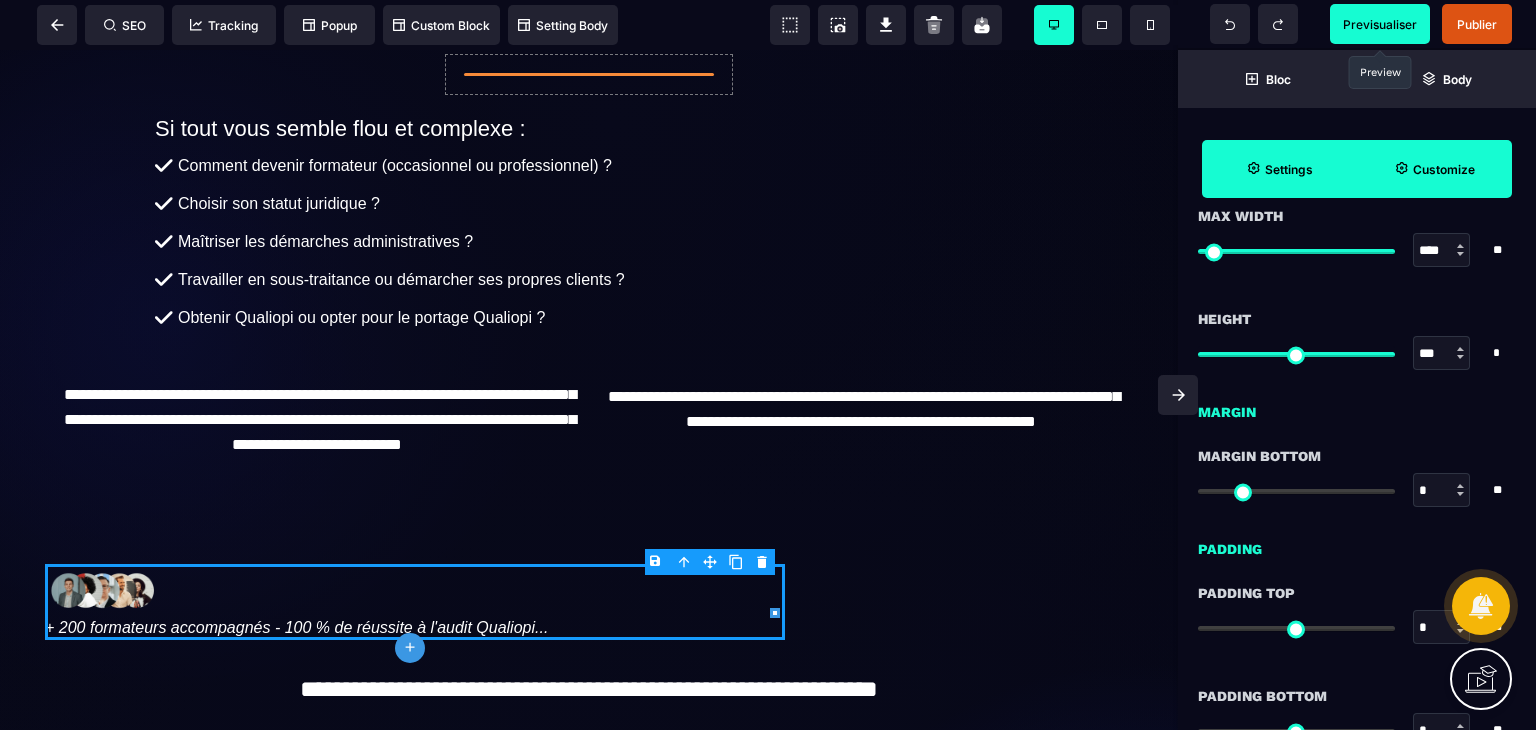 click on "*
*
**" at bounding box center (1357, 490) 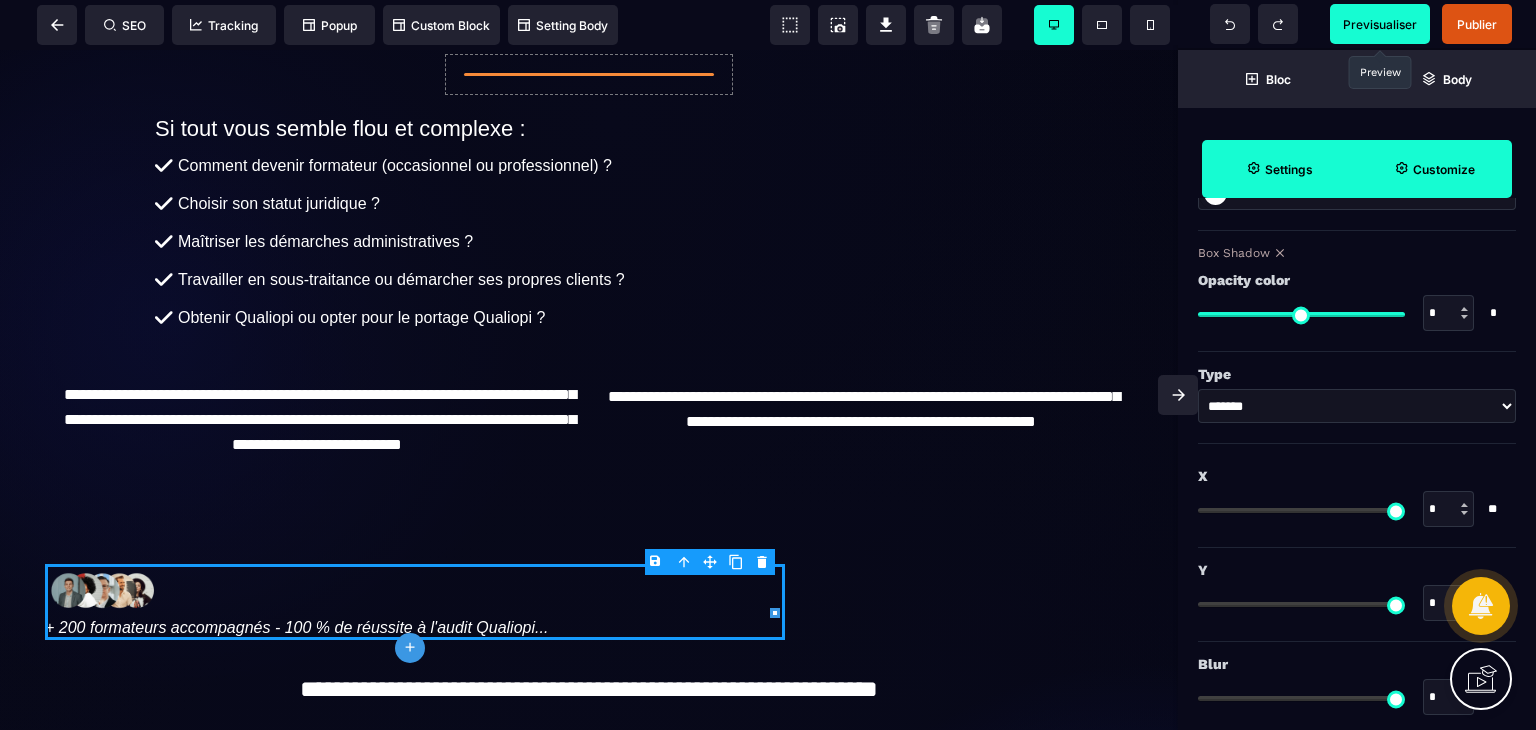scroll, scrollTop: 2292, scrollLeft: 0, axis: vertical 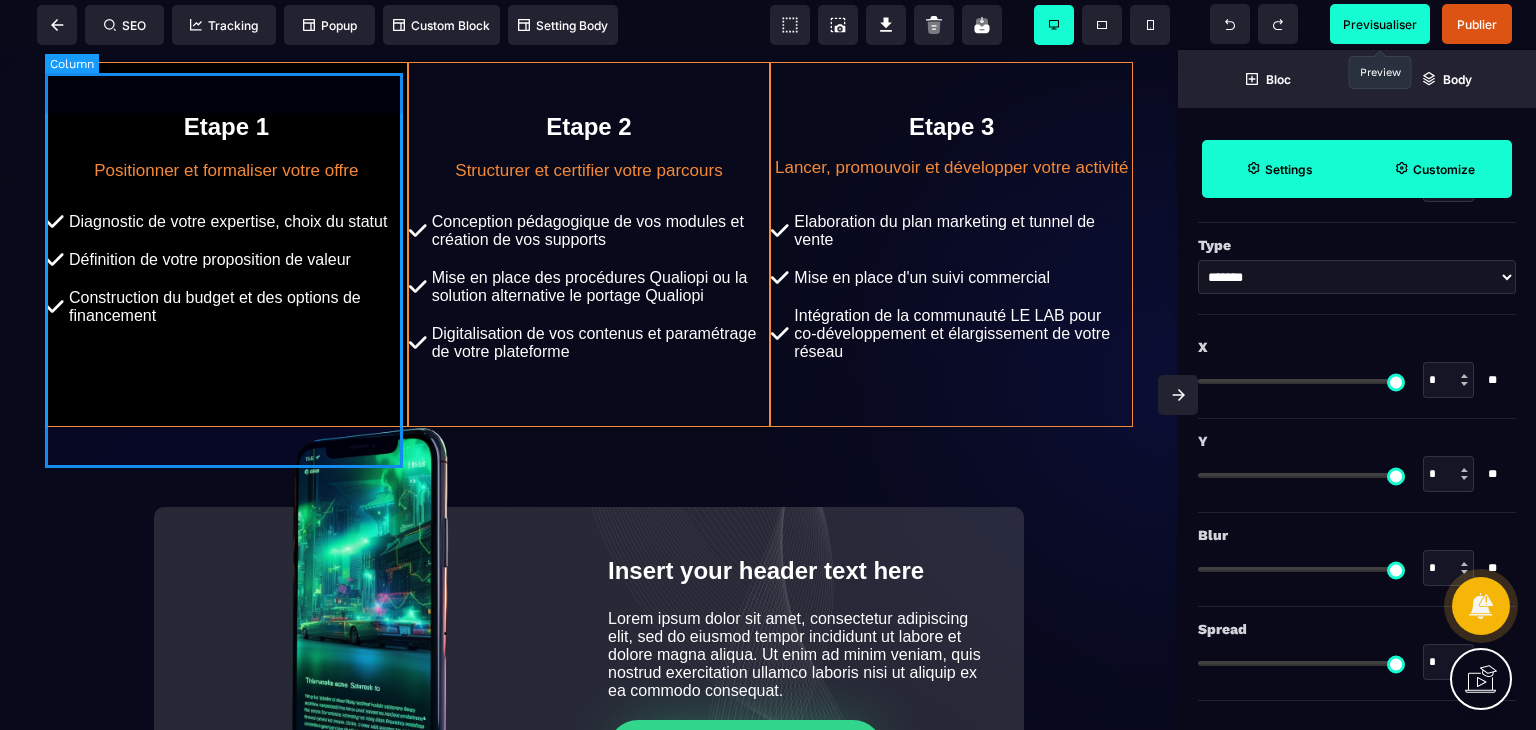 click on "Etape 1 Positionner et formaliser votre offre Diagnostic de votre expertise, choix du statut  Définition de votre proposition de valeur Construction du budget et des options de financement" at bounding box center [226, 244] 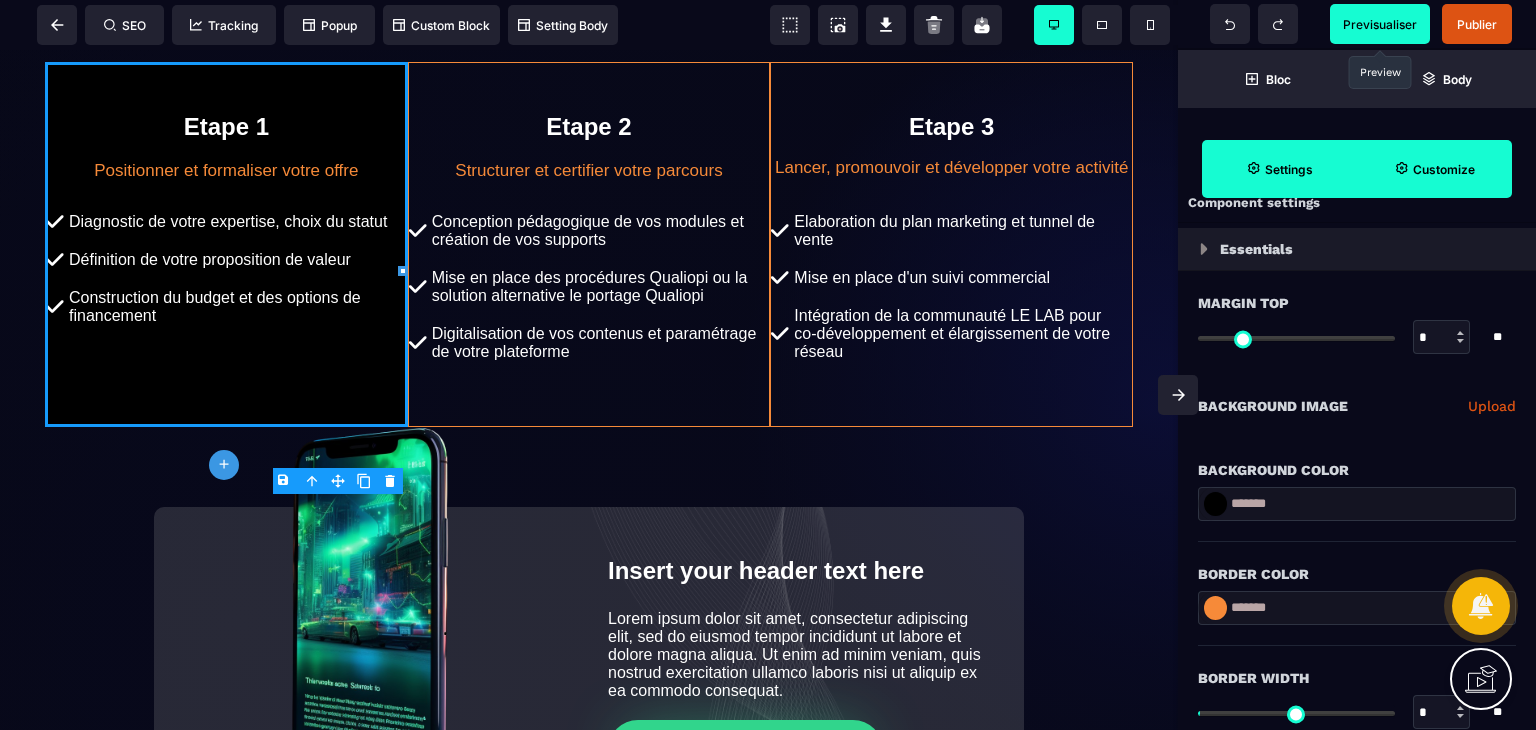 scroll, scrollTop: 0, scrollLeft: 0, axis: both 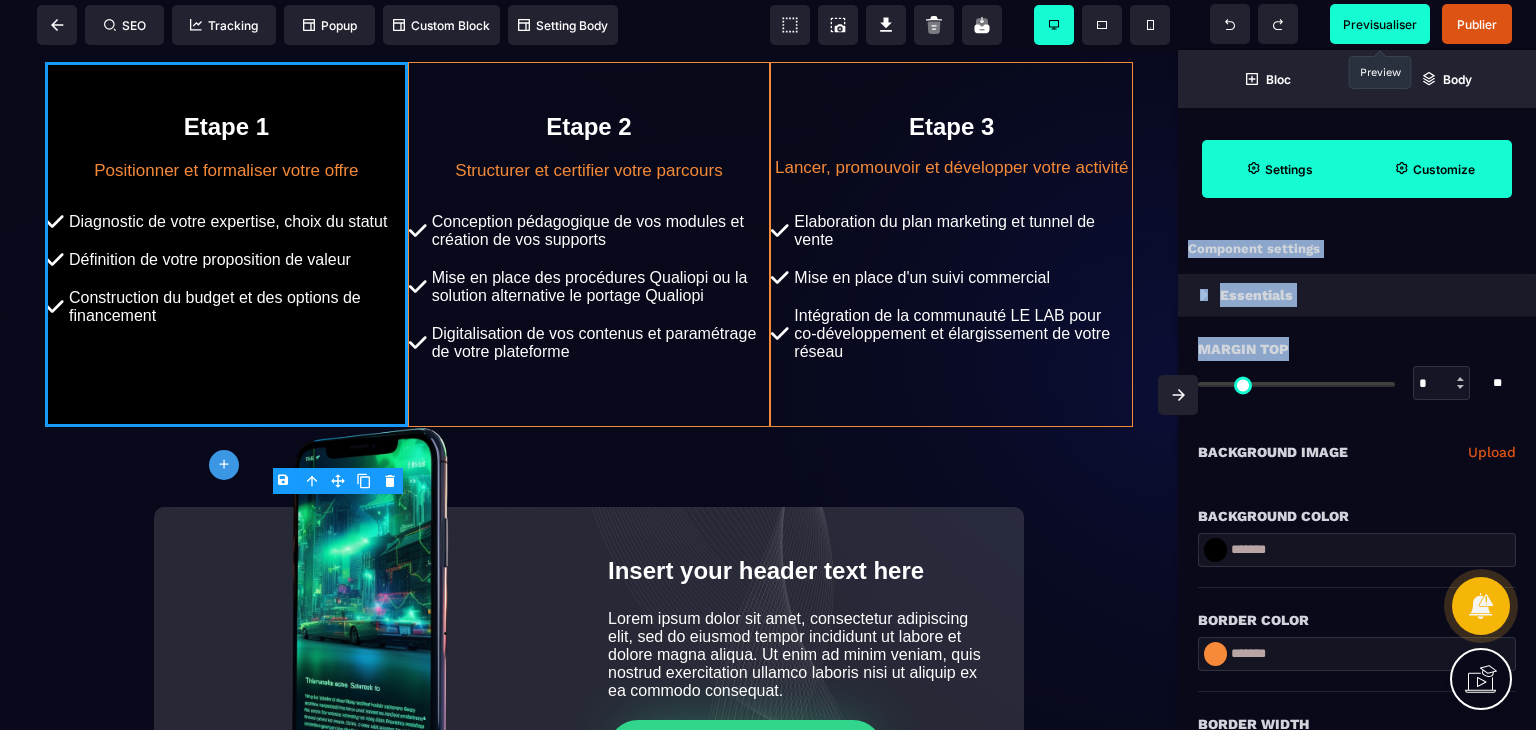 drag, startPoint x: 1206, startPoint y: 385, endPoint x: 1263, endPoint y: 385, distance: 57 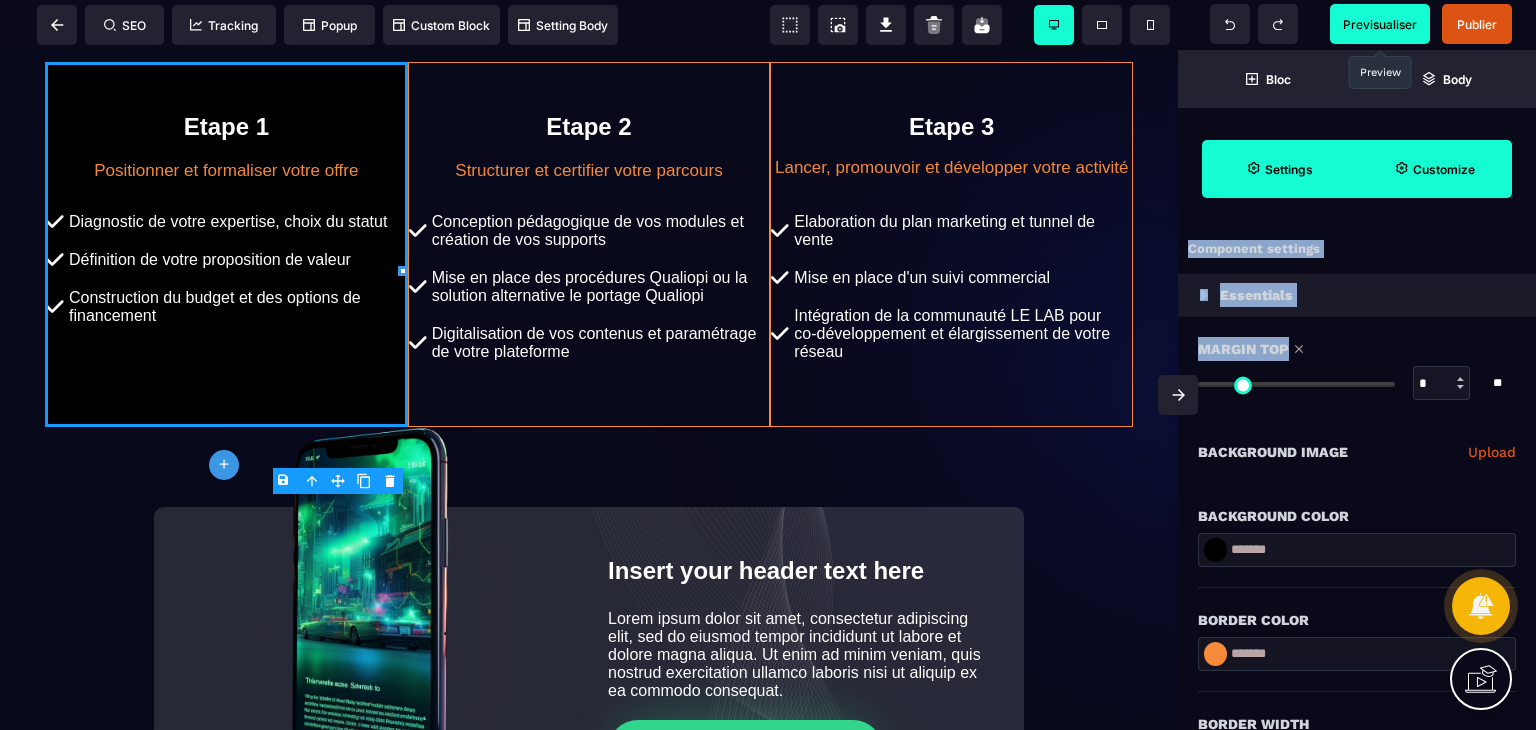 drag, startPoint x: 1216, startPoint y: 381, endPoint x: 1181, endPoint y: 384, distance: 35.128338 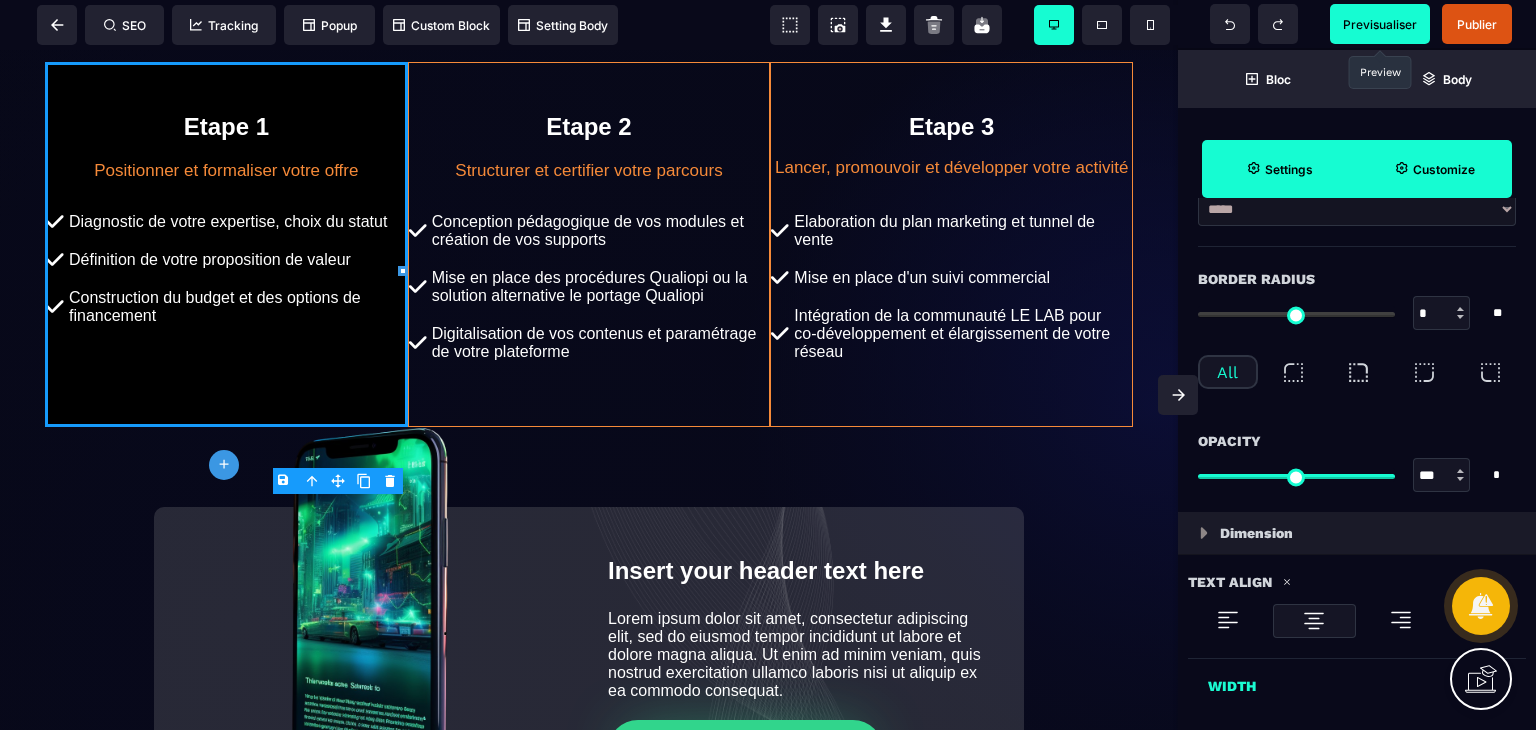 scroll, scrollTop: 651, scrollLeft: 0, axis: vertical 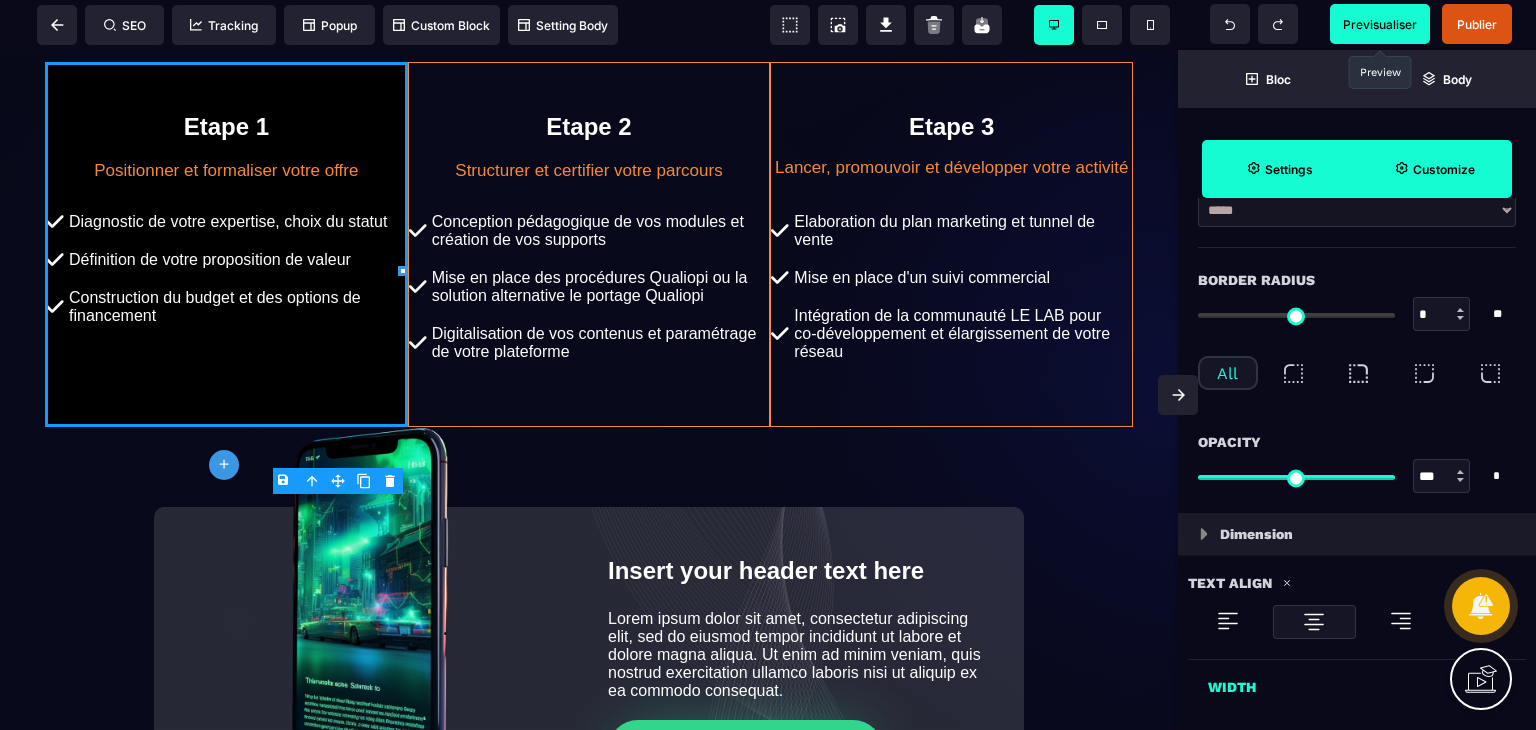 click at bounding box center [1293, 373] 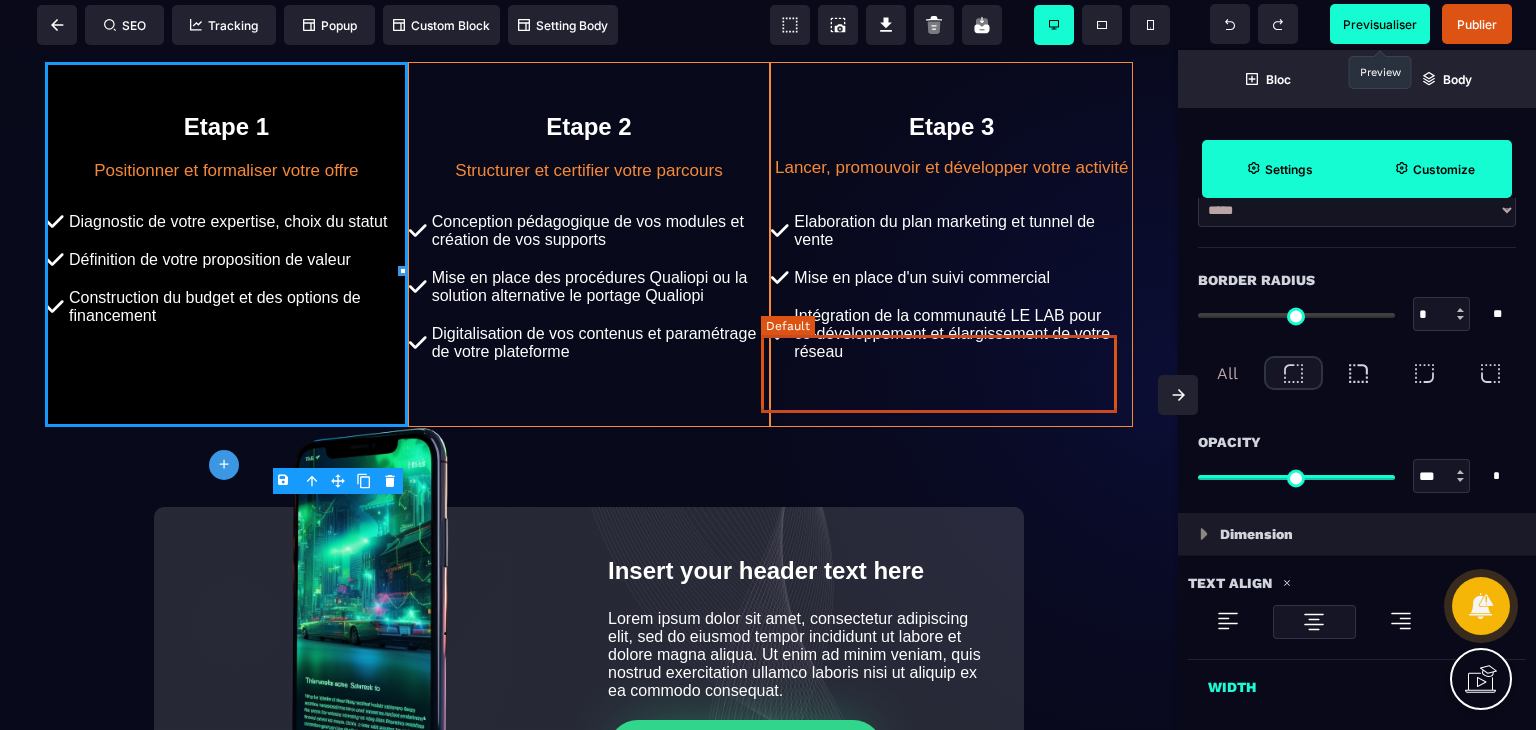 click on "Mise en place d'un suivi commercial" at bounding box center [951, 278] 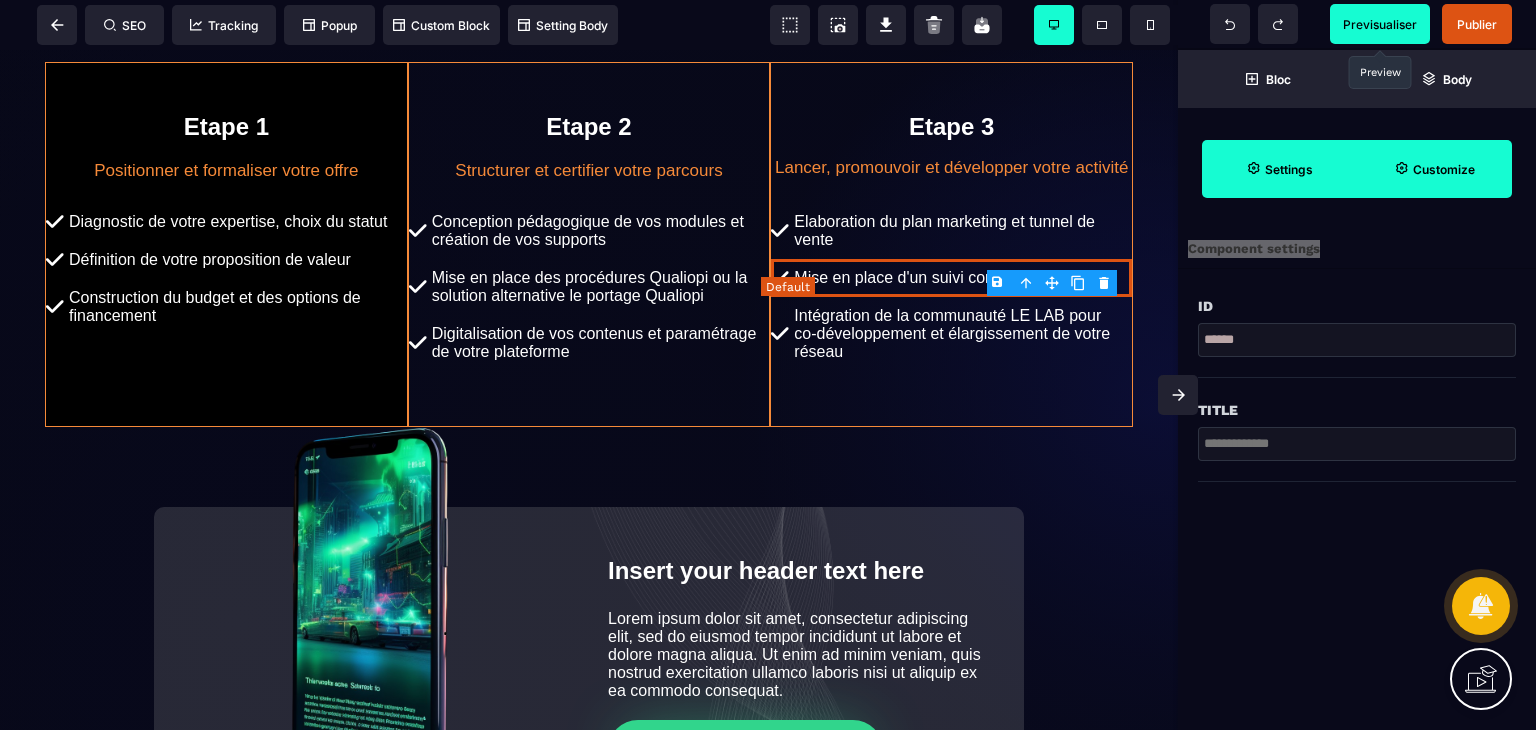 scroll, scrollTop: 0, scrollLeft: 0, axis: both 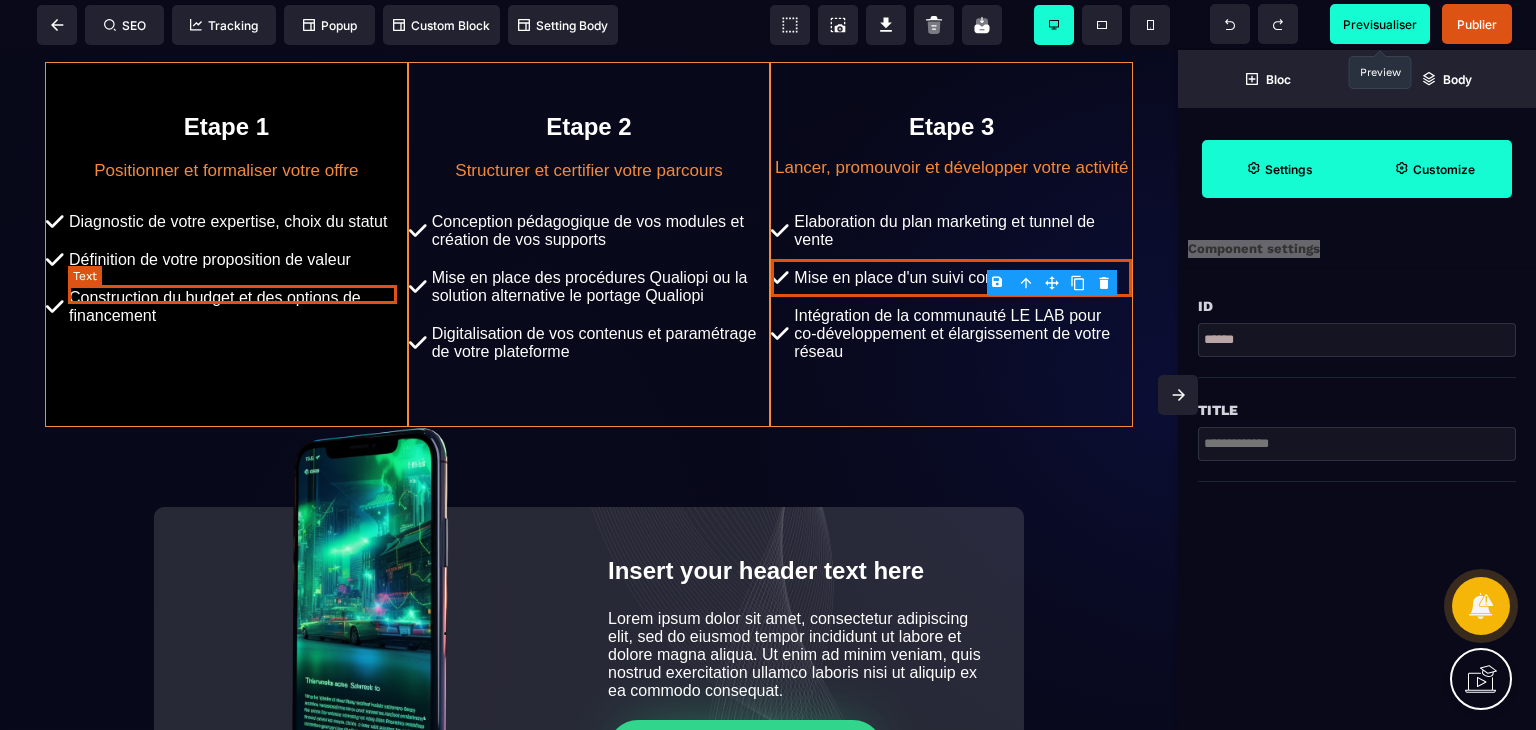 click on "Définition de votre proposition de valeur" at bounding box center (235, 260) 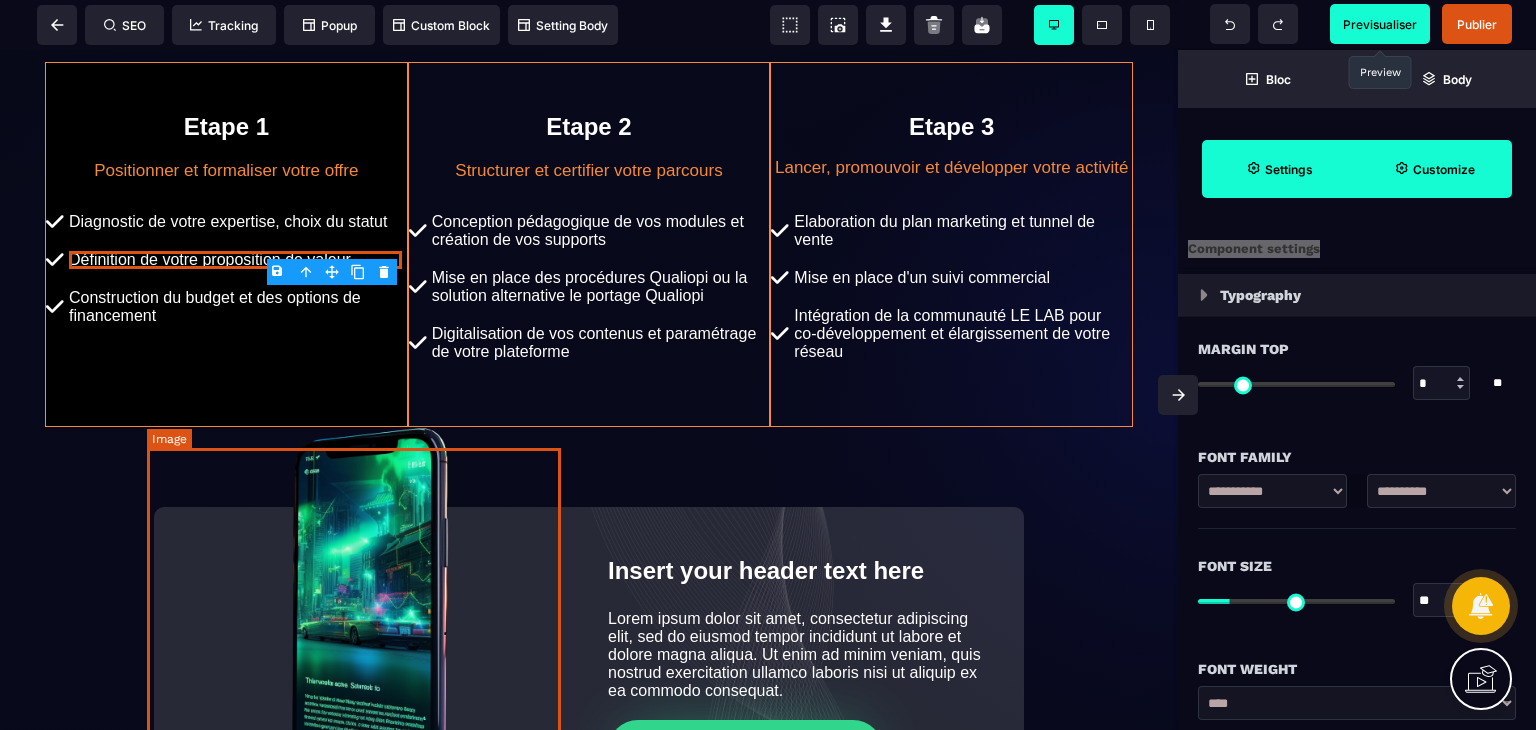 click at bounding box center (361, 614) 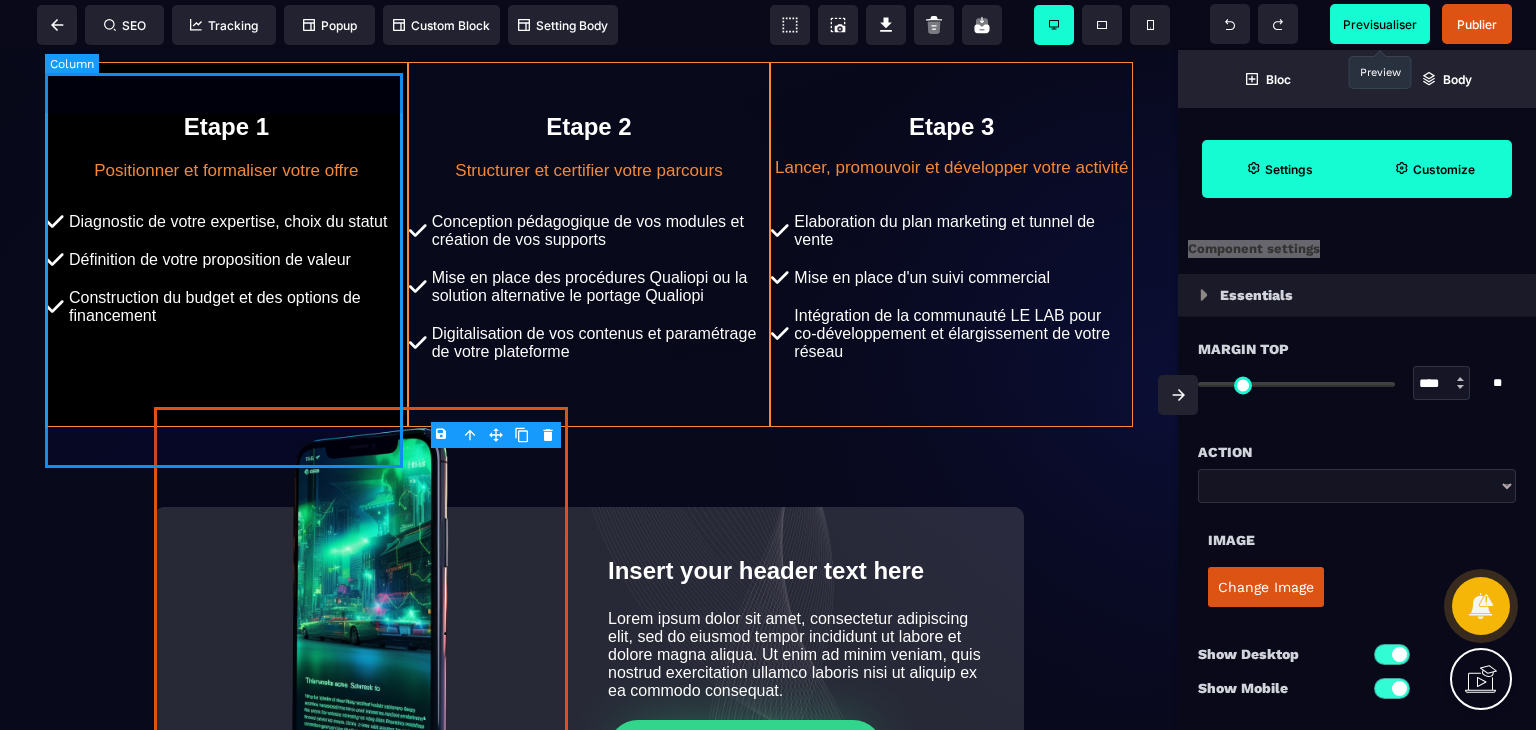click on "Etape 1 Positionner et formaliser votre offre Diagnostic de votre expertise, choix du statut  Définition de votre proposition de valeur Construction du budget et des options de financement" at bounding box center [226, 244] 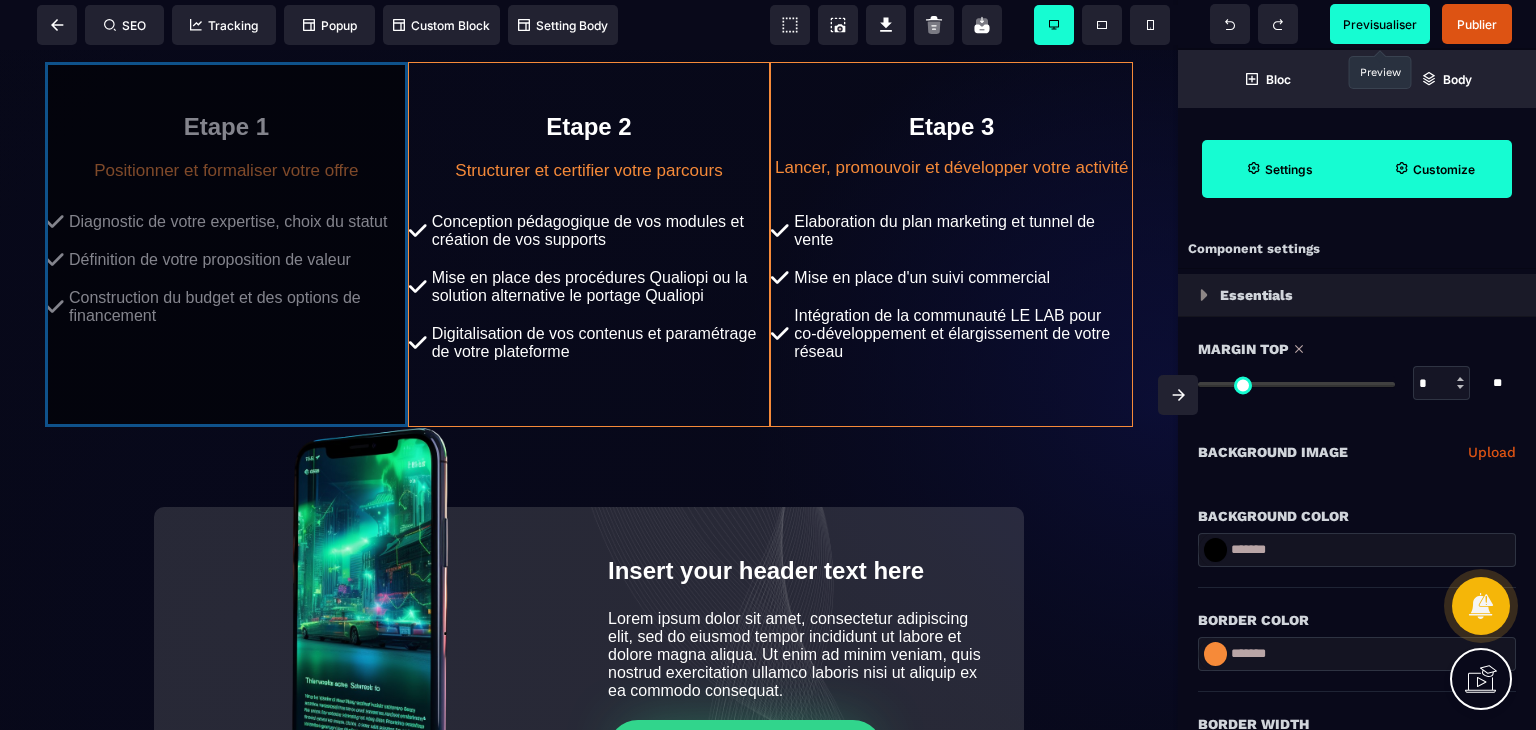 drag, startPoint x: 171, startPoint y: 95, endPoint x: 1048, endPoint y: 366, distance: 917.91614 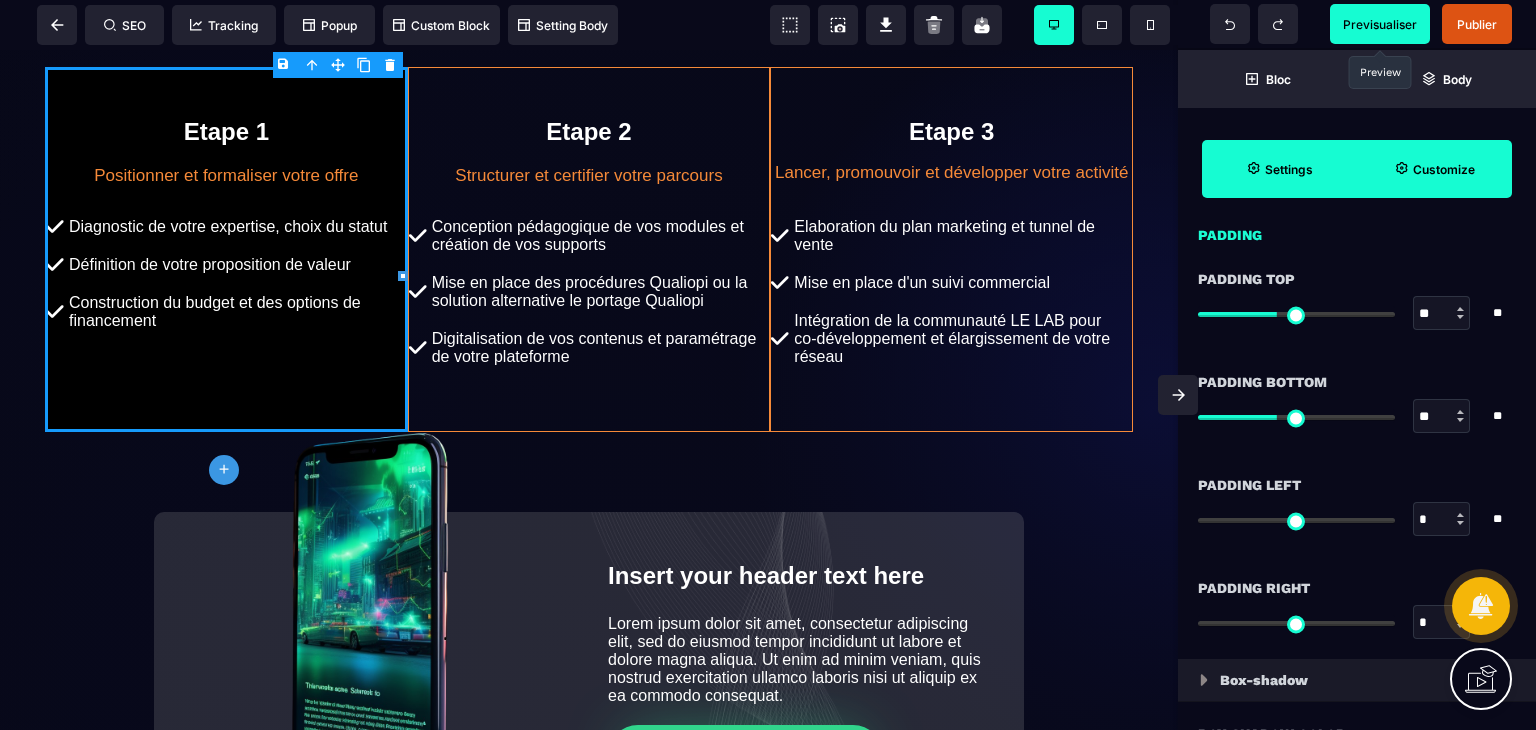 scroll, scrollTop: 1684, scrollLeft: 0, axis: vertical 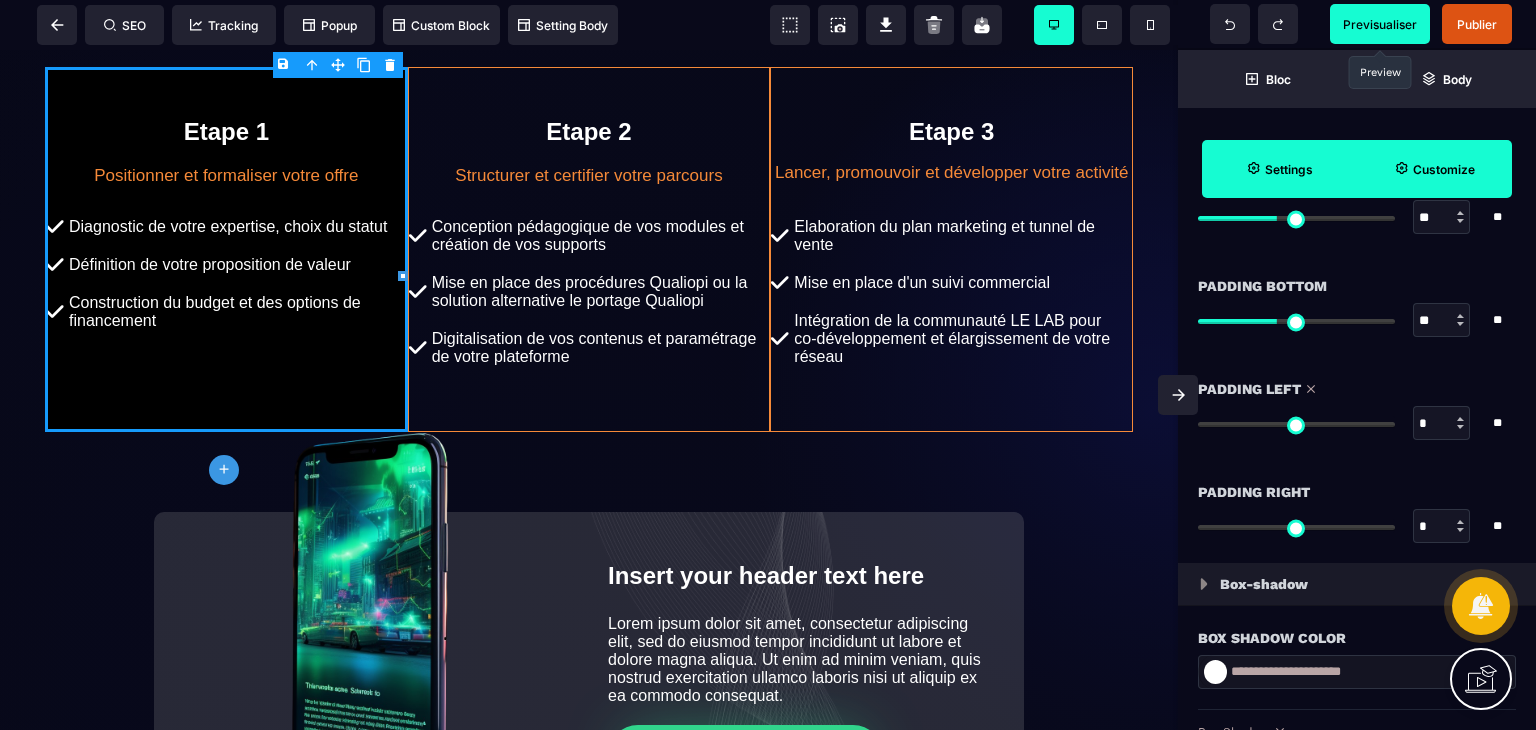 drag, startPoint x: 1210, startPoint y: 421, endPoint x: 1195, endPoint y: 421, distance: 15 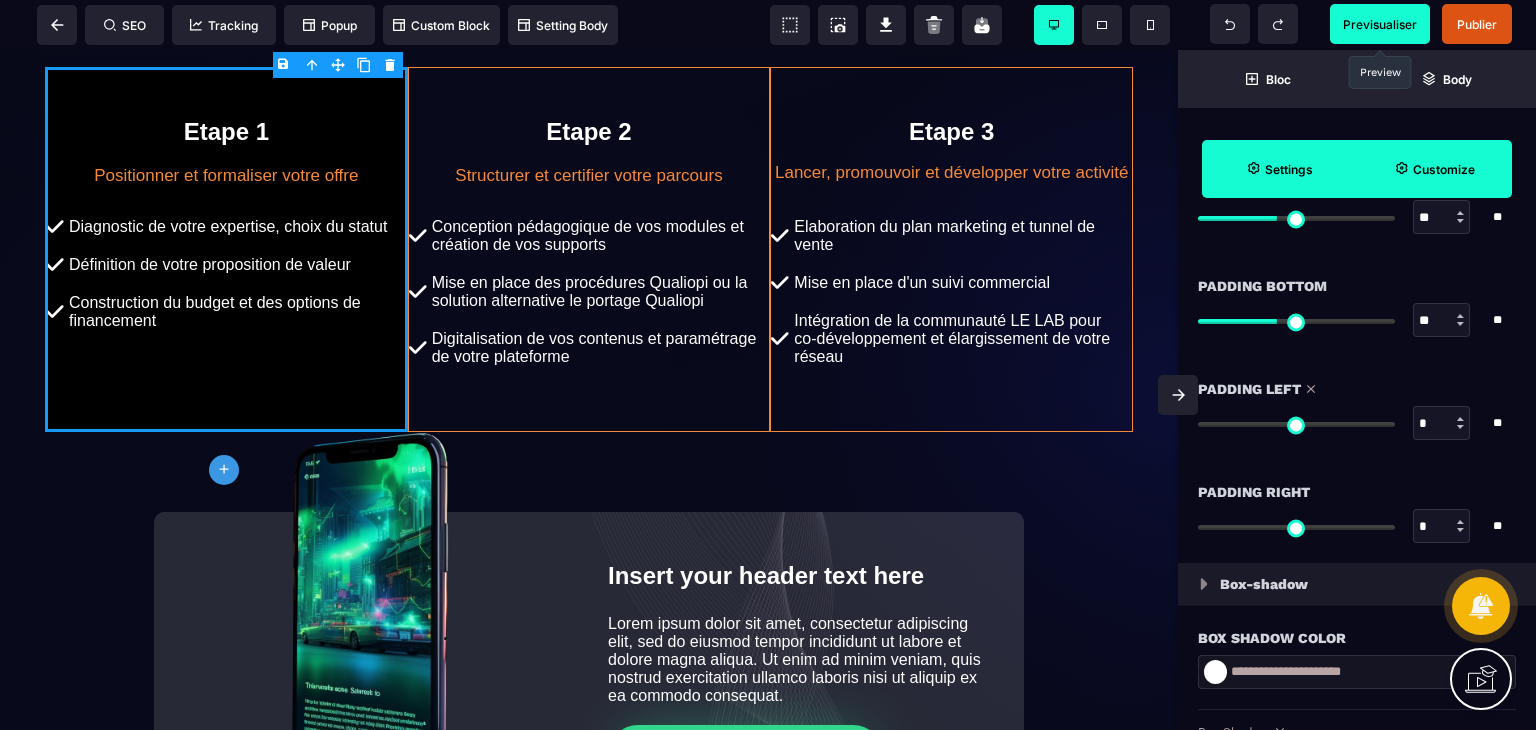 drag, startPoint x: 1440, startPoint y: 423, endPoint x: 1394, endPoint y: 418, distance: 46.270943 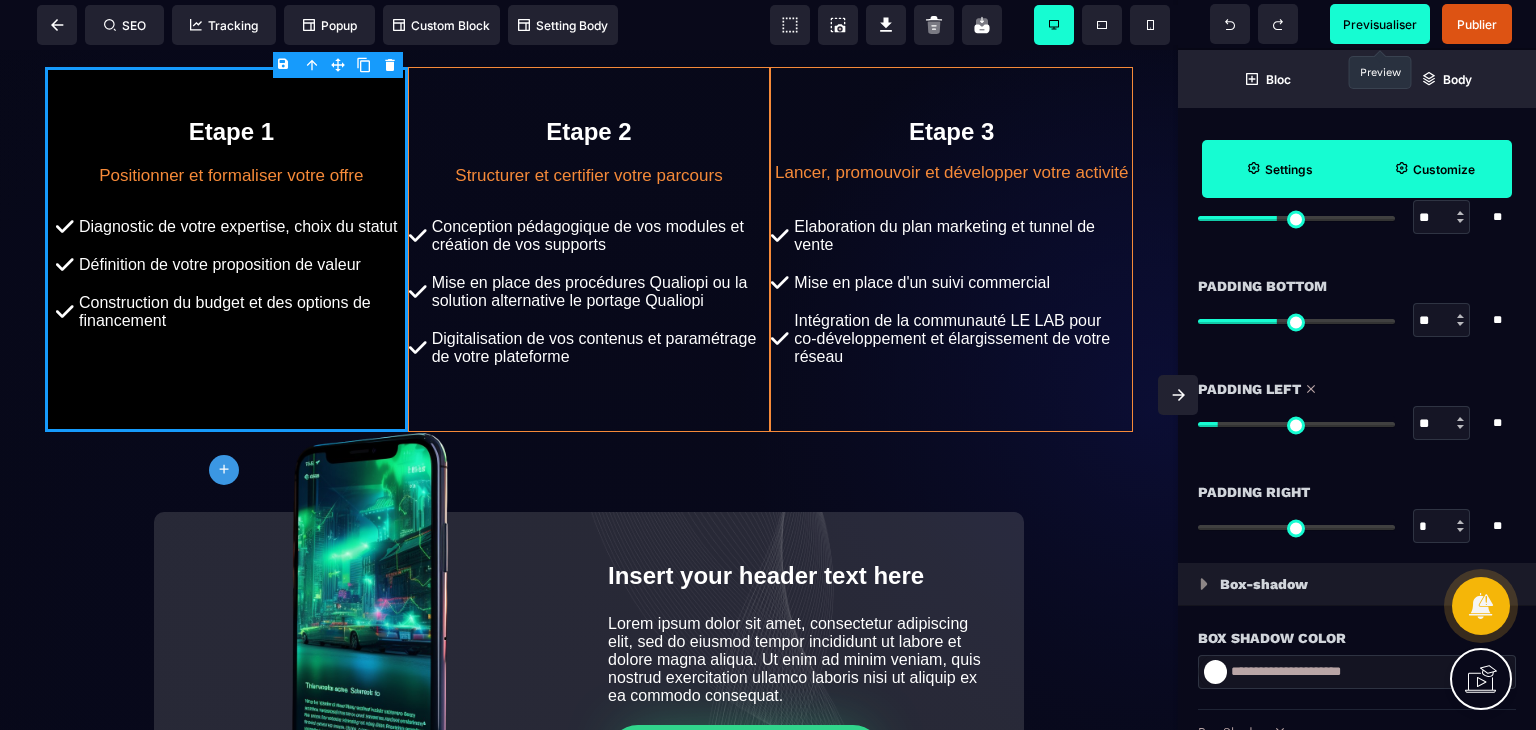 drag, startPoint x: 1435, startPoint y: 526, endPoint x: 1418, endPoint y: 526, distance: 17 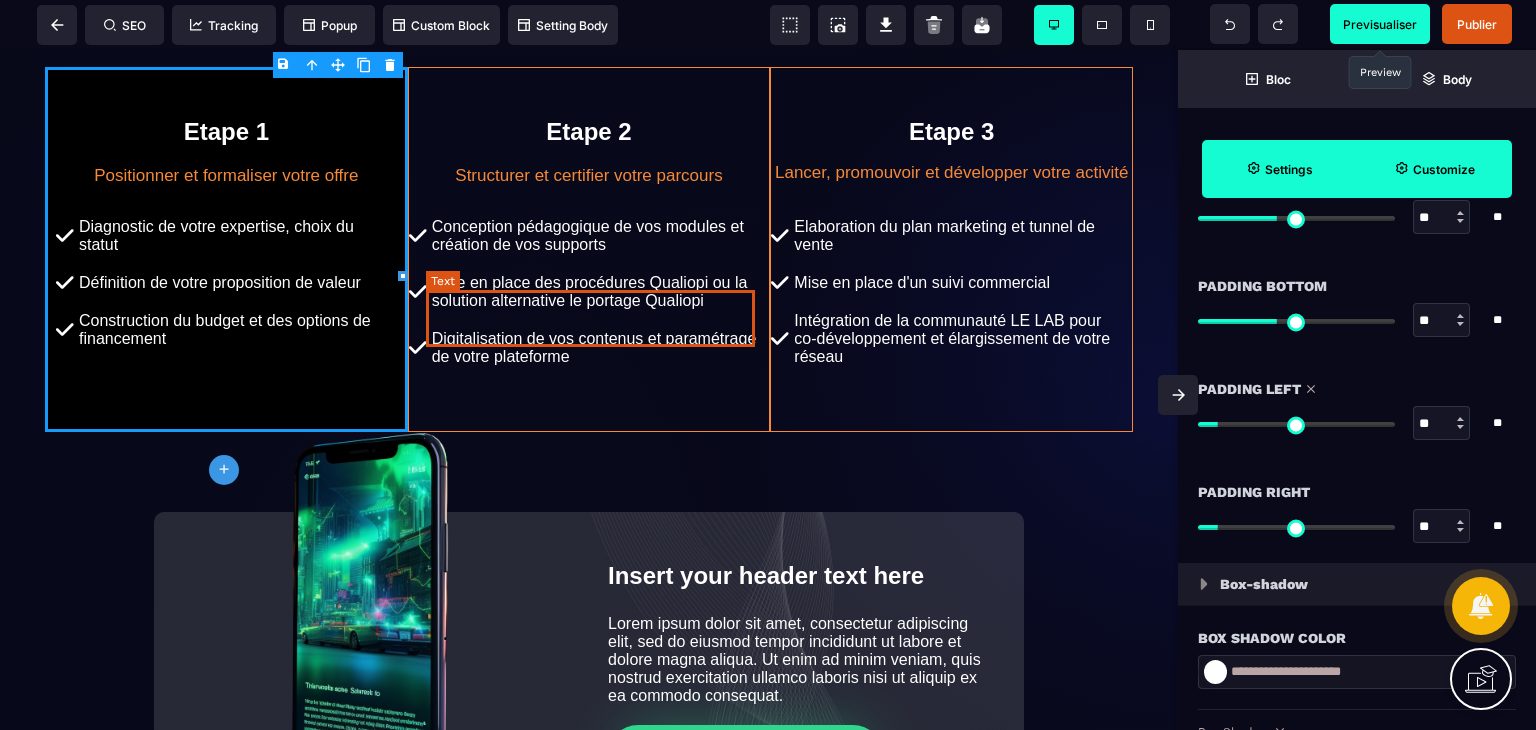 click on "Mise en place des procédures Qualiopi ou la solution alternative le portage Qualiopi" at bounding box center (598, 292) 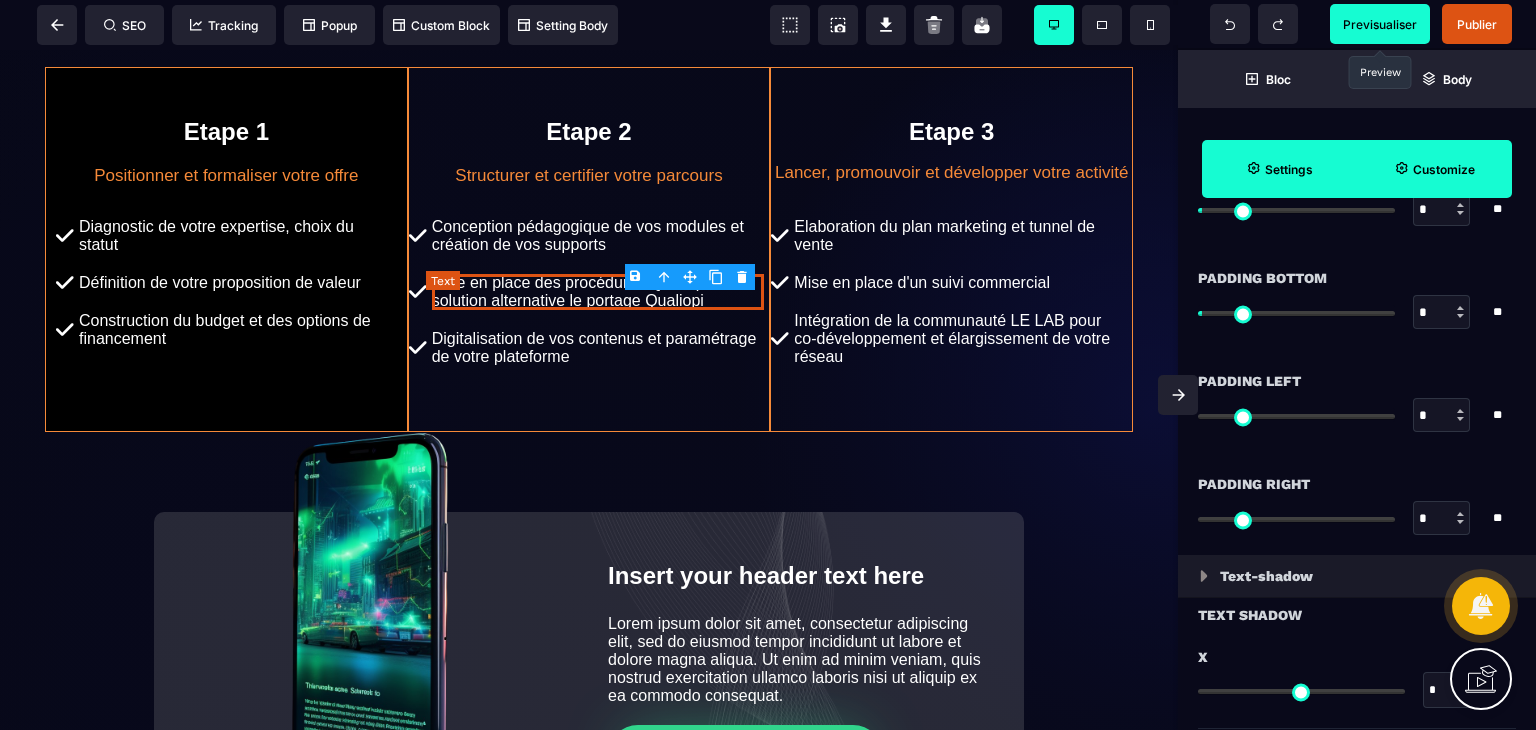 scroll, scrollTop: 0, scrollLeft: 0, axis: both 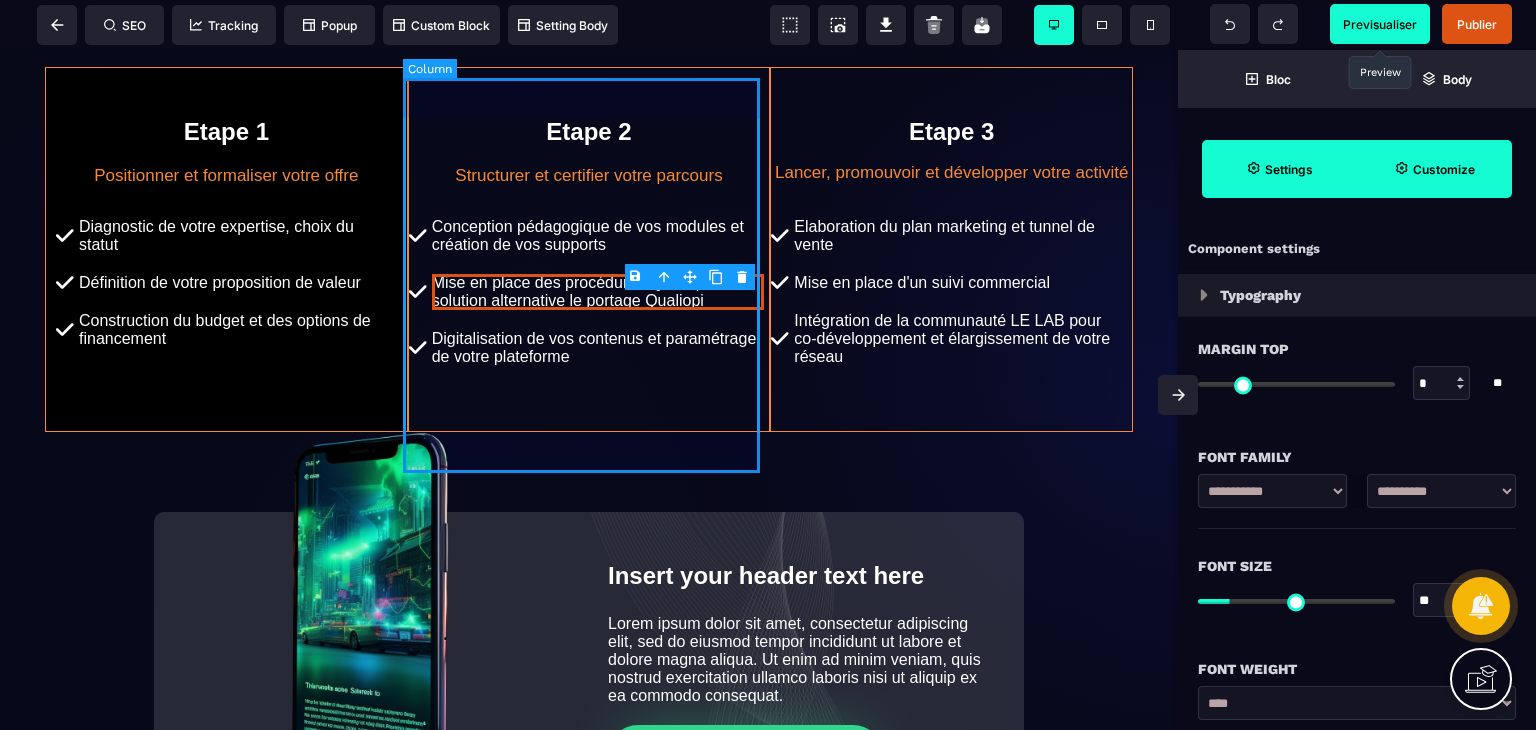 click on "Etape 2 Structurer et certifier votre parcours Conception pédagogique de vos modules et création de vos supports Mise en place des procédures Qualiopi ou la solution alternative le portage Qualiopi Digitalisation de vos contenus et paramétrage de votre plateforme" at bounding box center [589, 249] 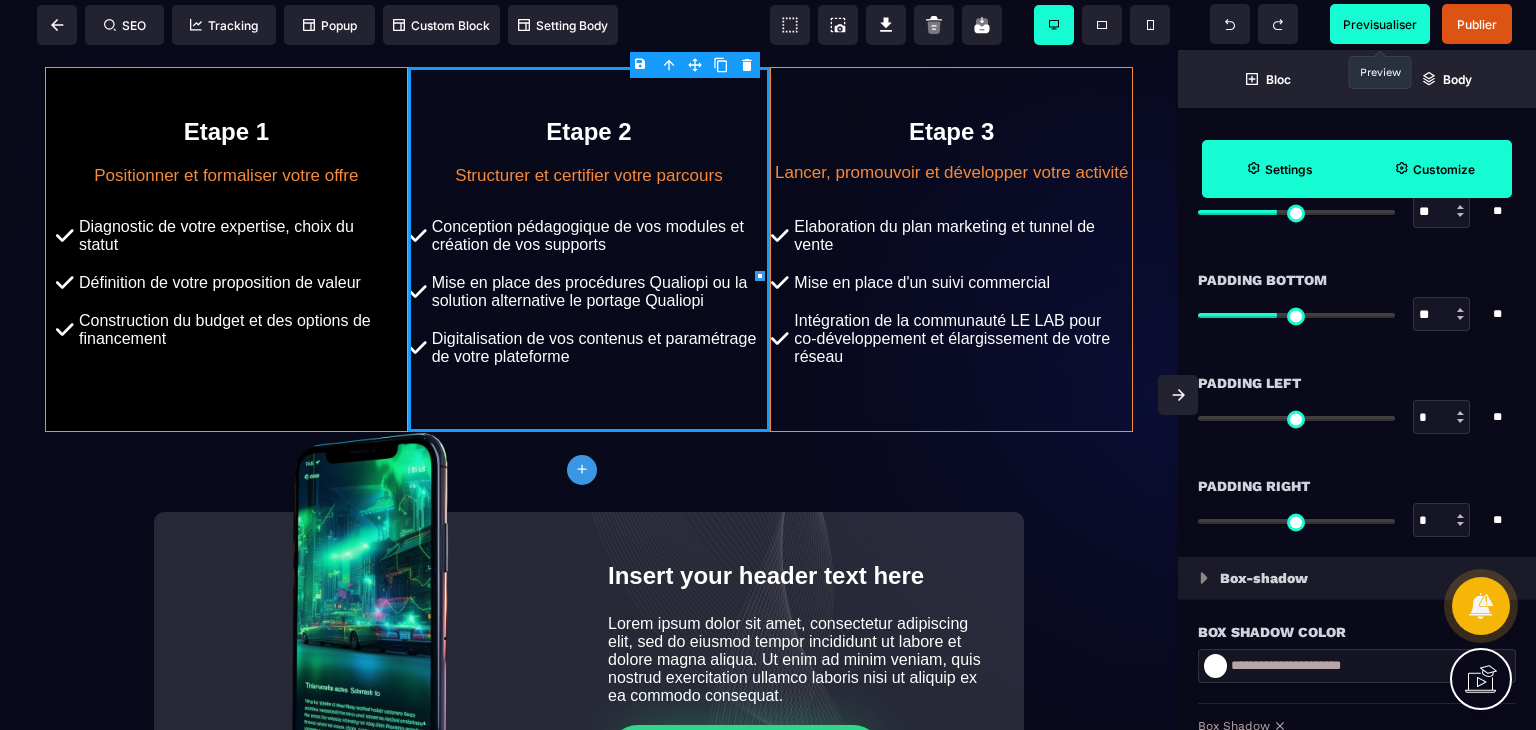 scroll, scrollTop: 1691, scrollLeft: 0, axis: vertical 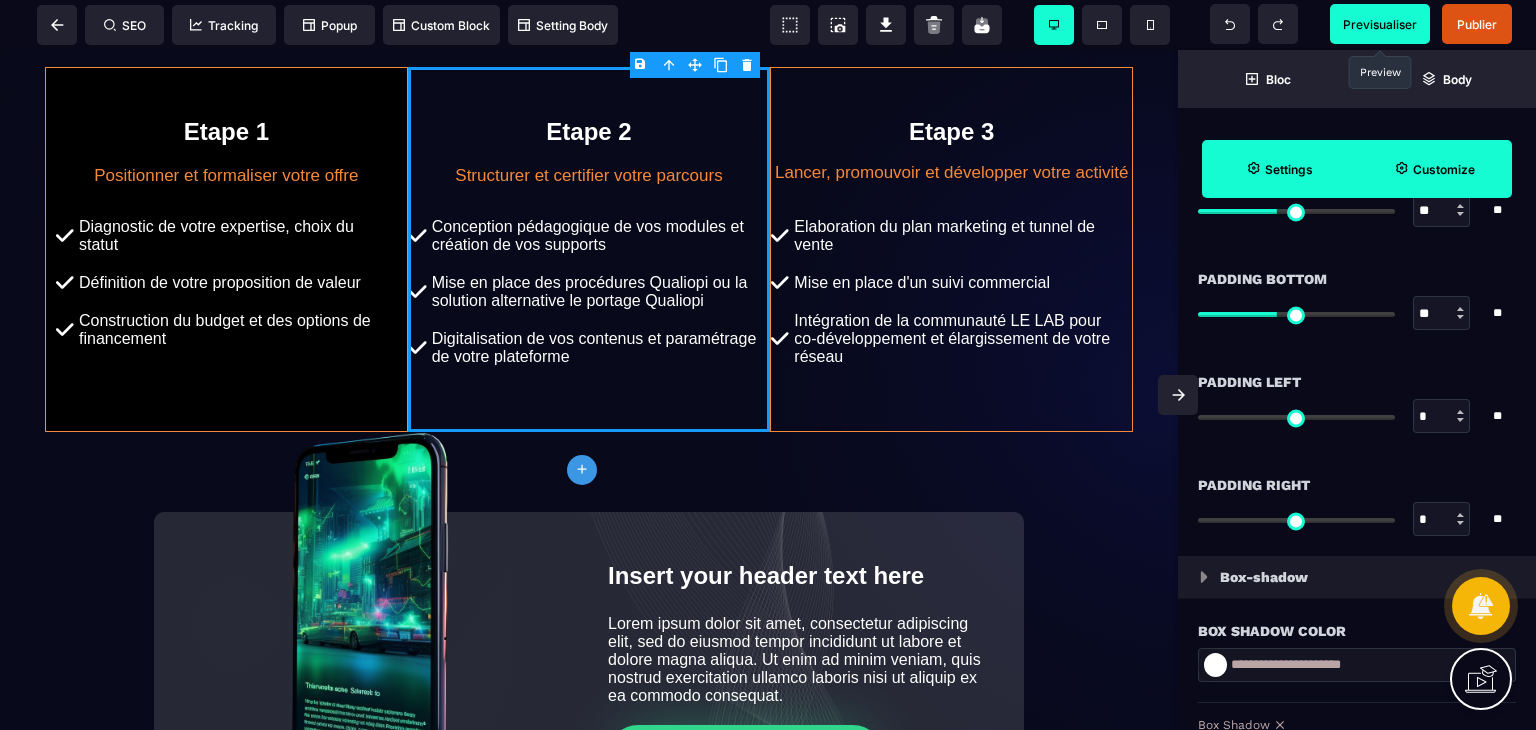drag, startPoint x: 1440, startPoint y: 409, endPoint x: 1400, endPoint y: 406, distance: 40.112343 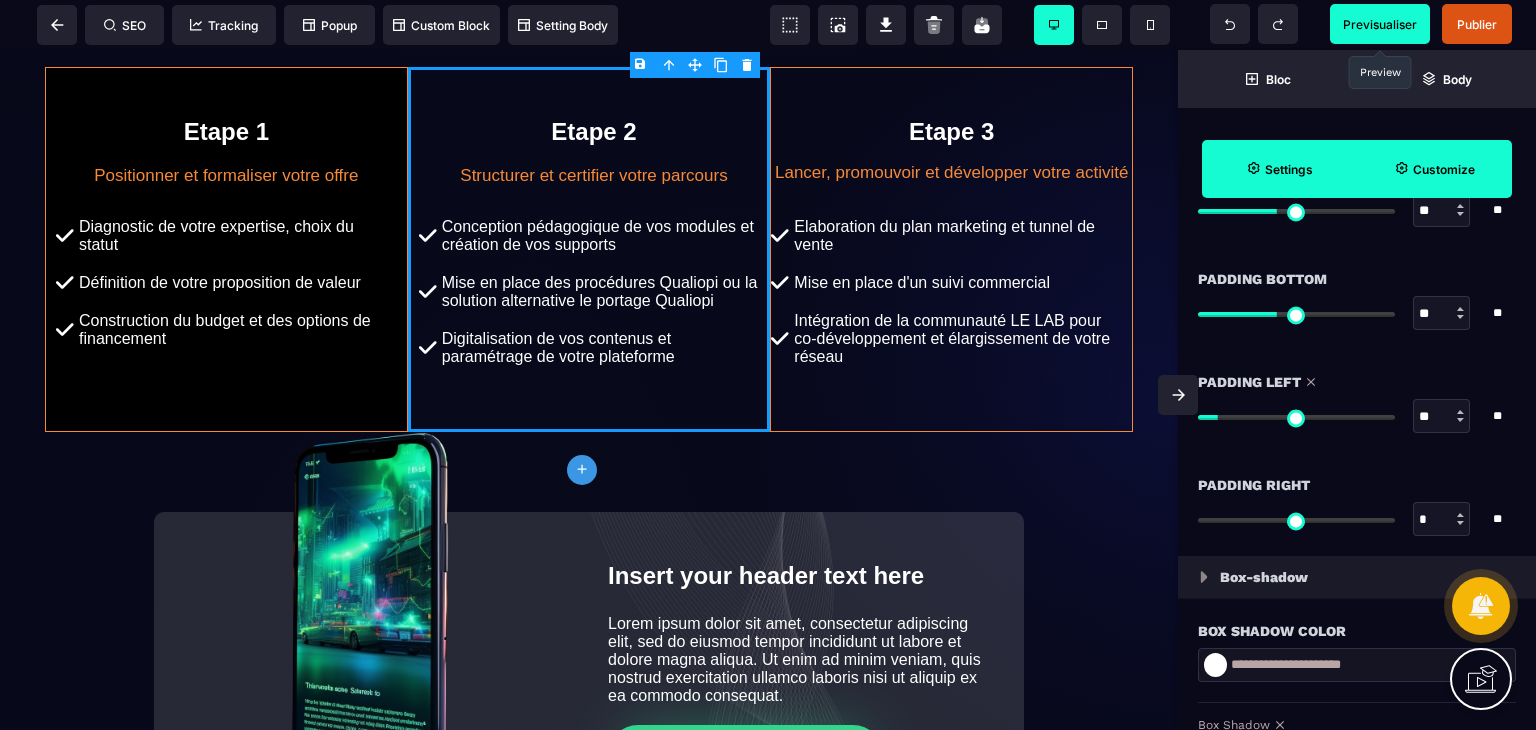 drag, startPoint x: 1433, startPoint y: 518, endPoint x: 1420, endPoint y: 522, distance: 13.601471 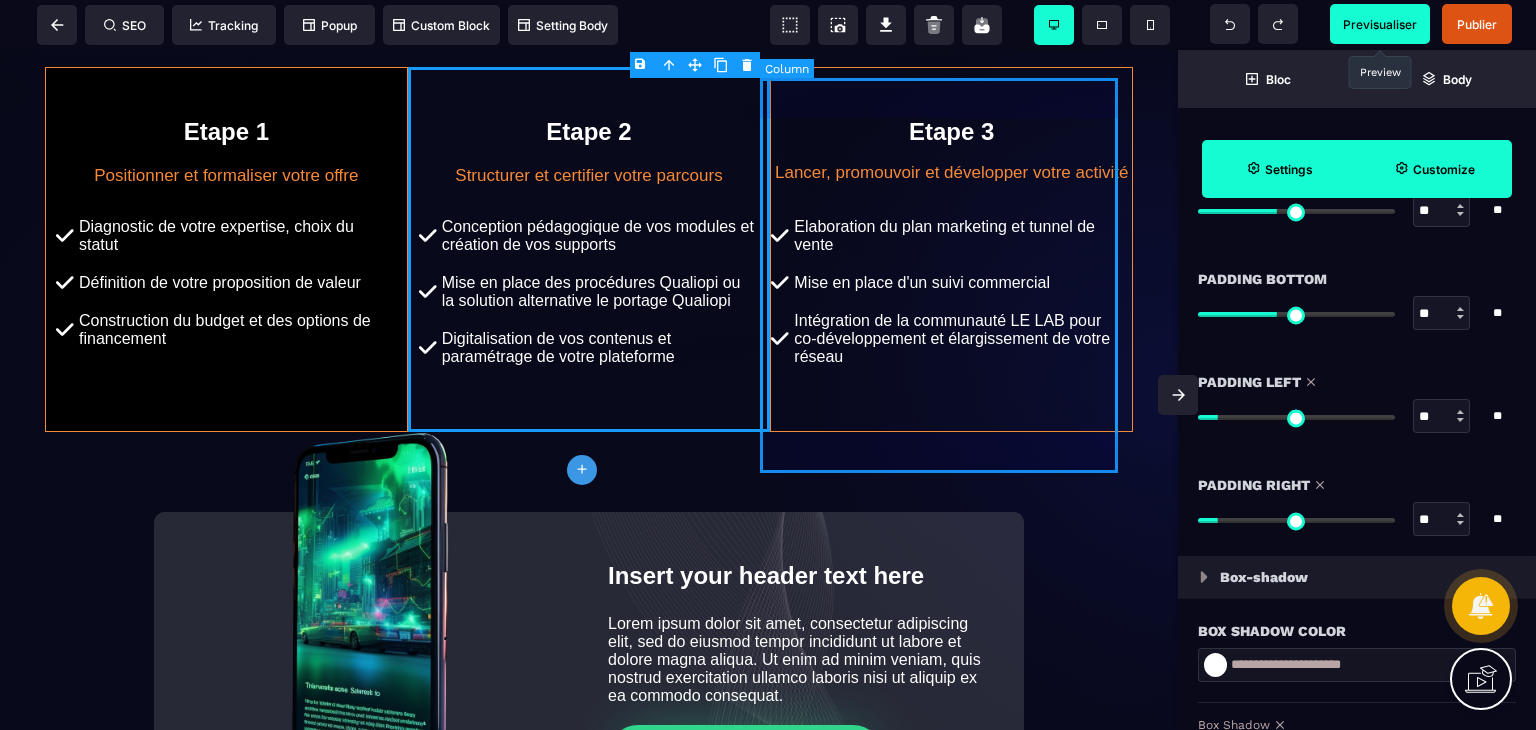 click on "Etape 3 Lancer, promouvoir et développer votre activité Elaboration du plan marketing et tunnel de vente Mise en place d'un suivi commercial Intégration de la communauté LE LAB pour co-développement et élargissement de votre réseau" at bounding box center [951, 249] 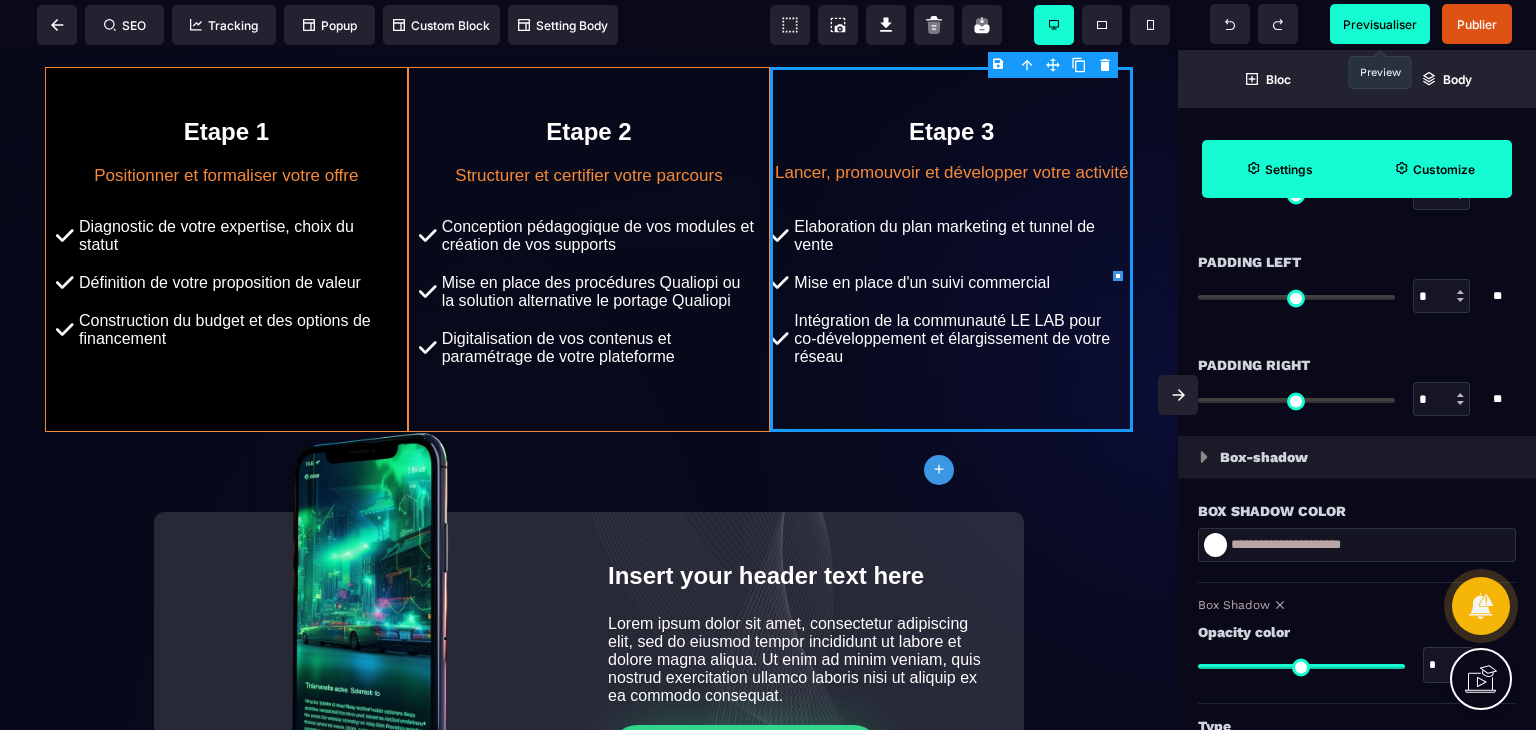 scroll, scrollTop: 1744, scrollLeft: 0, axis: vertical 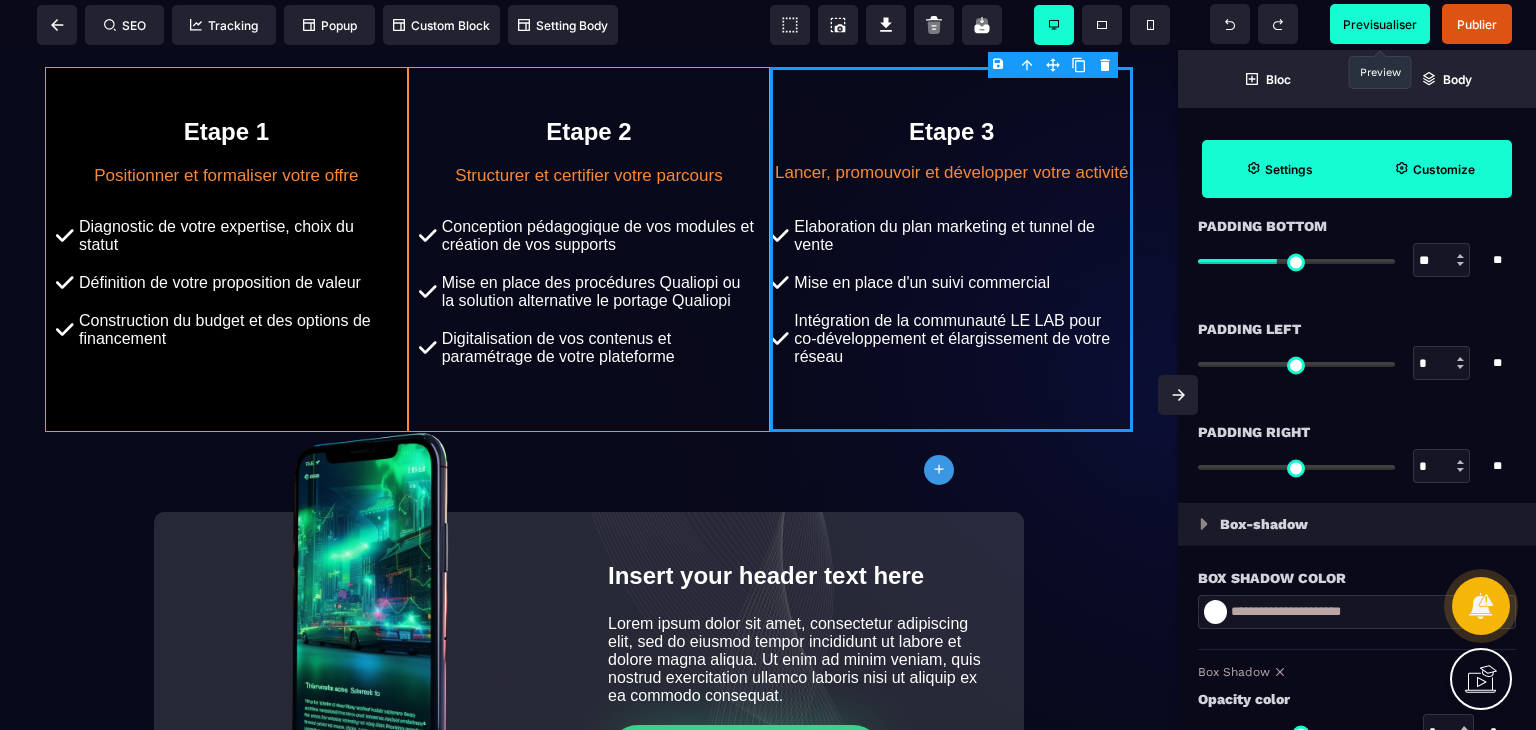 drag, startPoint x: 1436, startPoint y: 365, endPoint x: 1400, endPoint y: 361, distance: 36.221542 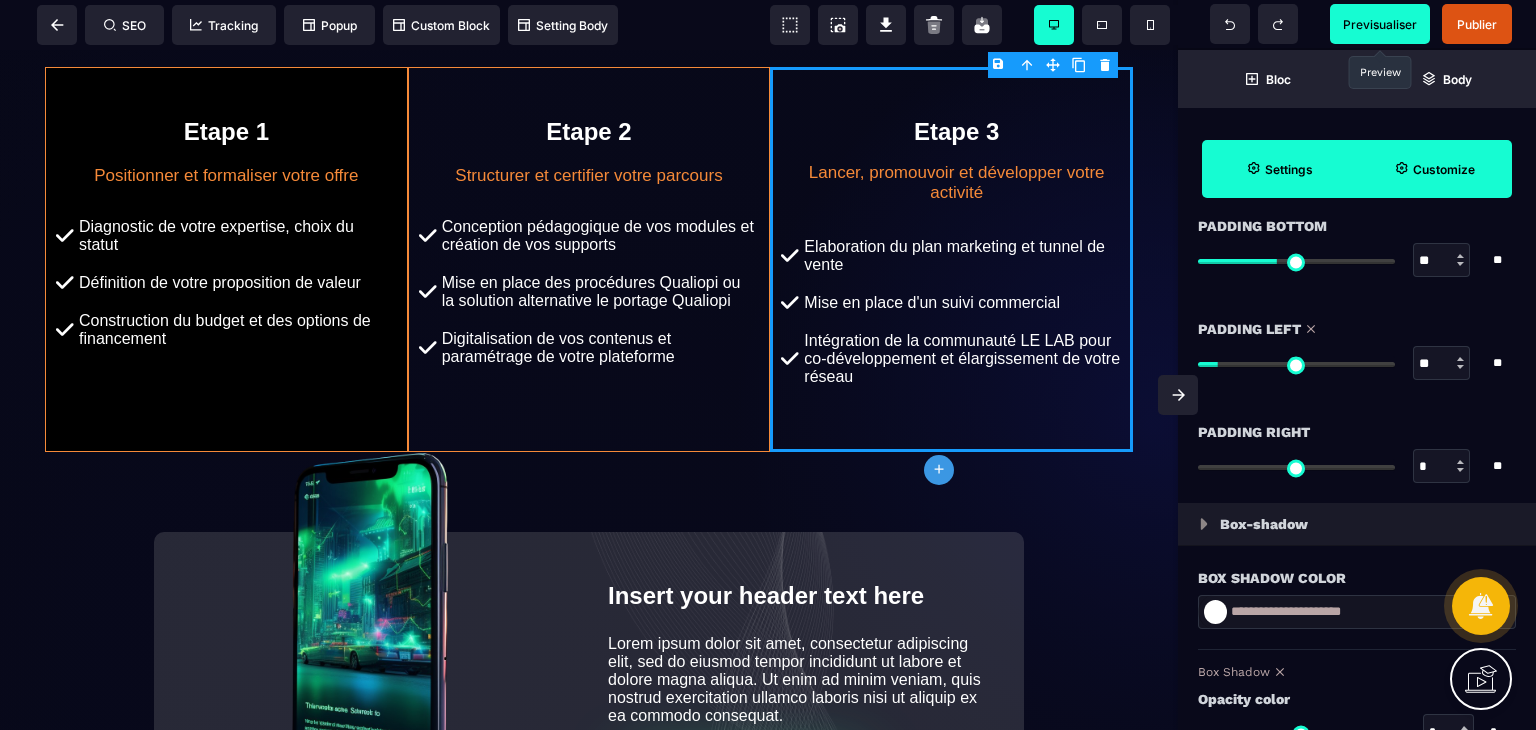 drag, startPoint x: 1437, startPoint y: 465, endPoint x: 1376, endPoint y: 474, distance: 61.66036 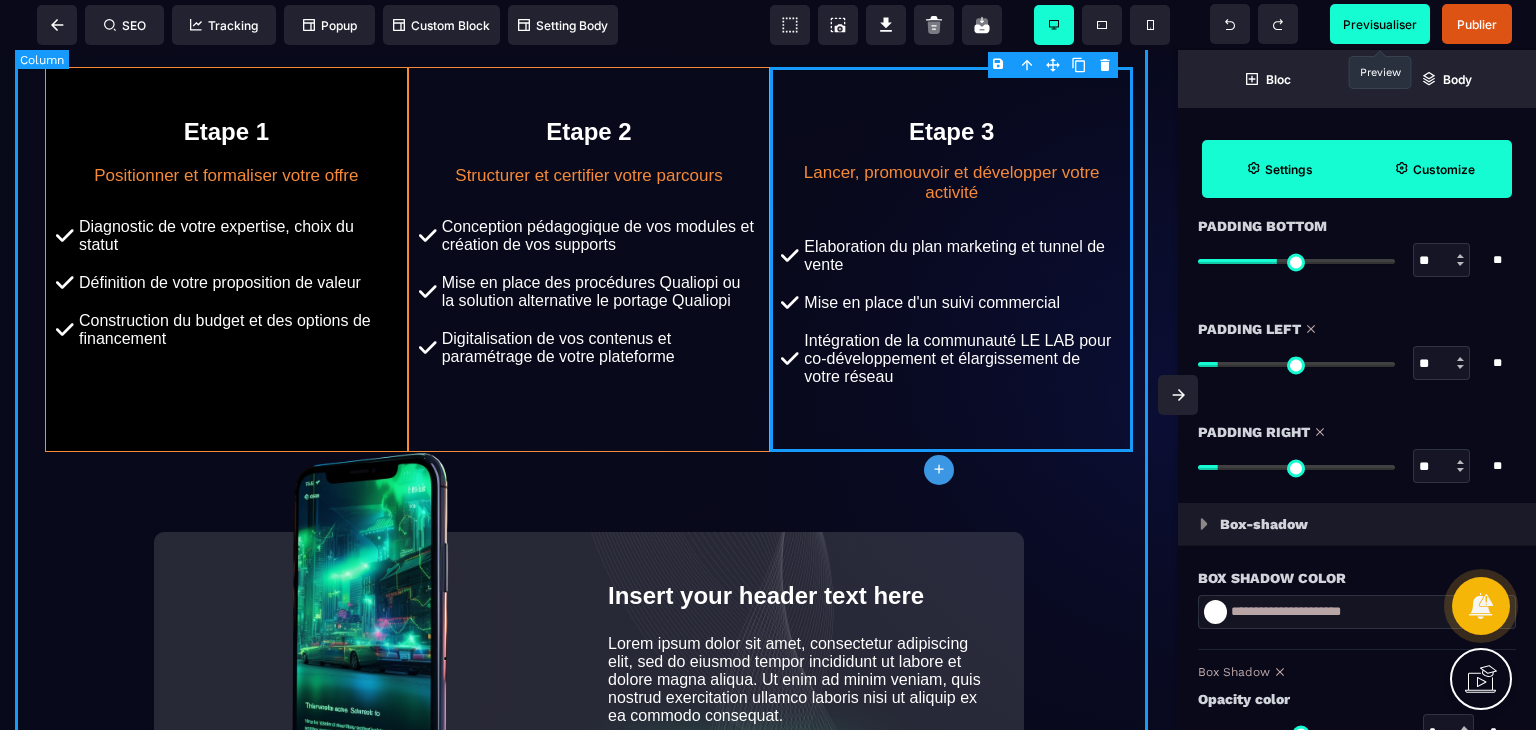 click on "**********" at bounding box center (589, 91) 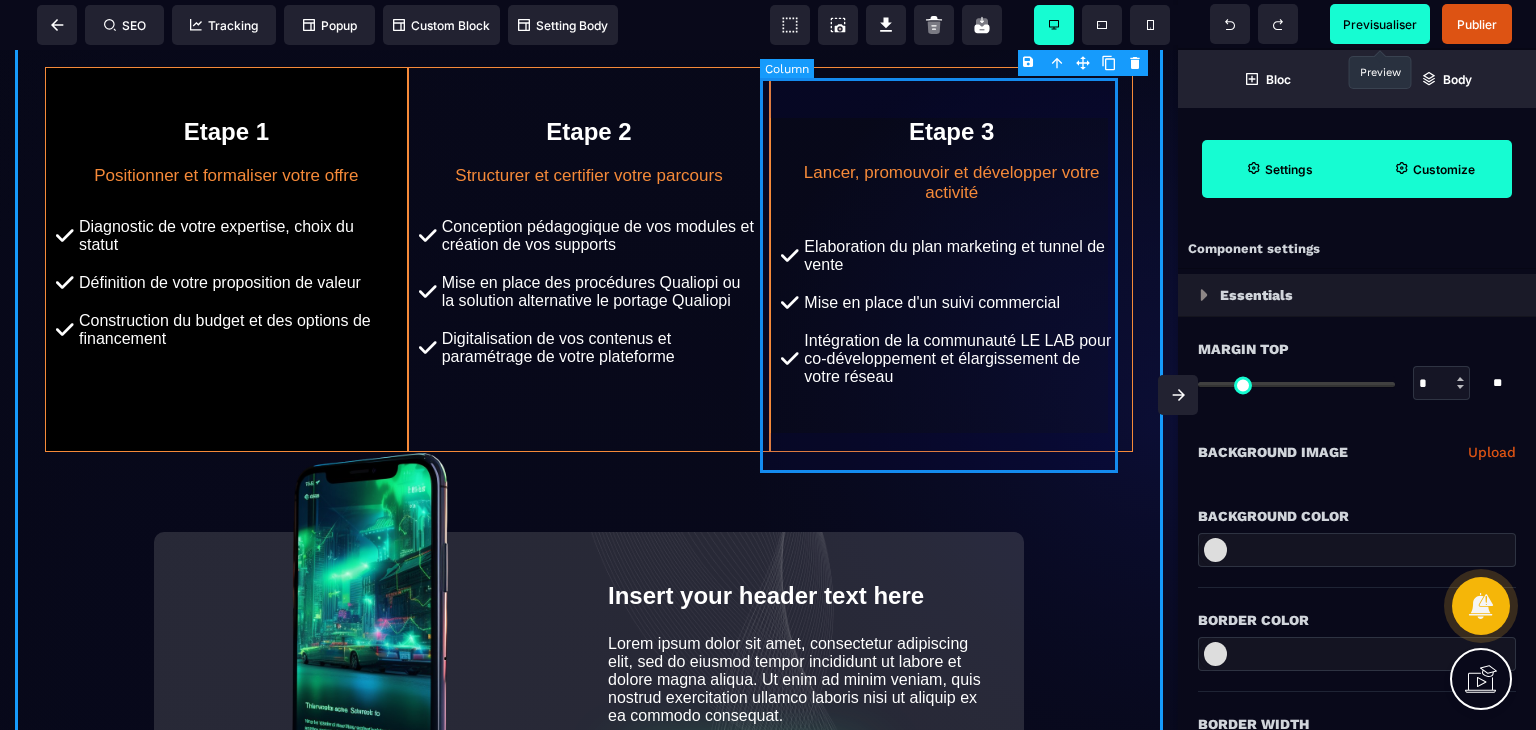 click on "Etape 3 Lancer, promouvoir et développer votre activité Elaboration du plan marketing et tunnel de vente Mise en place d'un suivi commercial Intégration de la communauté LE LAB pour co-développement et élargissement de votre réseau" at bounding box center [951, 259] 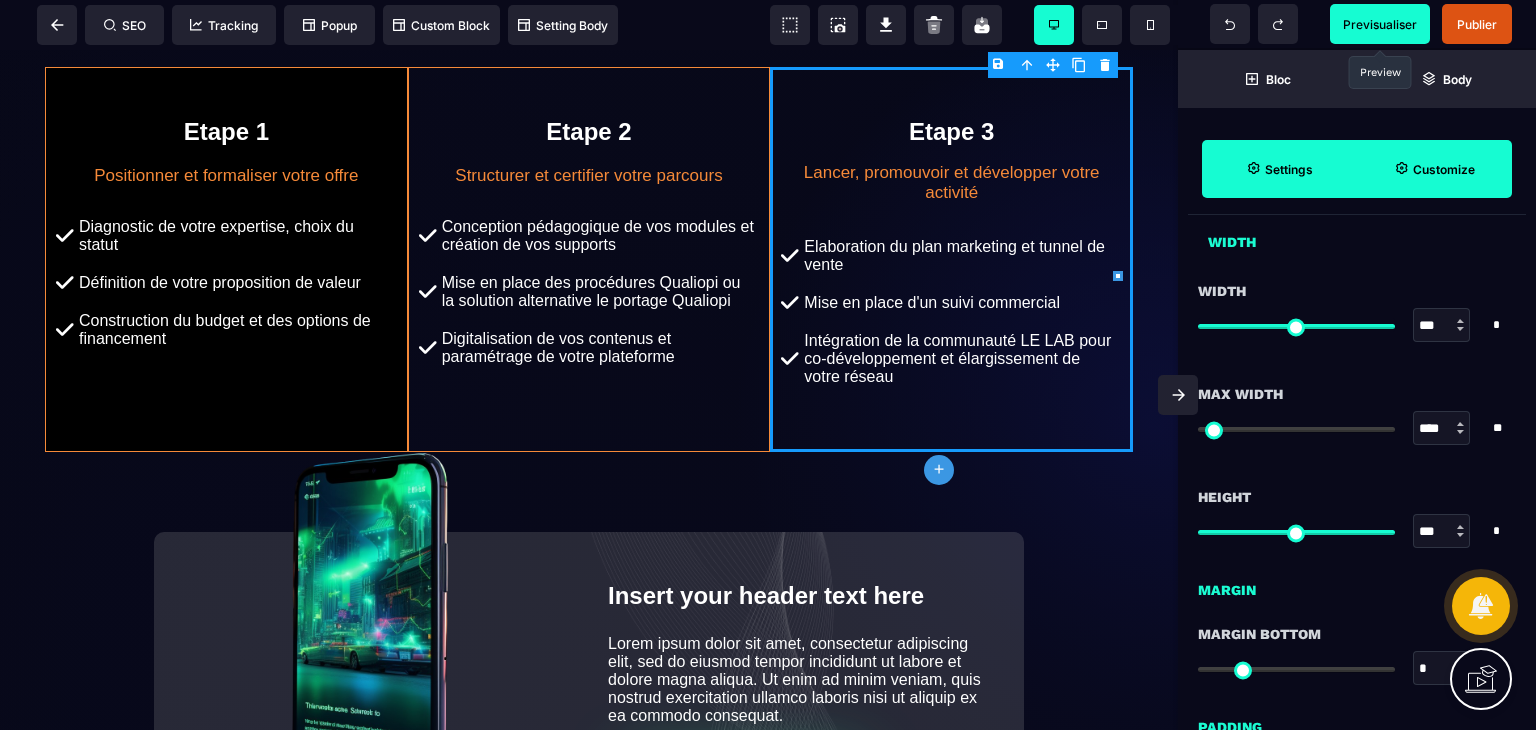 scroll, scrollTop: 1096, scrollLeft: 0, axis: vertical 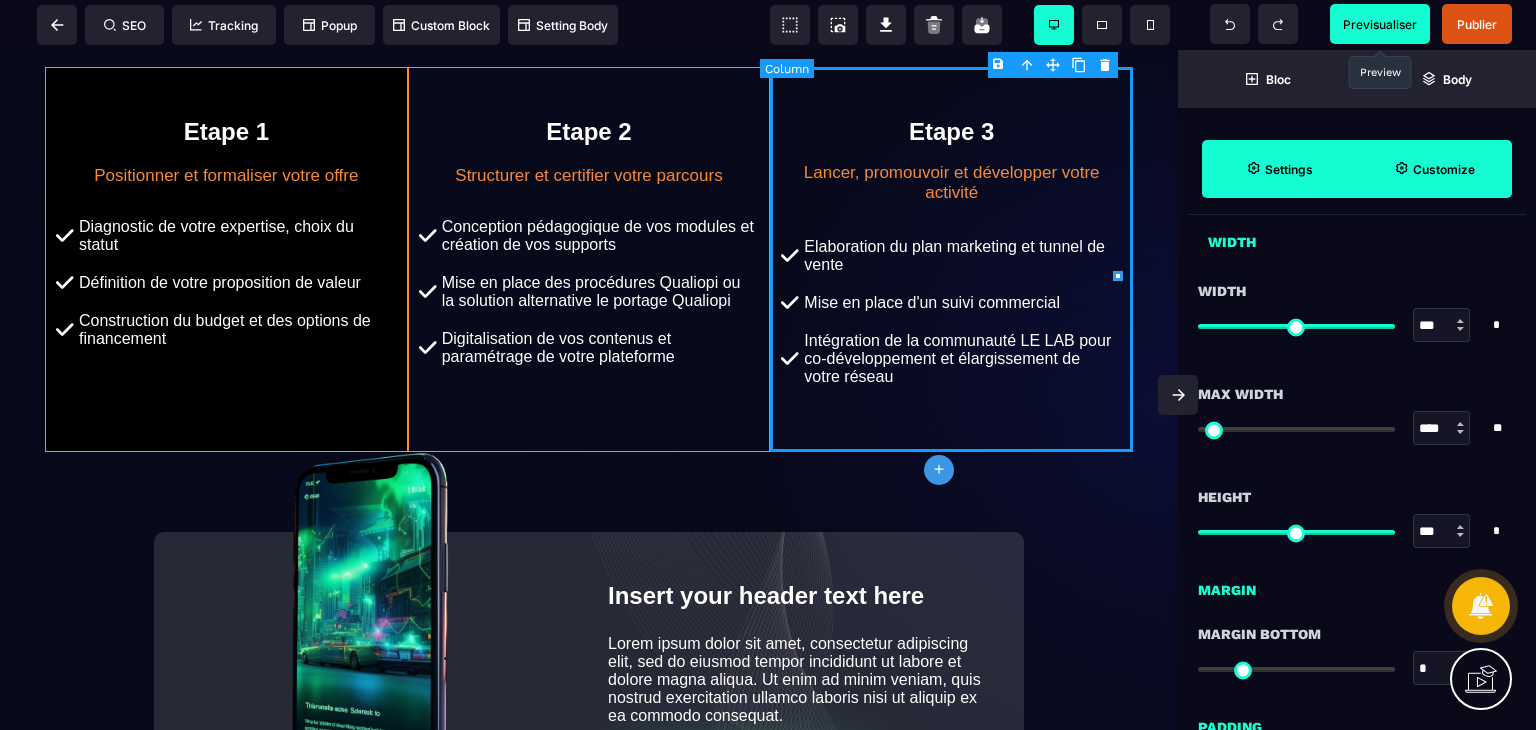 click on "Etape 3 Lancer, promouvoir et développer votre activité Elaboration du plan marketing et tunnel de vente Mise en place d'un suivi commercial Intégration de la communauté LE LAB pour co-développement et élargissement de votre réseau" at bounding box center [951, 259] 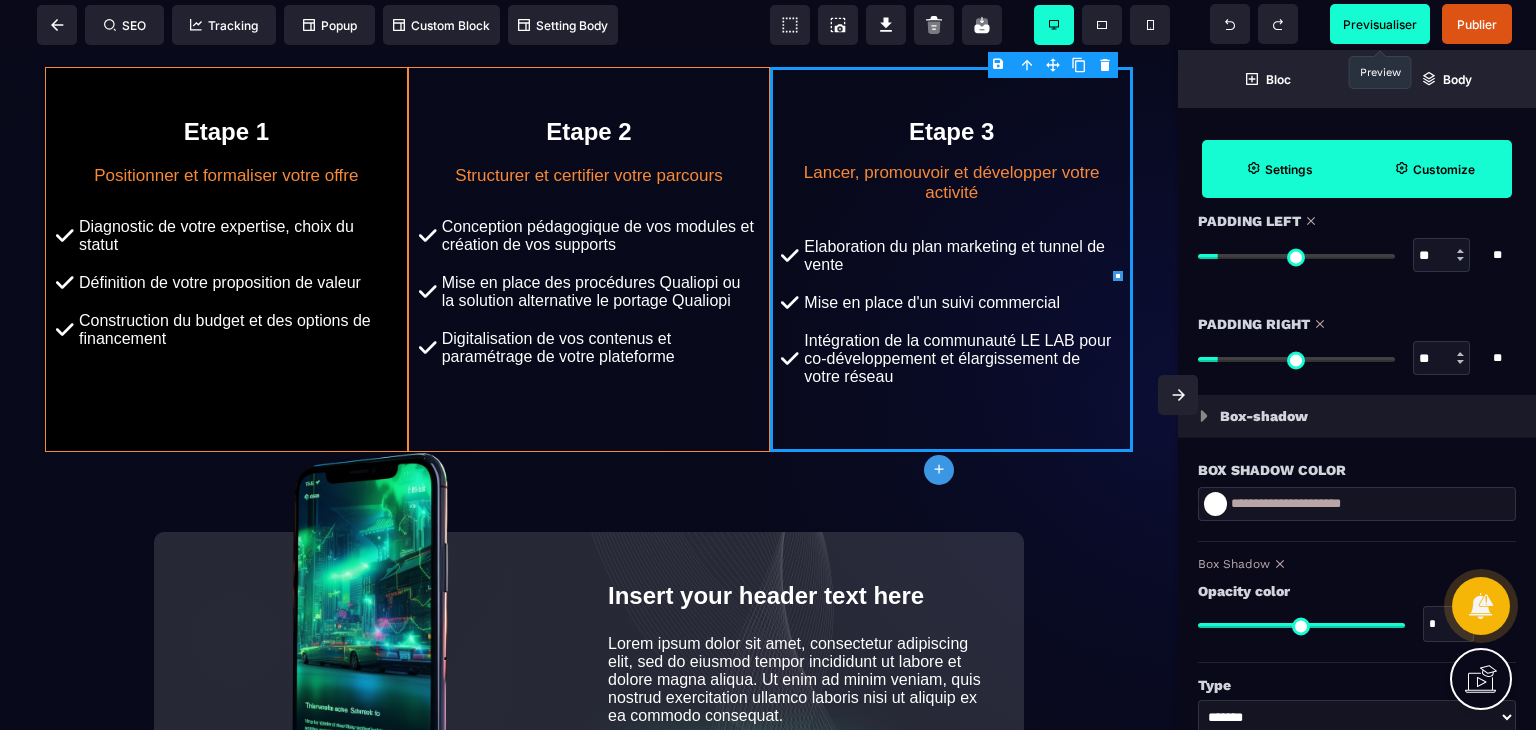 scroll, scrollTop: 1764, scrollLeft: 0, axis: vertical 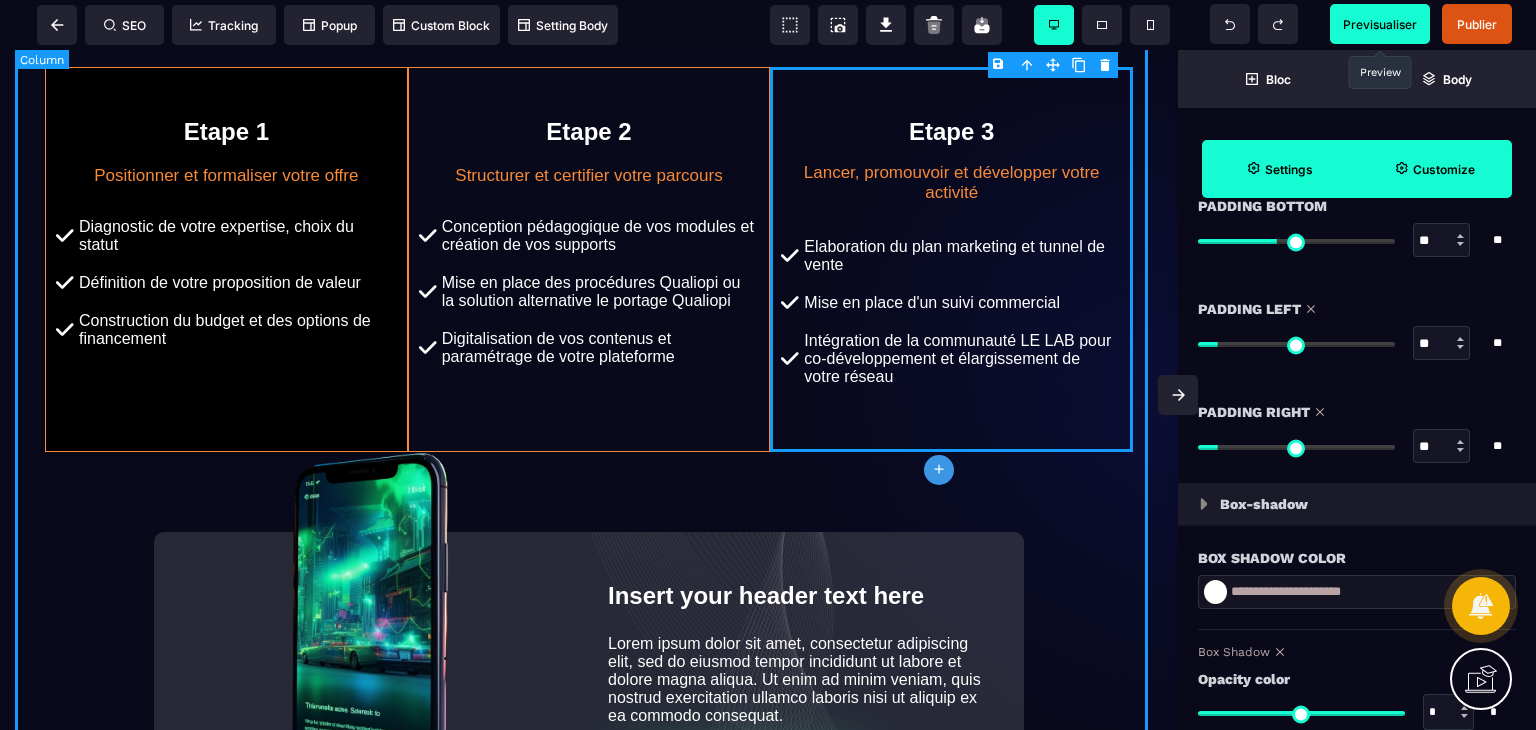 click on "**********" at bounding box center (589, 91) 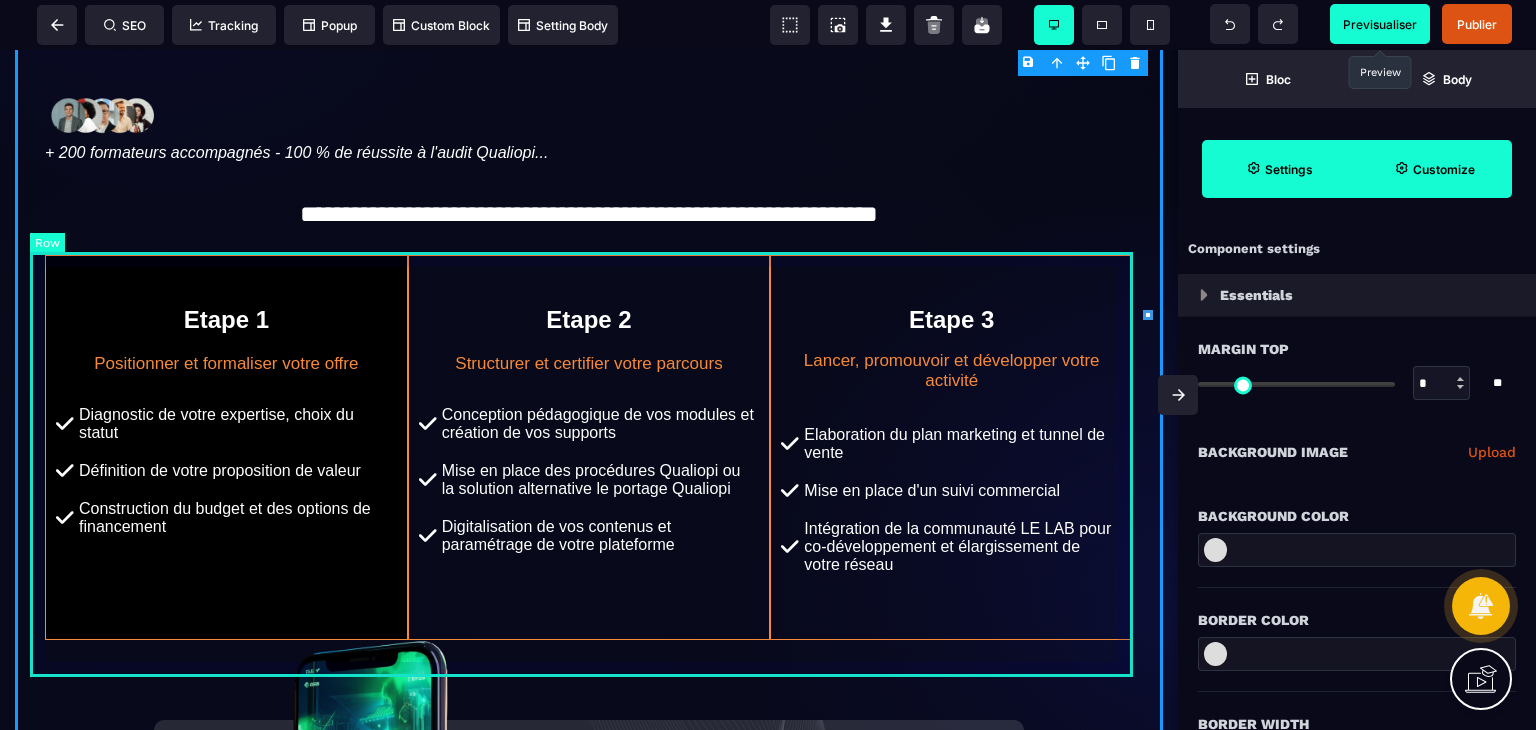 scroll, scrollTop: 826, scrollLeft: 0, axis: vertical 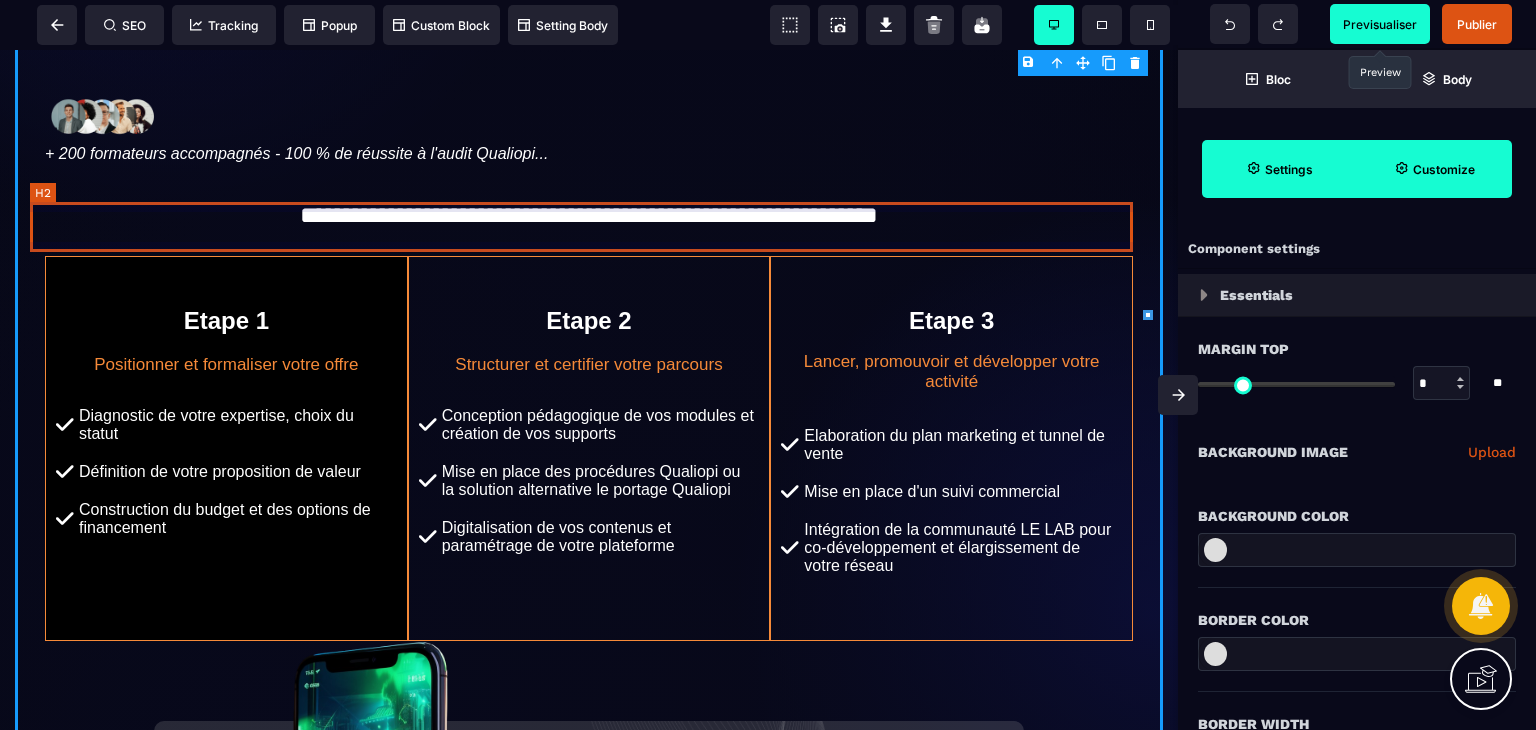 click on "**********" at bounding box center [588, 217] 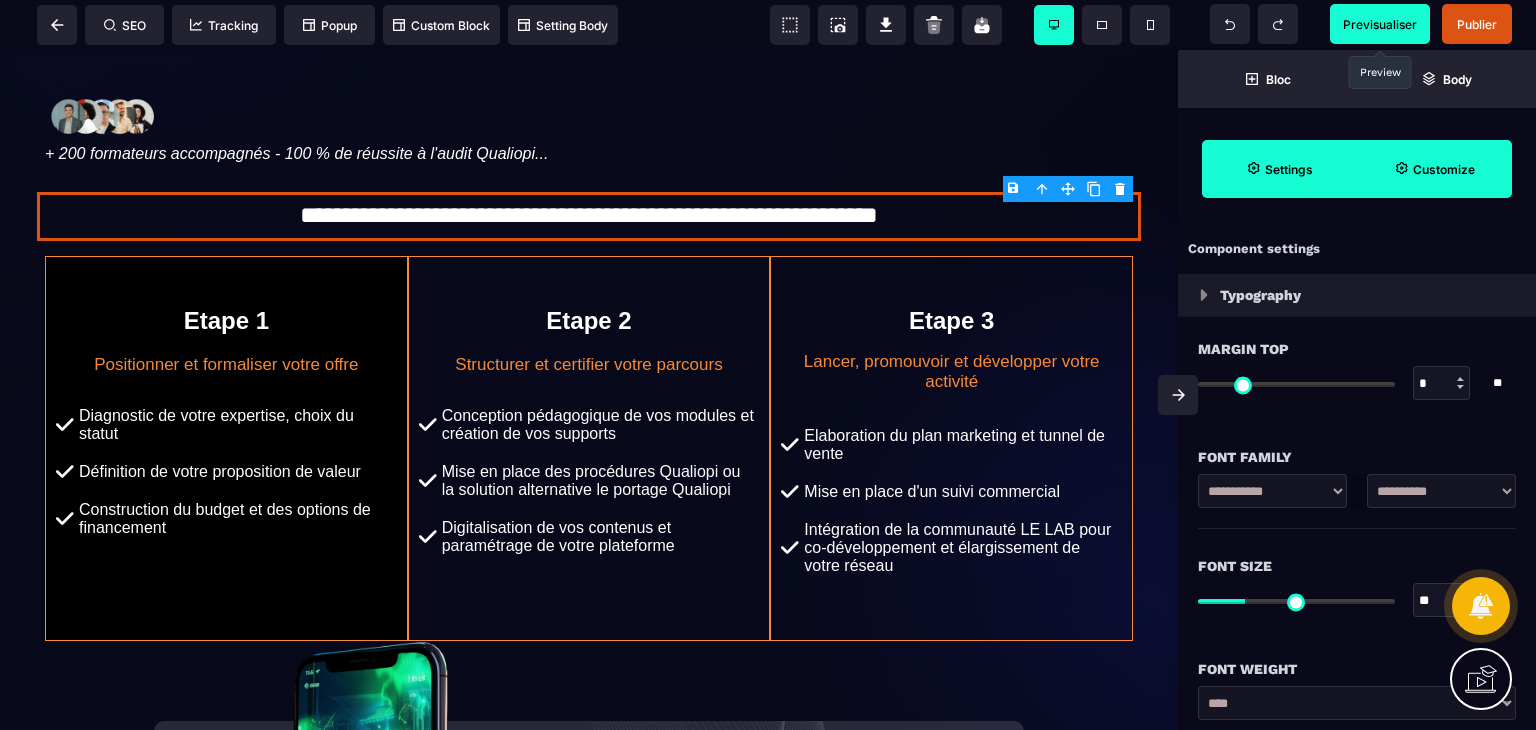 click on "Previsualiser" at bounding box center [1380, 24] 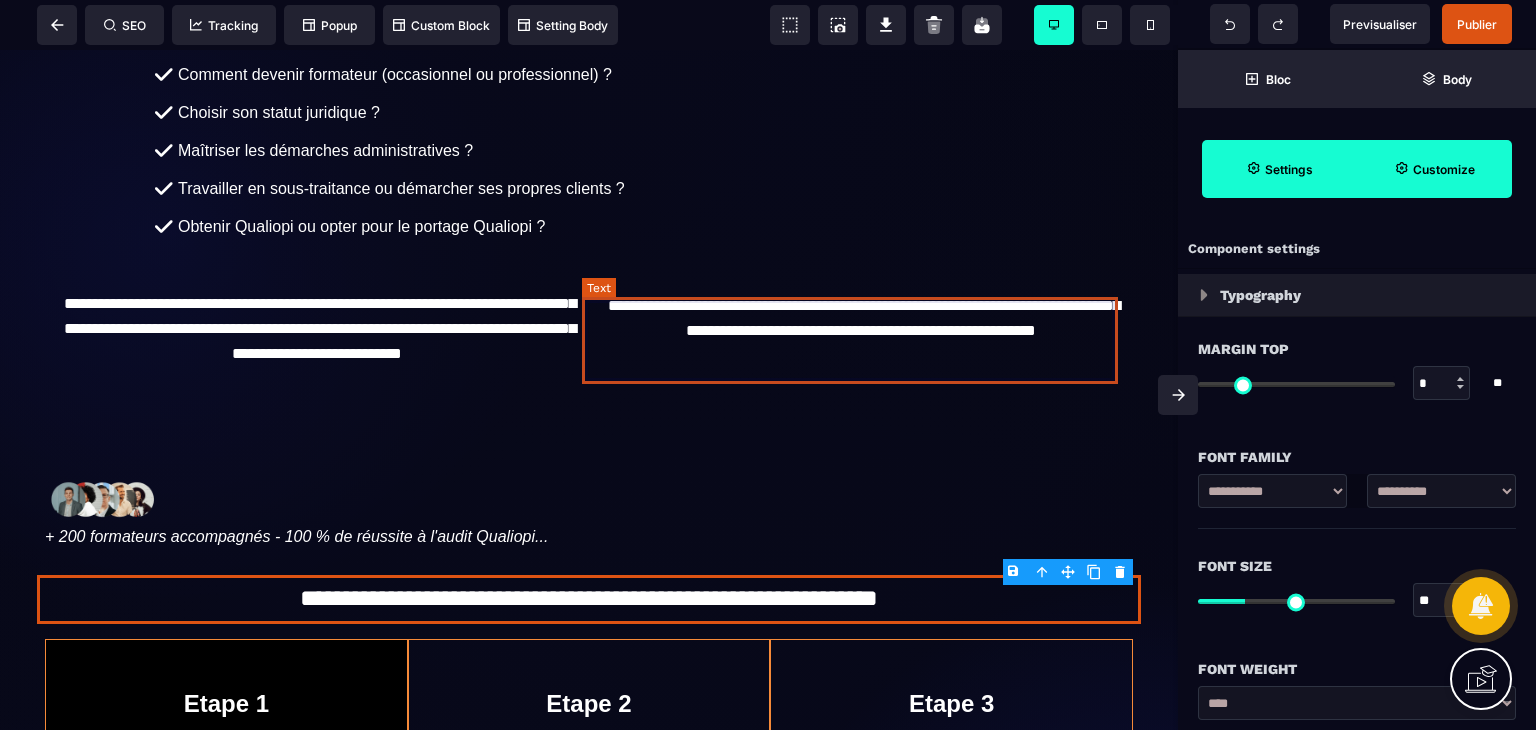 scroll, scrollTop: 445, scrollLeft: 0, axis: vertical 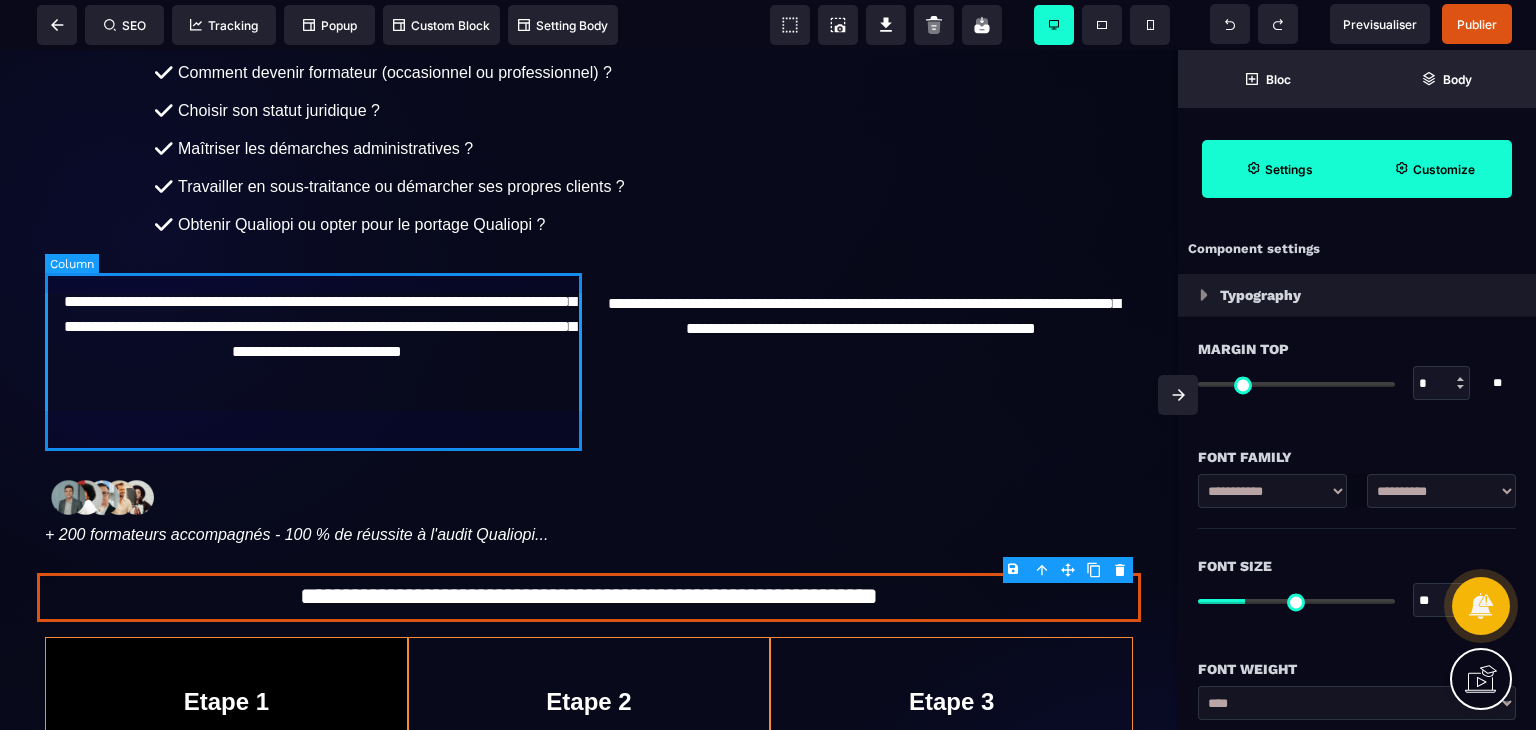 click on "**********" at bounding box center [317, 352] 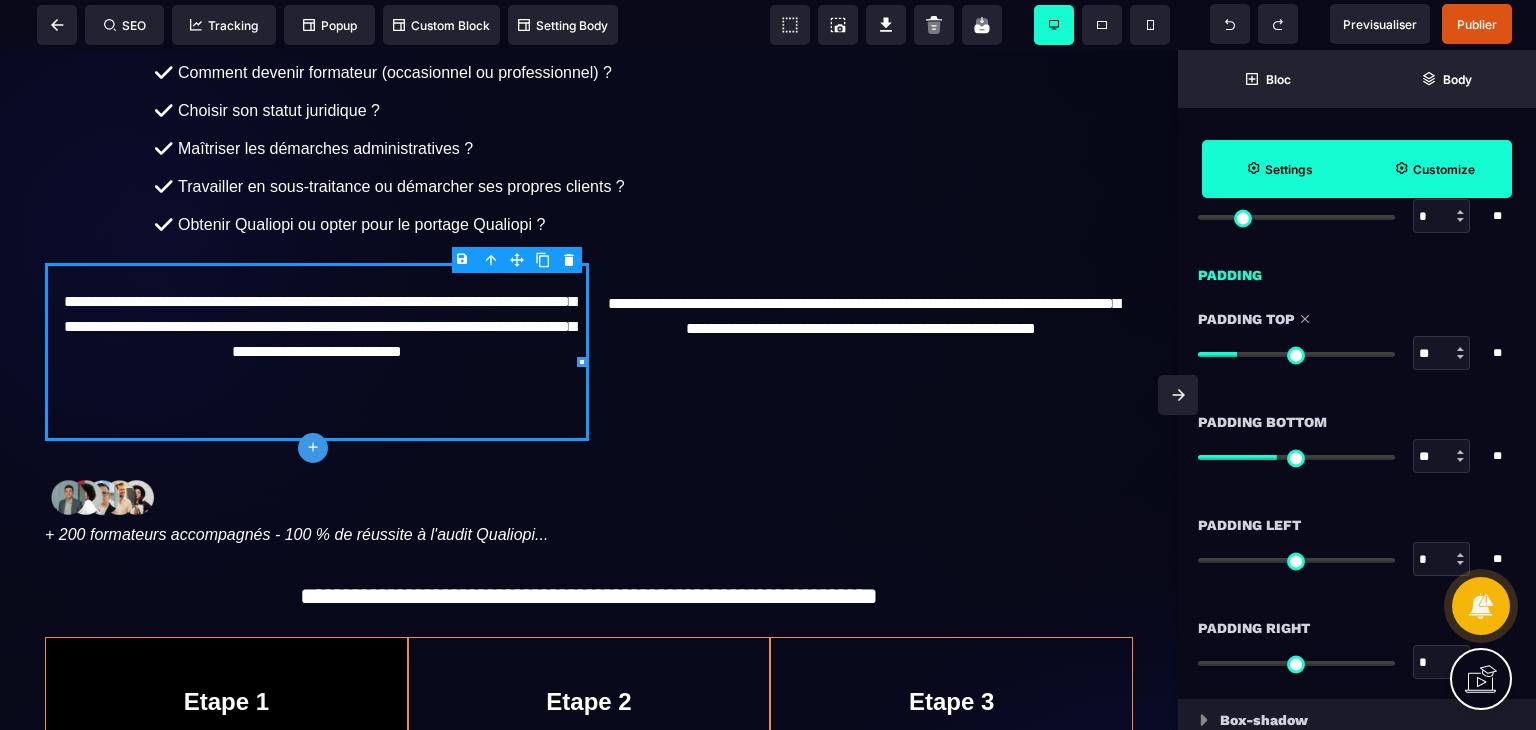 scroll, scrollTop: 1547, scrollLeft: 0, axis: vertical 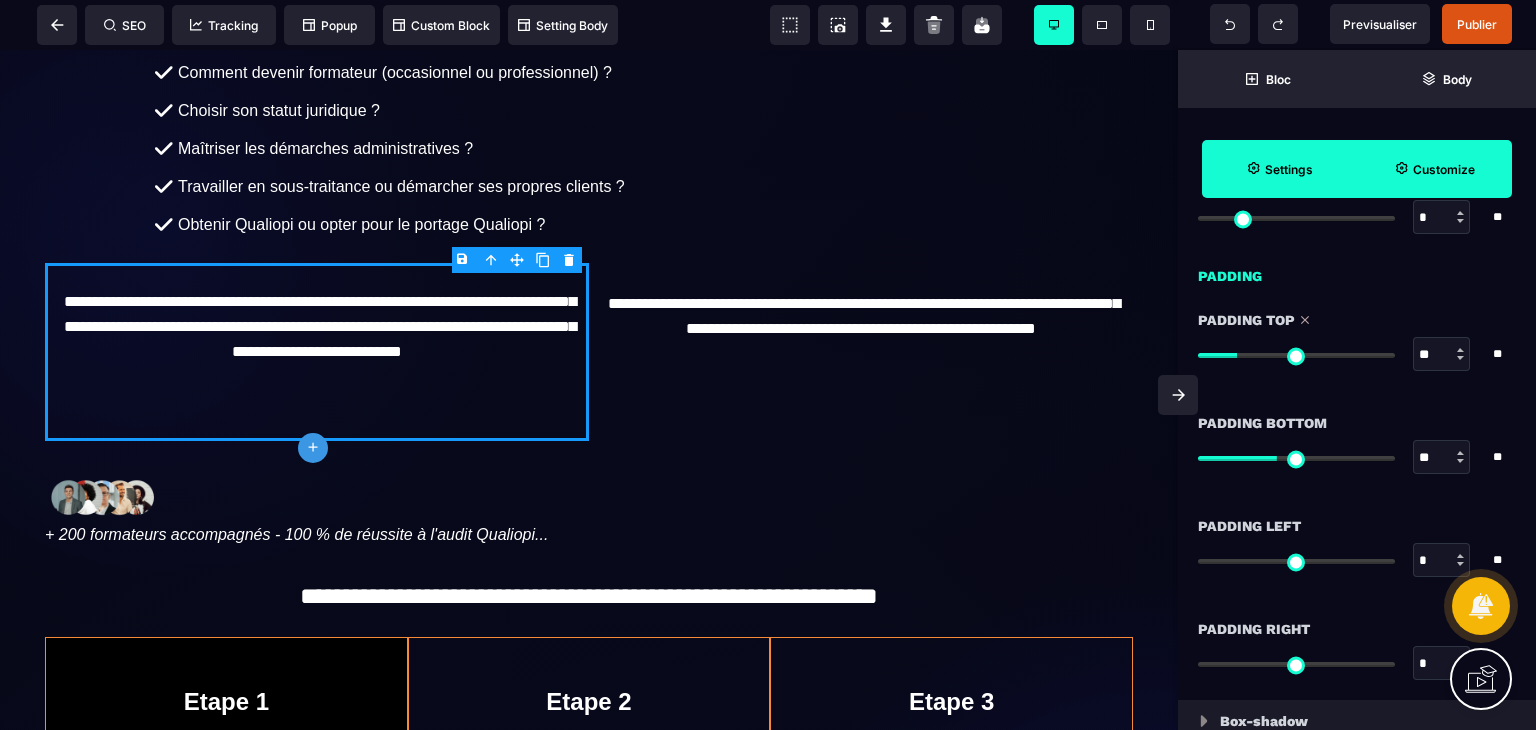 drag, startPoint x: 1446, startPoint y: 458, endPoint x: 1402, endPoint y: 451, distance: 44.553337 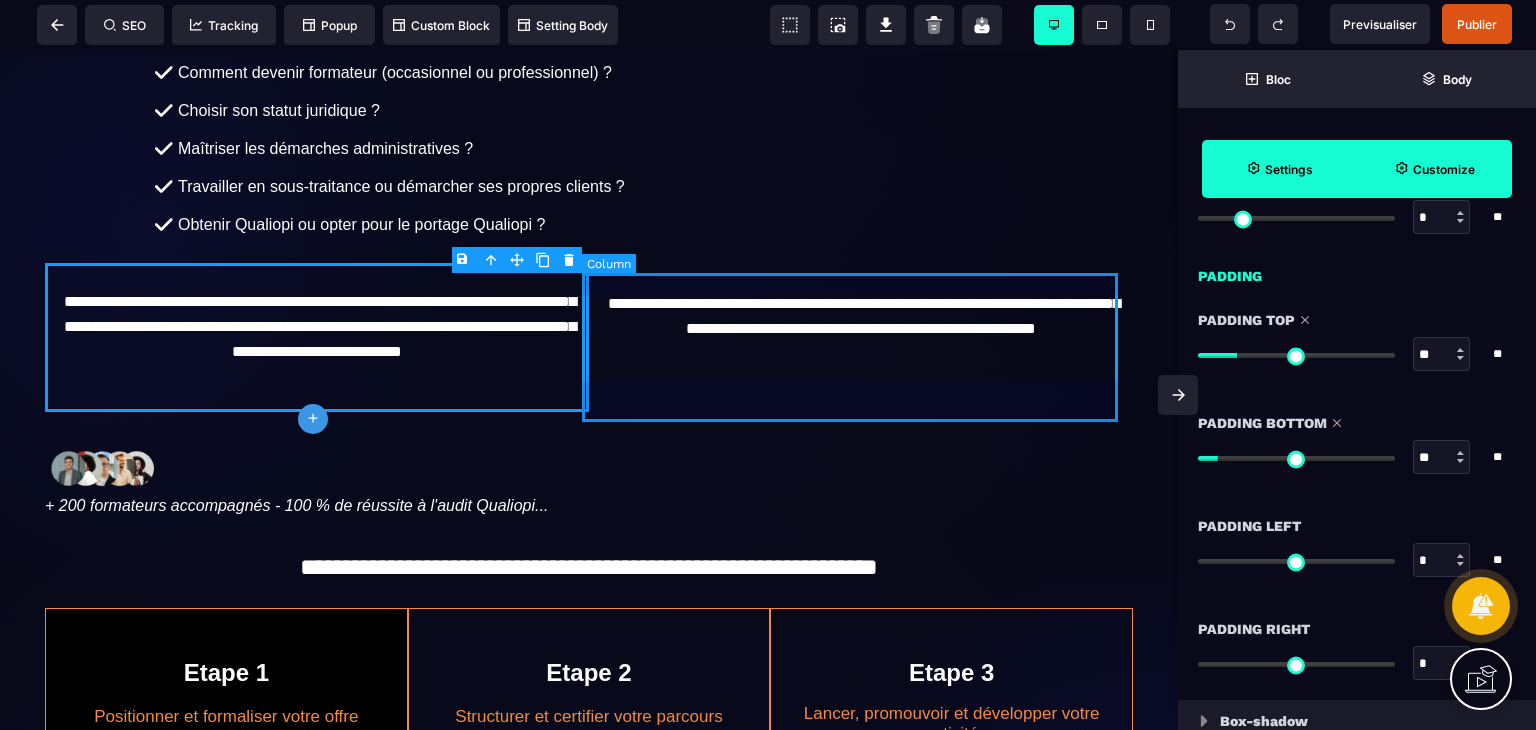 click on "**********" at bounding box center [861, 337] 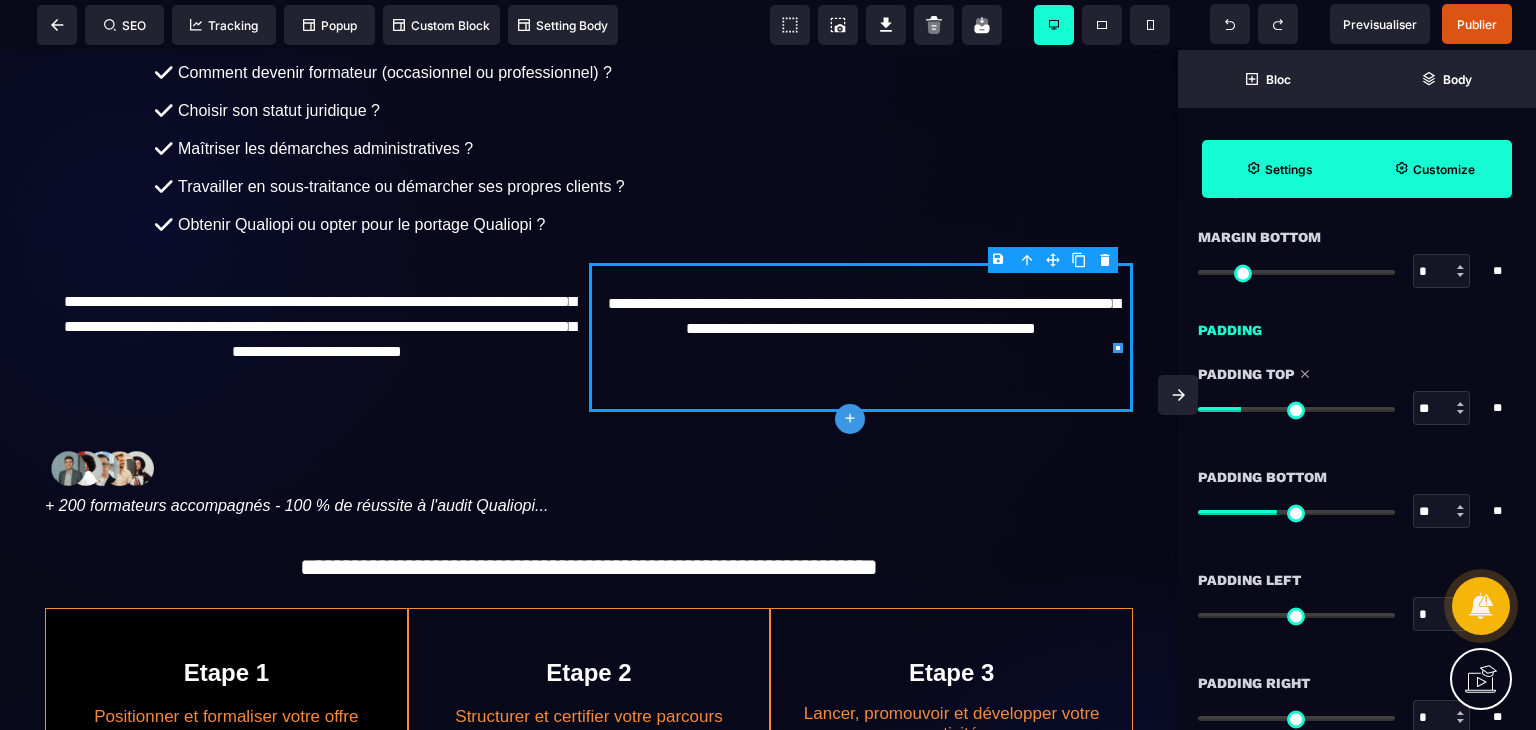 scroll, scrollTop: 1495, scrollLeft: 0, axis: vertical 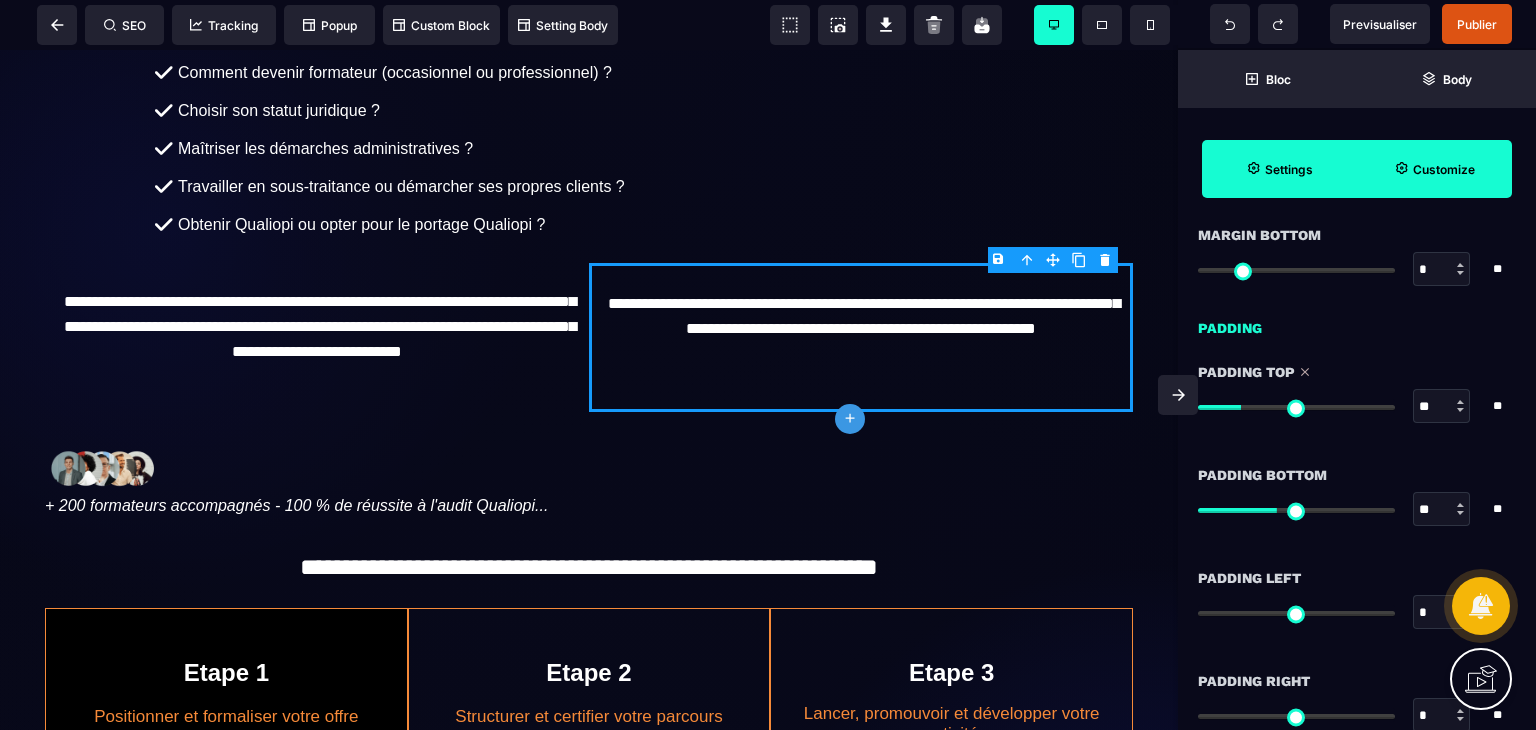 drag, startPoint x: 1440, startPoint y: 503, endPoint x: 1396, endPoint y: 501, distance: 44.04543 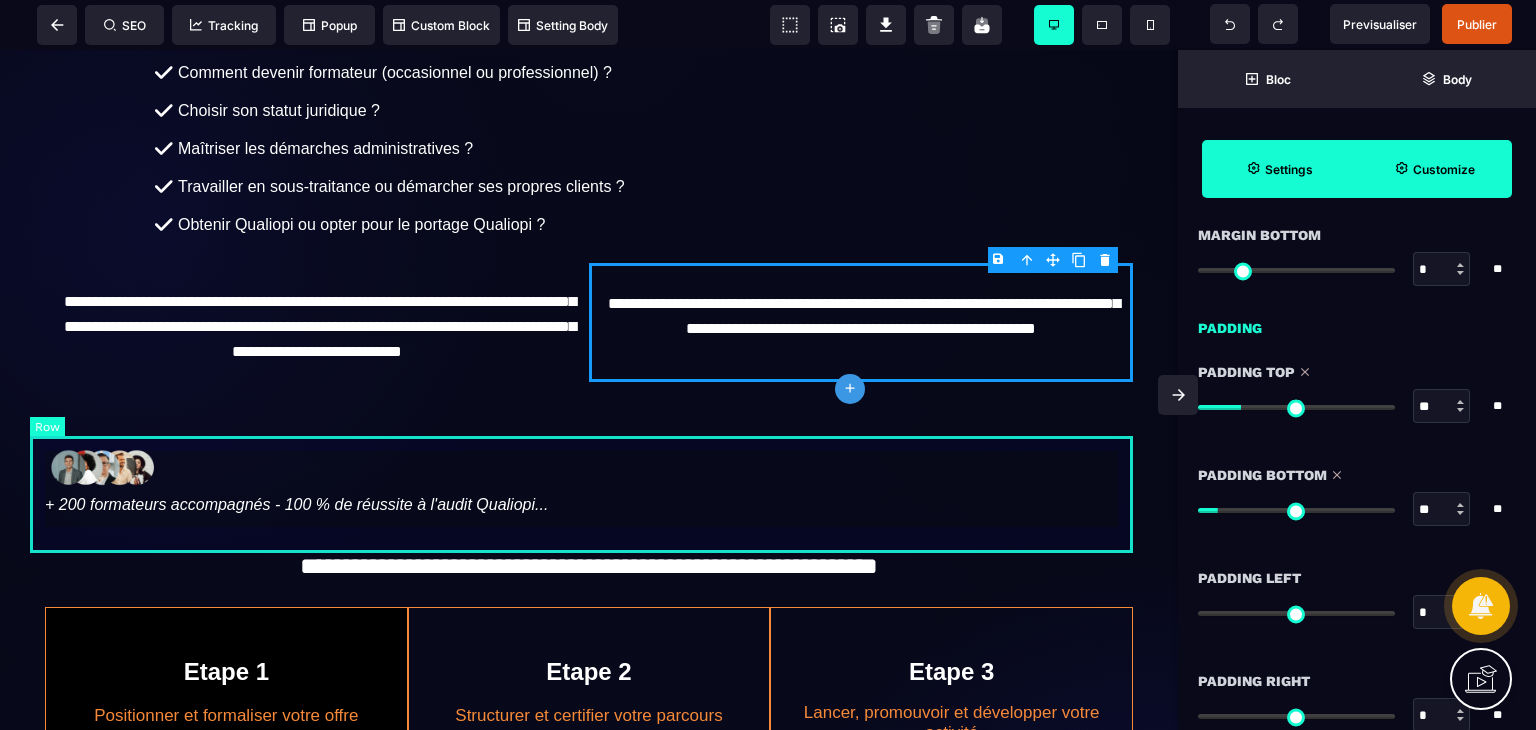 click on "+ 200 formateurs accompagnés - 100 % de réussite à l'audit Qualiopi..." at bounding box center [589, 484] 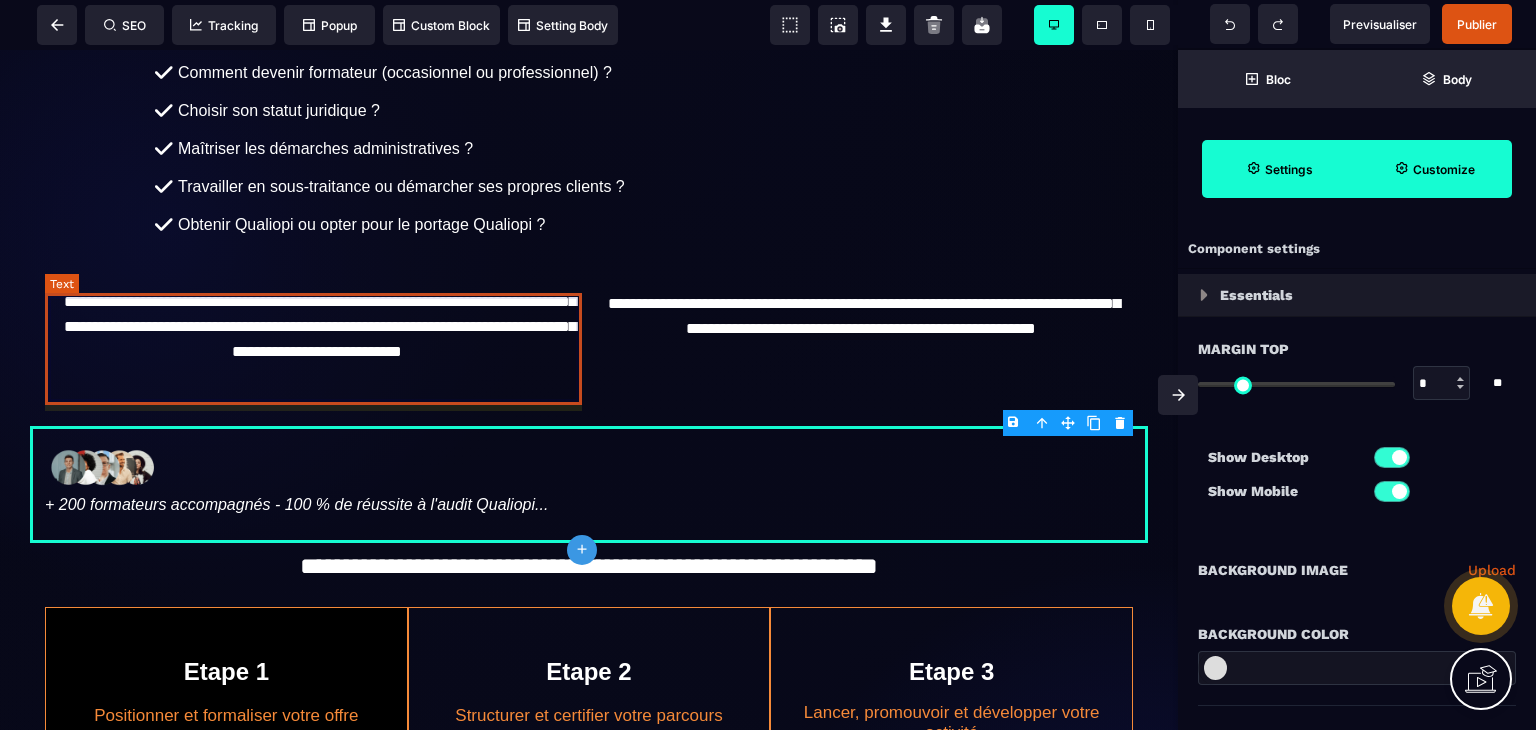 click on "**********" at bounding box center (317, 339) 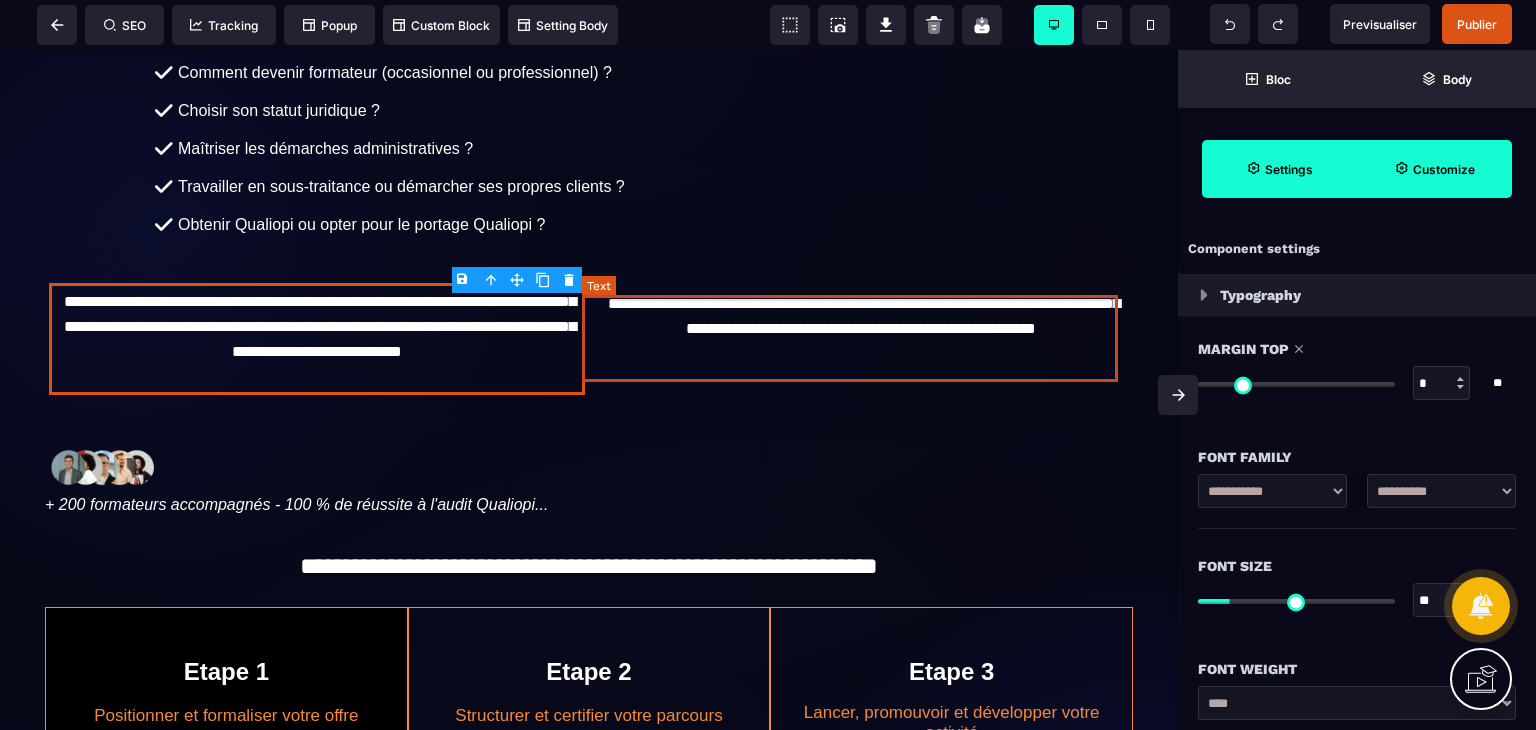 click on "**********" at bounding box center (861, 328) 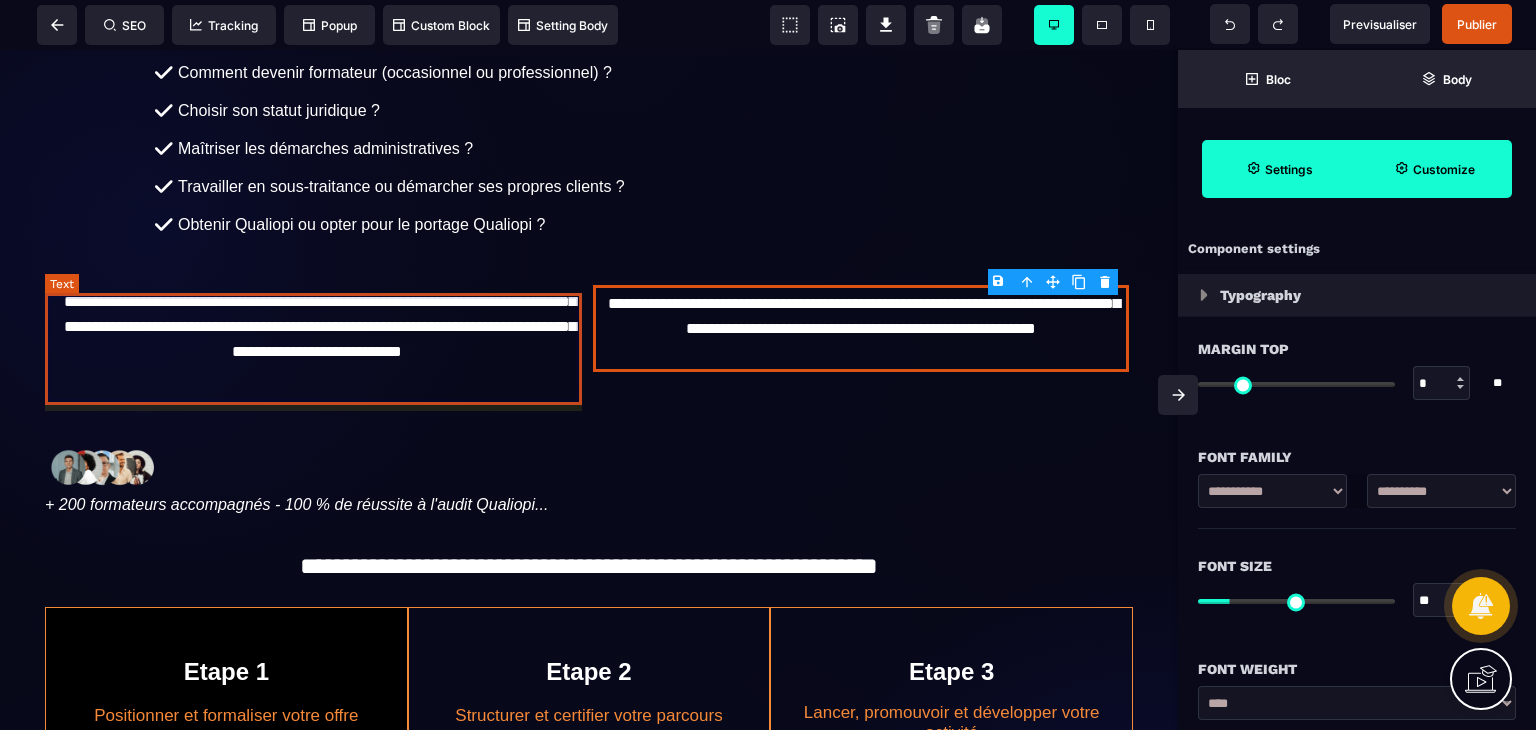 click on "**********" at bounding box center [317, 339] 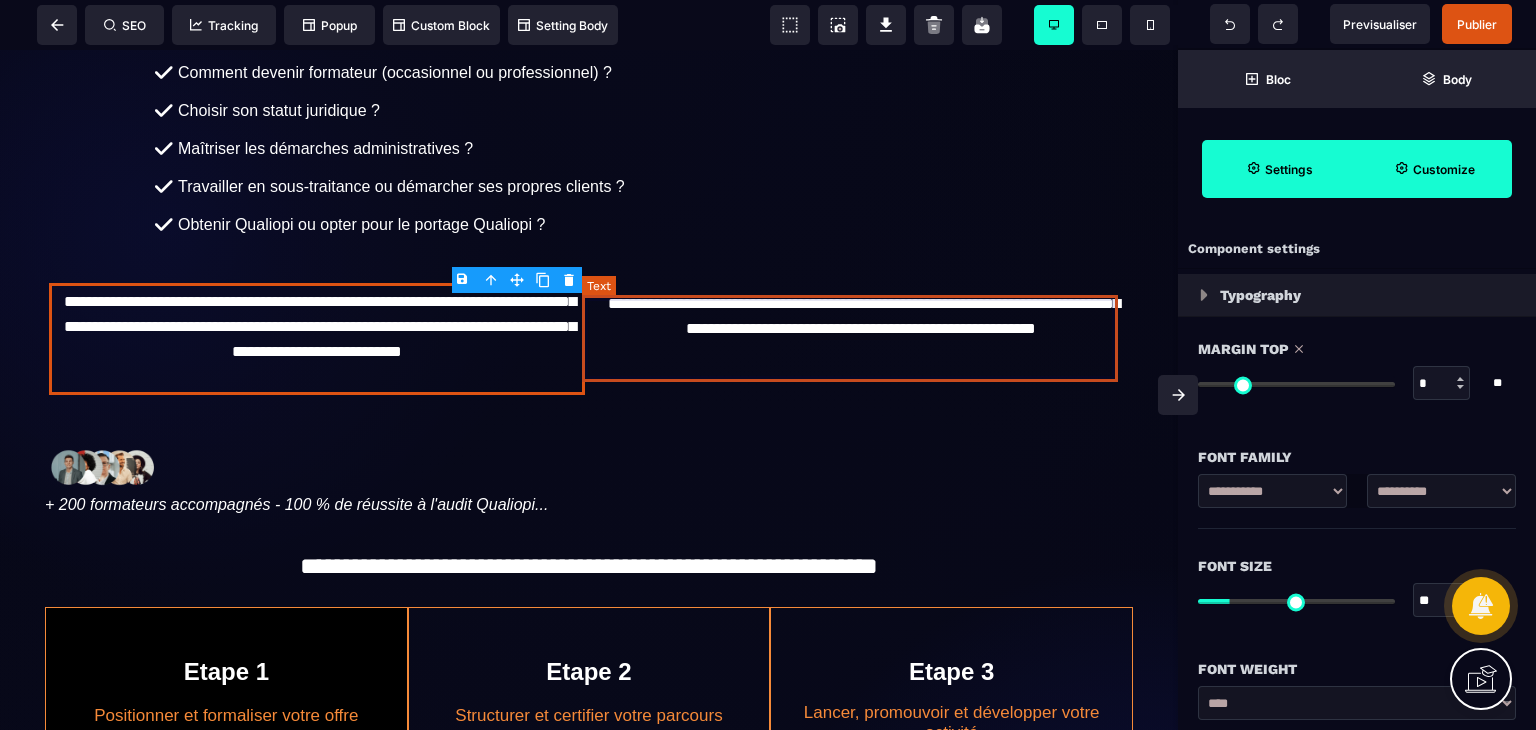 click on "**********" at bounding box center (861, 328) 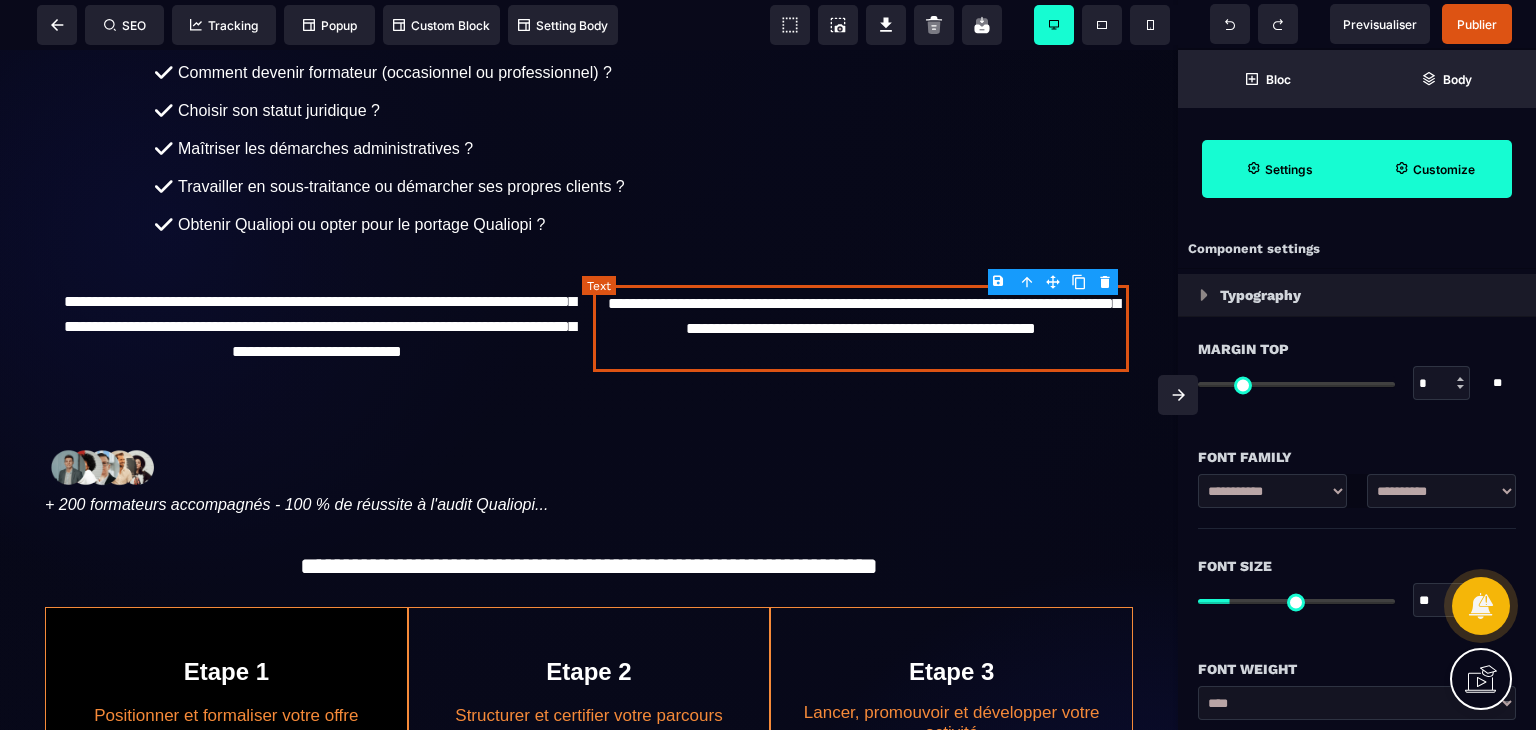click on "**********" at bounding box center (861, 328) 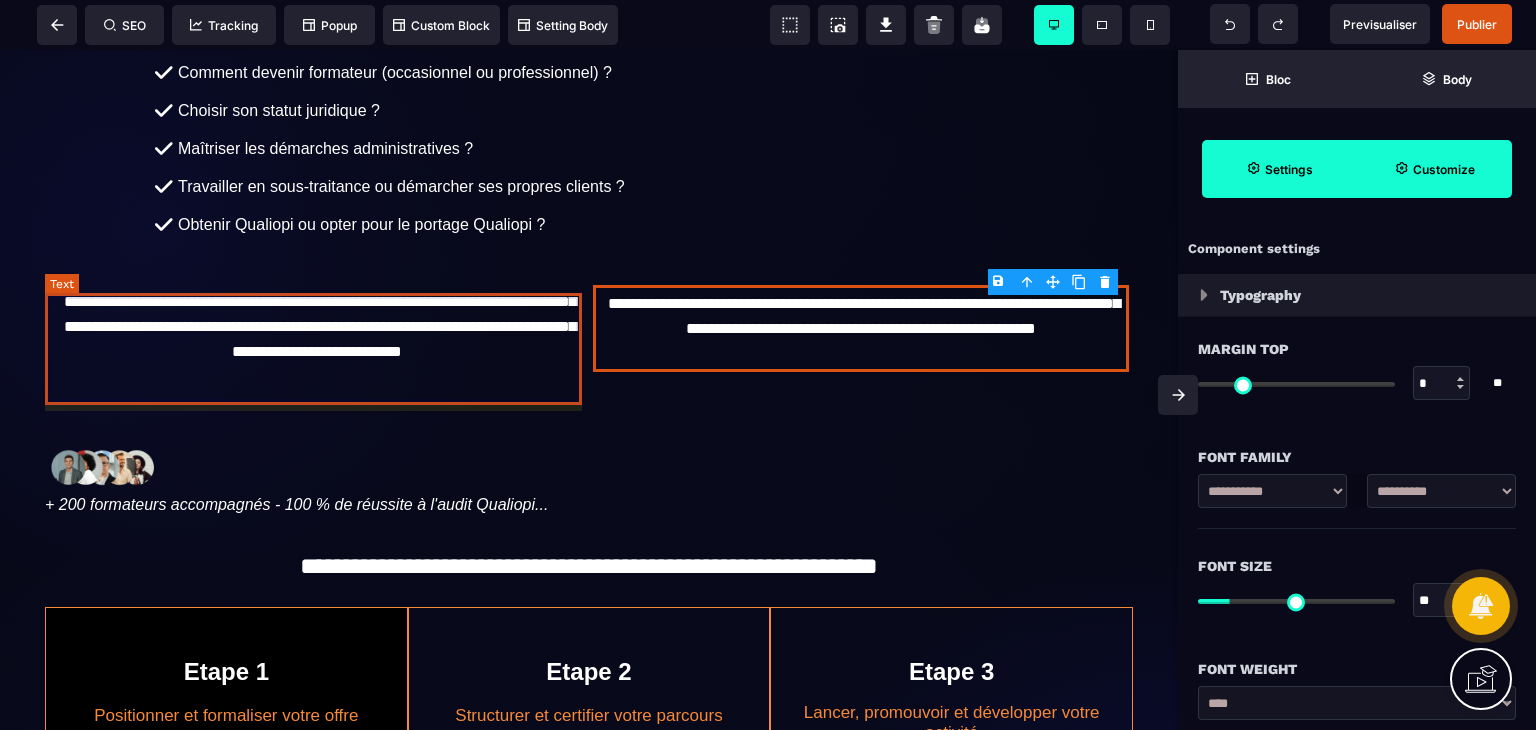 click on "**********" at bounding box center (317, 339) 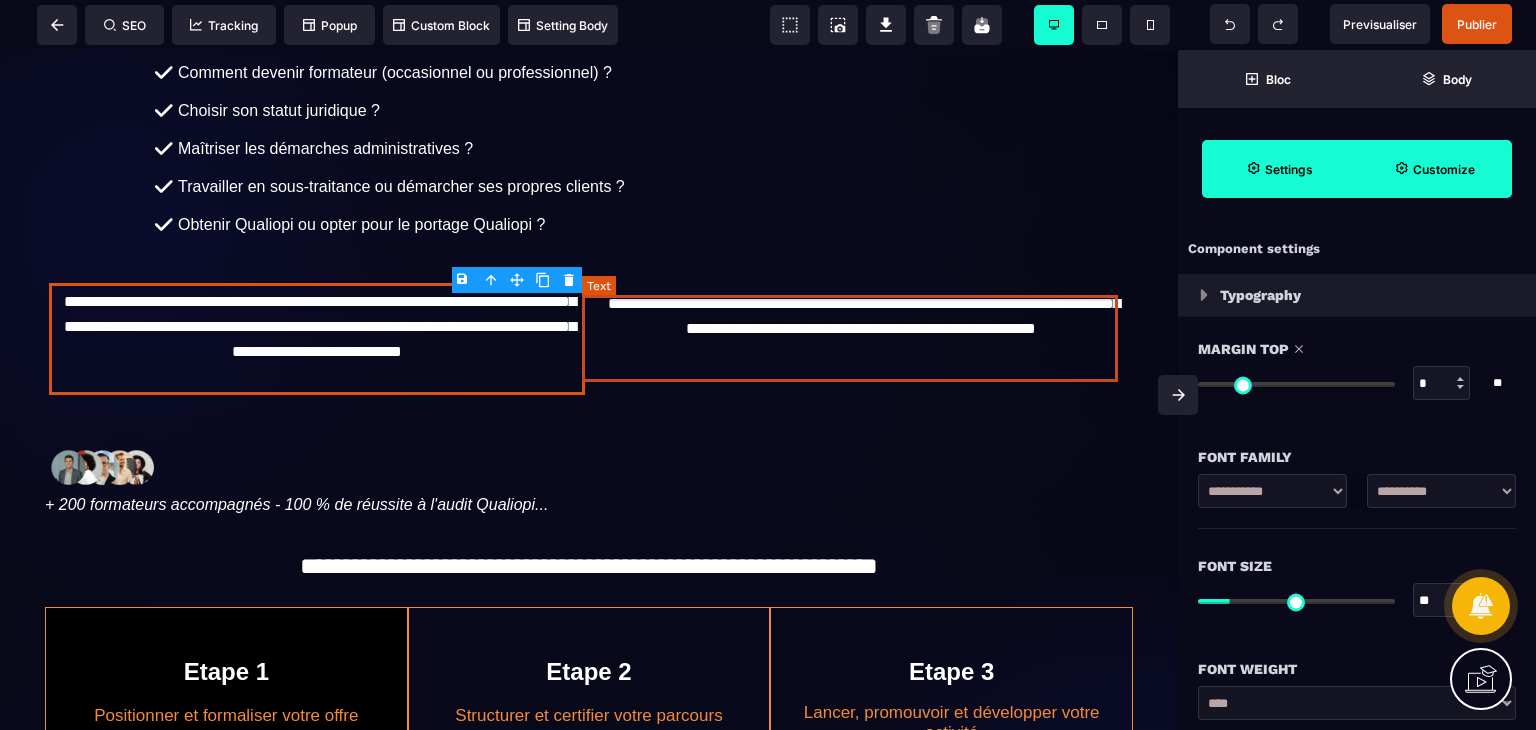 click on "**********" at bounding box center (861, 328) 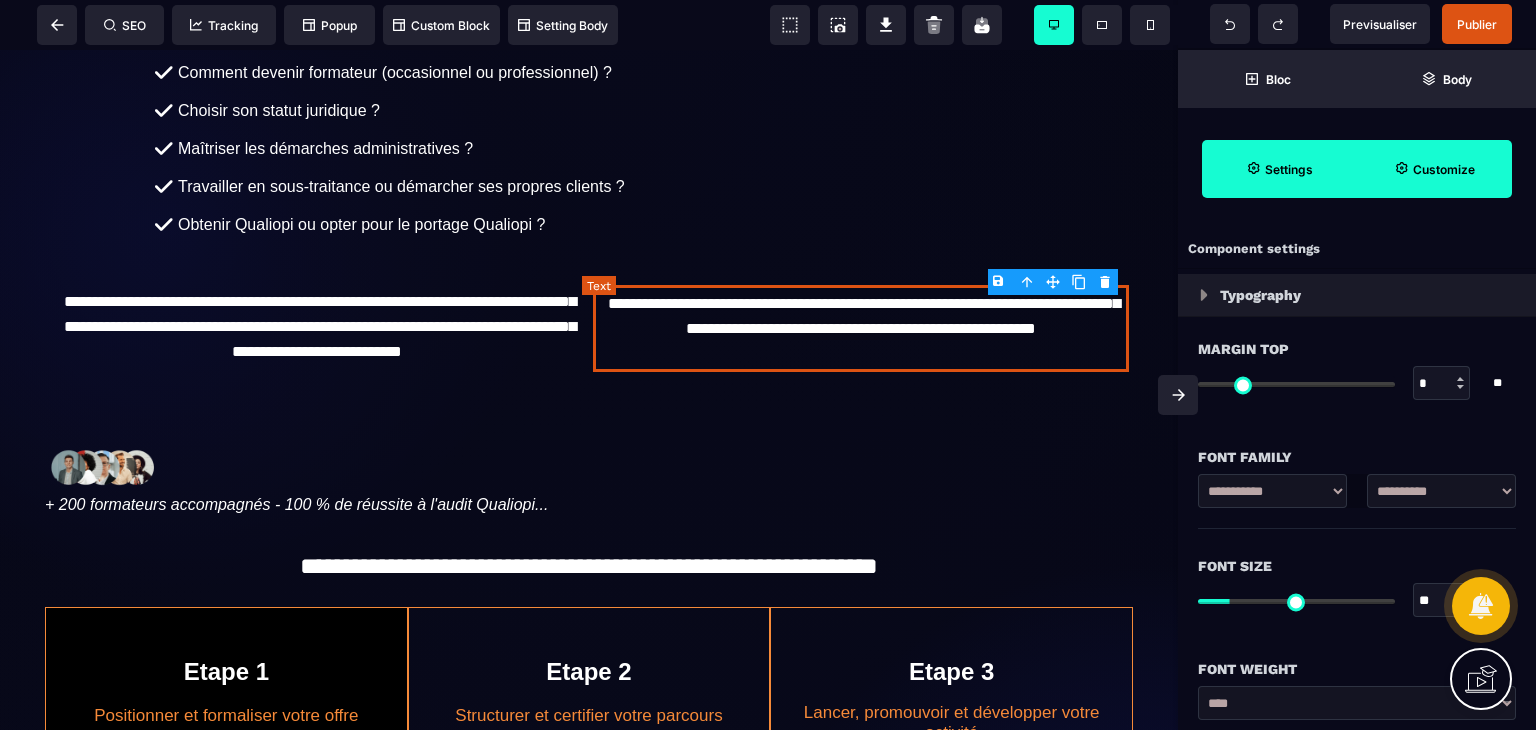 click on "**********" at bounding box center (861, 328) 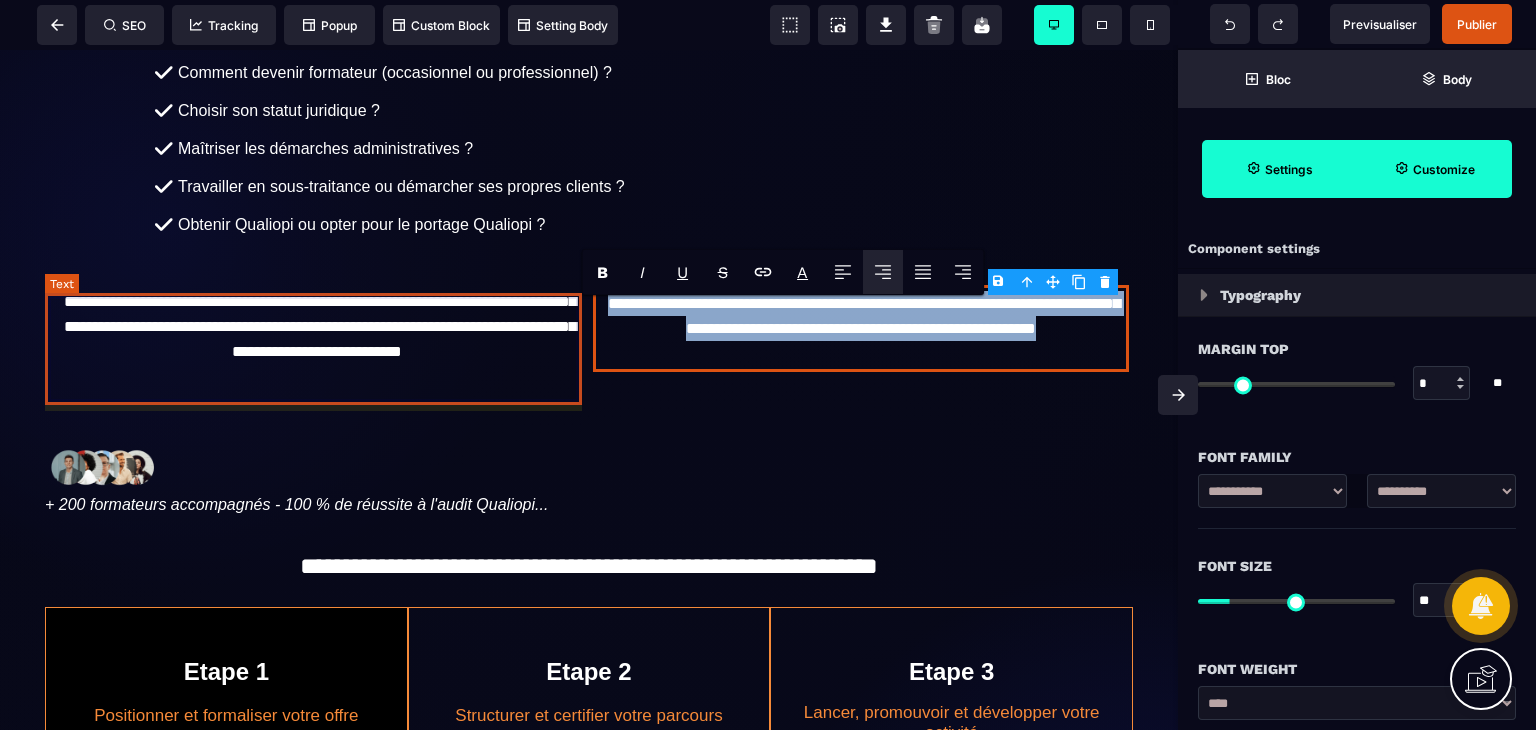 drag, startPoint x: 940, startPoint y: 369, endPoint x: 583, endPoint y: 325, distance: 359.70126 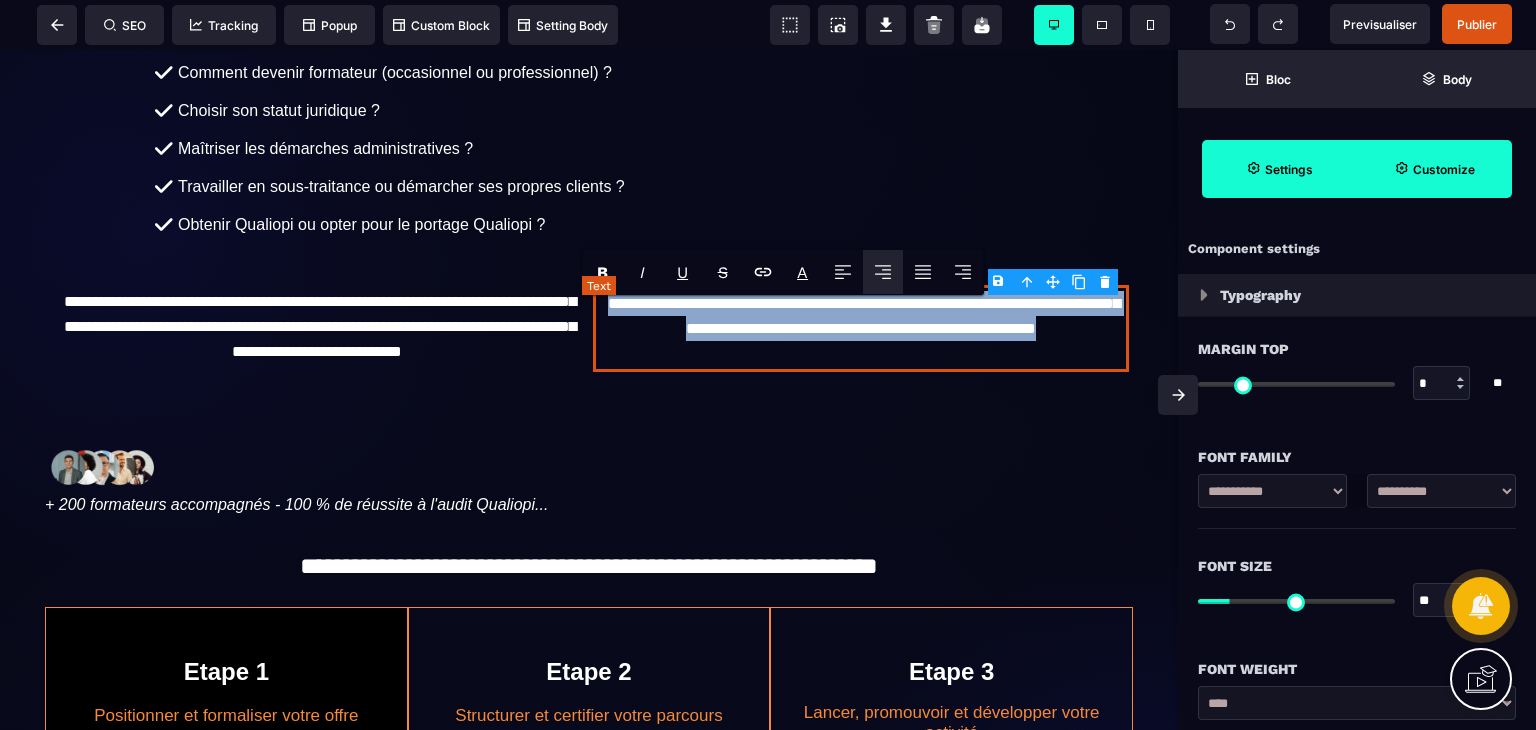 copy on "**********" 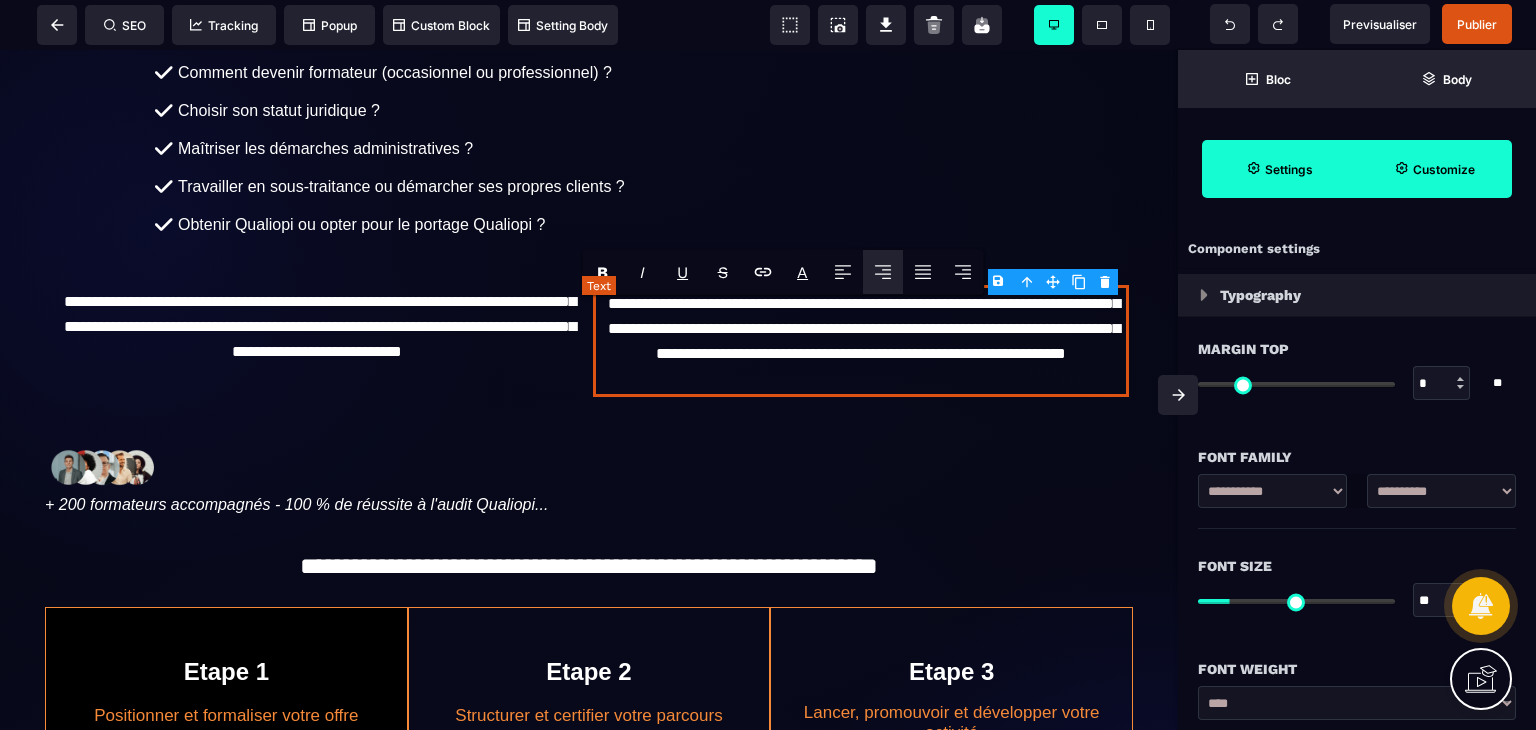 click on "**********" at bounding box center (861, 341) 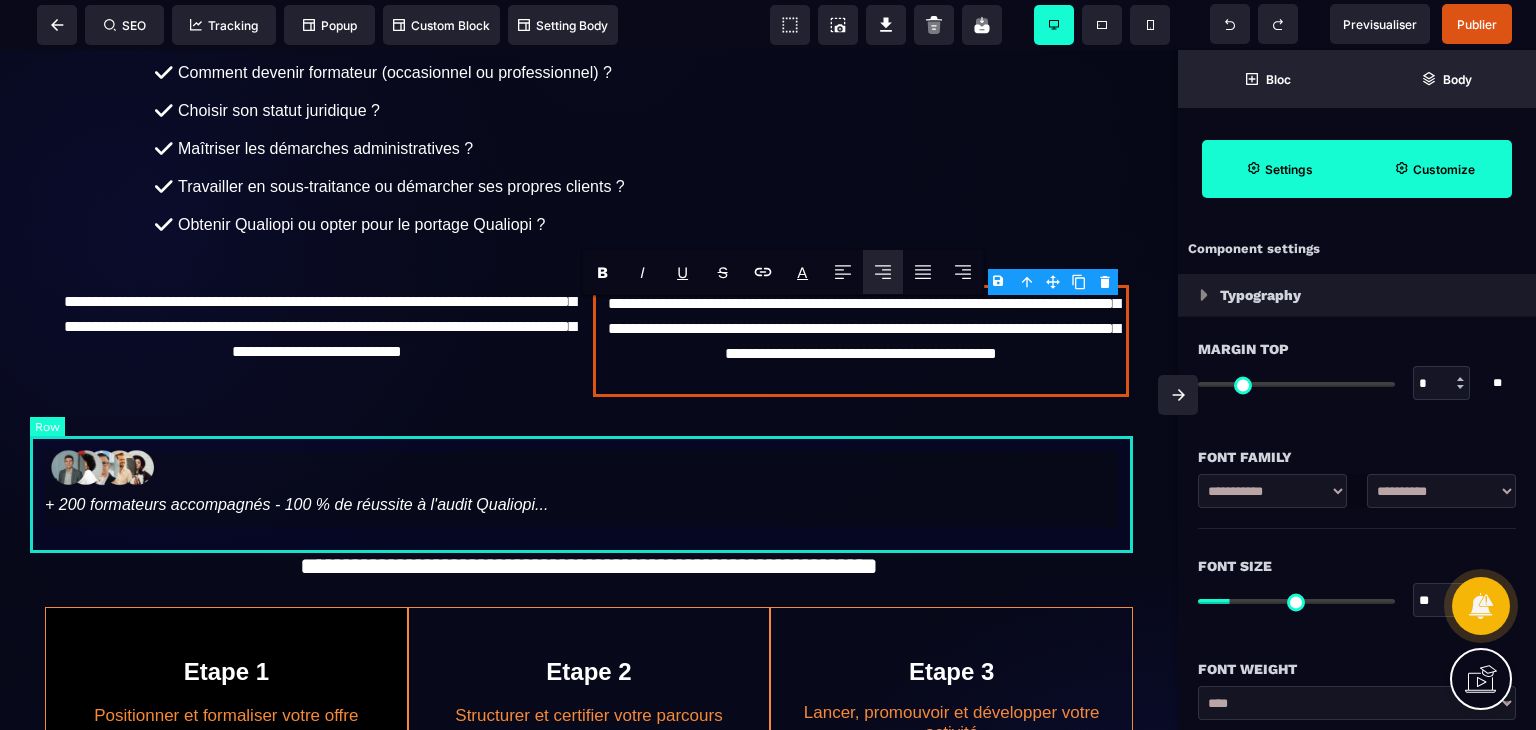 click on "+ 200 formateurs accompagnés - 100 % de réussite à l'audit Qualiopi..." at bounding box center (589, 484) 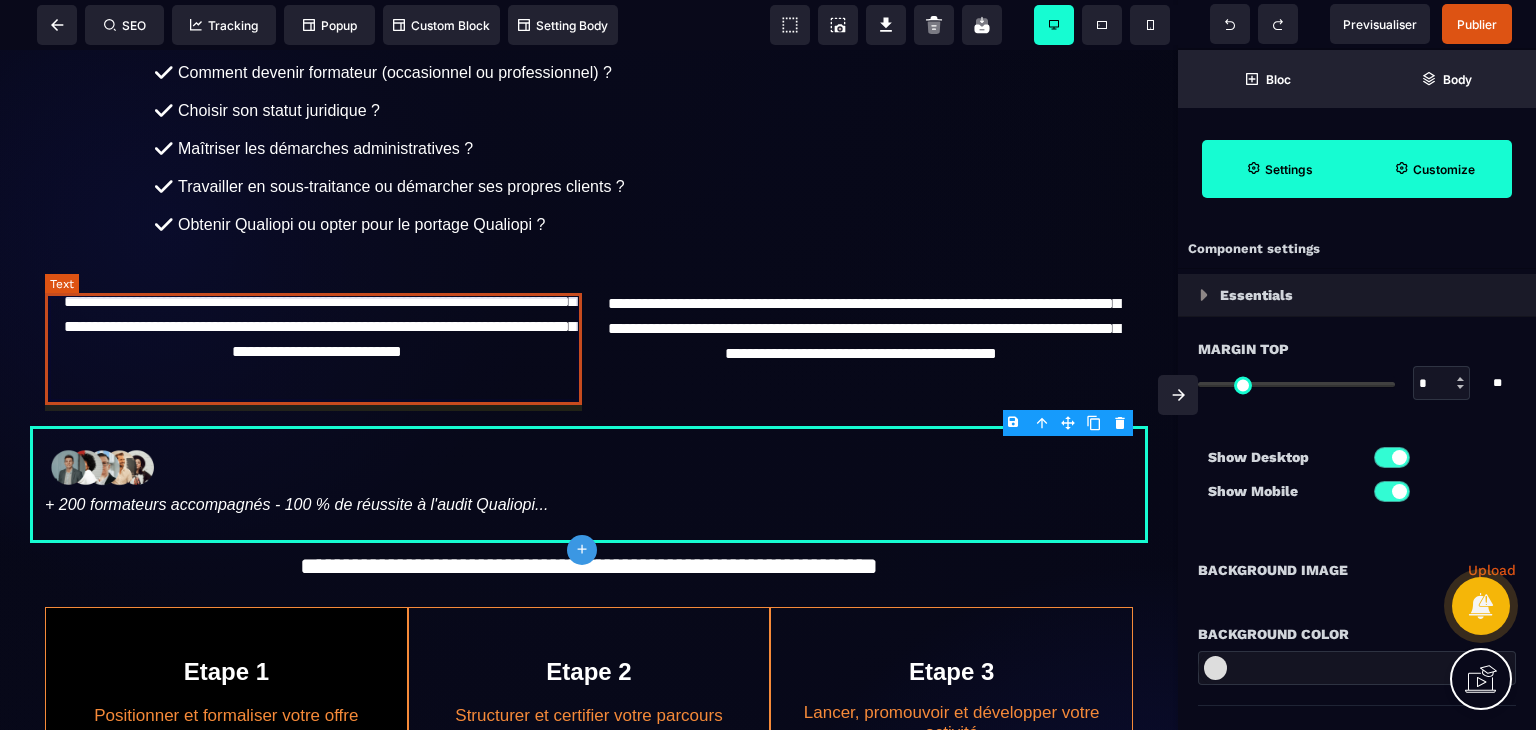 click on "**********" at bounding box center (317, 339) 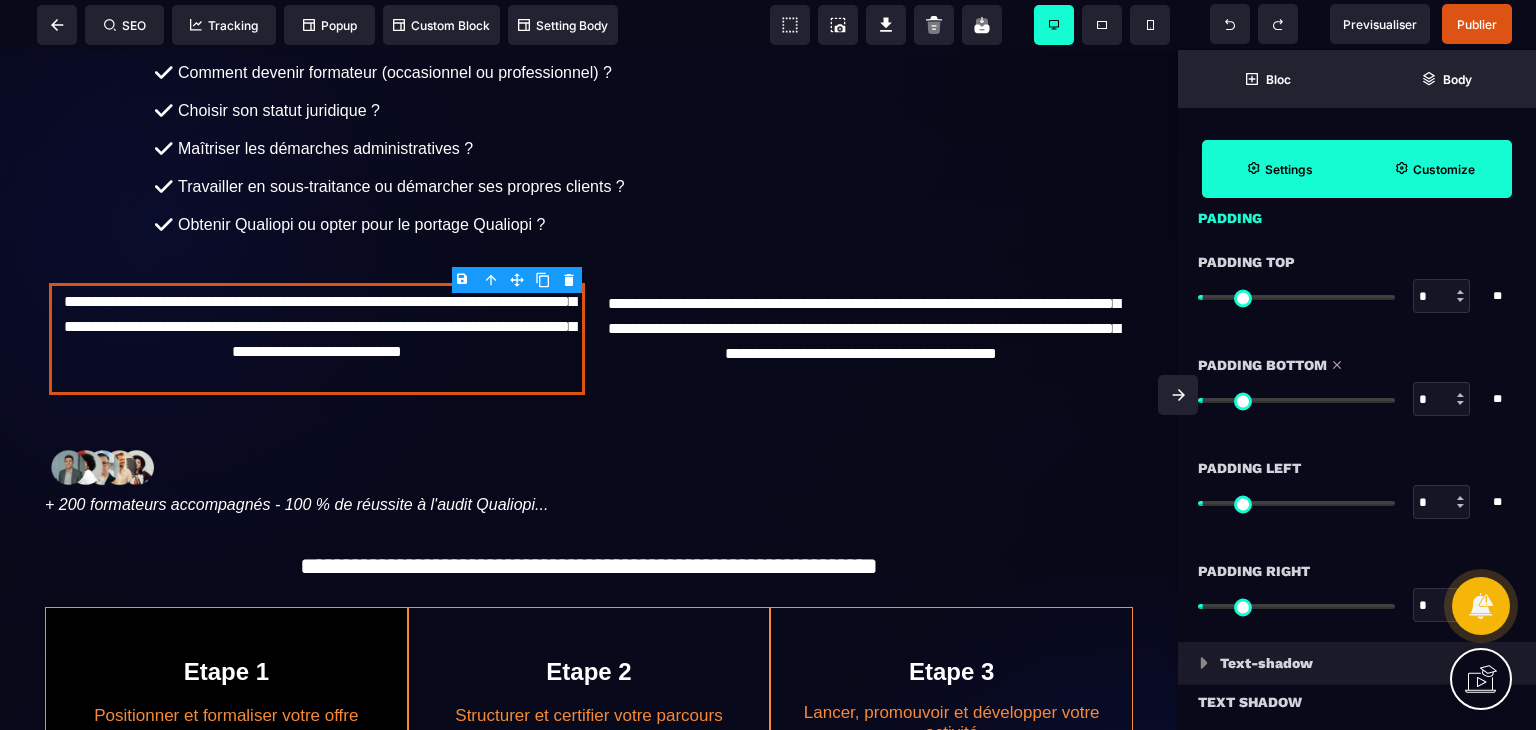scroll, scrollTop: 1658, scrollLeft: 0, axis: vertical 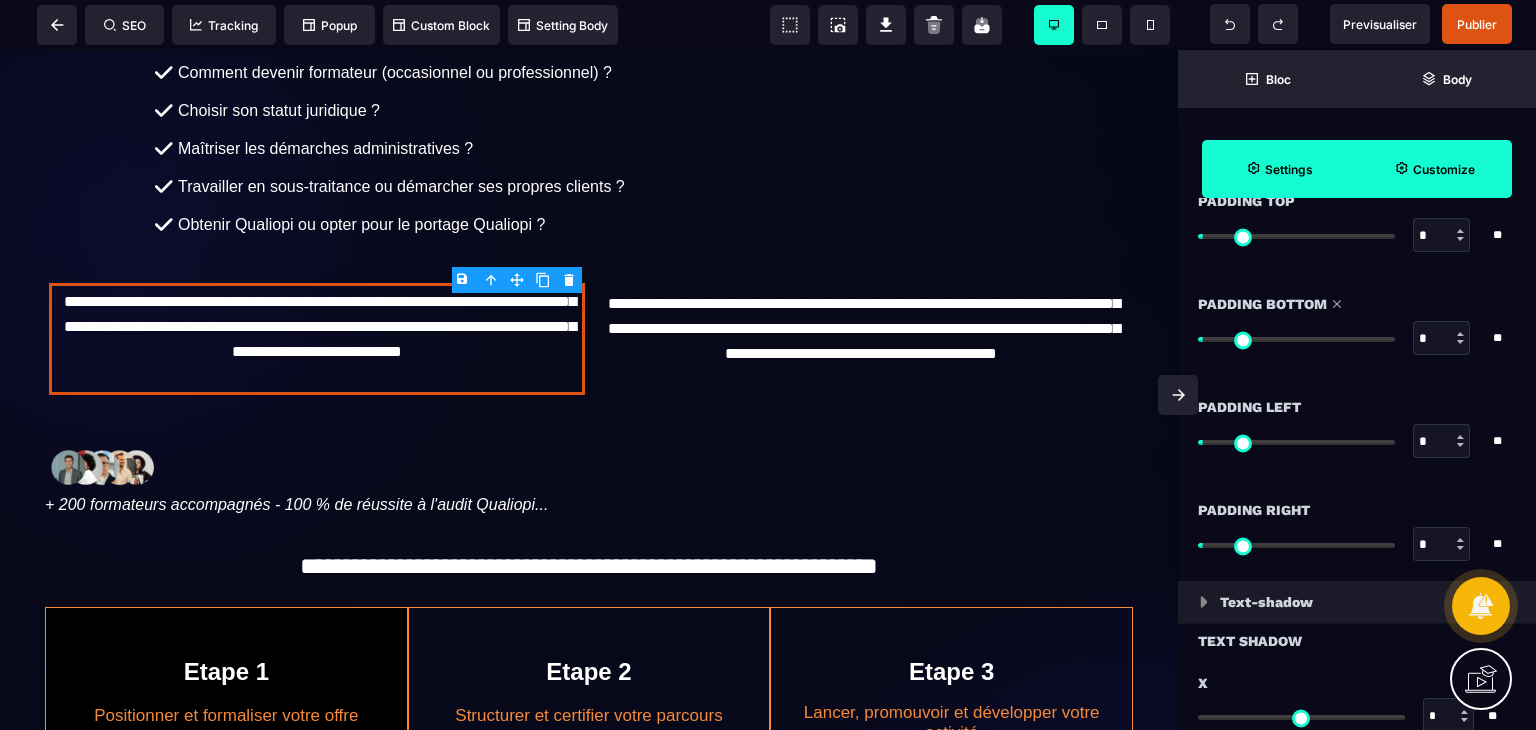 drag, startPoint x: 1437, startPoint y: 441, endPoint x: 1407, endPoint y: 435, distance: 30.594116 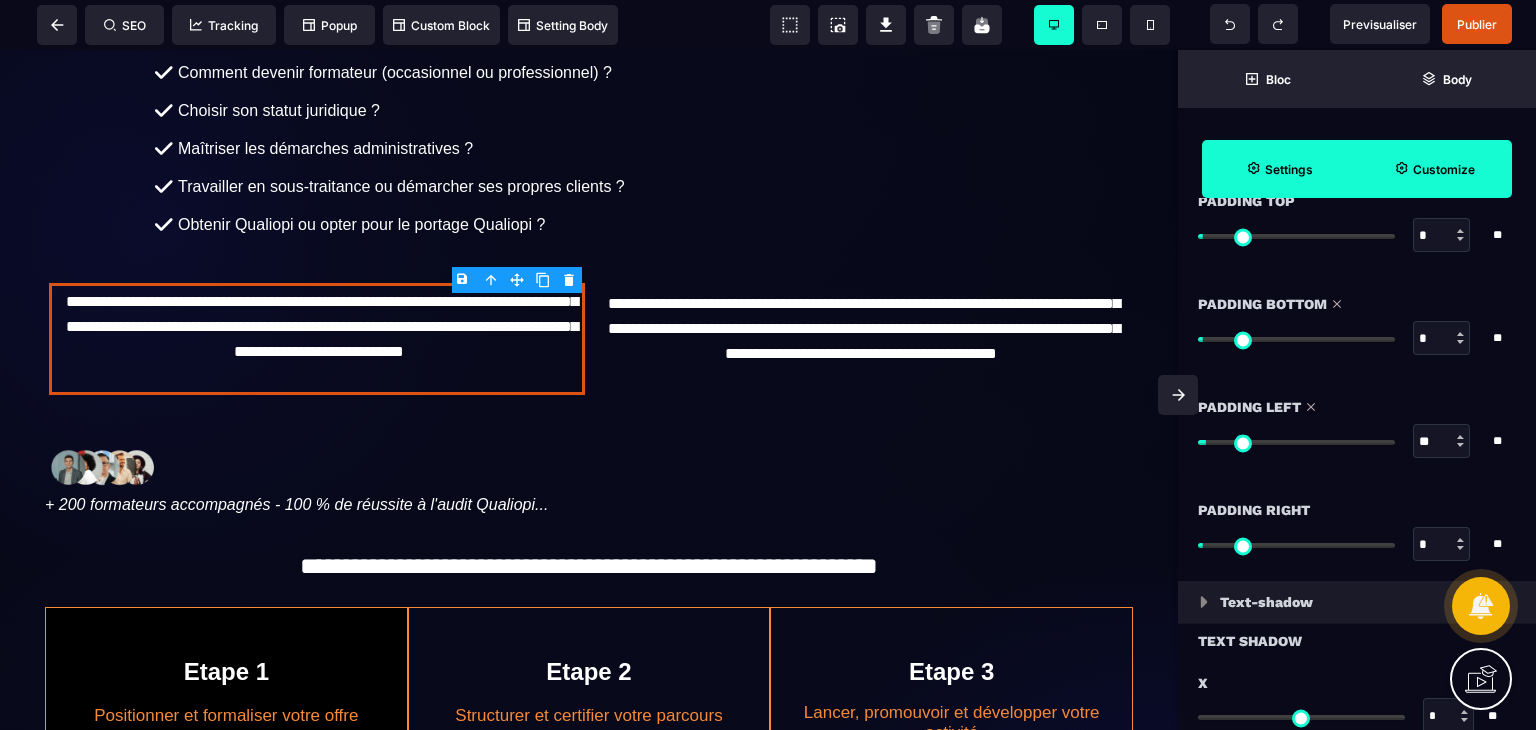 drag, startPoint x: 1436, startPoint y: 540, endPoint x: 1411, endPoint y: 541, distance: 25.019993 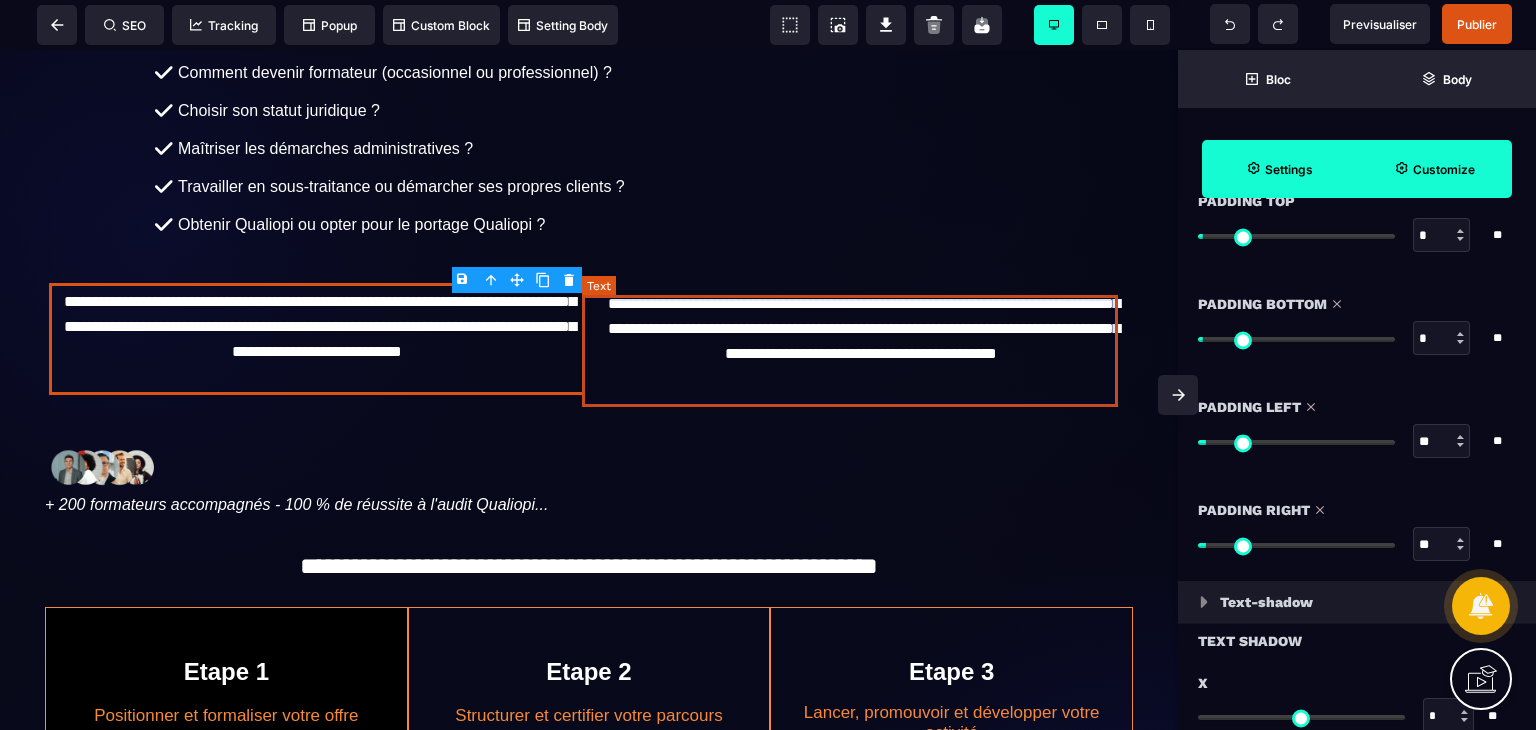 click on "**********" at bounding box center [861, 341] 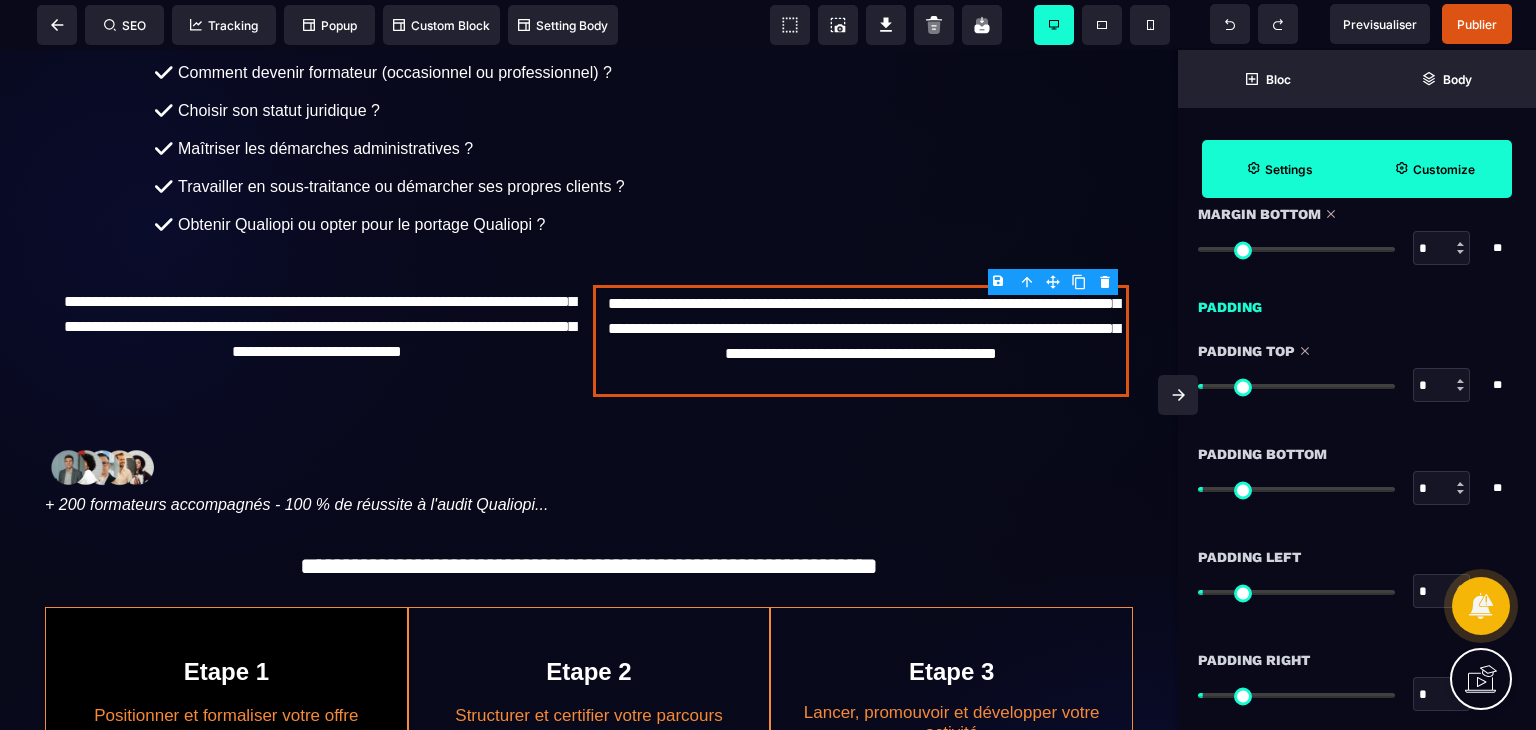 scroll, scrollTop: 1616, scrollLeft: 0, axis: vertical 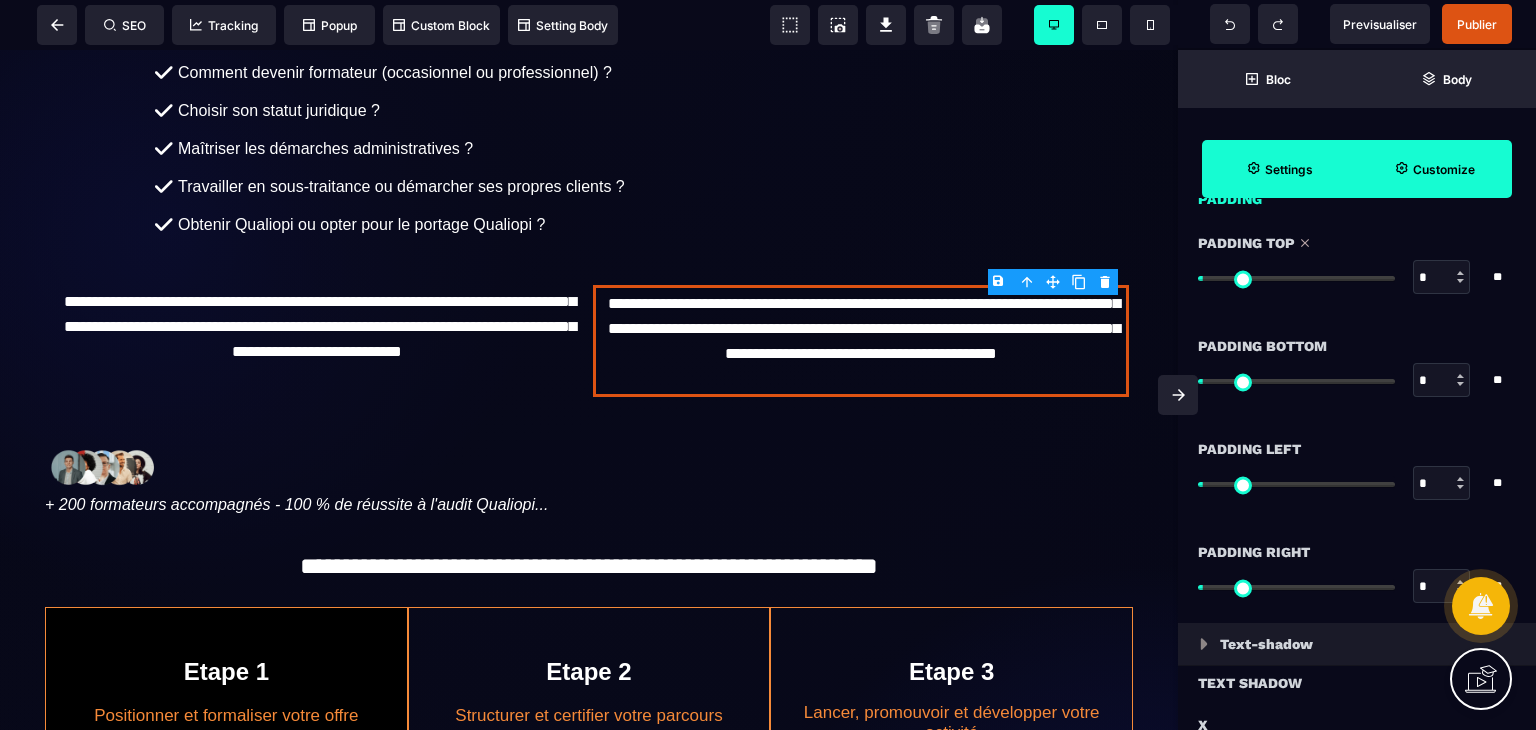 drag, startPoint x: 1436, startPoint y: 485, endPoint x: 1404, endPoint y: 482, distance: 32.140316 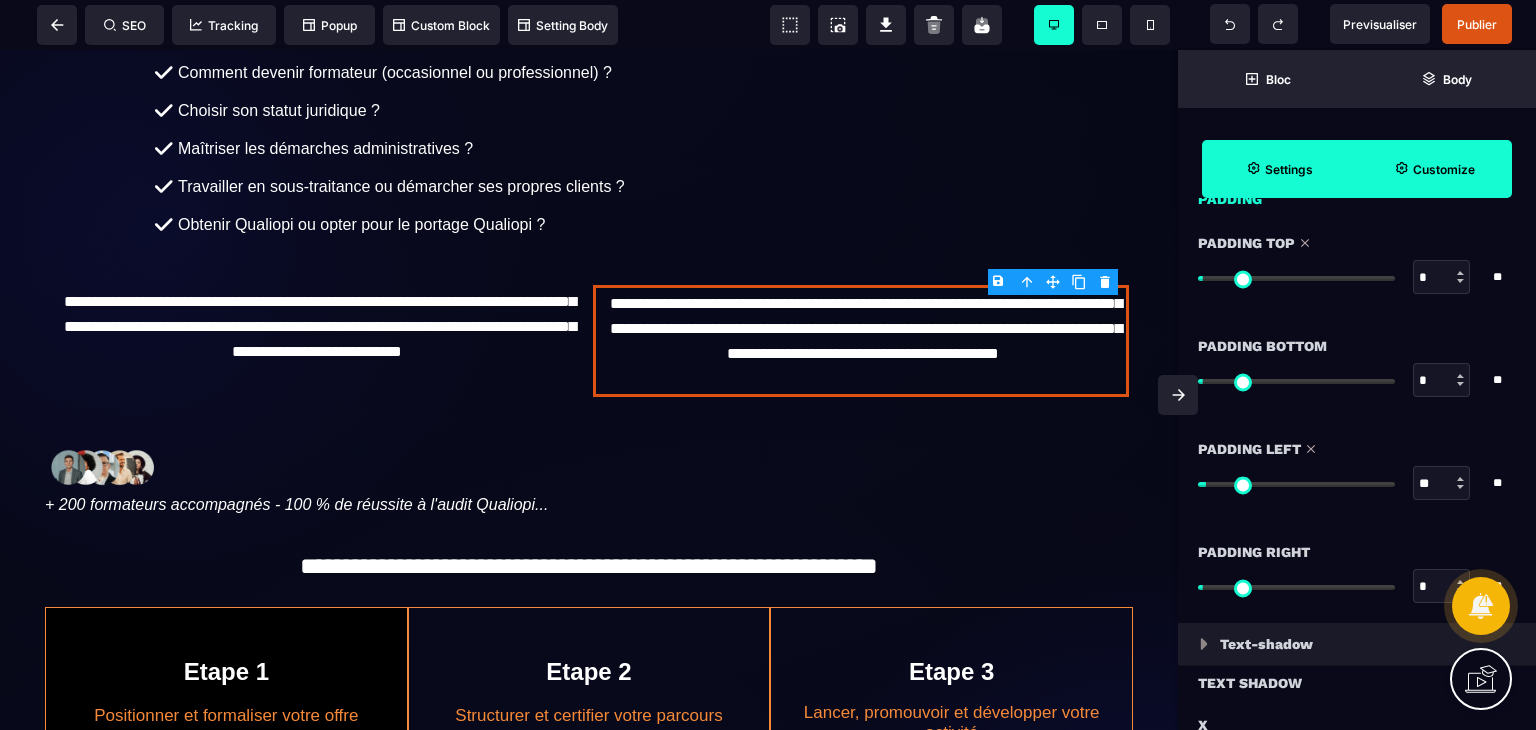 drag, startPoint x: 1432, startPoint y: 581, endPoint x: 1380, endPoint y: 585, distance: 52.153618 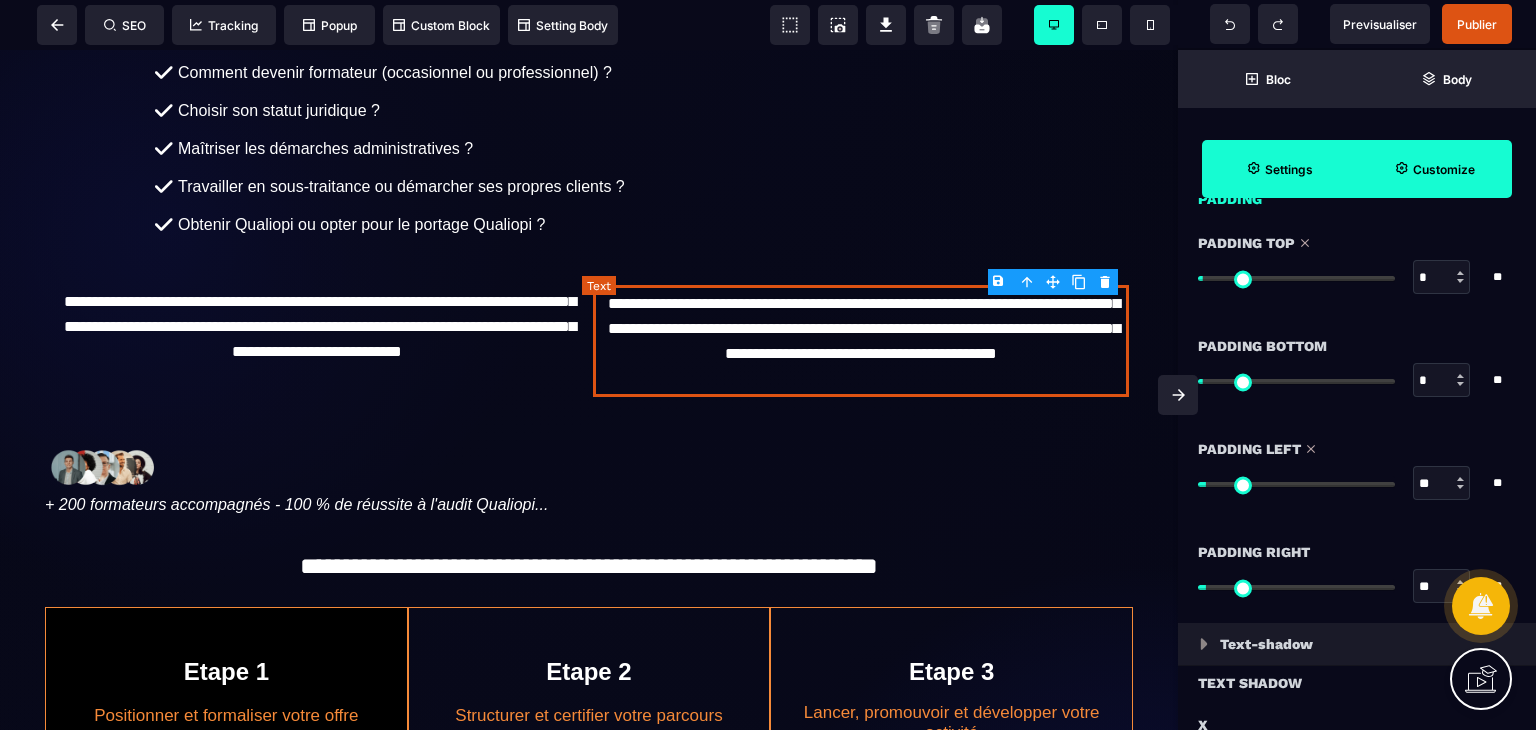 click on "**********" at bounding box center (861, 341) 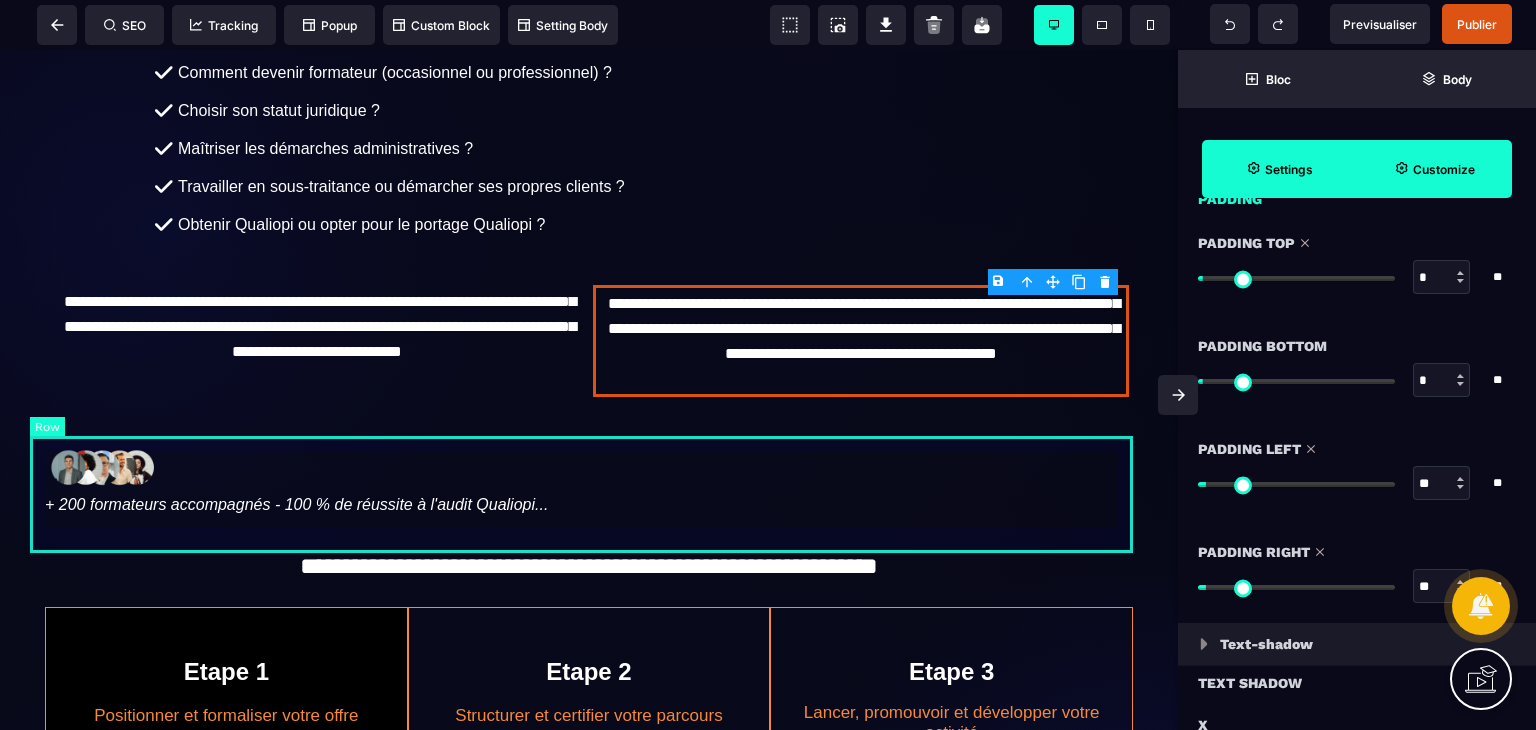 click on "+ 200 formateurs accompagnés - 100 % de réussite à l'audit Qualiopi..." at bounding box center (589, 484) 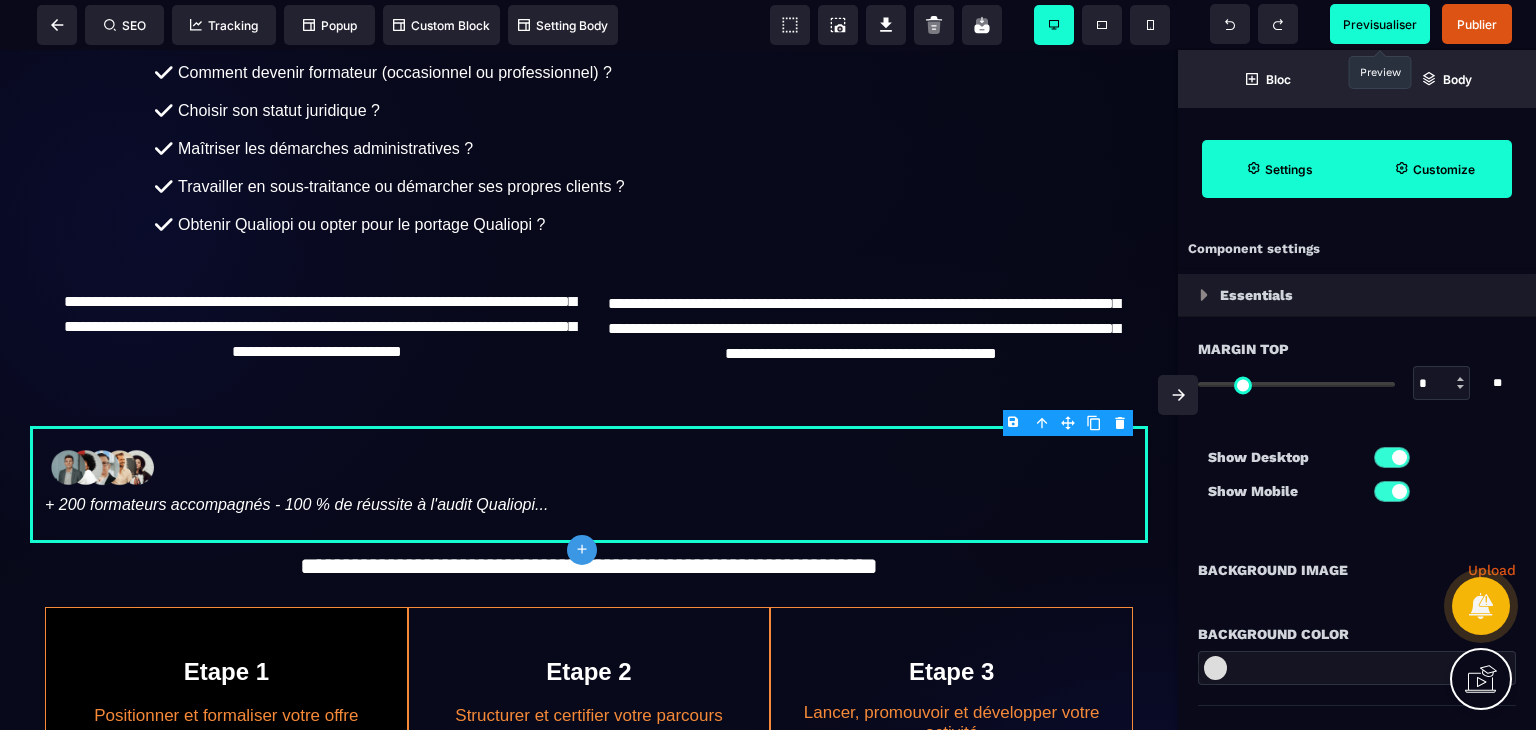 click on "Previsualiser" at bounding box center [1380, 24] 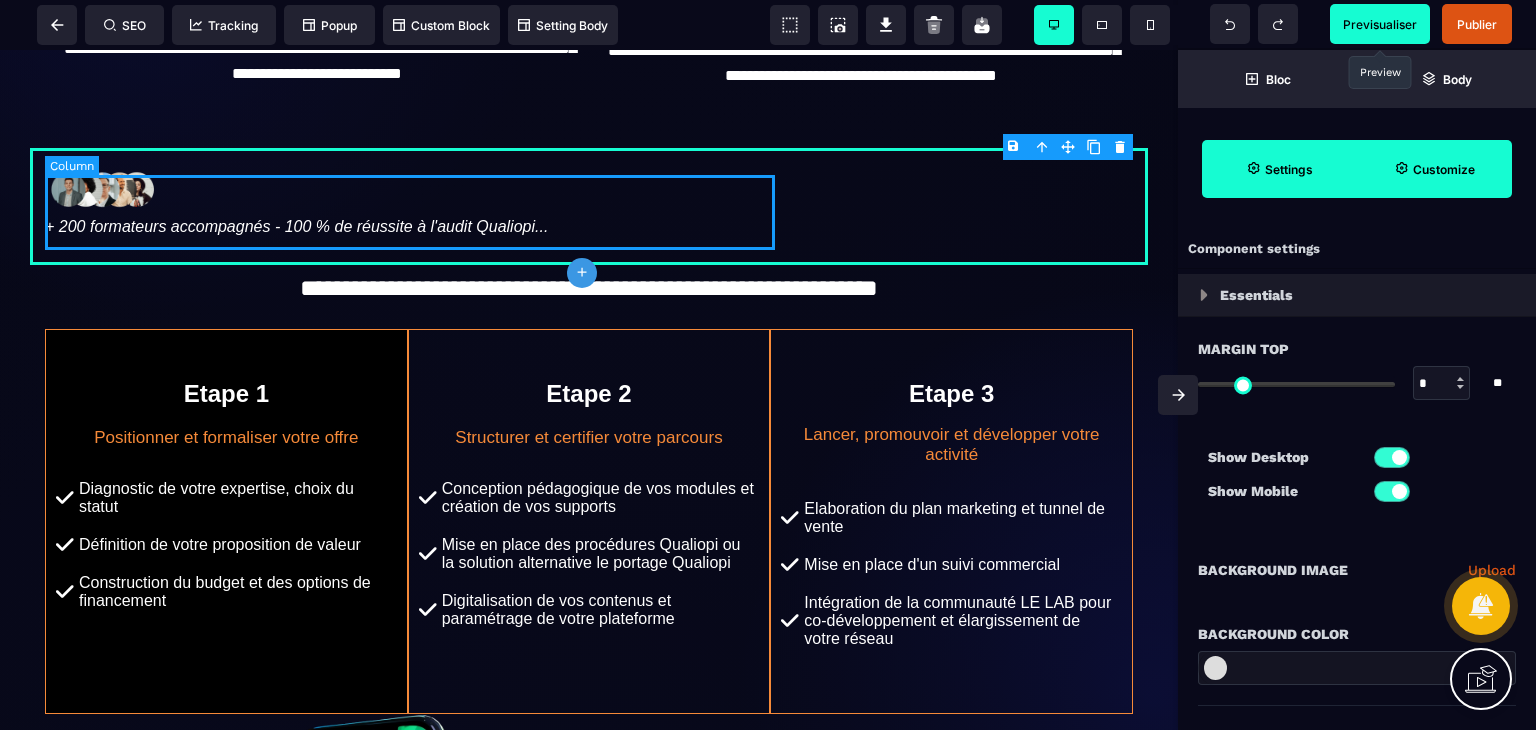 scroll, scrollTop: 722, scrollLeft: 0, axis: vertical 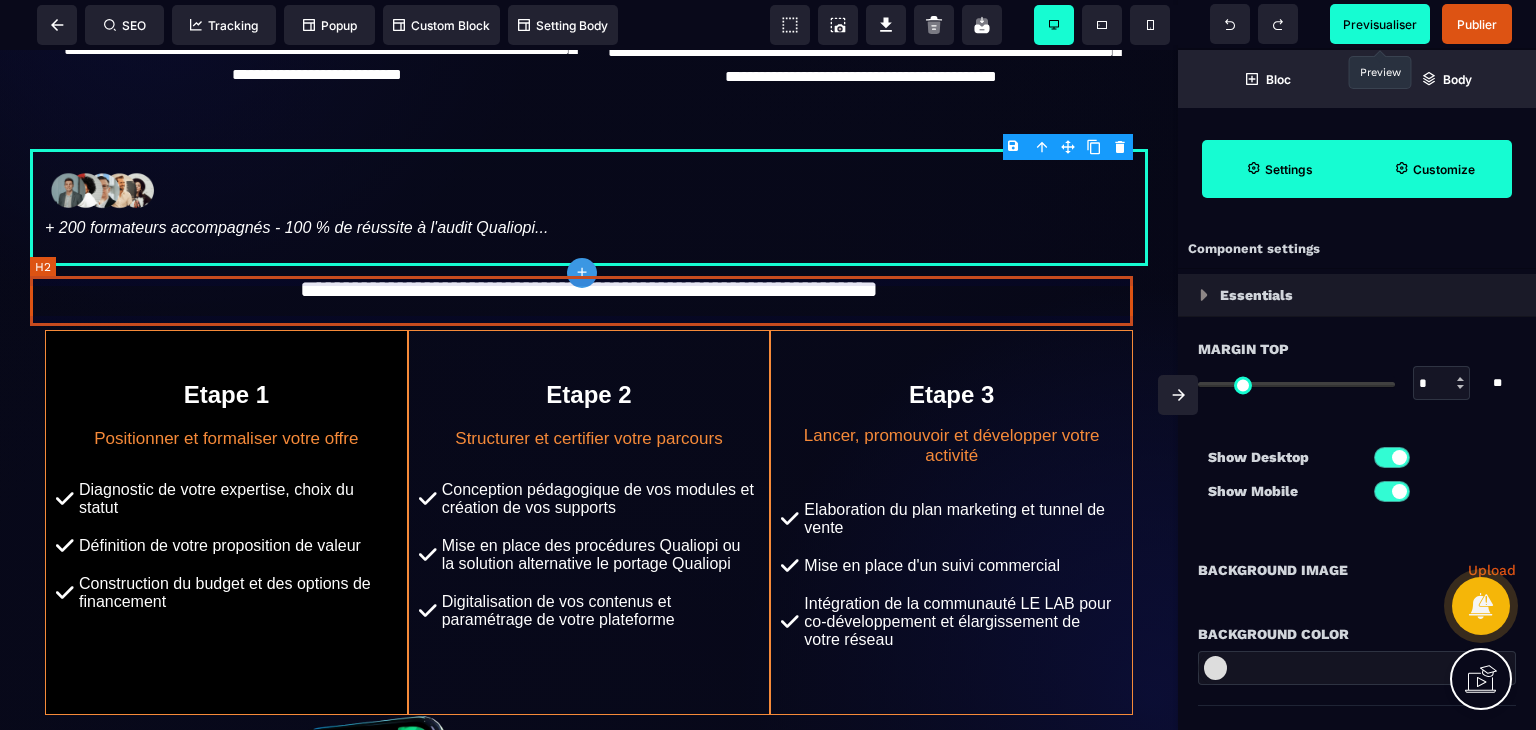 click on "**********" at bounding box center (588, 291) 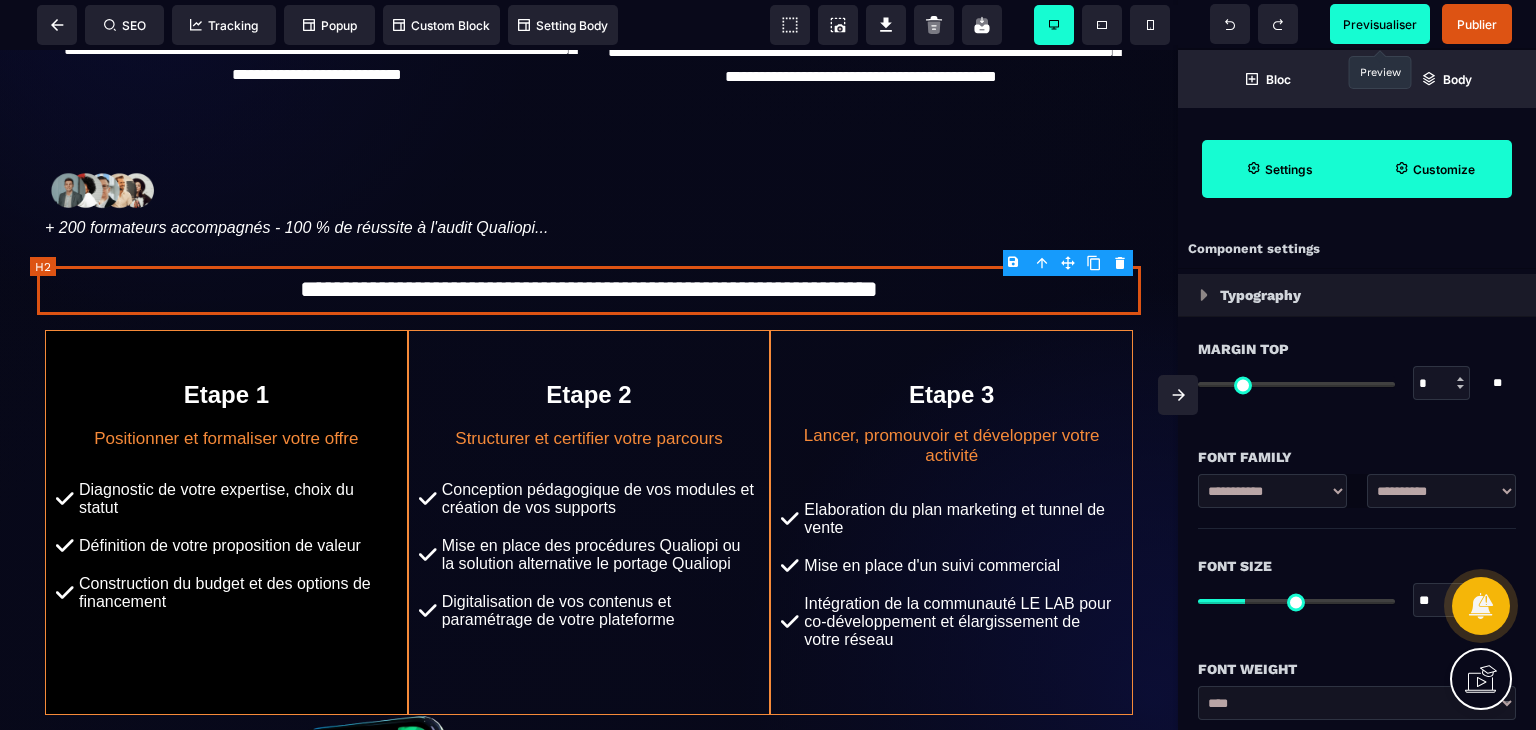 click on "**********" at bounding box center [588, 291] 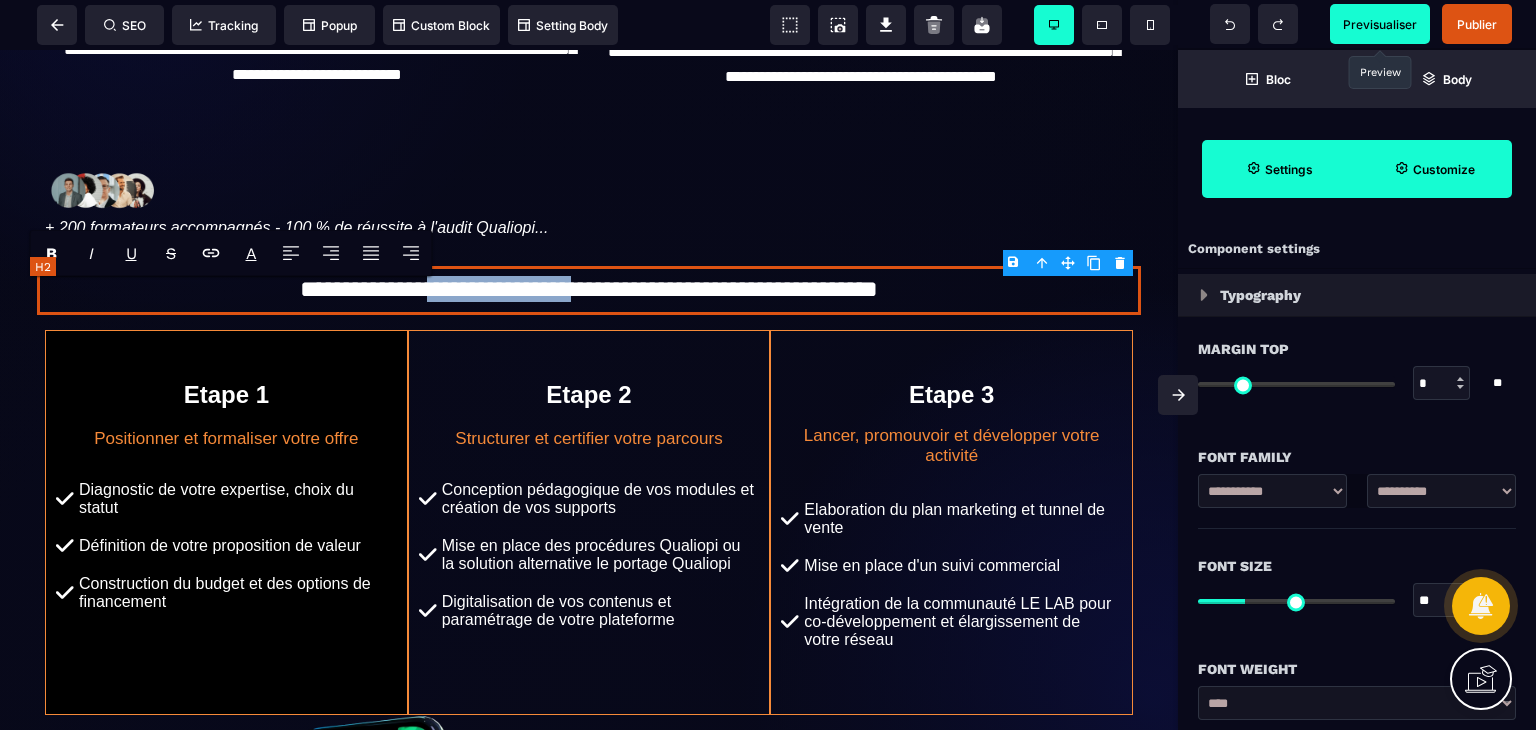 drag, startPoint x: 557, startPoint y: 304, endPoint x: 352, endPoint y: 308, distance: 205.03902 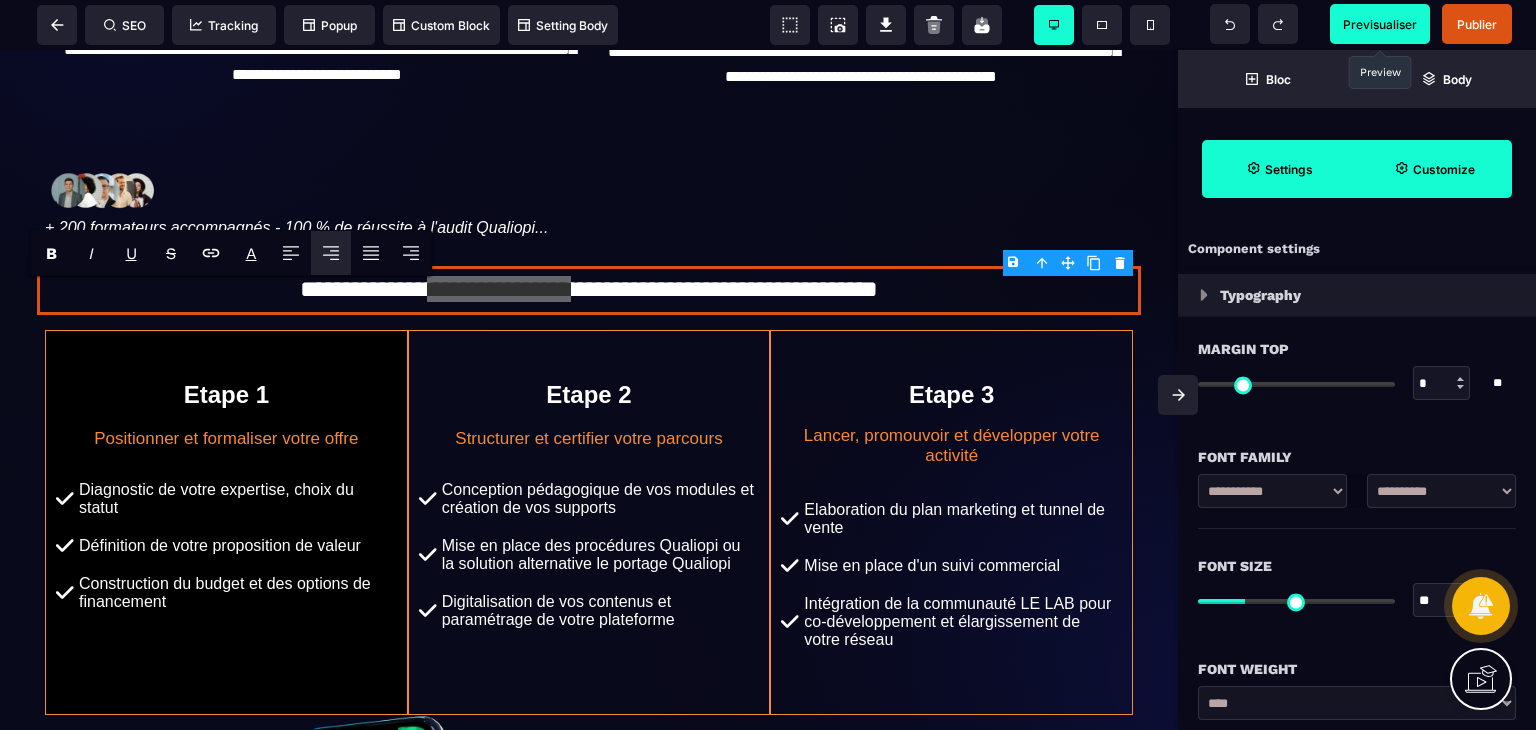 click on "**********" at bounding box center [1357, 477] 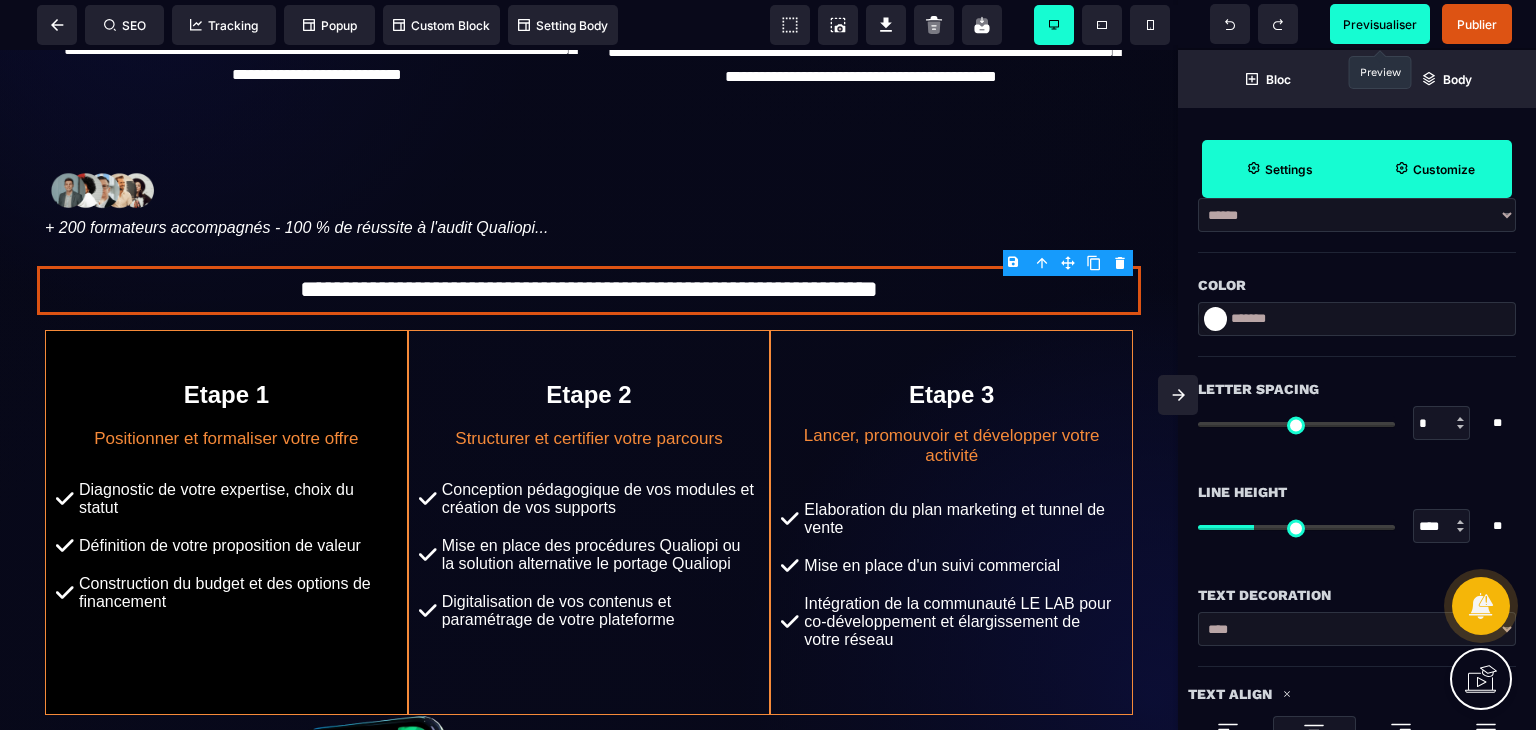 scroll, scrollTop: 566, scrollLeft: 0, axis: vertical 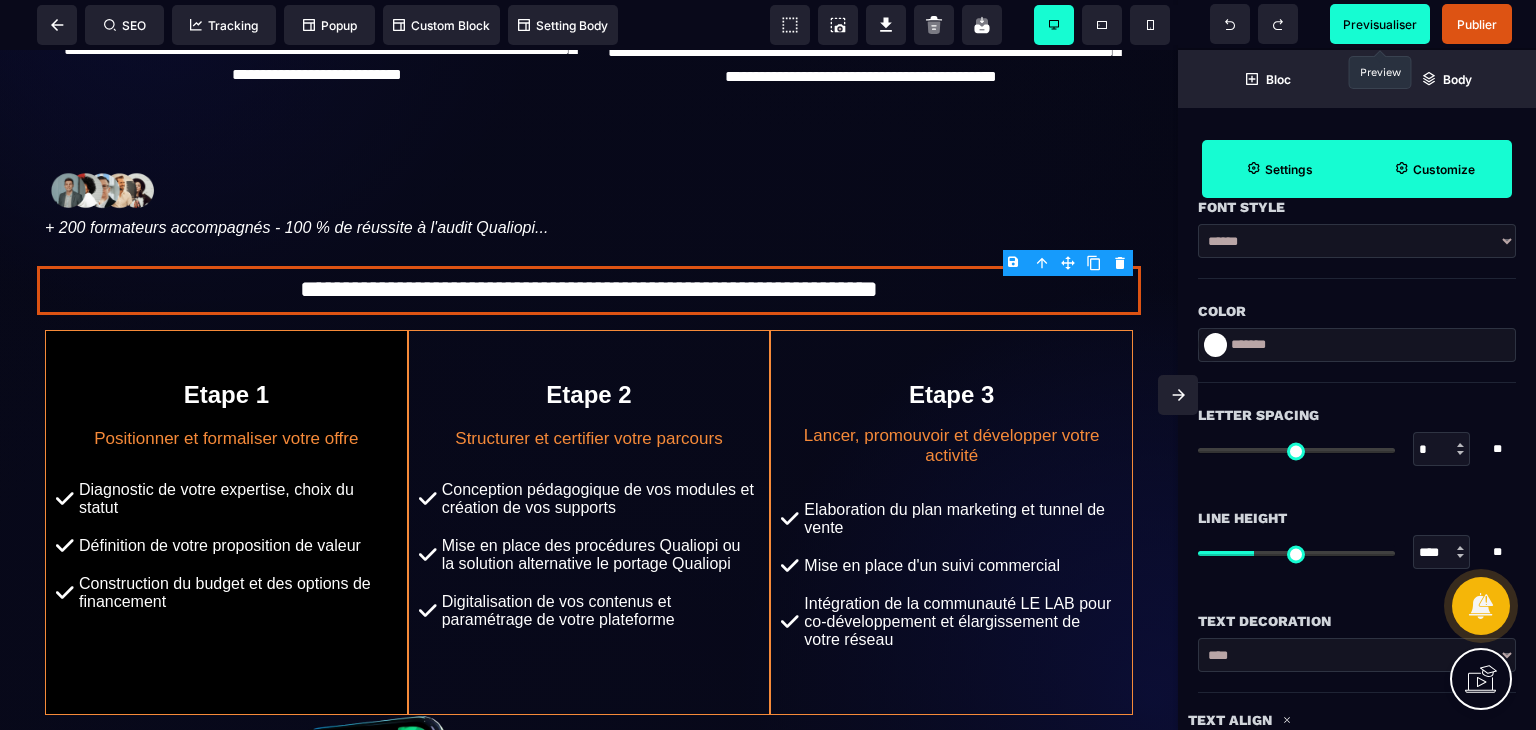 click at bounding box center [1215, 345] 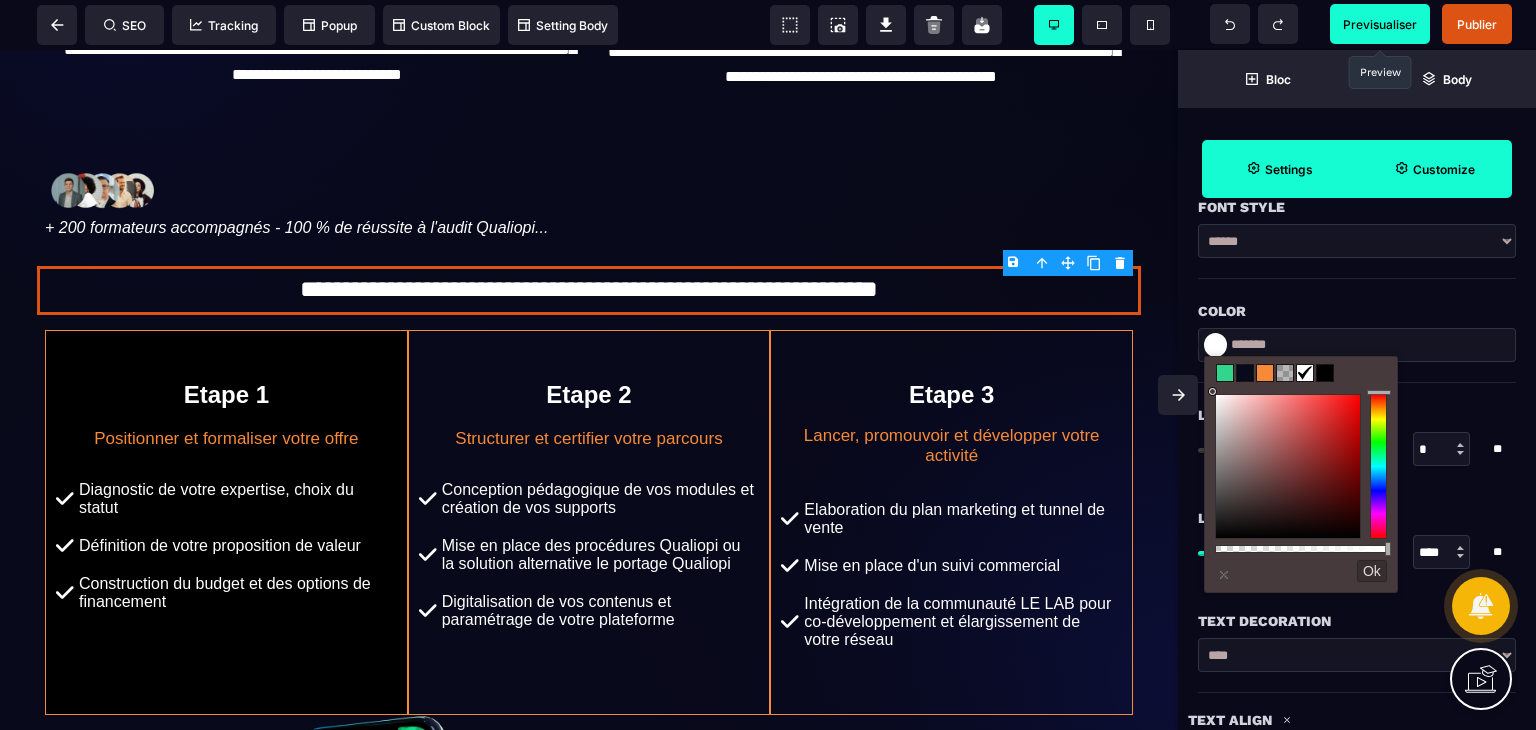 click at bounding box center (1265, 373) 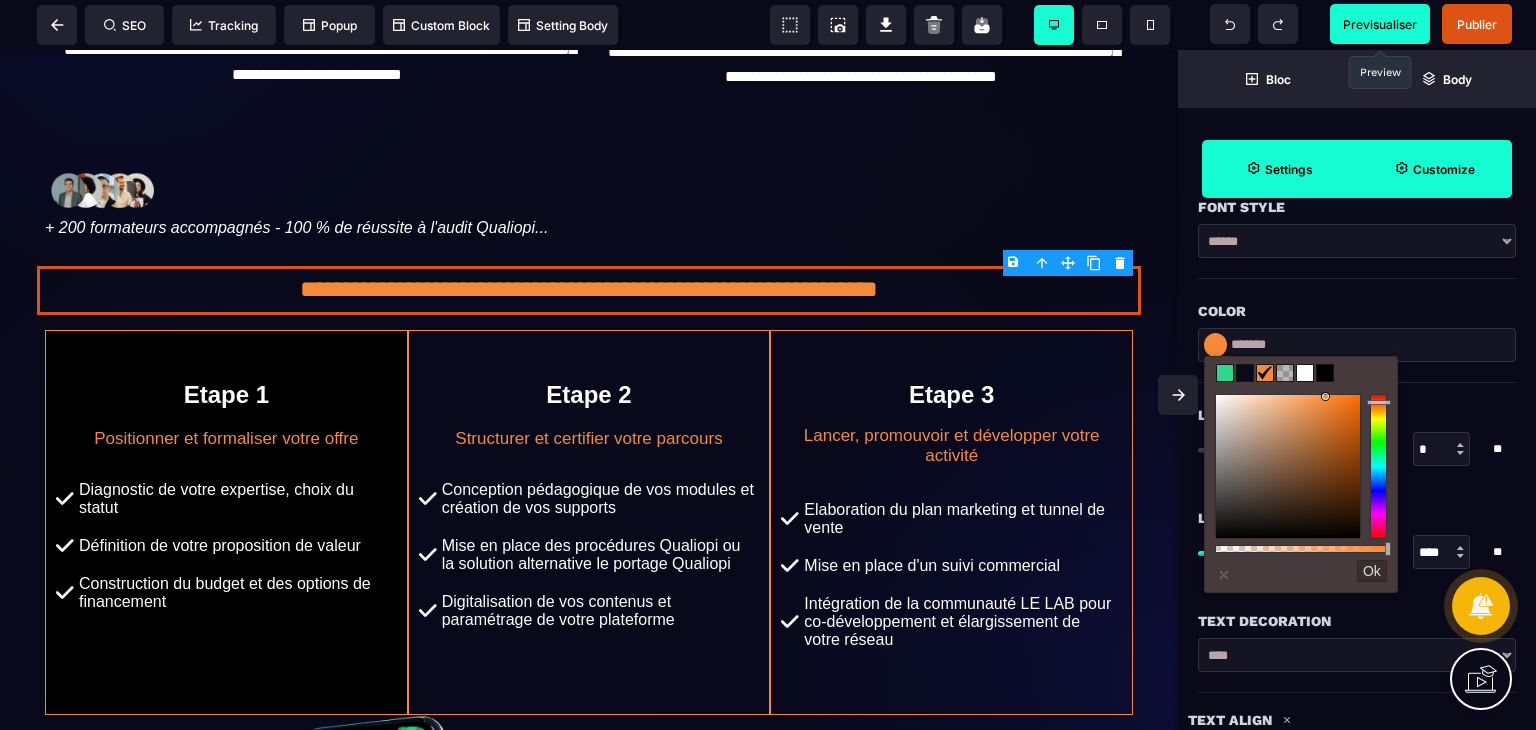 click at bounding box center [1305, 373] 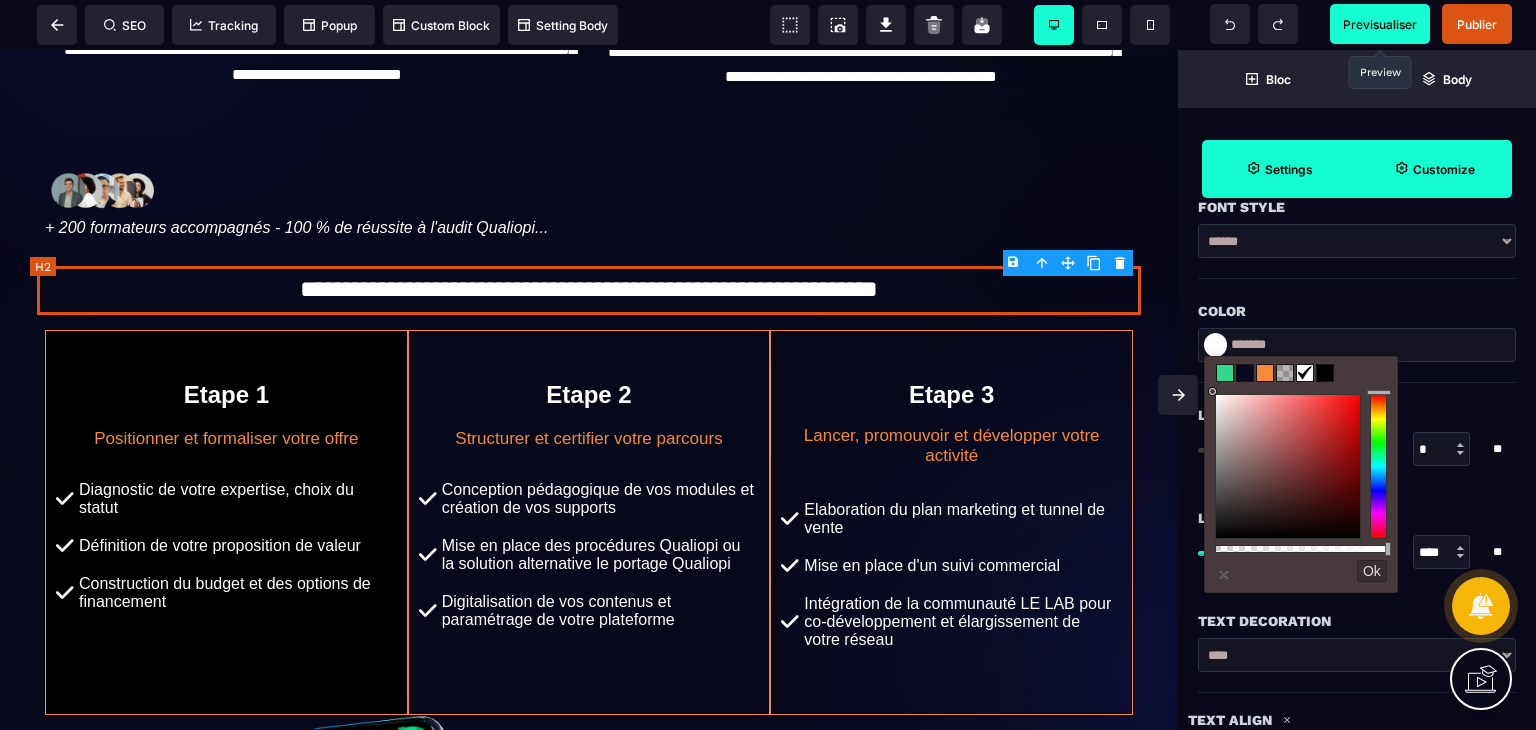 click on "**********" at bounding box center (588, 291) 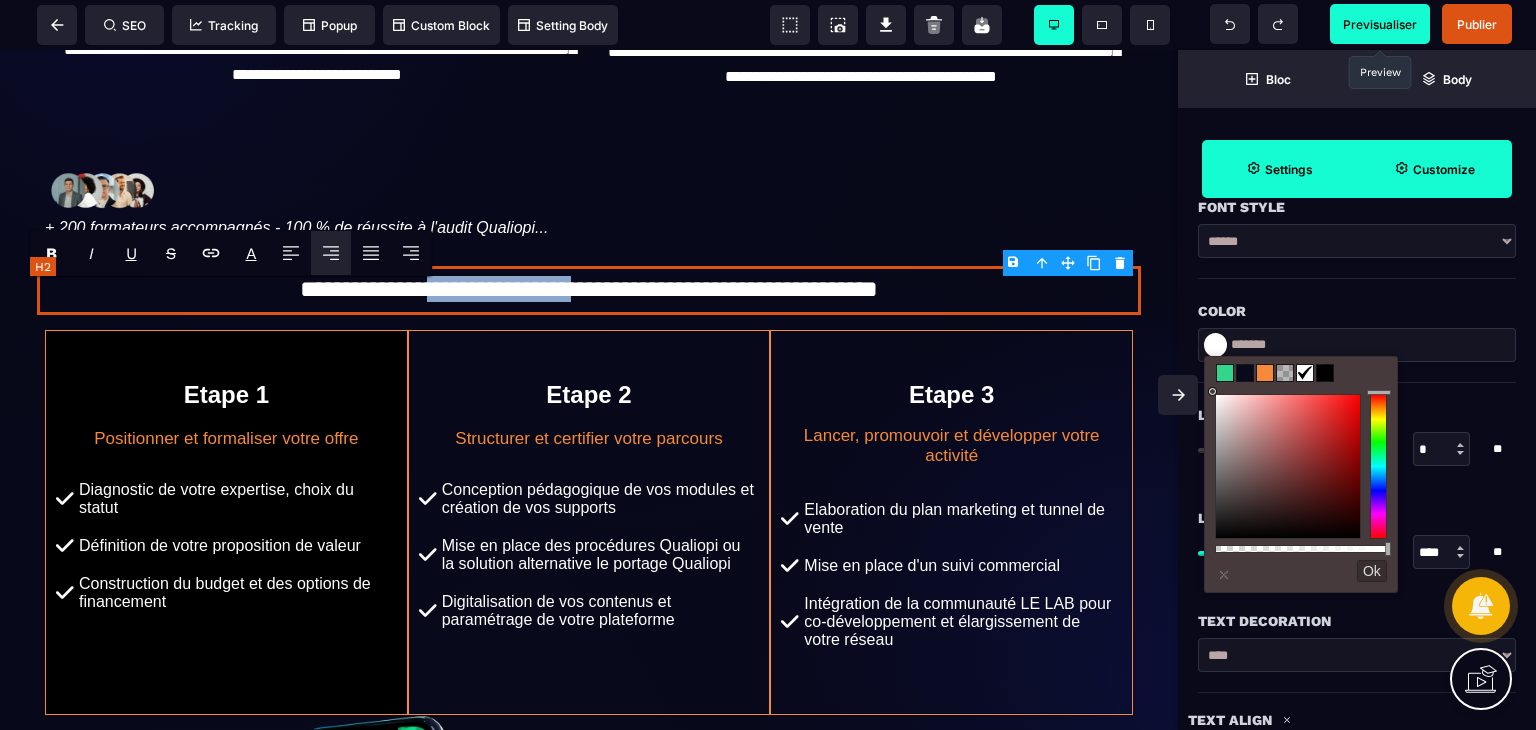 drag, startPoint x: 559, startPoint y: 307, endPoint x: 346, endPoint y: 311, distance: 213.03755 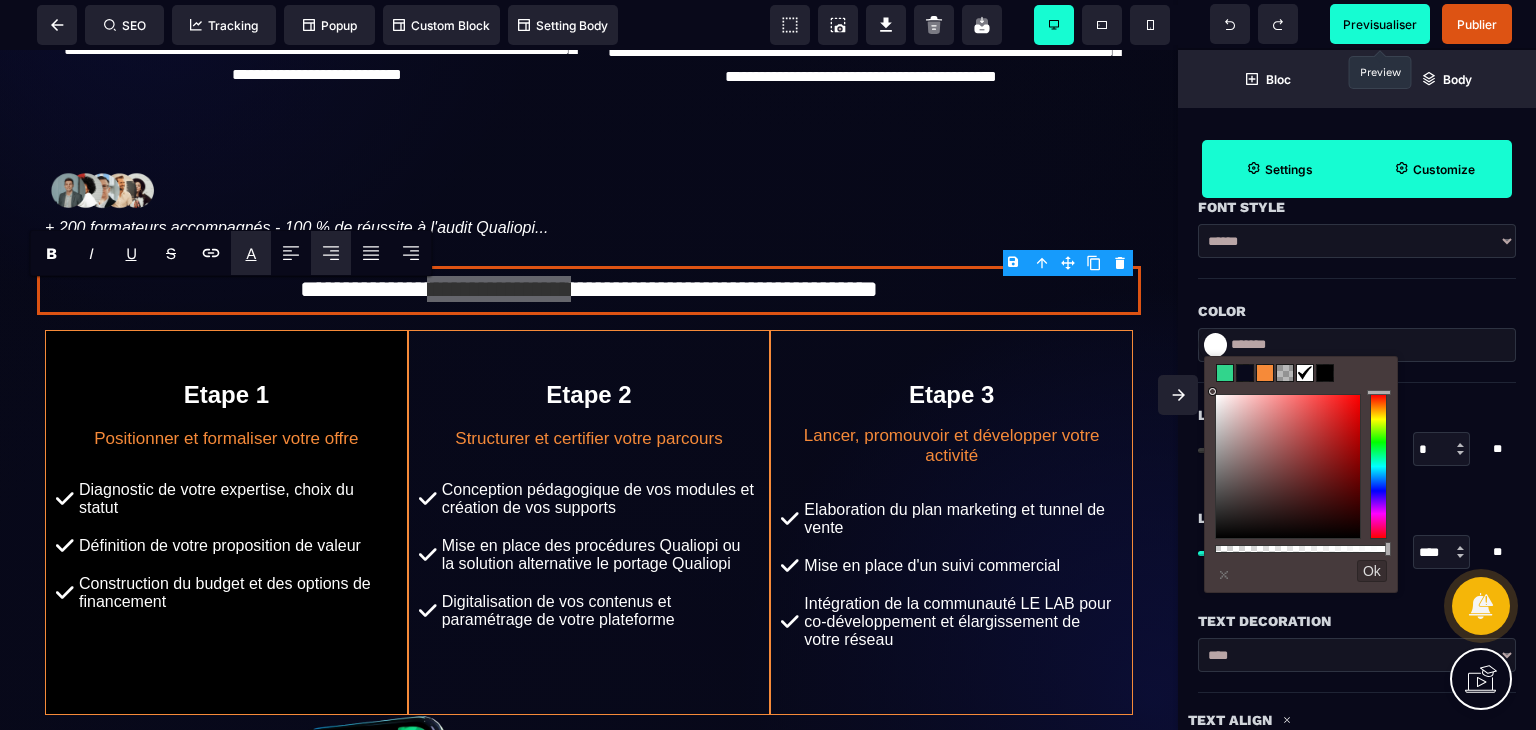 click on "A" at bounding box center (251, 253) 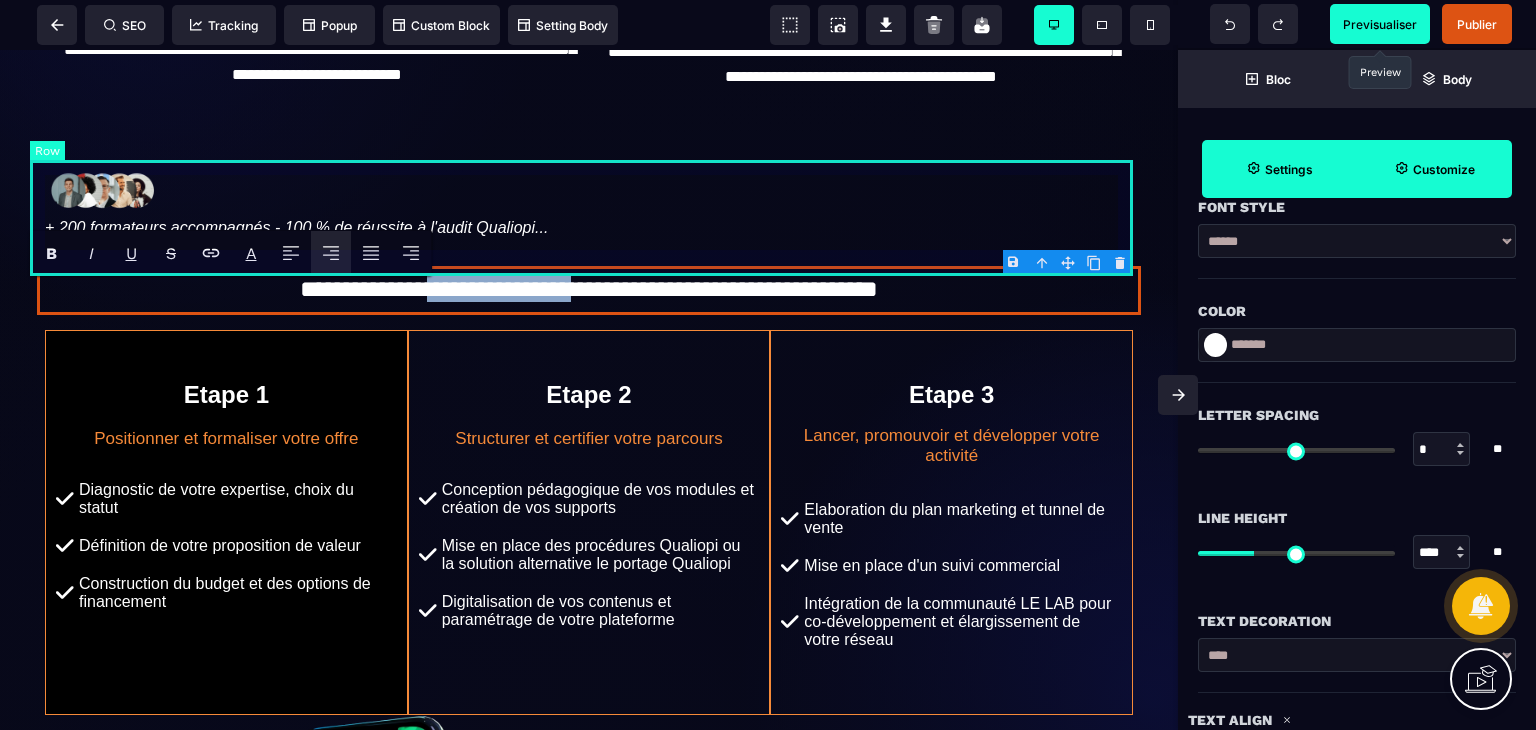 click on "+ 200 formateurs accompagnés - 100 % de réussite à l'audit Qualiopi..." at bounding box center (589, 207) 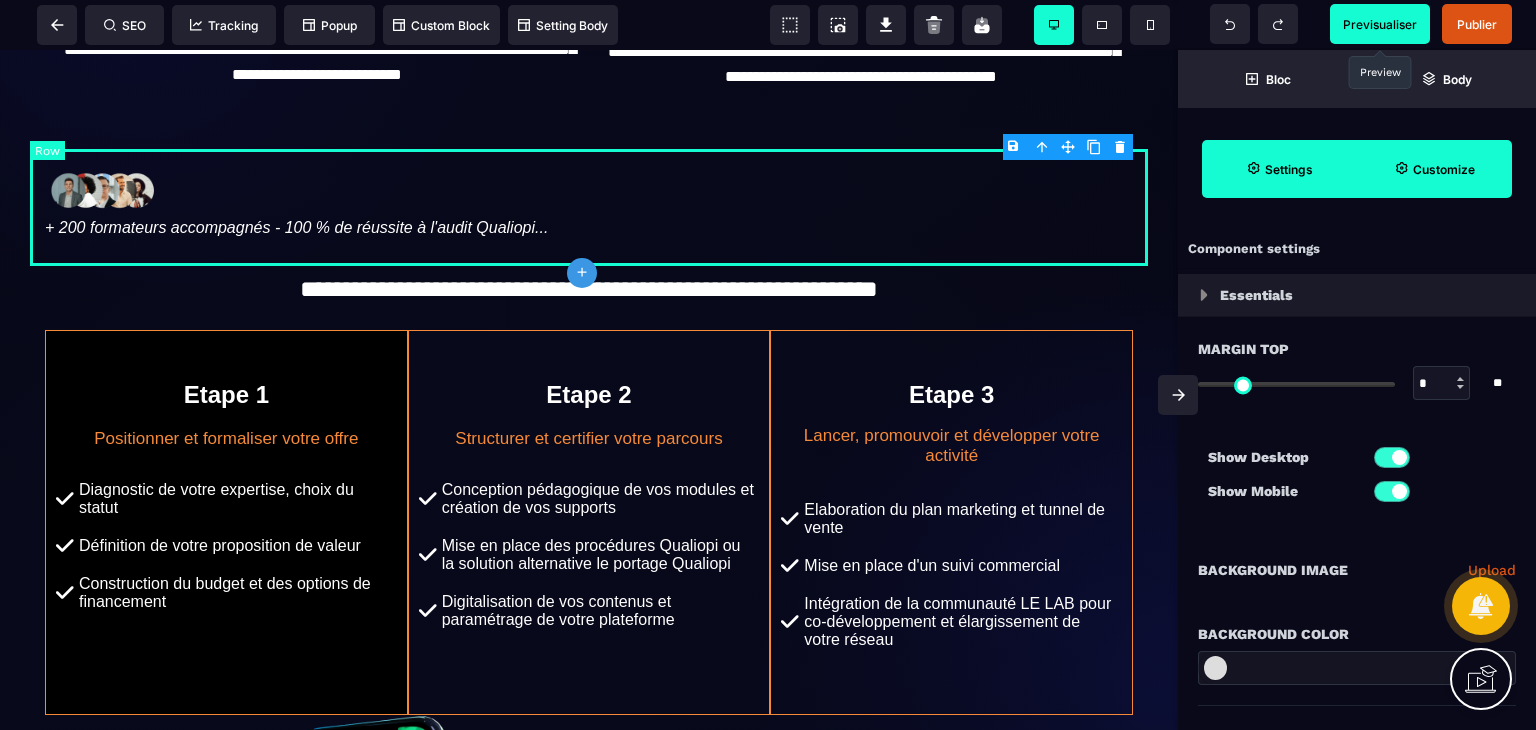 scroll, scrollTop: 0, scrollLeft: 0, axis: both 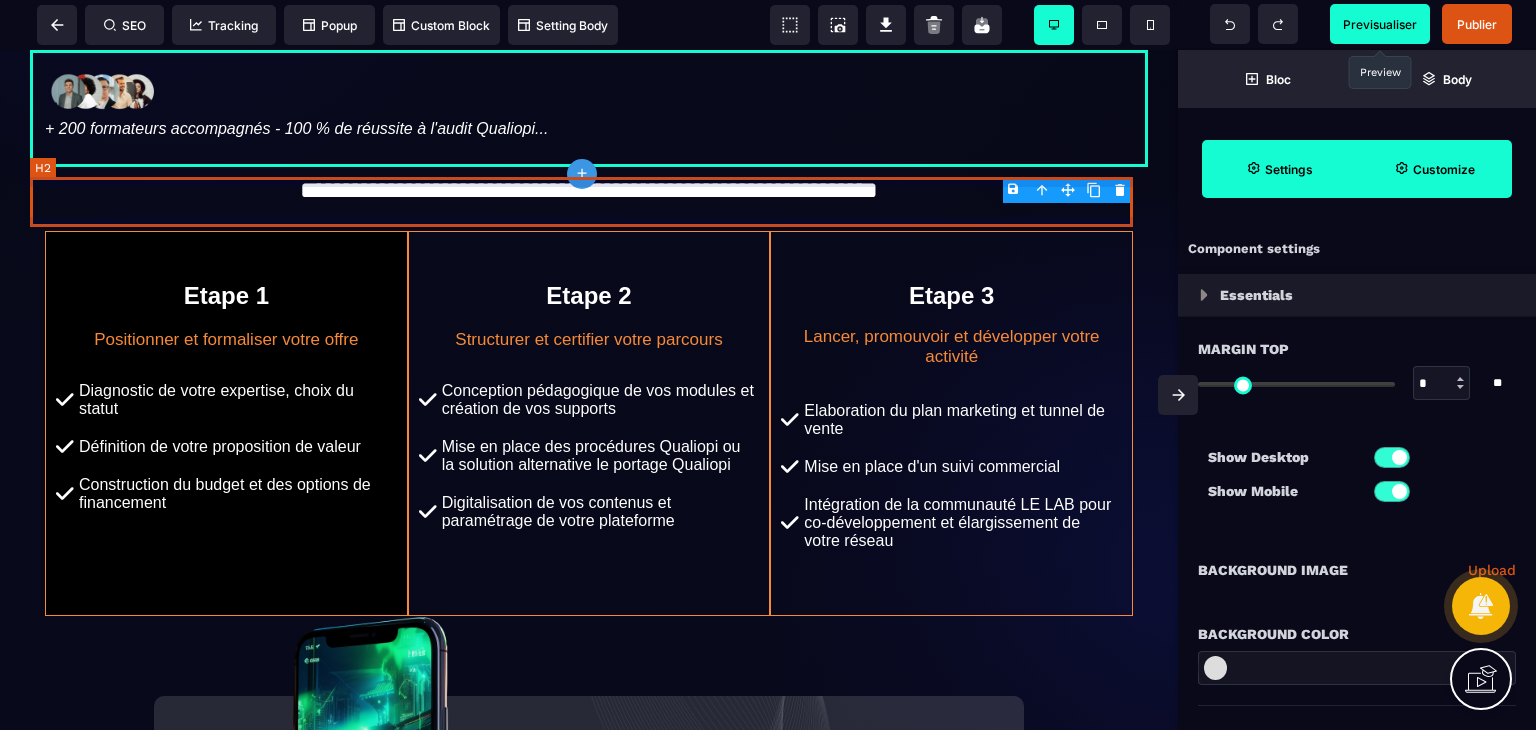 click on "**********" at bounding box center (588, 192) 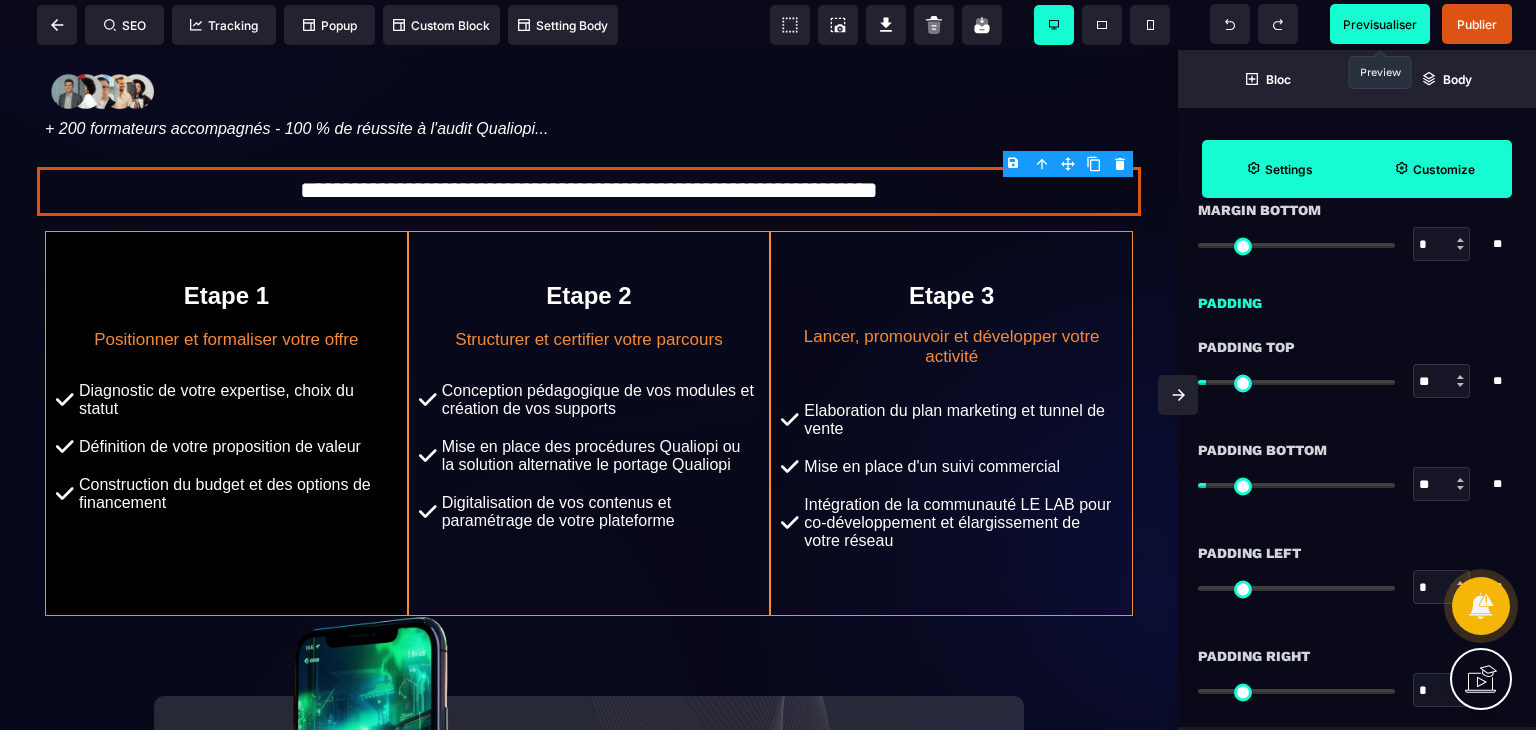 scroll, scrollTop: 1511, scrollLeft: 0, axis: vertical 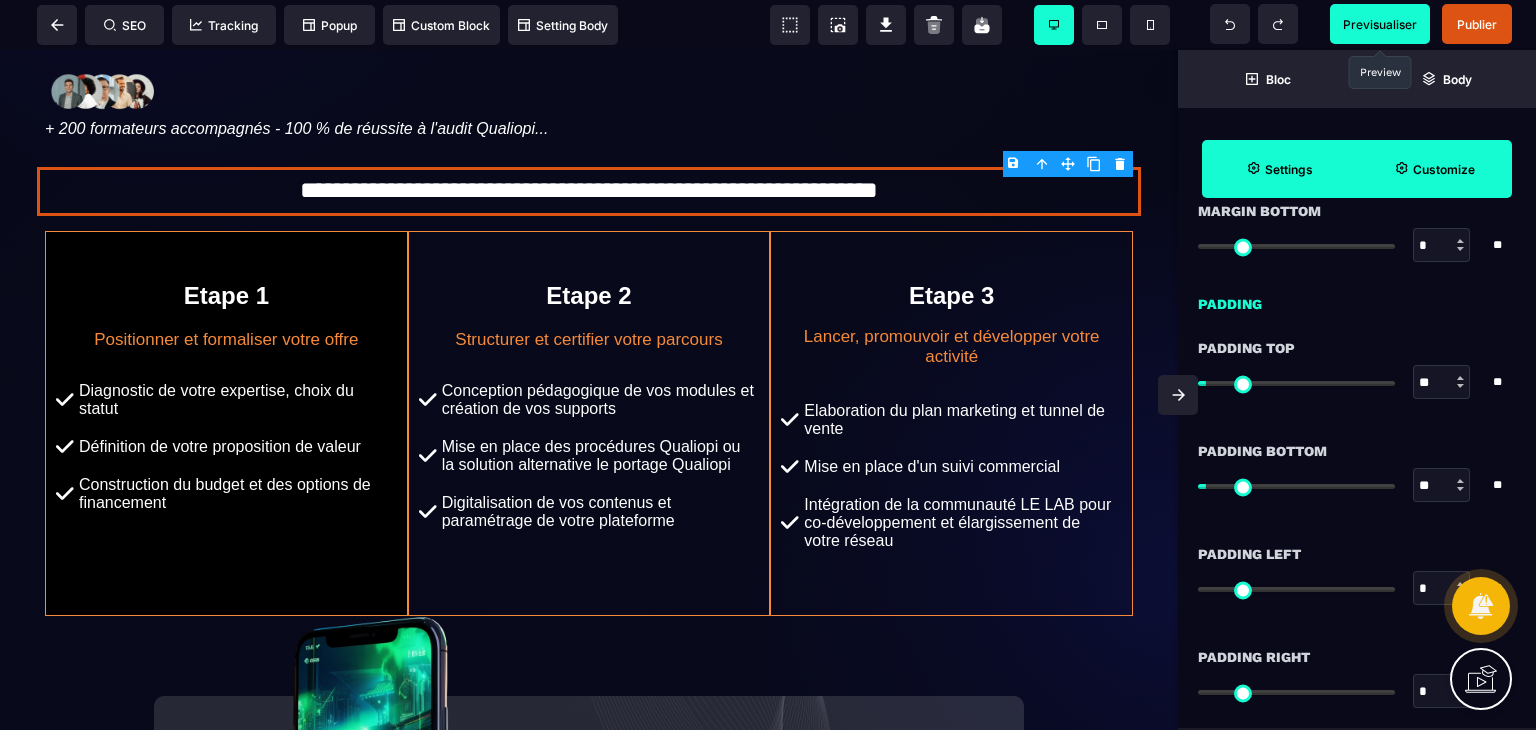 click at bounding box center (1460, 378) 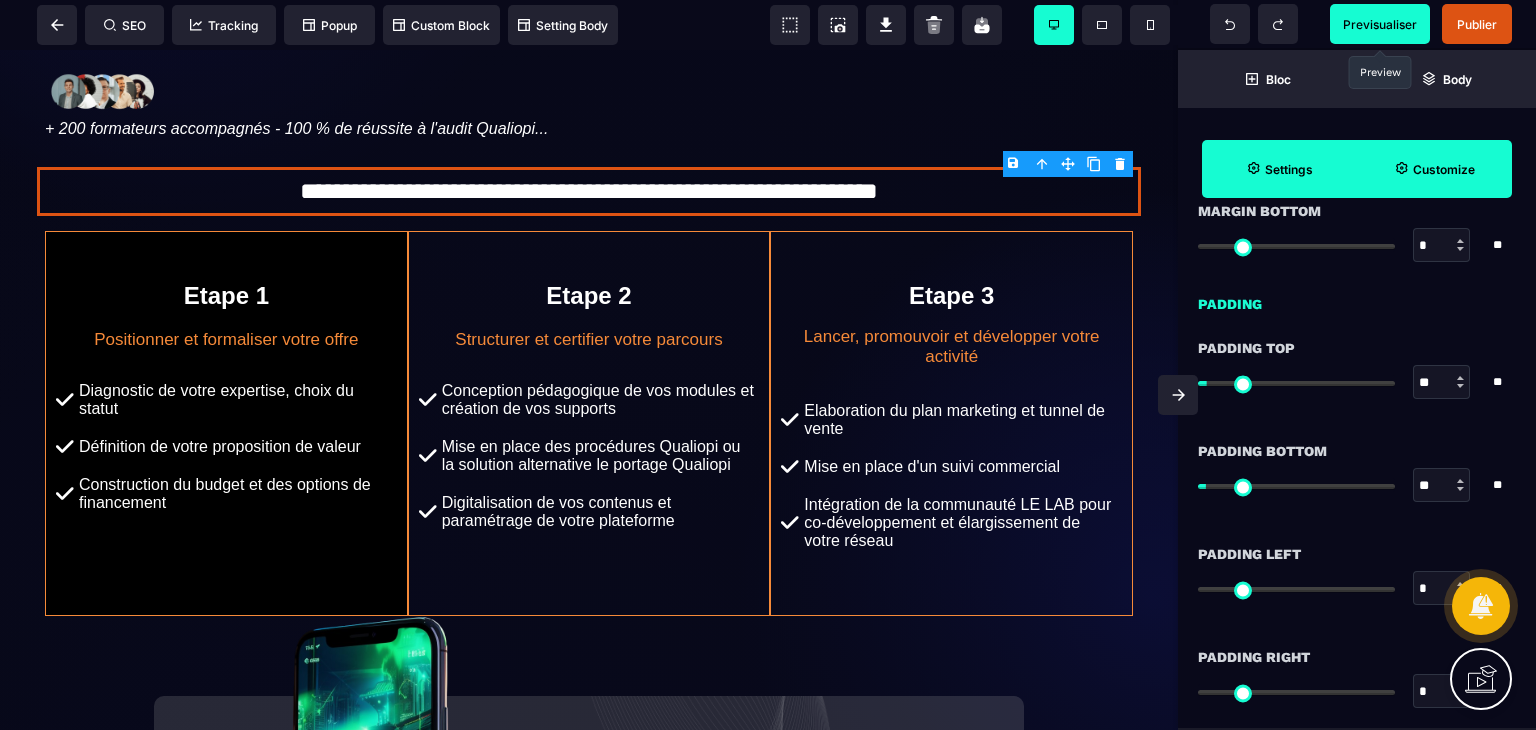 click at bounding box center (1460, 378) 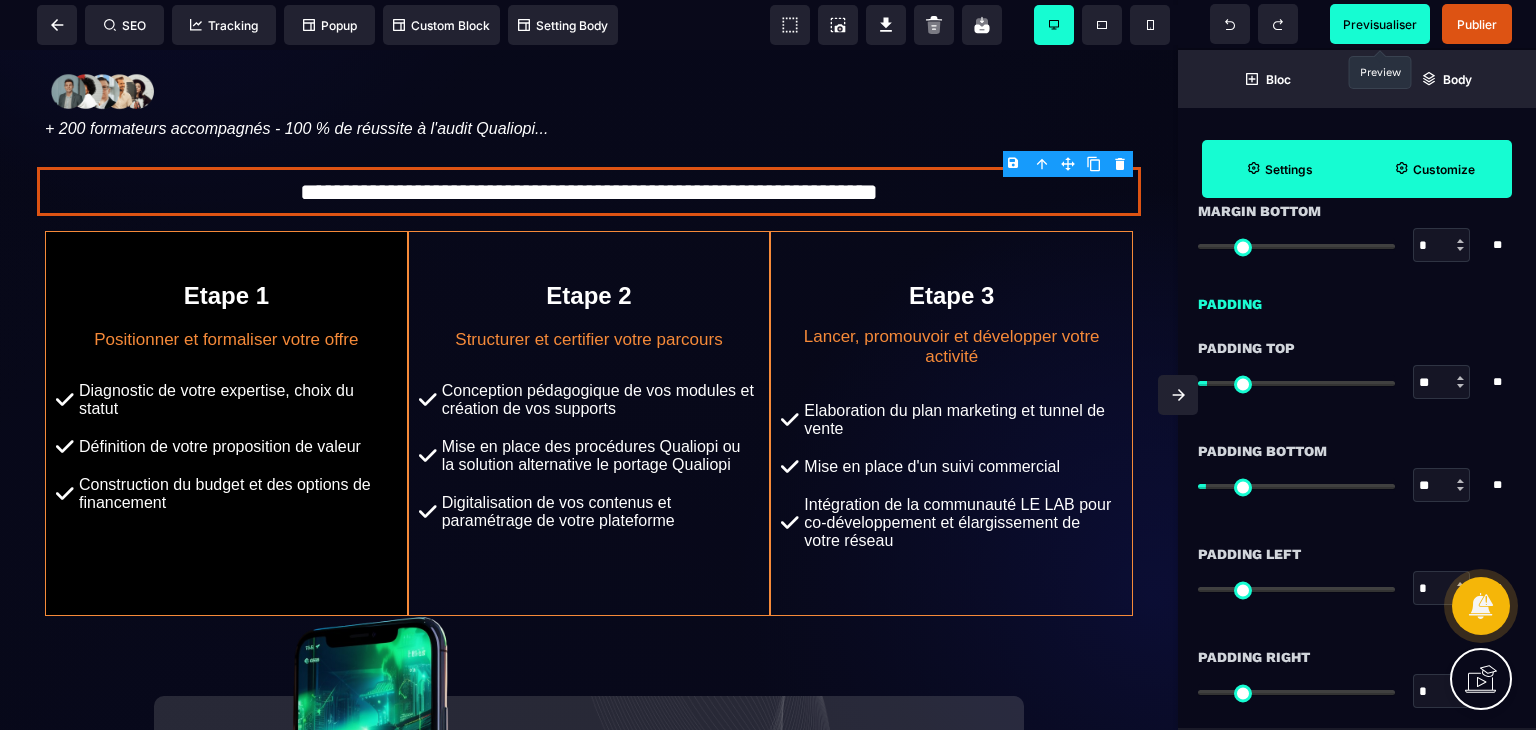 click at bounding box center [1460, 378] 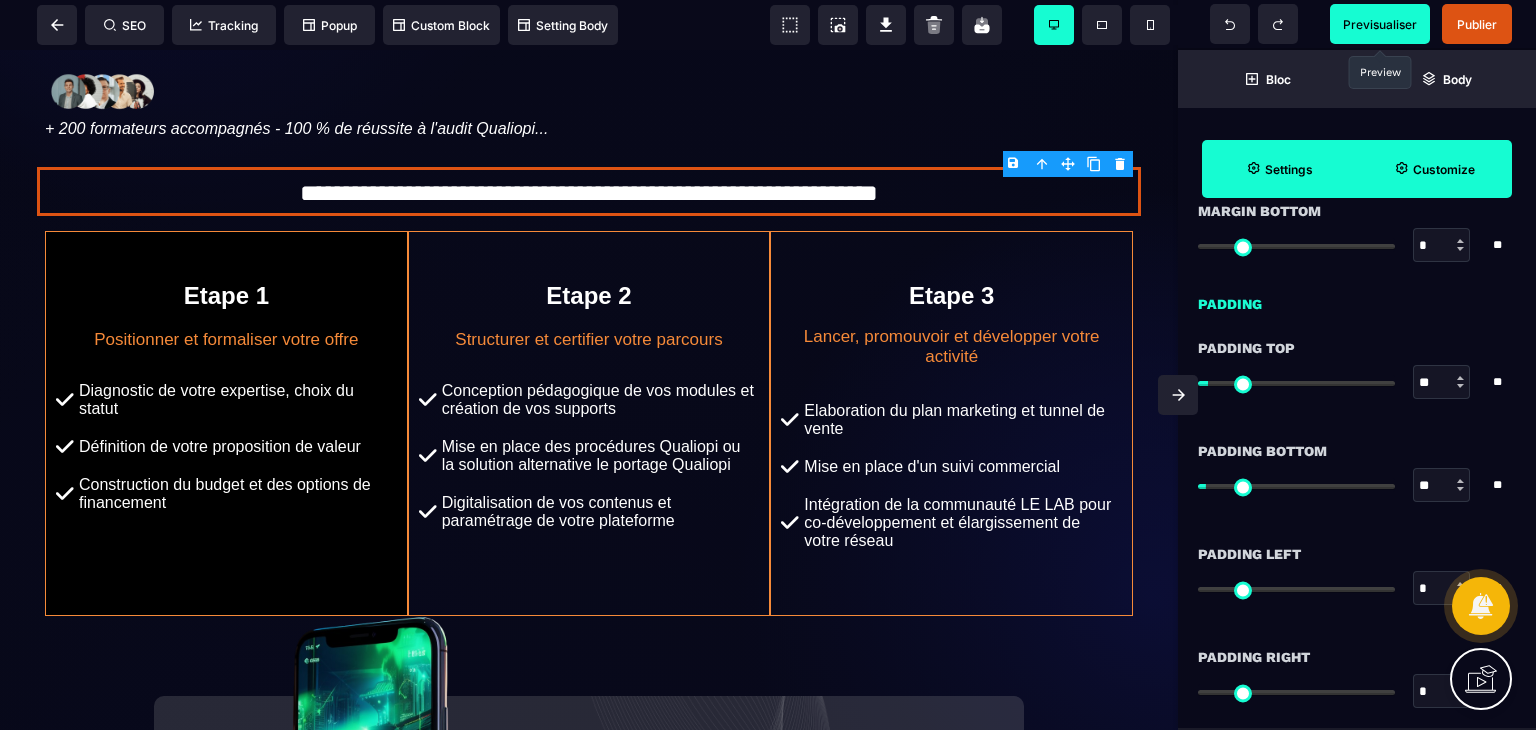 click at bounding box center (1460, 378) 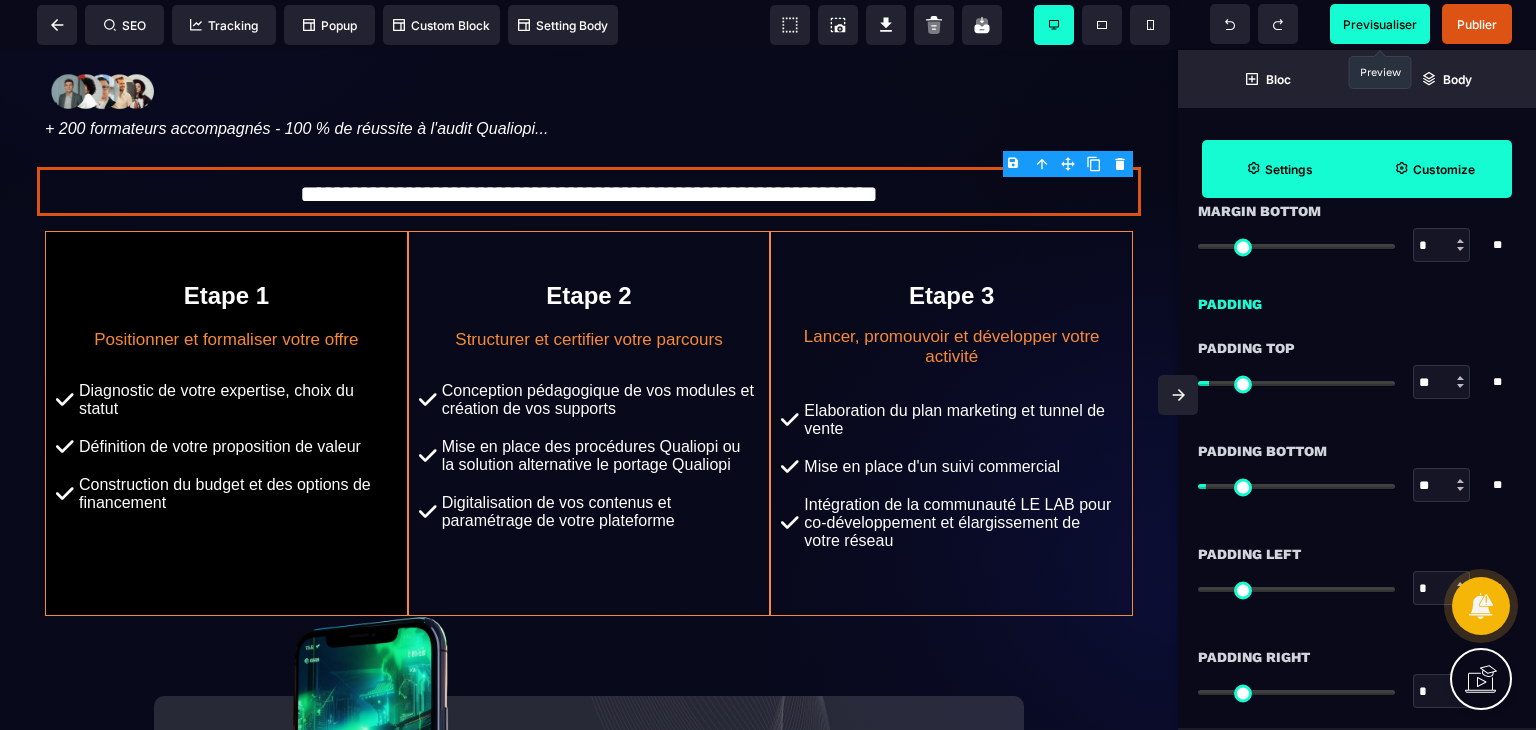 click at bounding box center [1460, 378] 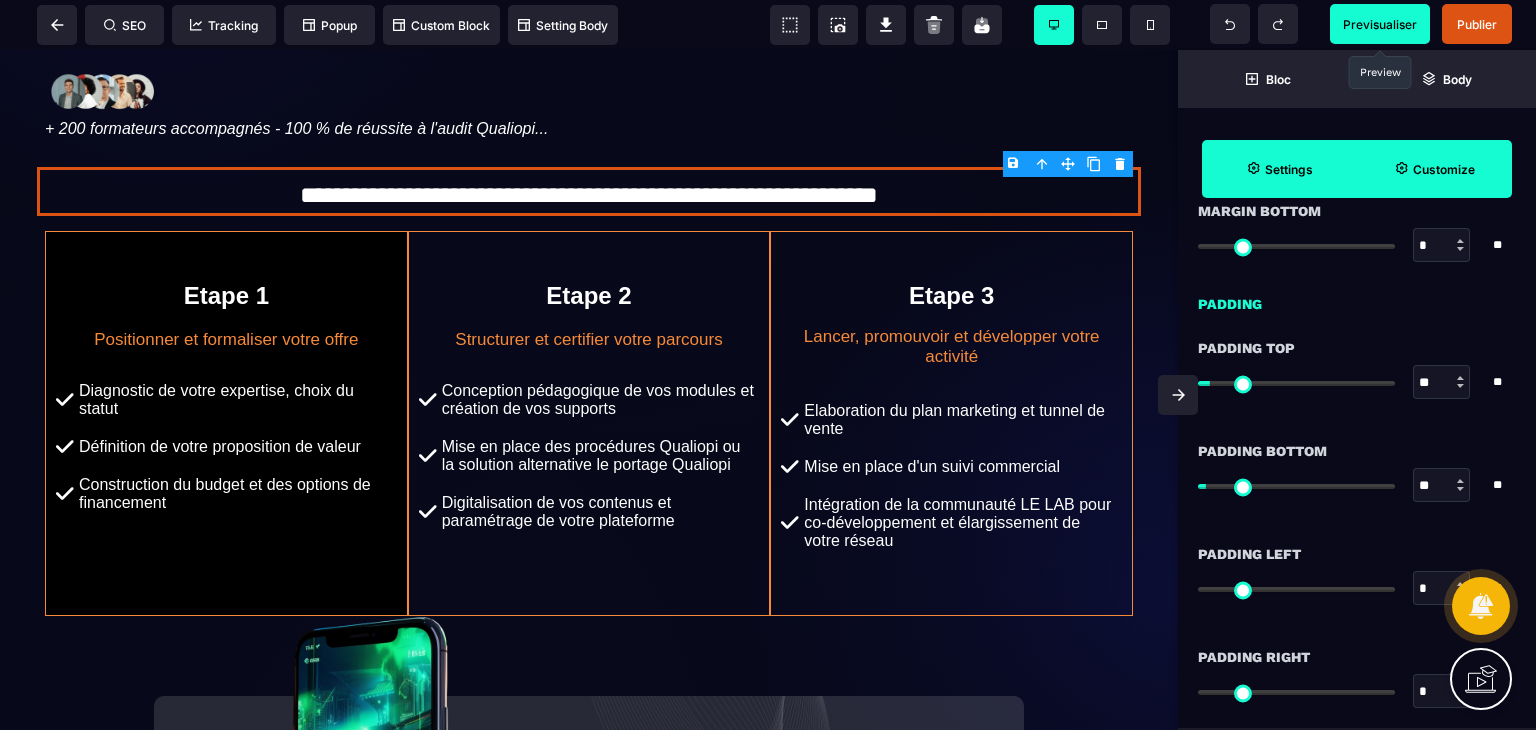 click at bounding box center [1460, 378] 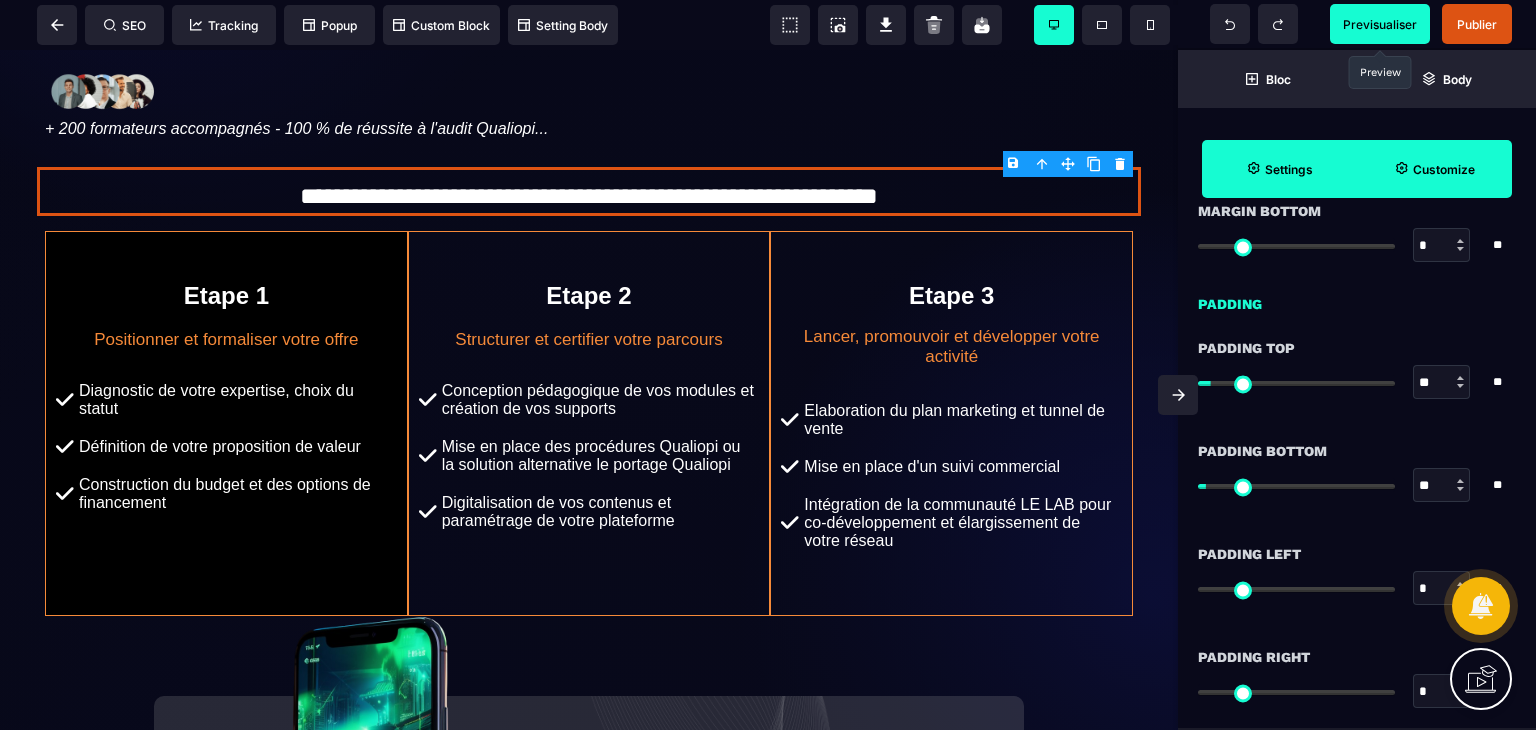 click at bounding box center (1460, 378) 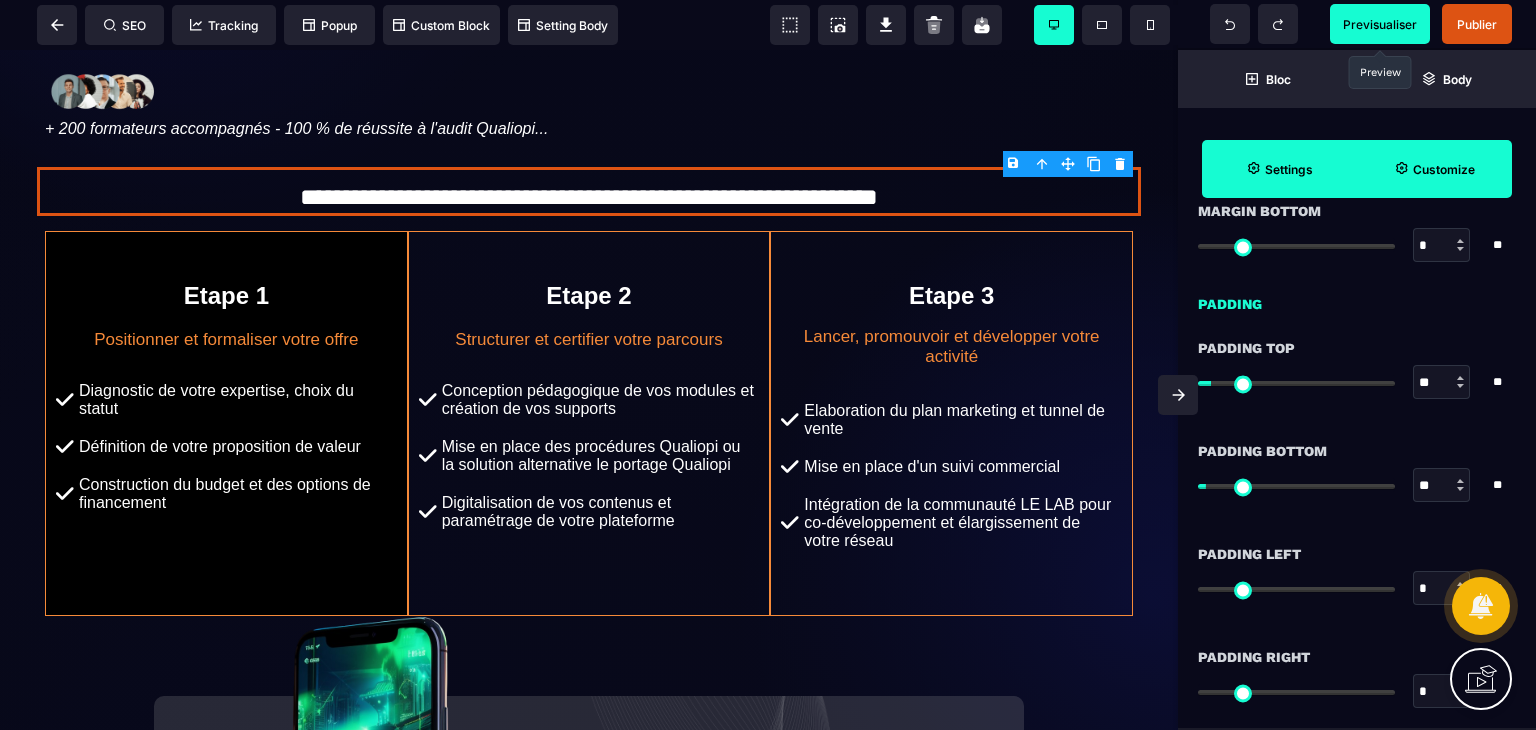 click at bounding box center (1460, 378) 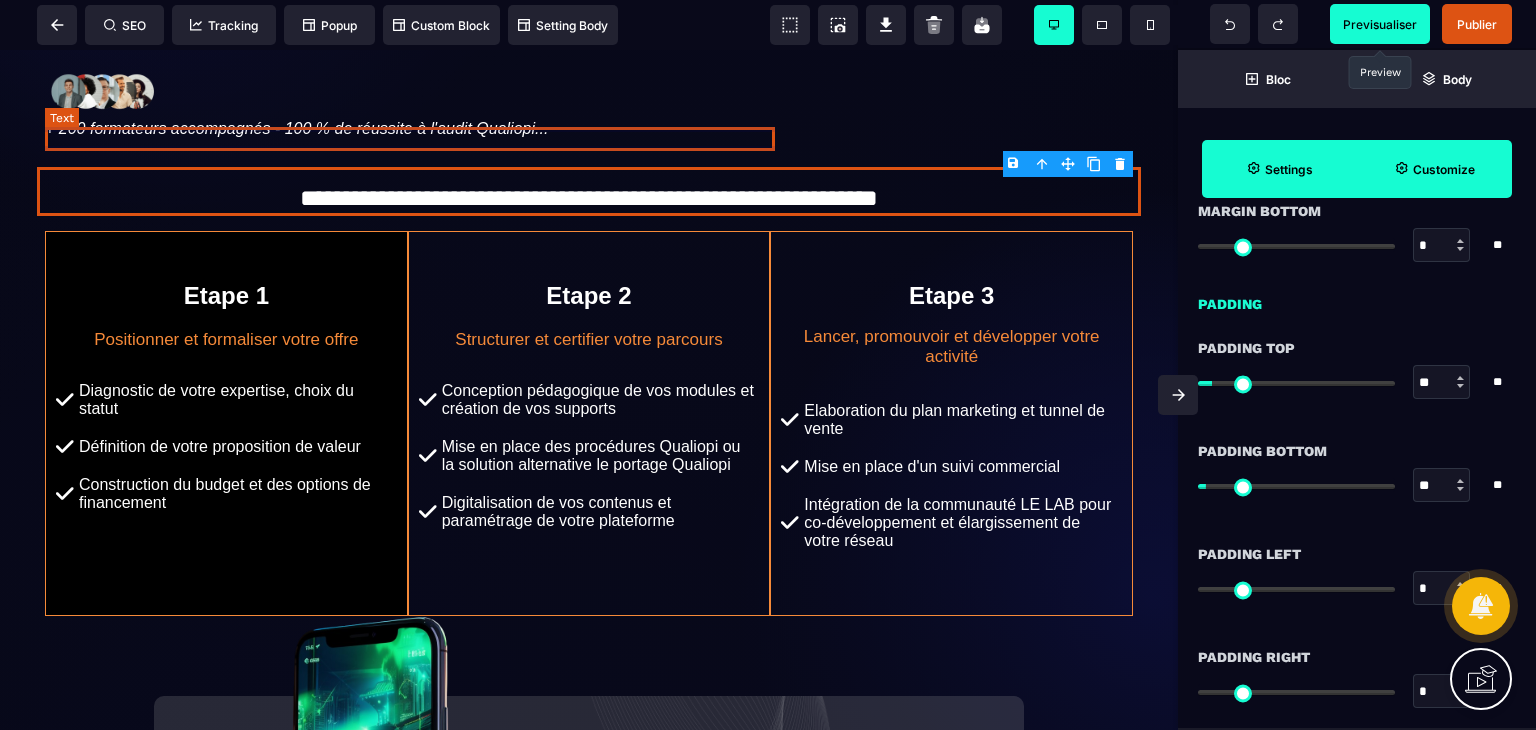 click on "+ 200 formateurs accompagnés - 100 % de réussite à l'audit Qualiopi..." at bounding box center (415, 129) 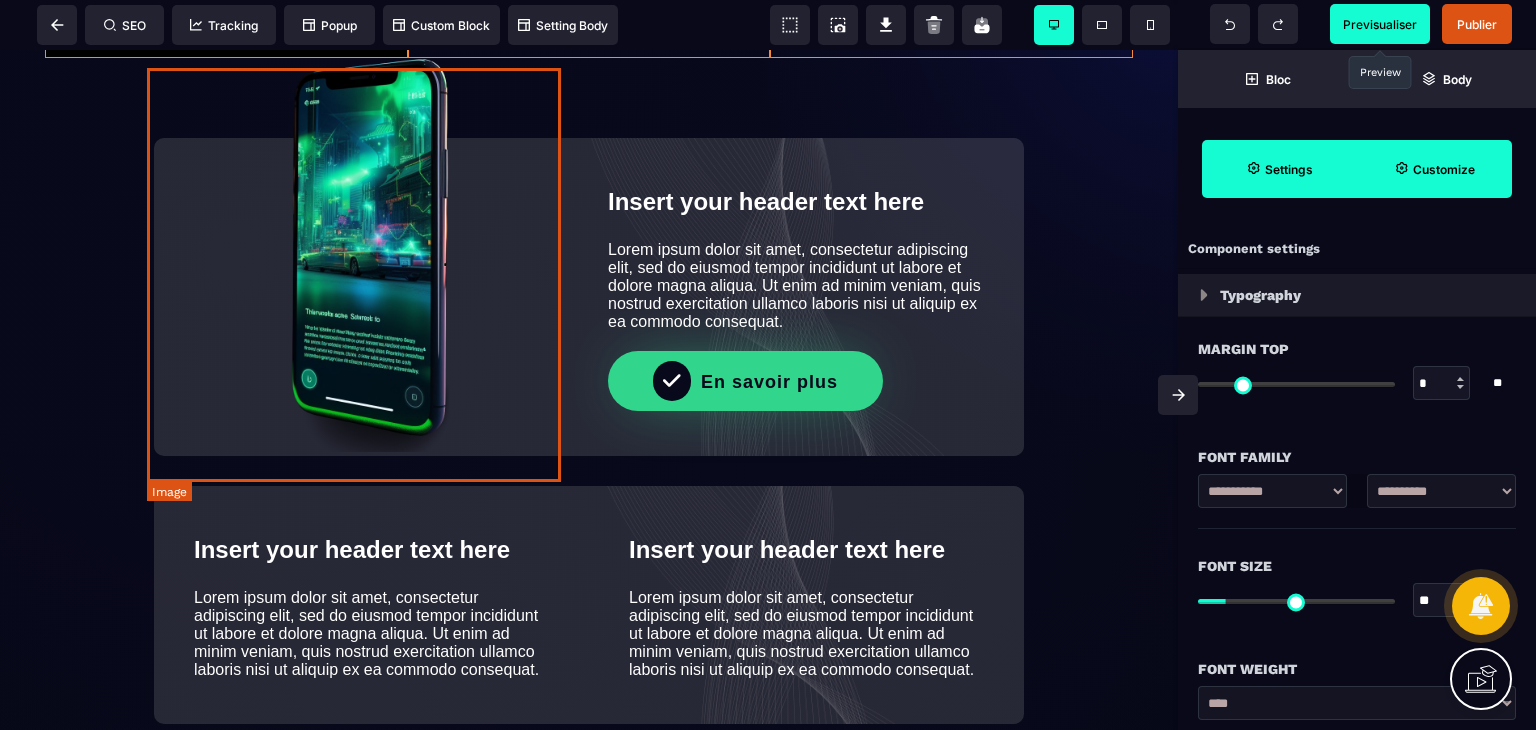 scroll, scrollTop: 1378, scrollLeft: 0, axis: vertical 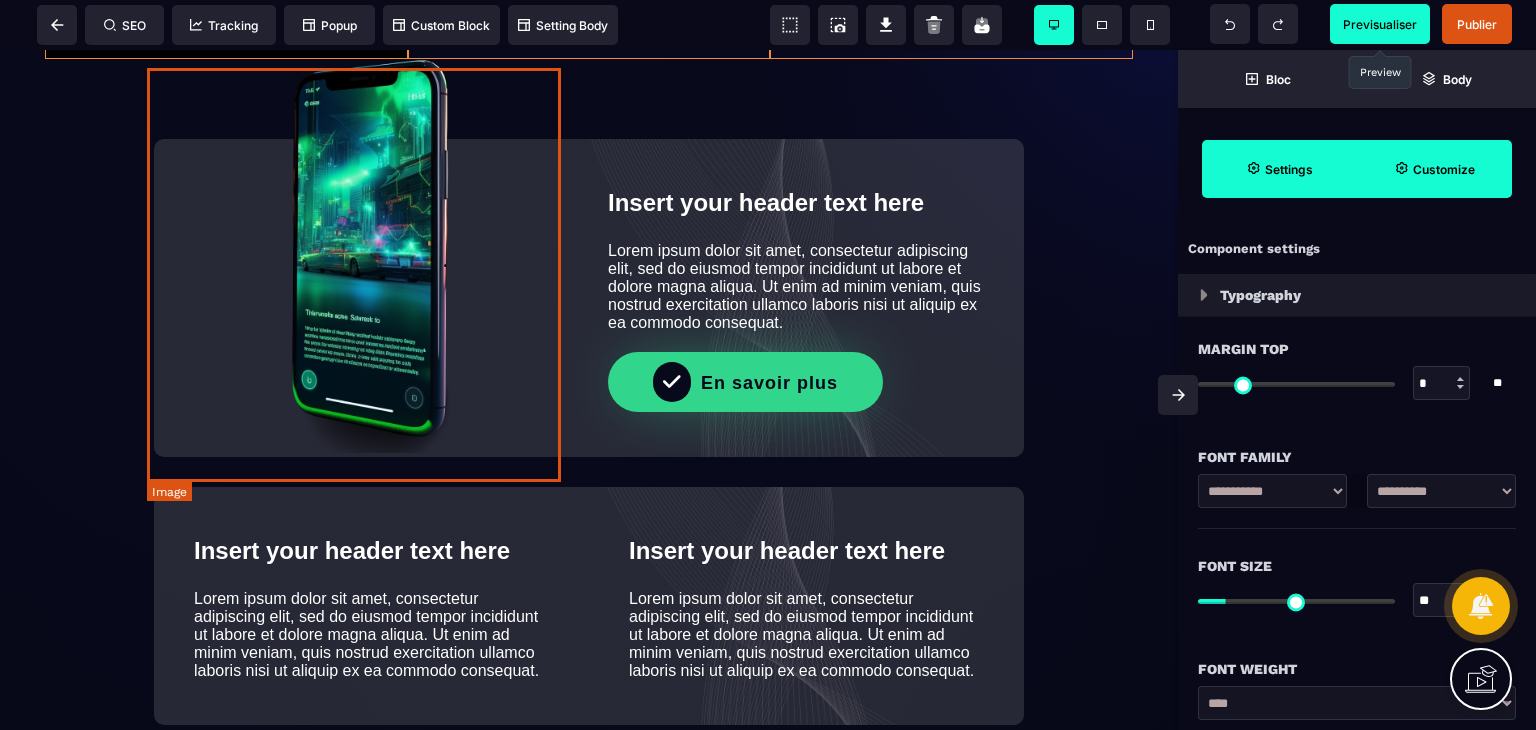 click at bounding box center (361, 246) 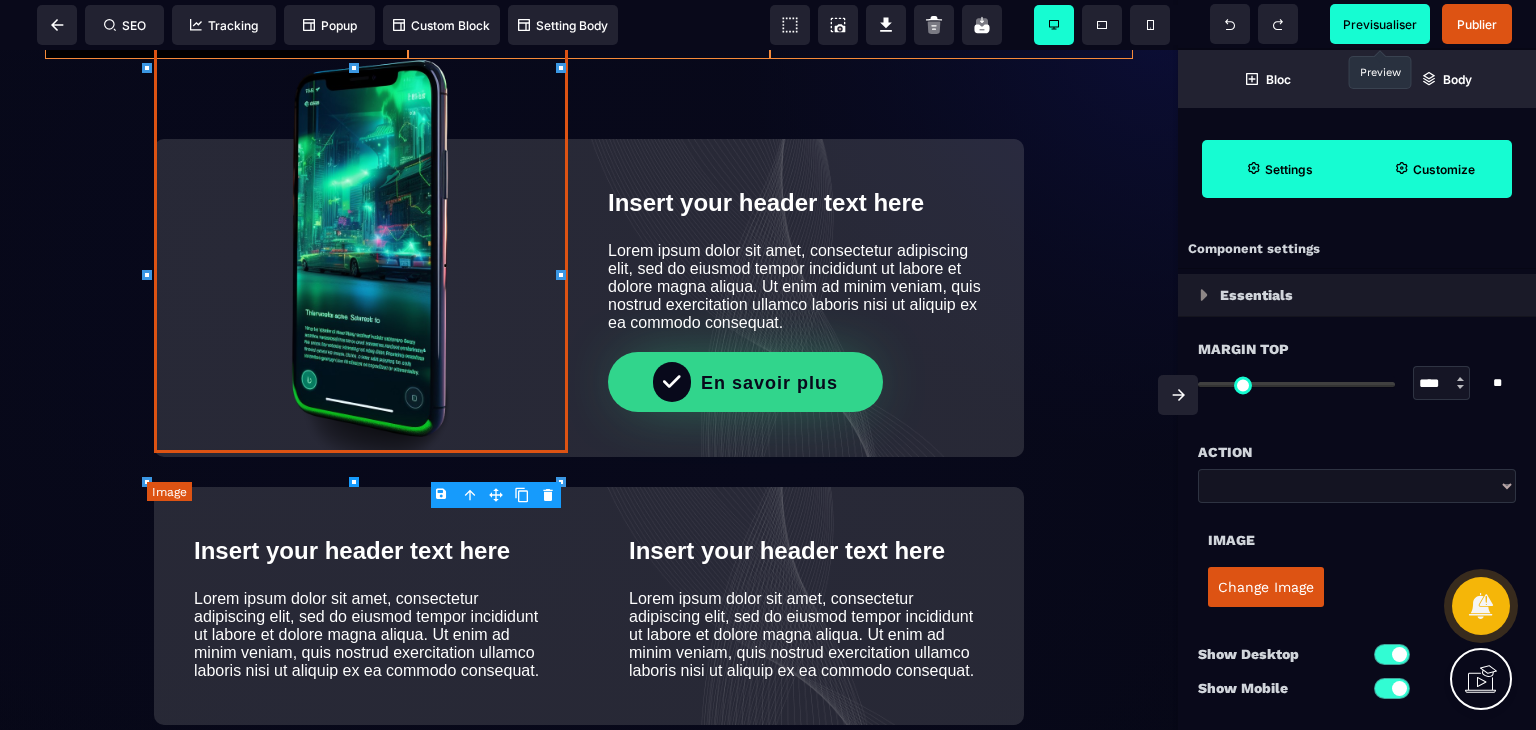 scroll, scrollTop: 1324, scrollLeft: 0, axis: vertical 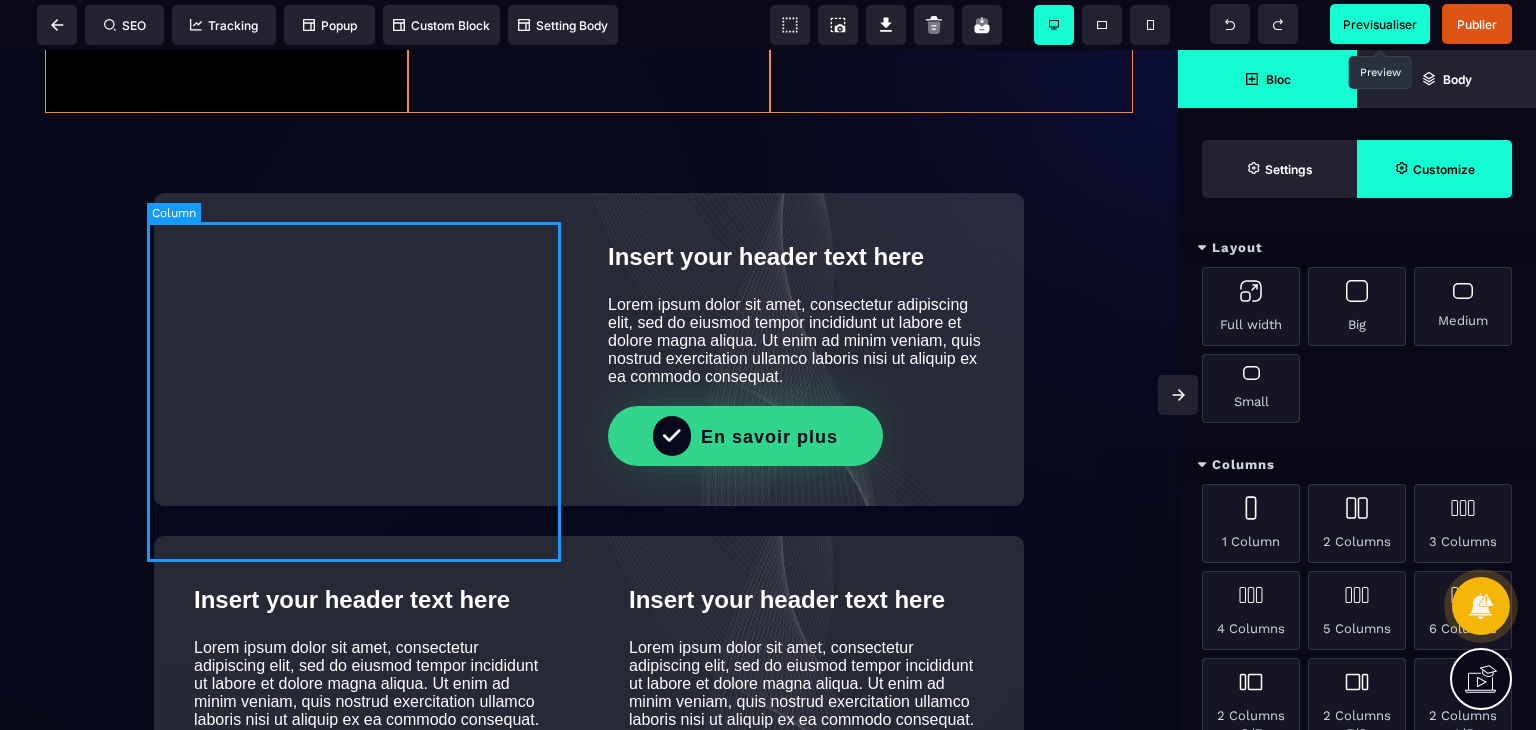click at bounding box center (361, 349) 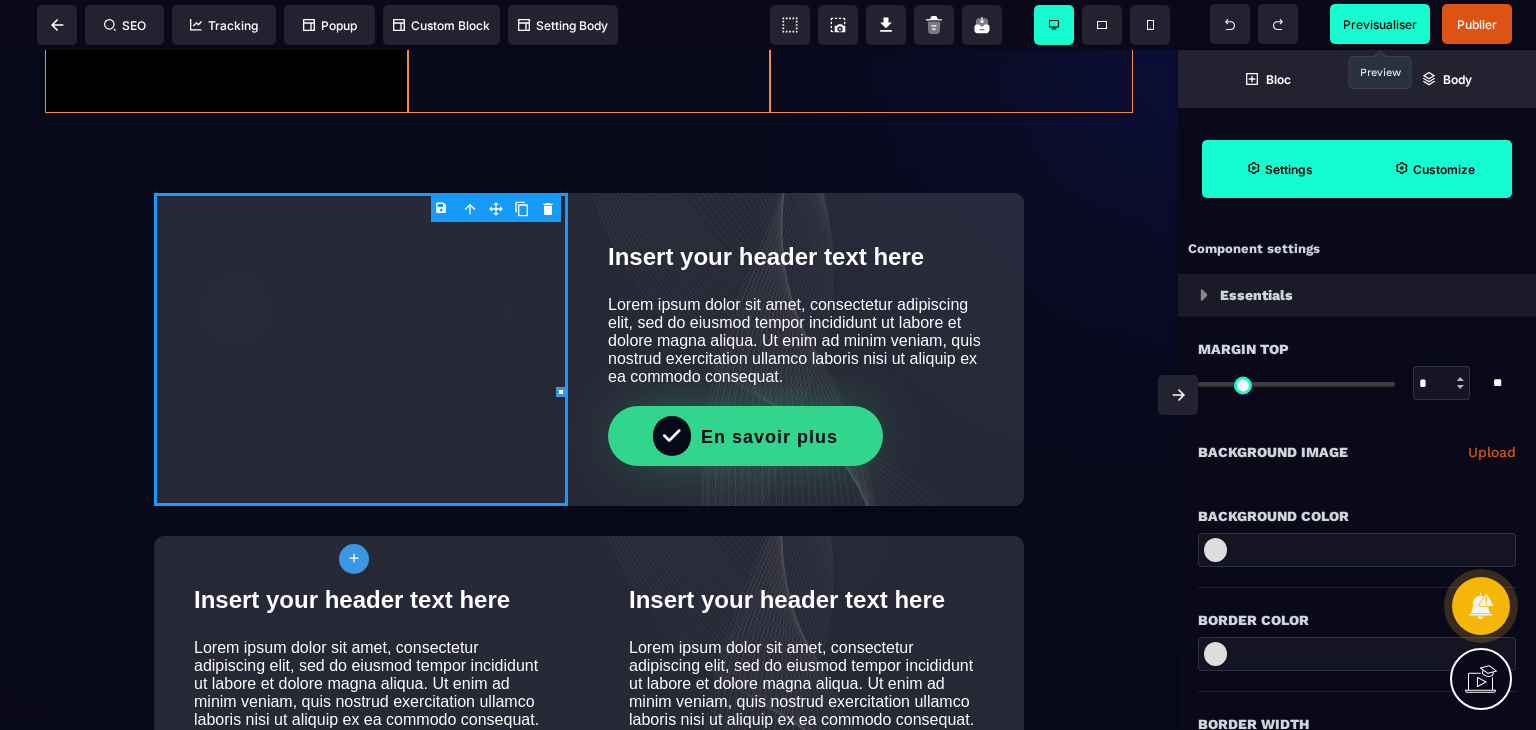 click on "B I U S
A *******
plus
Row
SEO
Big" at bounding box center (768, 365) 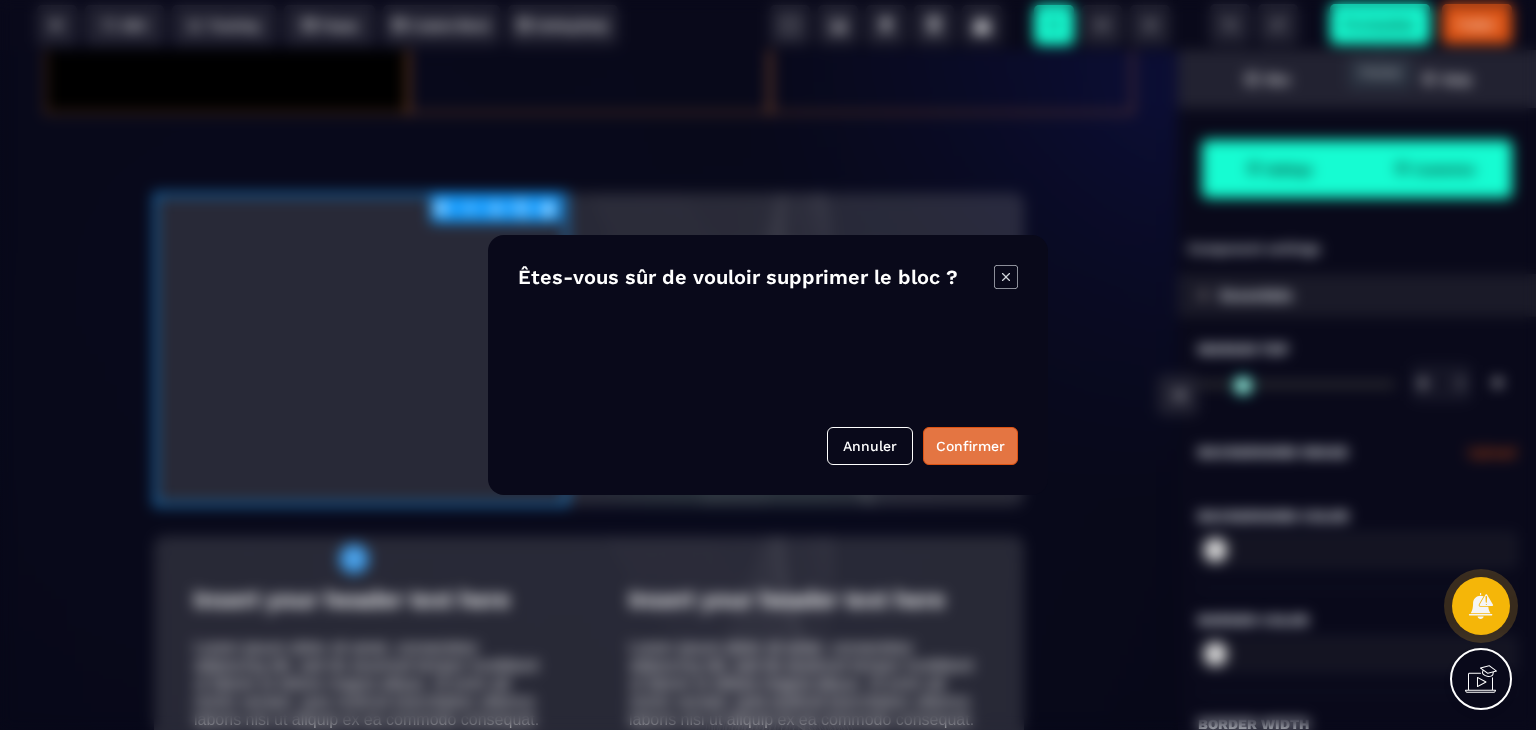 click on "Confirmer" at bounding box center [970, 446] 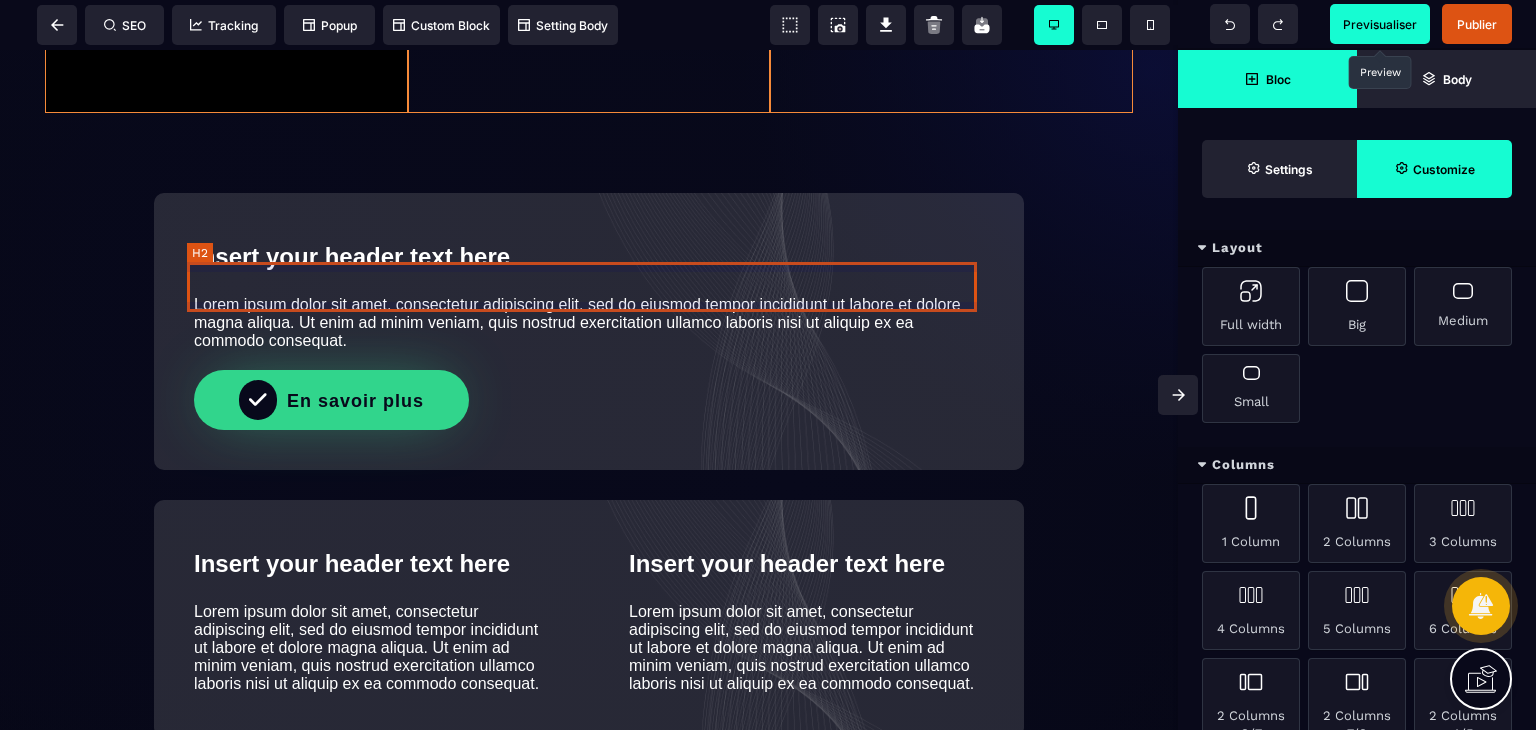 click on "Insert your header text here" at bounding box center [589, 257] 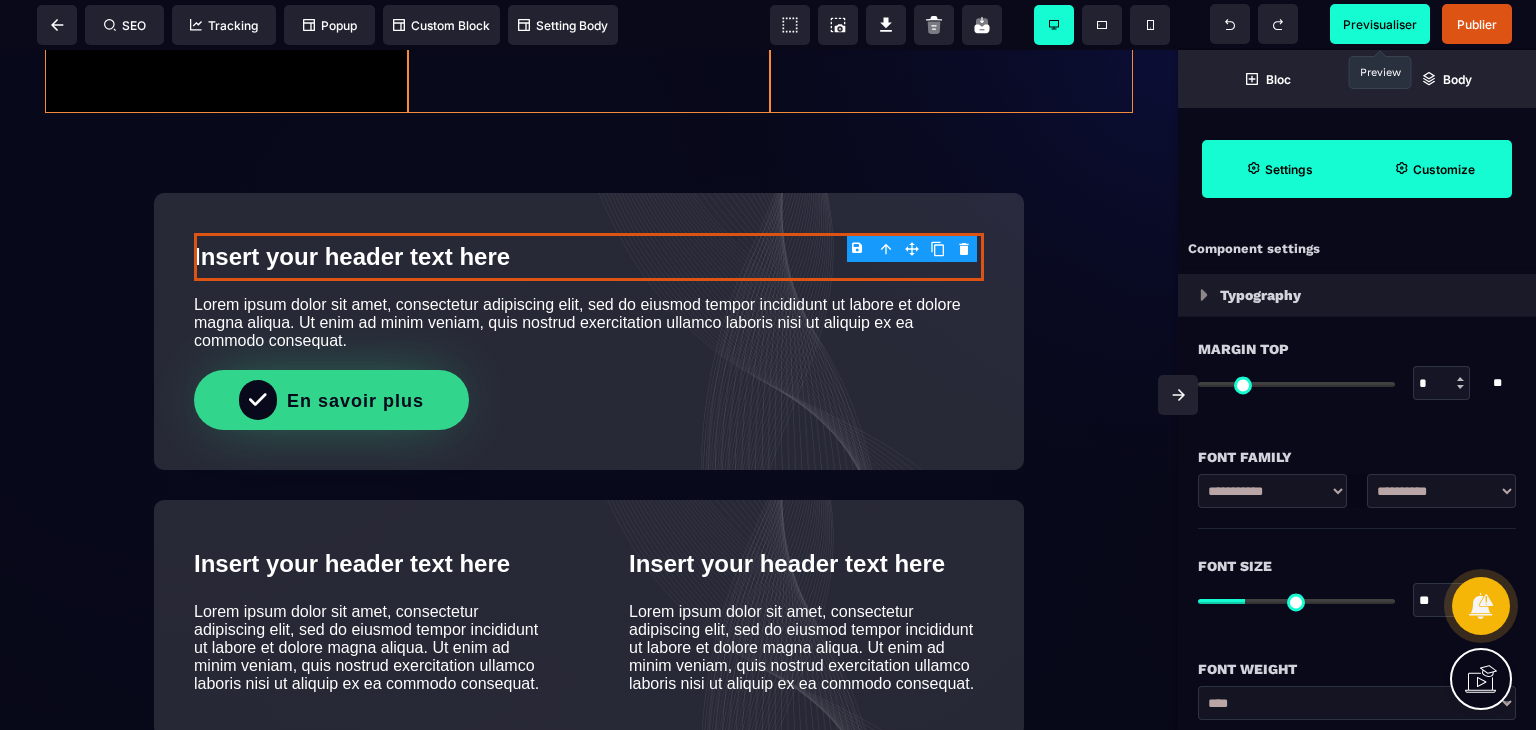 click on "B I U S
A *******
H2
SEO
Tracking
Popup" at bounding box center [768, 365] 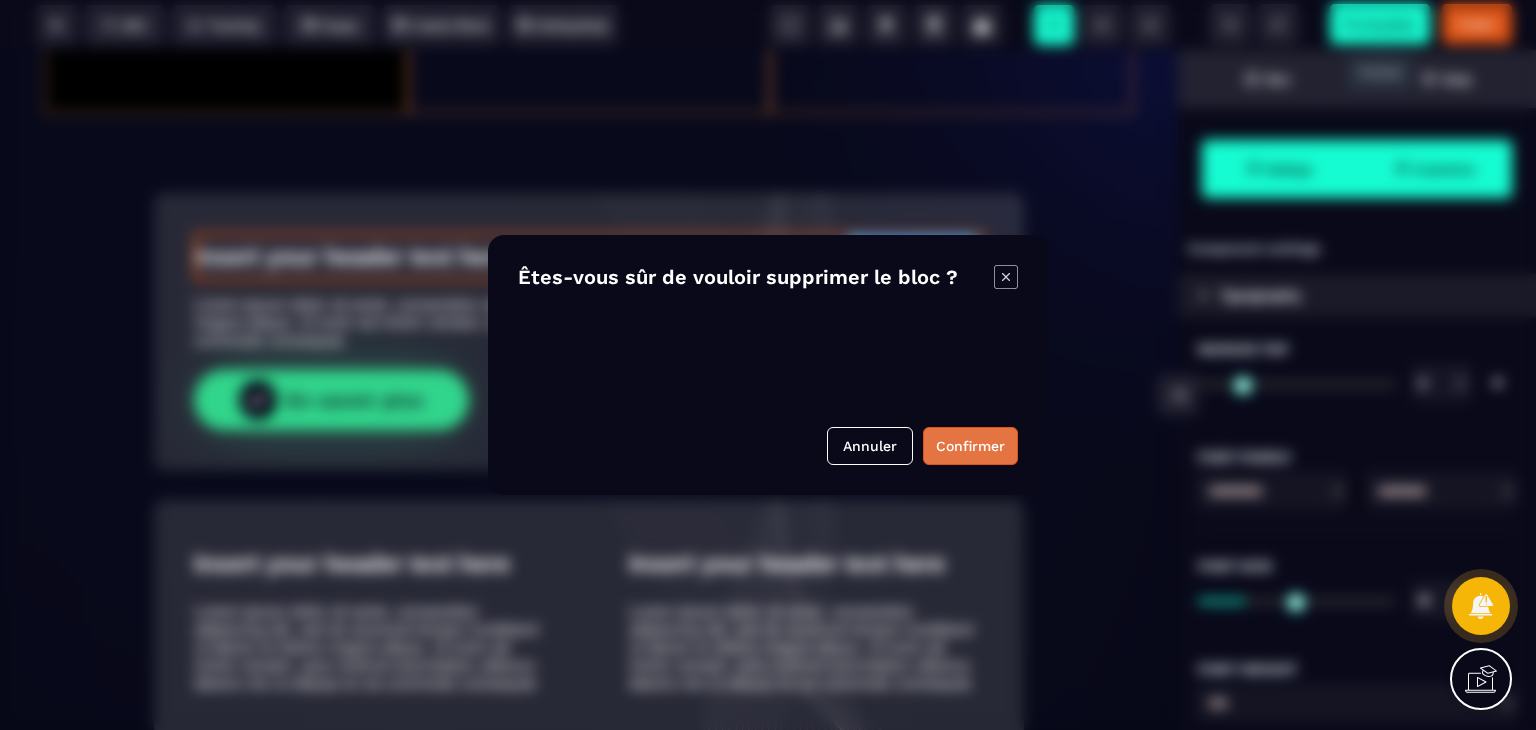 click on "Confirmer" at bounding box center (970, 446) 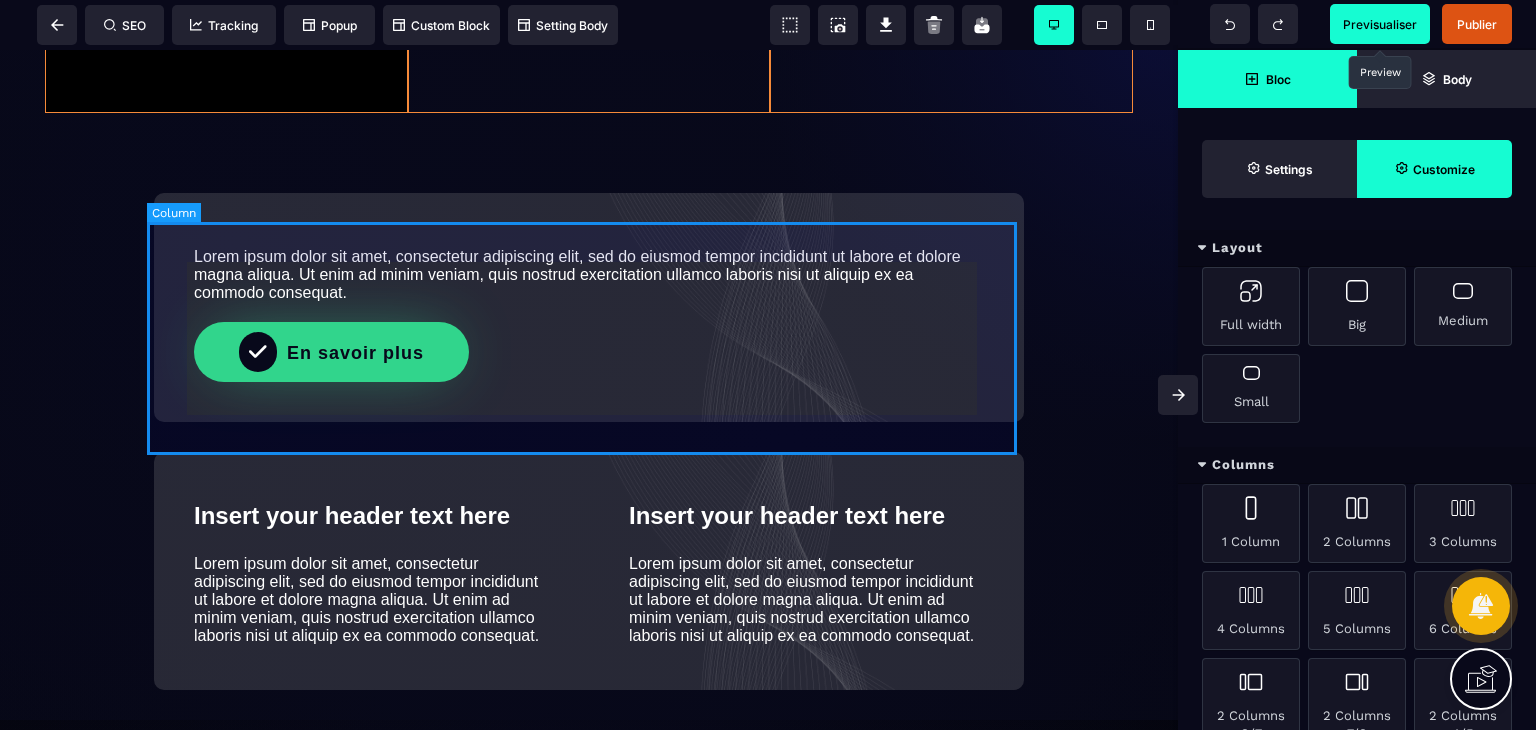 click on "Lorem ipsum dolor sit amet, consectetur adipiscing elit, sed do eiusmod tempor incididunt ut labore et dolore magna aliqua. Ut enim ad minim veniam, quis nostrud exercitation ullamco laboris nisi ut aliquip ex ea commodo consequat. En savoir plus" at bounding box center [589, 307] 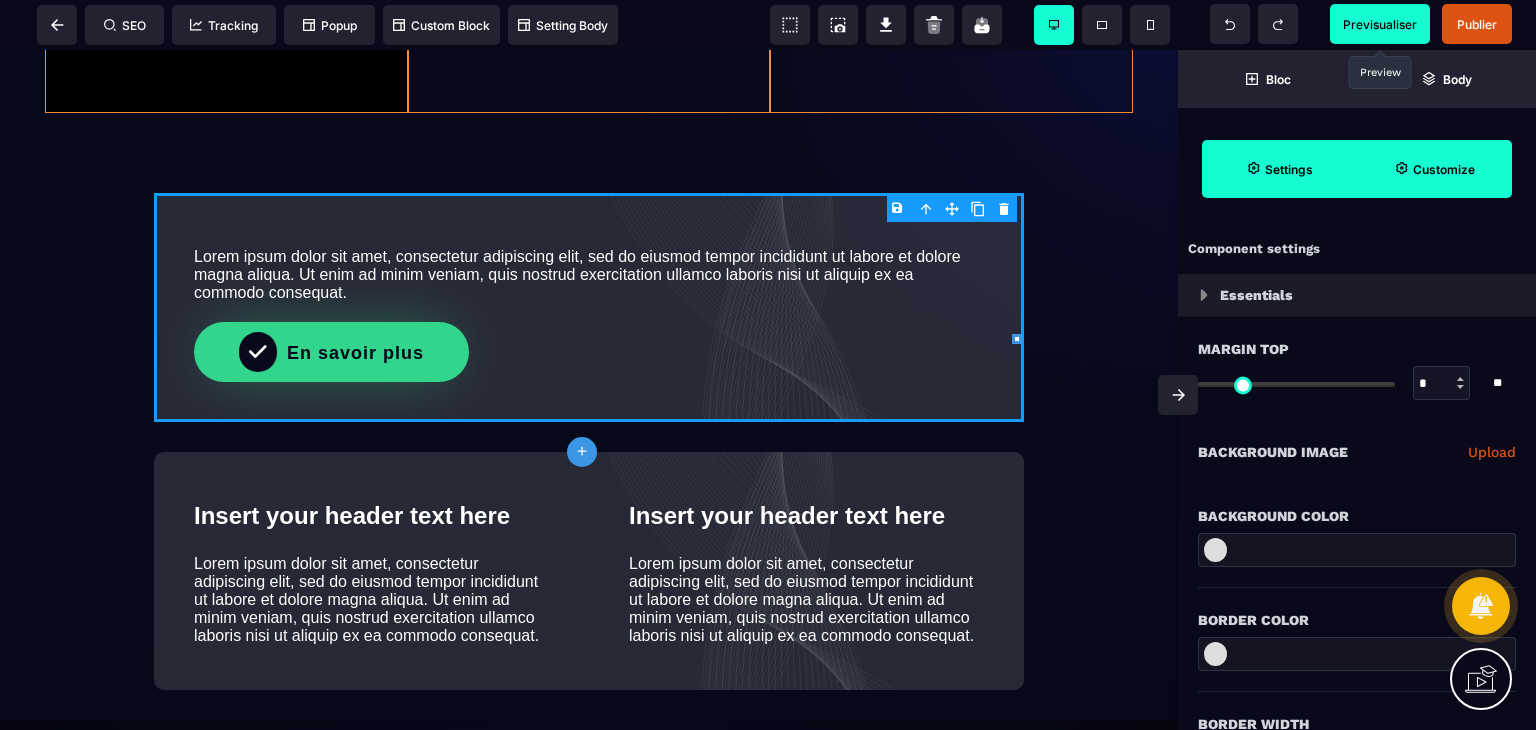 click on "B I U S
A *******
plus
Column
SEO" at bounding box center [768, 365] 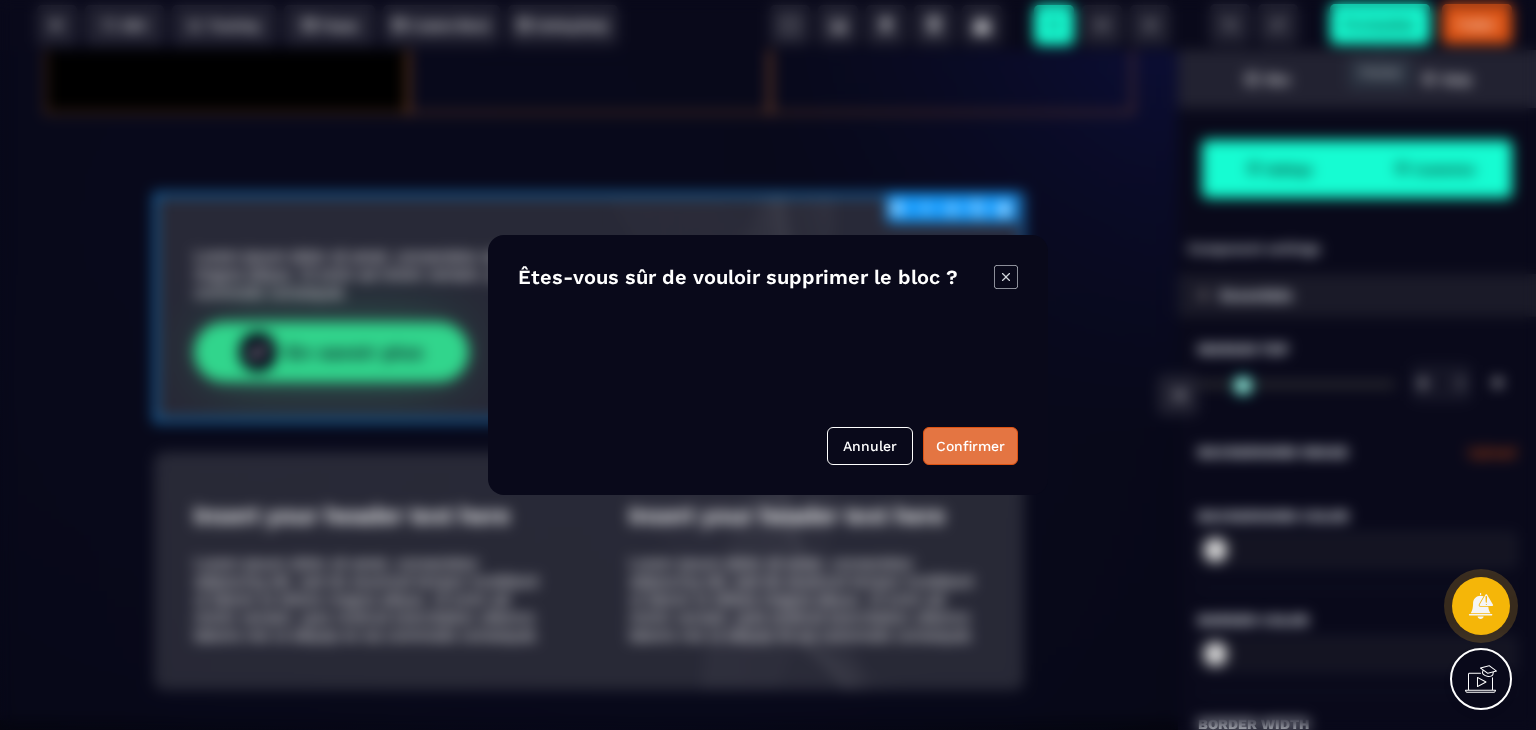 click on "Confirmer" at bounding box center [970, 446] 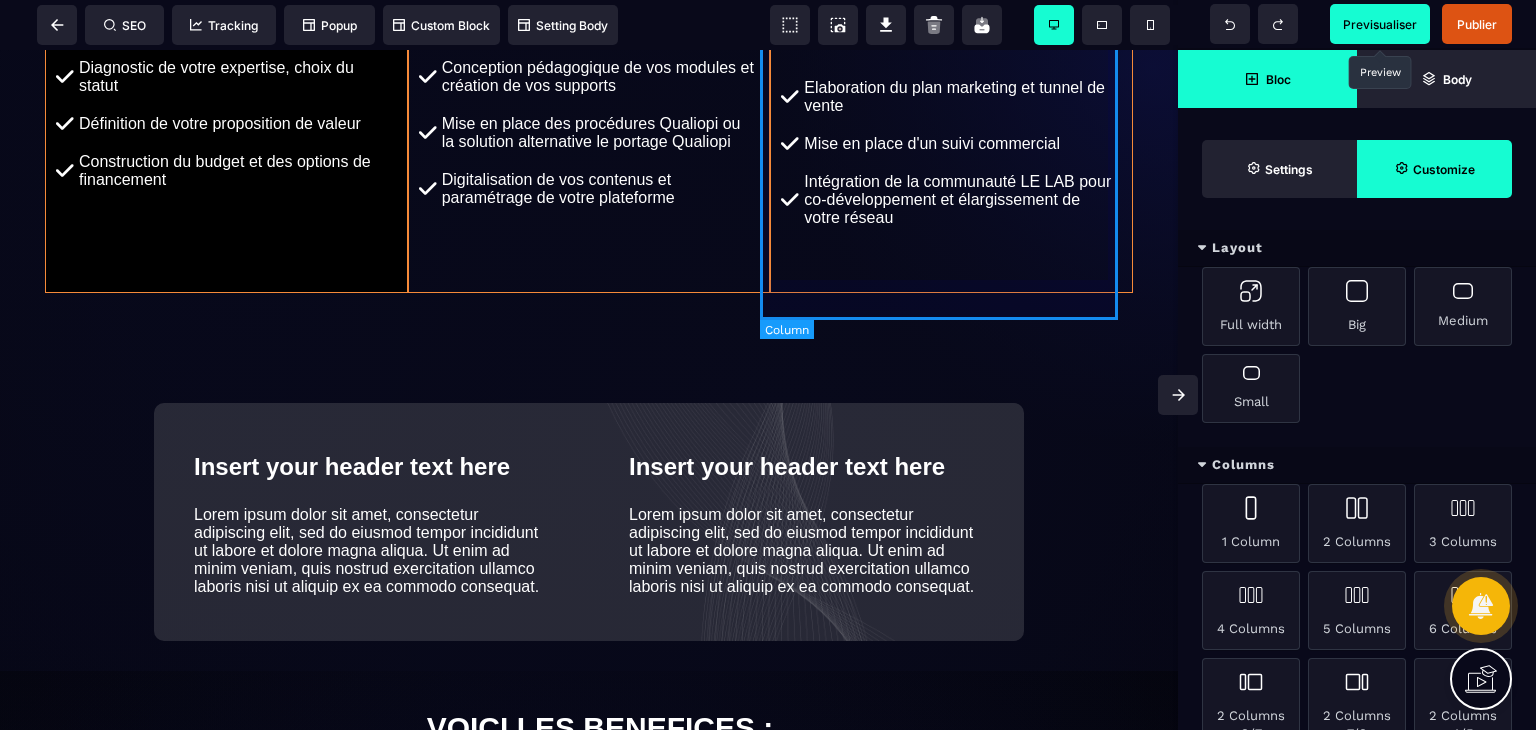 scroll, scrollTop: 1146, scrollLeft: 0, axis: vertical 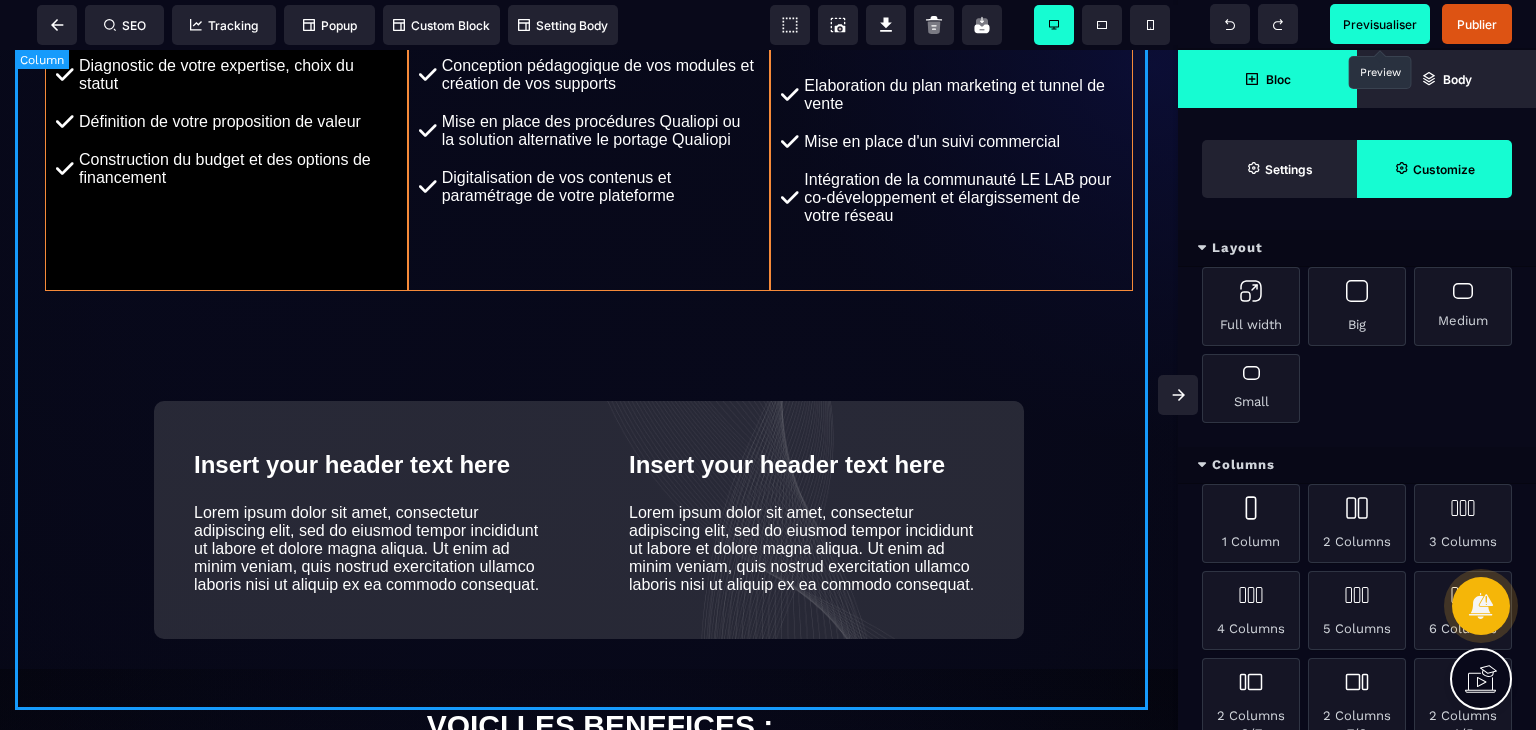 click on "**********" at bounding box center (589, -214) 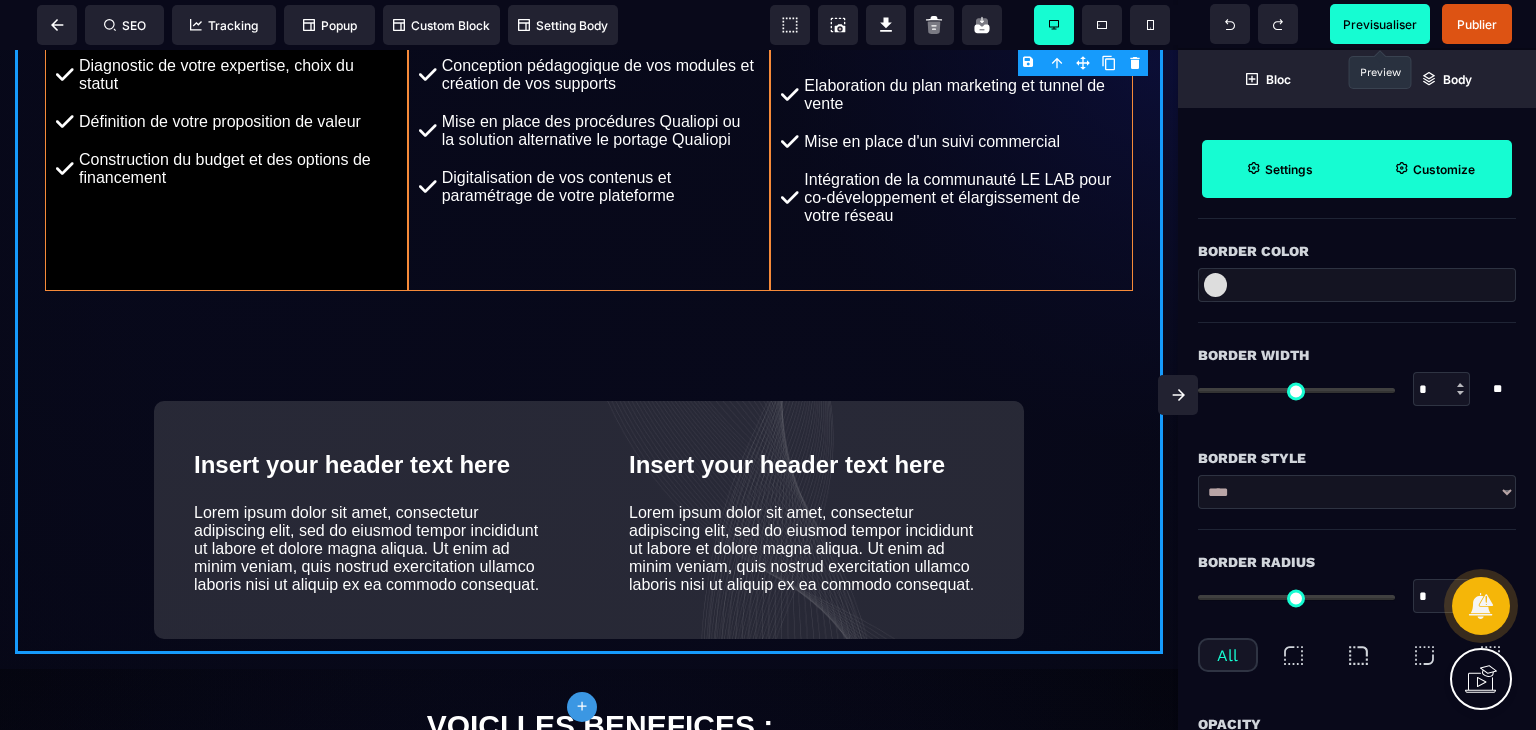 scroll, scrollTop: 368, scrollLeft: 0, axis: vertical 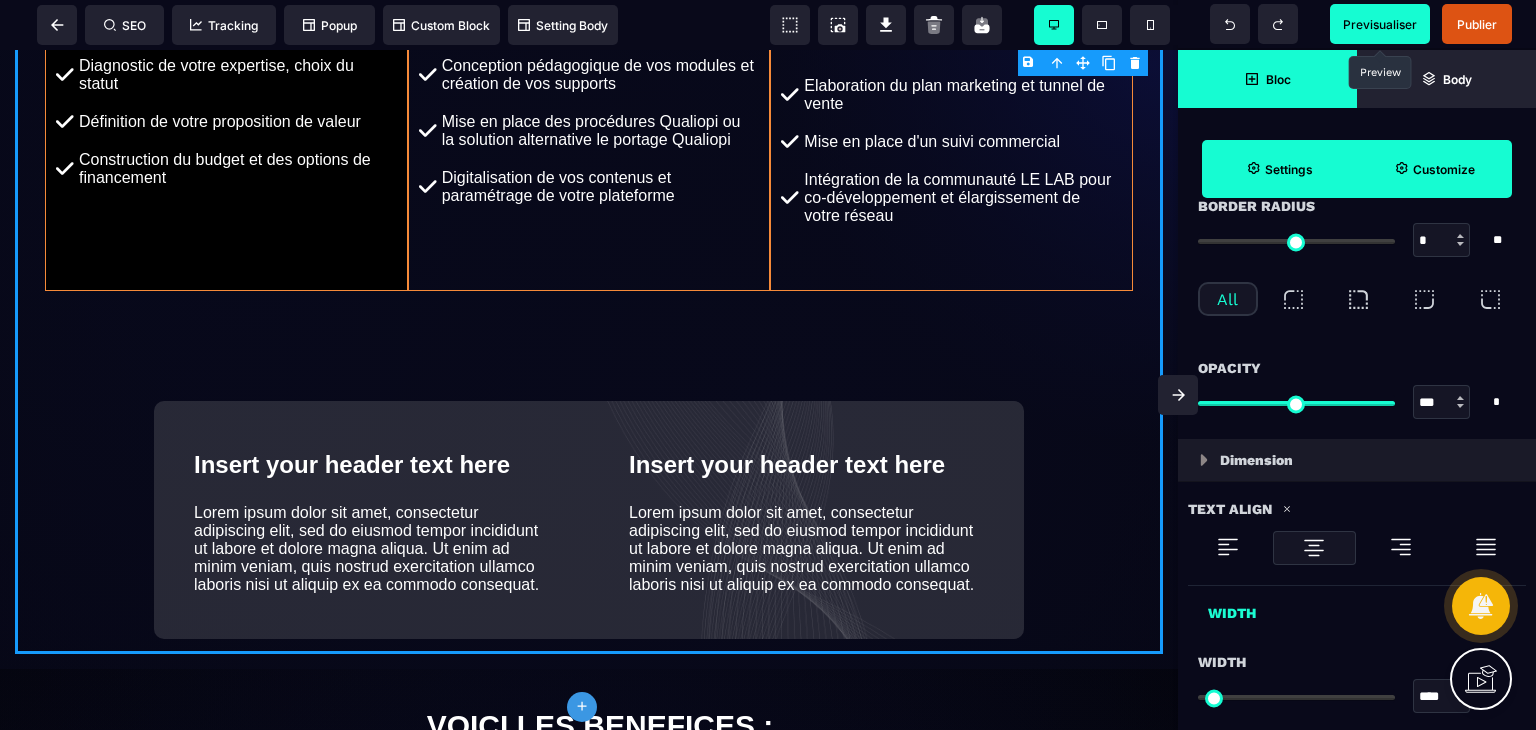 click on "Bloc" at bounding box center (1267, 79) 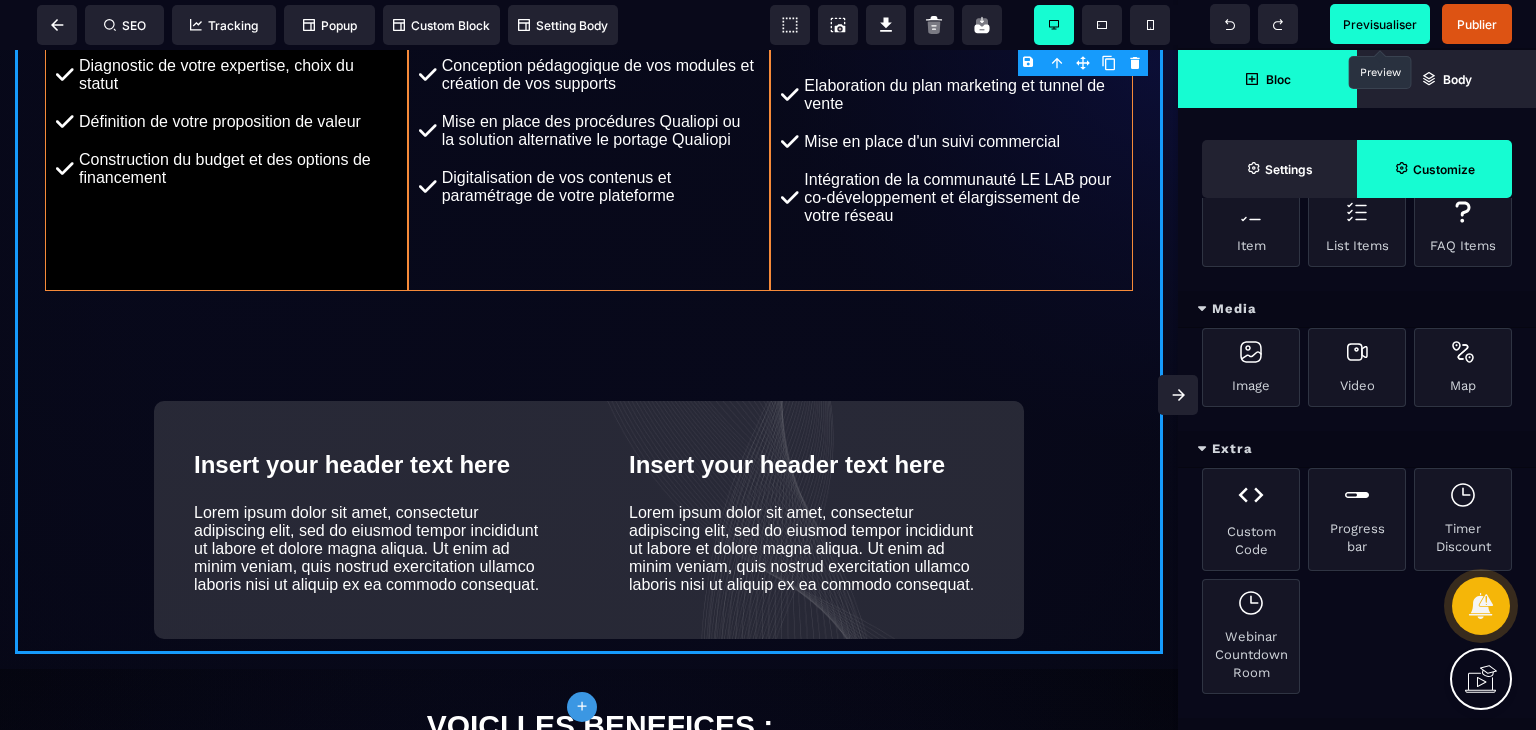 scroll, scrollTop: 1212, scrollLeft: 0, axis: vertical 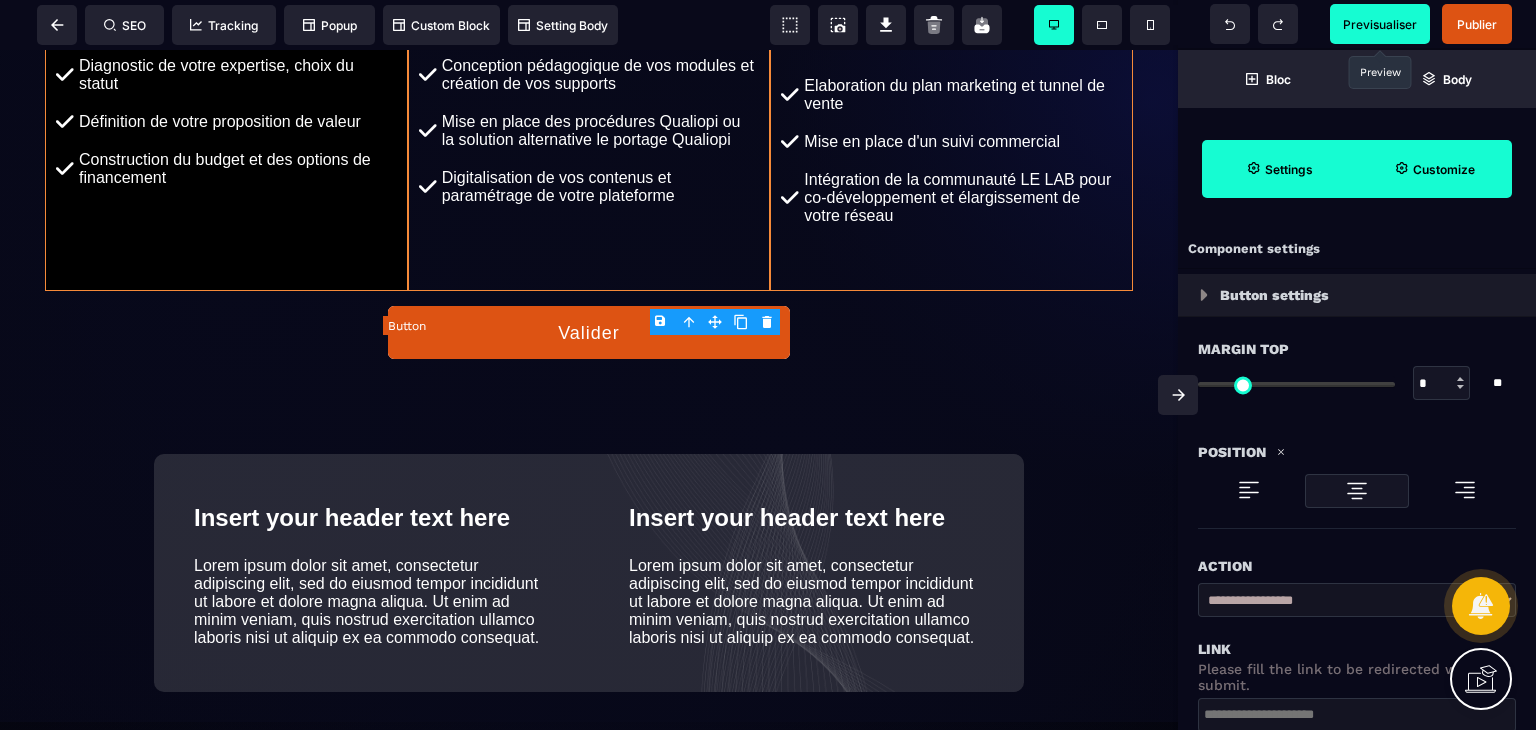click on "Valider" at bounding box center [589, 332] 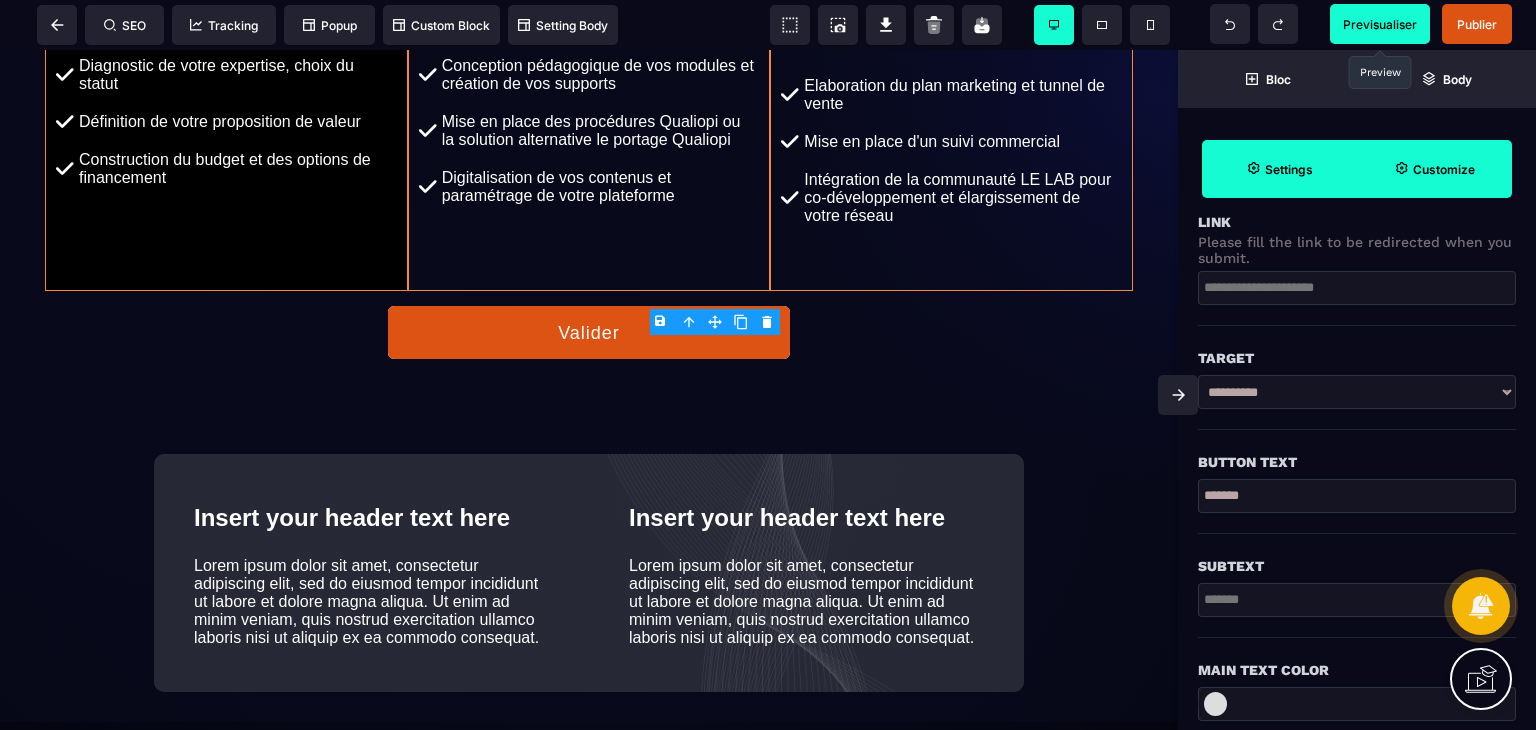 scroll, scrollTop: 428, scrollLeft: 0, axis: vertical 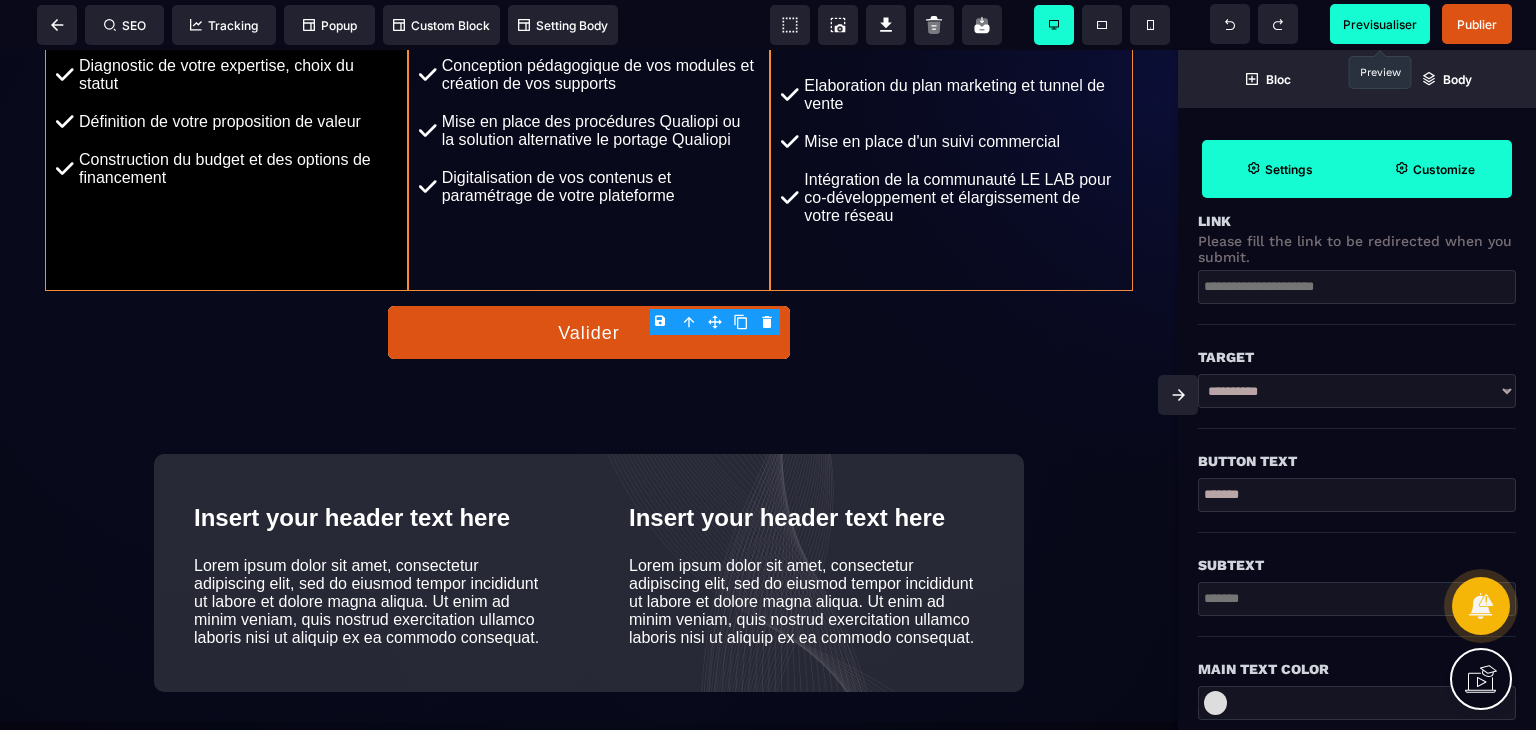drag, startPoint x: 1260, startPoint y: 493, endPoint x: 1180, endPoint y: 493, distance: 80 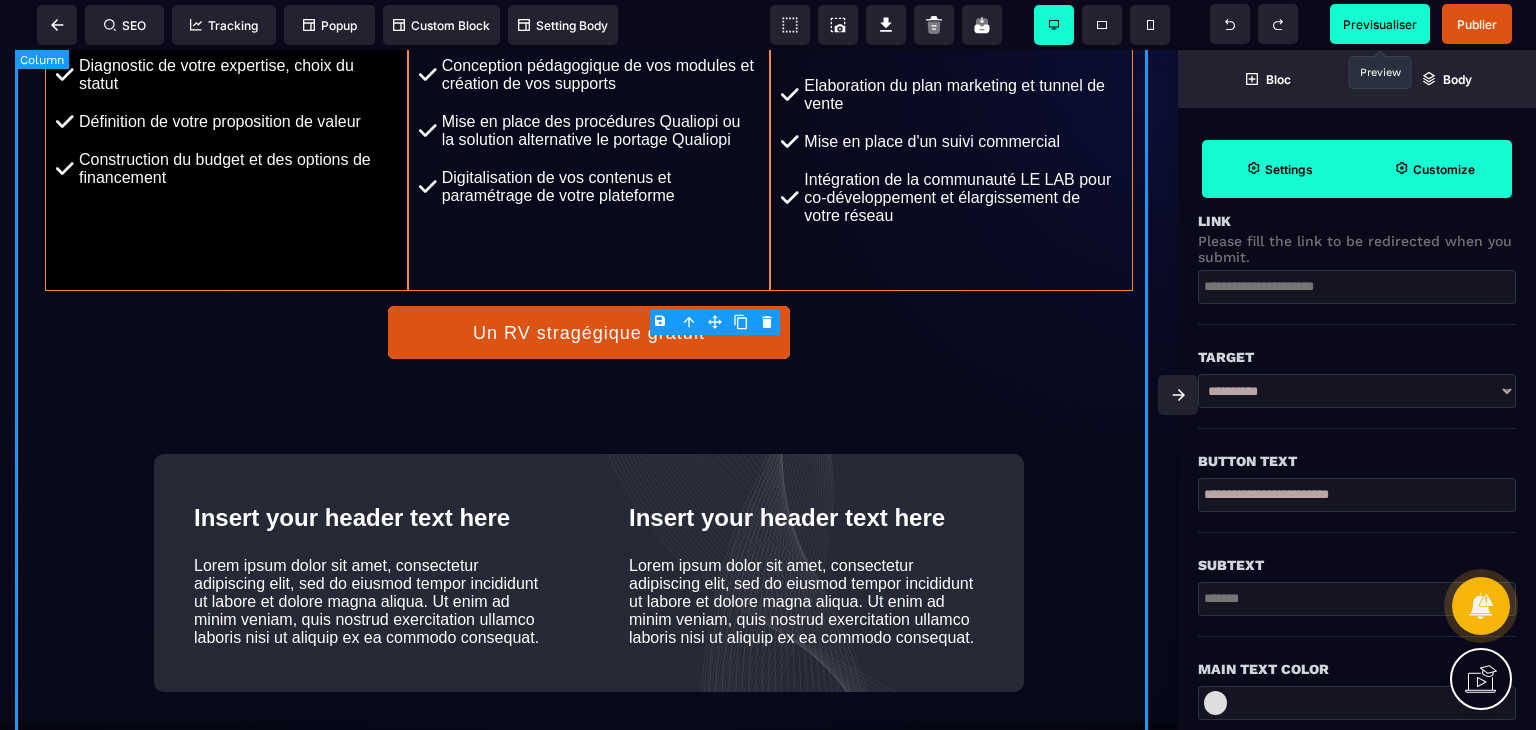 click on "**********" at bounding box center [589, -187] 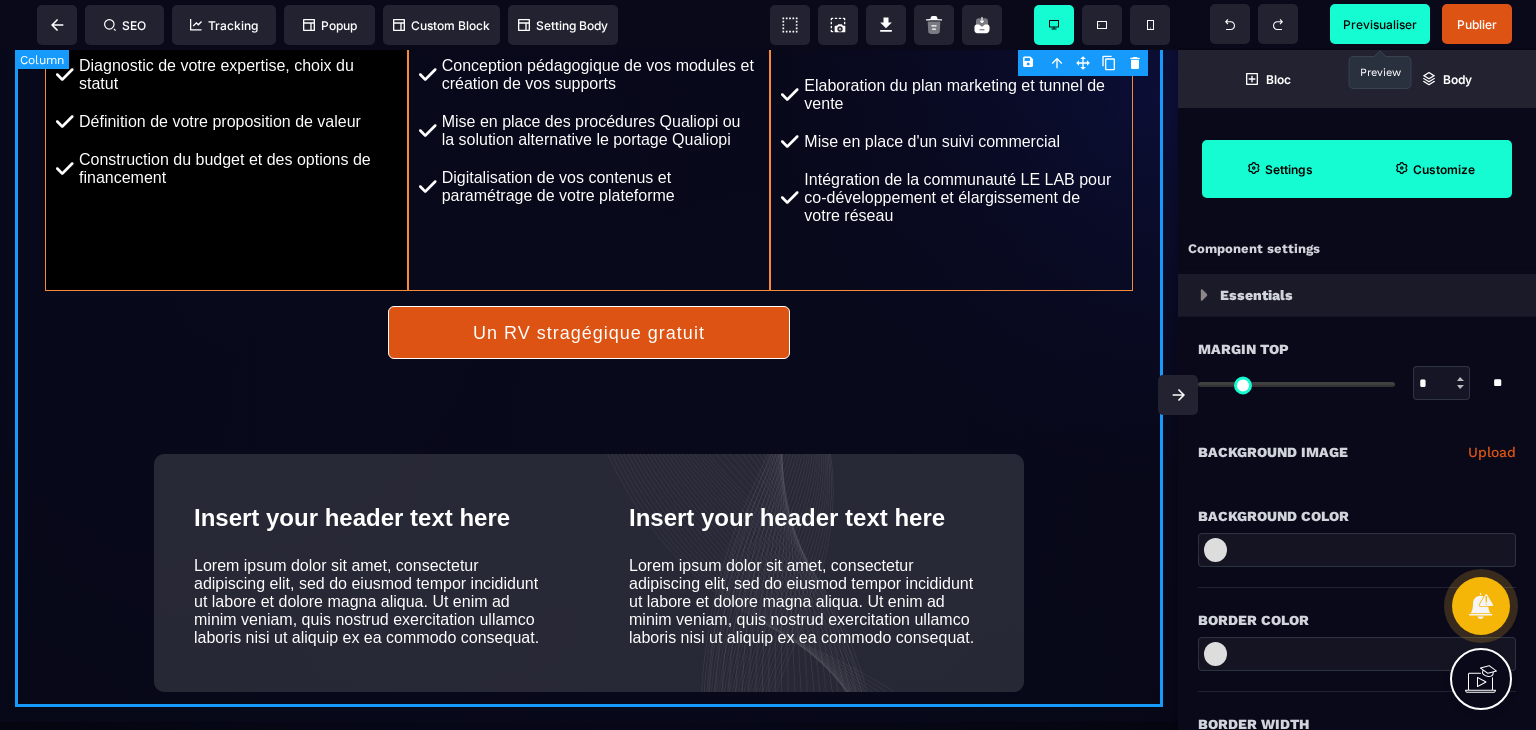 click on "Un RV stragégique gratuit" at bounding box center (589, 332) 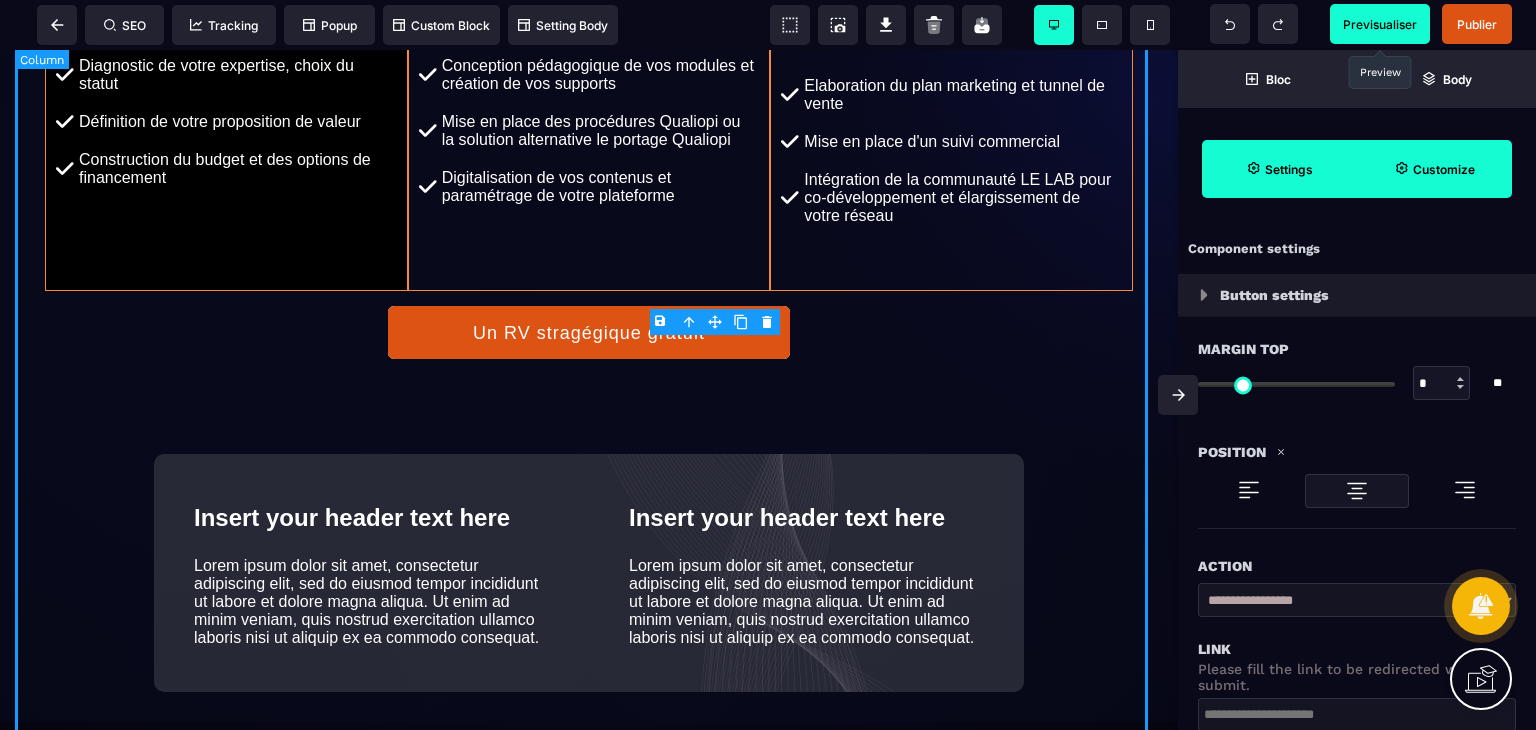 click on "**********" at bounding box center [589, -187] 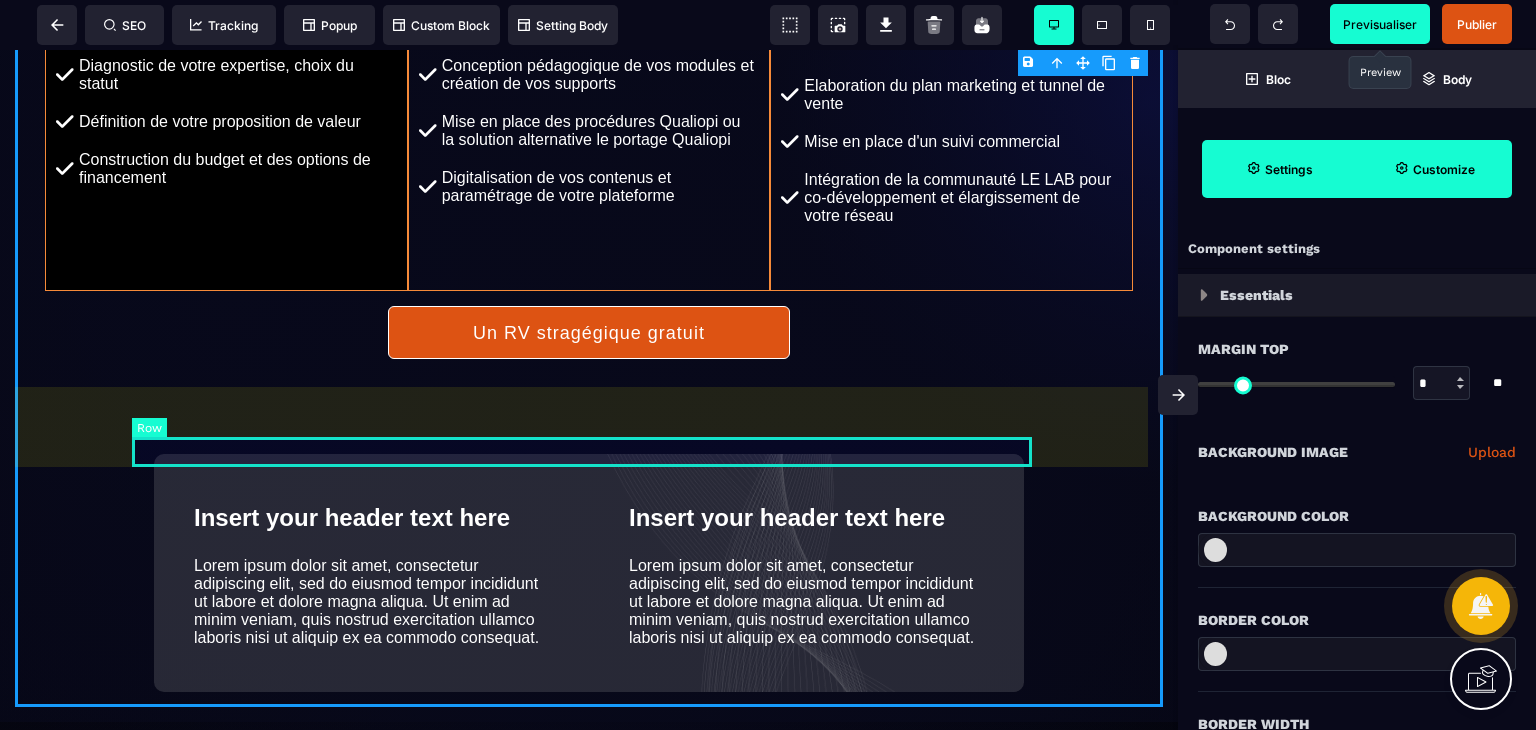 click at bounding box center [589, 424] 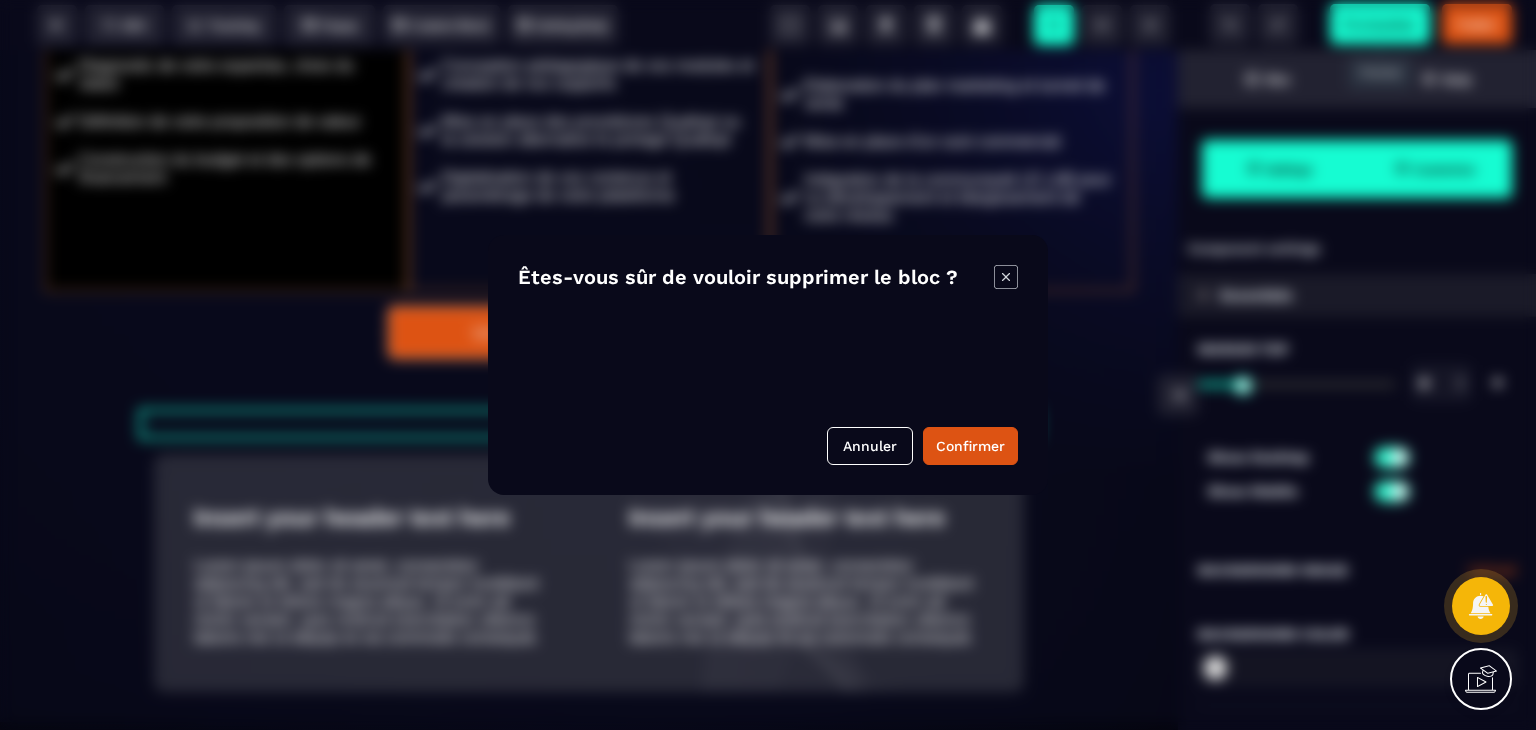 click on "B I U S
A *******
plus
Column
SEO" at bounding box center (768, 365) 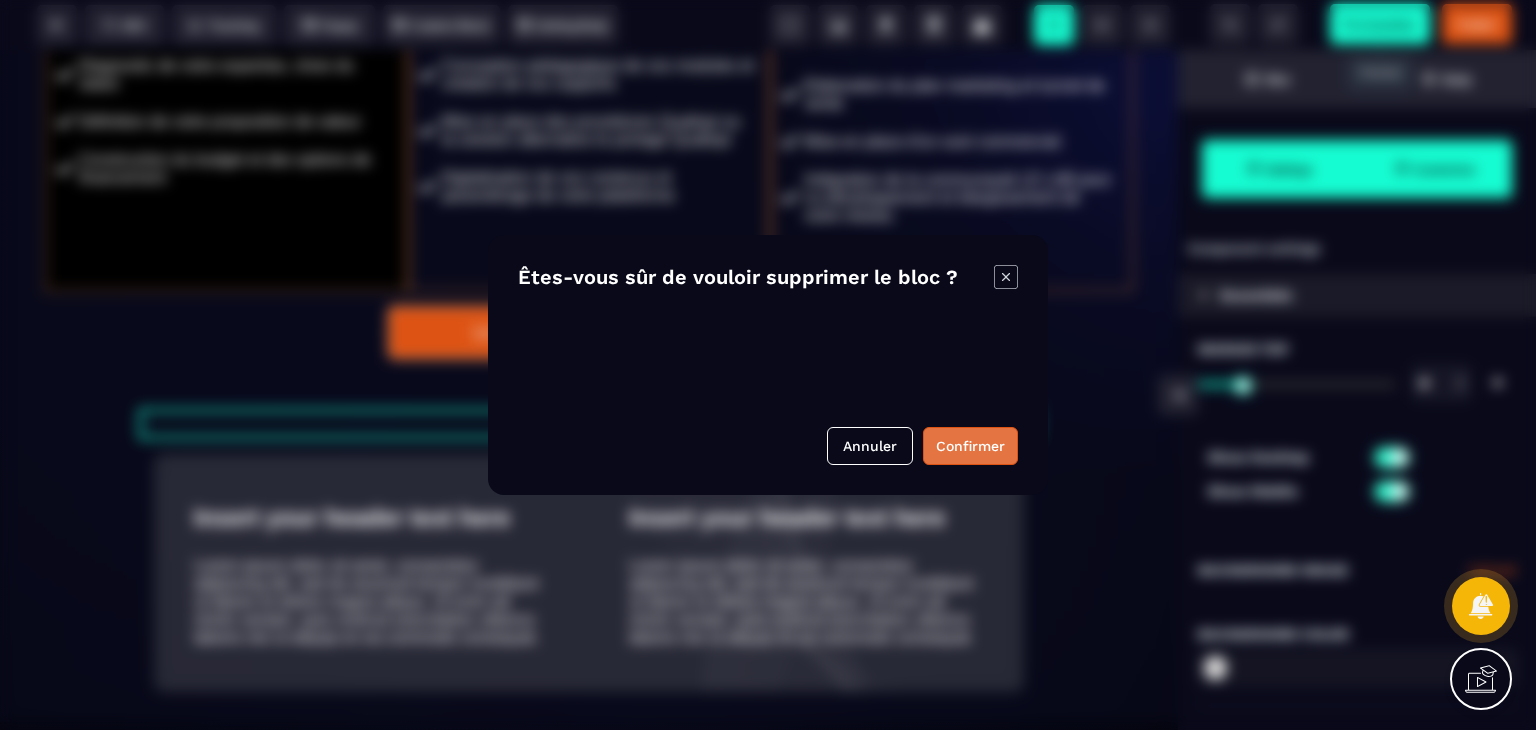 click on "Confirmer" at bounding box center (970, 446) 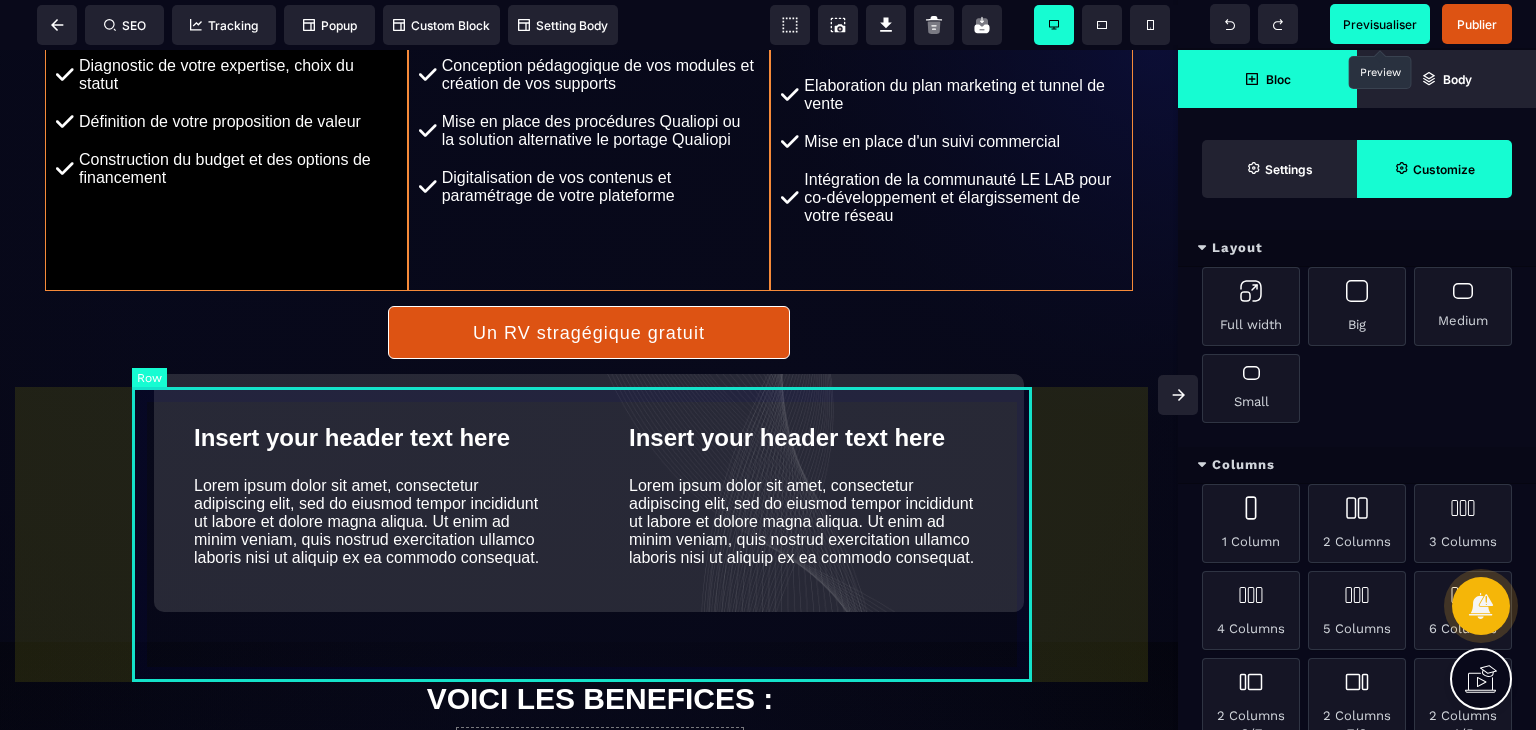 click on "Insert your header text here Lorem ipsum dolor sit amet, consectetur adipiscing elit, sed do eiusmod tempor incididunt ut labore et dolore magna aliqua. Ut enim ad minim veniam, quis nostrud exercitation ullamco laboris nisi ut aliquip ex ea commodo consequat. Insert your header text here Lorem ipsum dolor sit amet, consectetur adipiscing elit, sed do eiusmod tempor incididunt ut labore et dolore magna aliqua. Ut enim ad minim veniam, quis nostrud exercitation ullamco laboris nisi ut aliquip ex ea commodo consequat." at bounding box center (589, 493) 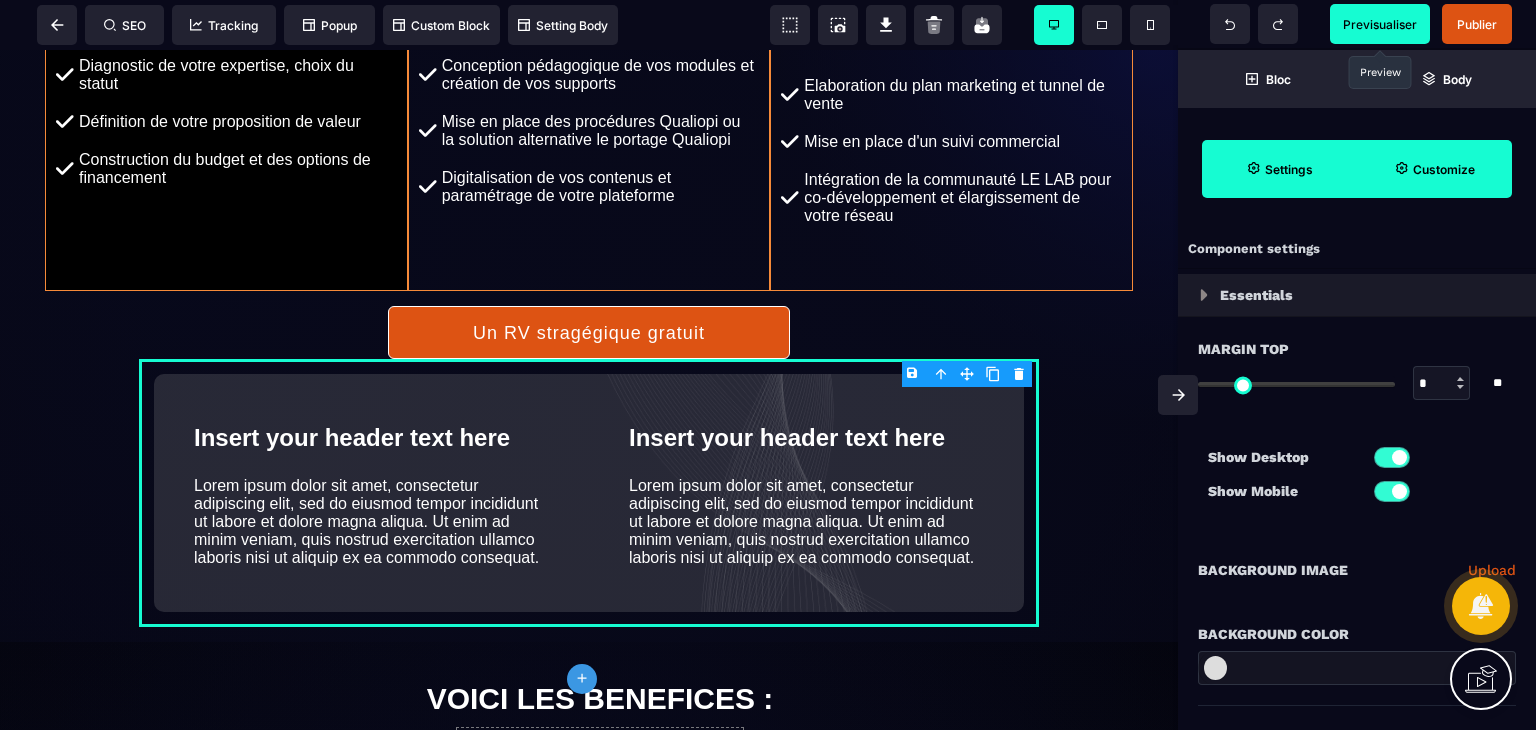 click on "B I U S
A *******
plus
Row
SEO
Big" at bounding box center [768, 365] 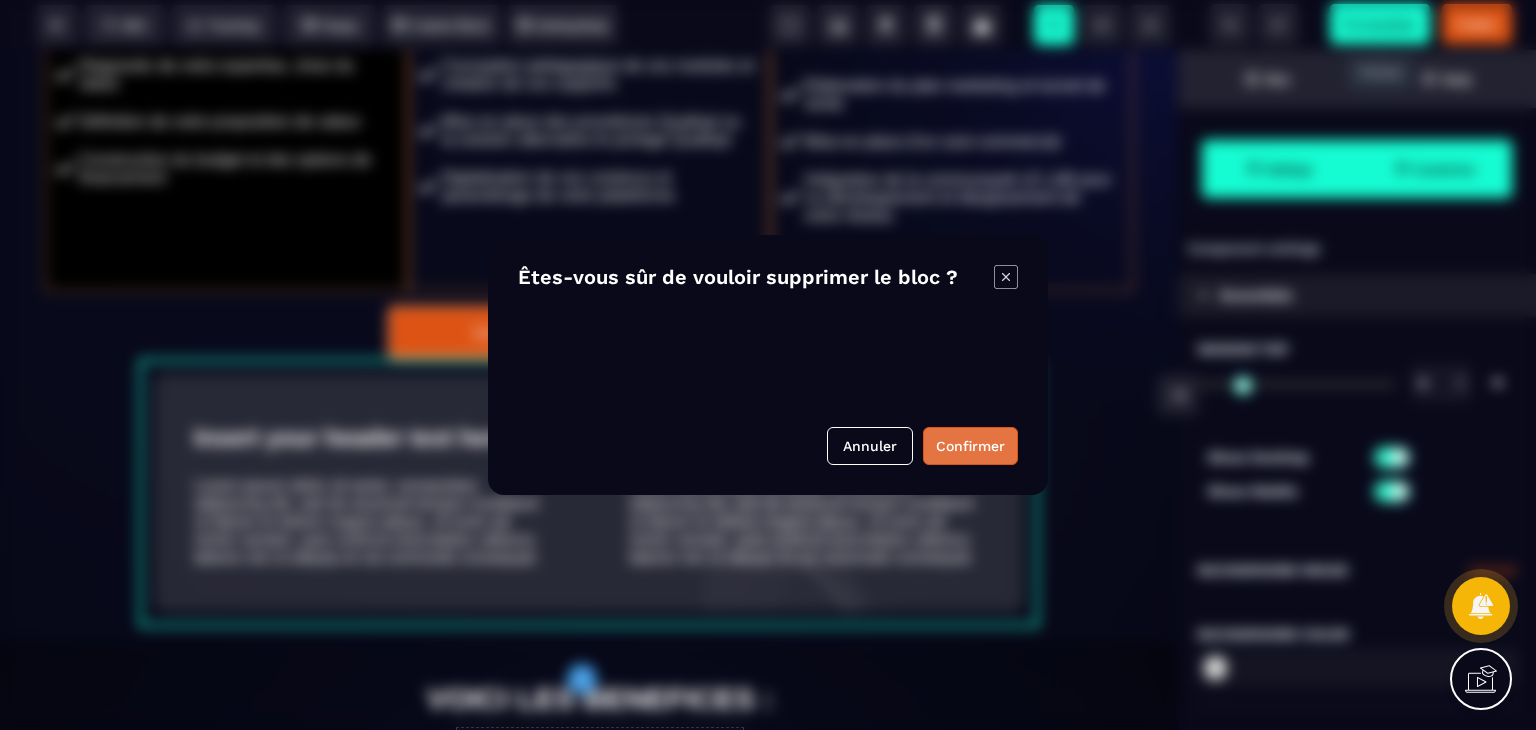 click on "Confirmer" at bounding box center (970, 446) 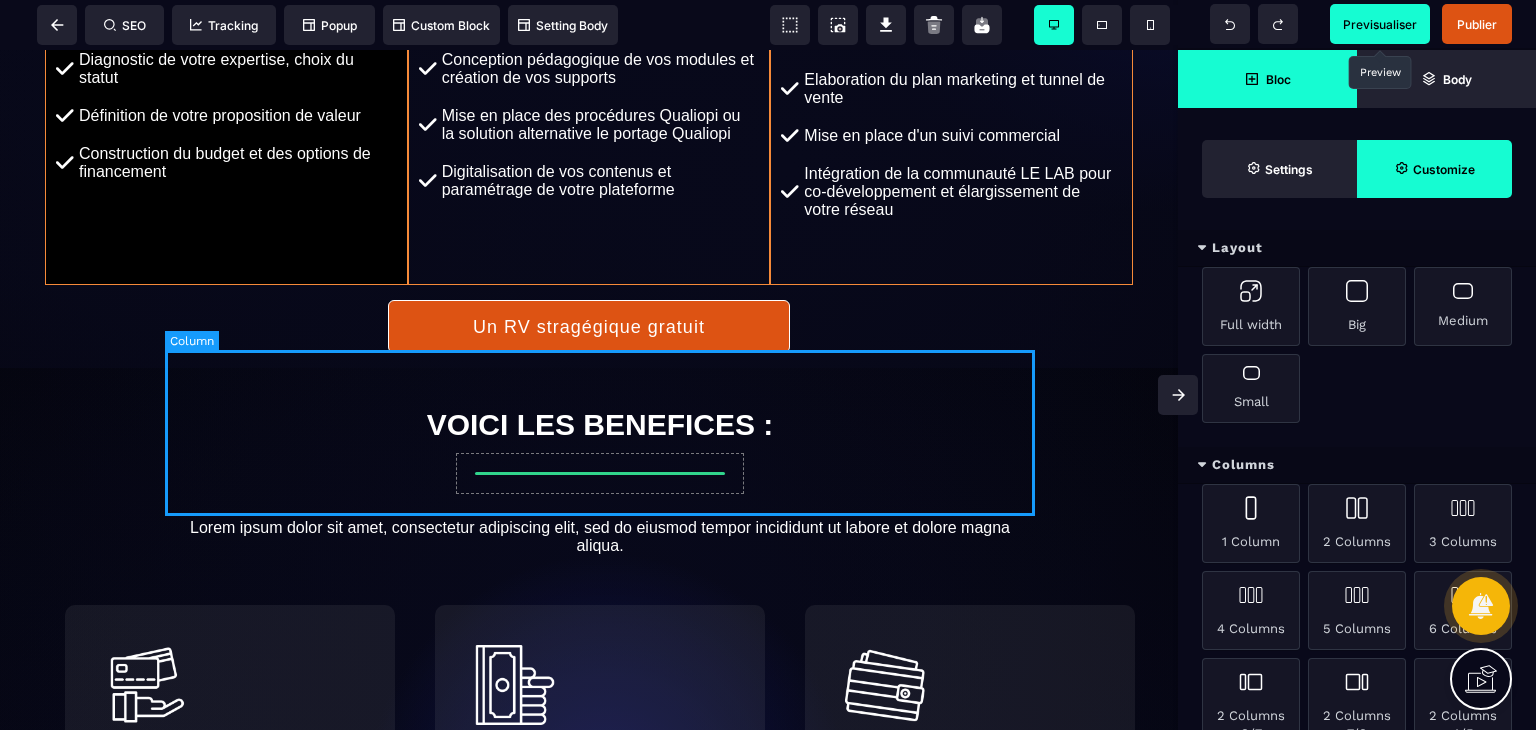 scroll, scrollTop: 1151, scrollLeft: 0, axis: vertical 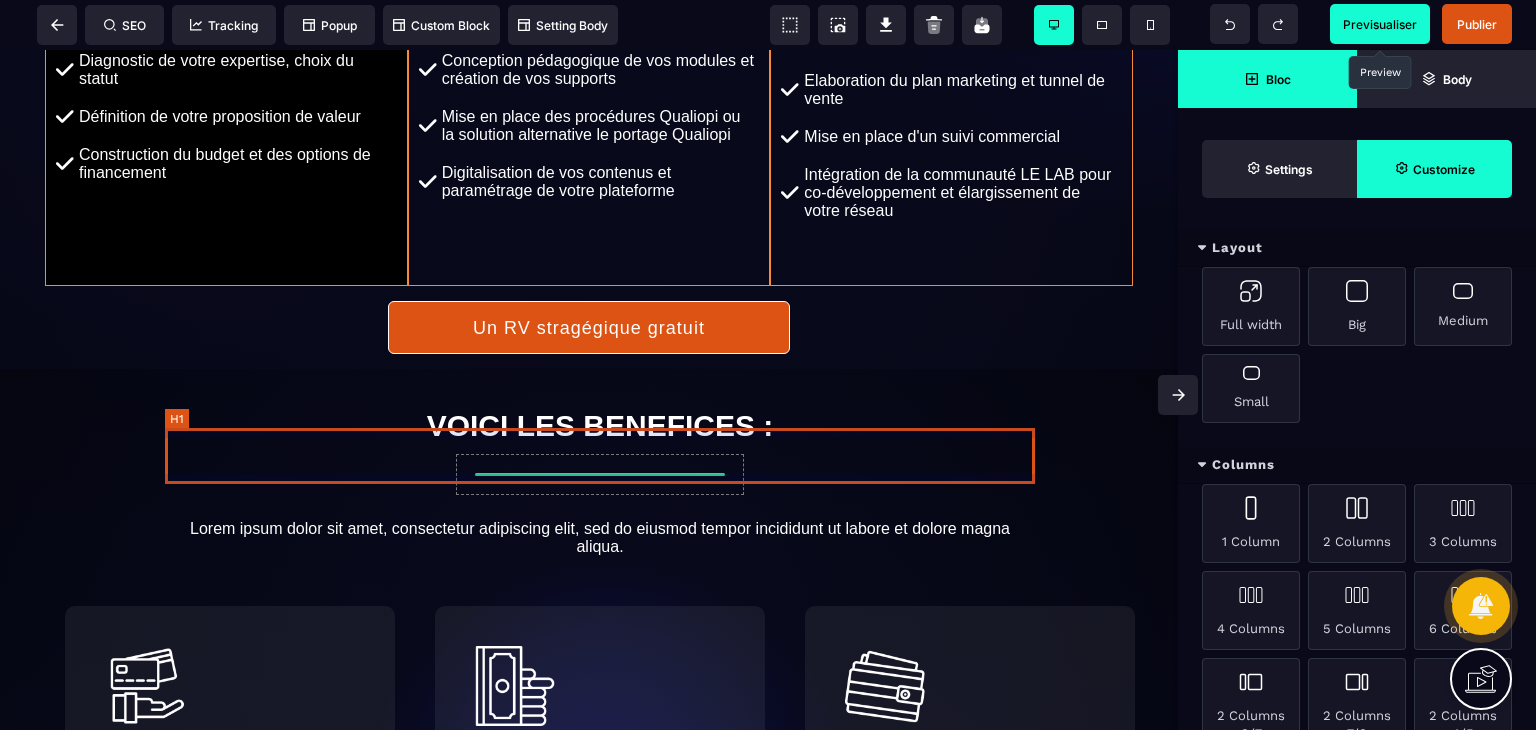 click on "VOICI LES BENEFICES :" at bounding box center [600, 426] 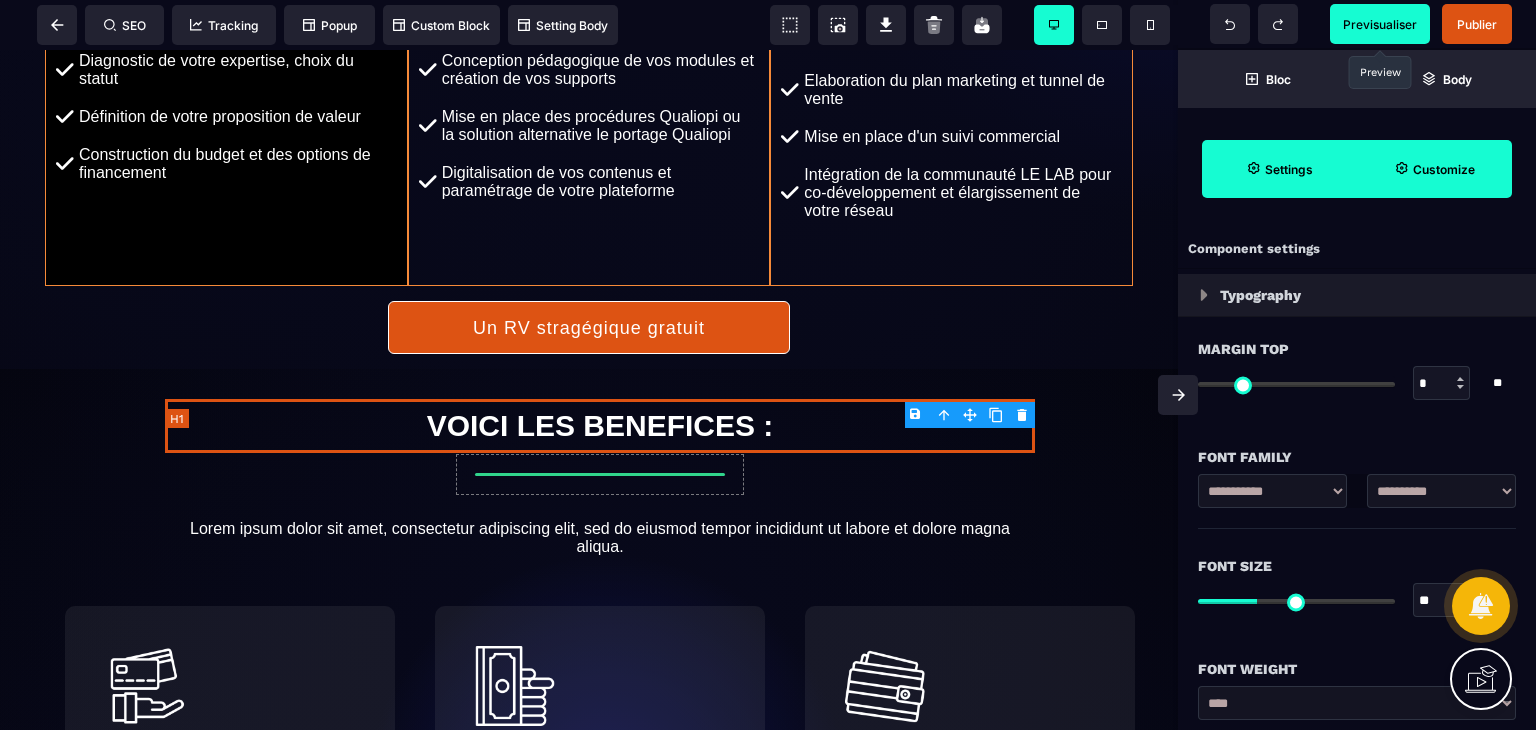 click on "VOICI LES BENEFICES :" at bounding box center [600, 426] 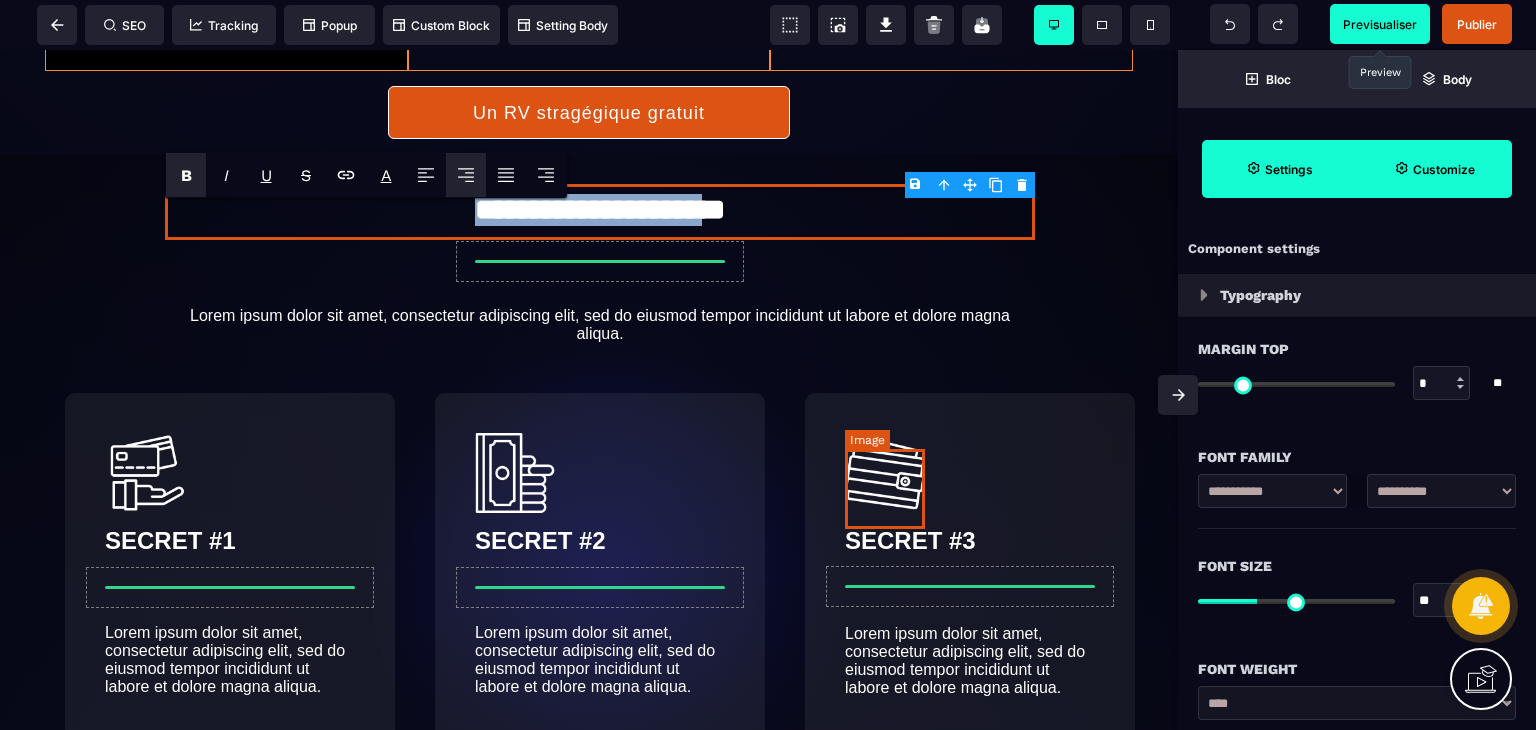 scroll, scrollTop: 1354, scrollLeft: 0, axis: vertical 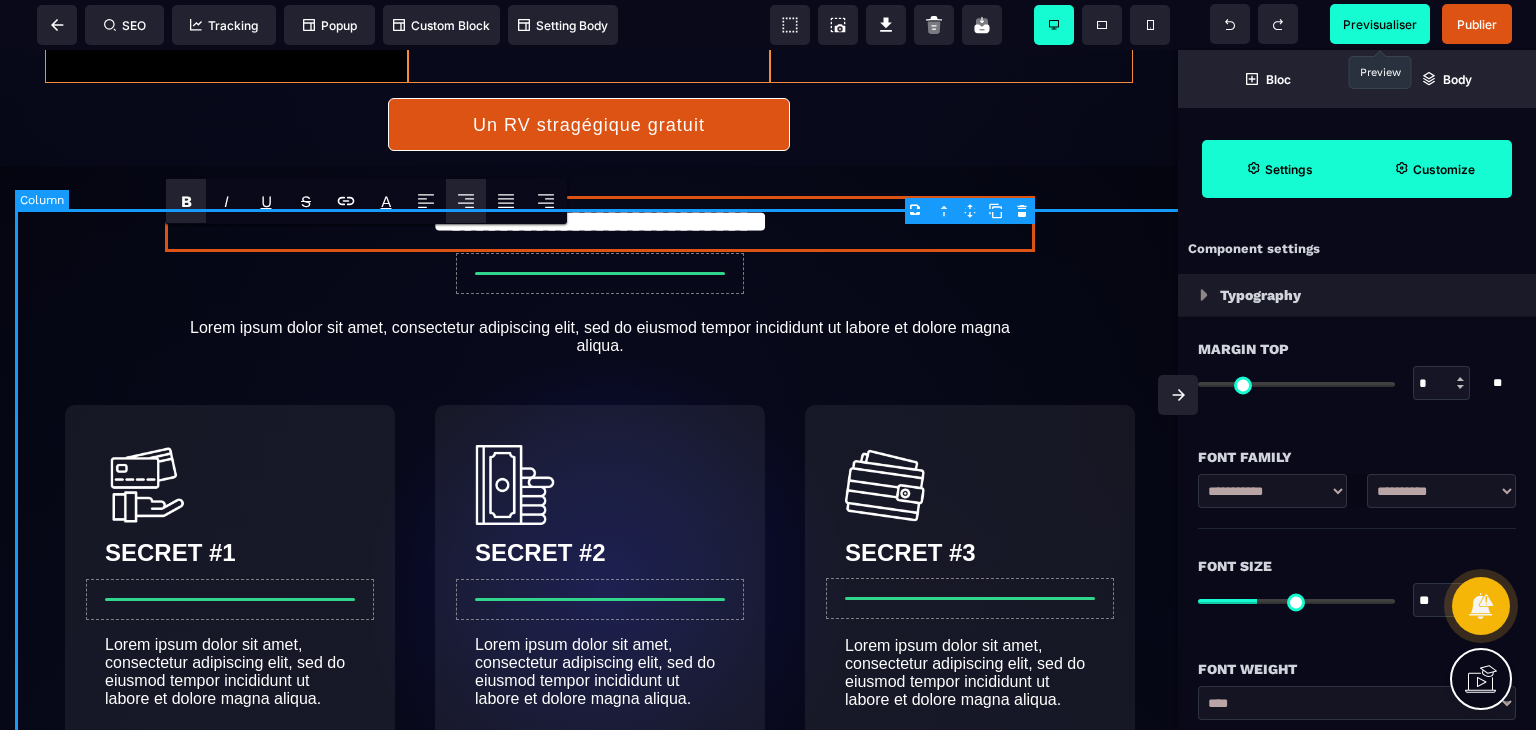 click on "**********" at bounding box center (600, 812) 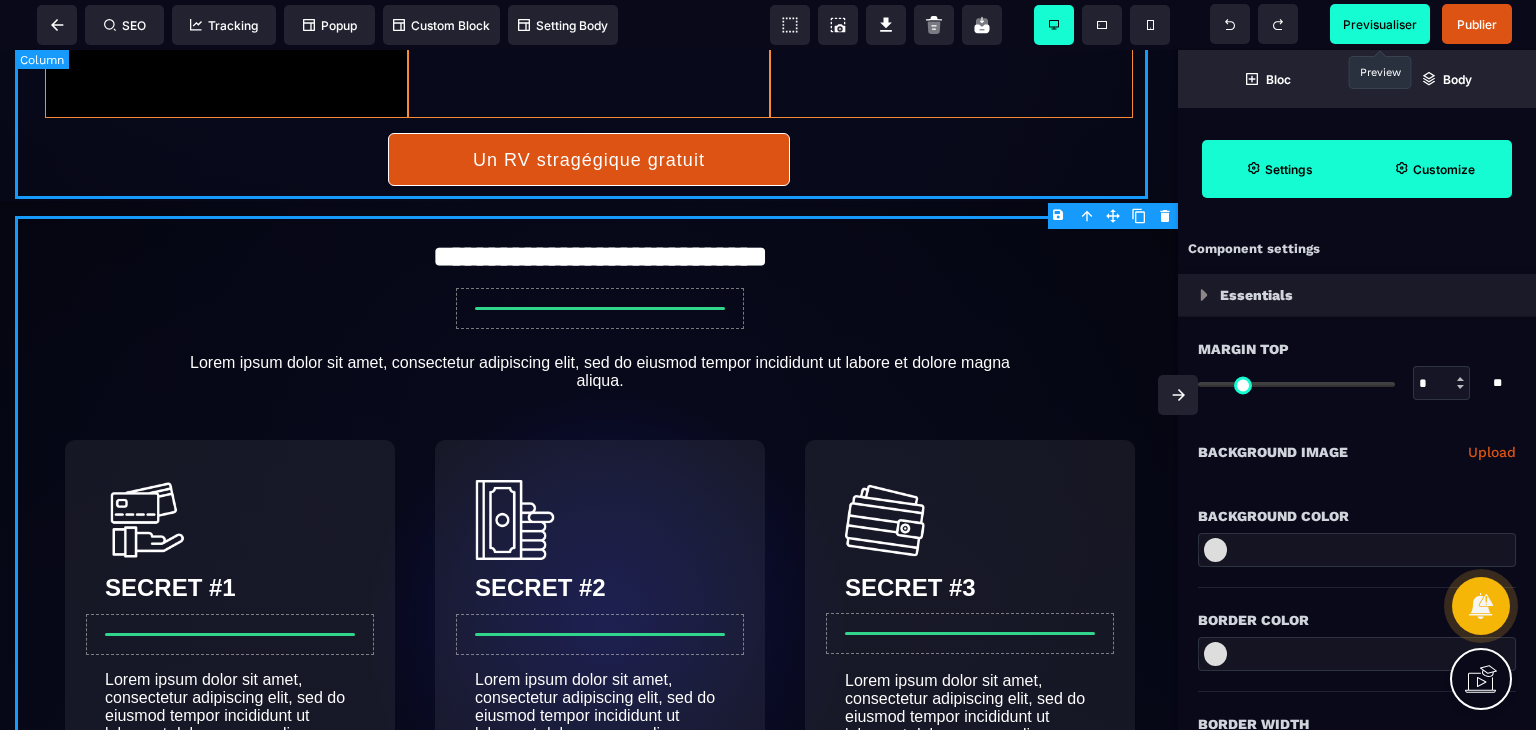 scroll, scrollTop: 1318, scrollLeft: 0, axis: vertical 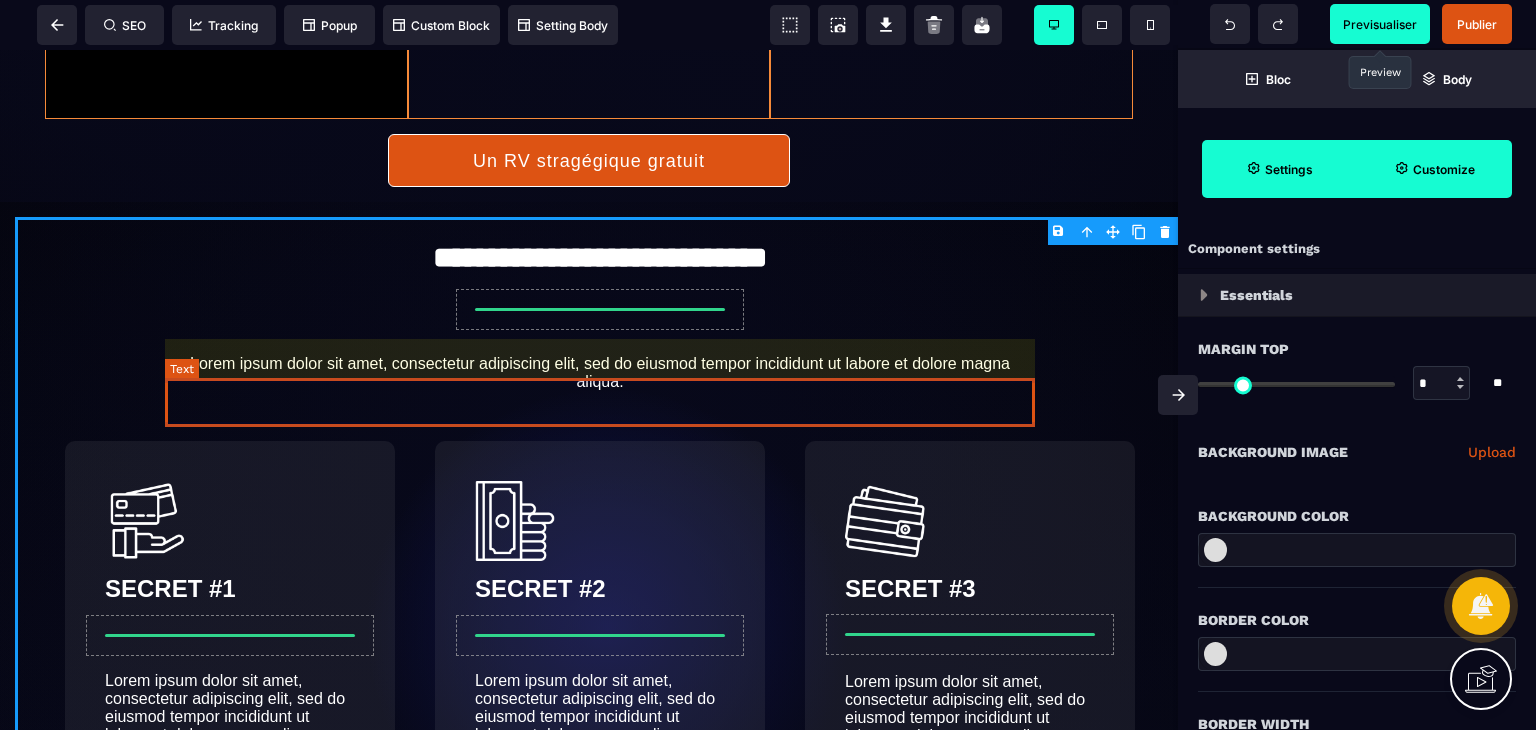 click on "Lorem ipsum dolor sit amet, consectetur adipiscing elit, sed do eiusmod tempor incididunt ut labore et dolore magna aliqua." at bounding box center [600, 373] 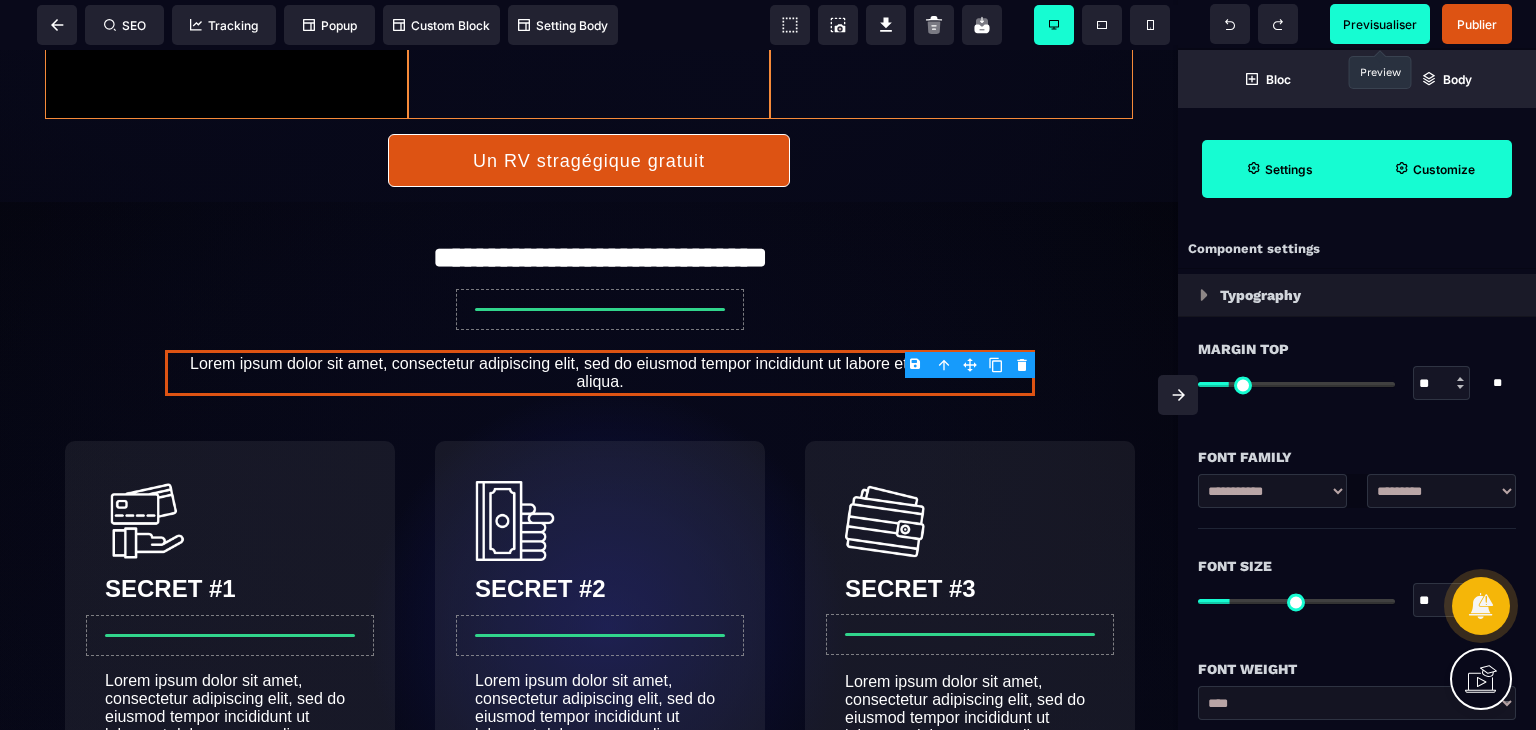 click on "B I U S
A *******
Column
SEO
Tracking" at bounding box center [768, 365] 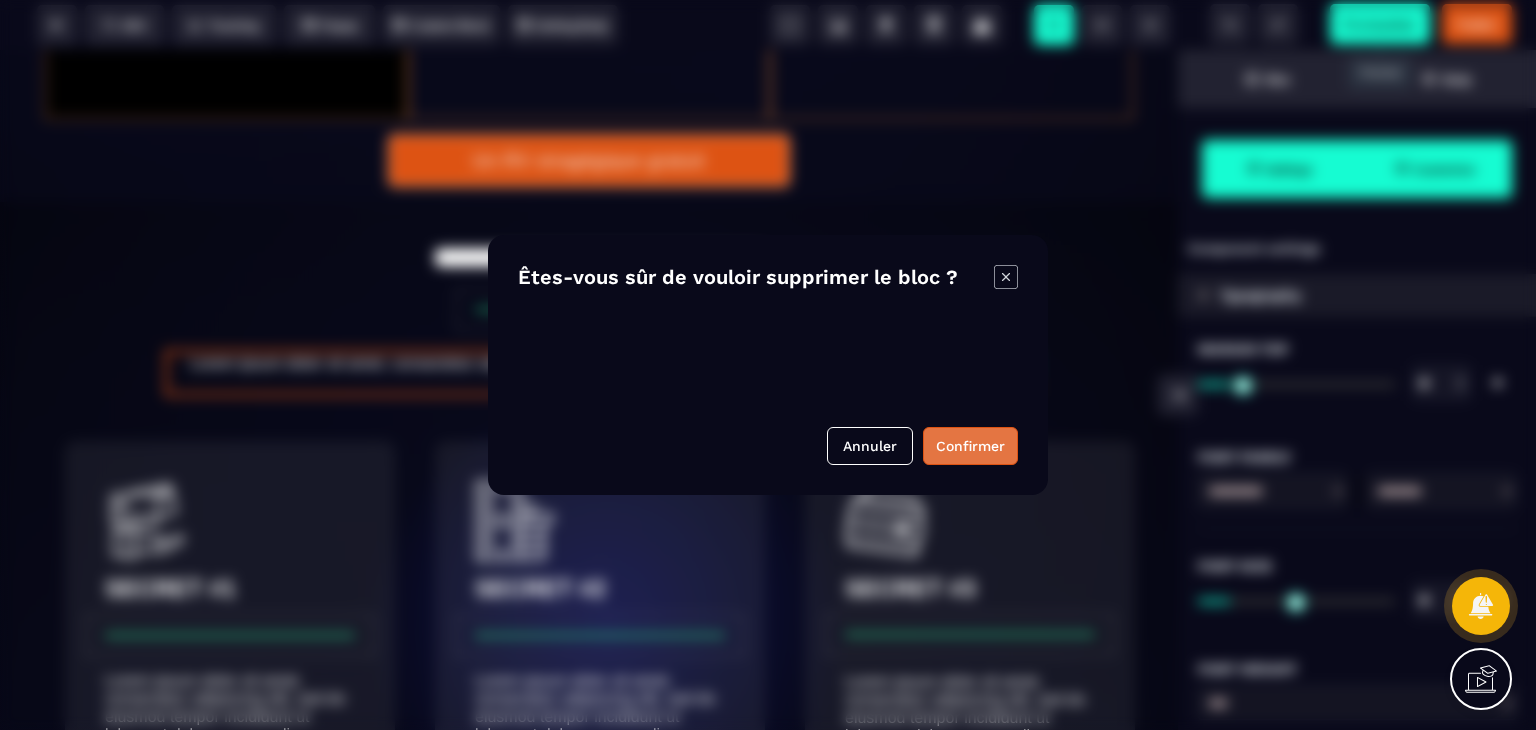 click on "Confirmer" at bounding box center [970, 446] 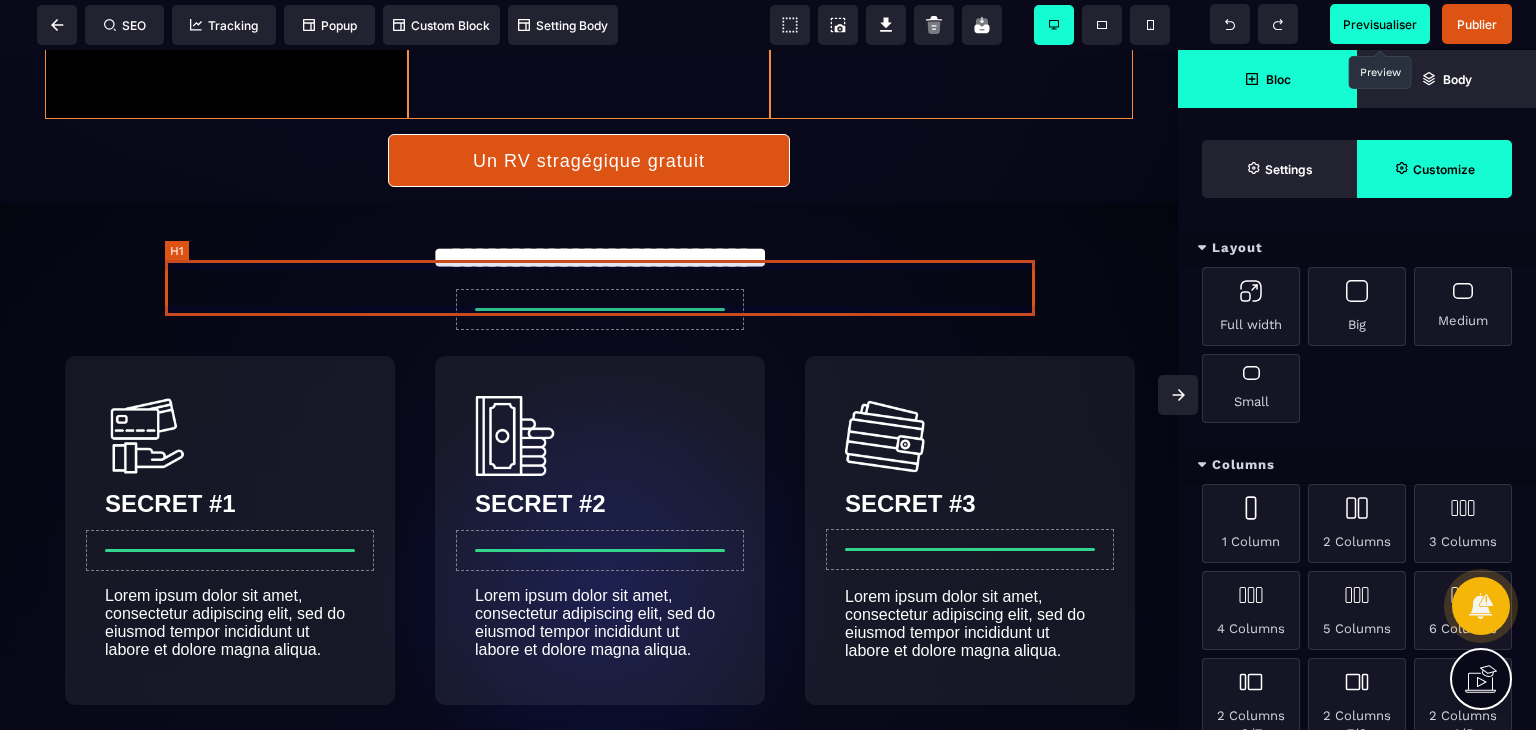 click on "**********" at bounding box center [600, 260] 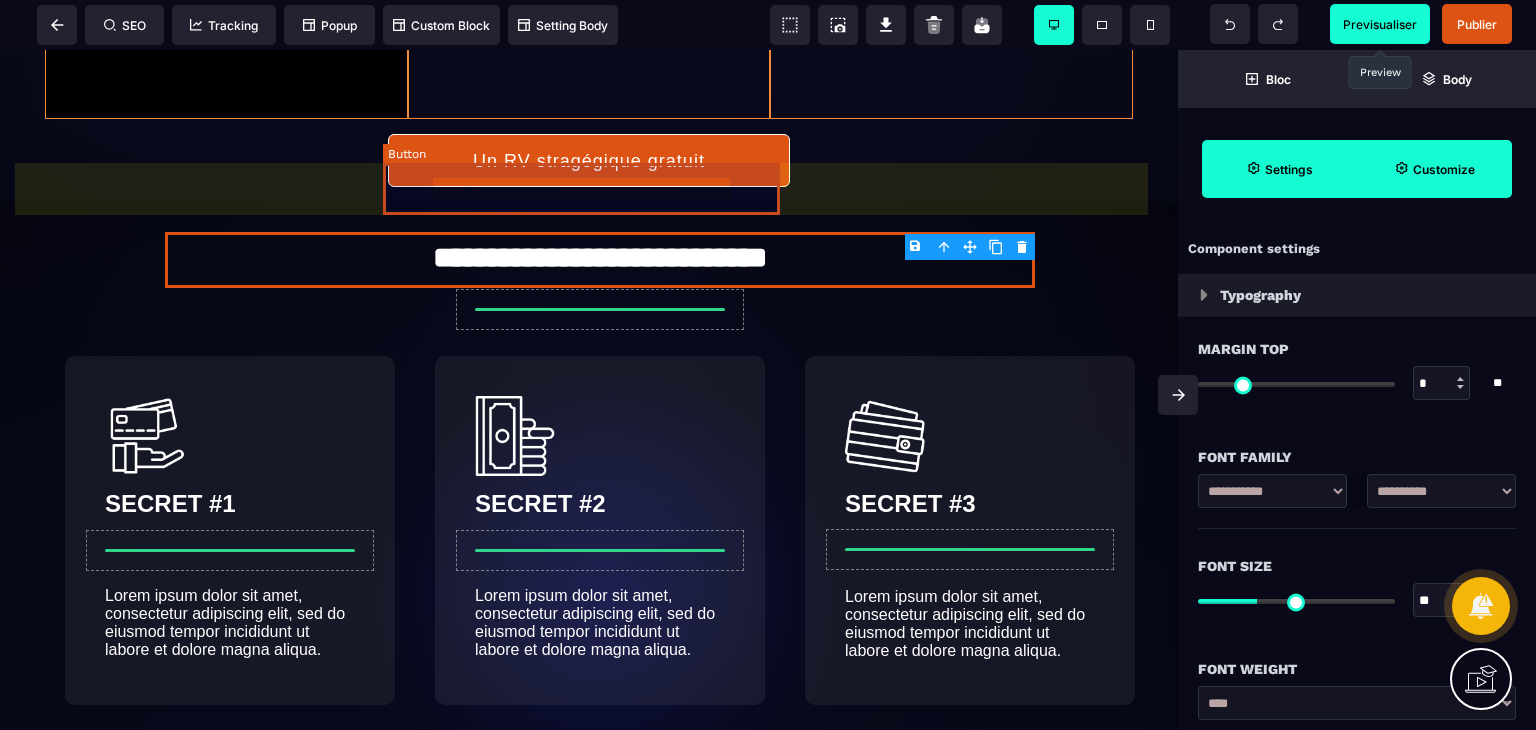 click on "Un RV stragégique gratuit" at bounding box center (589, 160) 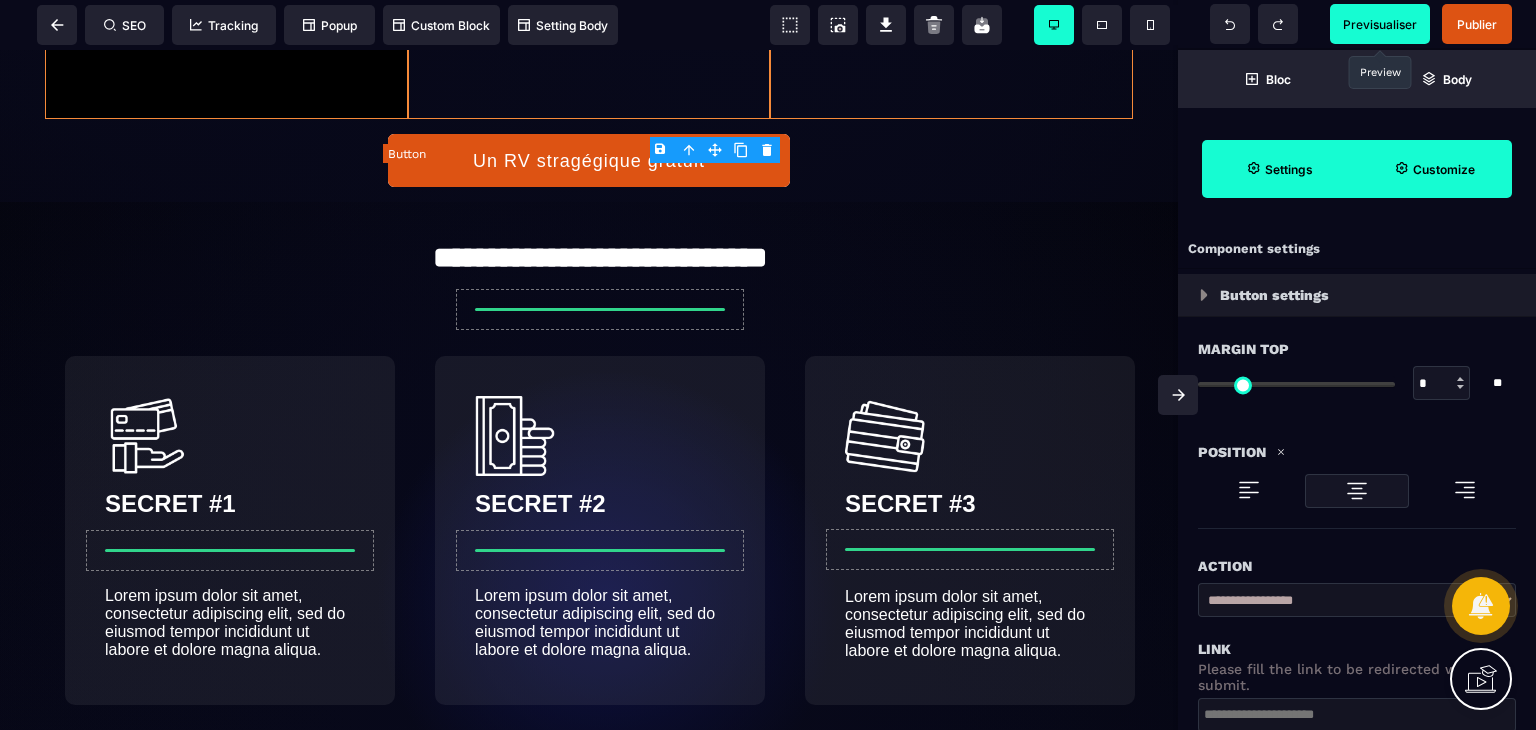 click on "Un RV stragégique gratuit" at bounding box center (589, 160) 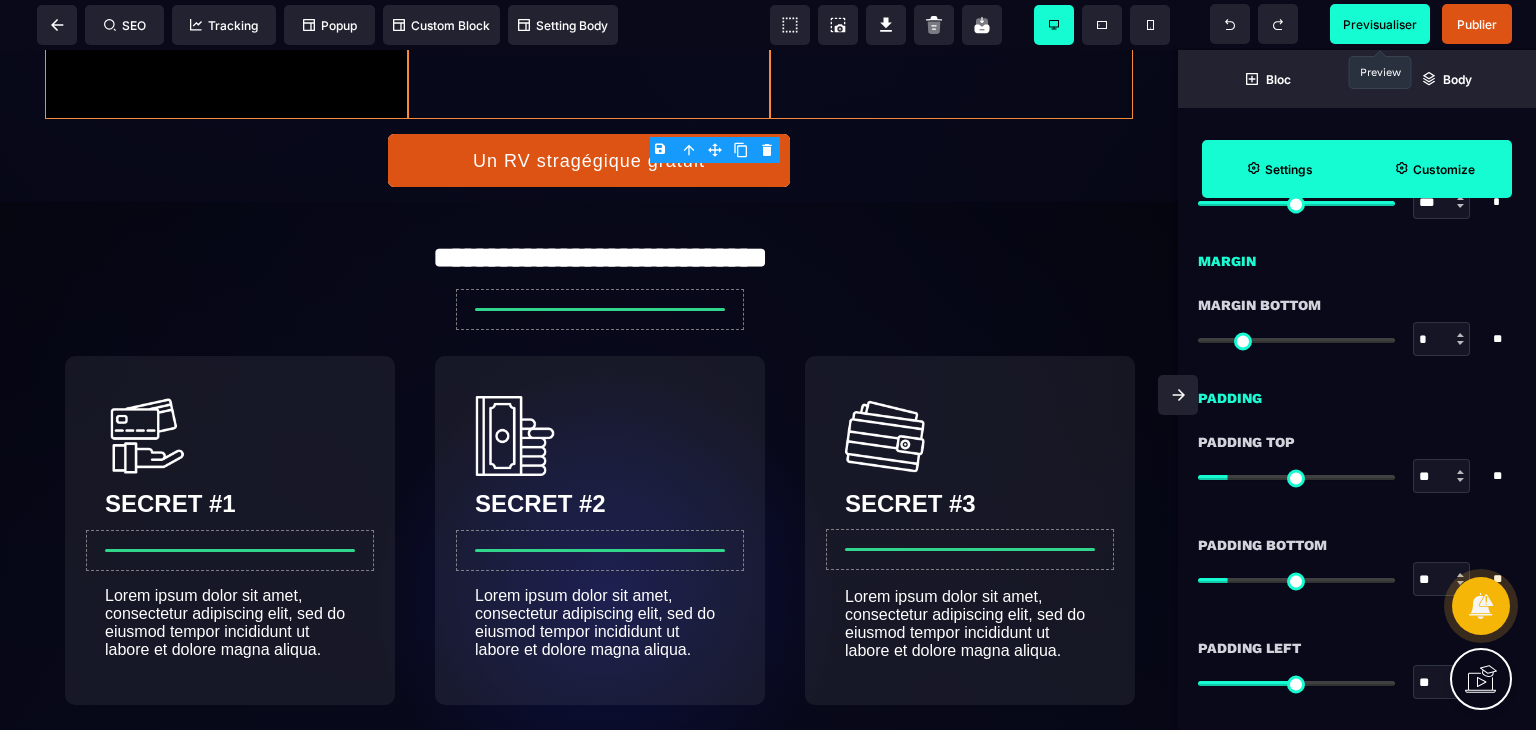 scroll, scrollTop: 1888, scrollLeft: 0, axis: vertical 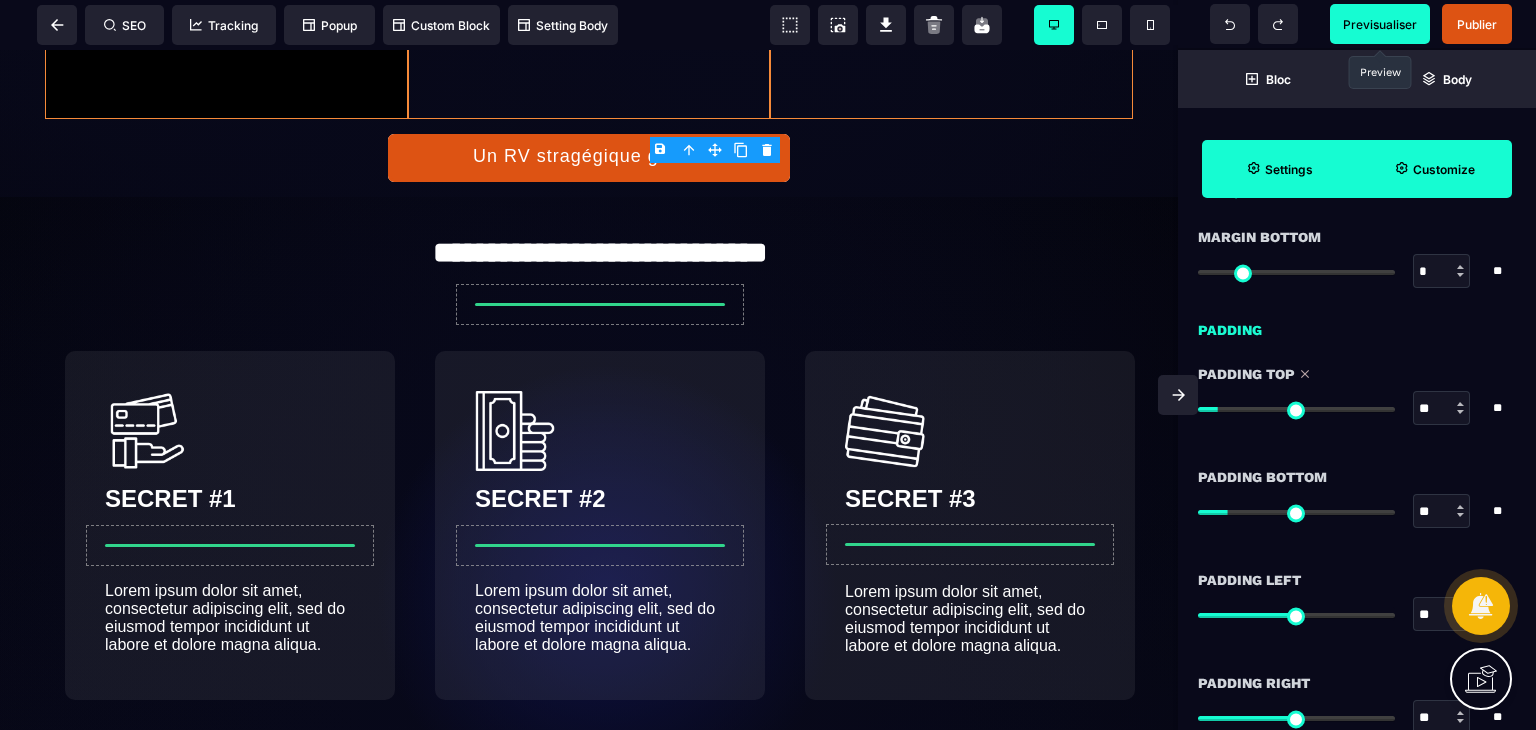 drag, startPoint x: 1240, startPoint y: 404, endPoint x: 1224, endPoint y: 406, distance: 16.124516 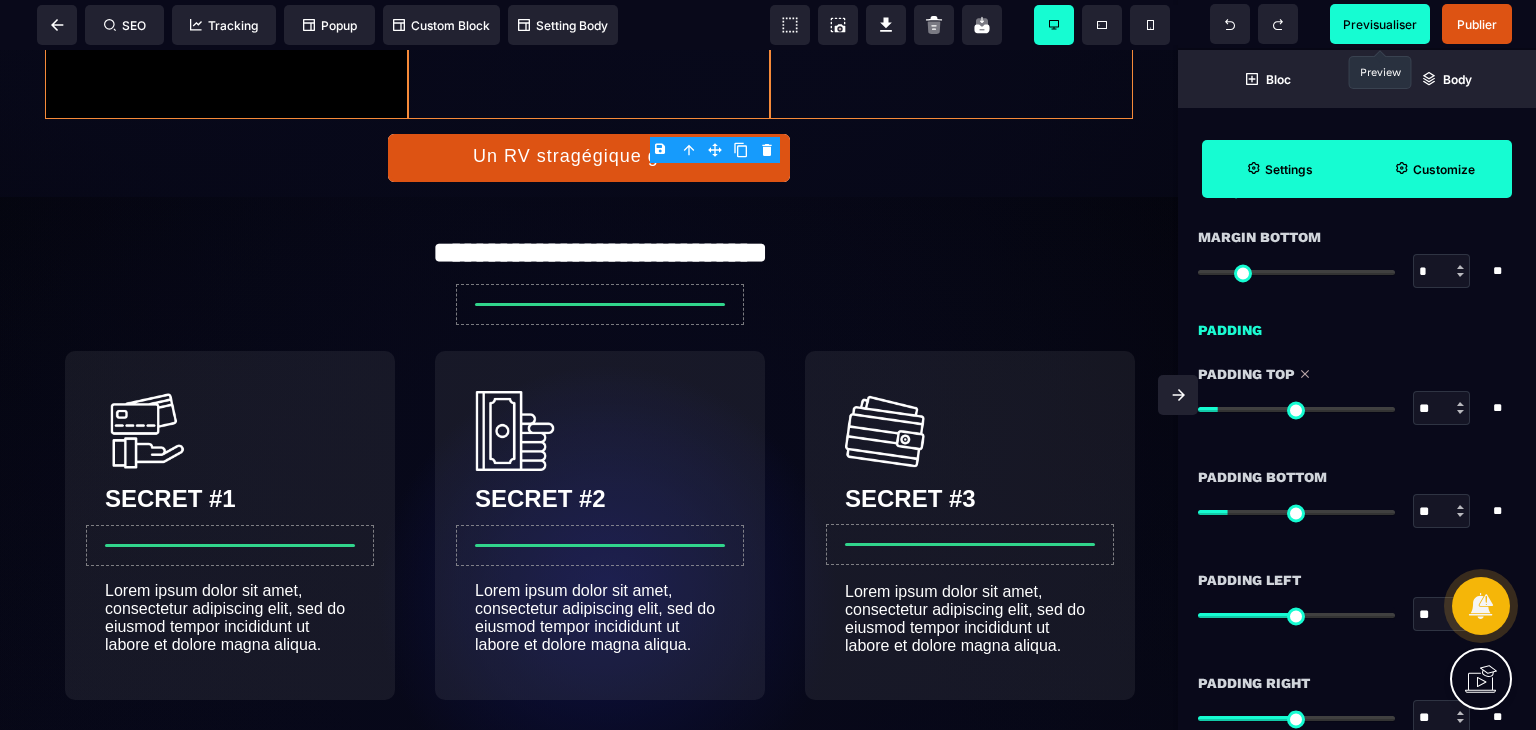 click at bounding box center (1296, 409) 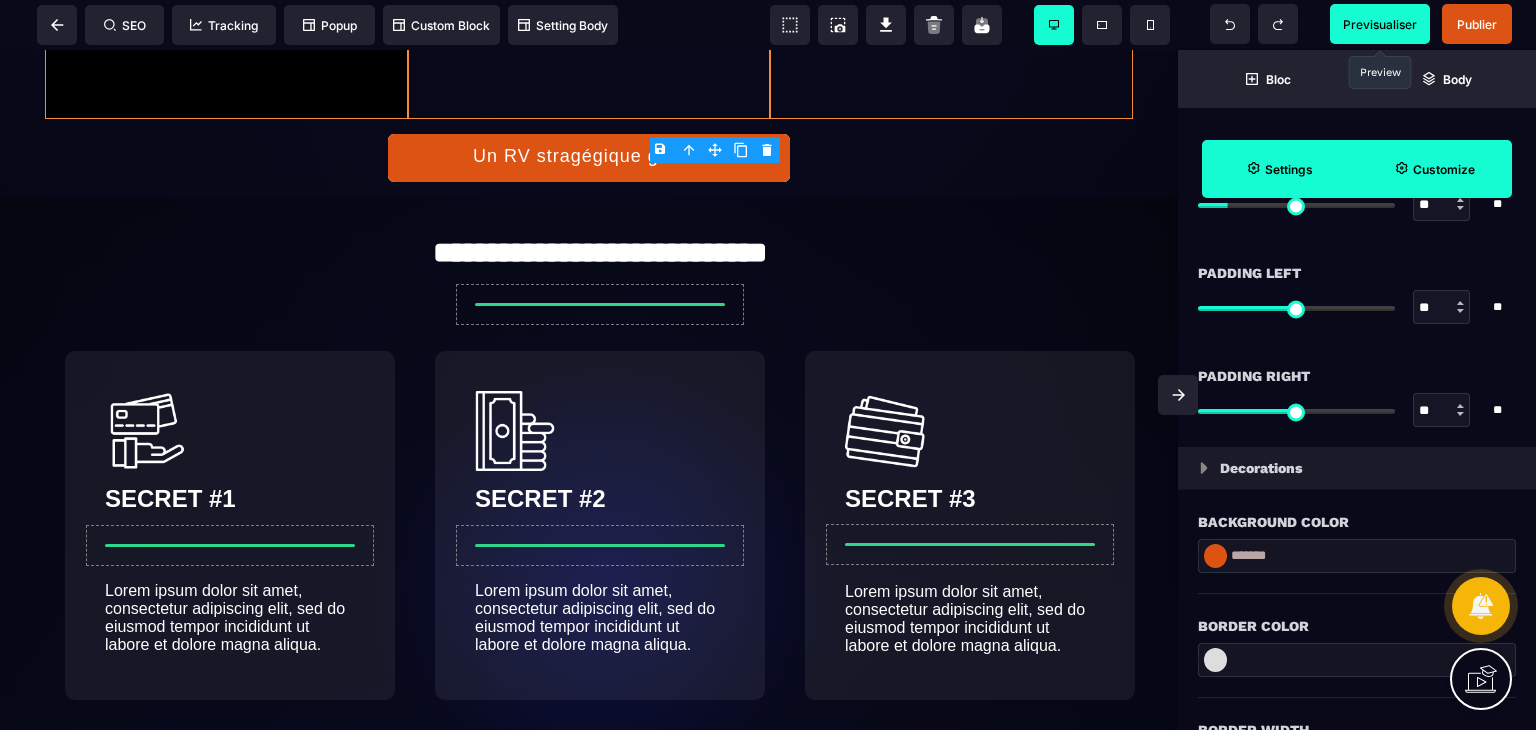 scroll, scrollTop: 2246, scrollLeft: 0, axis: vertical 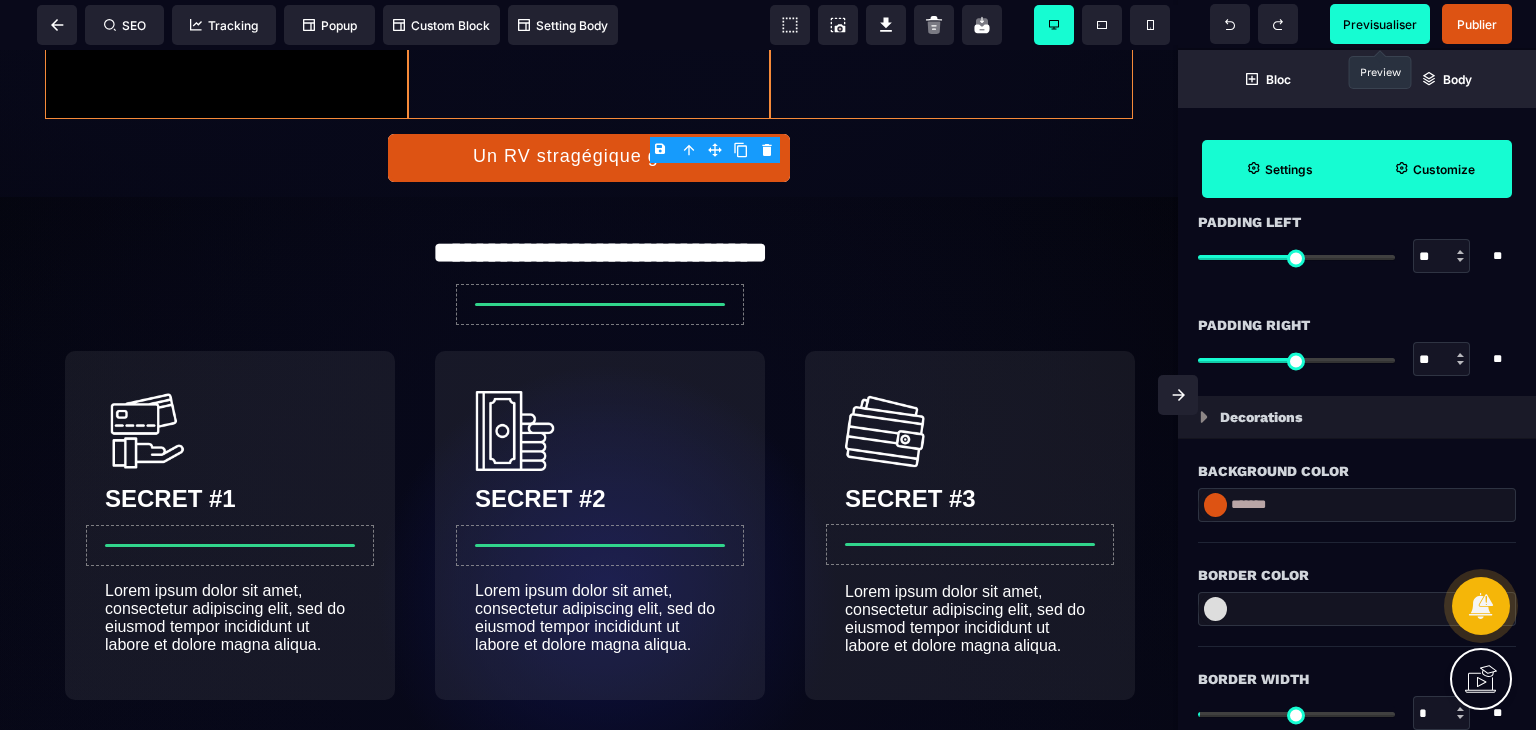 click at bounding box center (1215, 505) 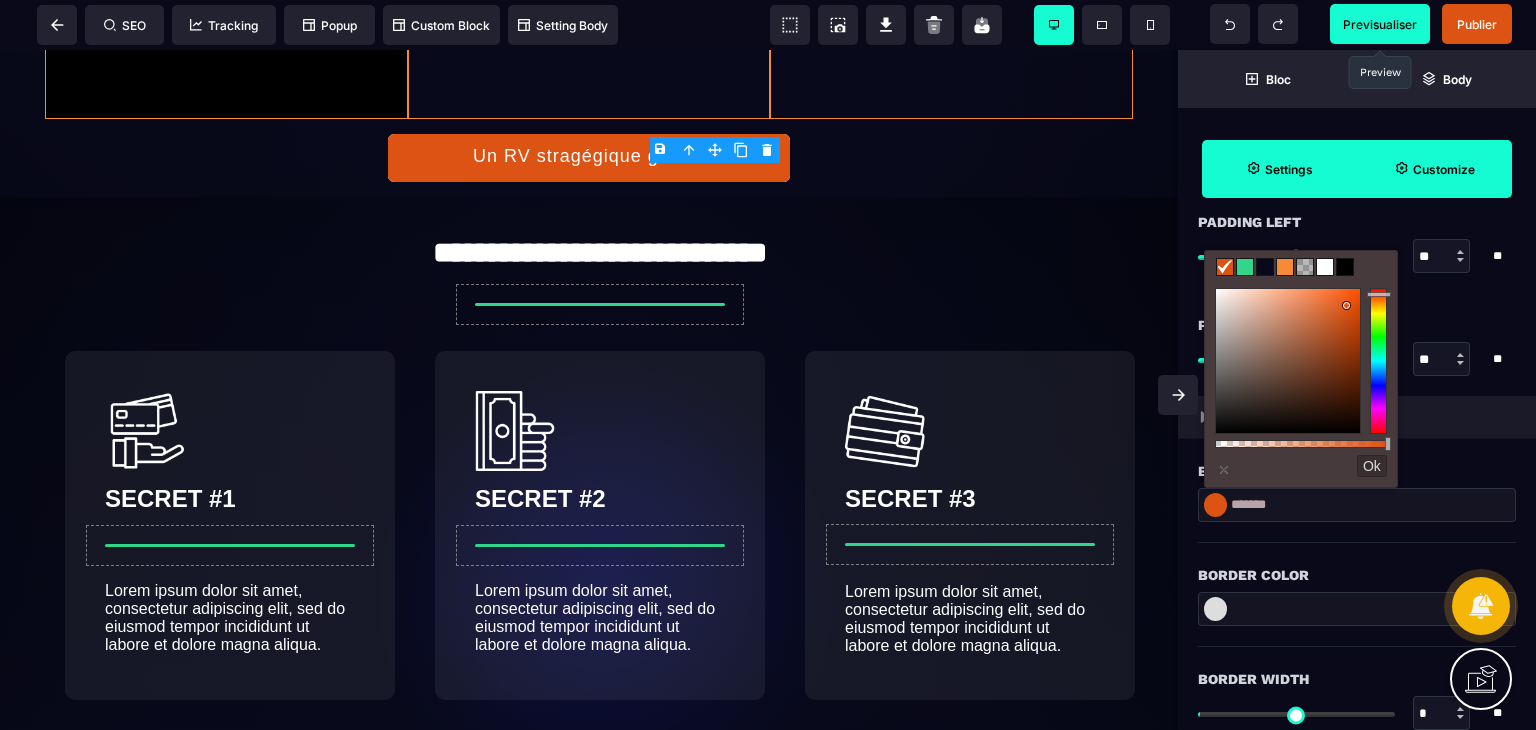 click at bounding box center [1285, 267] 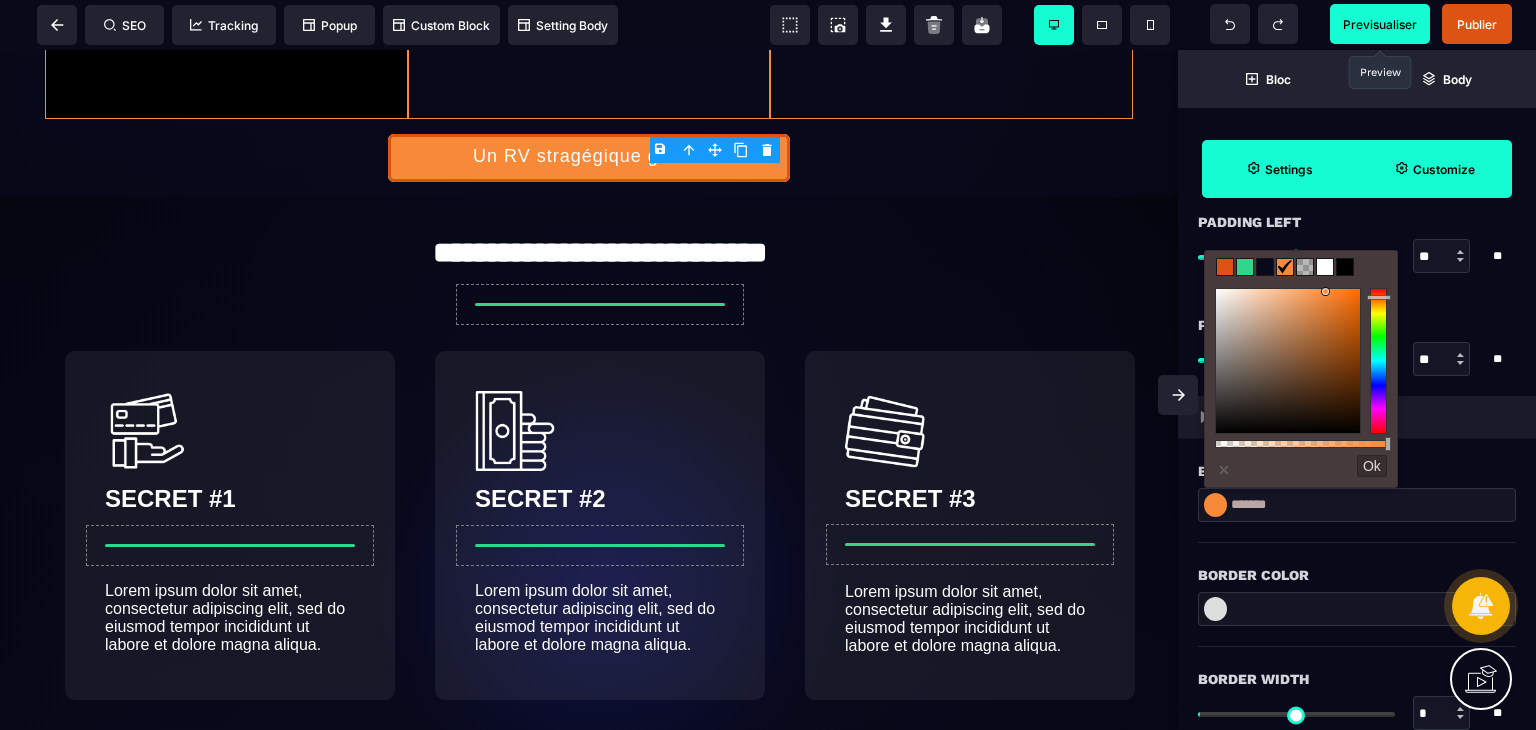click on "Border Color" at bounding box center (1357, 575) 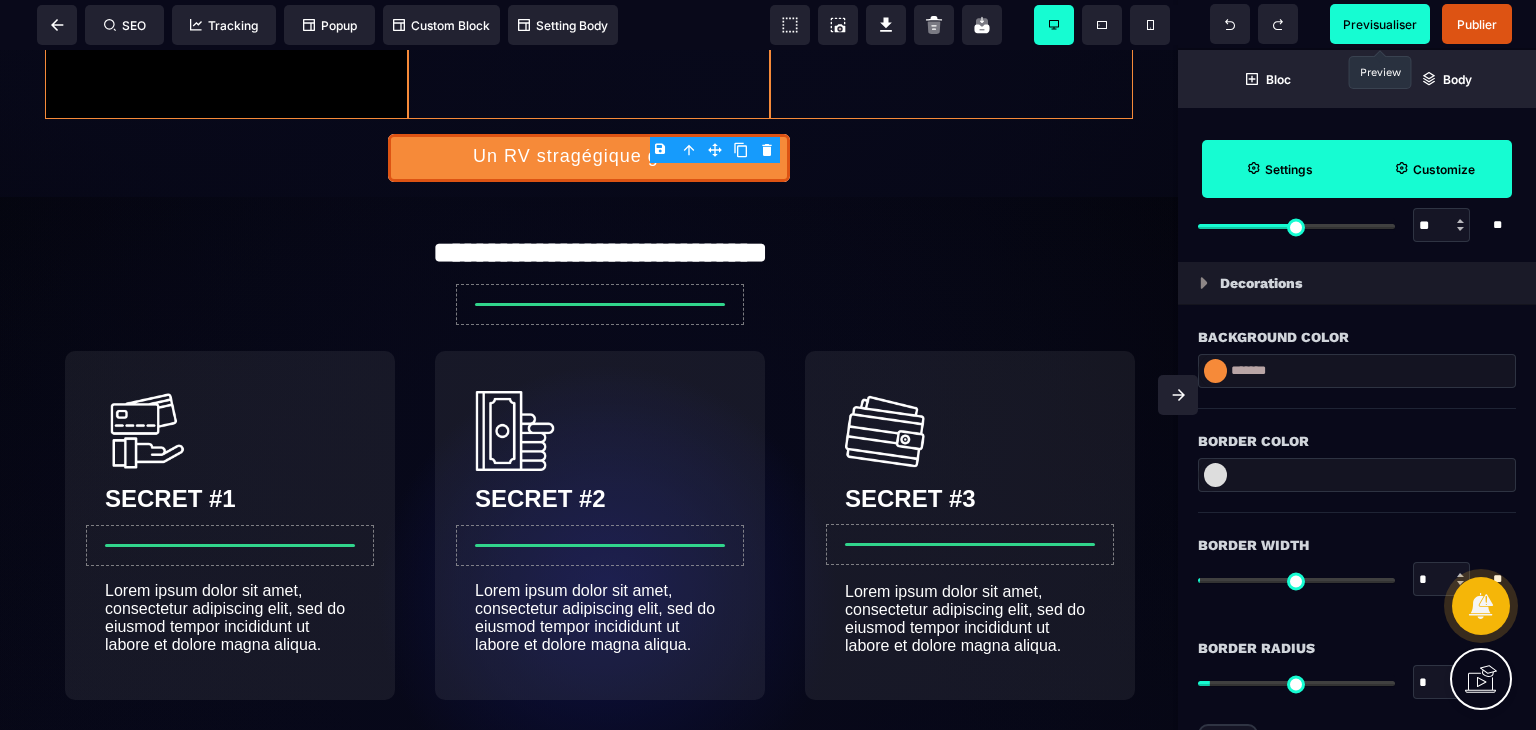 scroll, scrollTop: 2478, scrollLeft: 0, axis: vertical 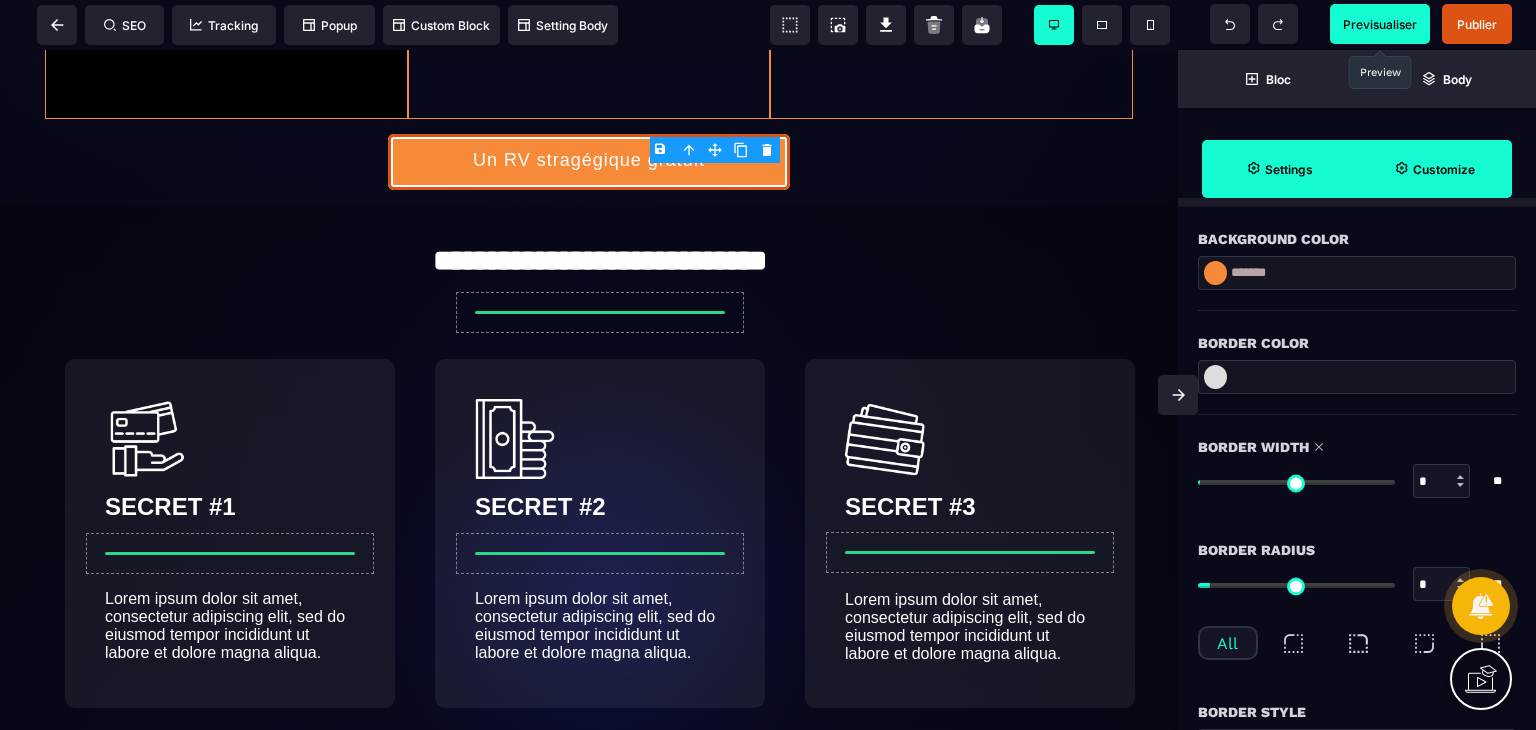 click at bounding box center (1296, 482) 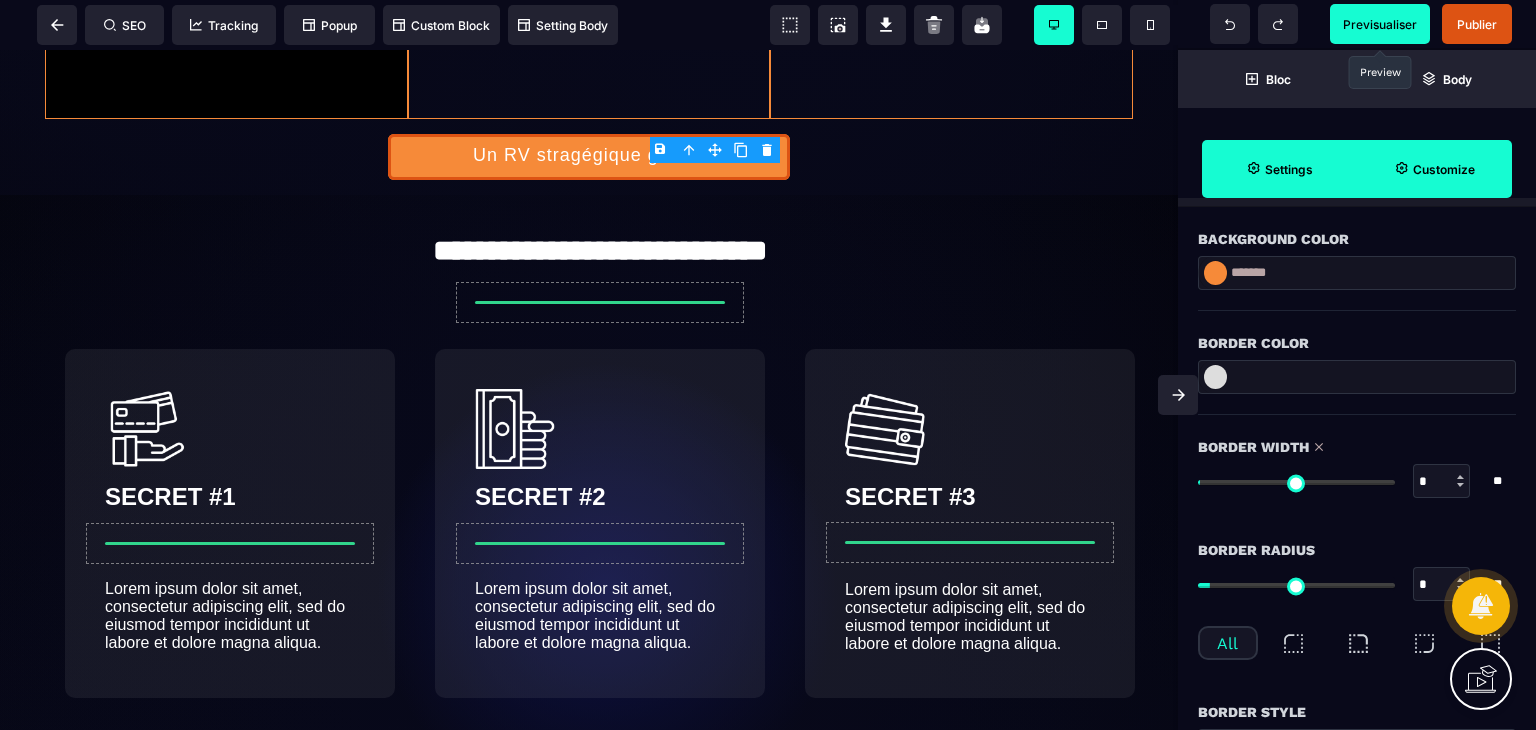 drag, startPoint x: 1219, startPoint y: 476, endPoint x: 1206, endPoint y: 475, distance: 13.038404 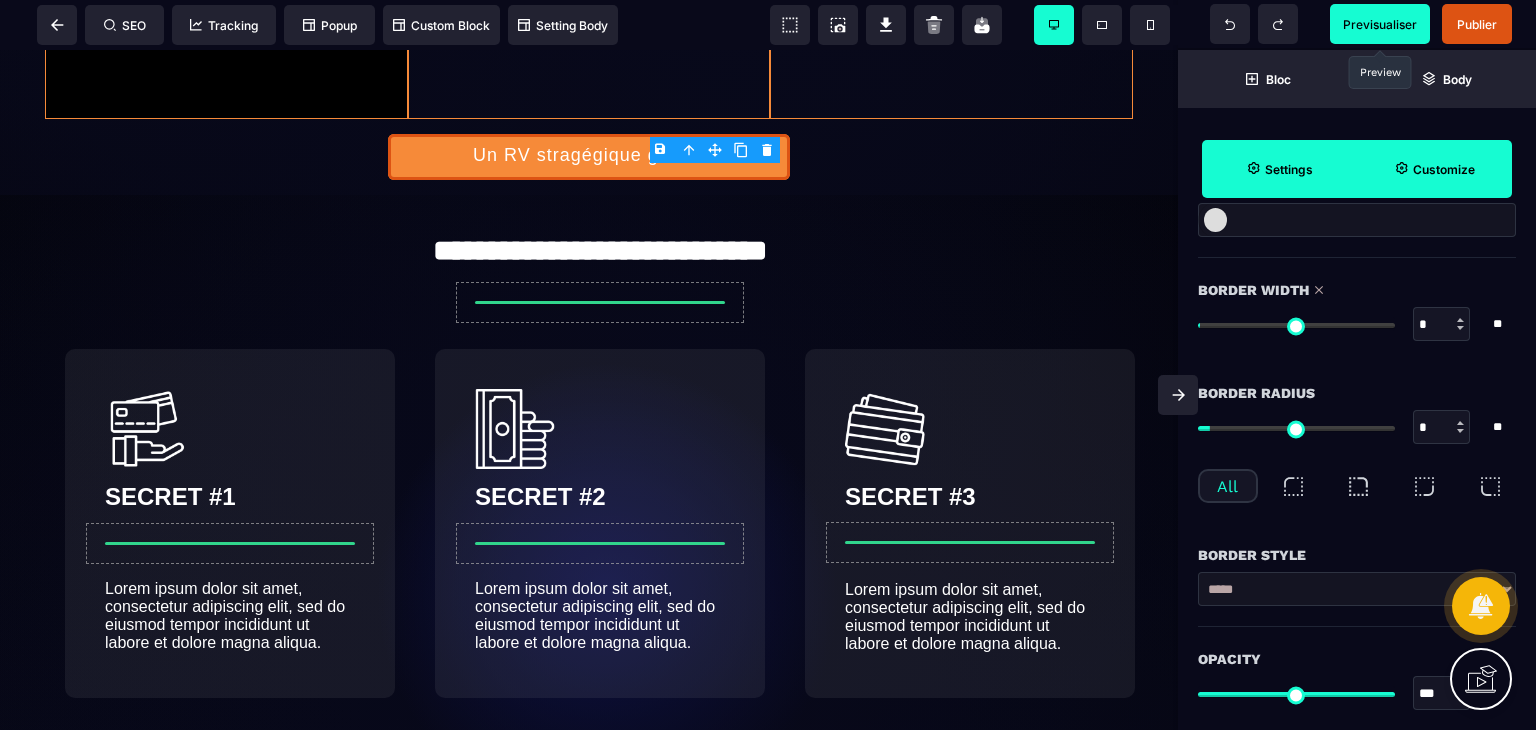 scroll, scrollTop: 2656, scrollLeft: 0, axis: vertical 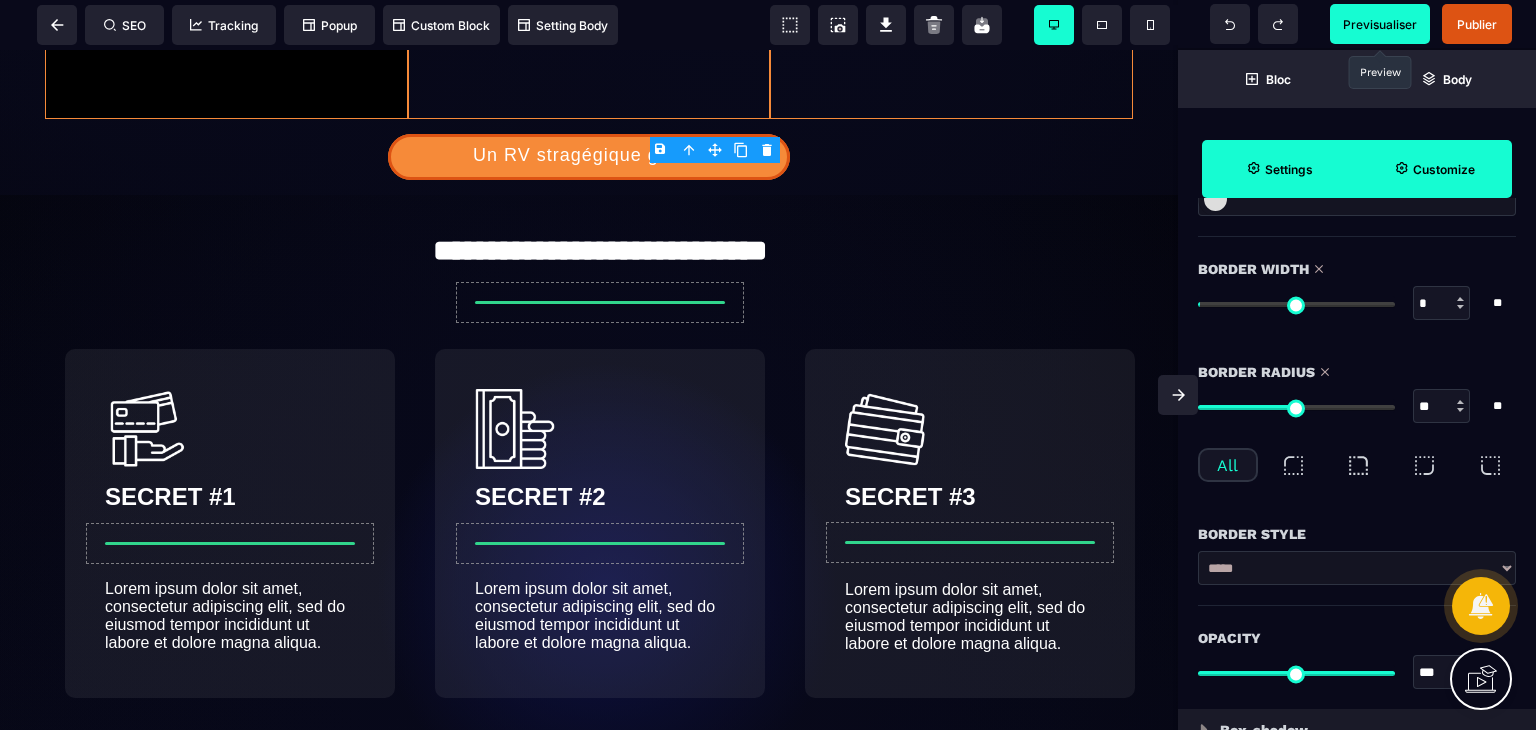drag, startPoint x: 1220, startPoint y: 404, endPoint x: 1292, endPoint y: 397, distance: 72.33948 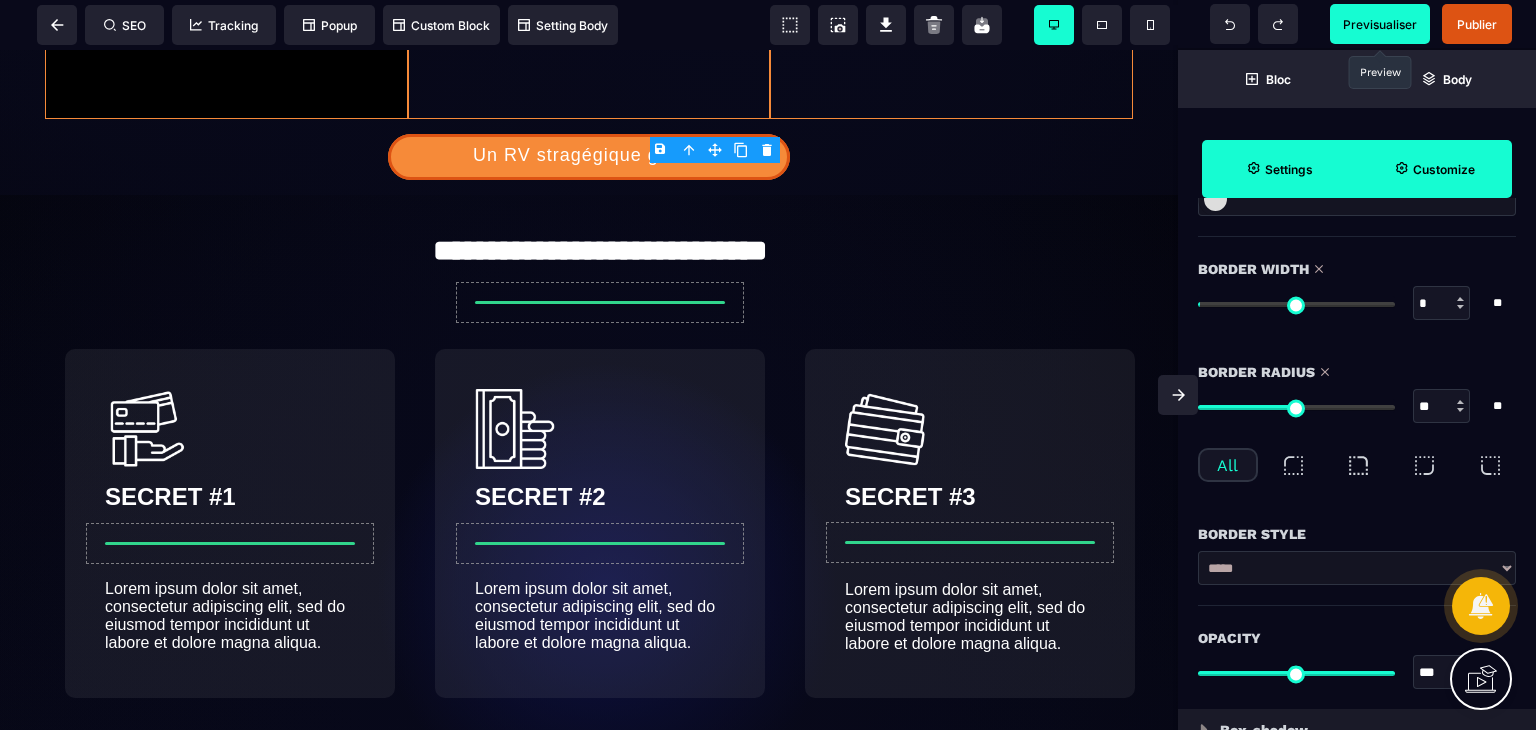 click at bounding box center [1296, 407] 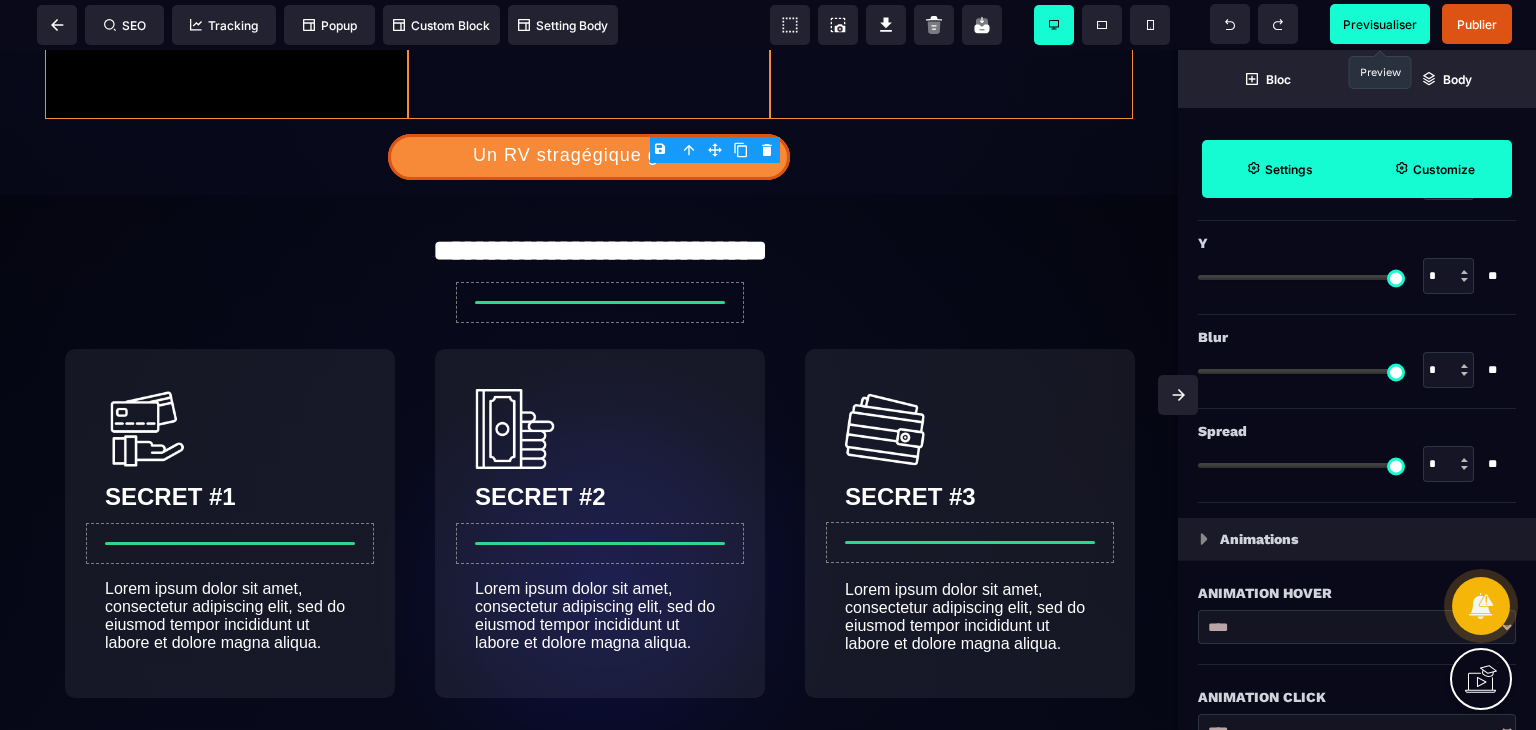 scroll, scrollTop: 3763, scrollLeft: 0, axis: vertical 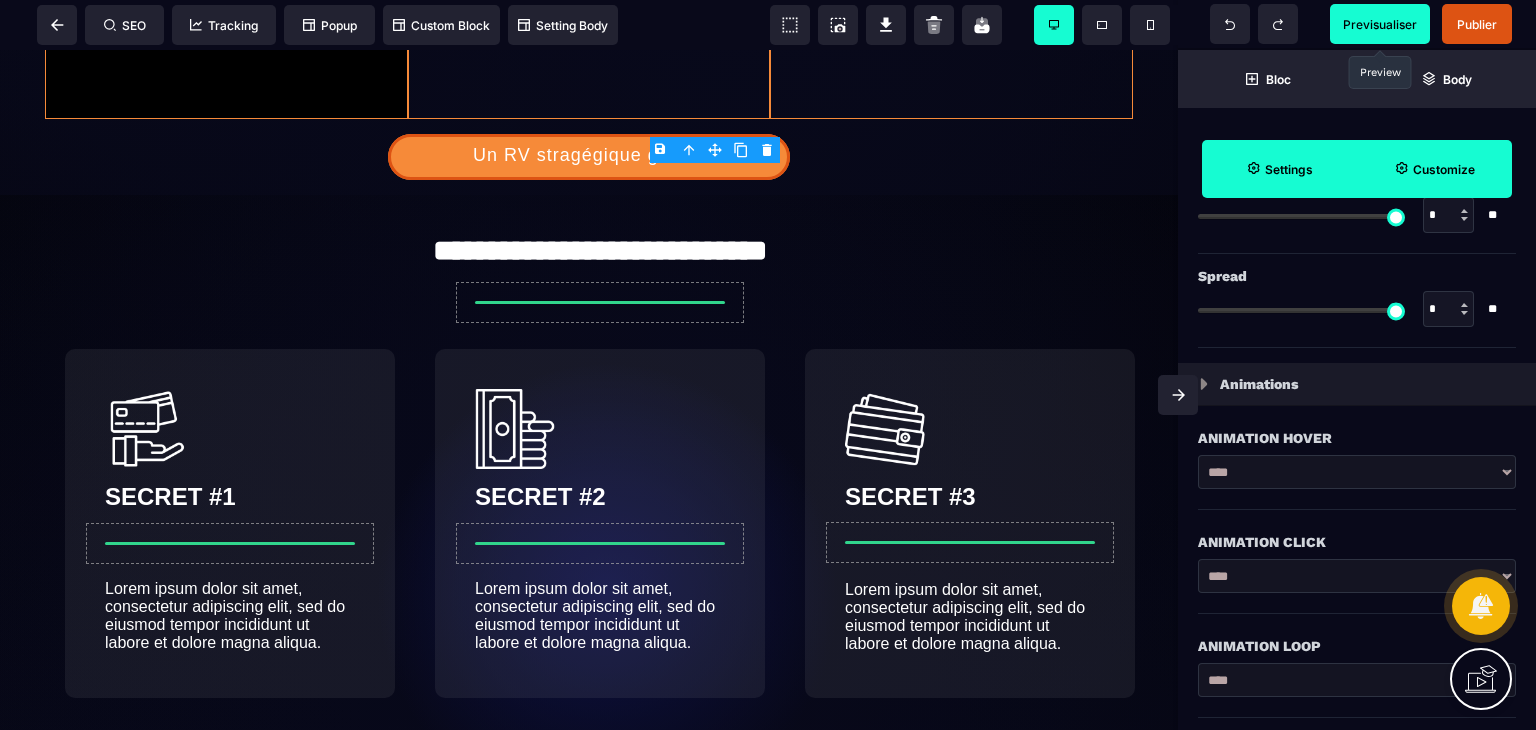 click on "**********" at bounding box center (1357, 472) 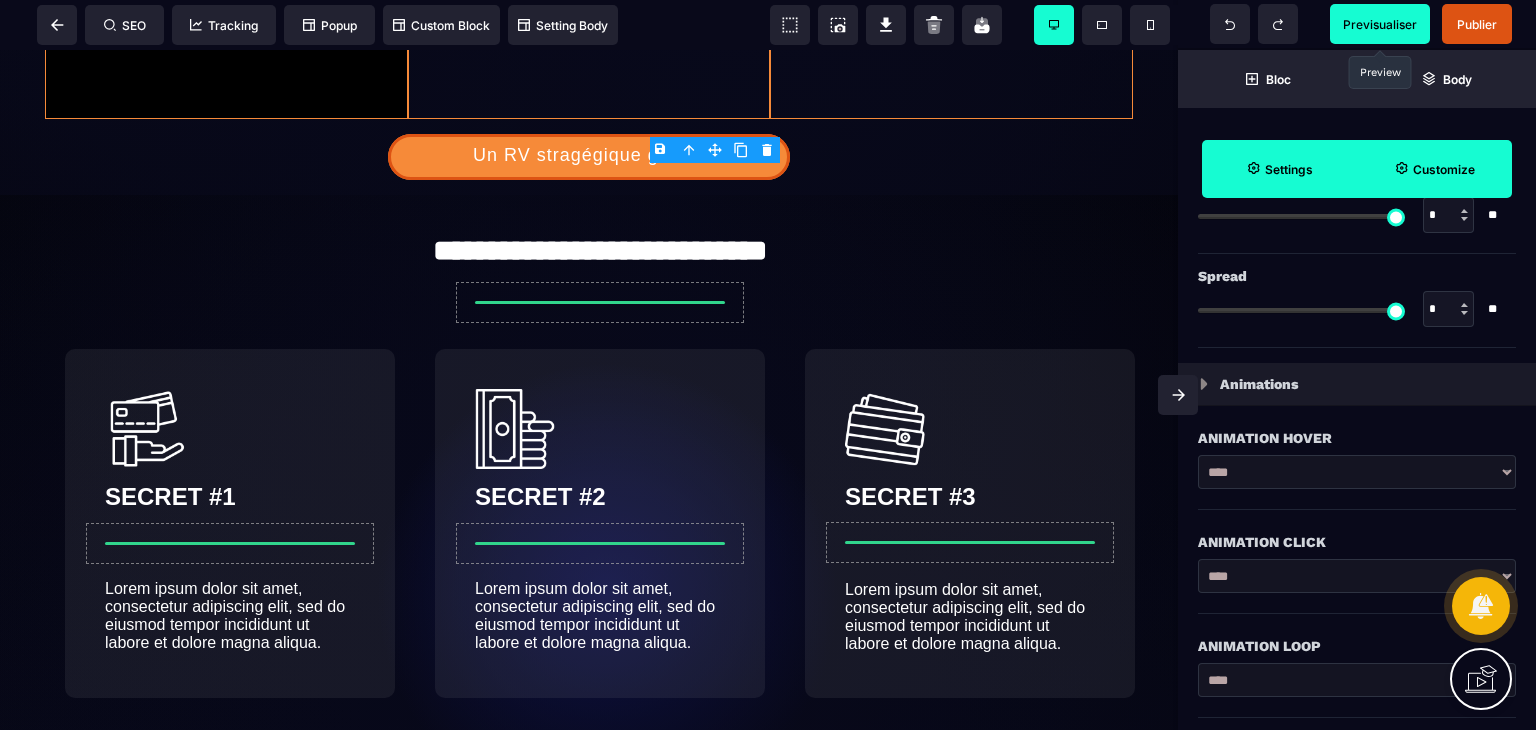 scroll, scrollTop: 3619, scrollLeft: 0, axis: vertical 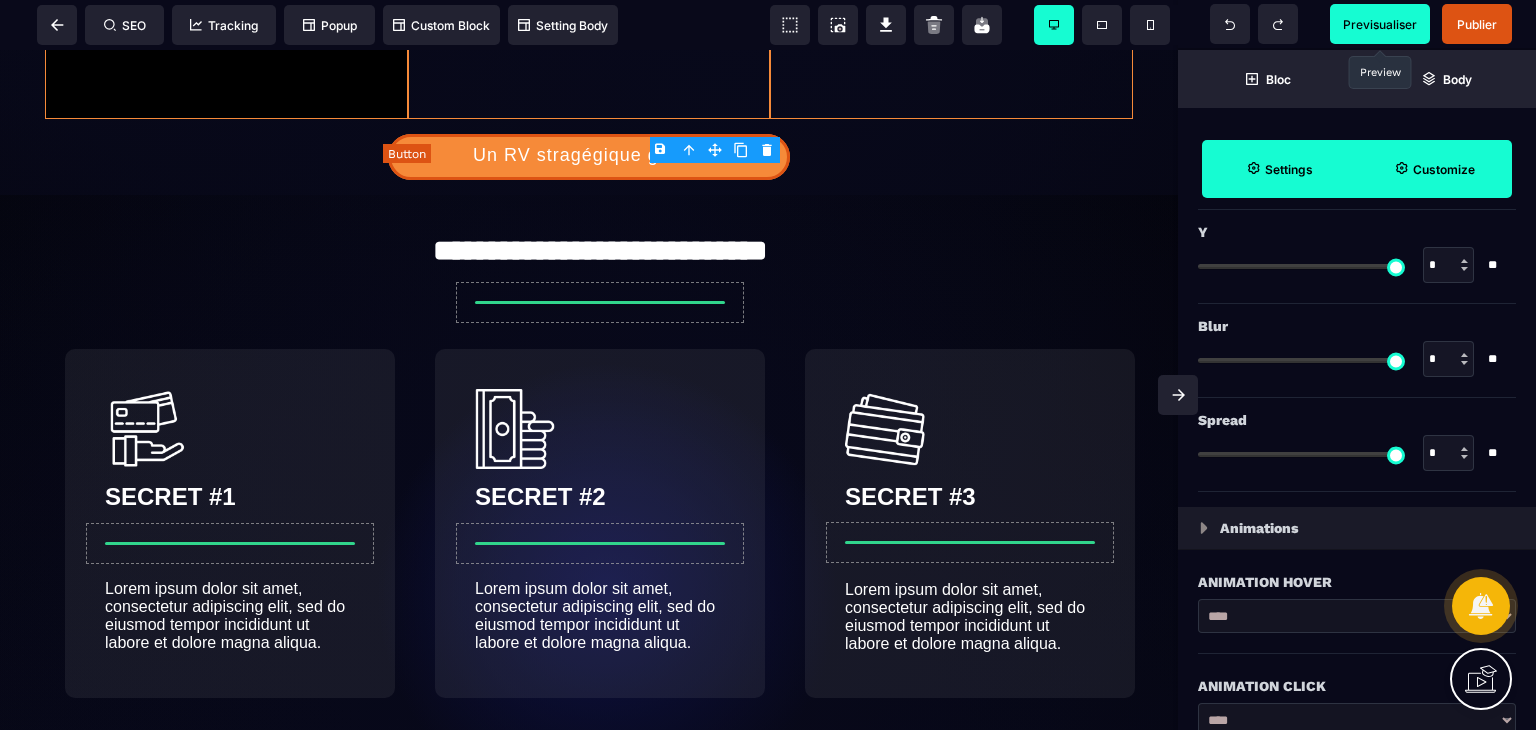 click on "Un RV stragégique gratuit" at bounding box center [589, 156] 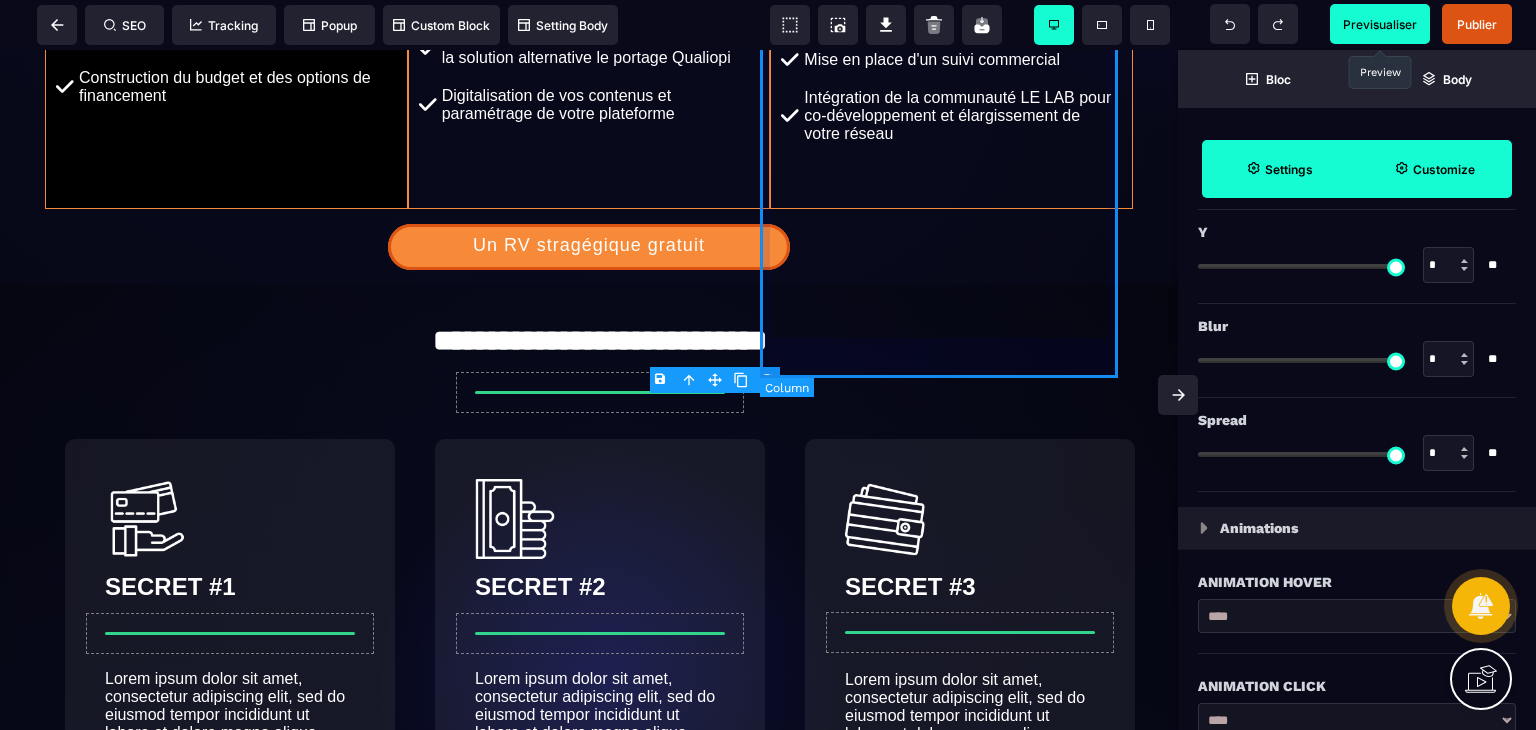 scroll, scrollTop: 1087, scrollLeft: 0, axis: vertical 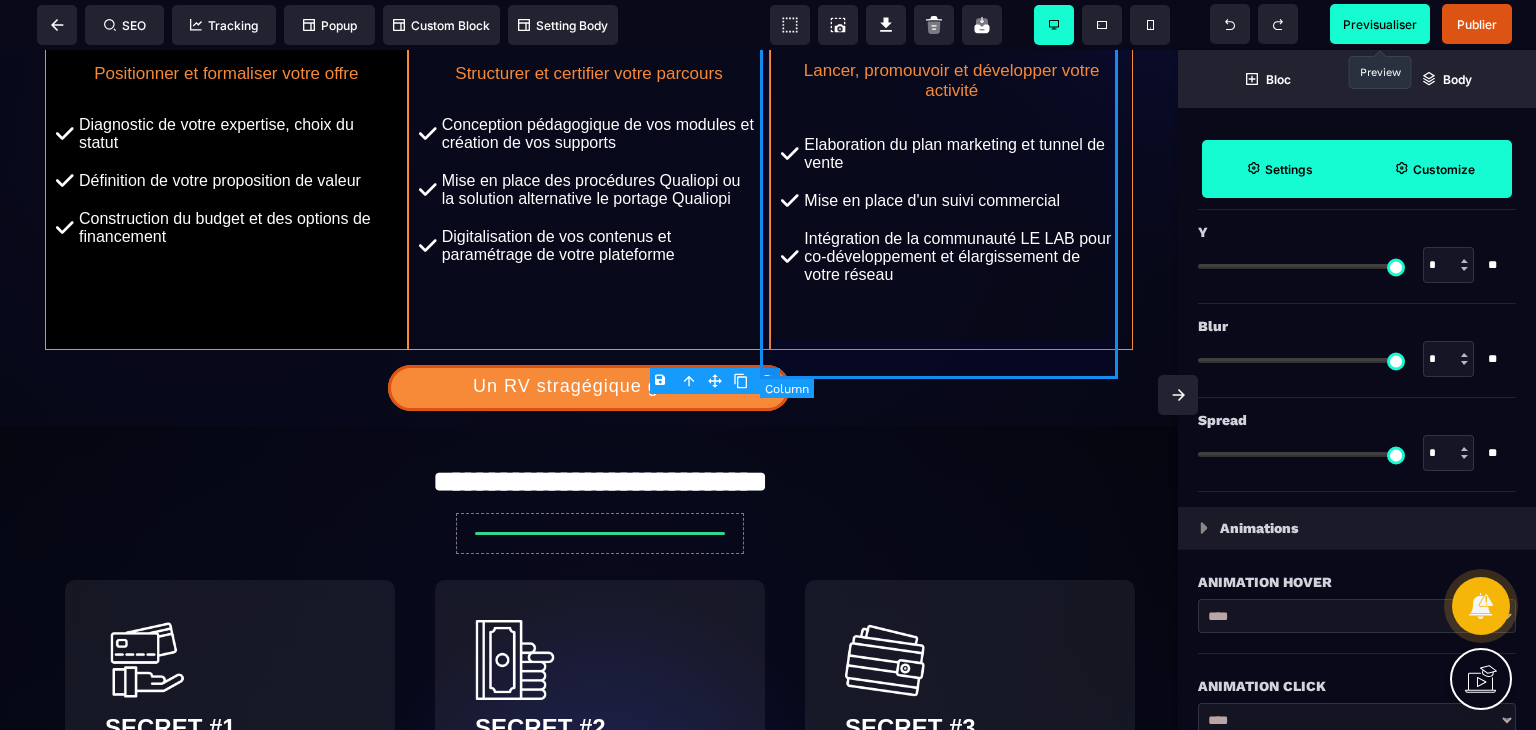 click on "Etape 3 Lancer, promouvoir et développer votre activité Elaboration du plan marketing et tunnel de vente Mise en place d'un suivi commercial Intégration de la communauté LE LAB pour co-développement et élargissement de votre réseau" at bounding box center [951, 157] 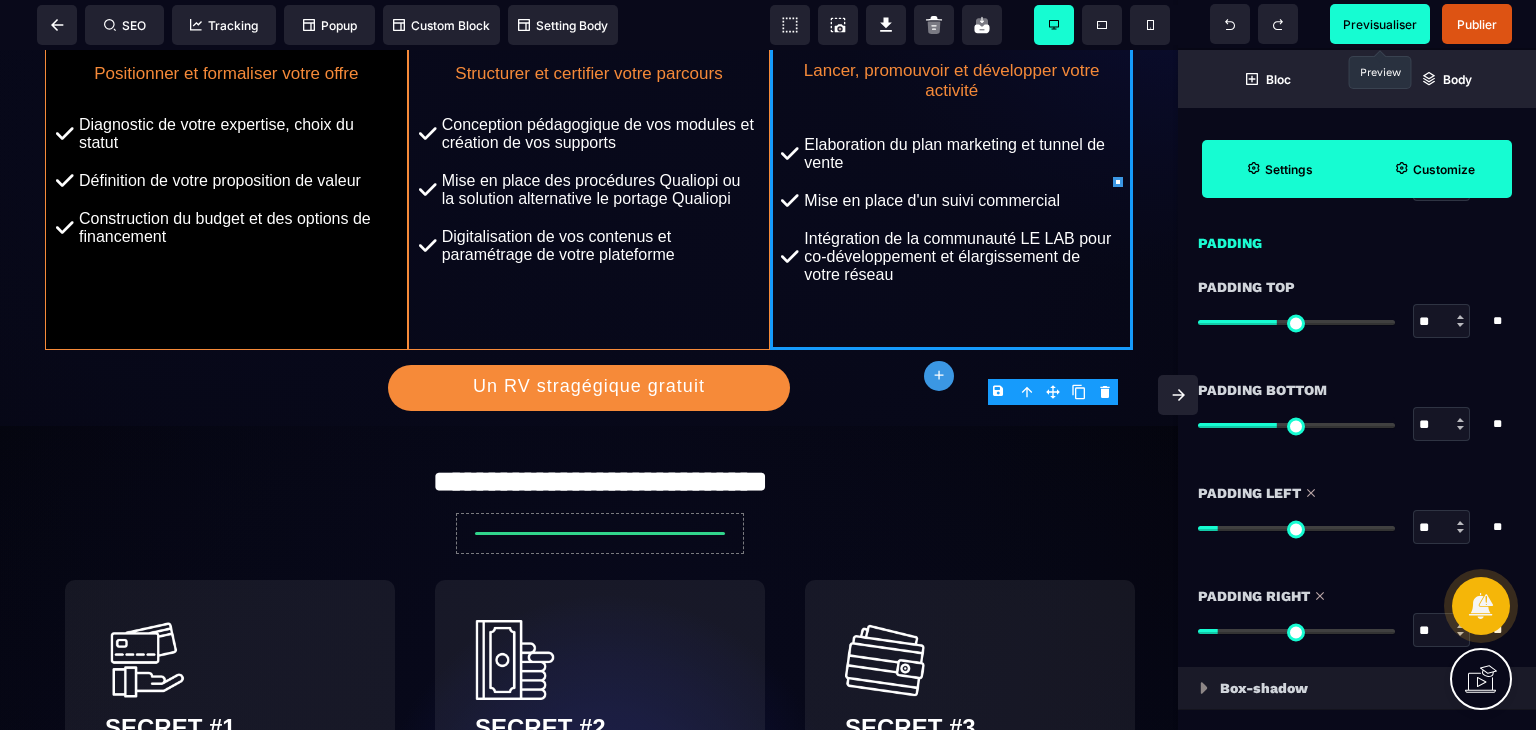 scroll, scrollTop: 1579, scrollLeft: 0, axis: vertical 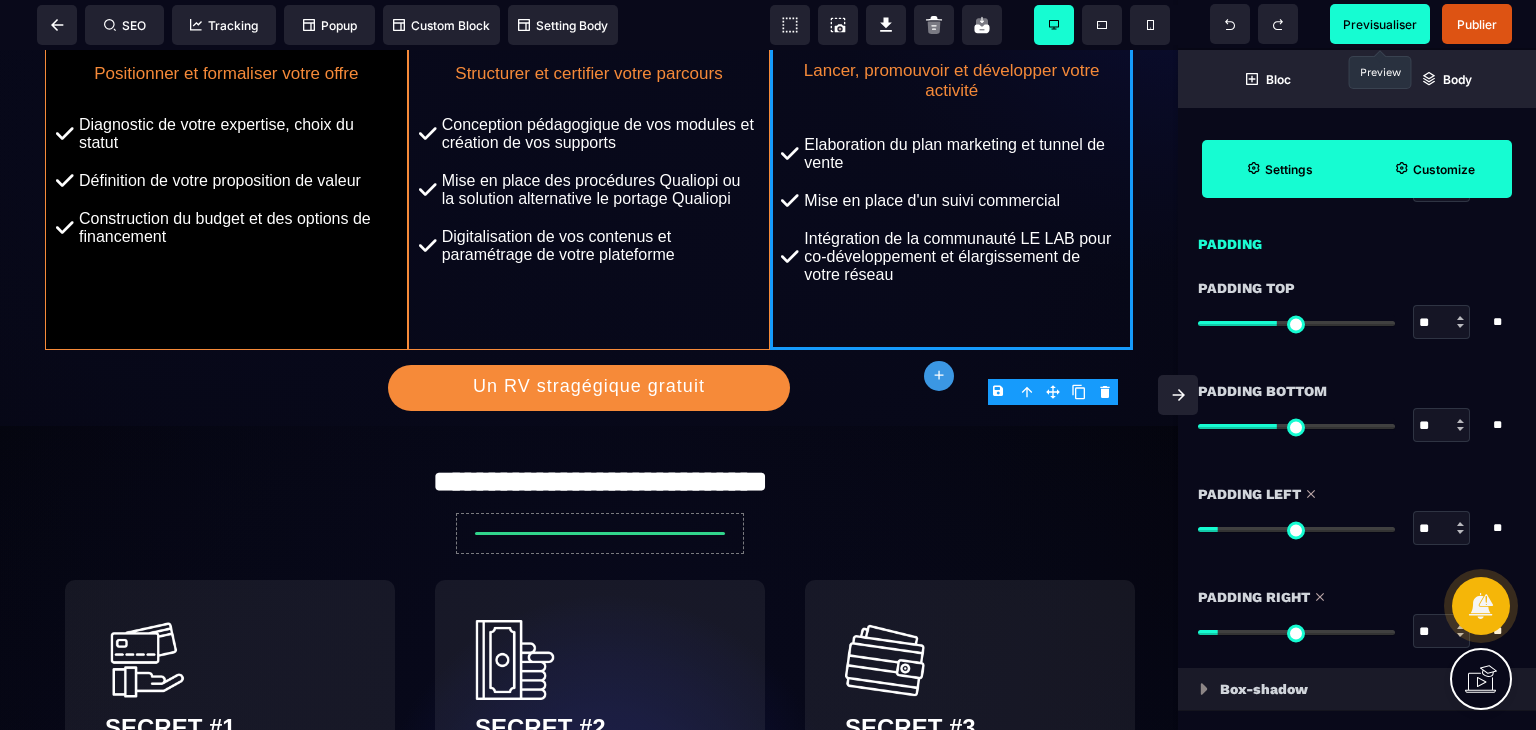click at bounding box center (1460, 421) 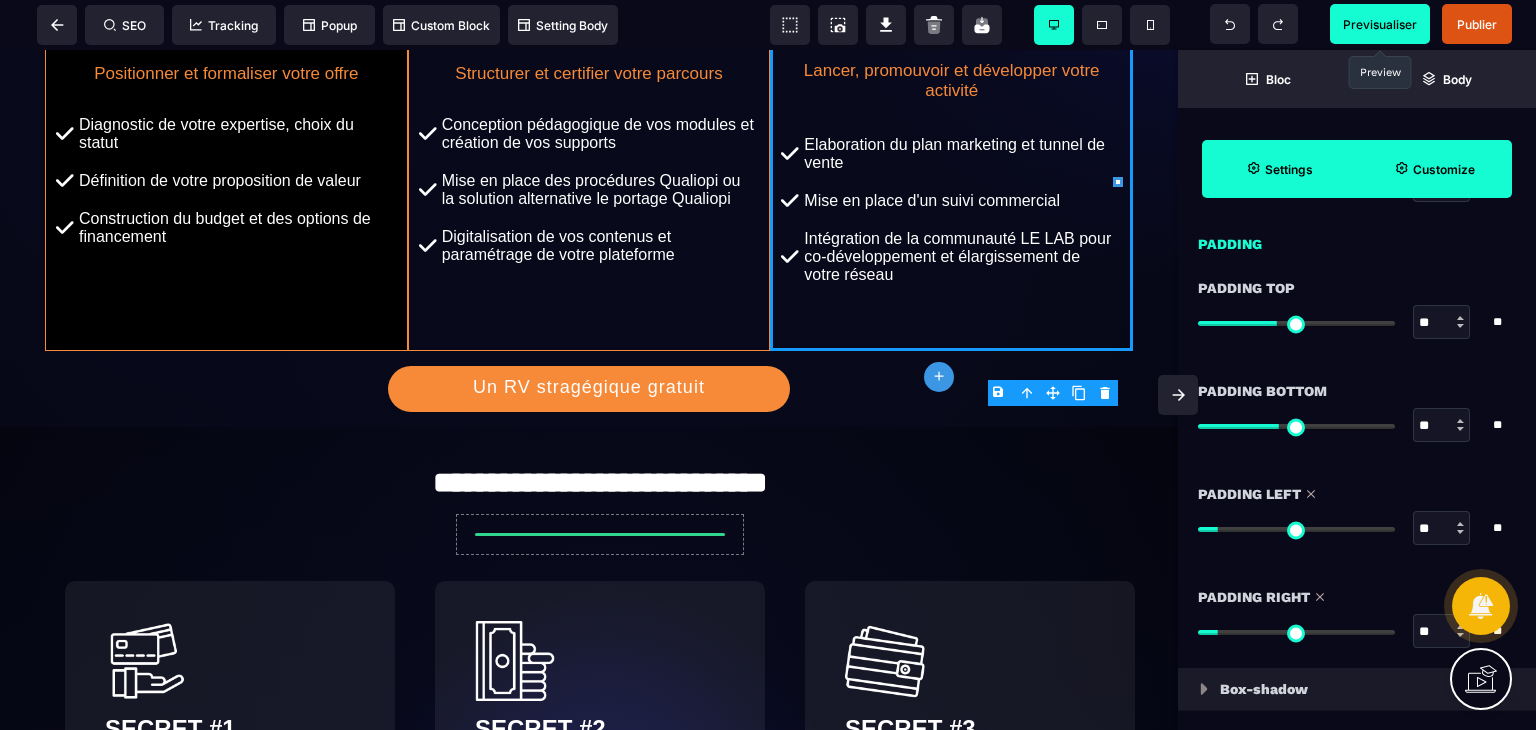 click at bounding box center [1460, 421] 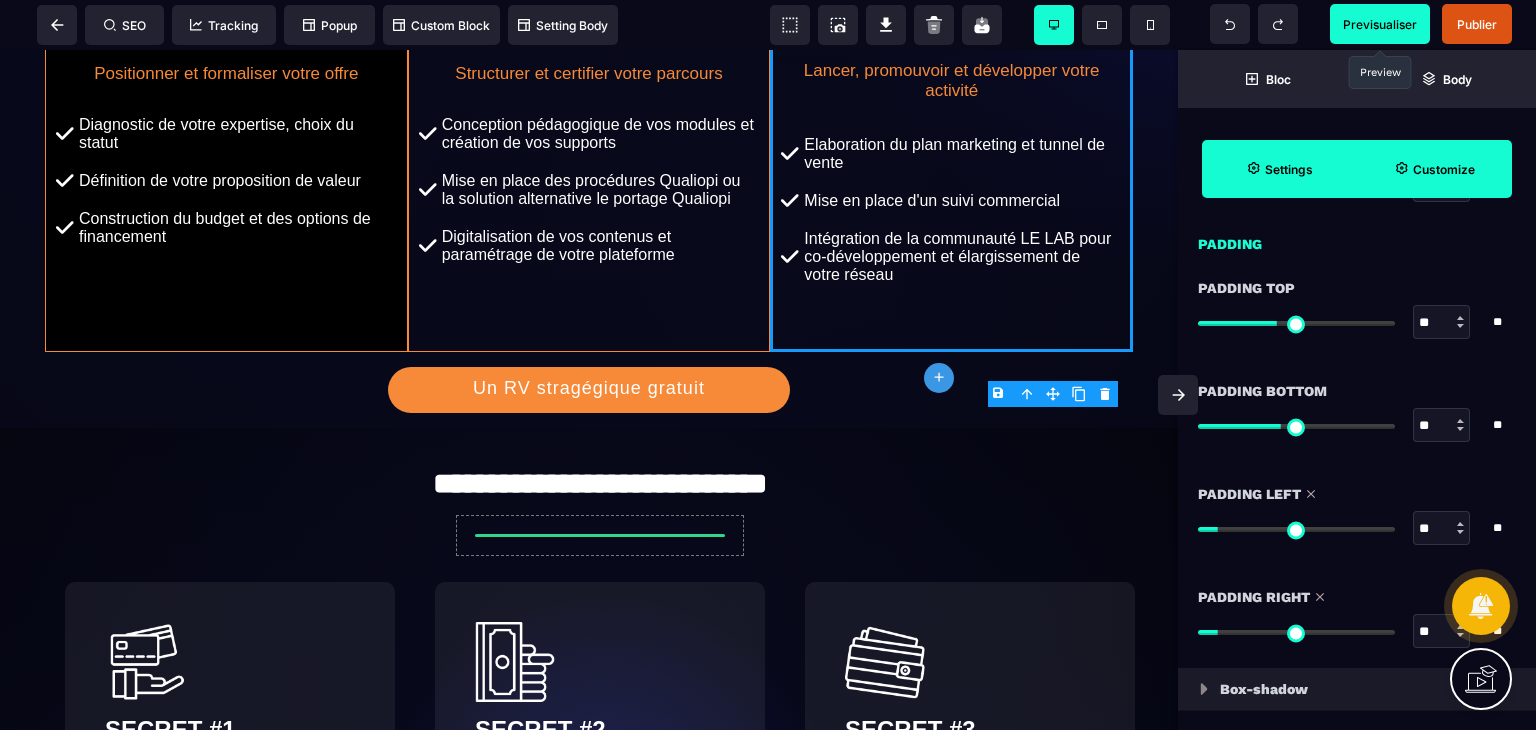click at bounding box center [1460, 421] 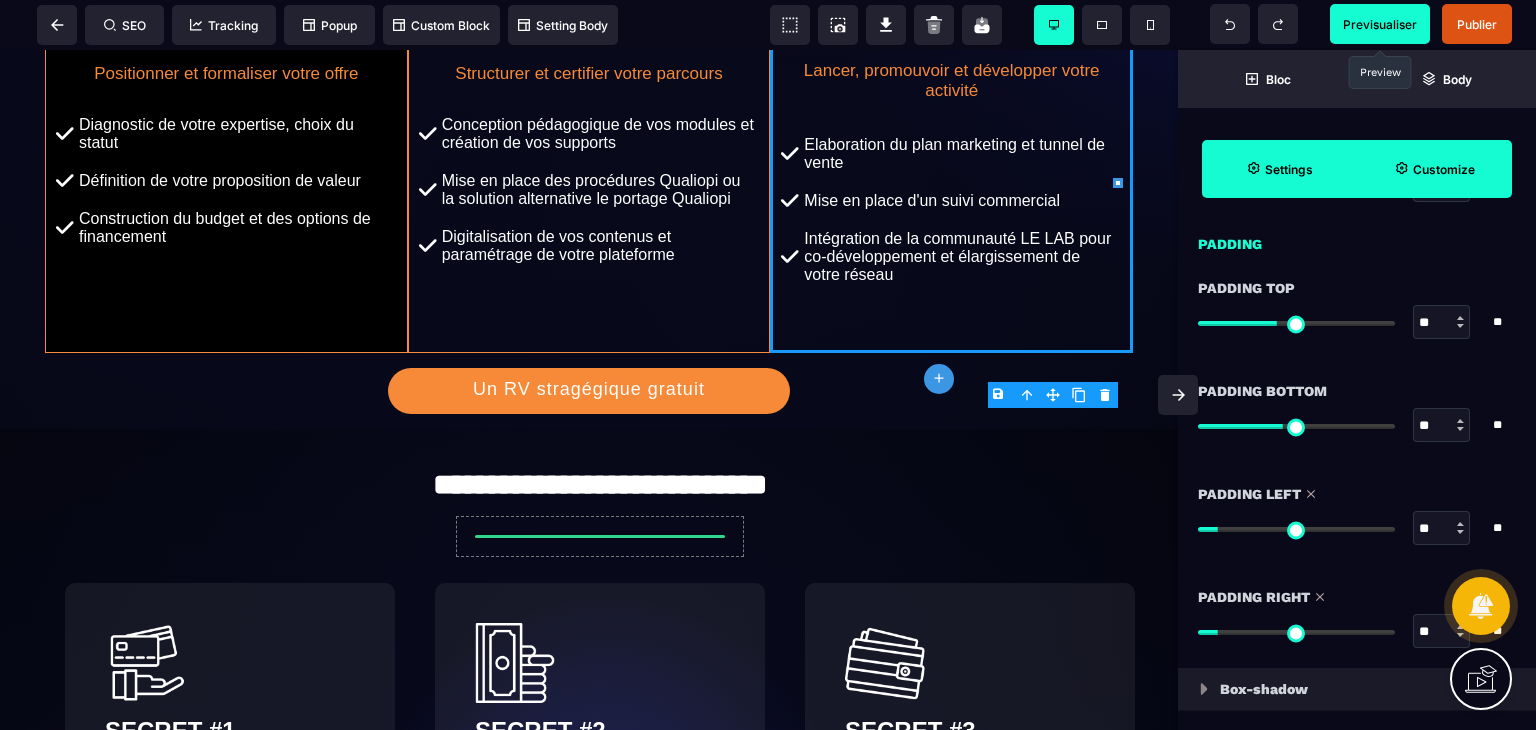 click at bounding box center [1460, 429] 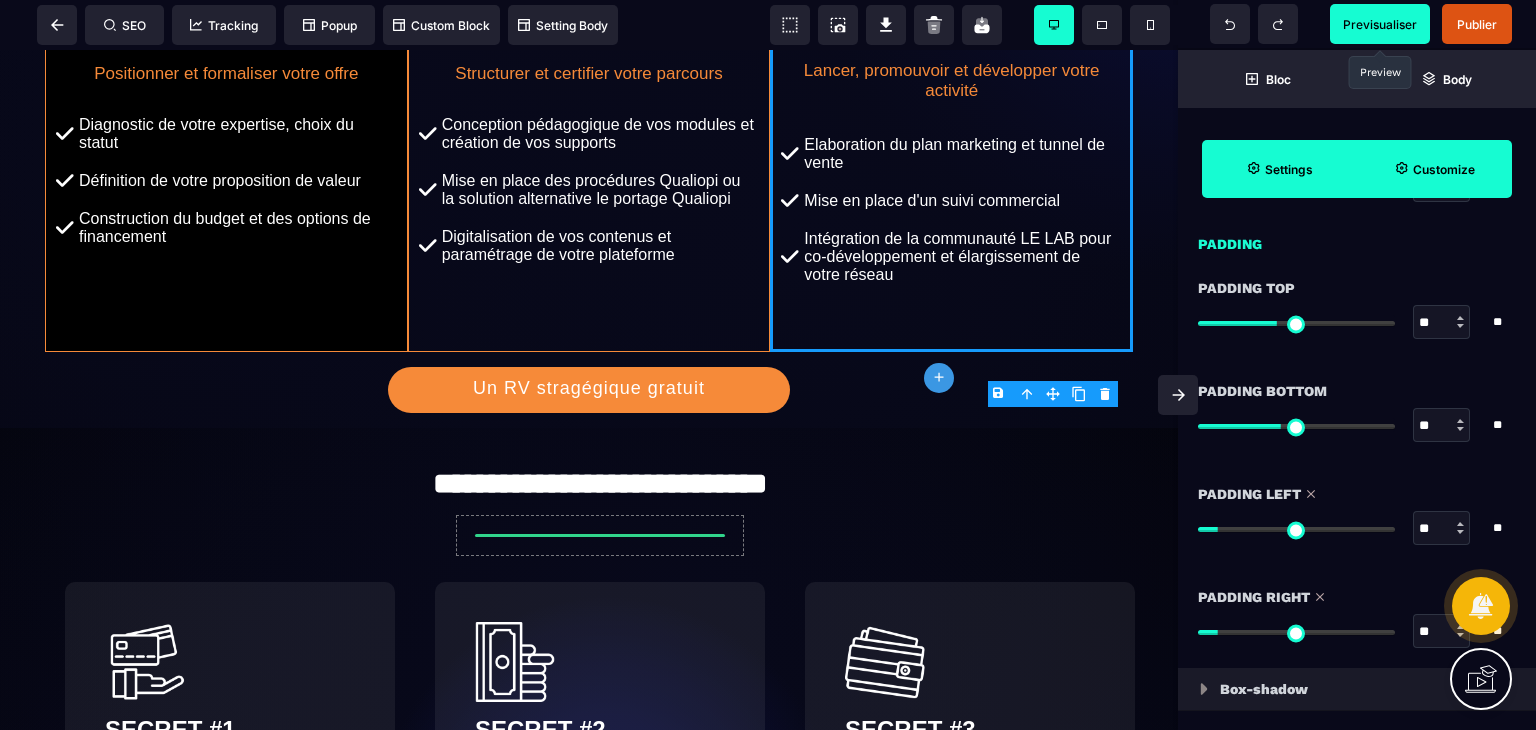 click at bounding box center [1460, 429] 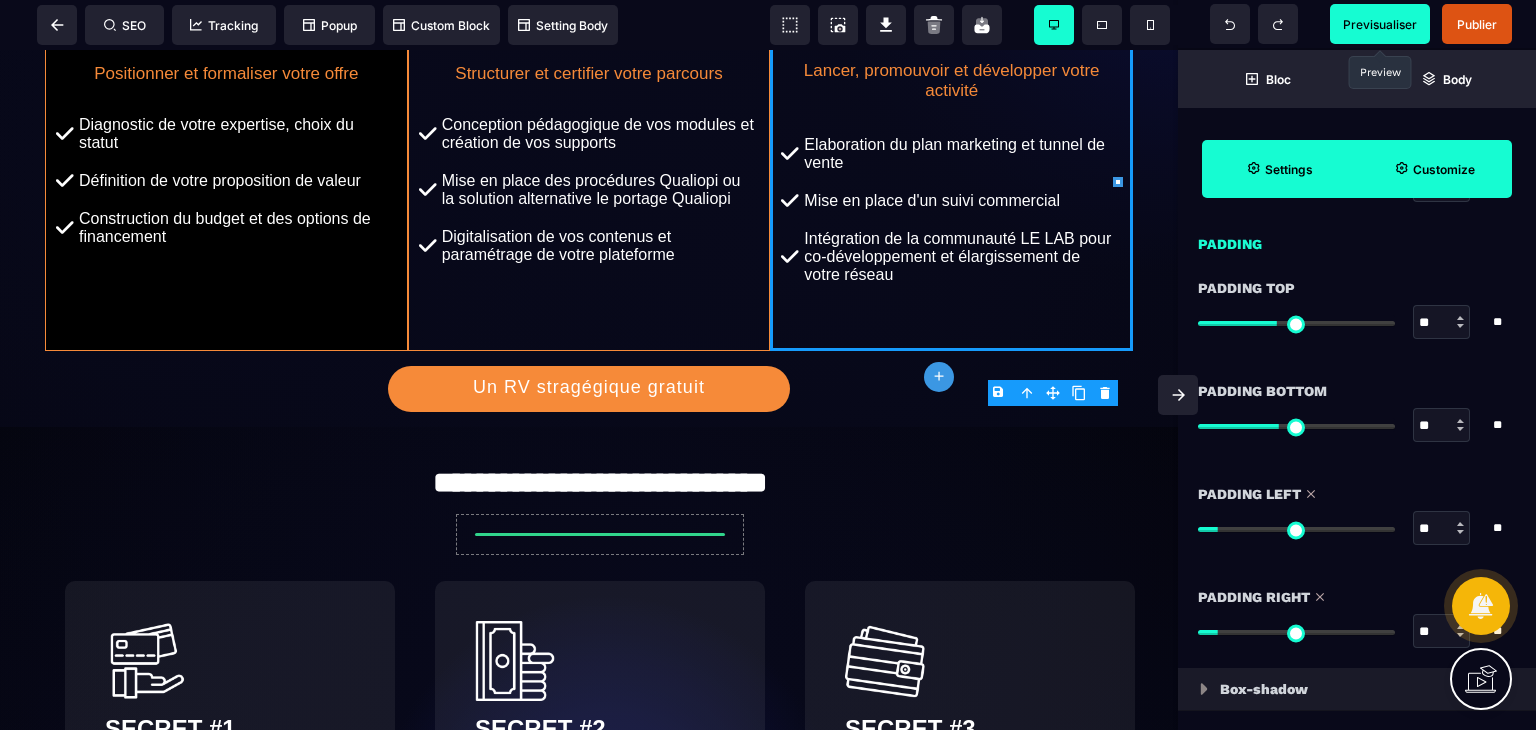 click at bounding box center (1460, 429) 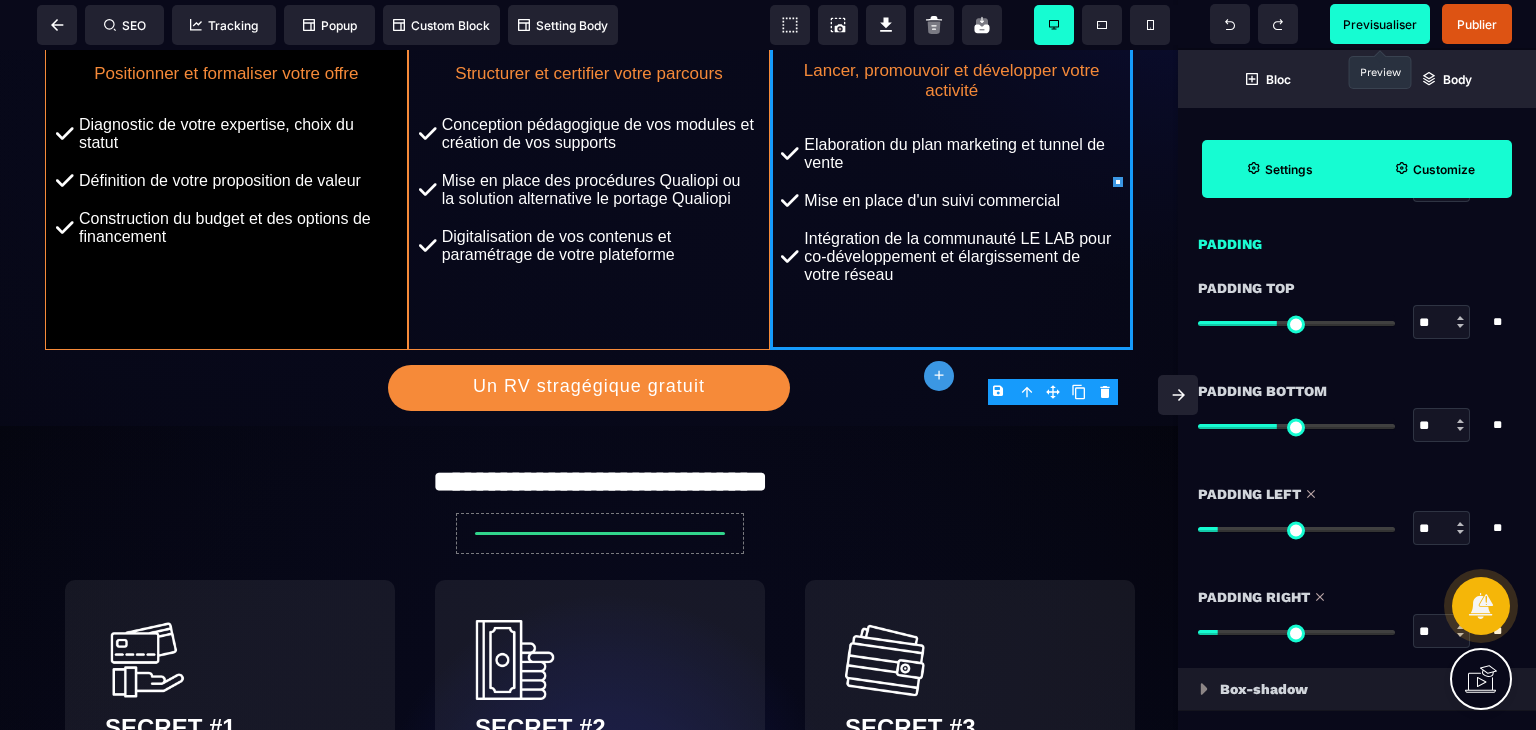 click at bounding box center (1460, 429) 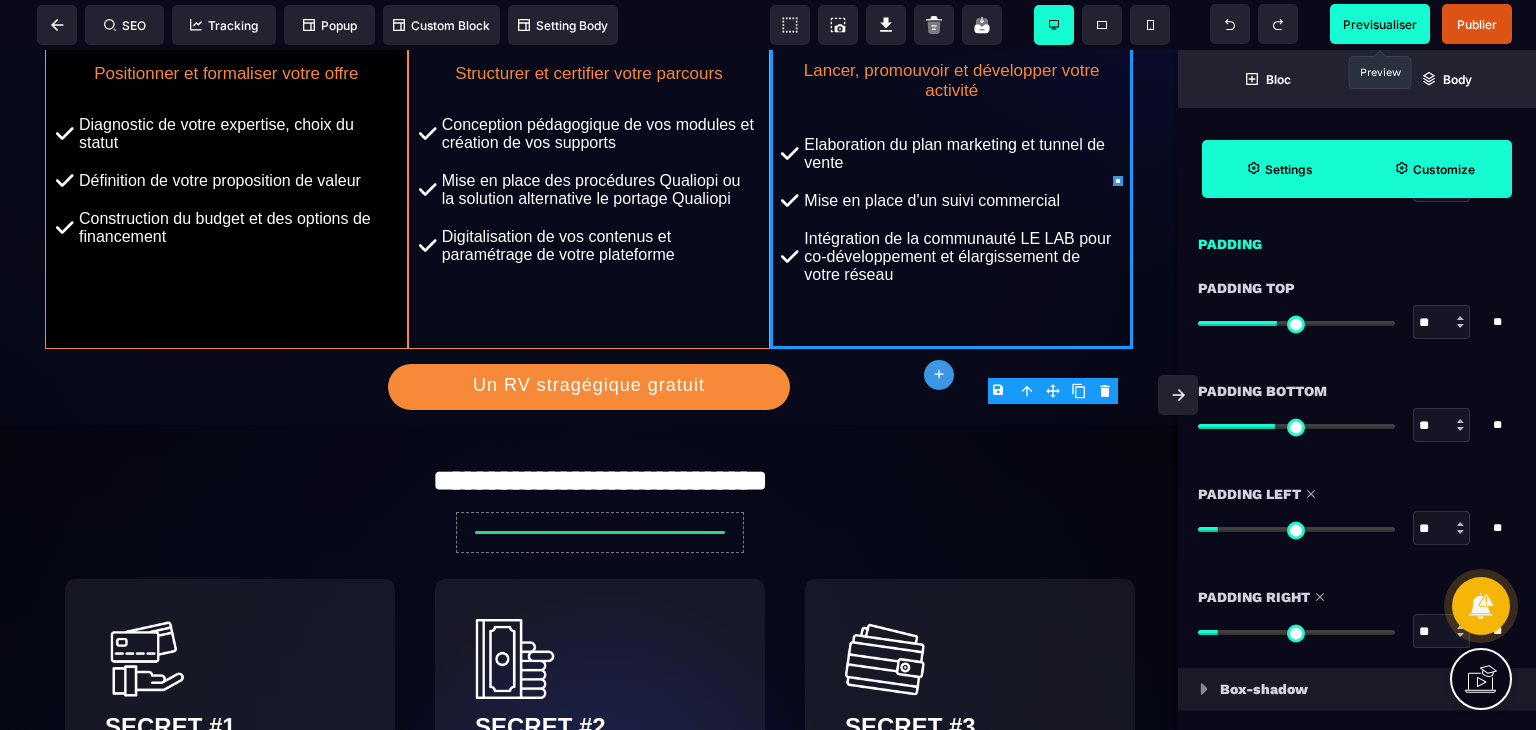 click at bounding box center (1460, 429) 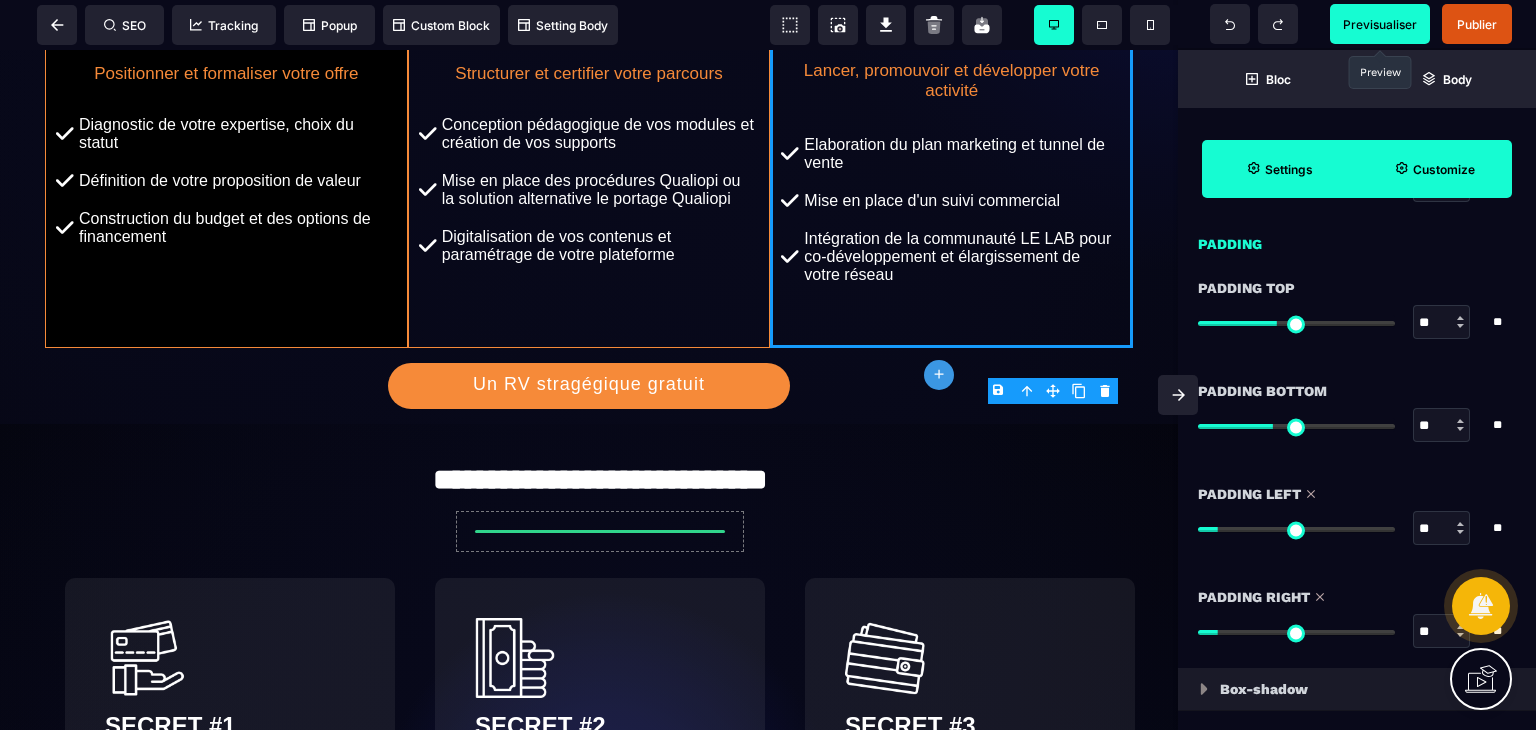 click at bounding box center (1460, 429) 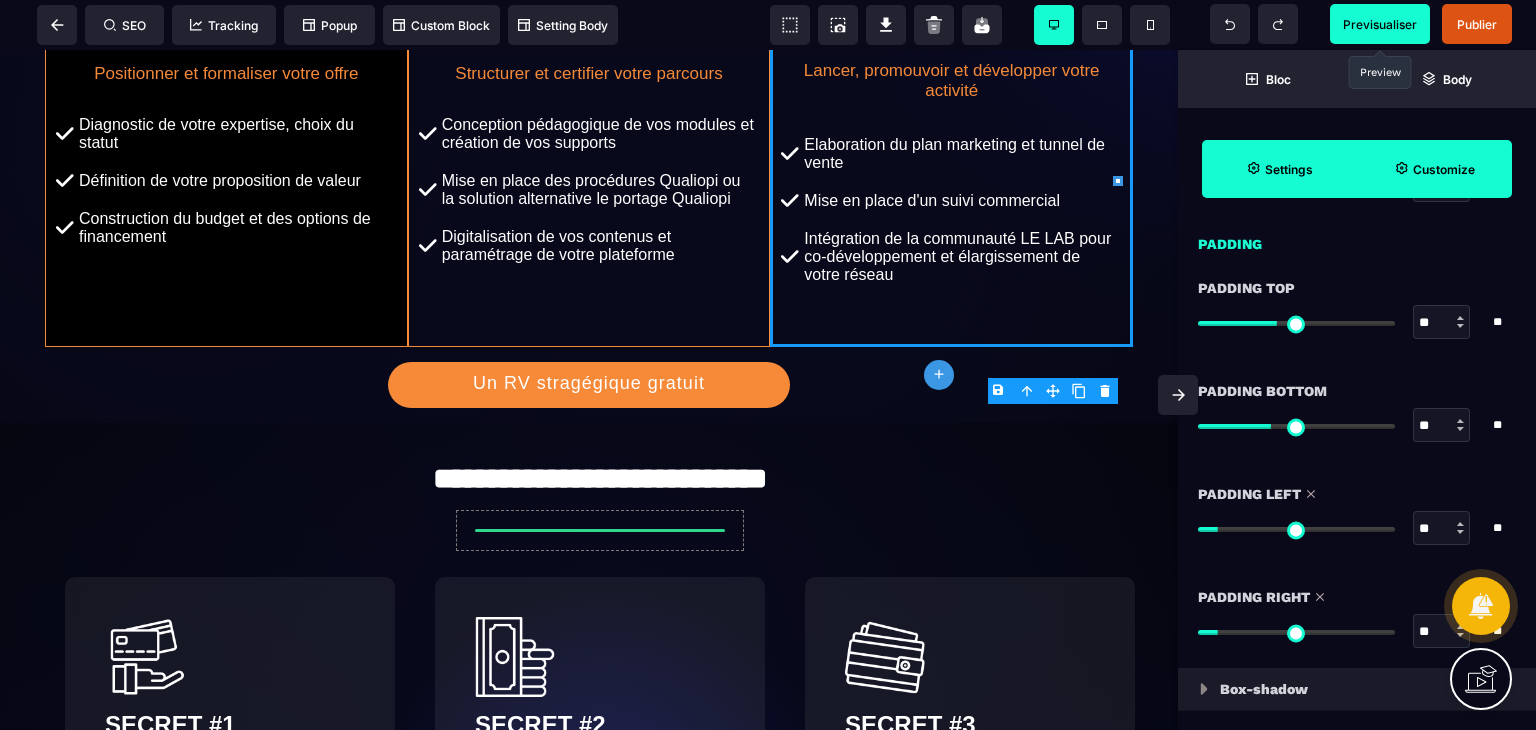 click at bounding box center [1460, 429] 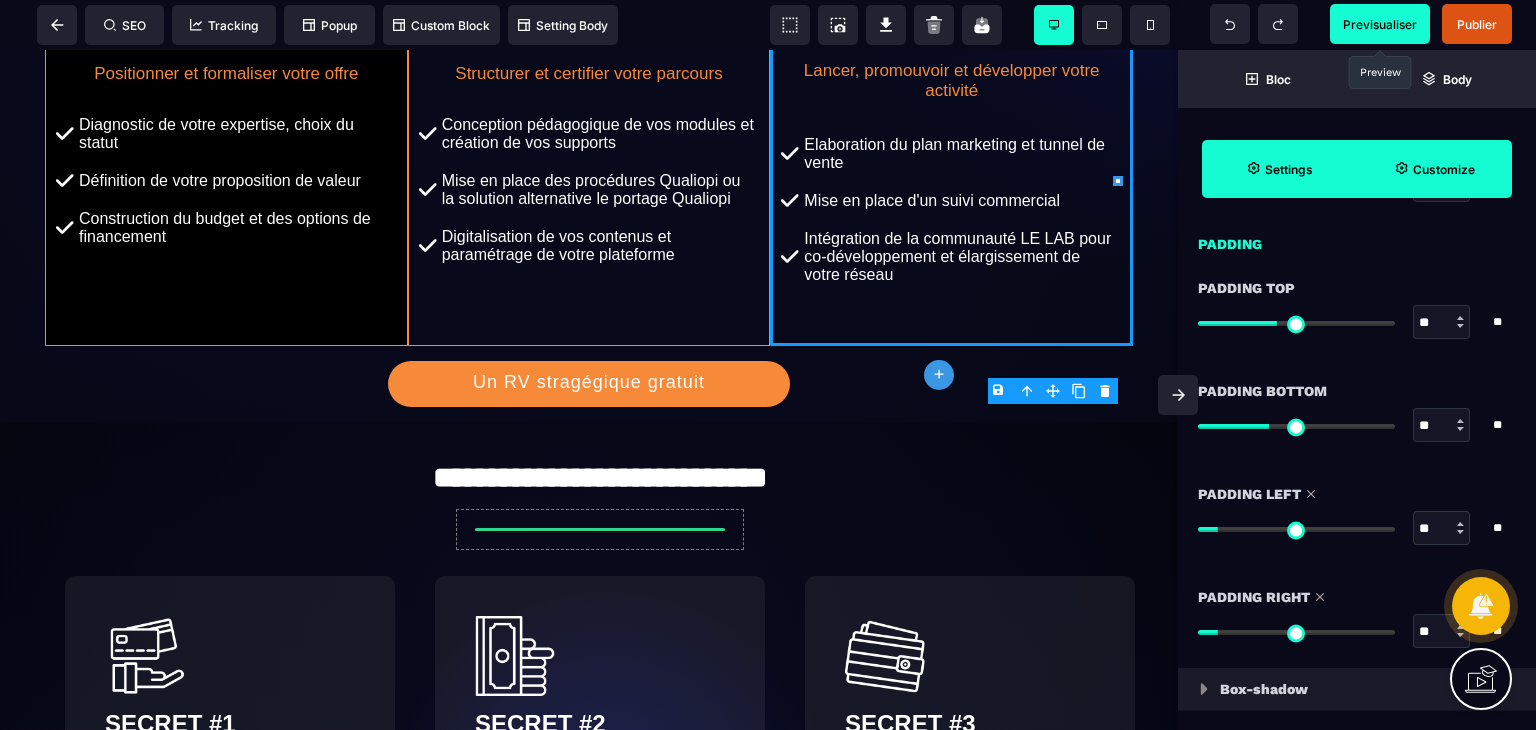 click at bounding box center (1460, 429) 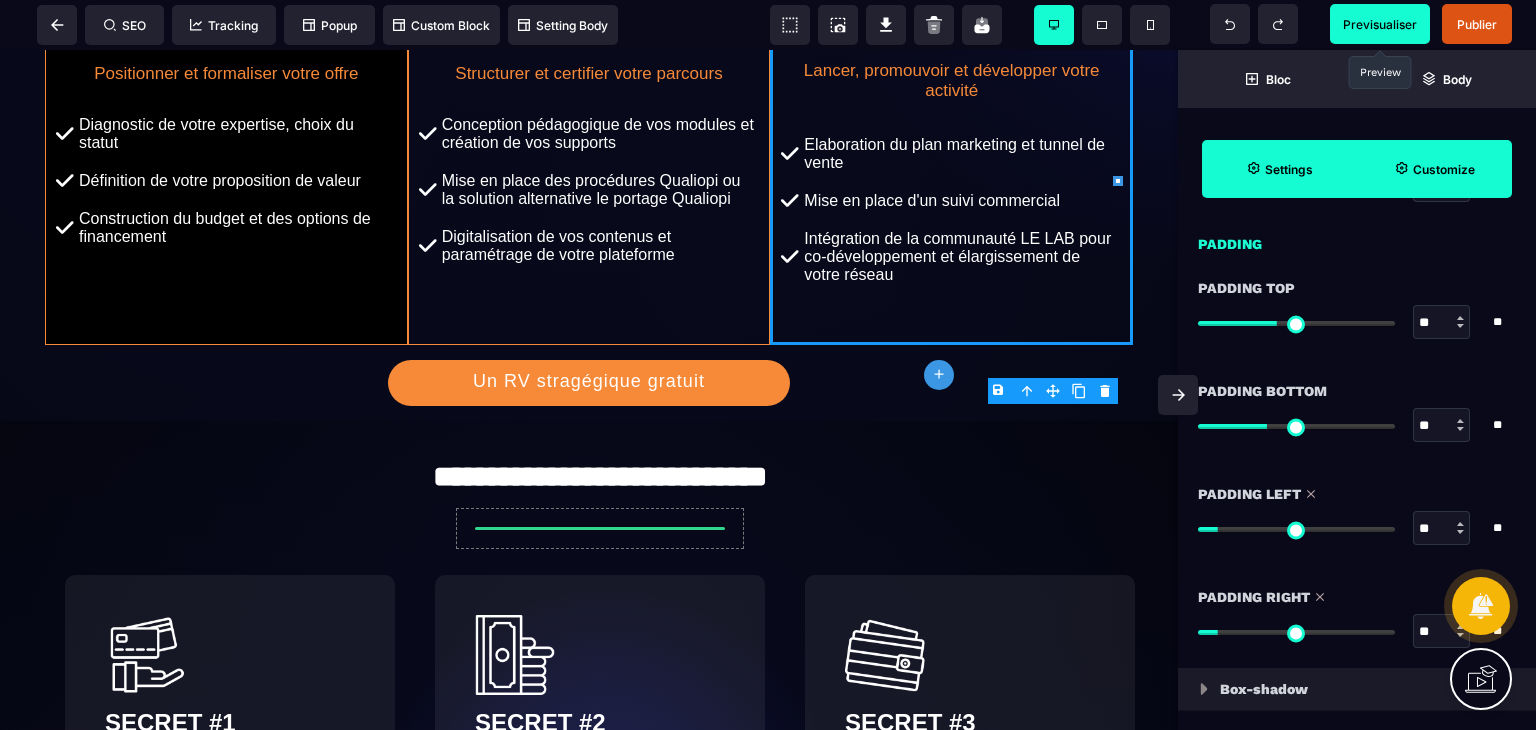 click at bounding box center [1460, 429] 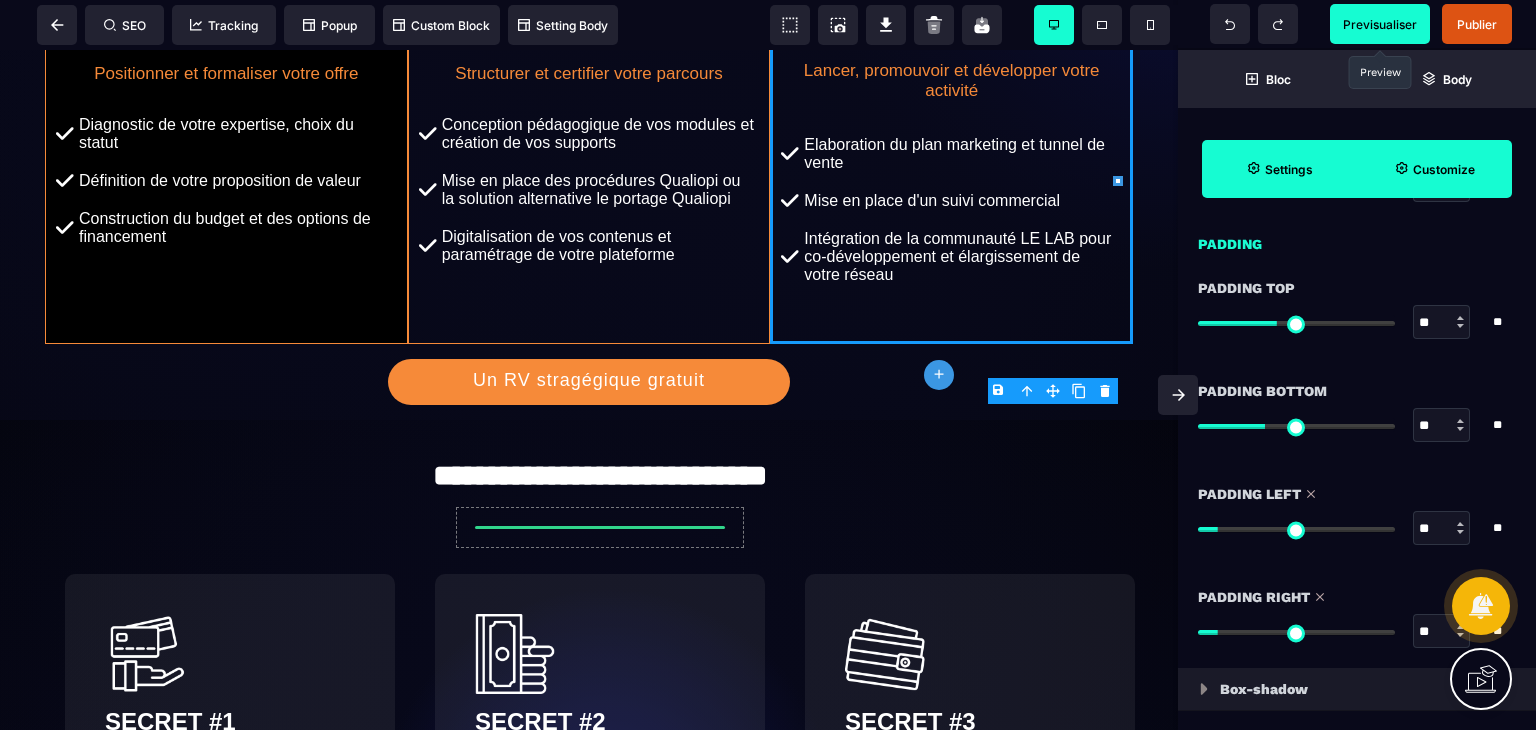 click at bounding box center (1460, 429) 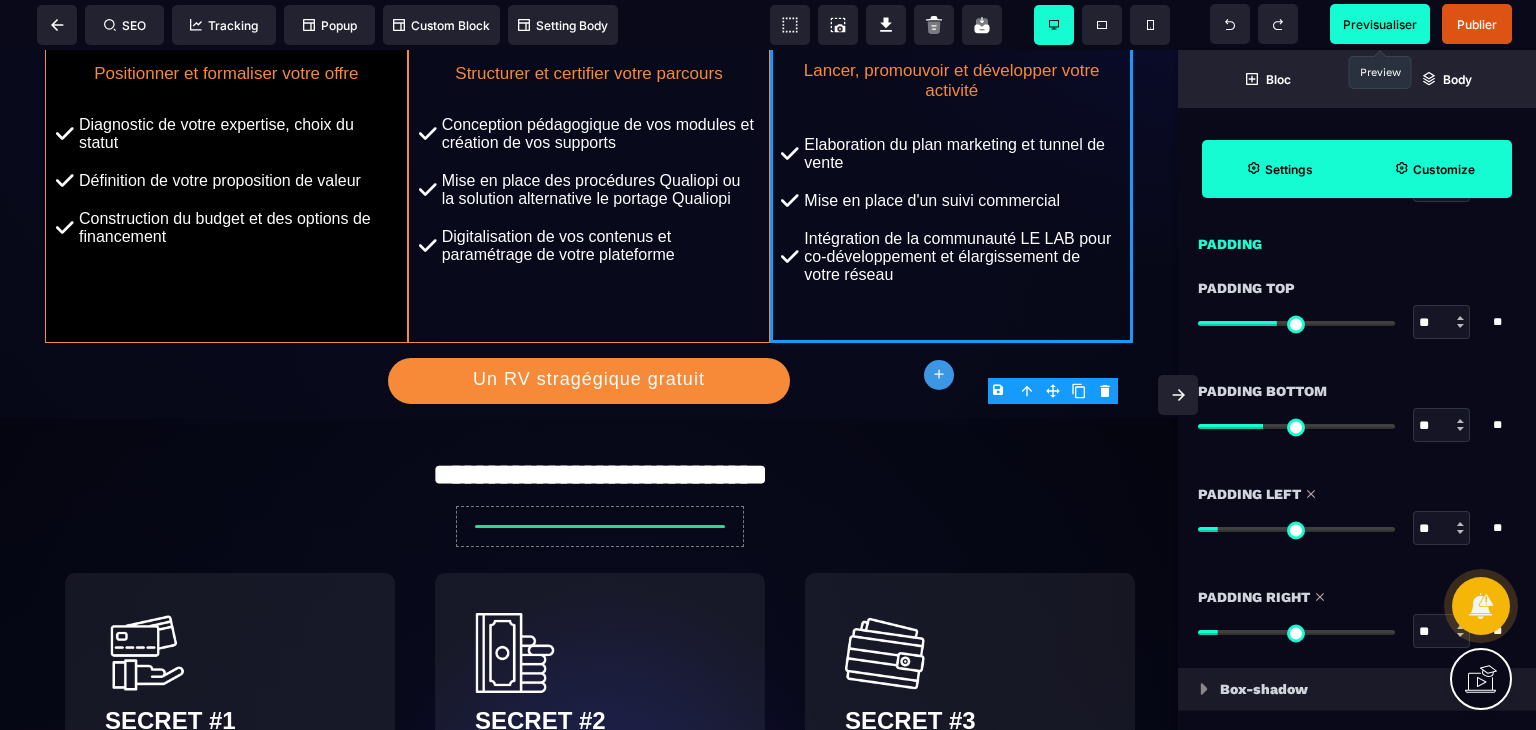 click at bounding box center [1460, 429] 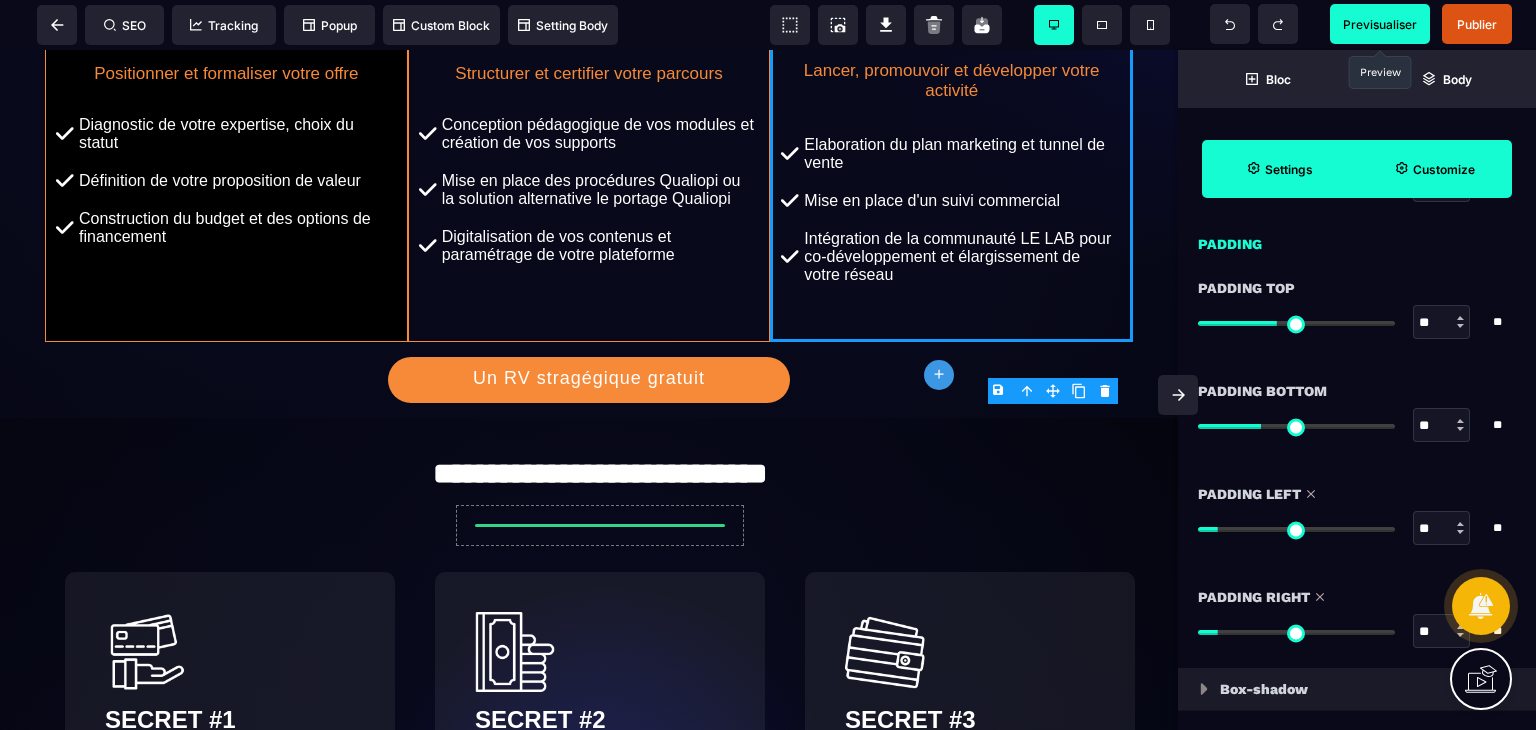 click at bounding box center (1460, 429) 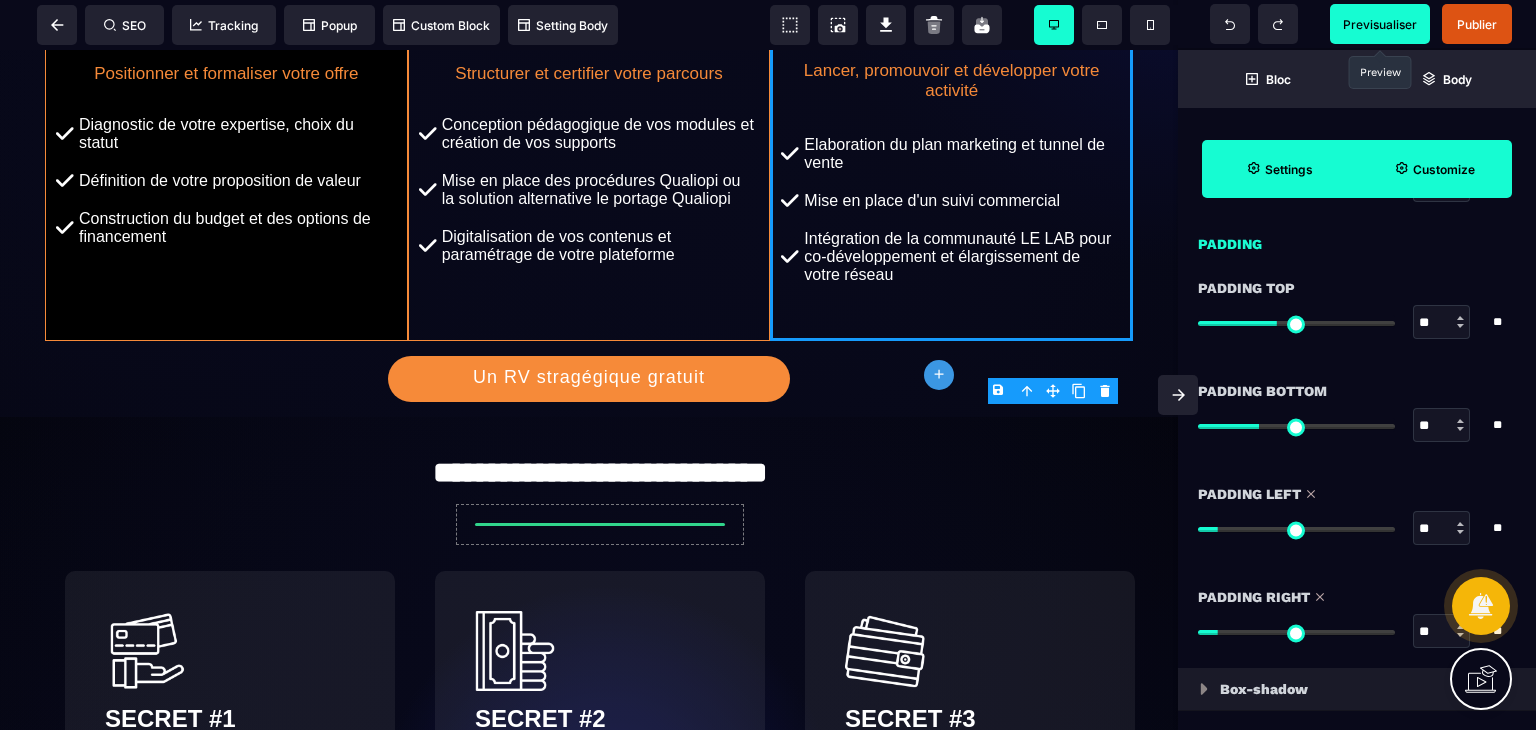 click at bounding box center (1460, 429) 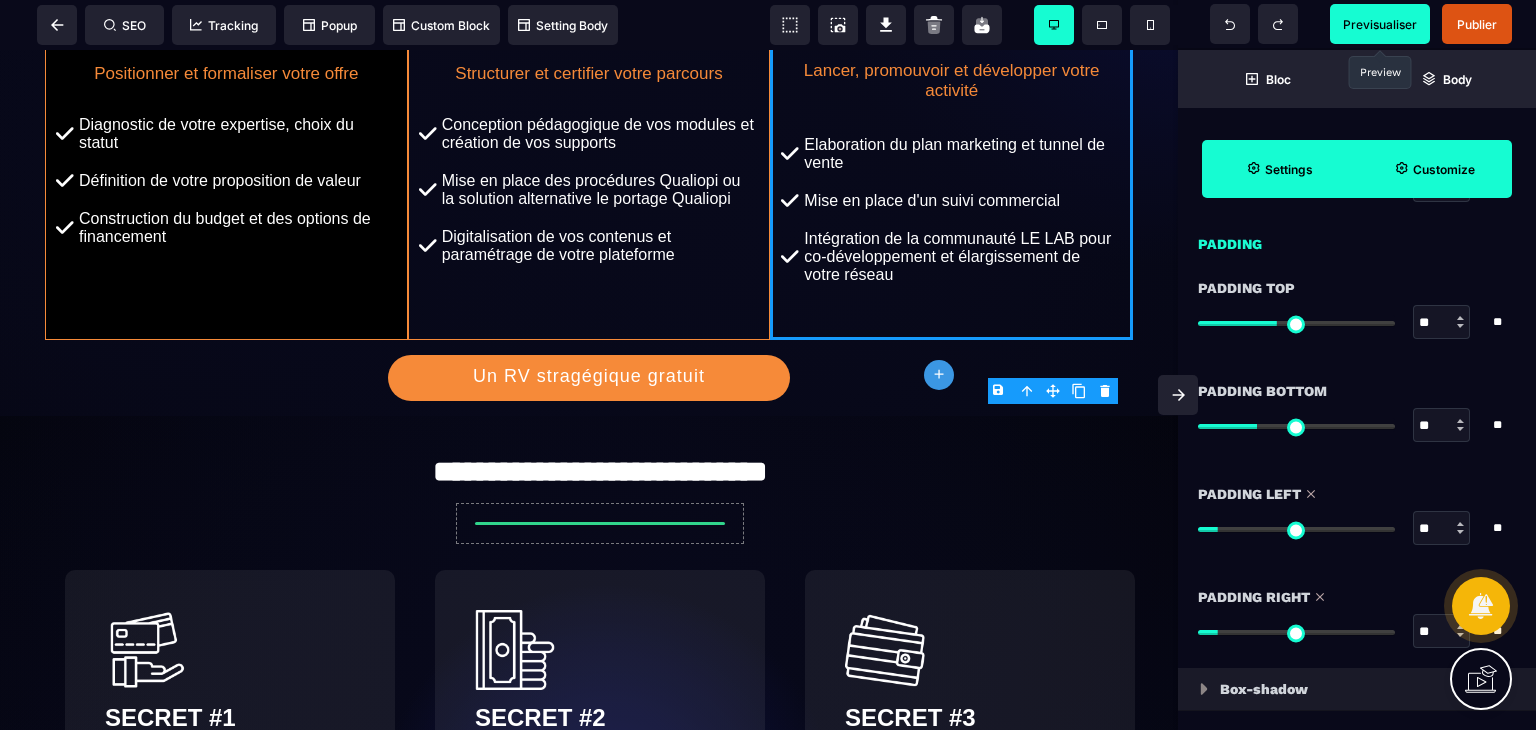 click at bounding box center (1460, 429) 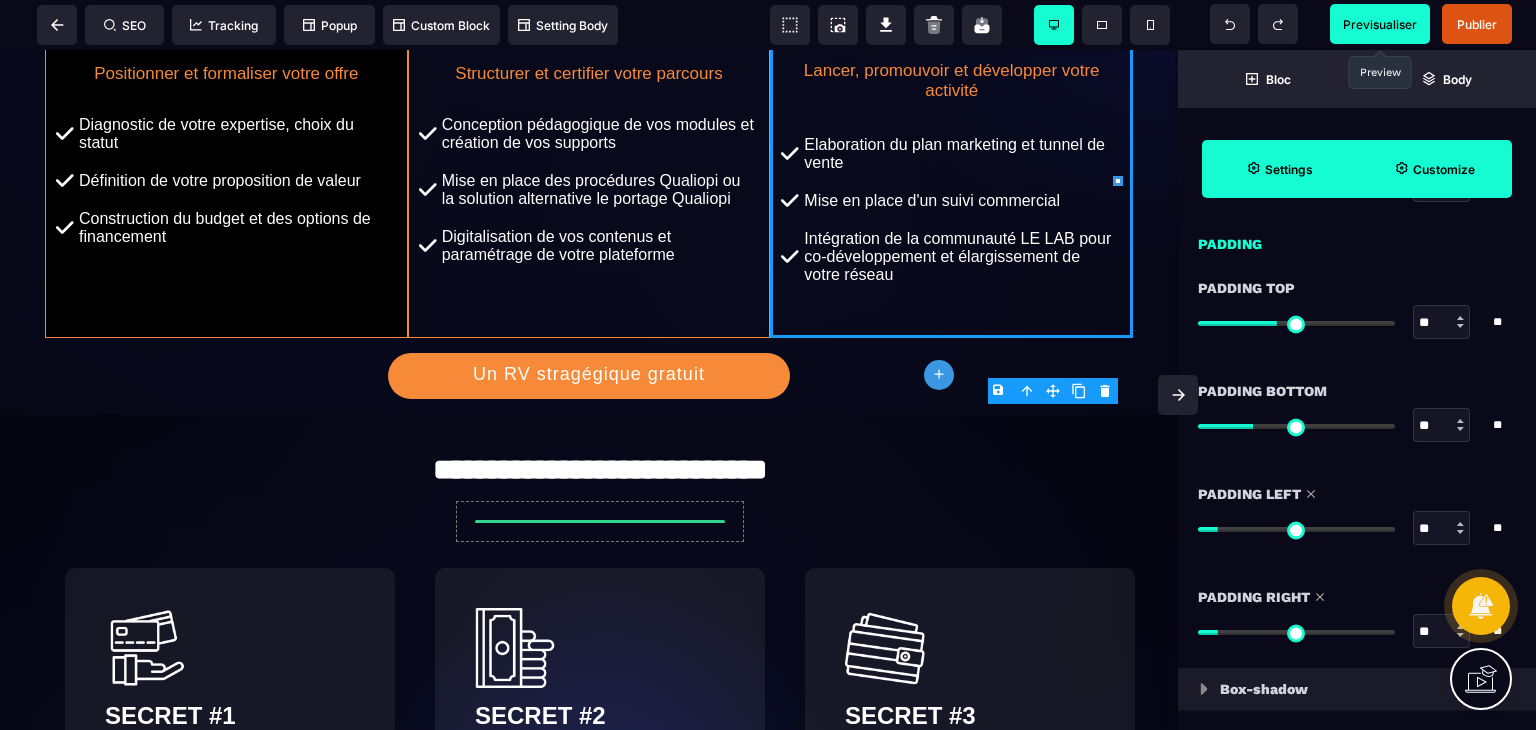 click at bounding box center (1460, 429) 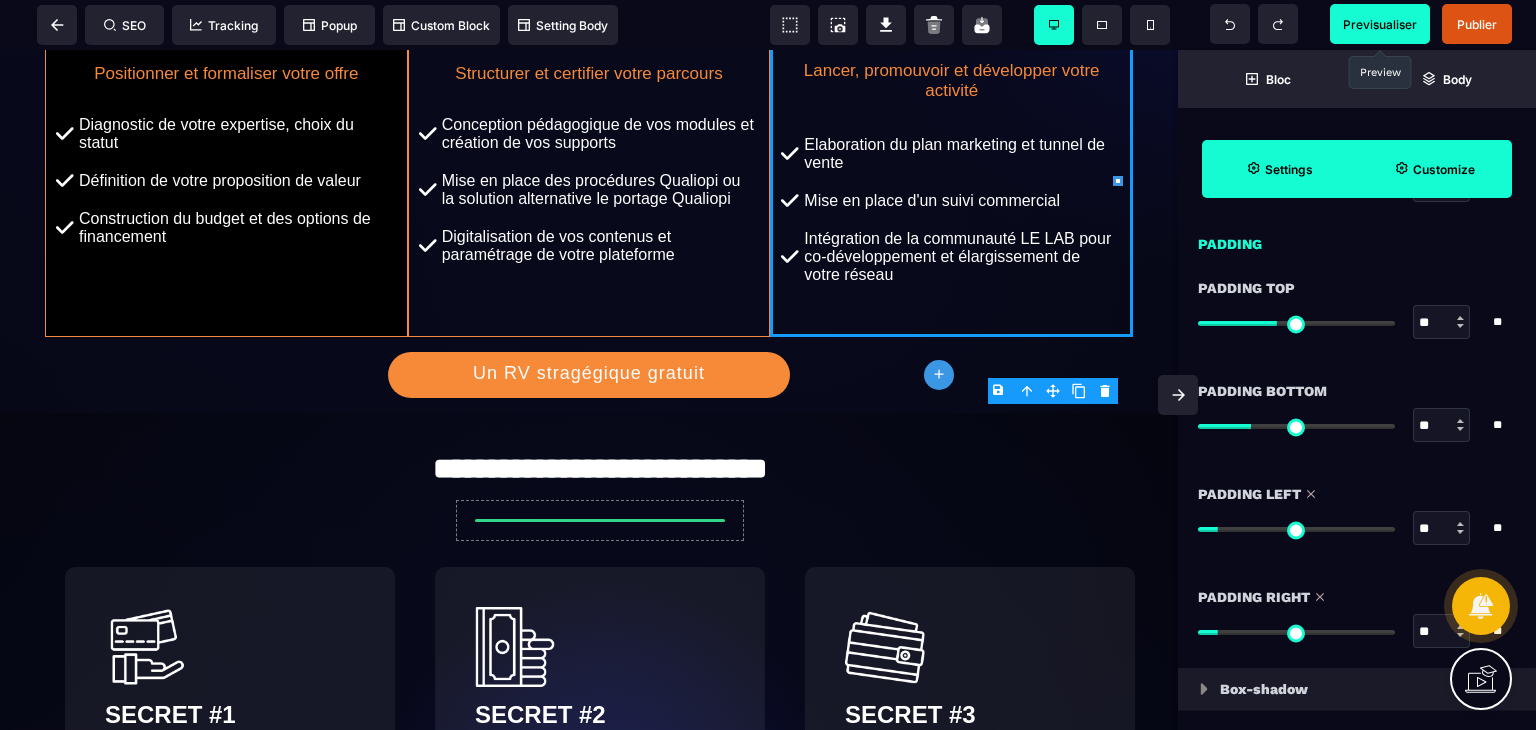 click at bounding box center [1460, 429] 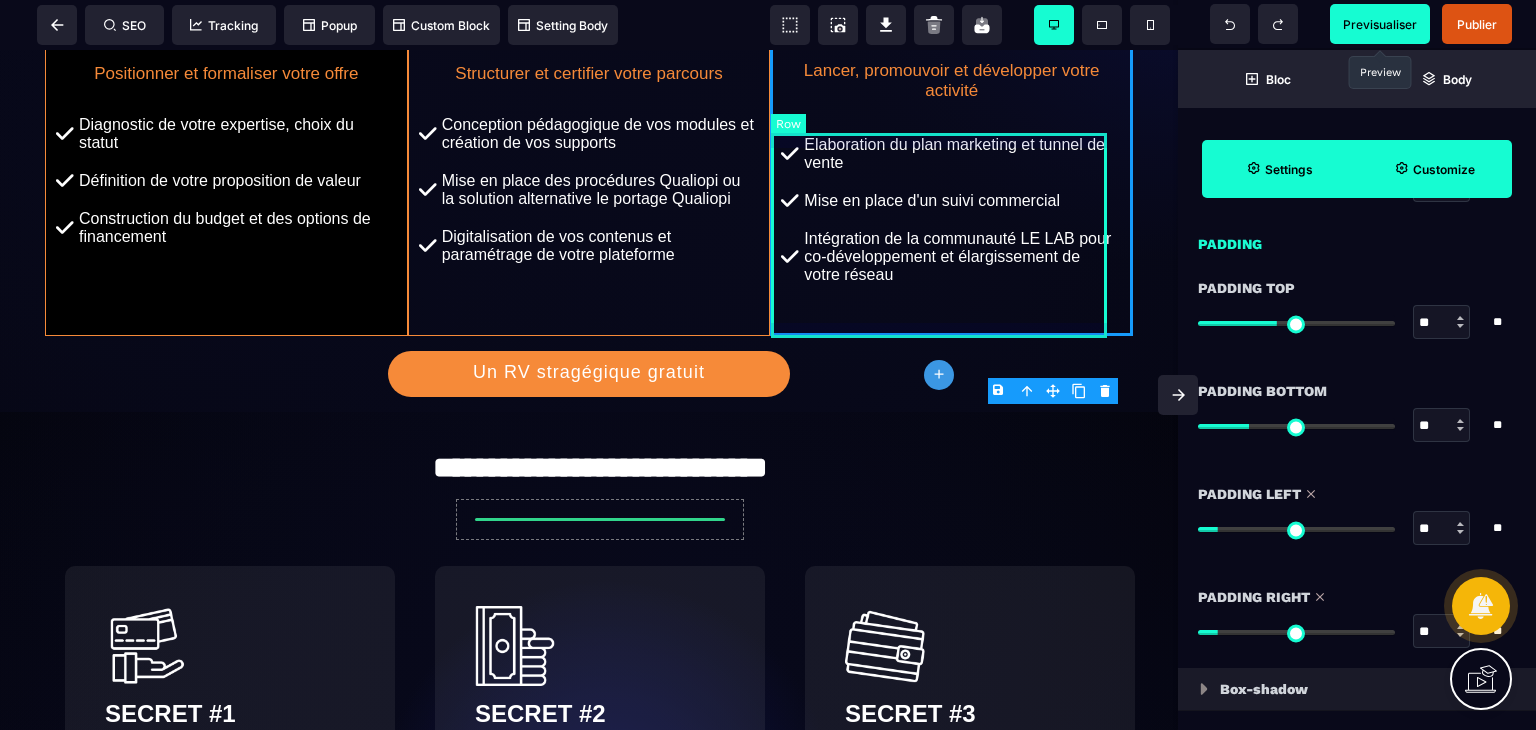 click on "Elaboration du plan marketing et tunnel de vente Mise en place d'un suivi commercial Intégration de la communauté LE LAB pour co-développement et élargissement de votre réseau" at bounding box center [951, 210] 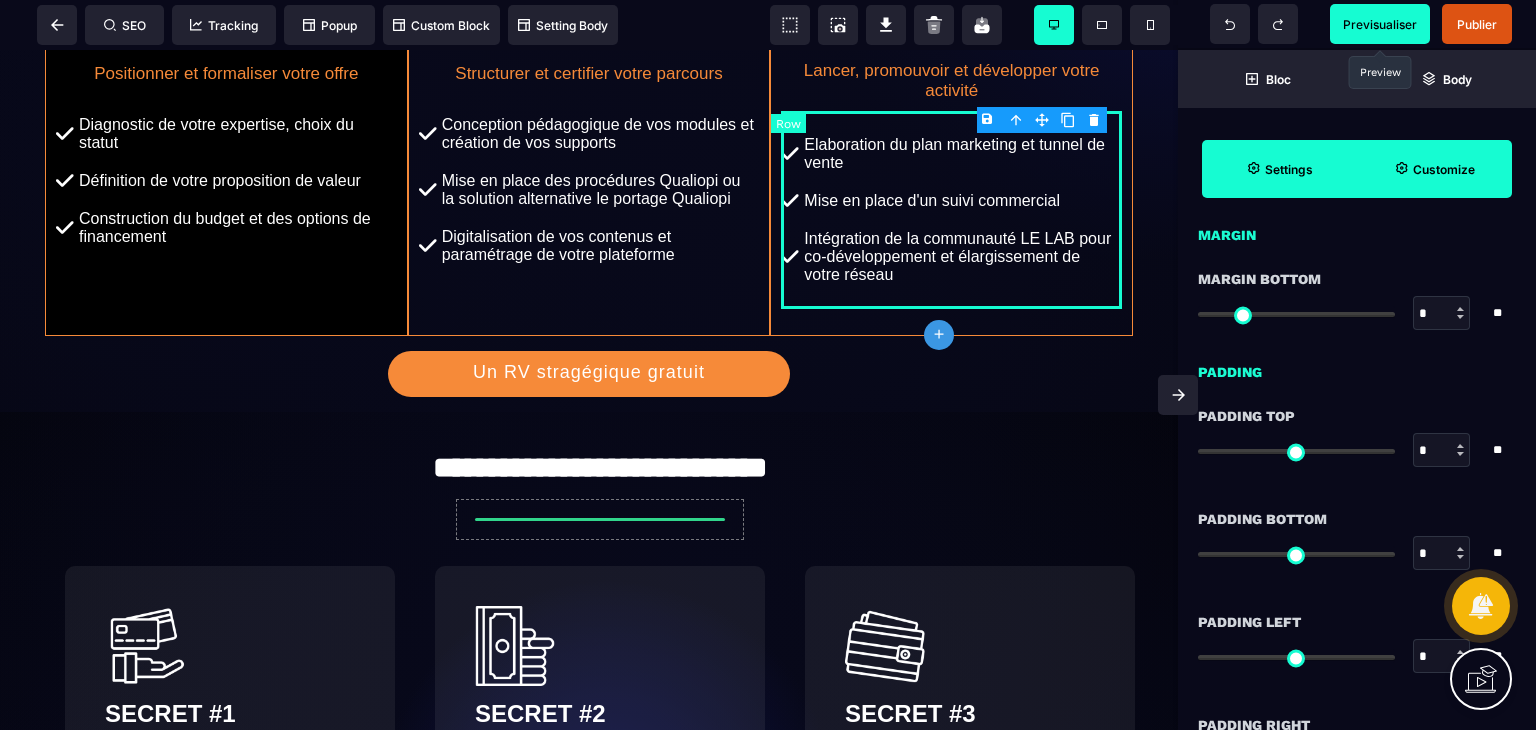 scroll, scrollTop: 0, scrollLeft: 0, axis: both 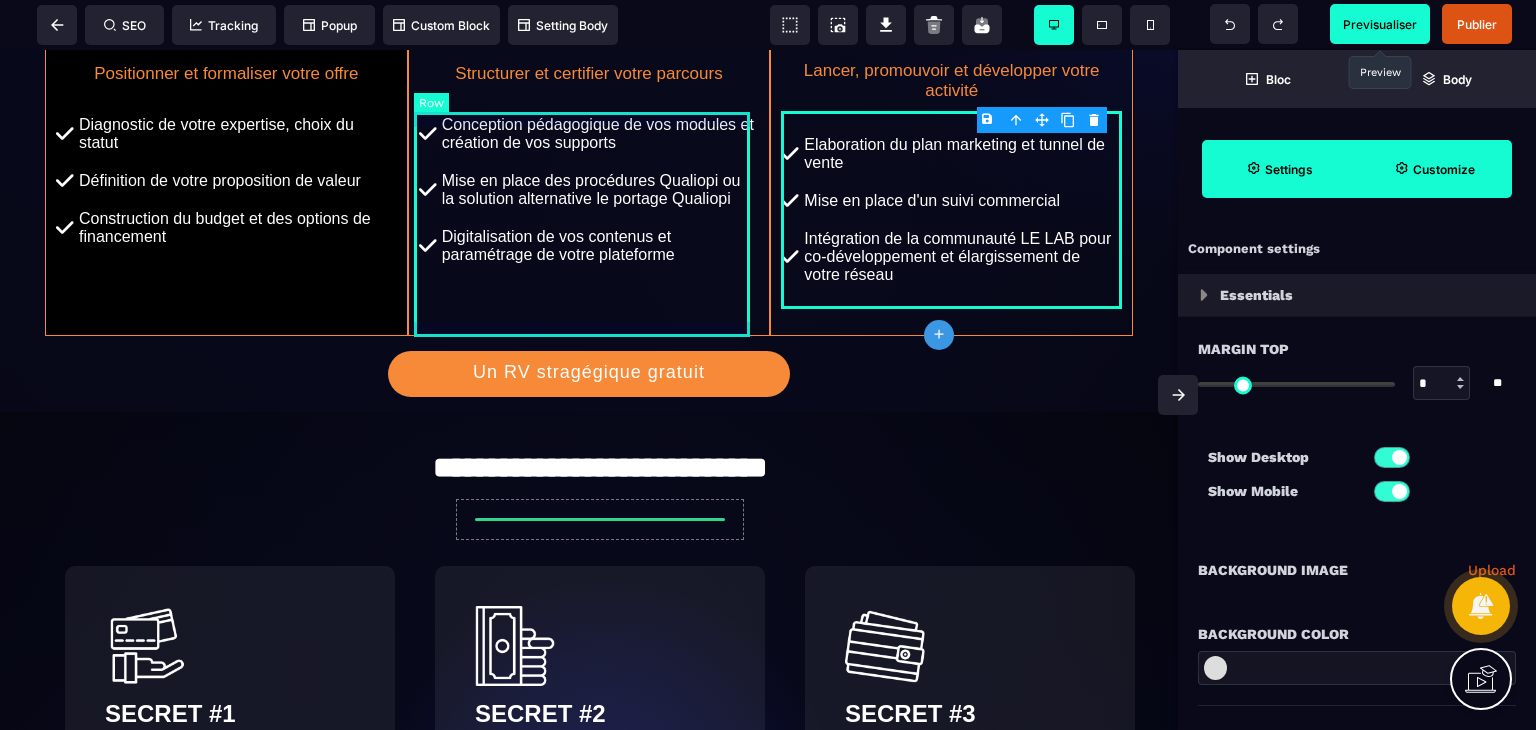 click on "Conception pédagogique de vos modules et création de vos supports Mise en place des procédures Qualiopi ou la solution alternative le portage Qualiopi Digitalisation de vos contenus et paramétrage de votre plateforme" at bounding box center (589, 190) 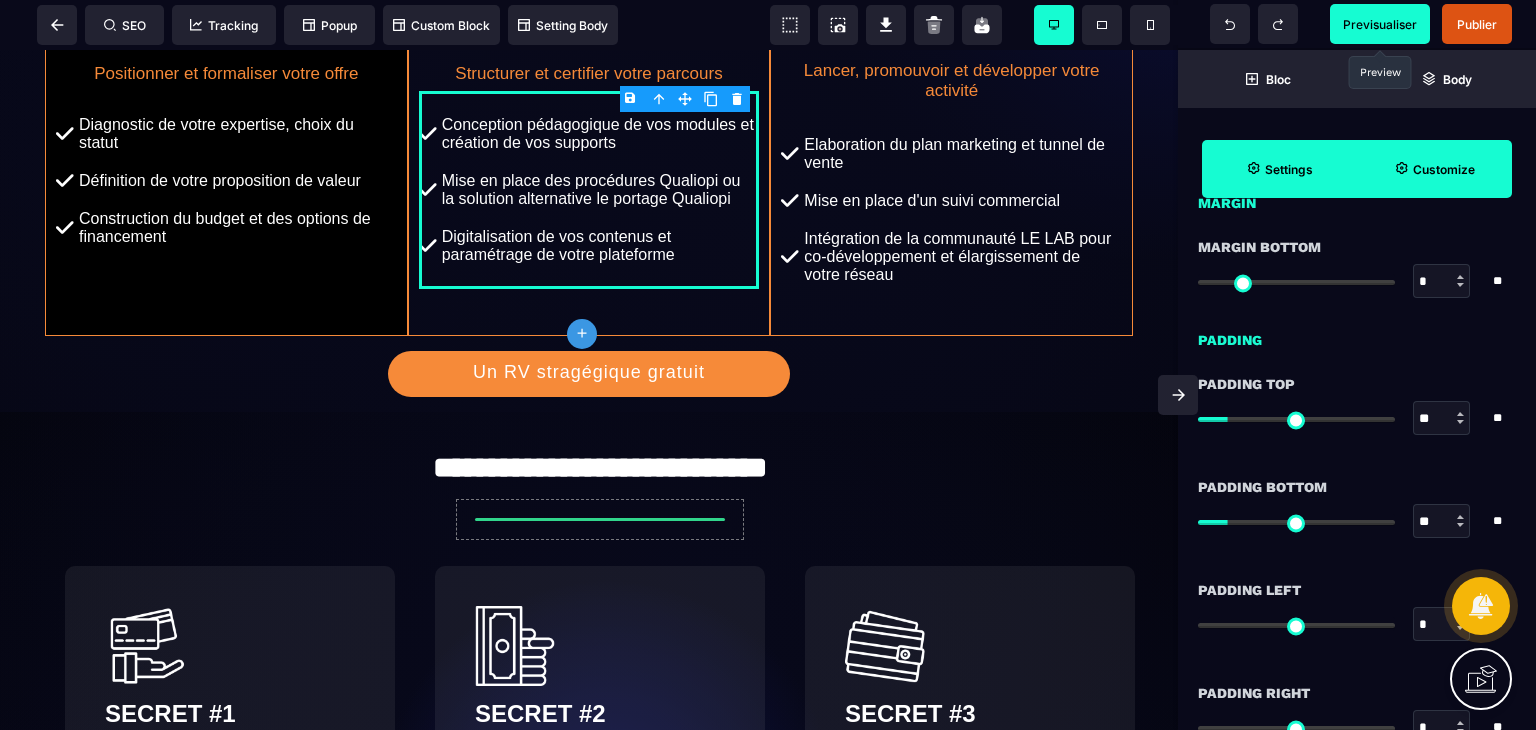 scroll, scrollTop: 1612, scrollLeft: 0, axis: vertical 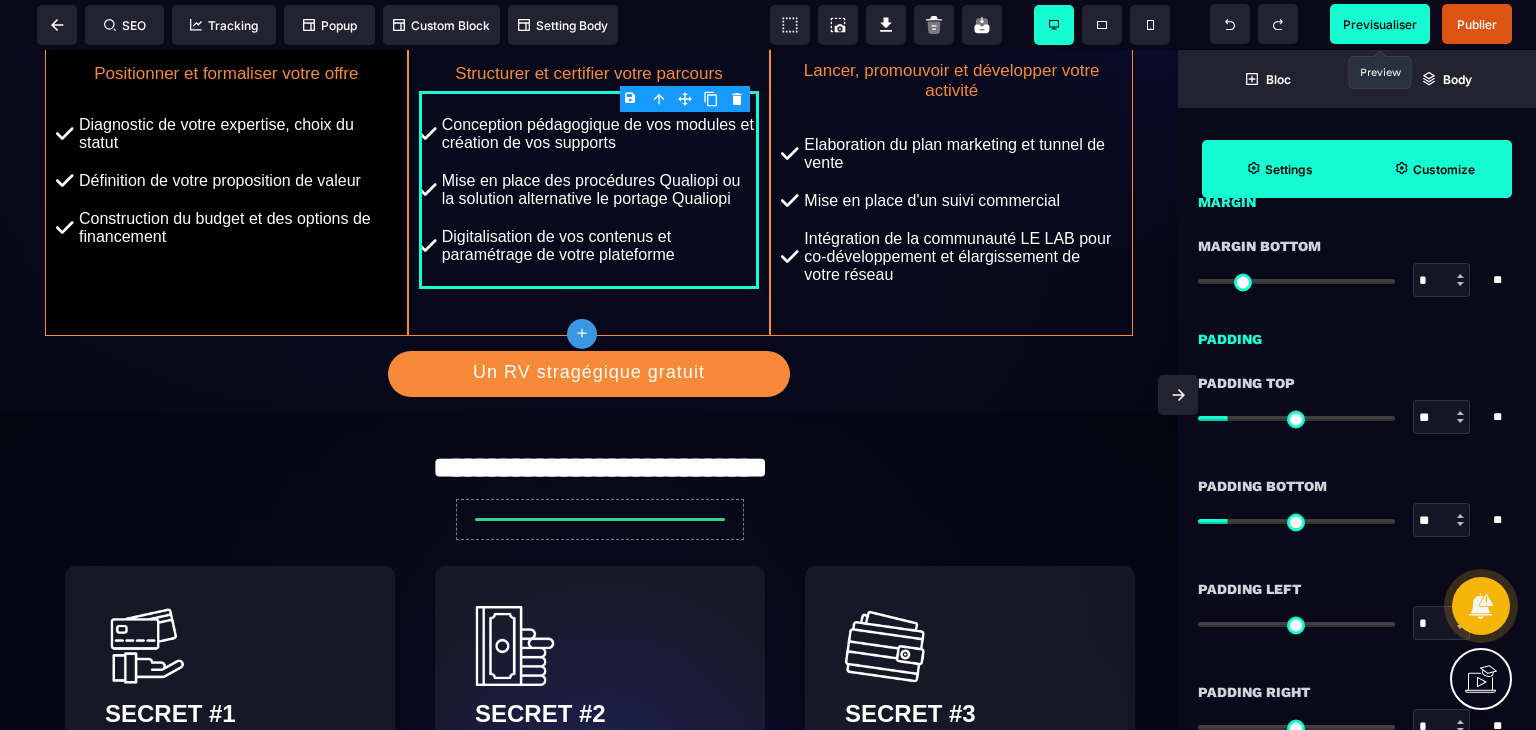 drag, startPoint x: 1441, startPoint y: 517, endPoint x: 1406, endPoint y: 512, distance: 35.35534 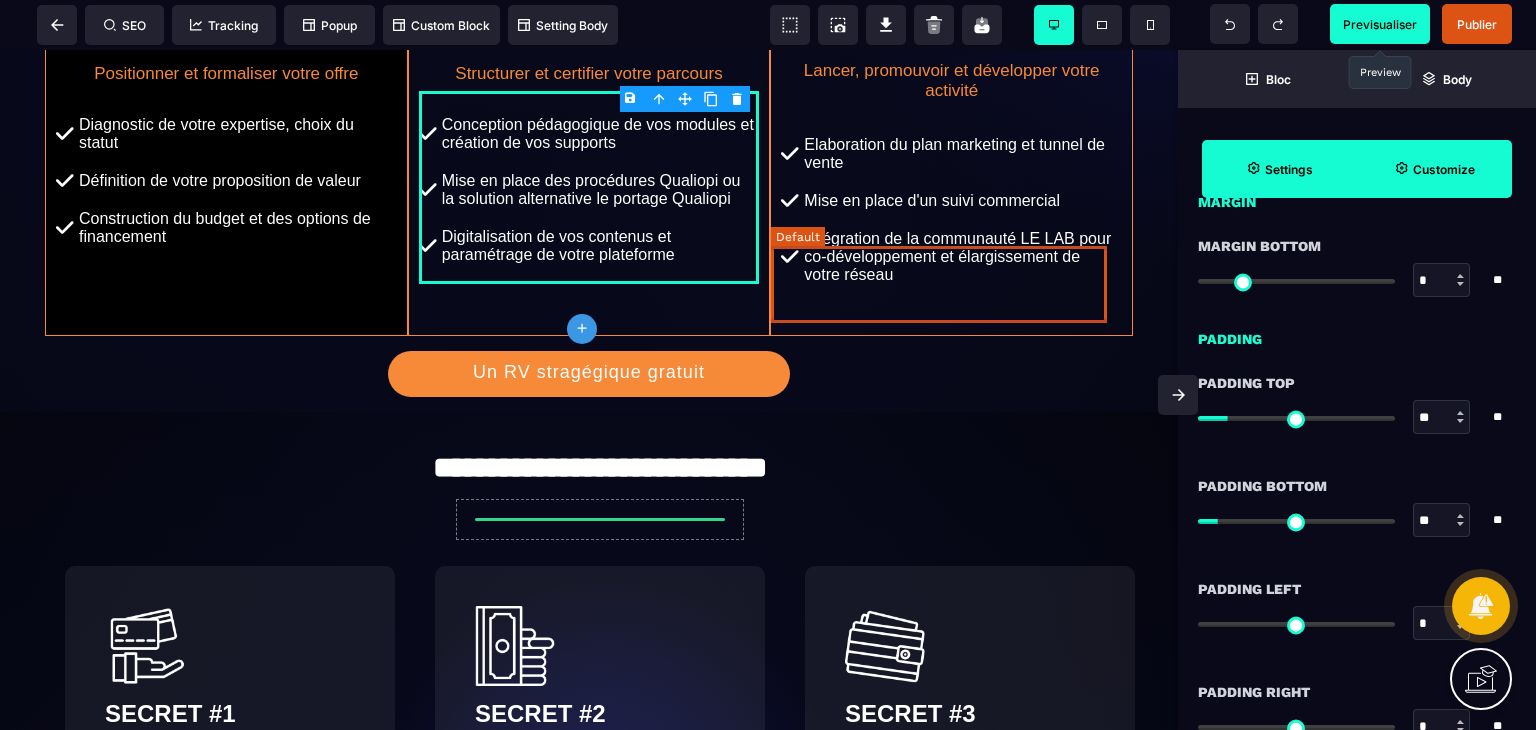 click on "Intégration de la communauté LE LAB pour co-développement et élargissement de votre réseau" at bounding box center (960, 257) 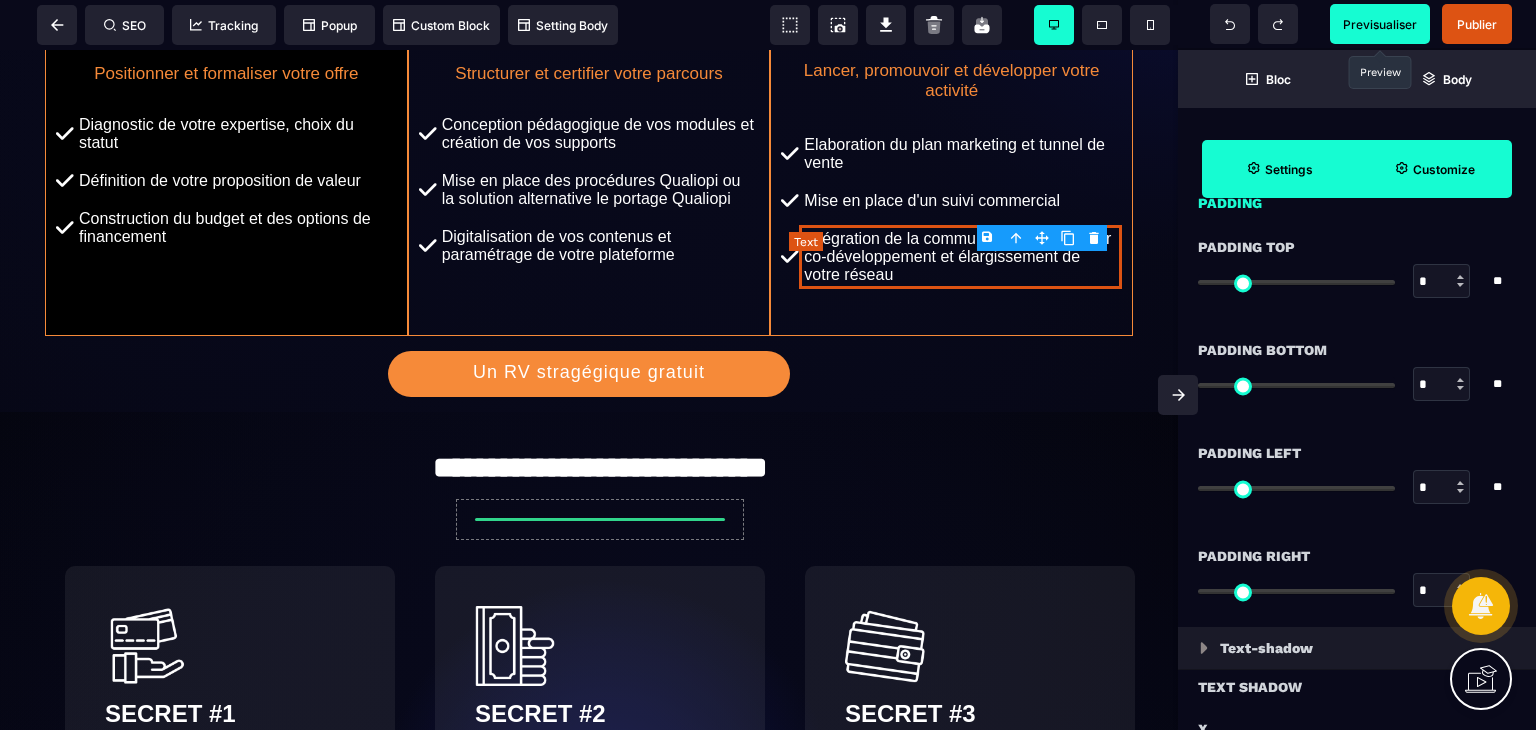 scroll, scrollTop: 0, scrollLeft: 0, axis: both 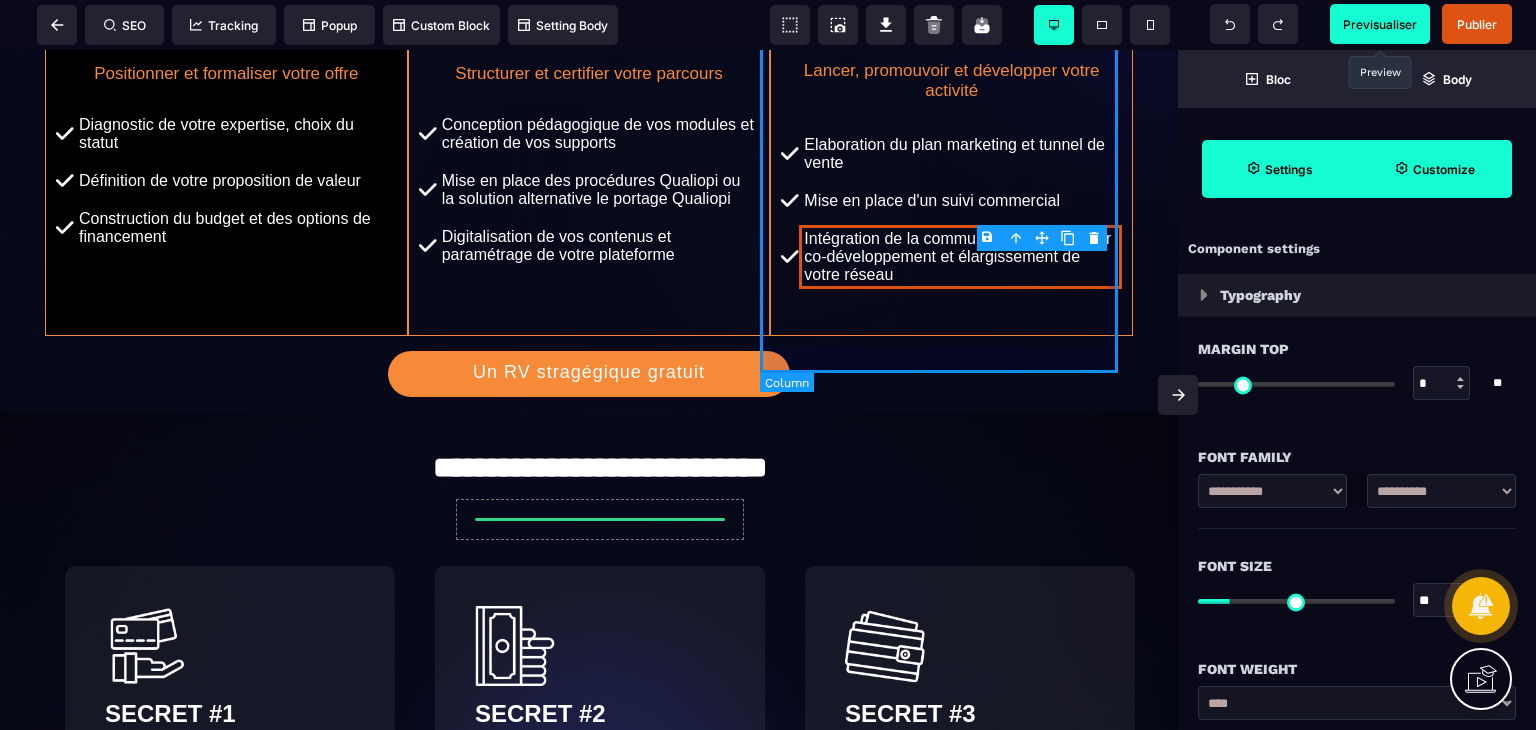 click on "Etape 3 Lancer, promouvoir et développer votre activité Elaboration du plan marketing et tunnel de vente Mise en place d'un suivi commercial Intégration de la communauté LE LAB pour co-développement et élargissement de votre réseau" at bounding box center (951, 150) 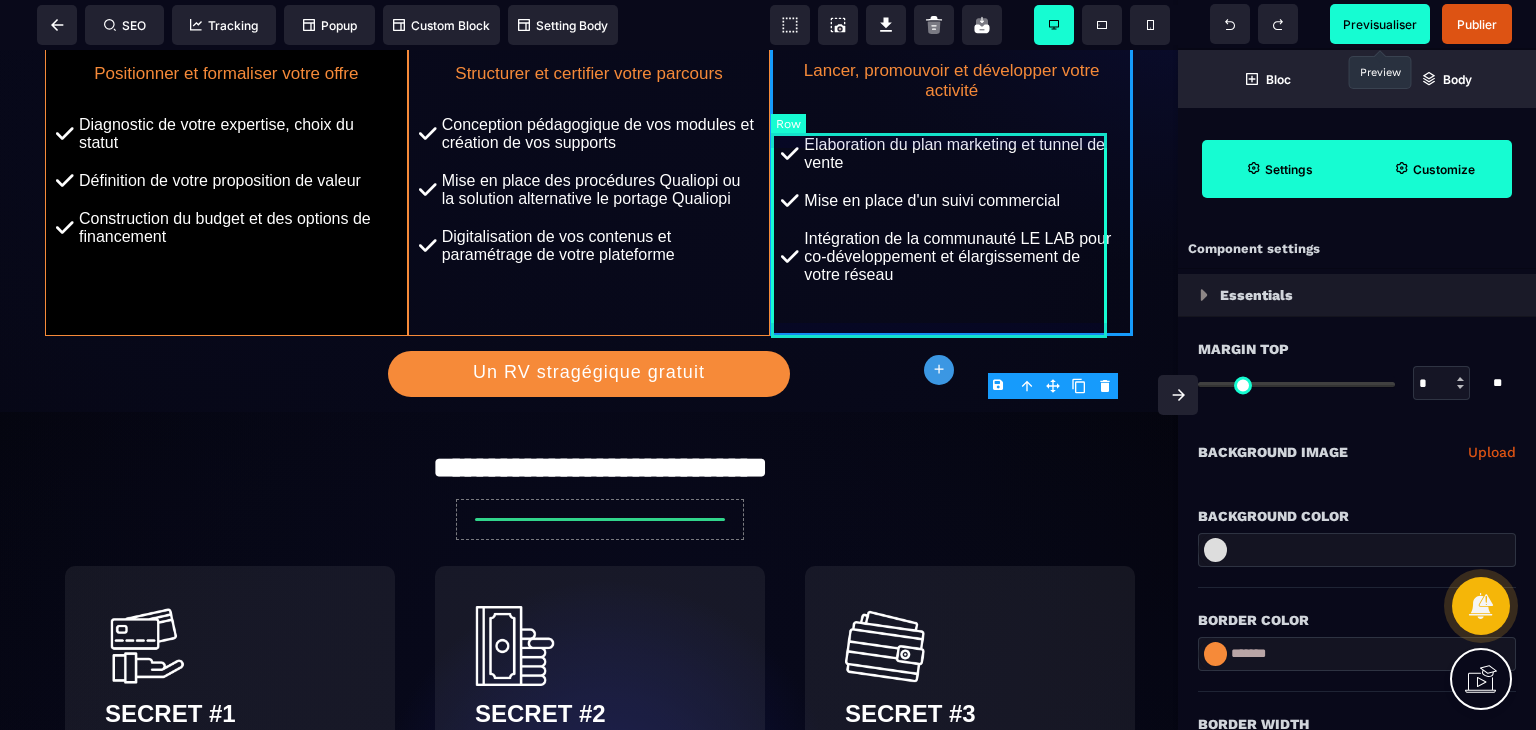 click on "Elaboration du plan marketing et tunnel de vente Mise en place d'un suivi commercial Intégration de la communauté LE LAB pour co-développement et élargissement de votre réseau" at bounding box center [951, 210] 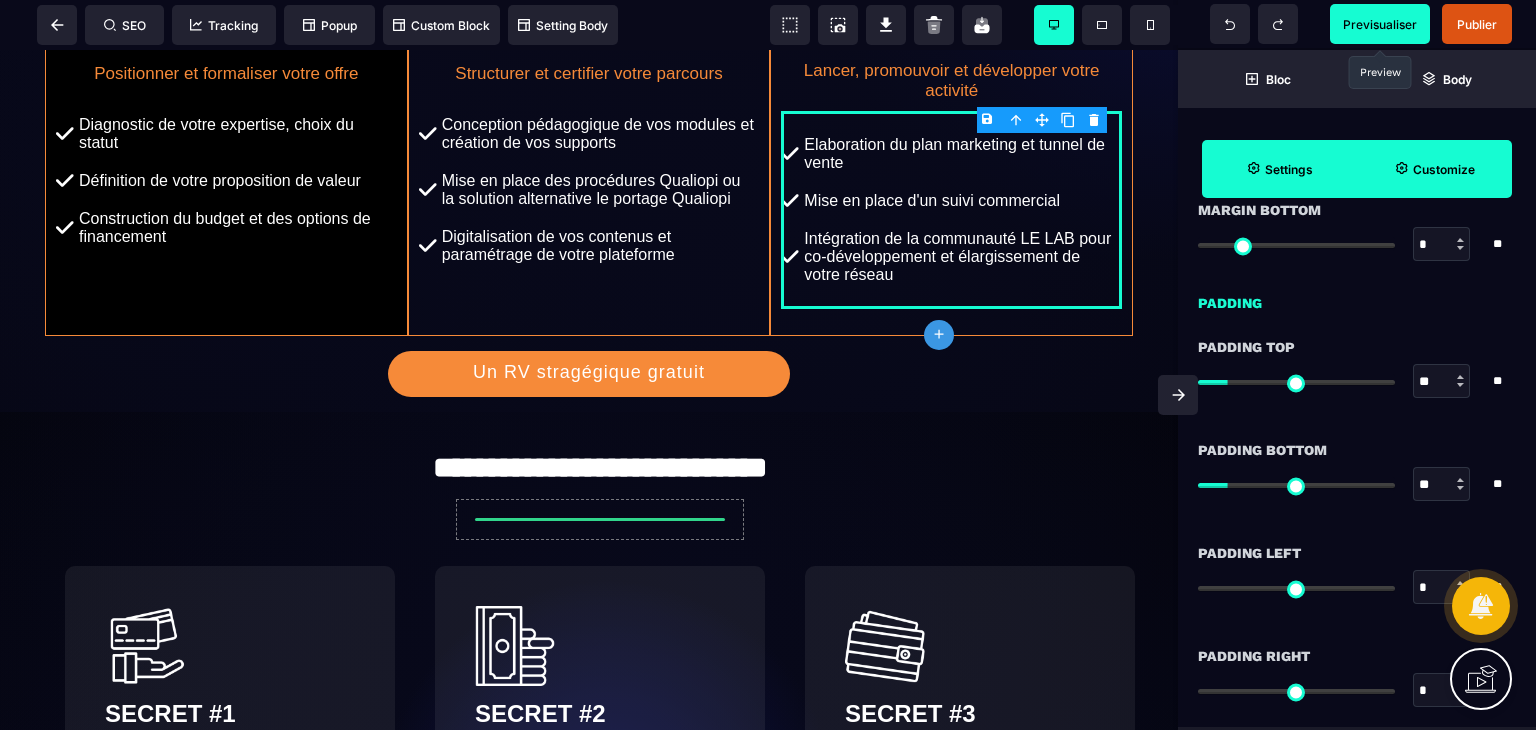 scroll, scrollTop: 1649, scrollLeft: 0, axis: vertical 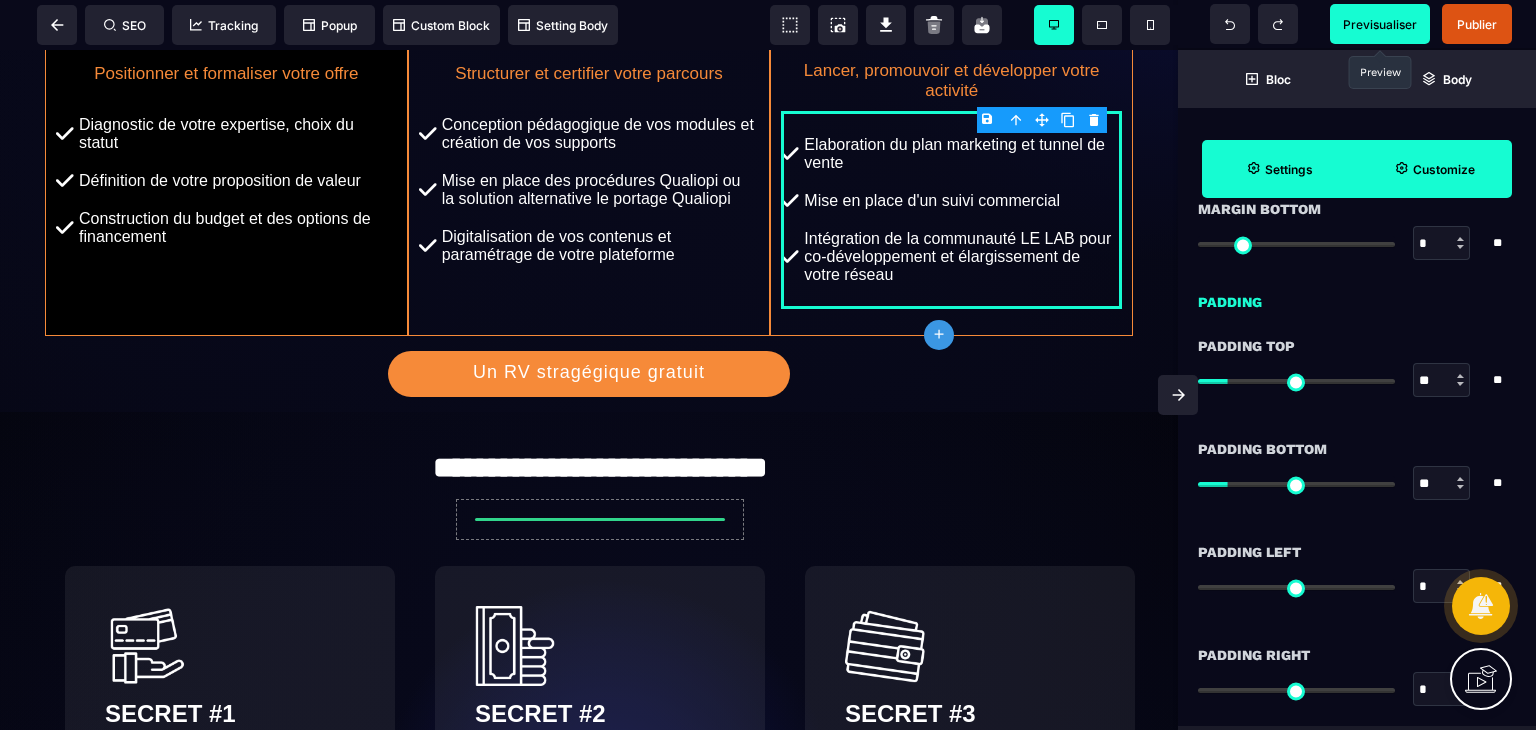 drag, startPoint x: 1445, startPoint y: 476, endPoint x: 1391, endPoint y: 473, distance: 54.08327 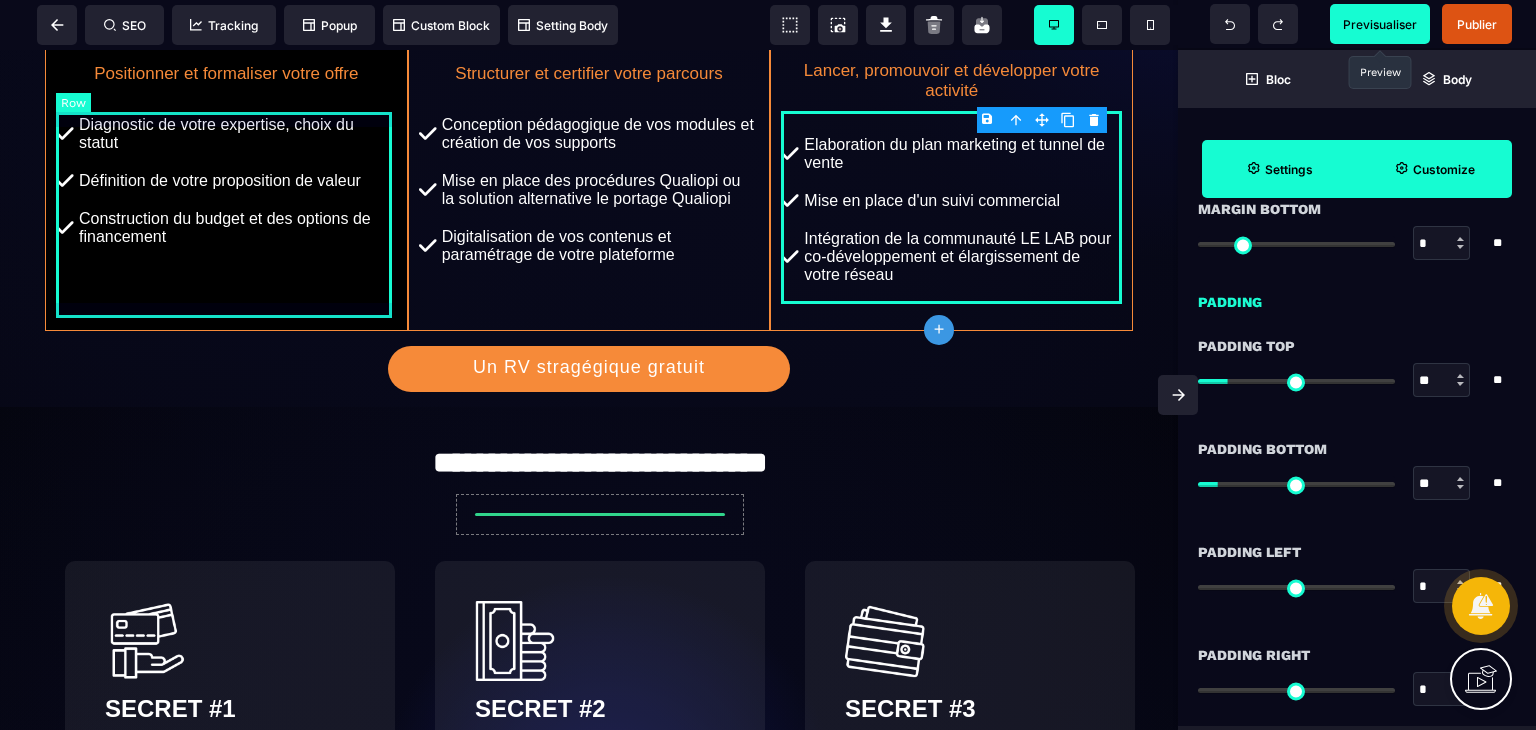 click on "Diagnostic de votre expertise, choix du statut  Définition de votre proposition de valeur Construction du budget et des options de financement" at bounding box center [226, 181] 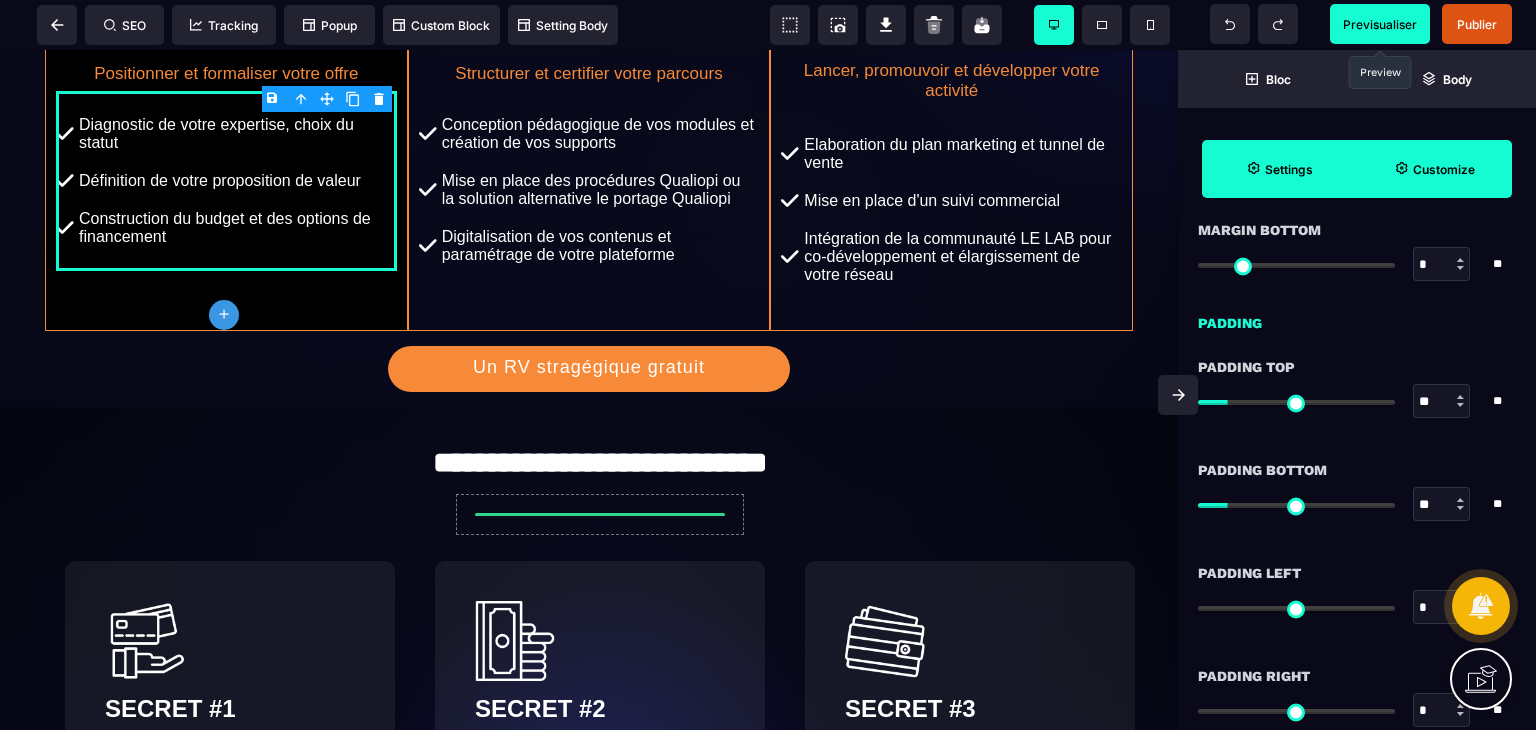 scroll, scrollTop: 1630, scrollLeft: 0, axis: vertical 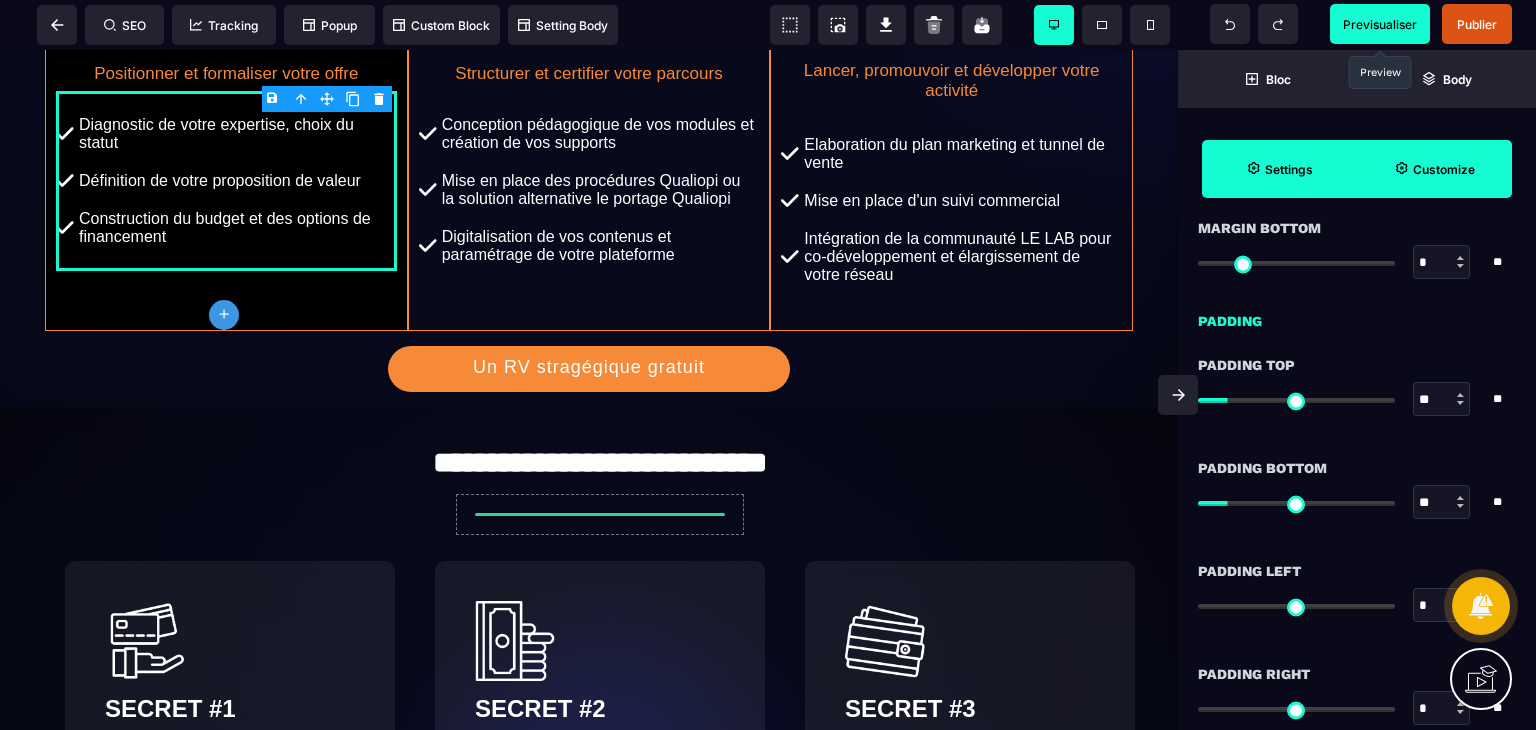 drag, startPoint x: 1452, startPoint y: 502, endPoint x: 1380, endPoint y: 496, distance: 72.249565 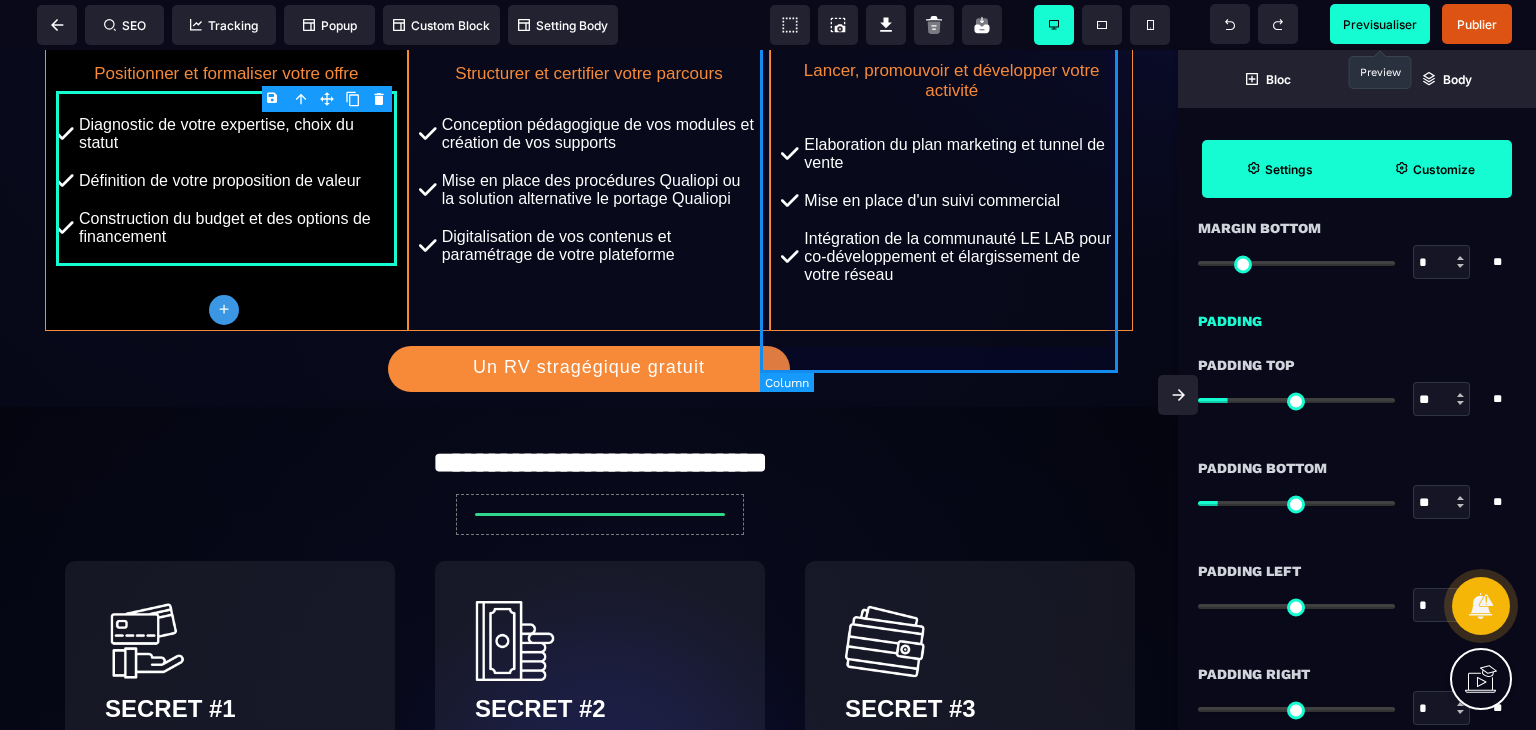 click on "Etape 3 Lancer, promouvoir et développer votre activité Elaboration du plan marketing et tunnel de vente Mise en place d'un suivi commercial Intégration de la communauté LE LAB pour co-développement et élargissement de votre réseau" at bounding box center (951, 148) 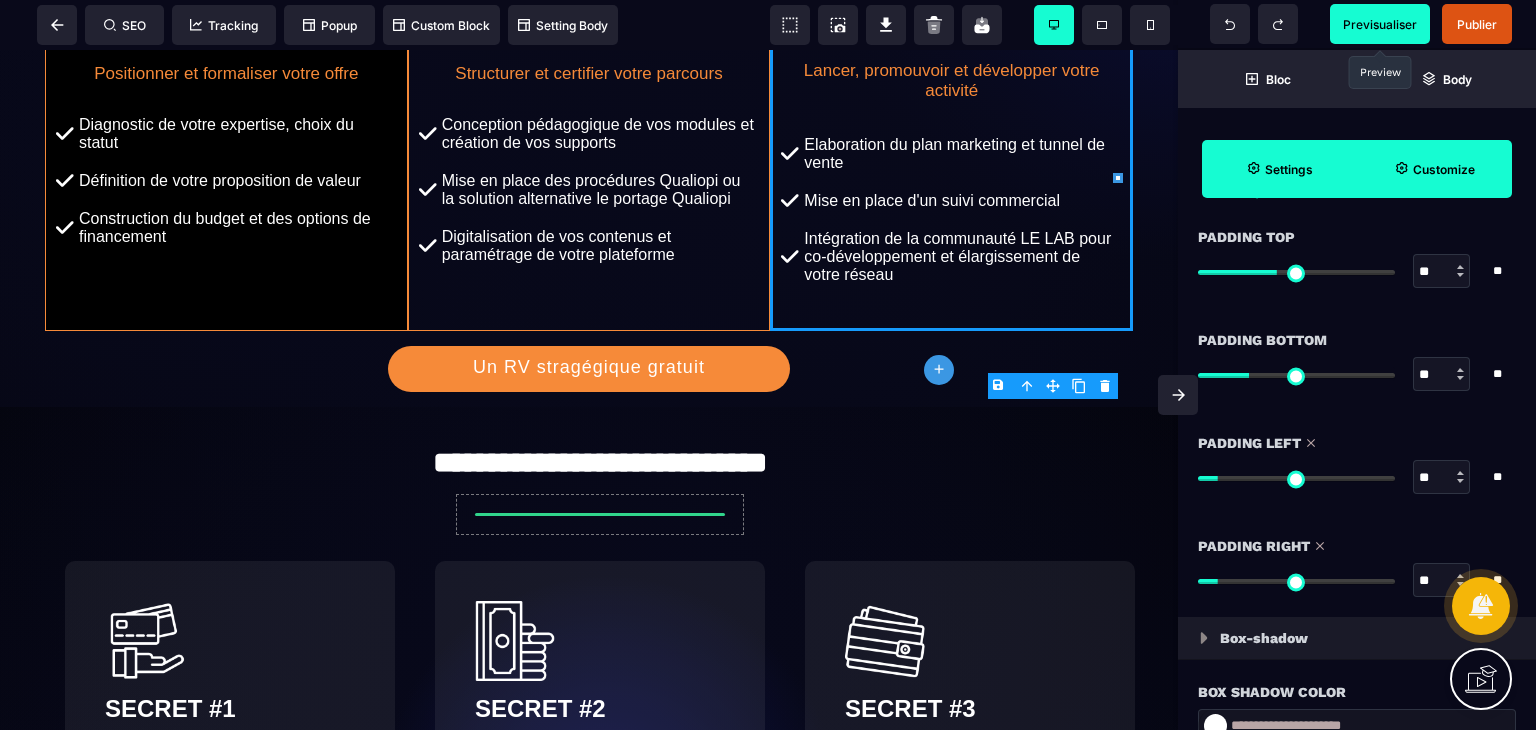 scroll, scrollTop: 0, scrollLeft: 0, axis: both 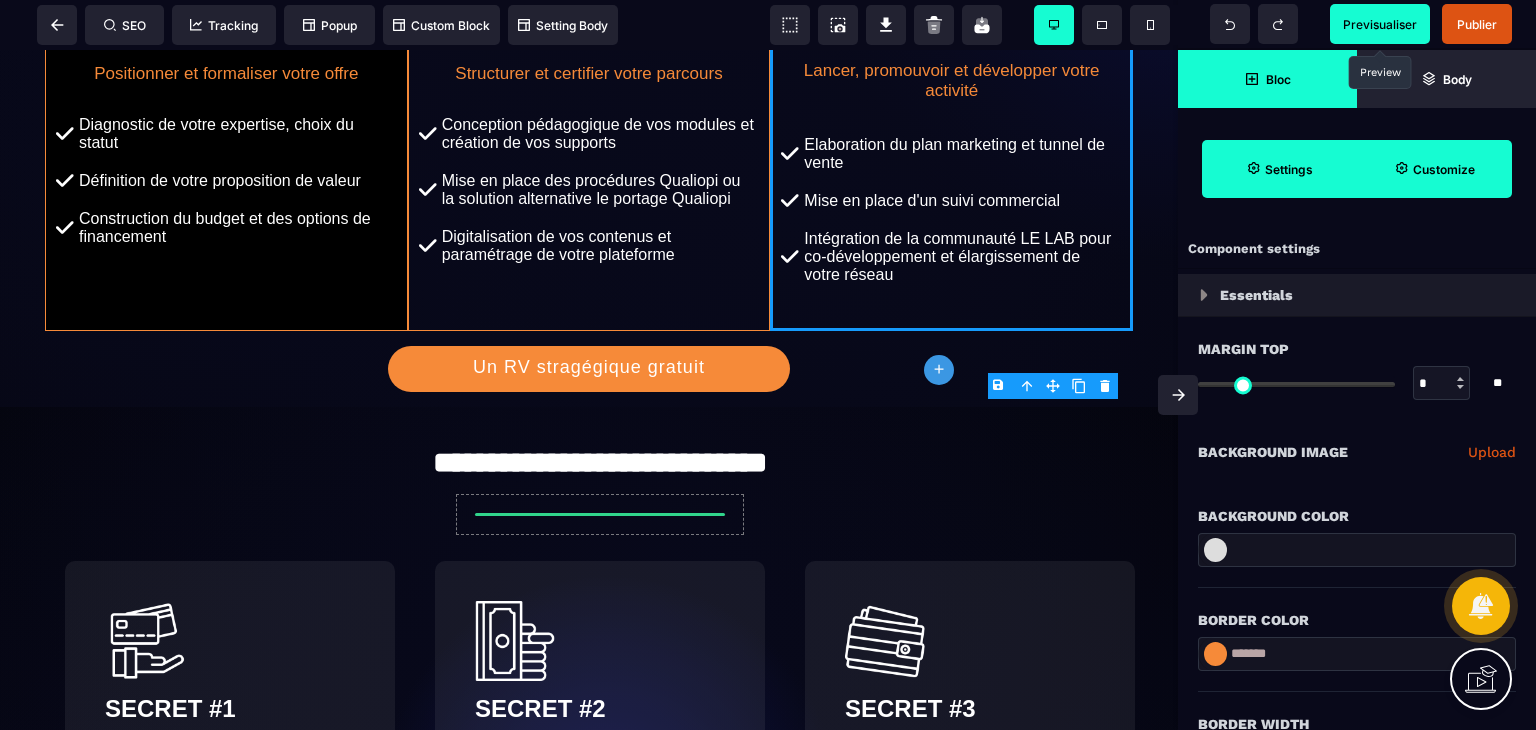 click on "Bloc" at bounding box center (1278, 79) 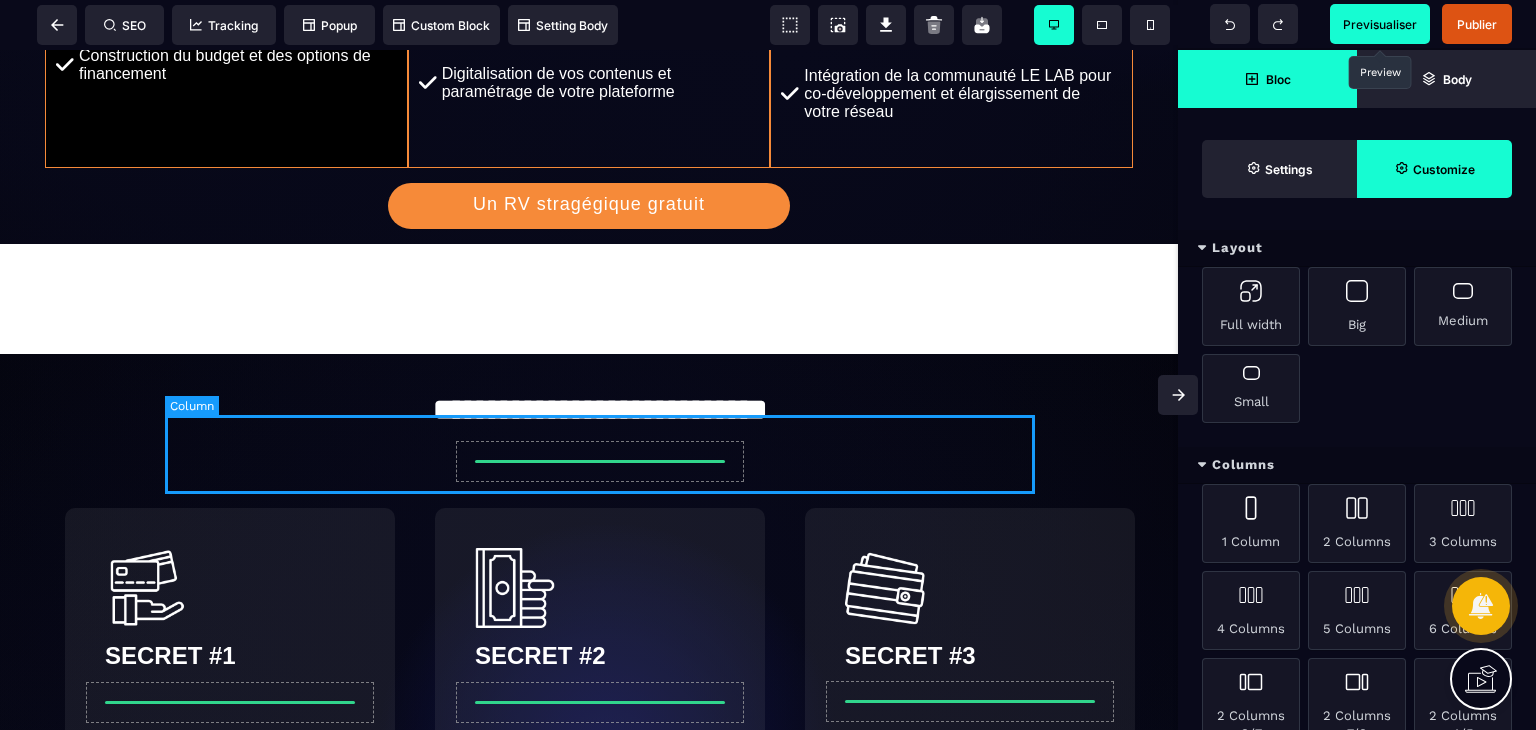 scroll, scrollTop: 1244, scrollLeft: 0, axis: vertical 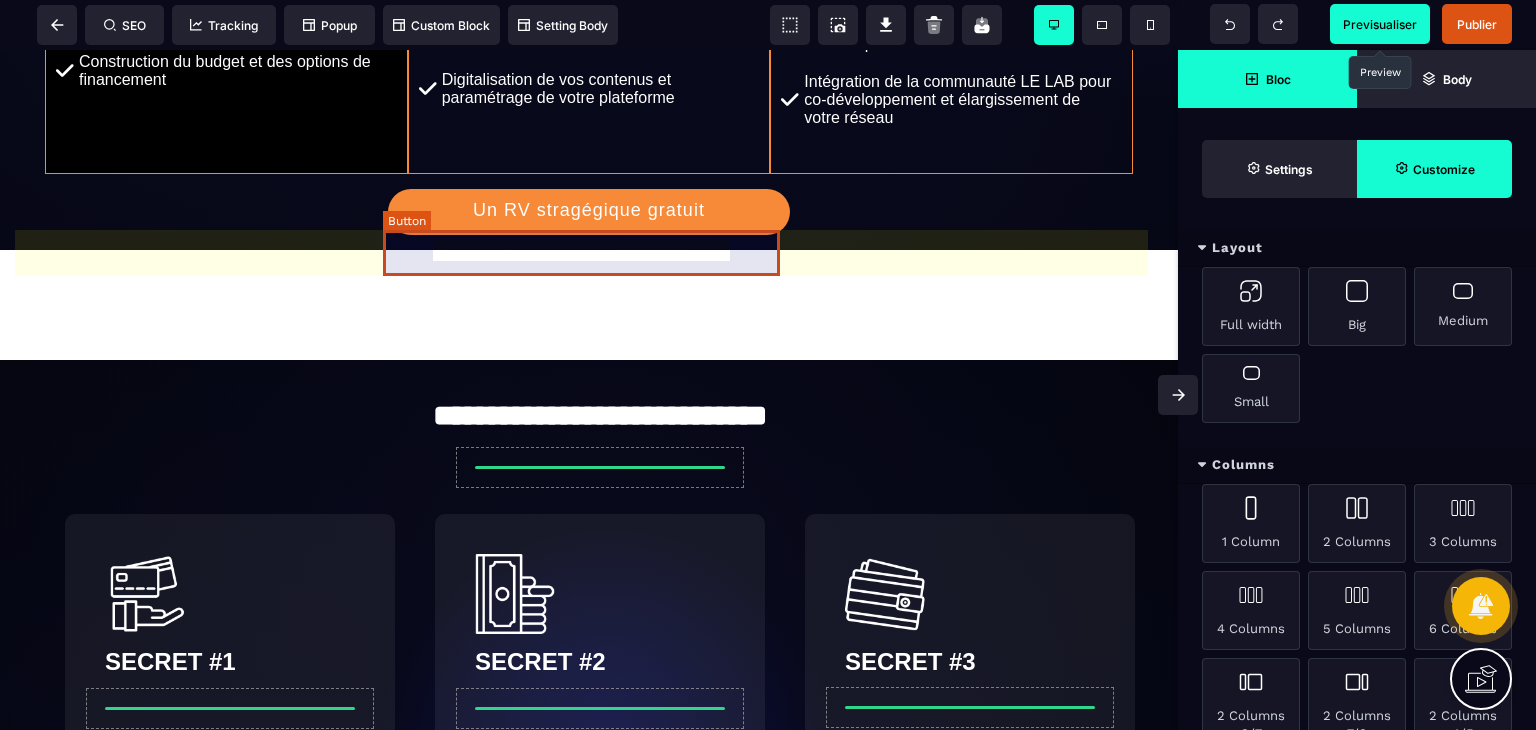 click on "Un RV stragégique gratuit" at bounding box center [589, 212] 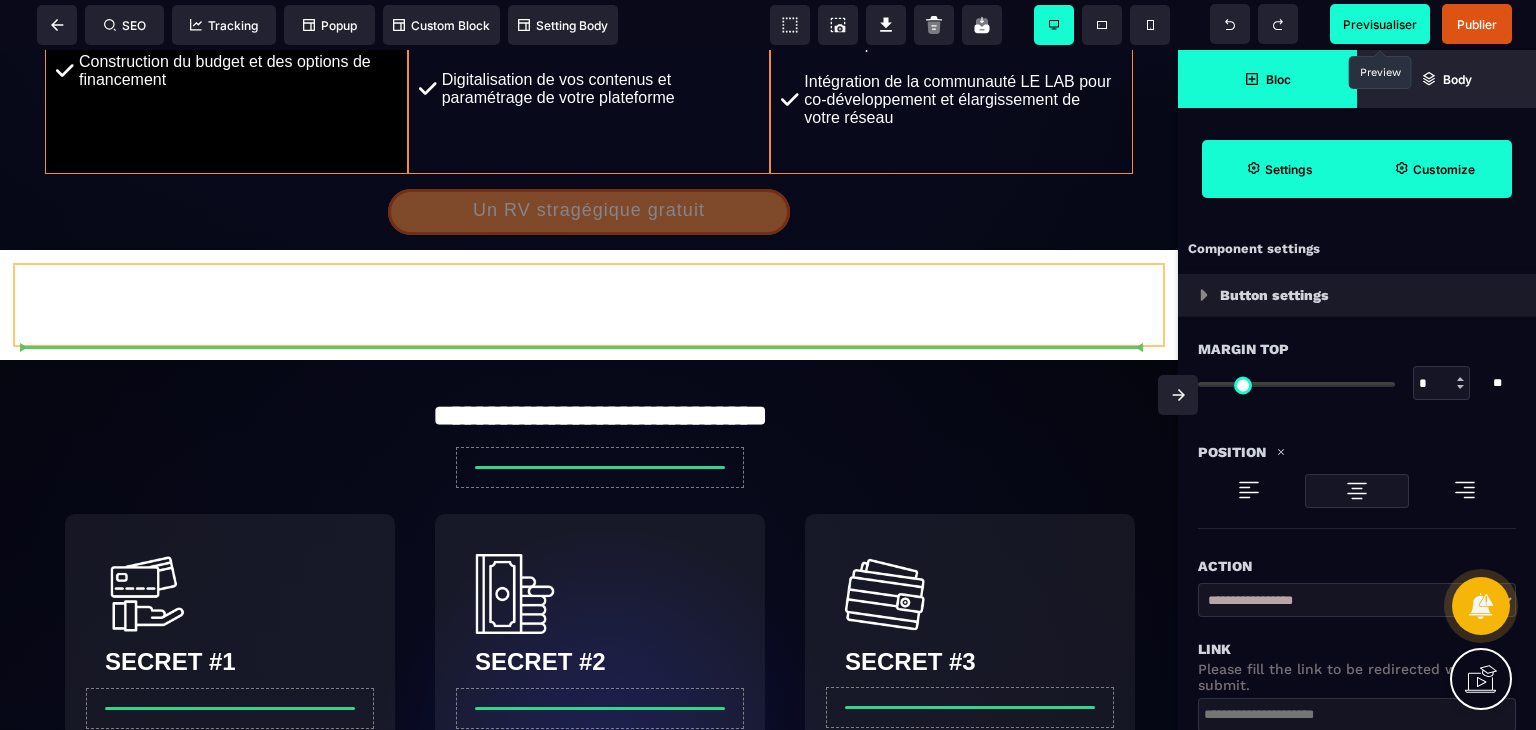 drag, startPoint x: 428, startPoint y: 233, endPoint x: 480, endPoint y: 325, distance: 105.67876 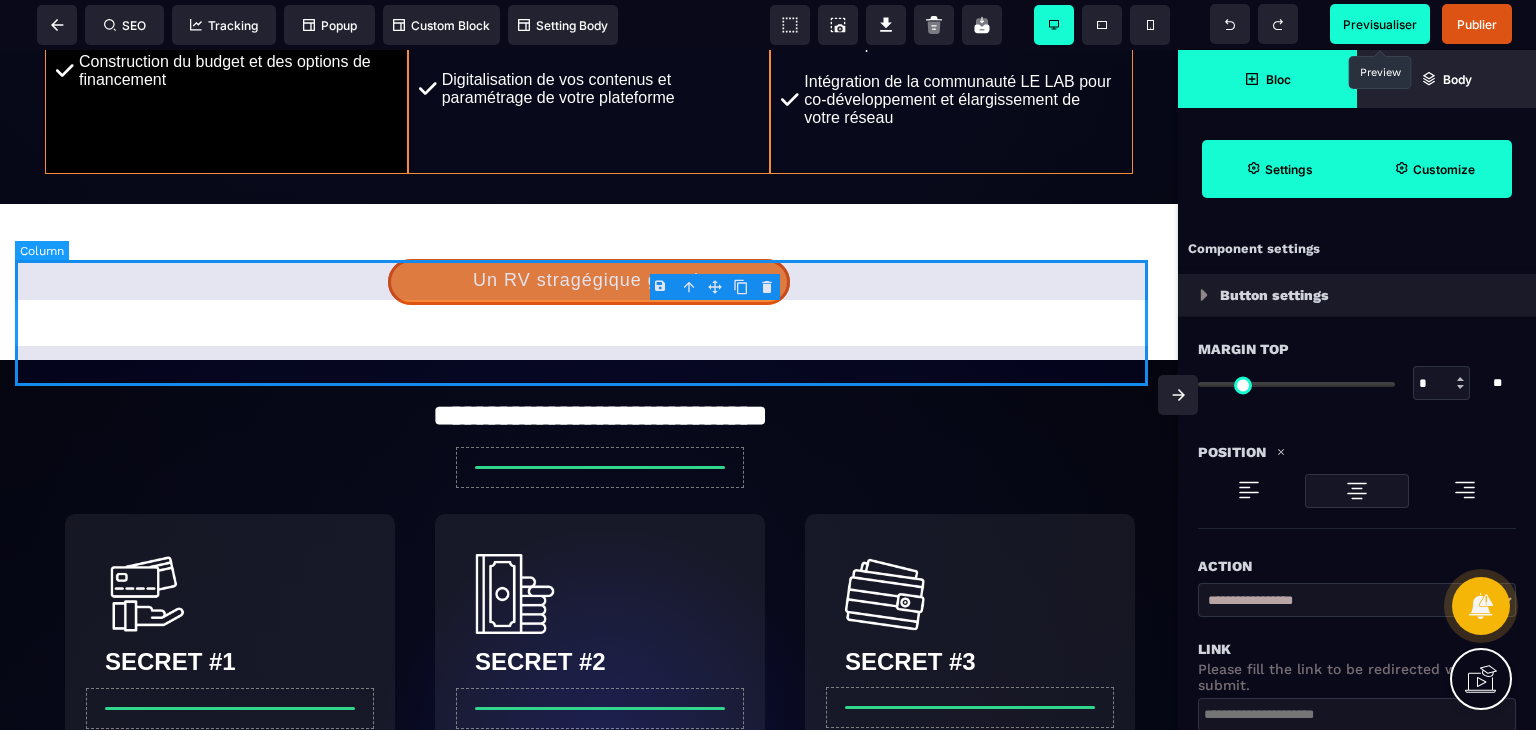 click on "Un RV stragégique gratuit" at bounding box center (589, 282) 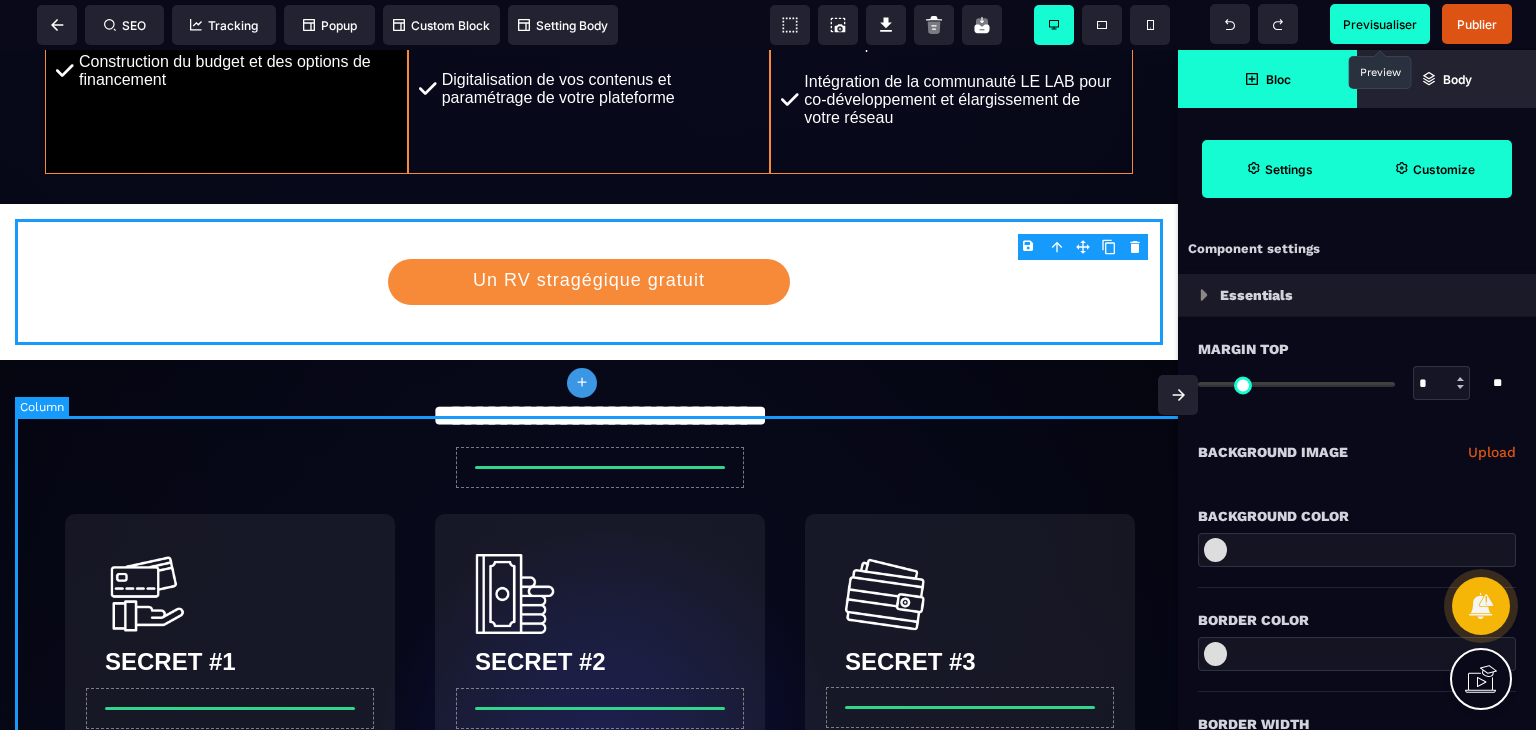 click on "**********" at bounding box center [600, 964] 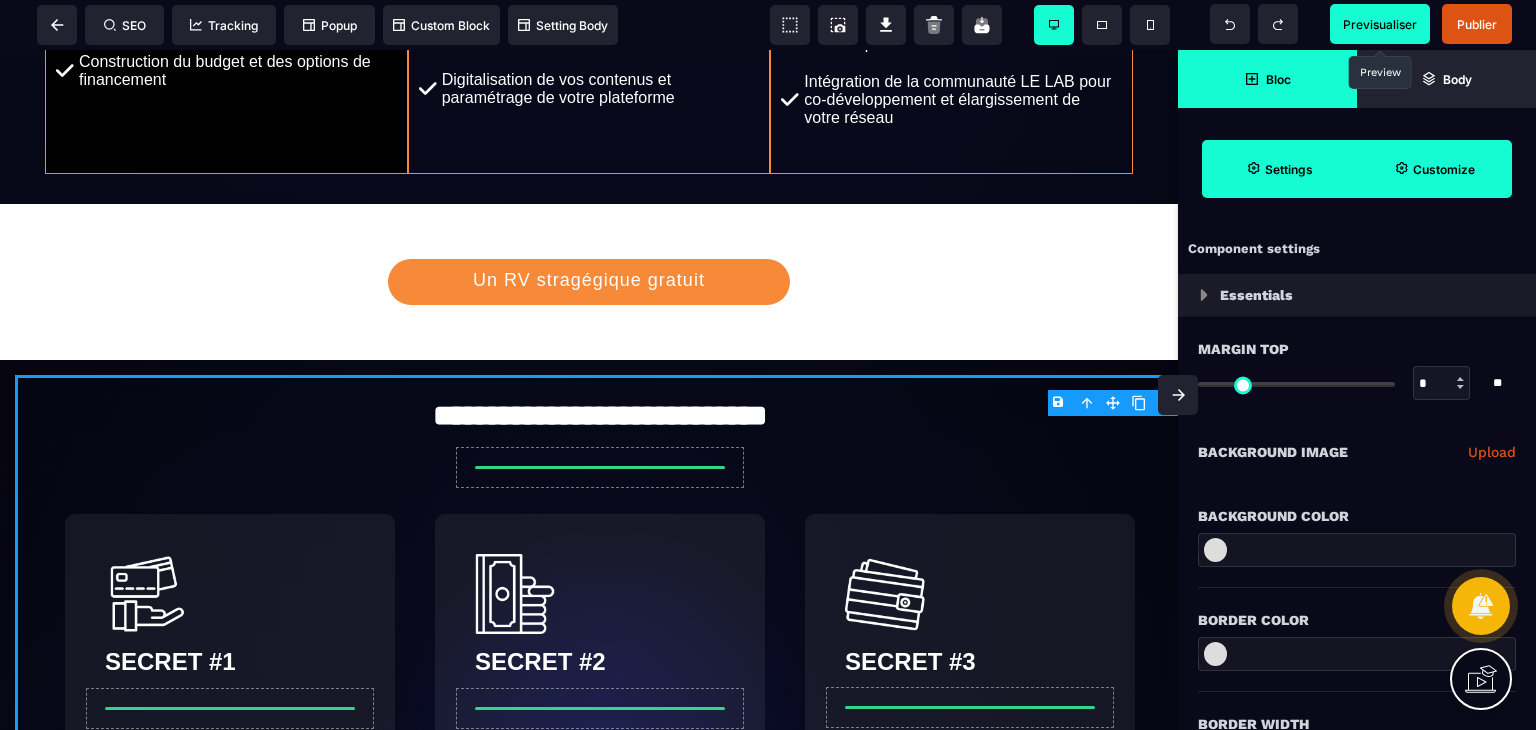 click on "Previsualiser" at bounding box center [1380, 24] 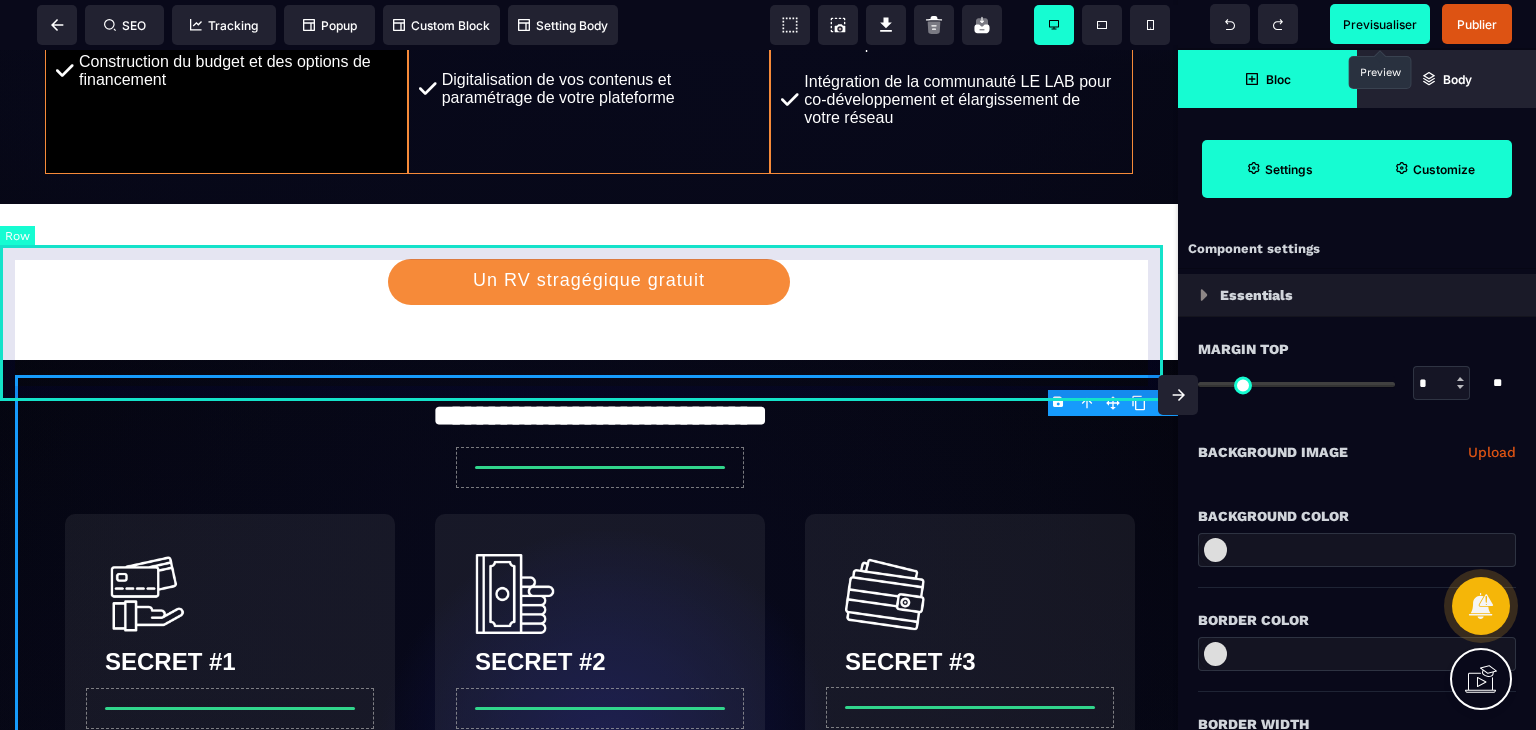 click on "Un RV stragégique gratuit" at bounding box center (589, 282) 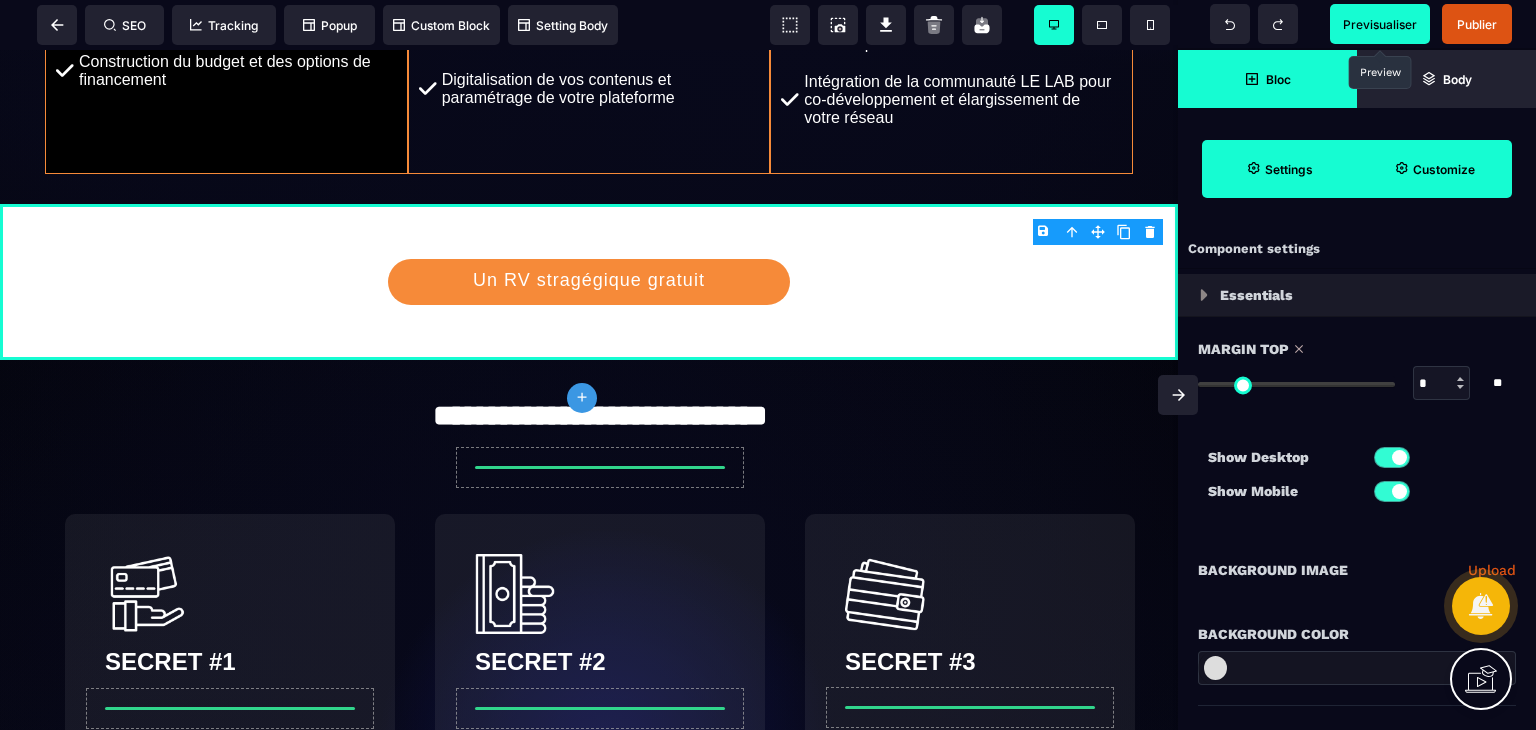 drag, startPoint x: 1211, startPoint y: 383, endPoint x: 1184, endPoint y: 383, distance: 27 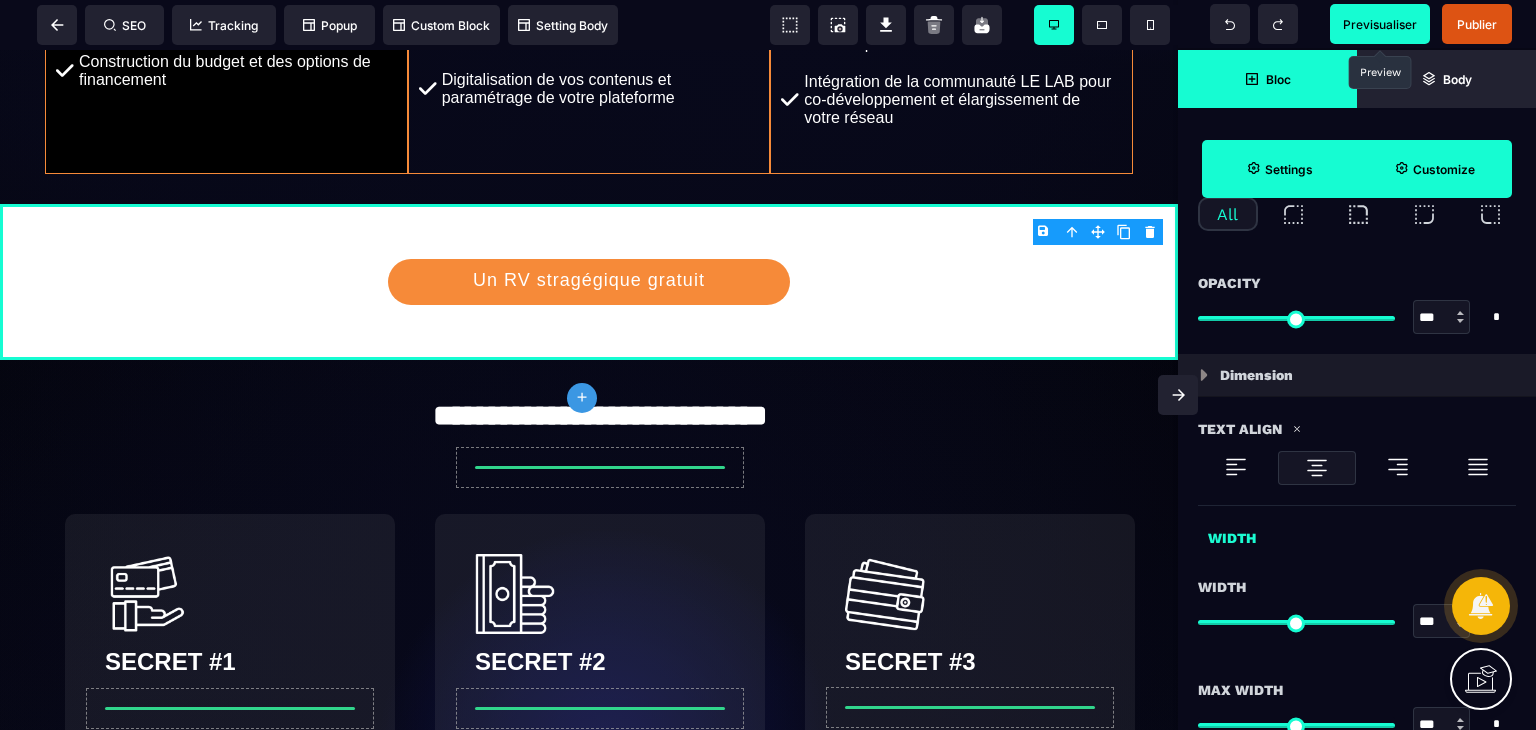 scroll, scrollTop: 929, scrollLeft: 0, axis: vertical 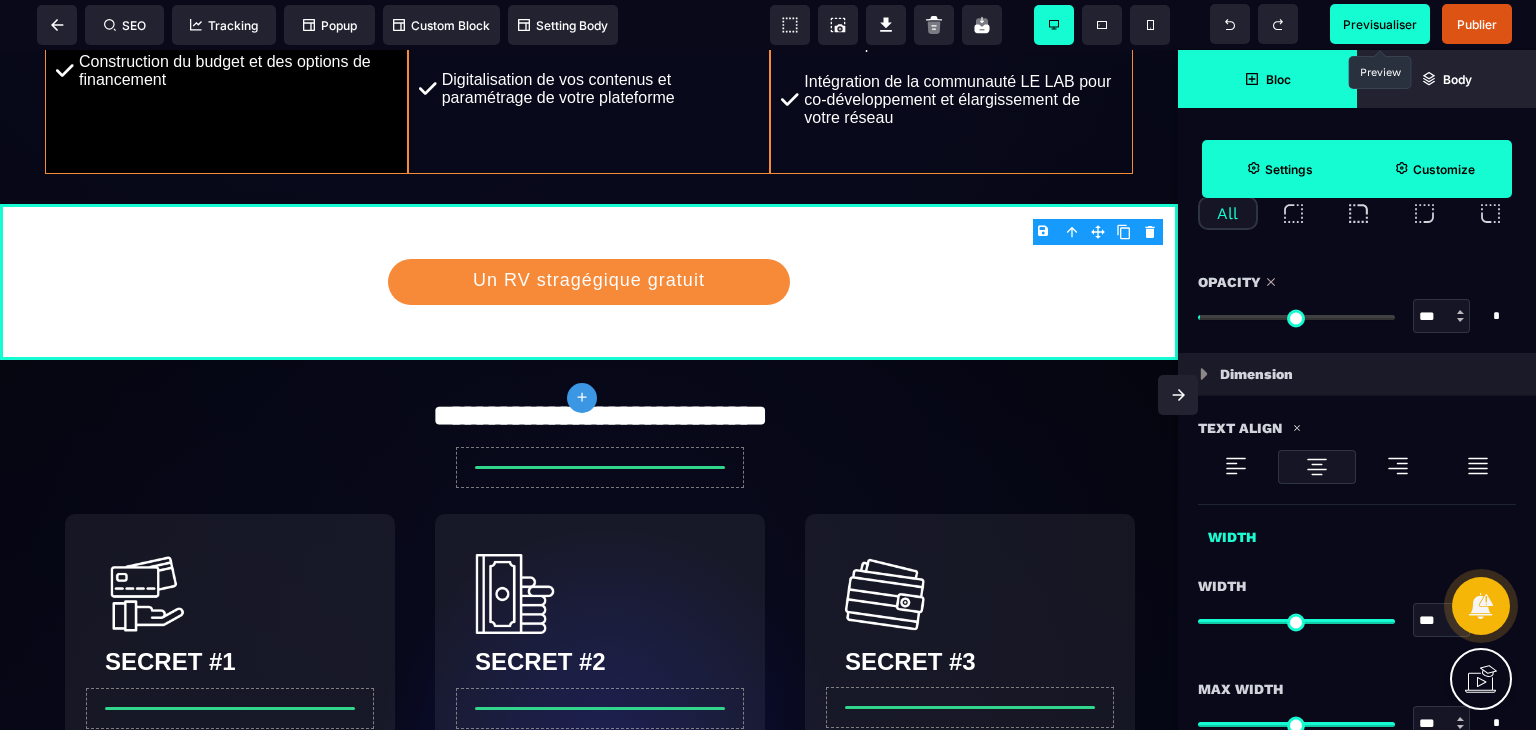 drag, startPoint x: 1383, startPoint y: 312, endPoint x: 1400, endPoint y: 329, distance: 24.04163 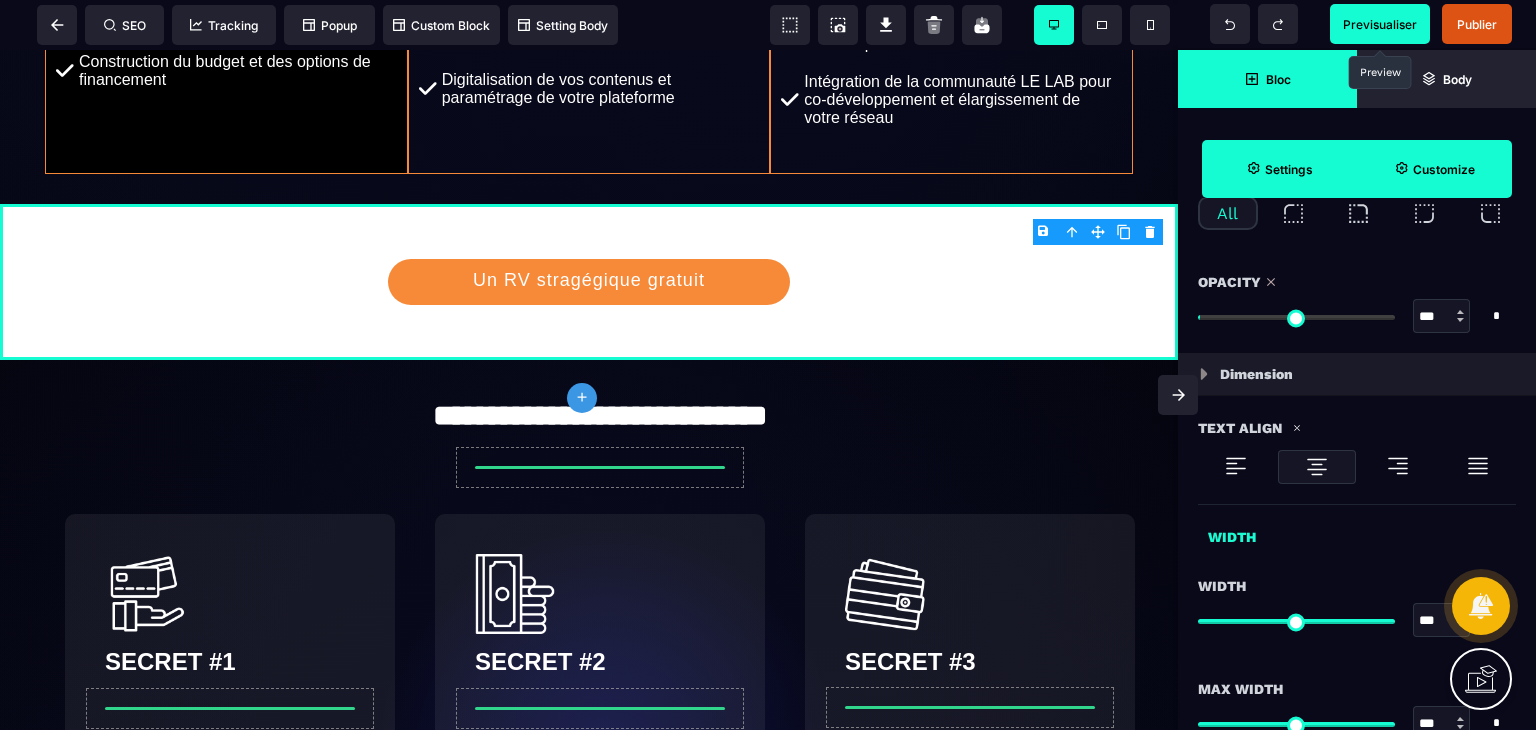 click at bounding box center (1296, 317) 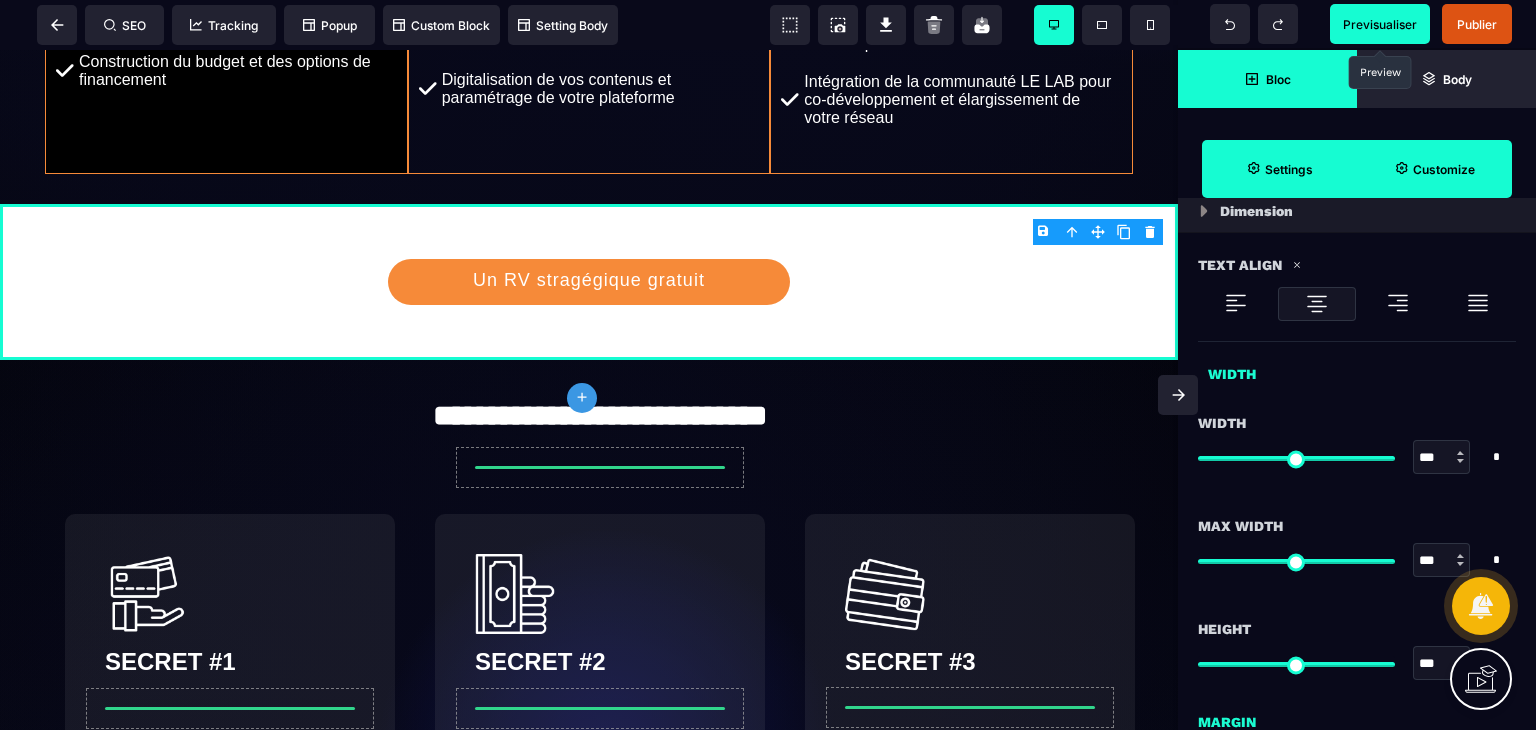 scroll, scrollTop: 1097, scrollLeft: 0, axis: vertical 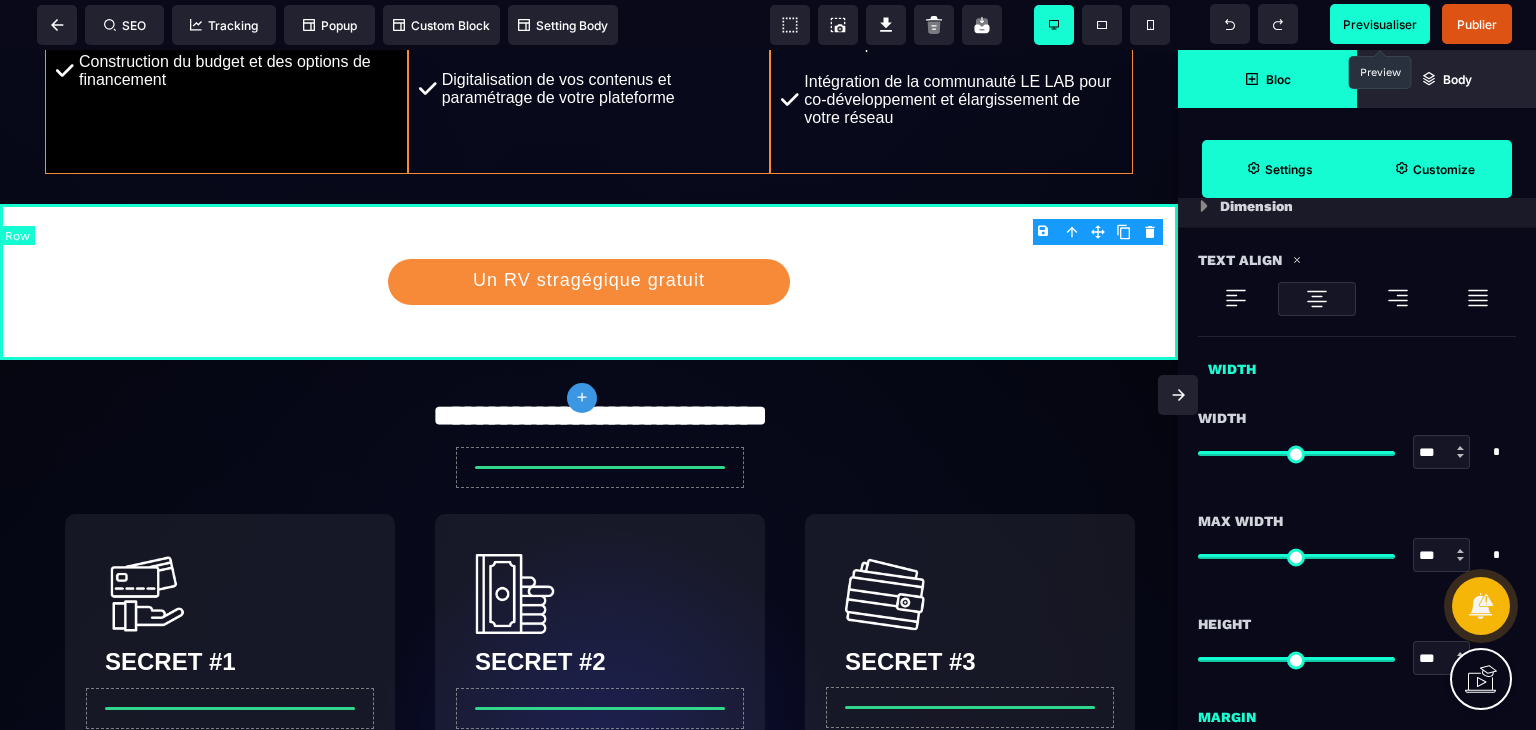 click on "Un RV stragégique gratuit" at bounding box center [589, 282] 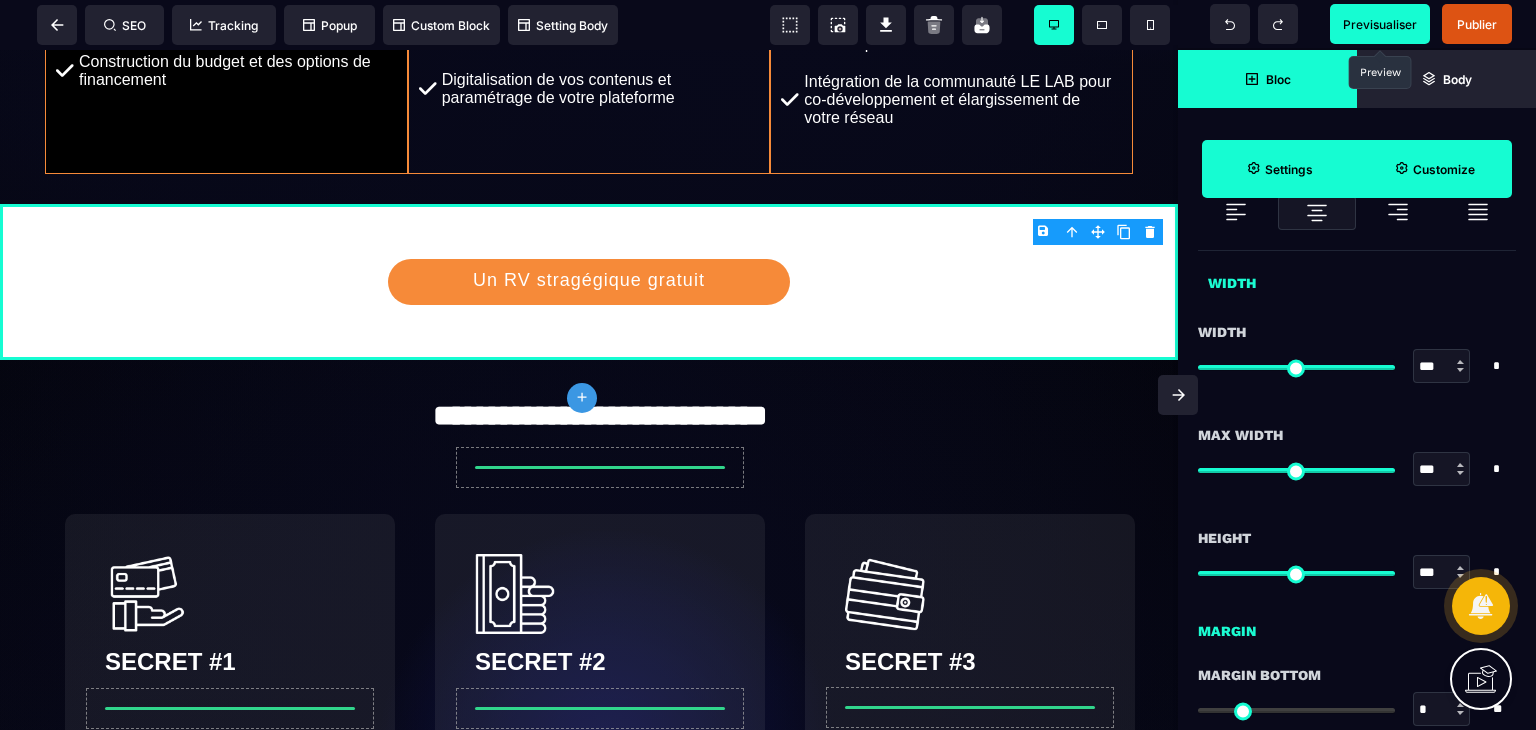 scroll, scrollTop: 1184, scrollLeft: 0, axis: vertical 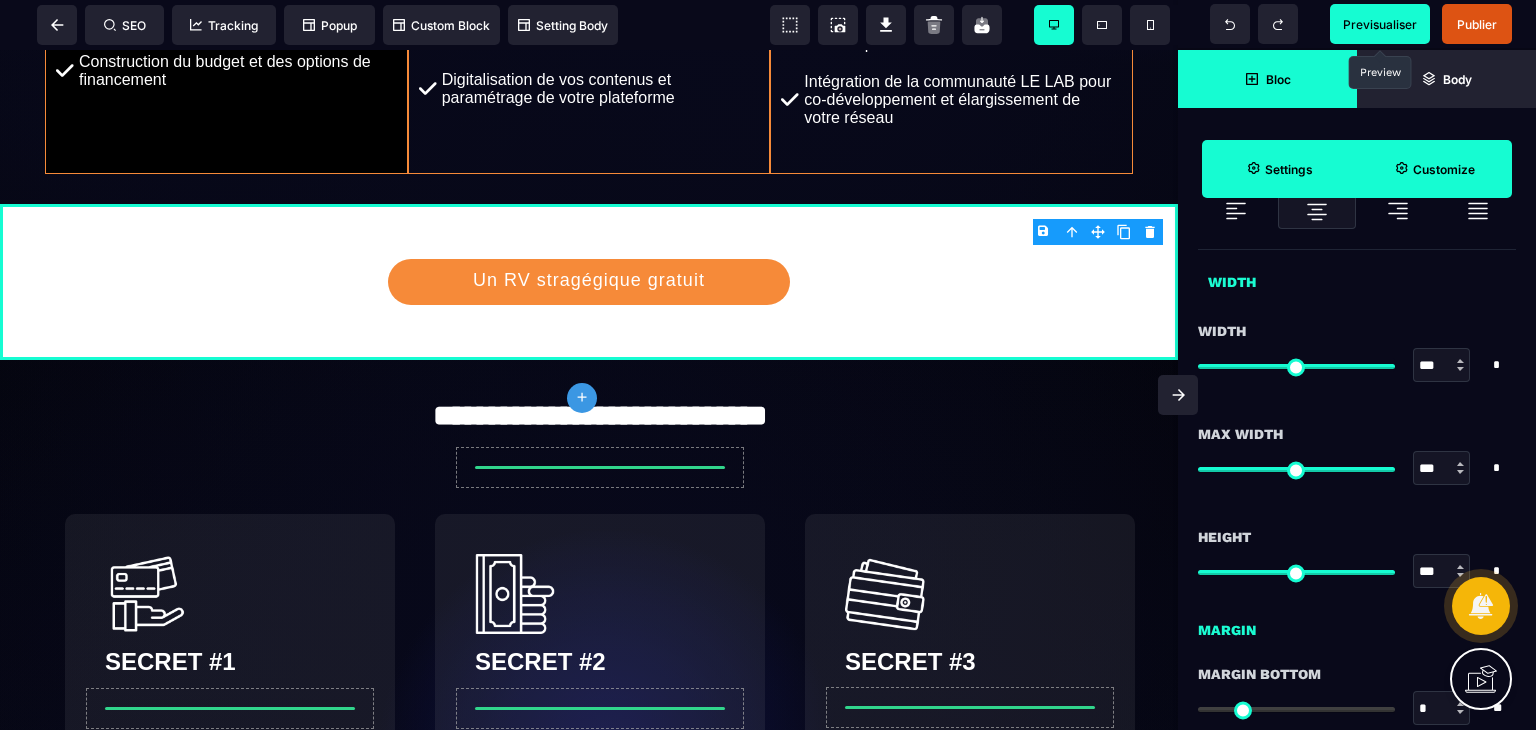 click at bounding box center [1296, 365] 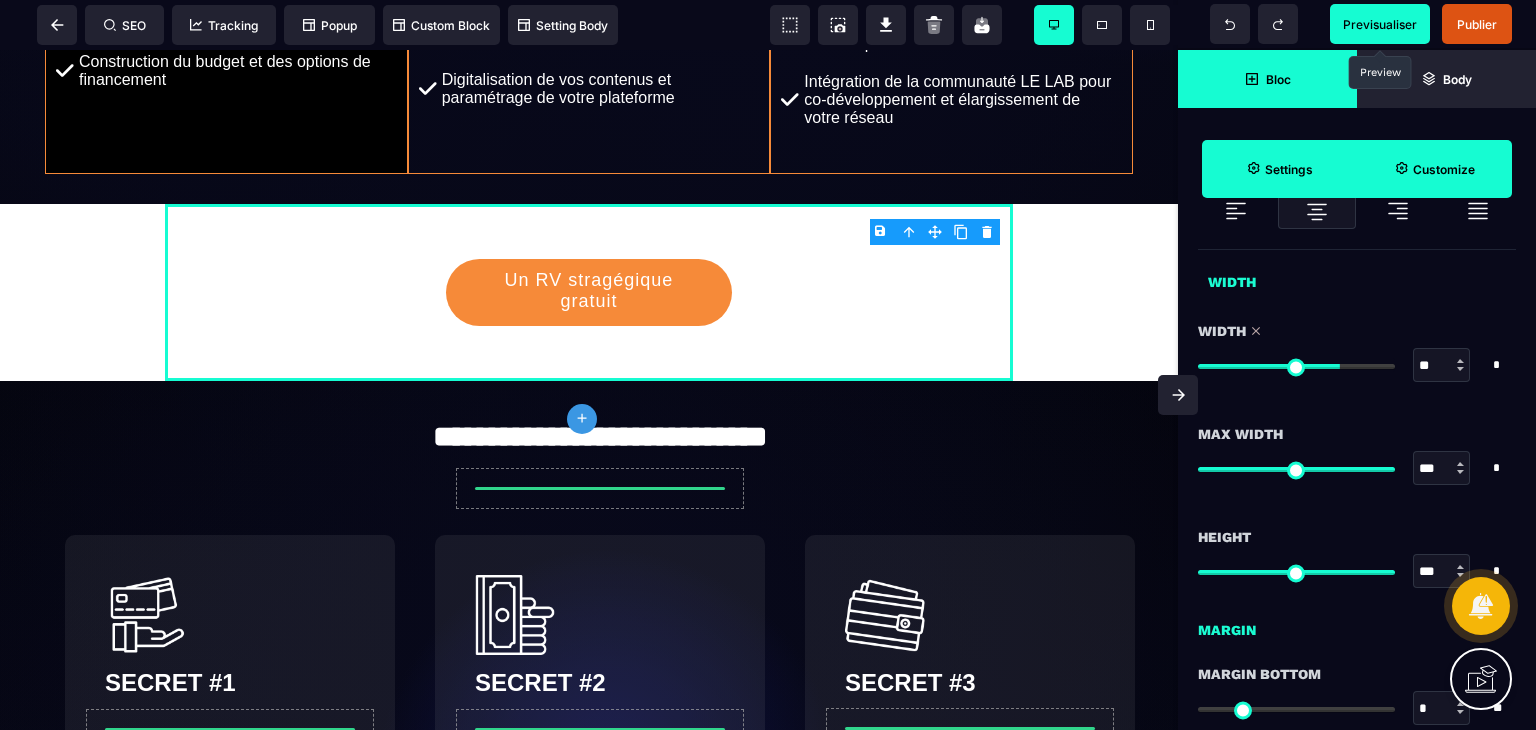 drag, startPoint x: 1382, startPoint y: 362, endPoint x: 1335, endPoint y: 375, distance: 48.76474 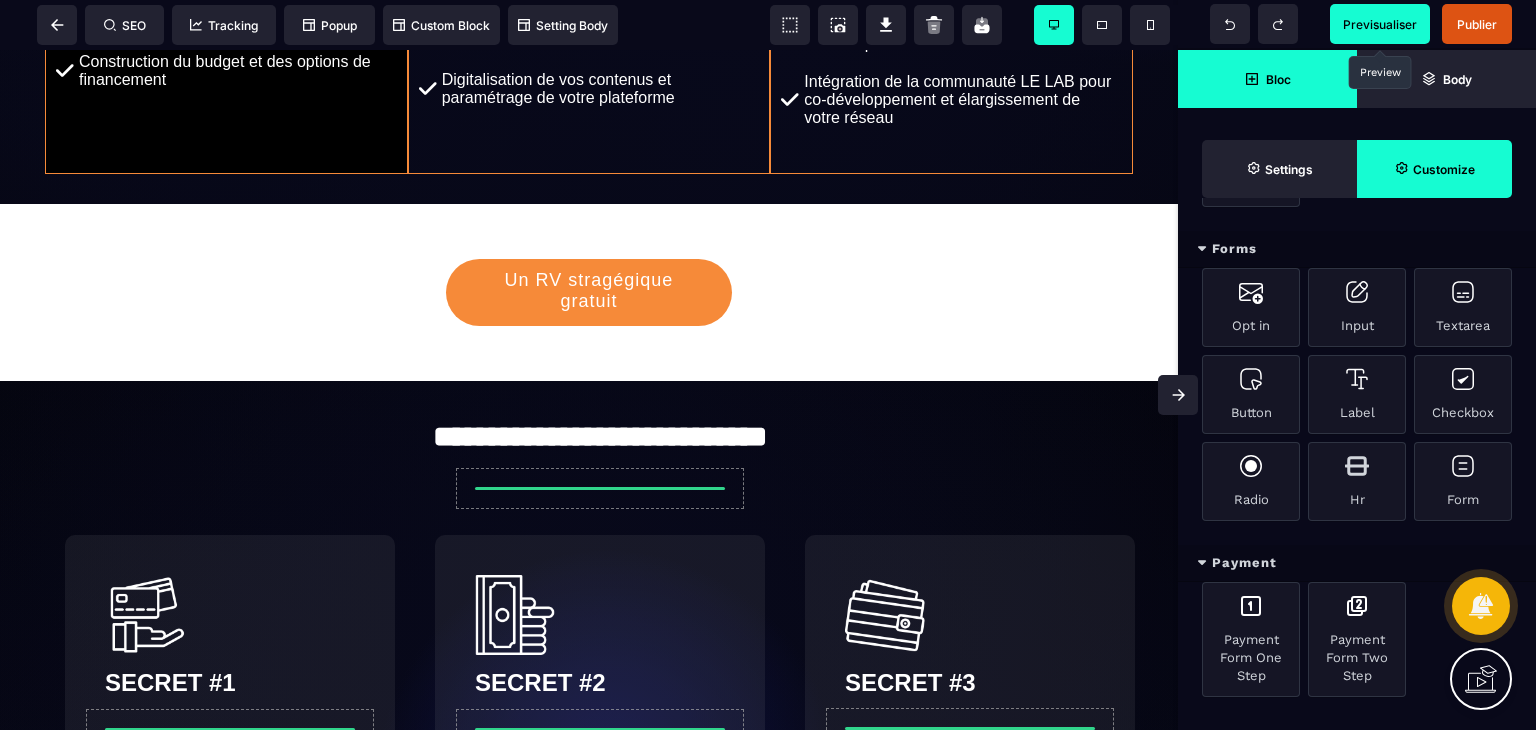 click on "**********" at bounding box center [589, 2995] 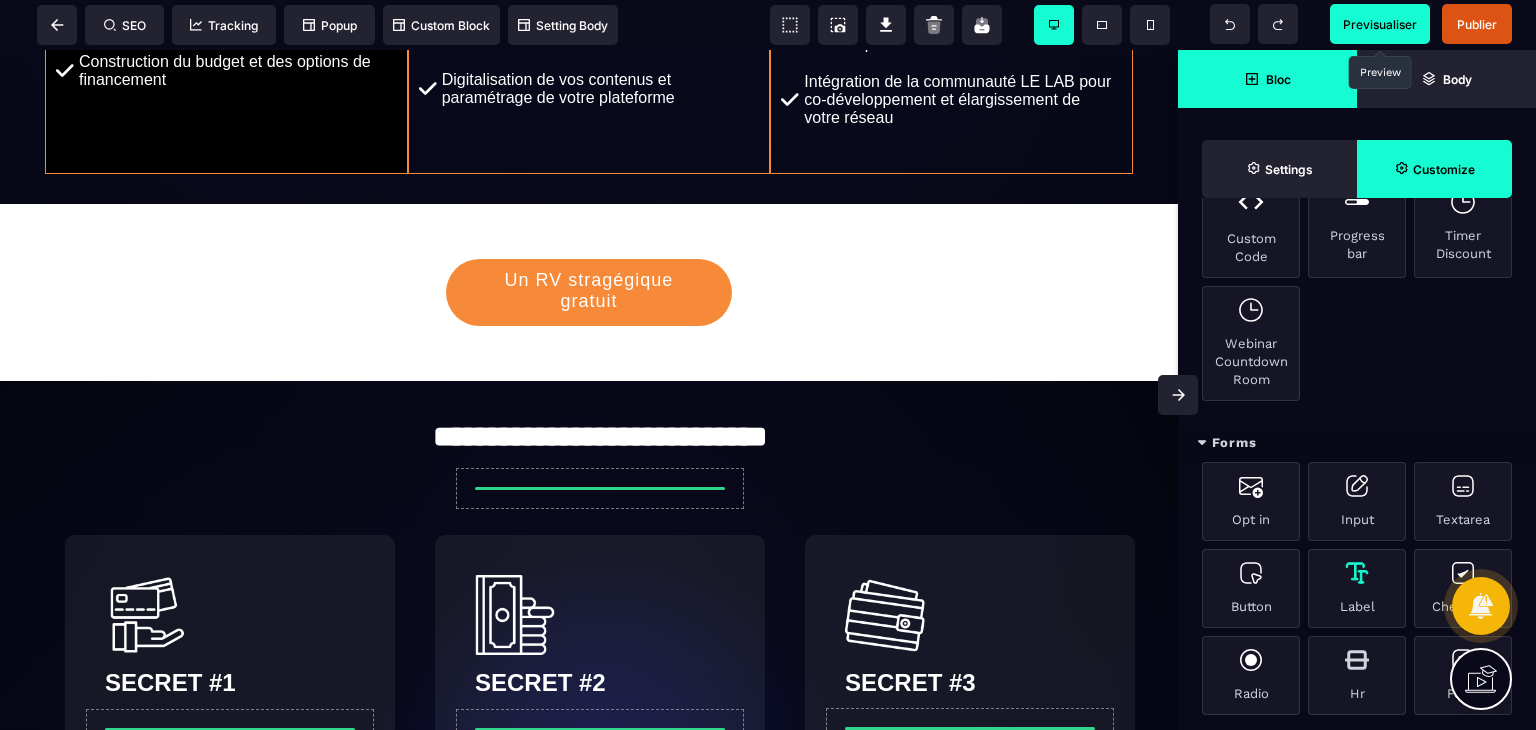 scroll, scrollTop: 1016, scrollLeft: 0, axis: vertical 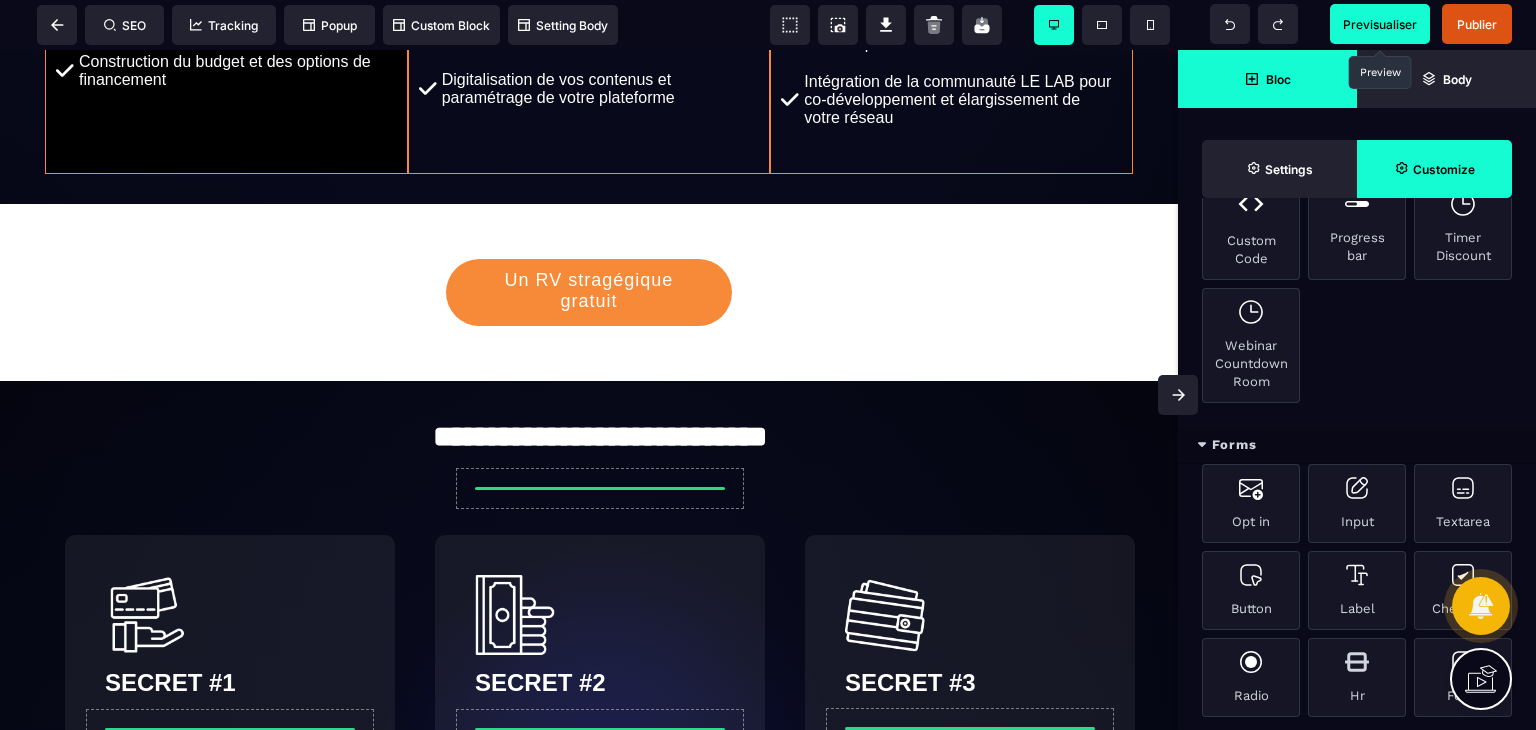 click on "**********" at bounding box center [589, 2995] 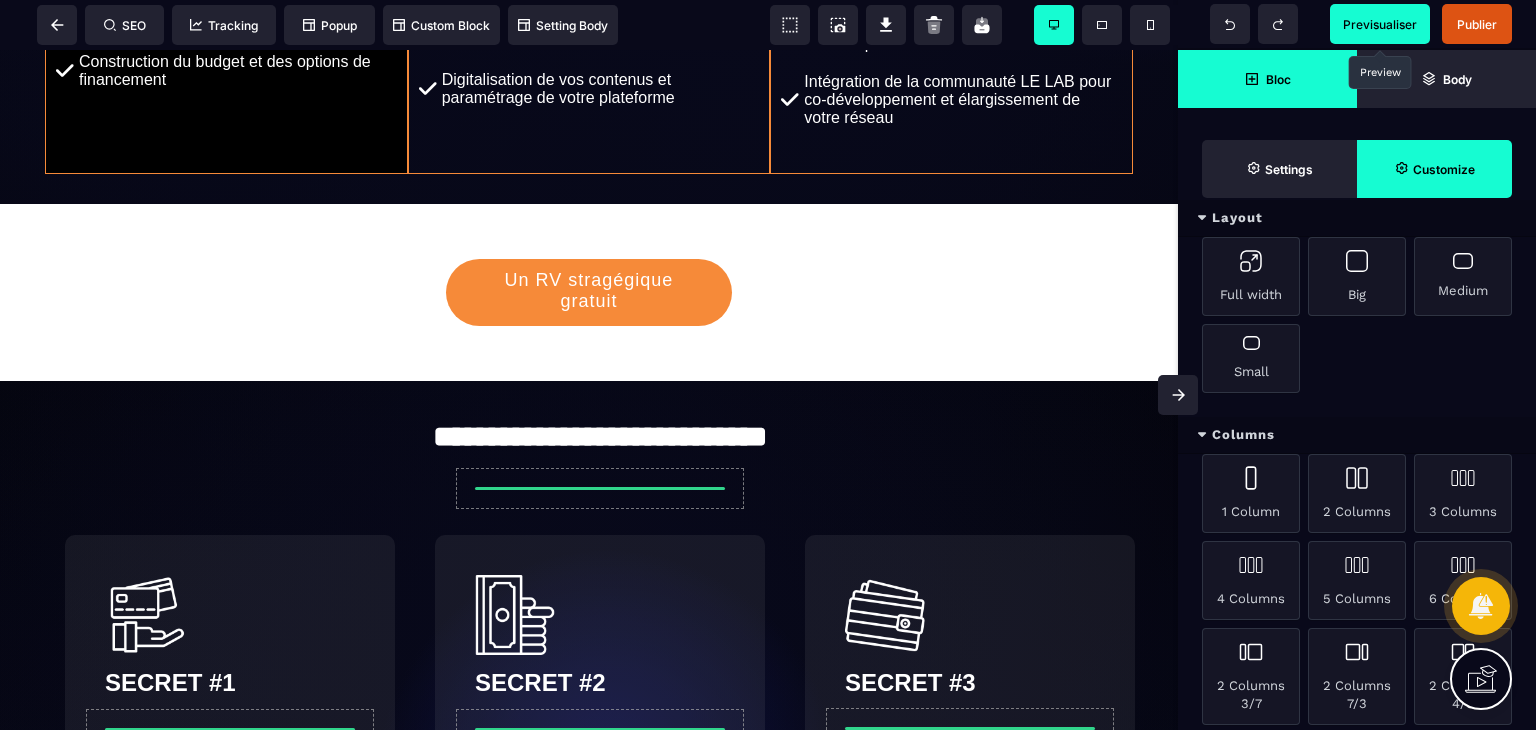 scroll, scrollTop: 0, scrollLeft: 0, axis: both 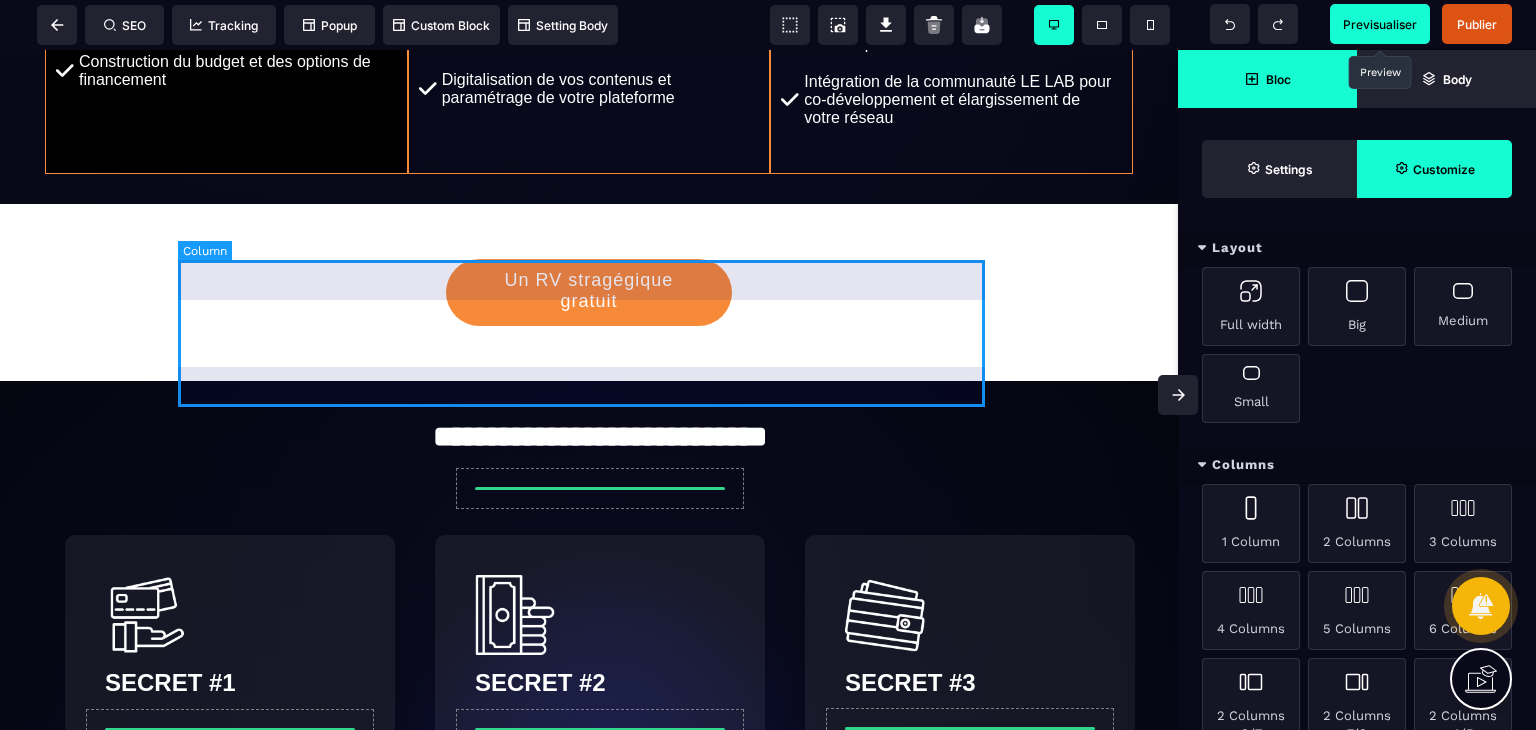 click on "Un RV stragégique gratuit" at bounding box center [589, 292] 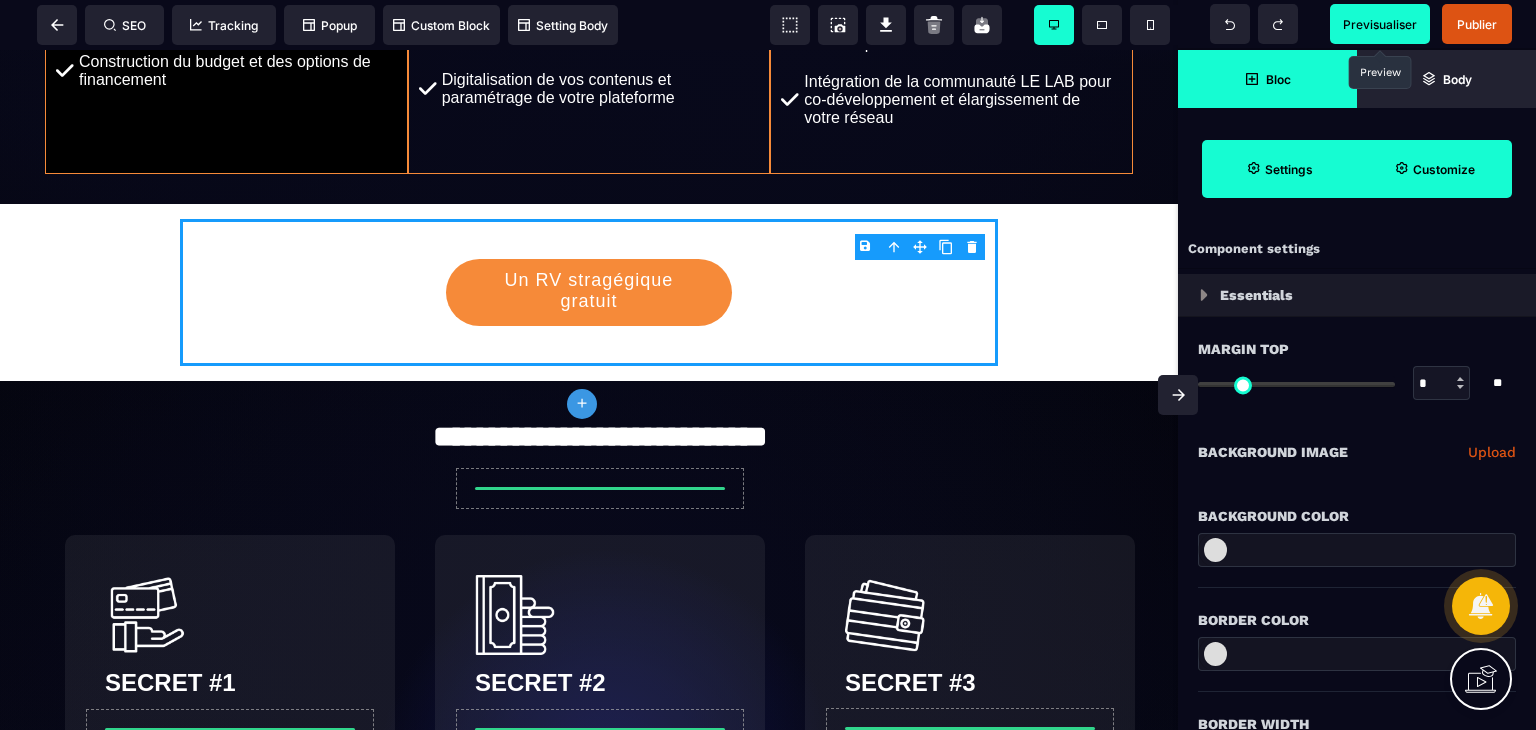 click on "**********" at bounding box center [589, 2995] 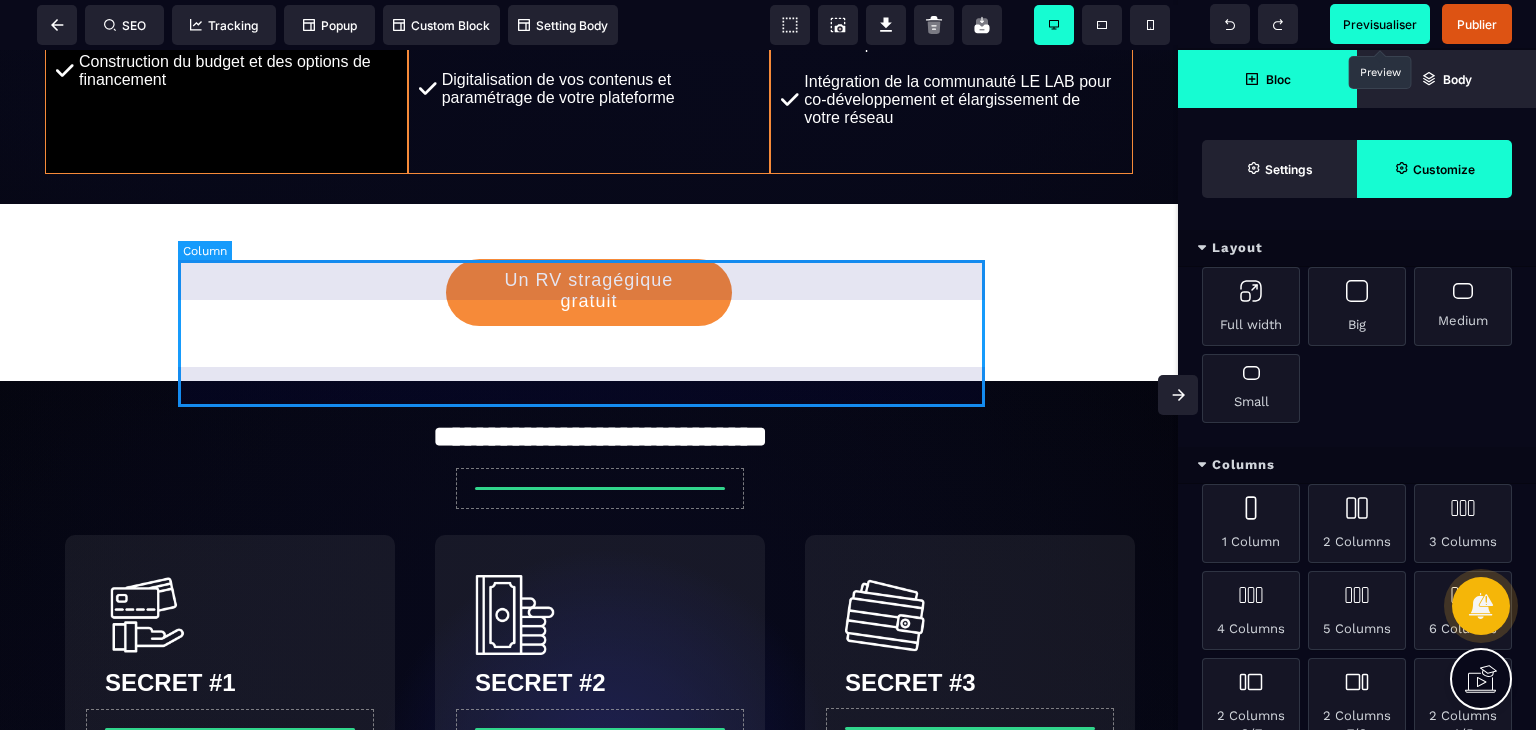 click on "Un RV stragégique gratuit" at bounding box center (589, 292) 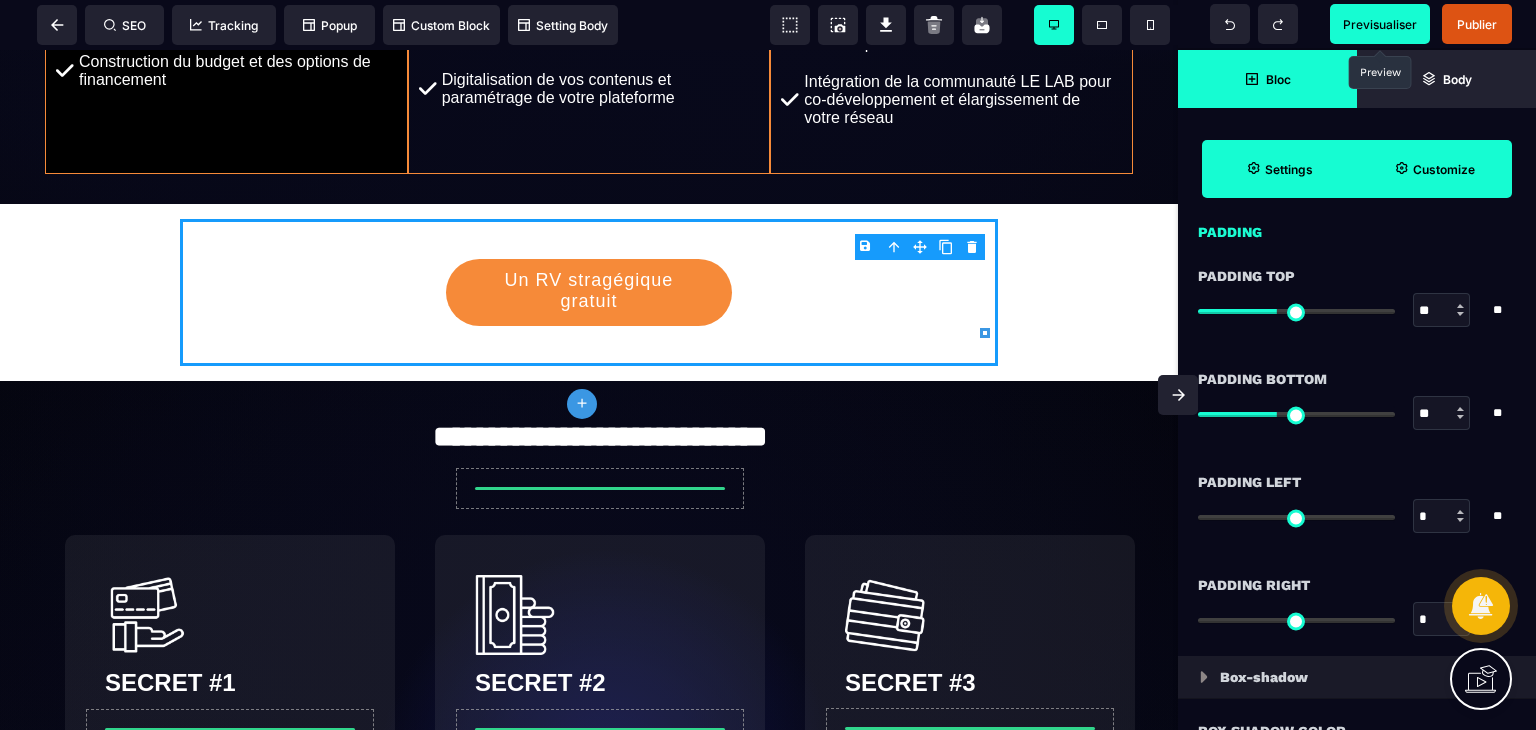 scroll, scrollTop: 1588, scrollLeft: 0, axis: vertical 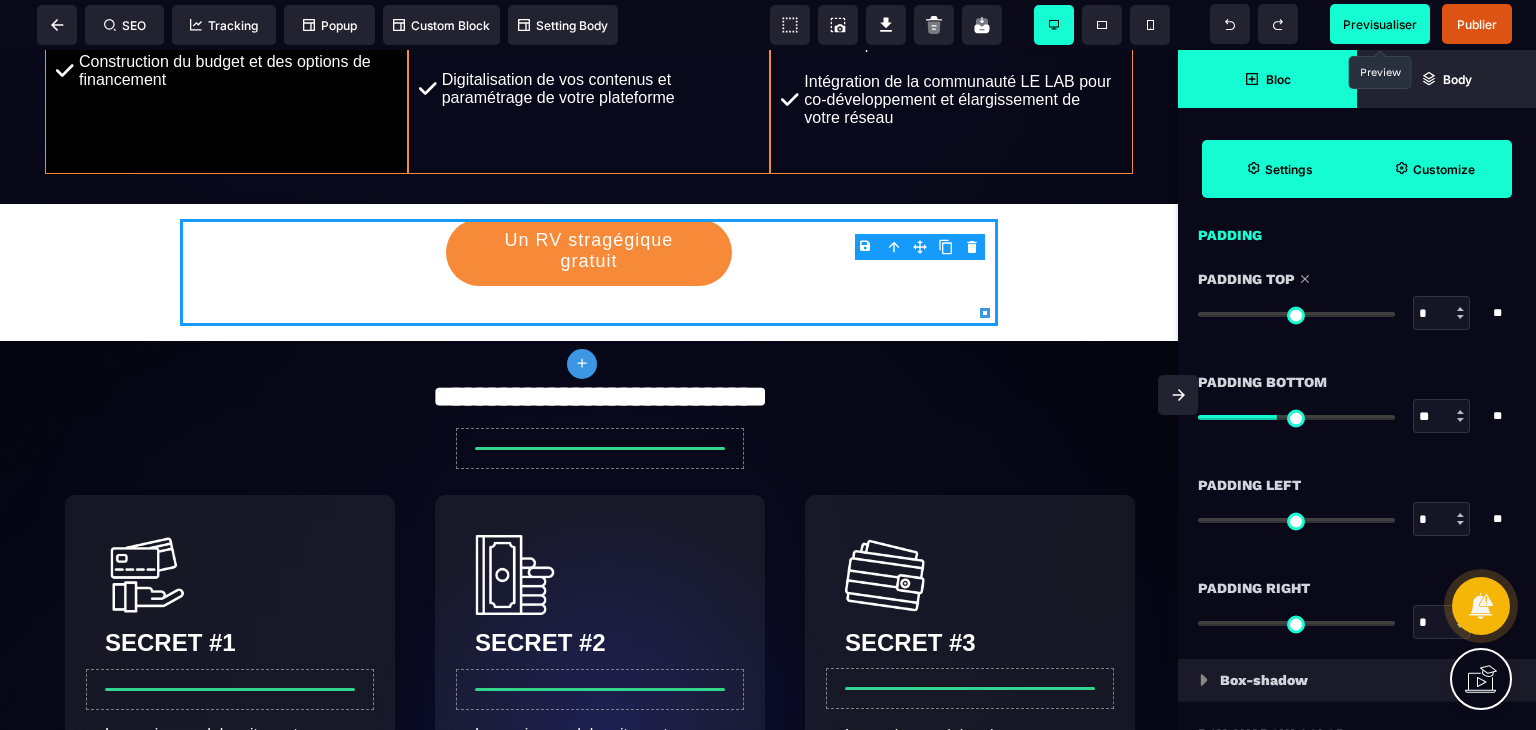 drag, startPoint x: 1280, startPoint y: 316, endPoint x: 1202, endPoint y: 321, distance: 78.160095 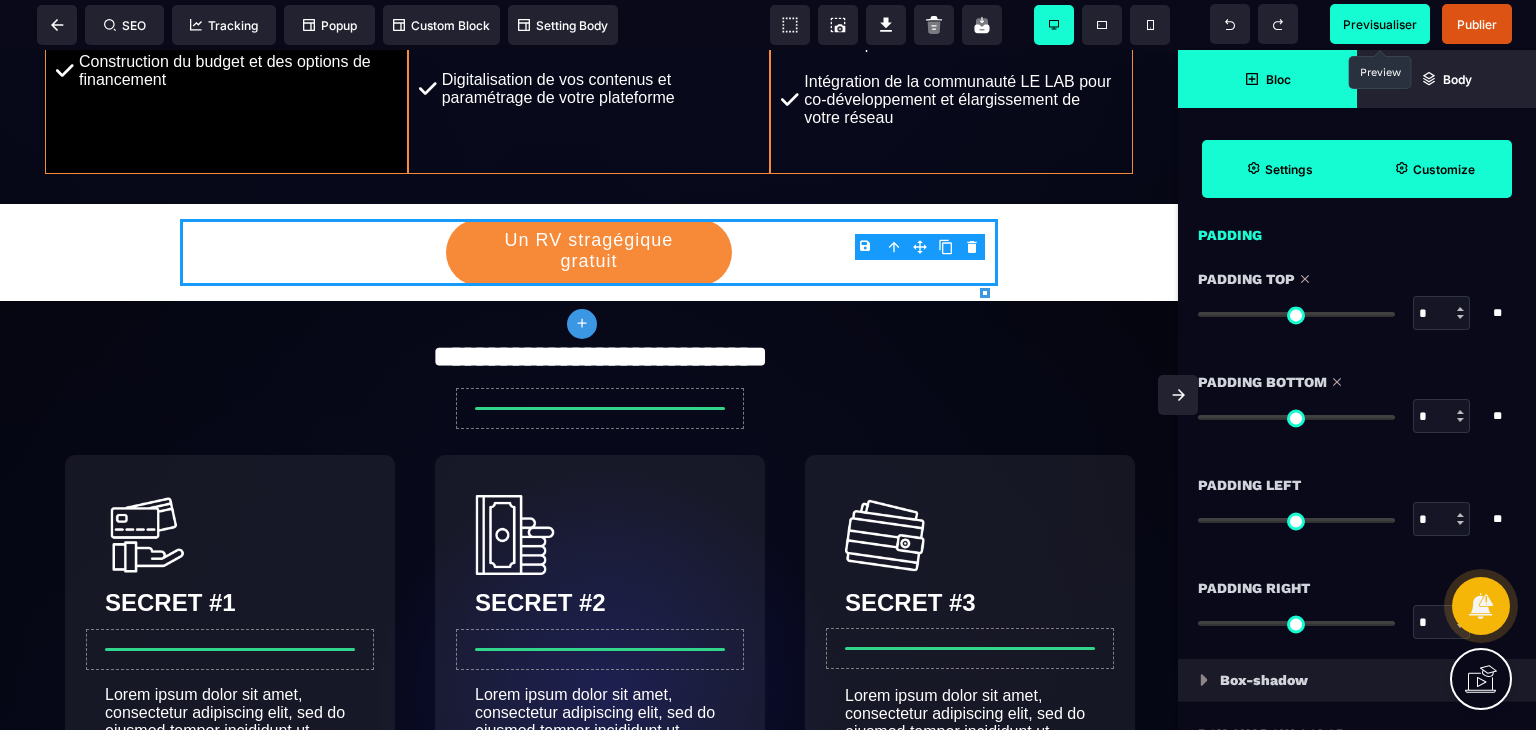 drag, startPoint x: 1278, startPoint y: 417, endPoint x: 1188, endPoint y: 426, distance: 90.44888 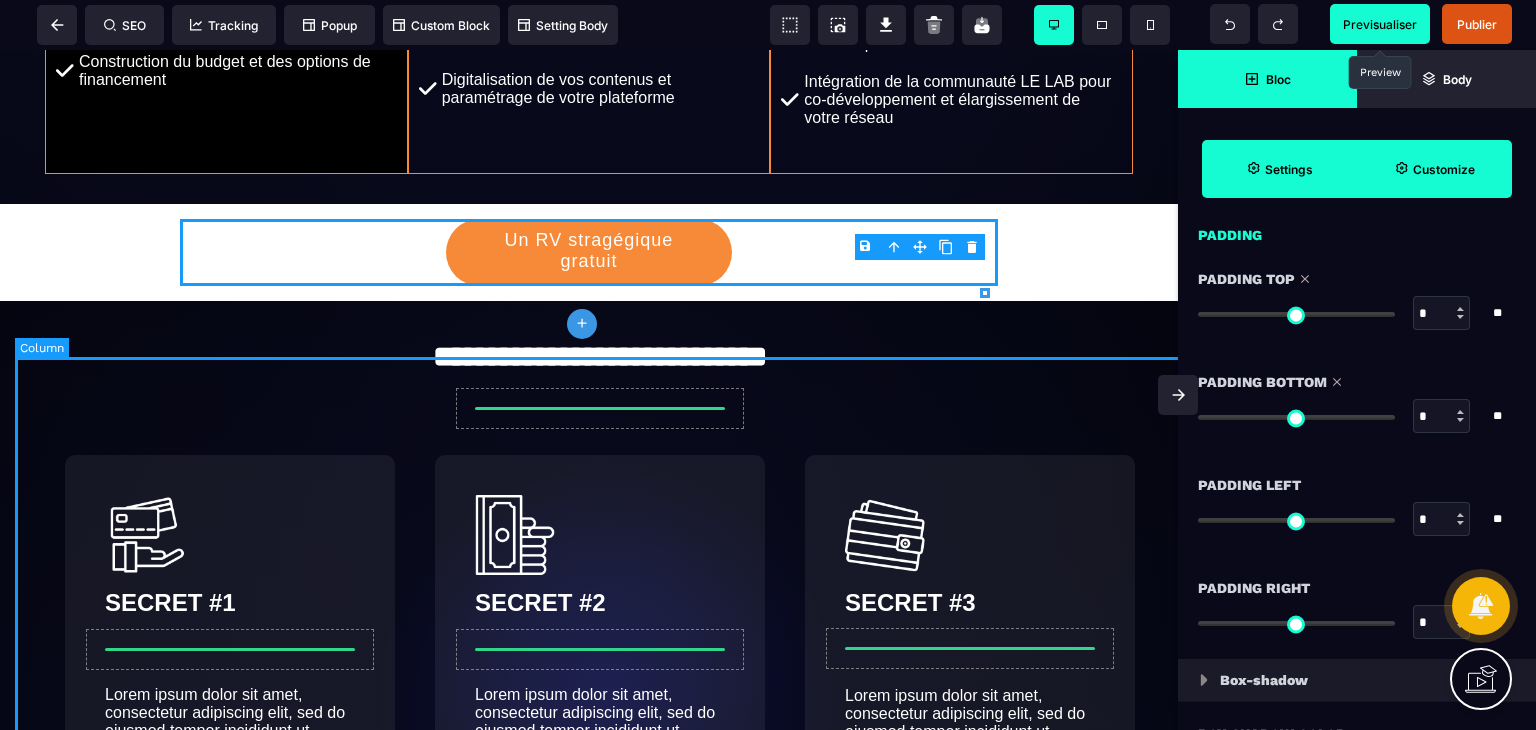 click on "**********" at bounding box center (600, 905) 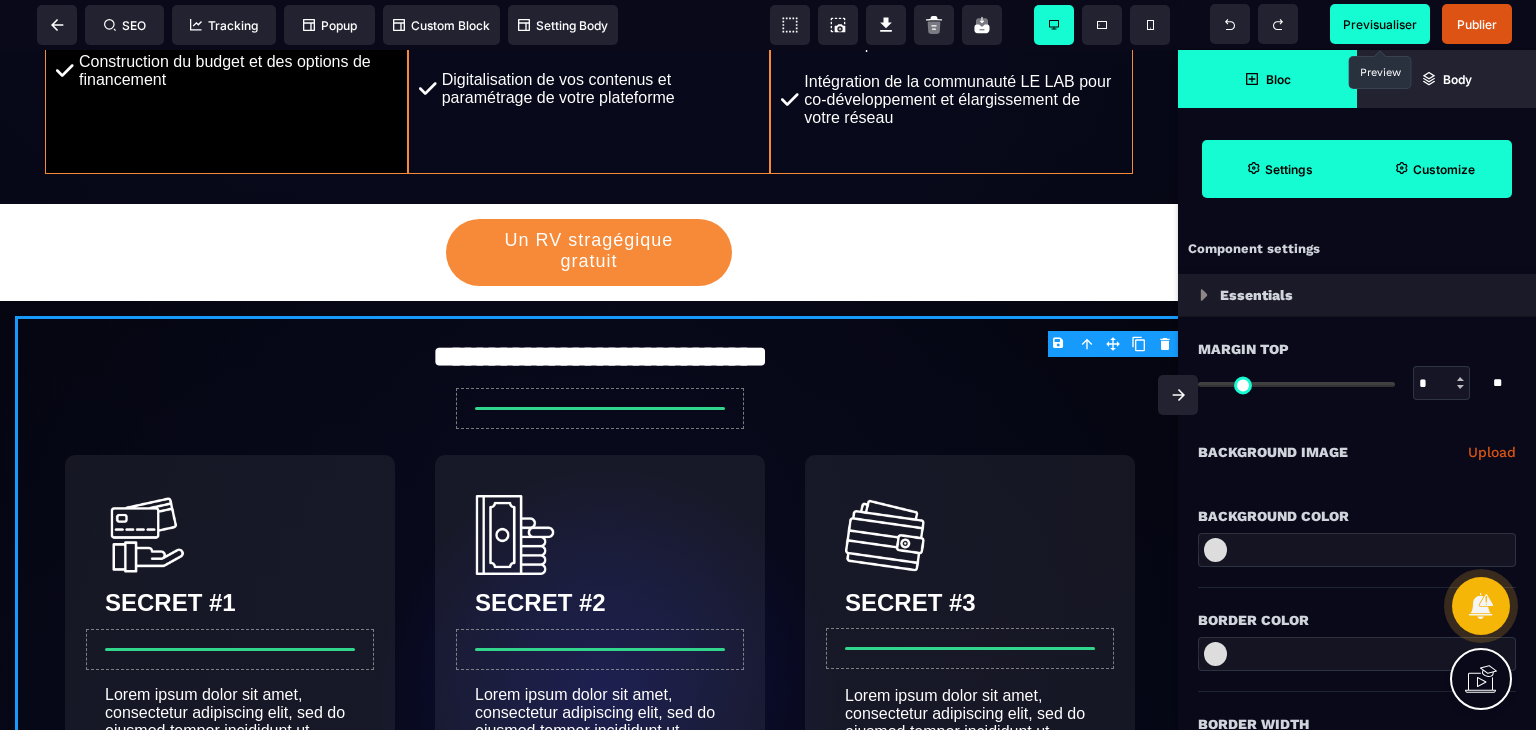 click on "Previsualiser" at bounding box center [1380, 24] 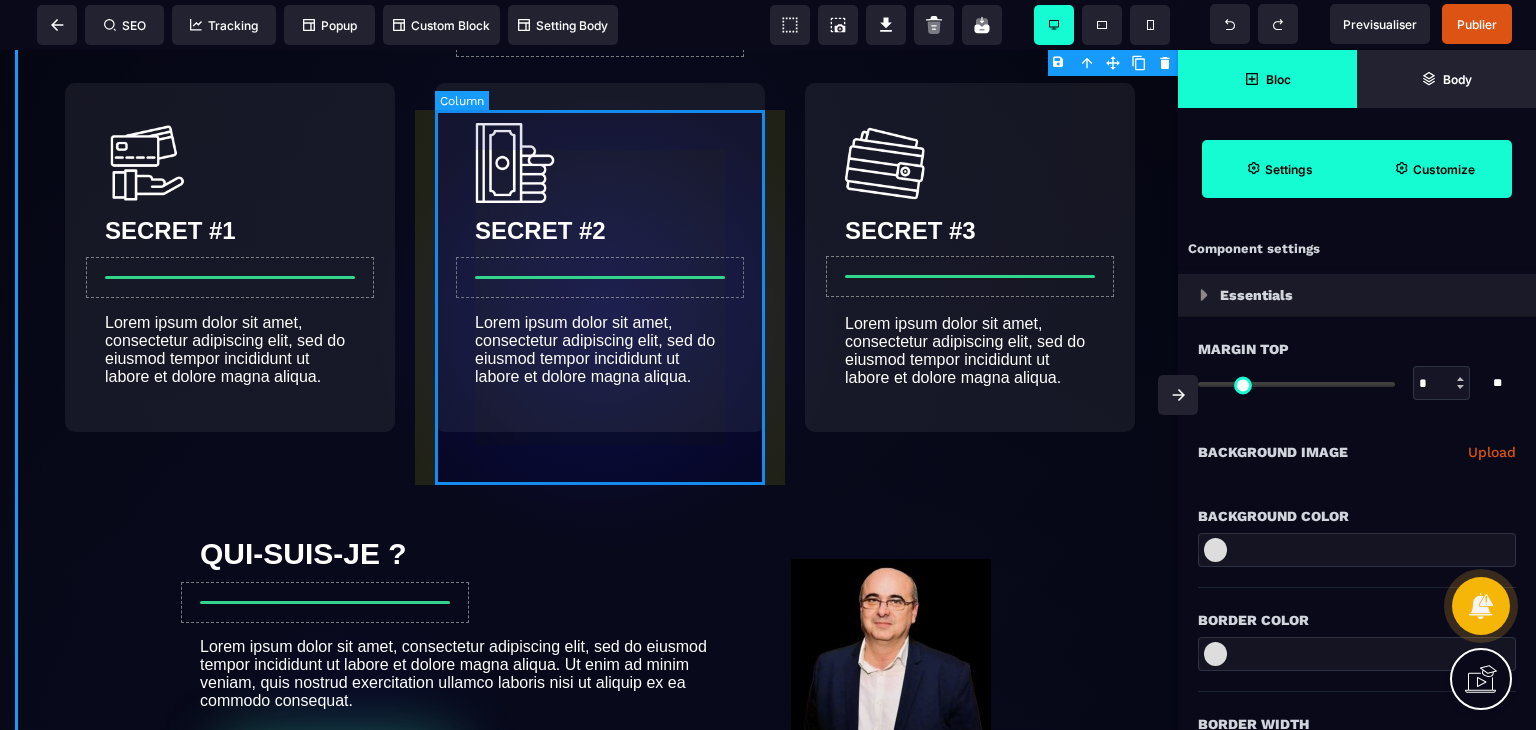 scroll, scrollTop: 1636, scrollLeft: 0, axis: vertical 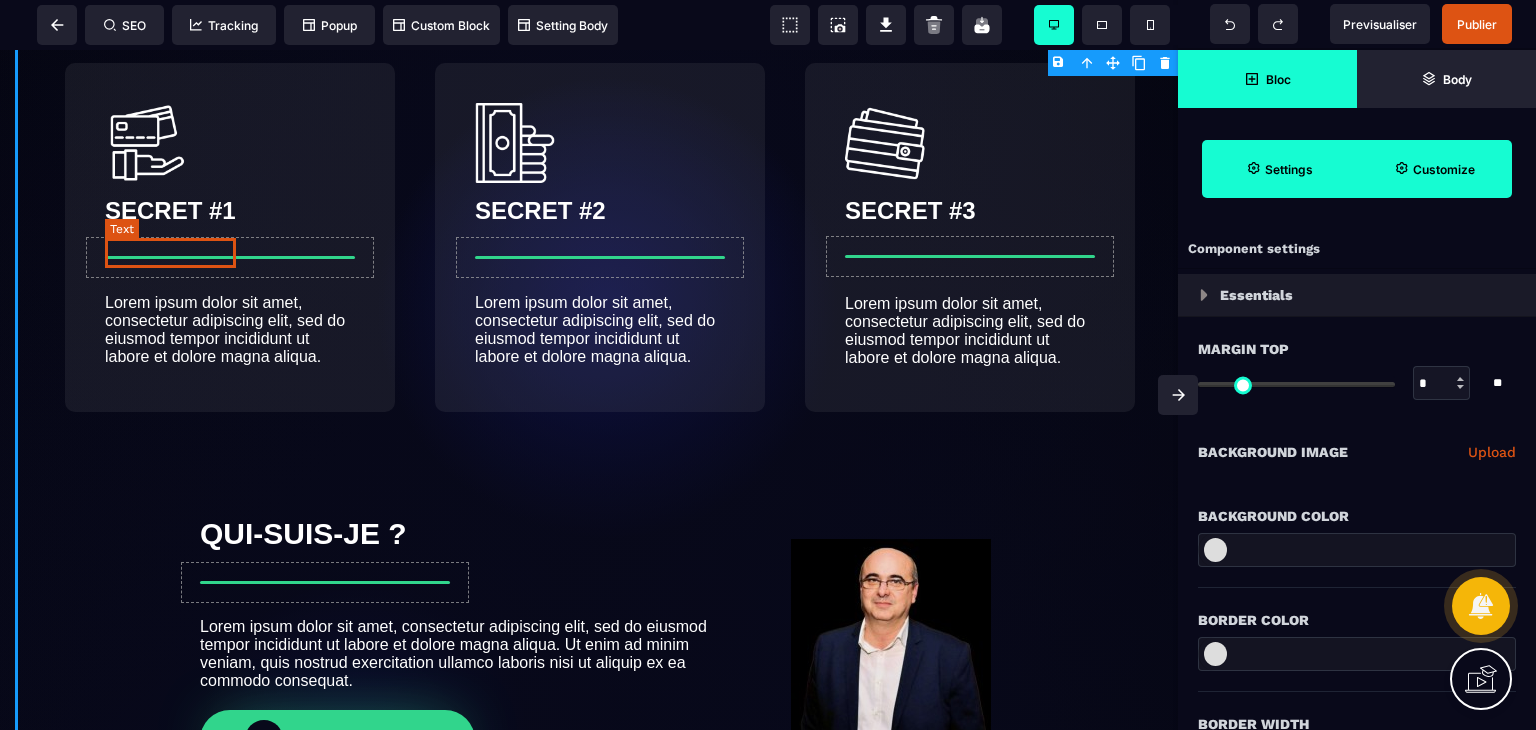 click on "SECRET #1" at bounding box center (170, 210) 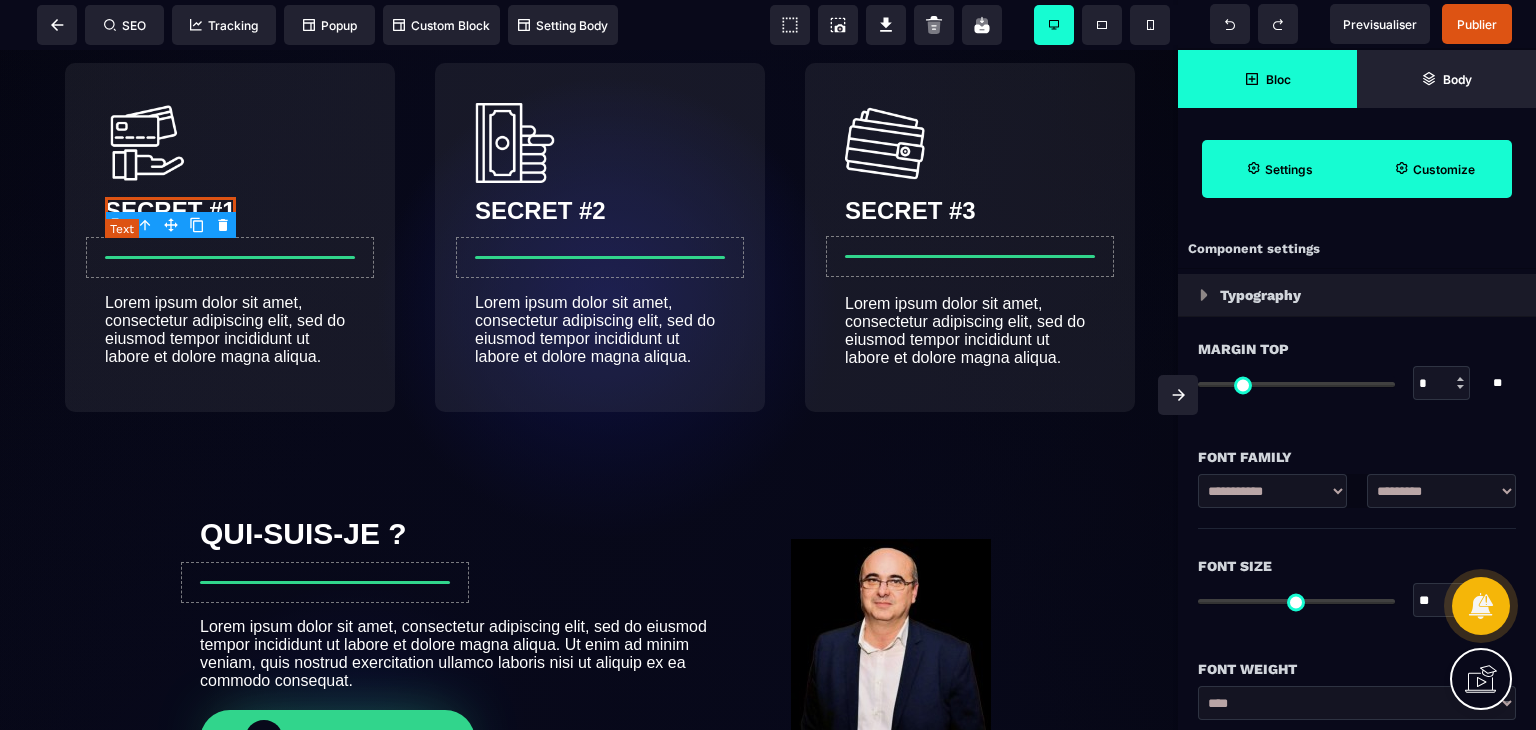 click on "SECRET #1" at bounding box center [170, 210] 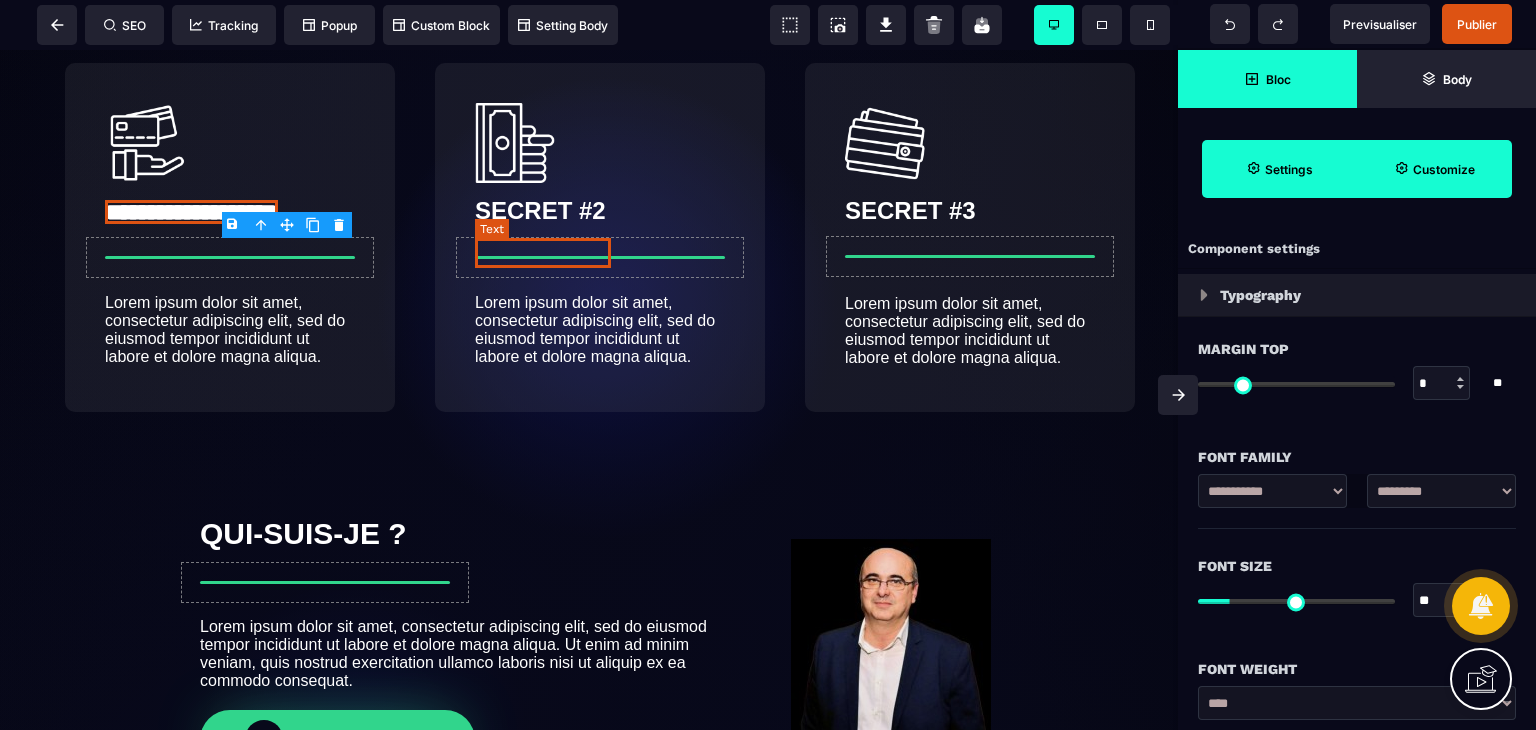 click on "SECRET #2" at bounding box center (540, 210) 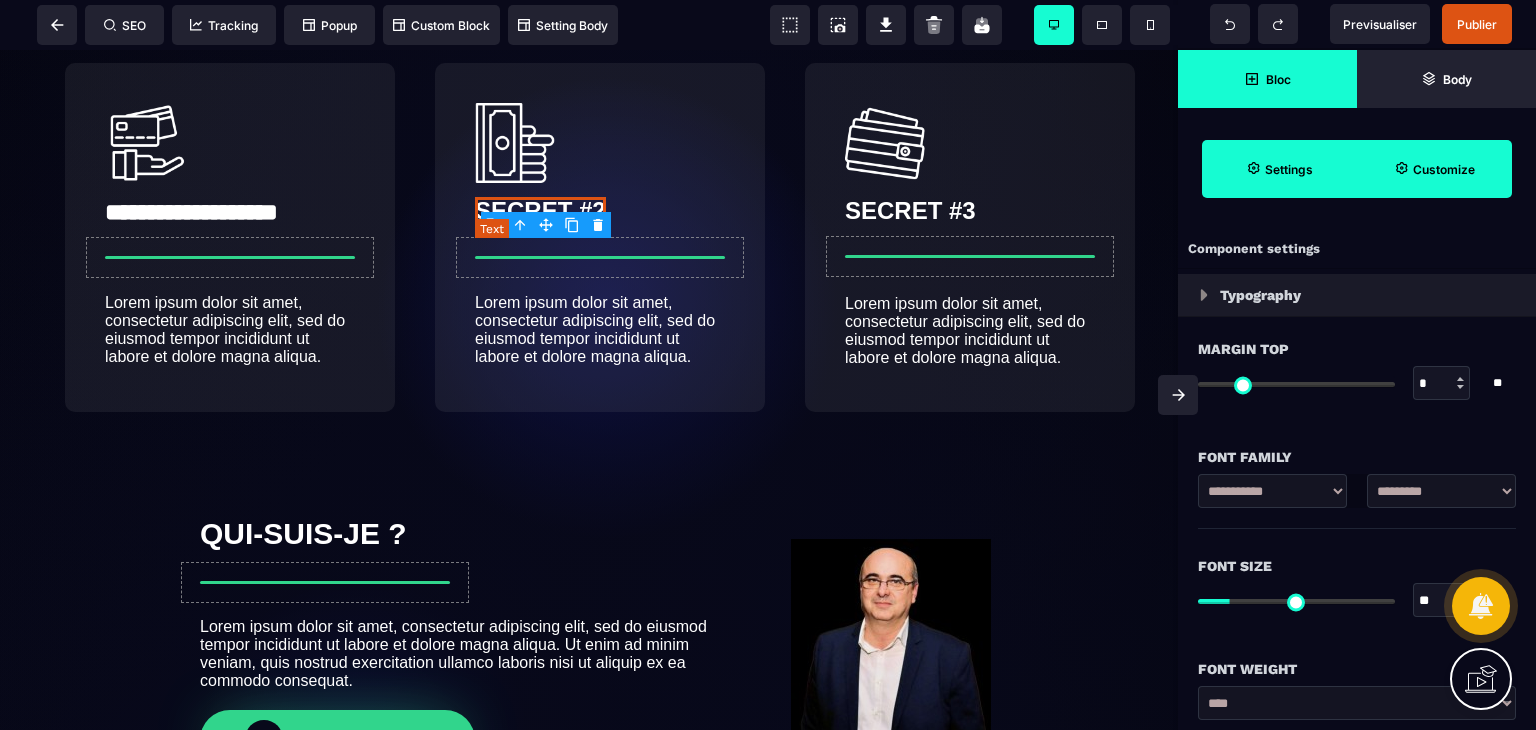 click on "SECRET #2" at bounding box center [540, 210] 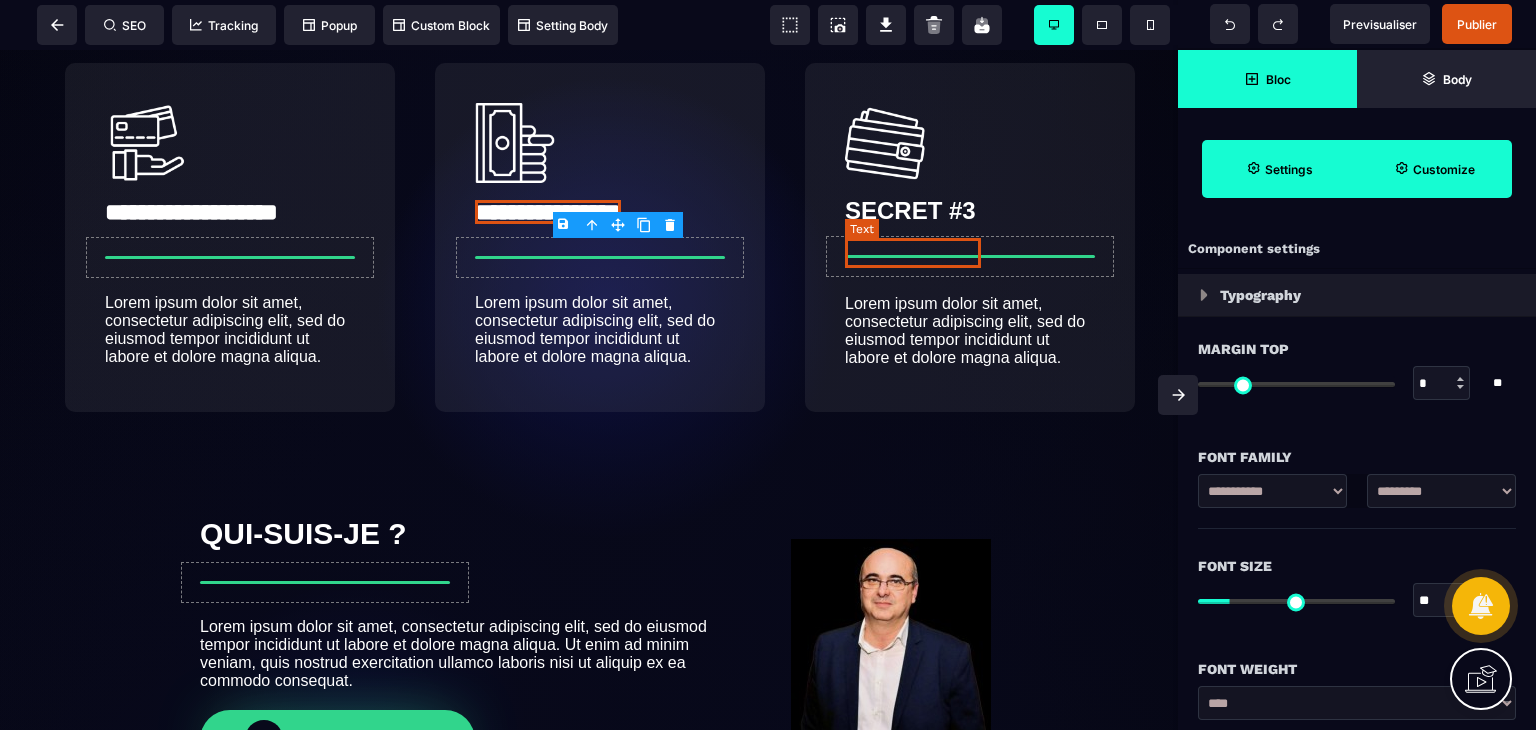 click on "SECRET #3" at bounding box center [910, 210] 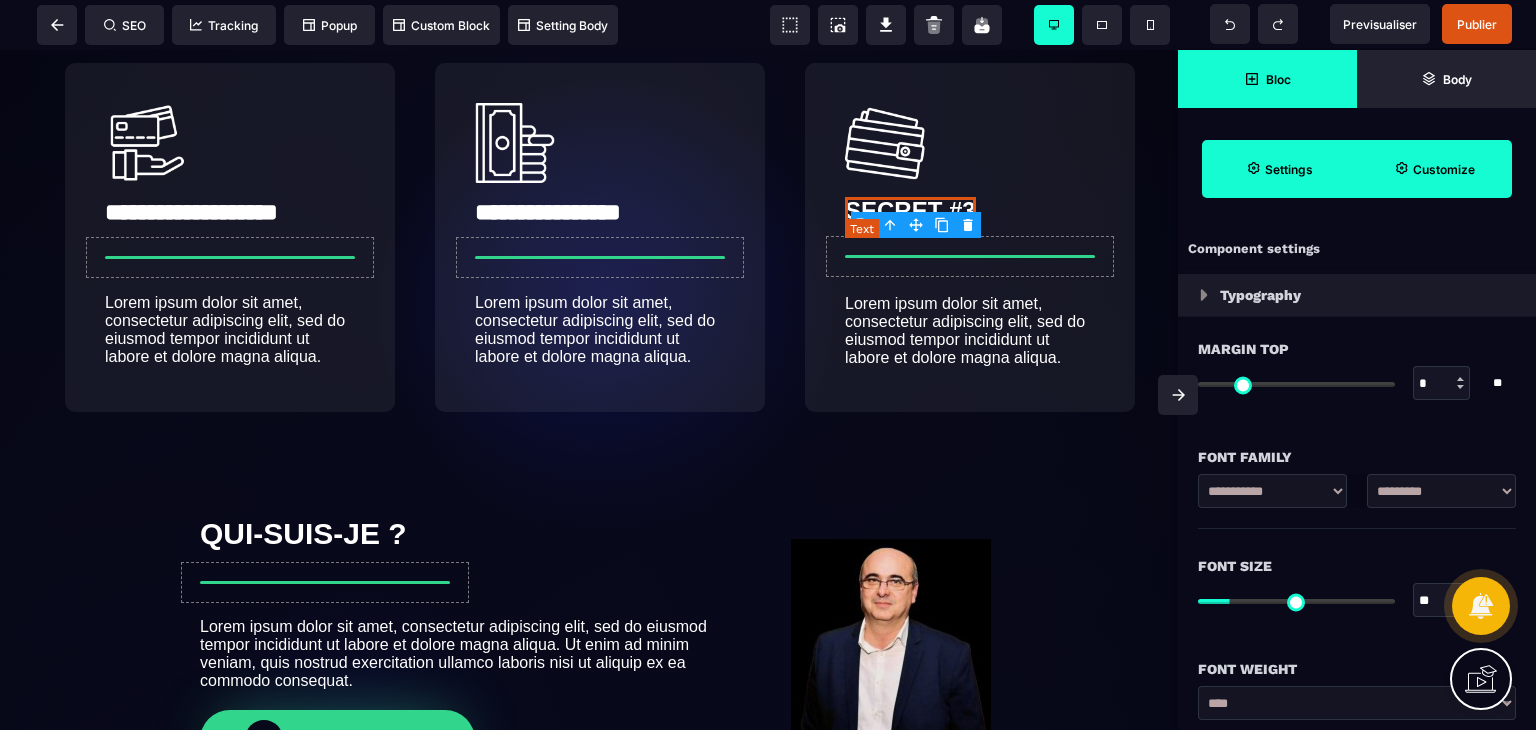 click on "SECRET #3" at bounding box center [910, 210] 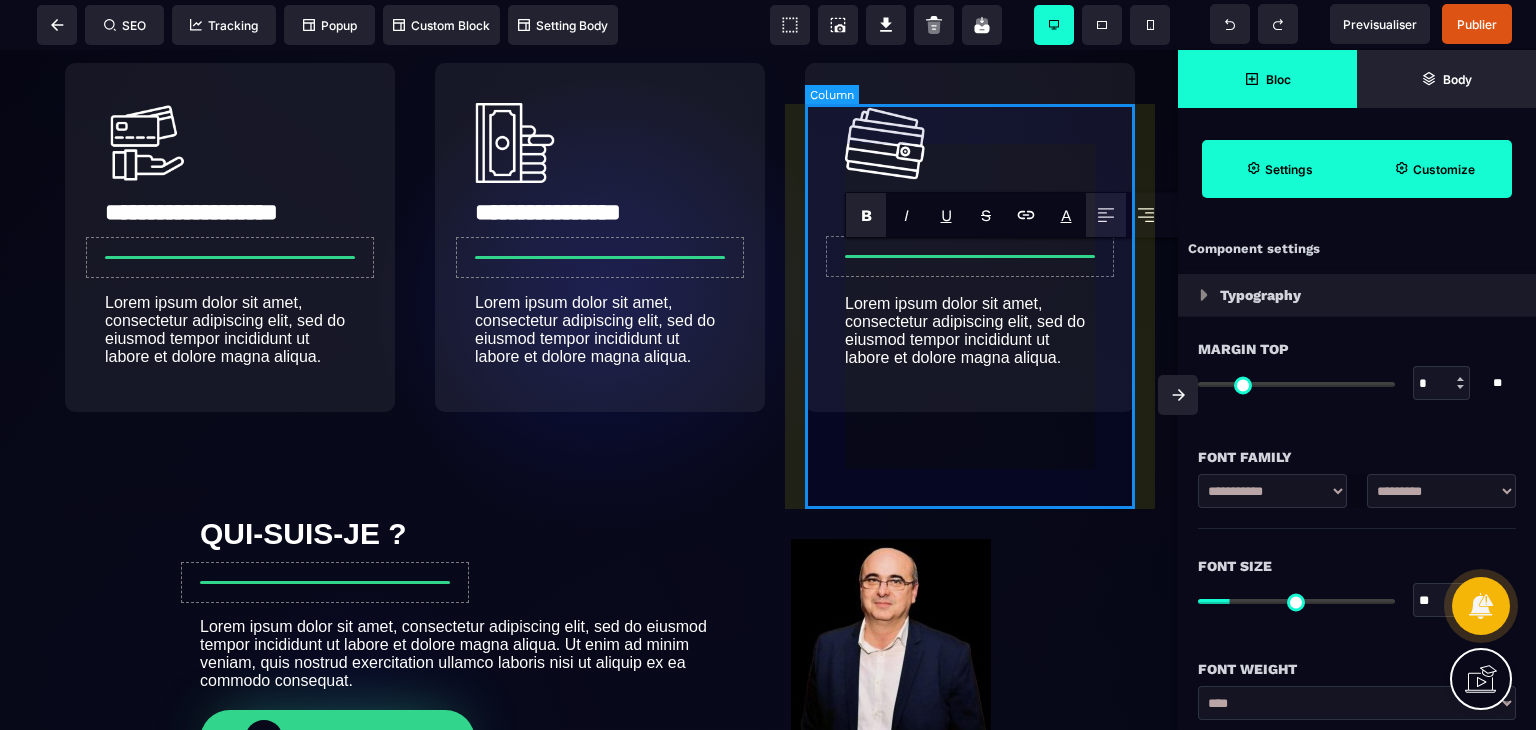 click on "**********" at bounding box center [970, 237] 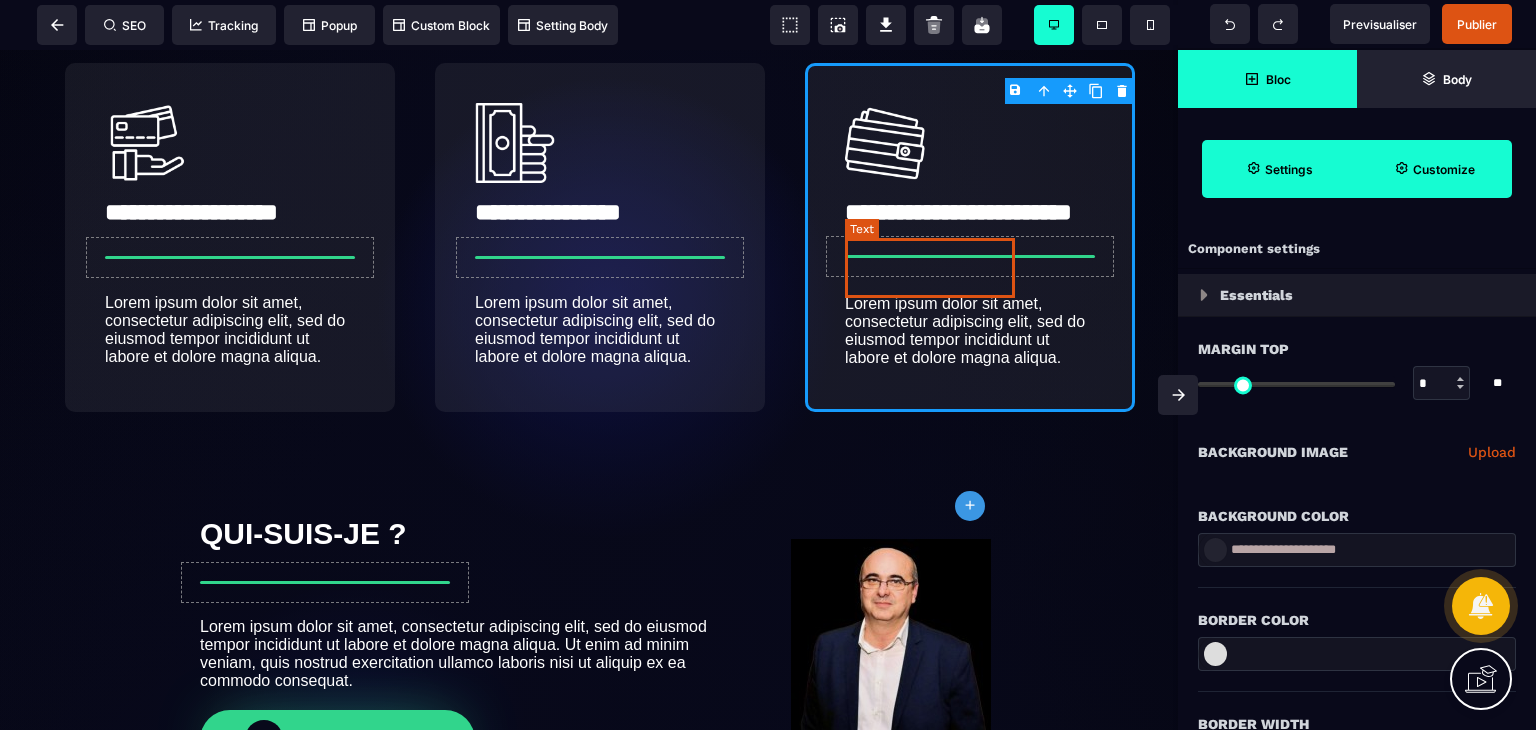 click on "**********" at bounding box center (958, 212) 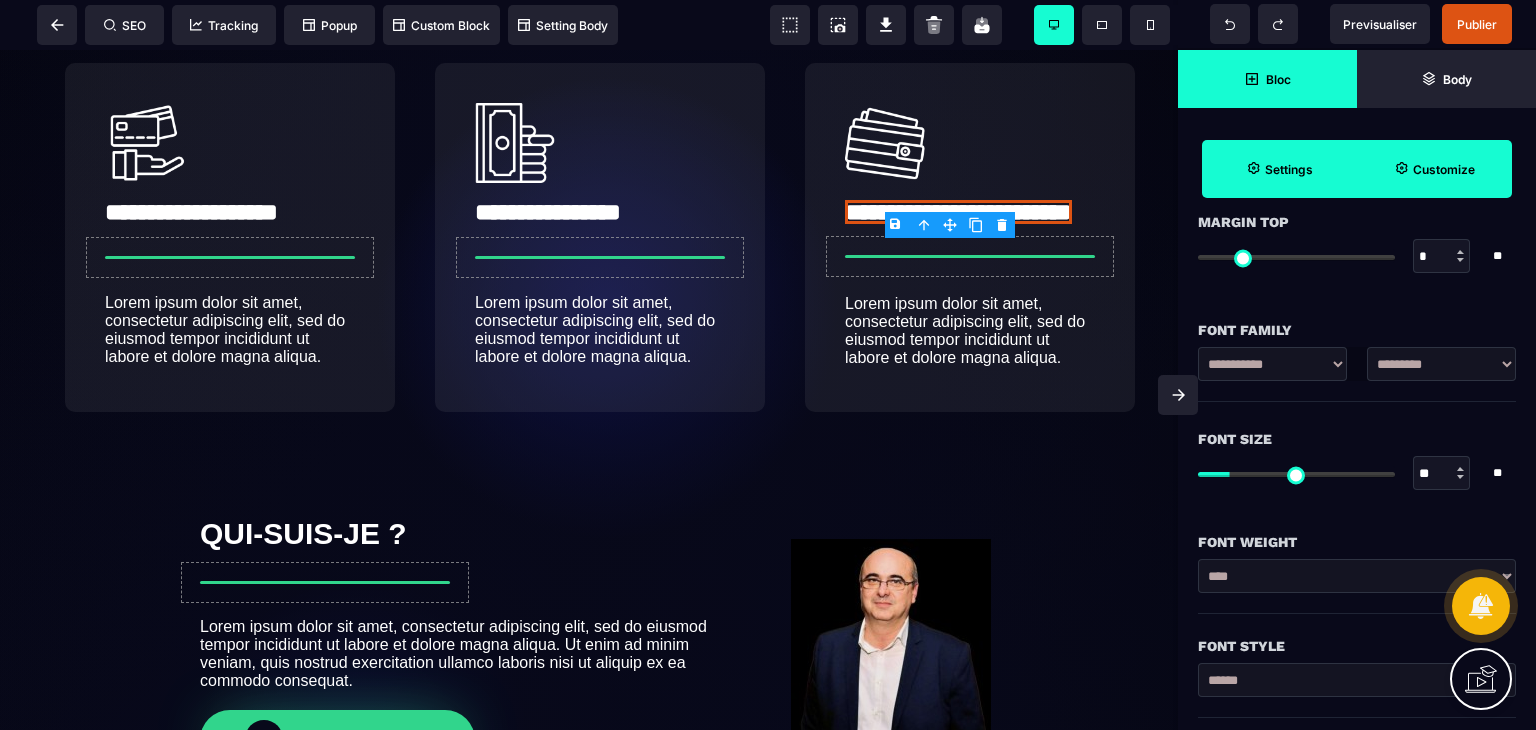 scroll, scrollTop: 152, scrollLeft: 0, axis: vertical 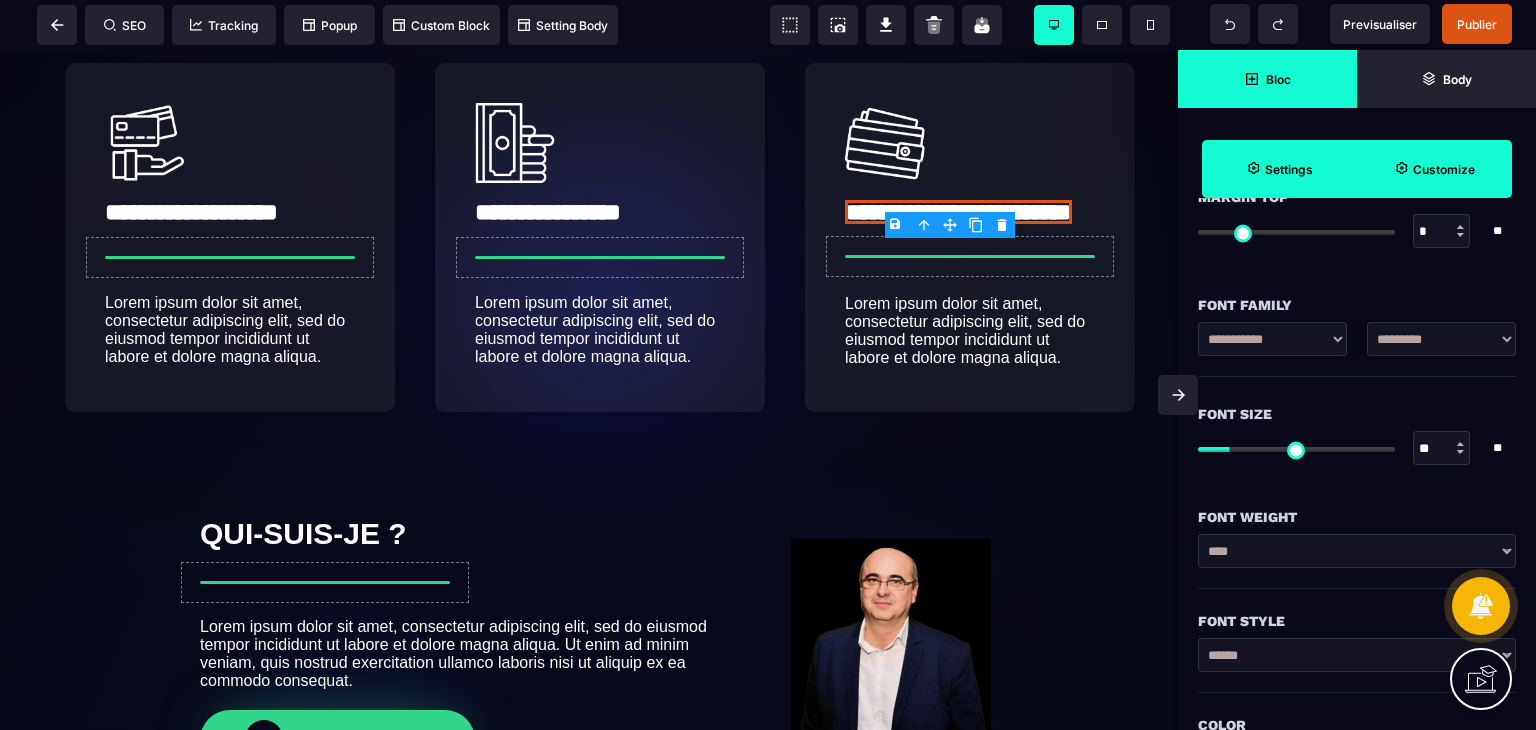 click at bounding box center (976, 225) 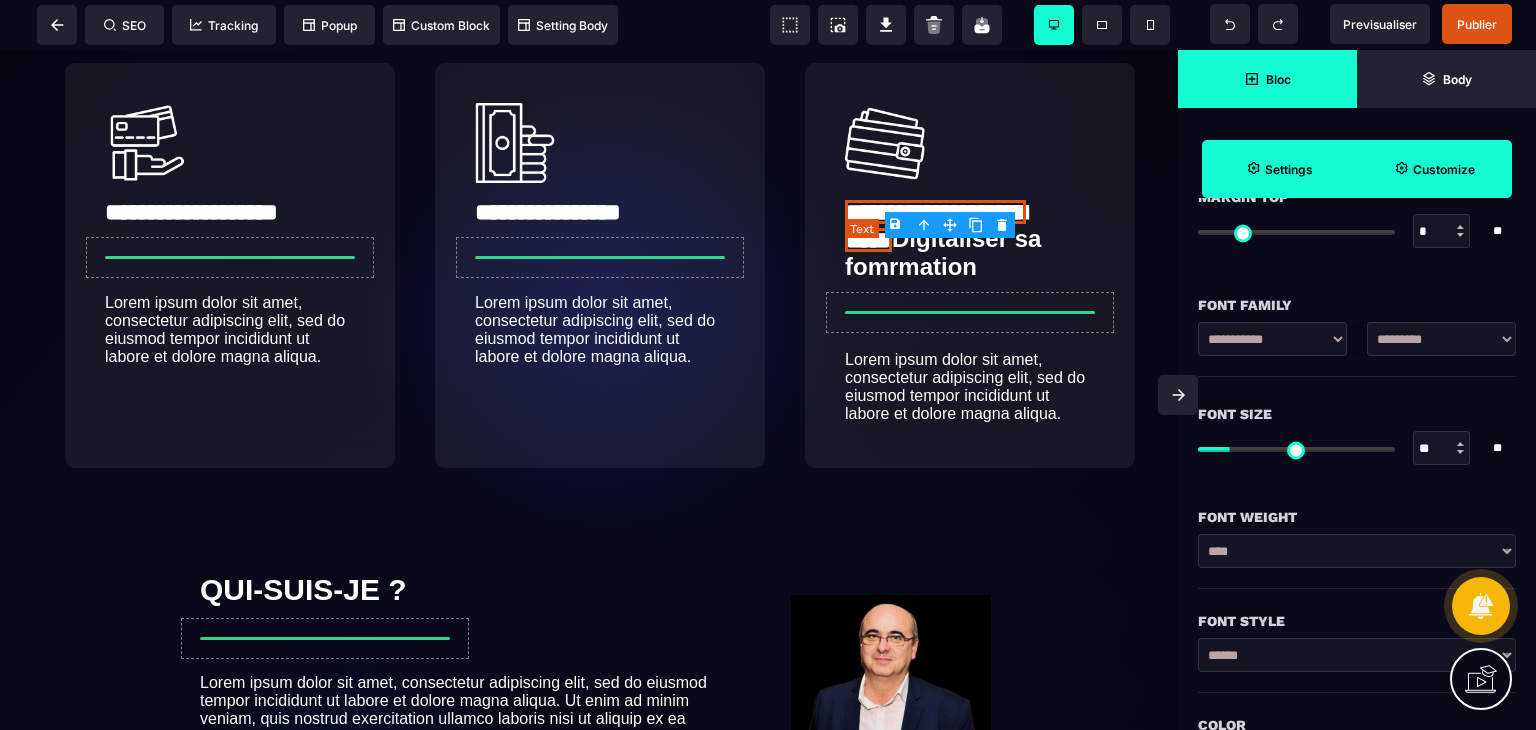 click on "**********" at bounding box center (935, 226) 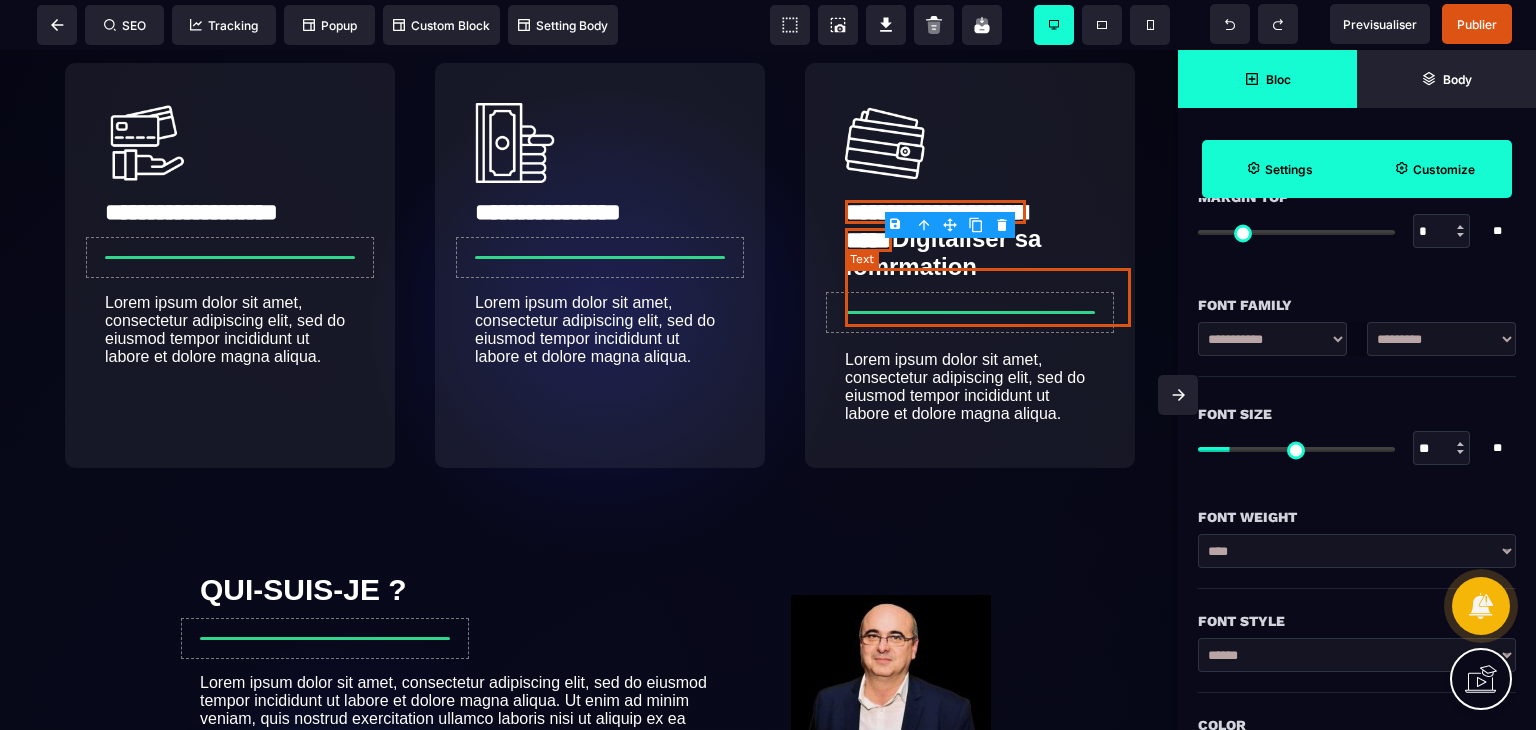 click on "Digitaliser sa fomrmation" at bounding box center [946, 252] 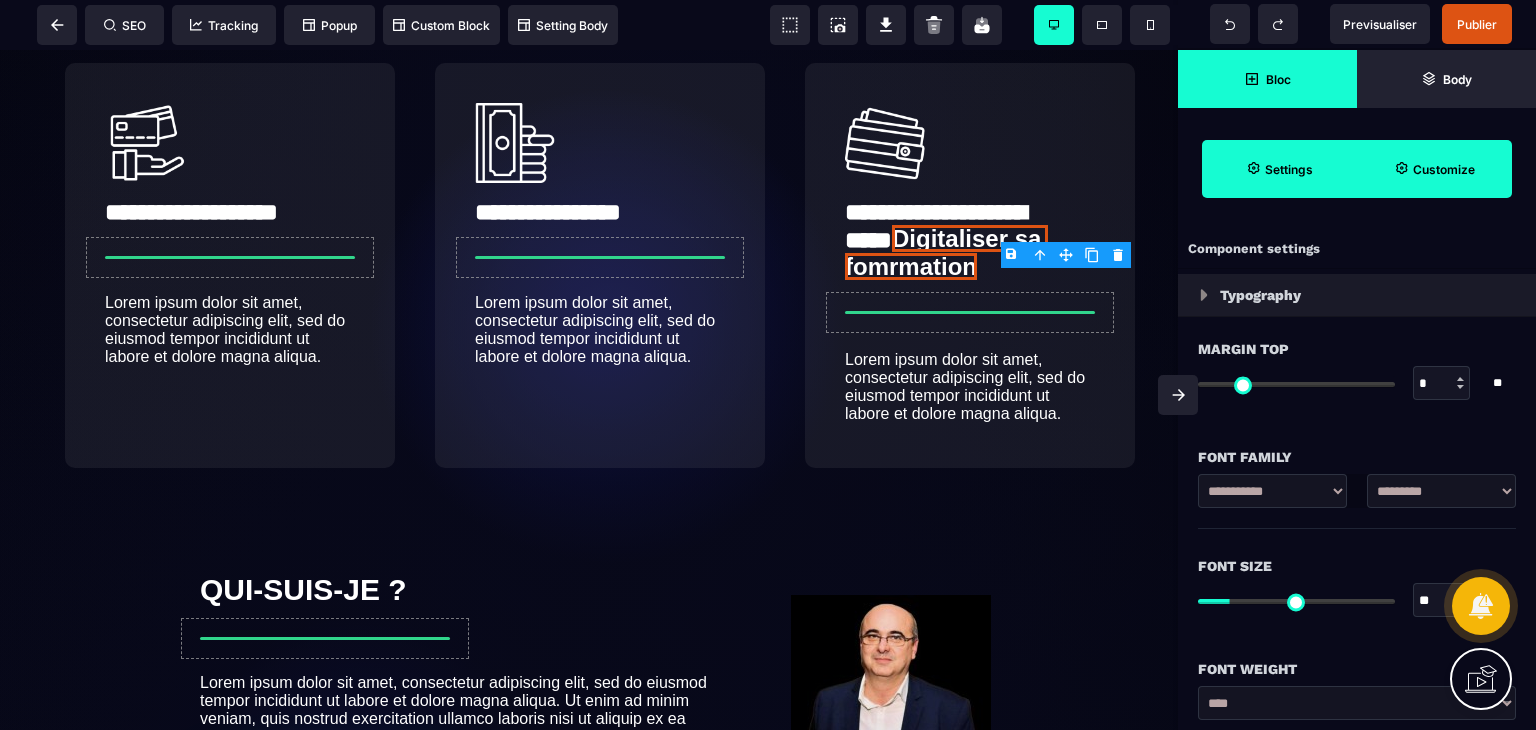 click on "B I U S
A *******
Column
SEO
Tracking" at bounding box center [768, 365] 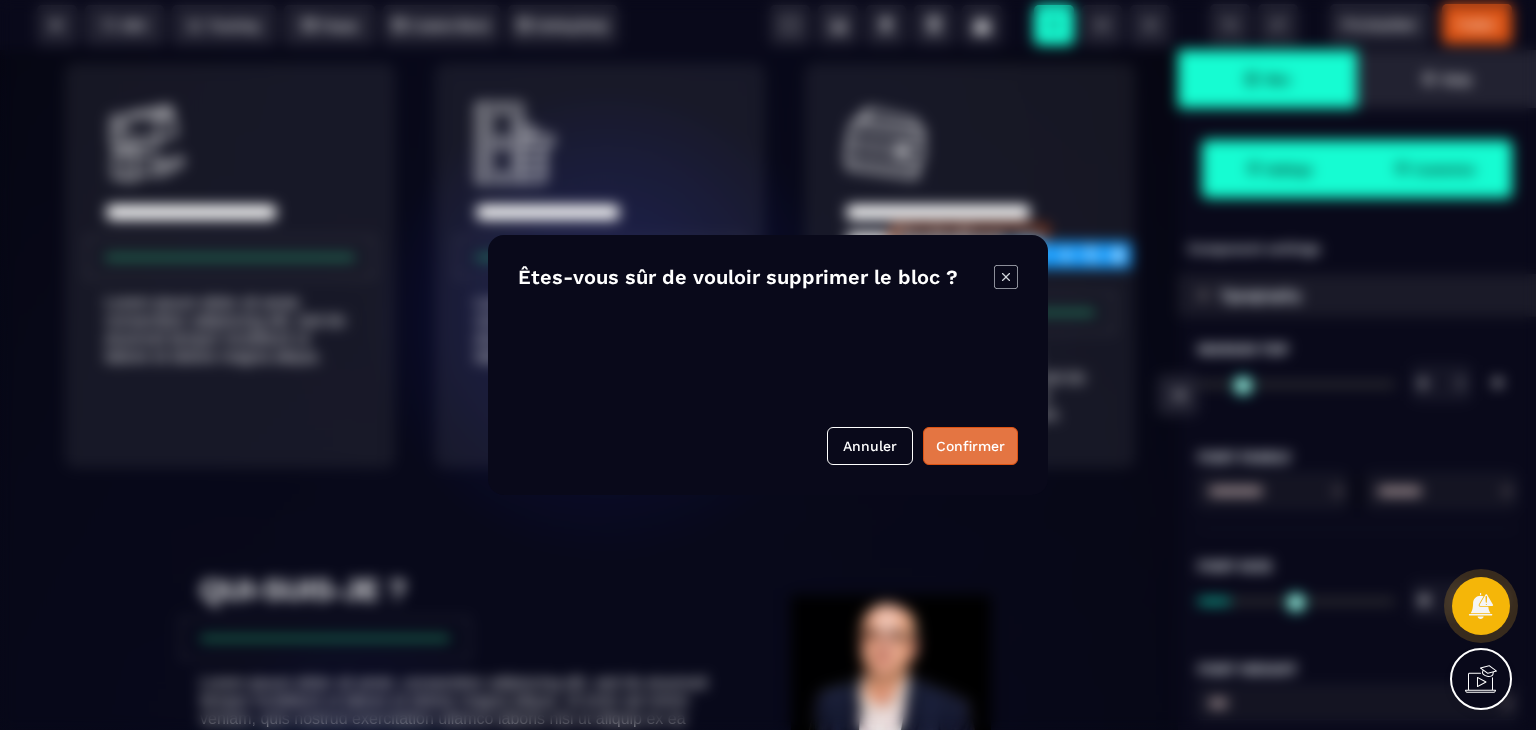 click on "Confirmer" at bounding box center [970, 446] 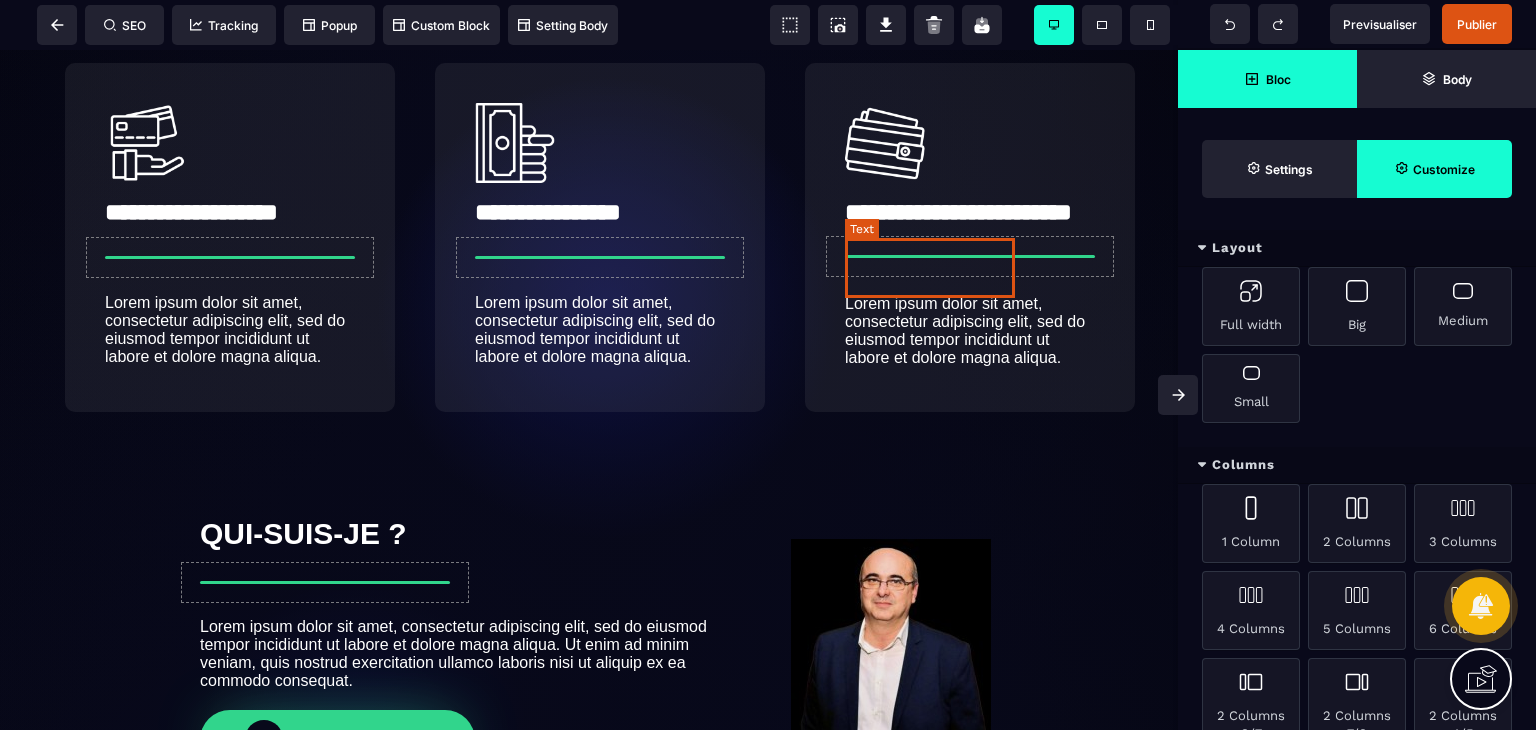 click on "**********" at bounding box center [958, 212] 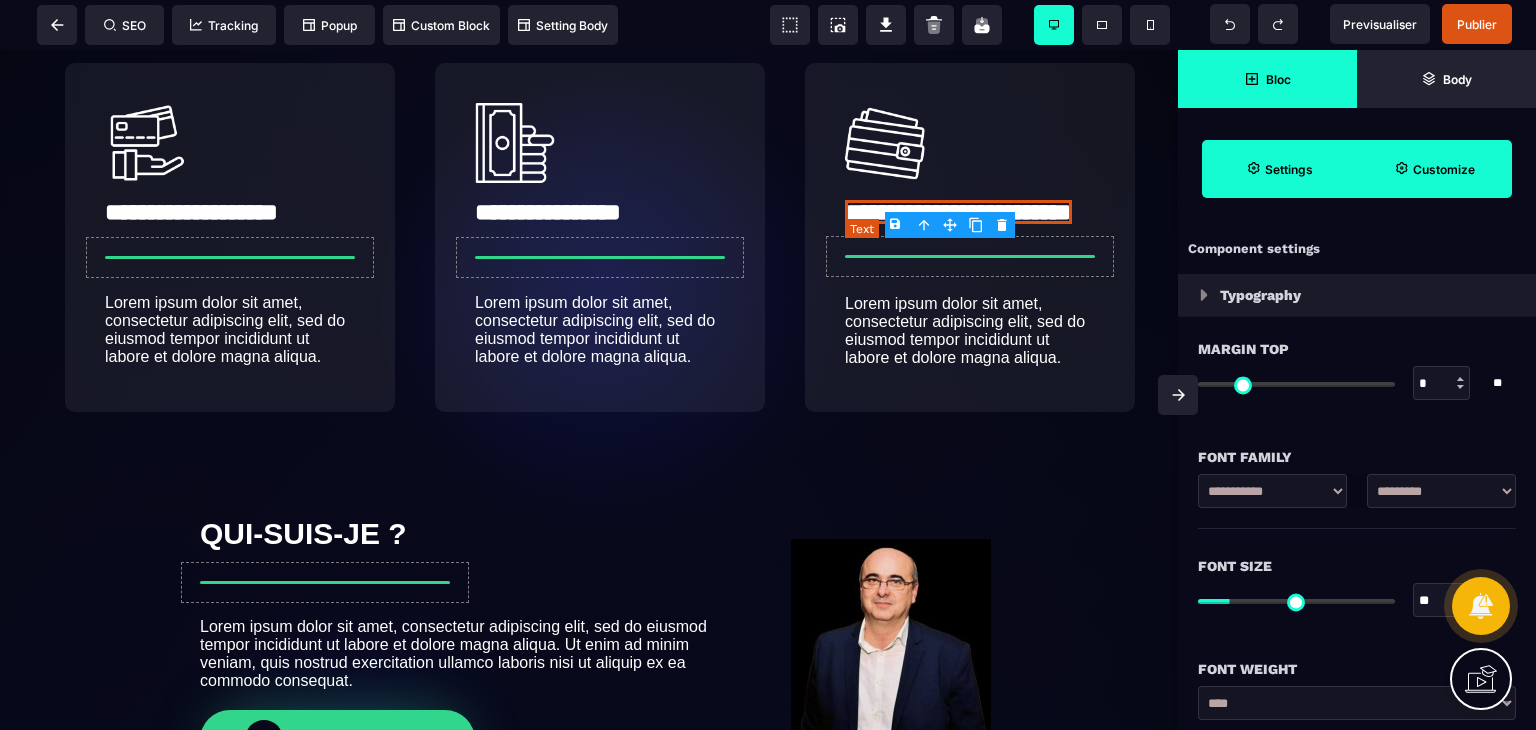 click on "**********" at bounding box center (958, 212) 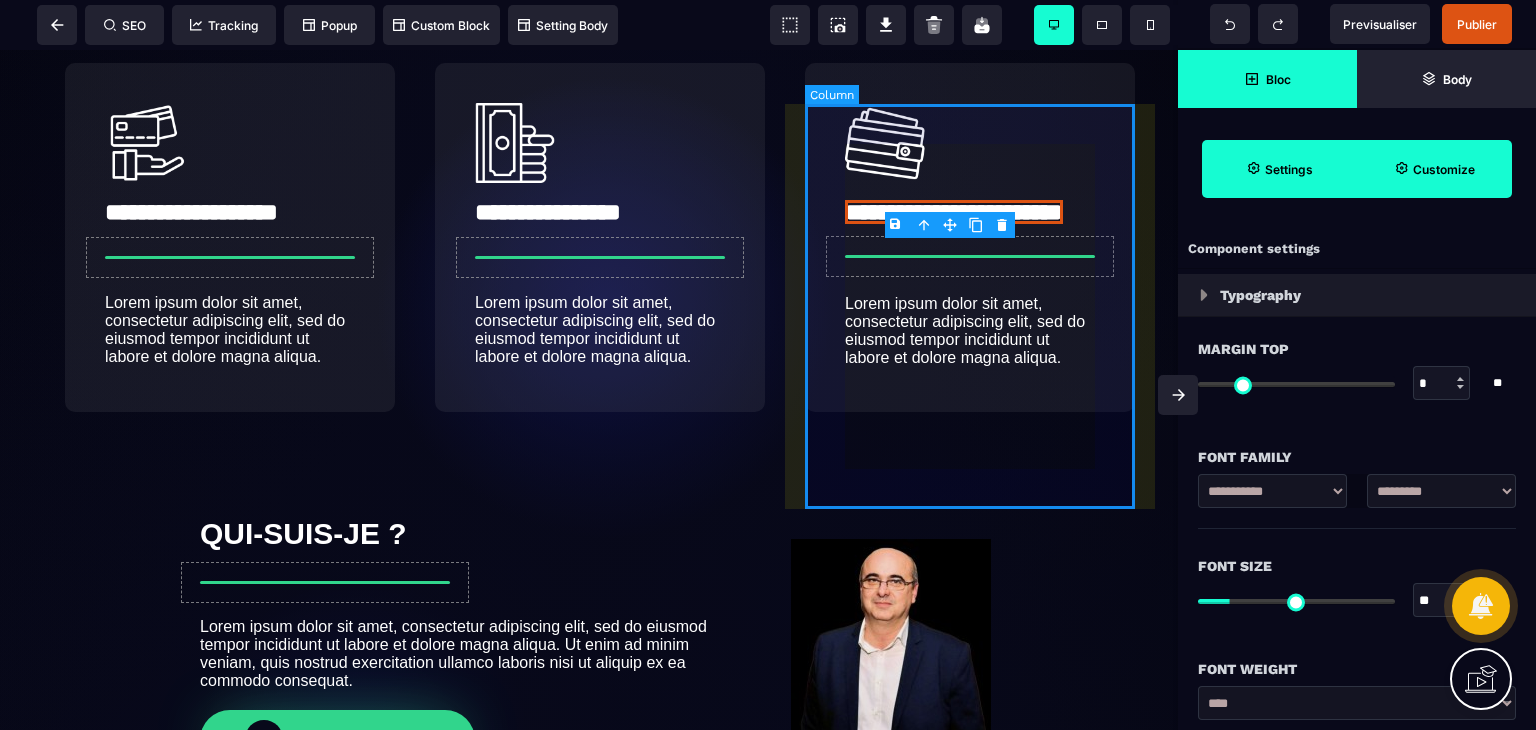 click on "**********" at bounding box center [970, 237] 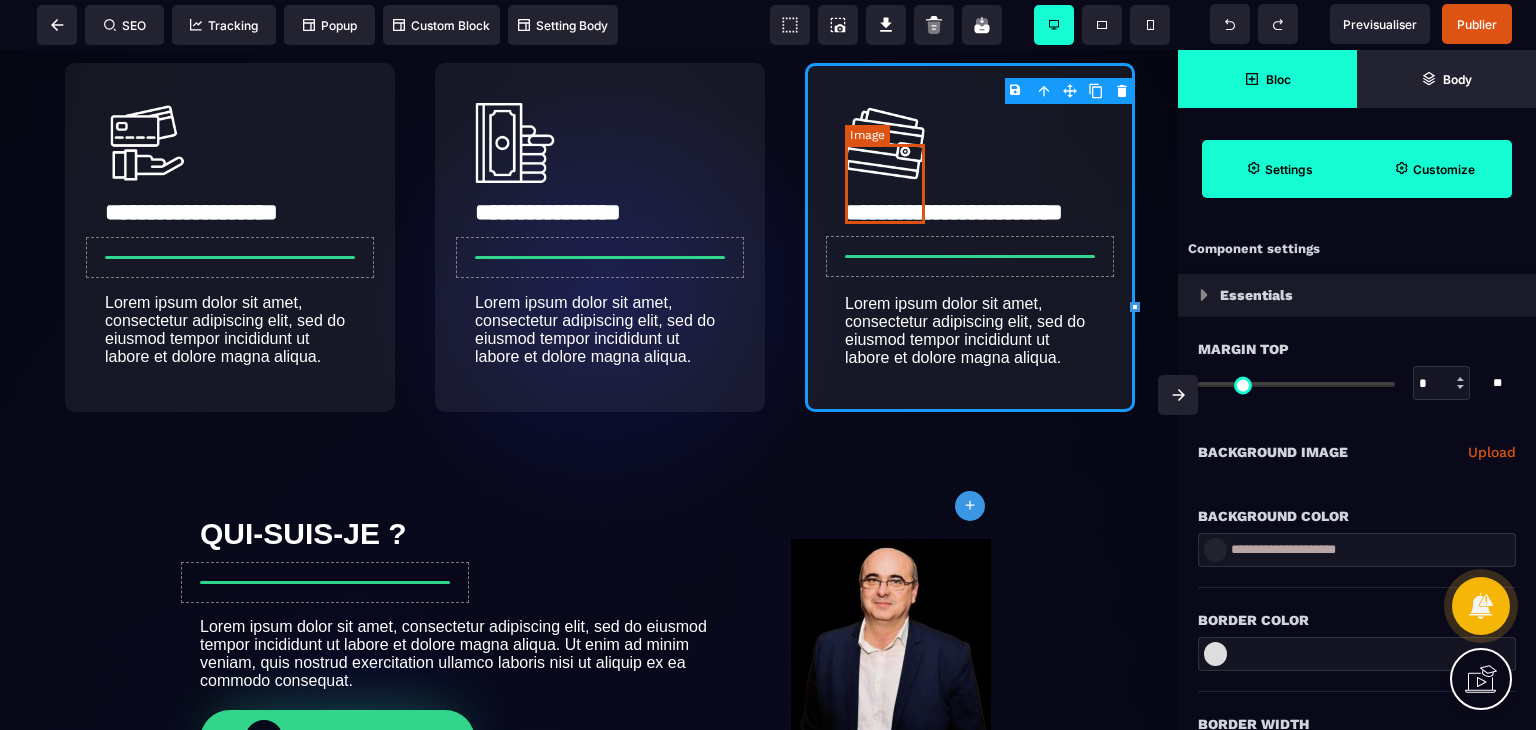 click at bounding box center [885, 143] 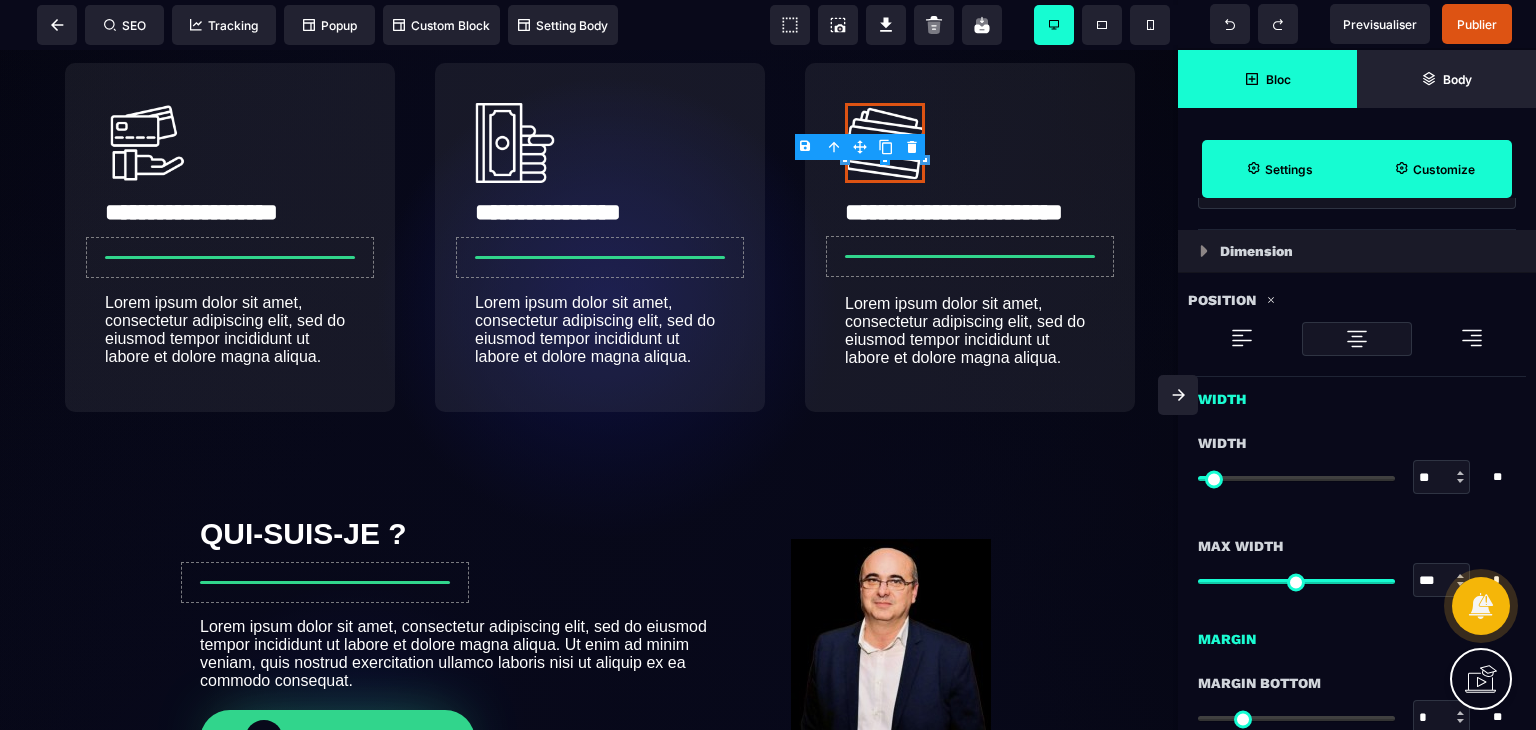 scroll, scrollTop: 499, scrollLeft: 0, axis: vertical 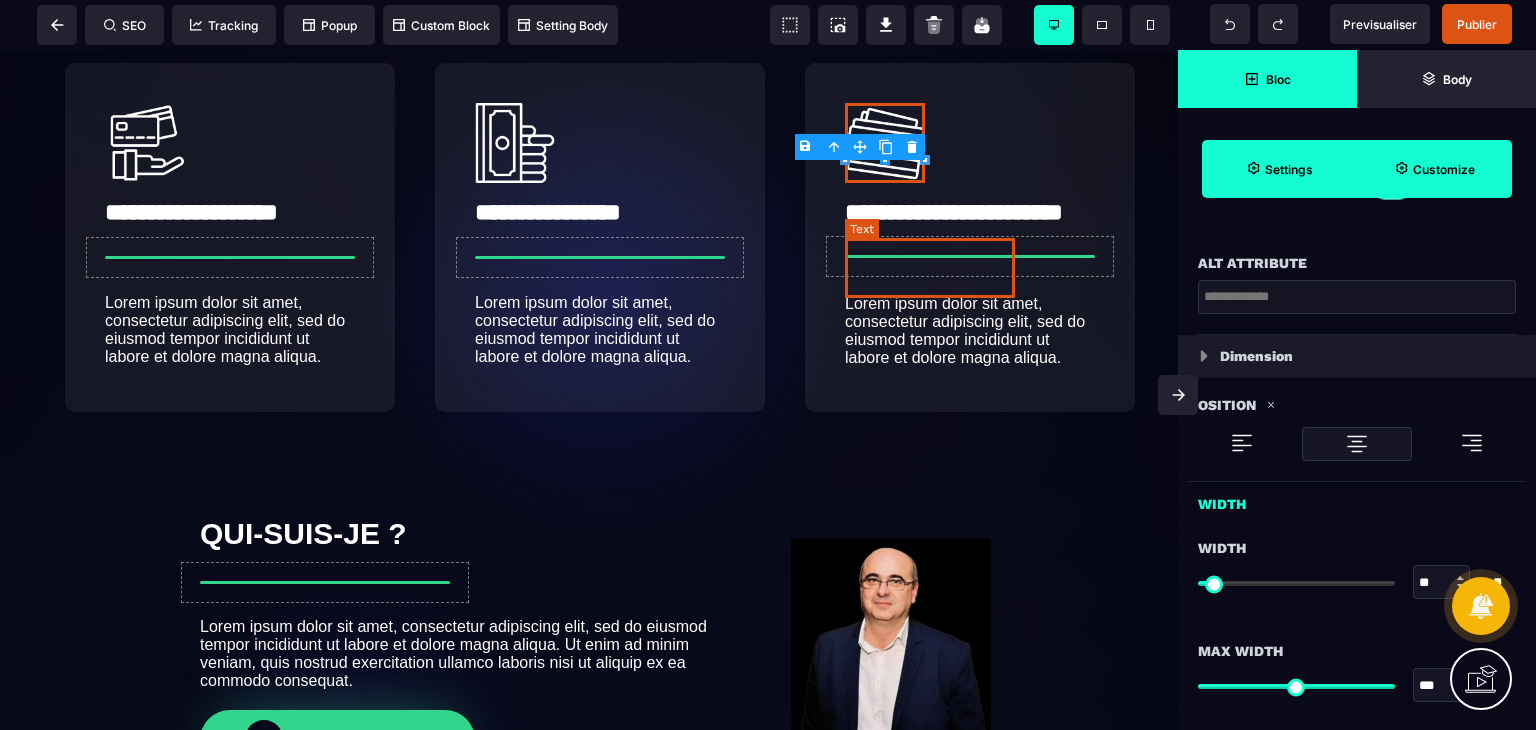 click on "**********" at bounding box center (954, 212) 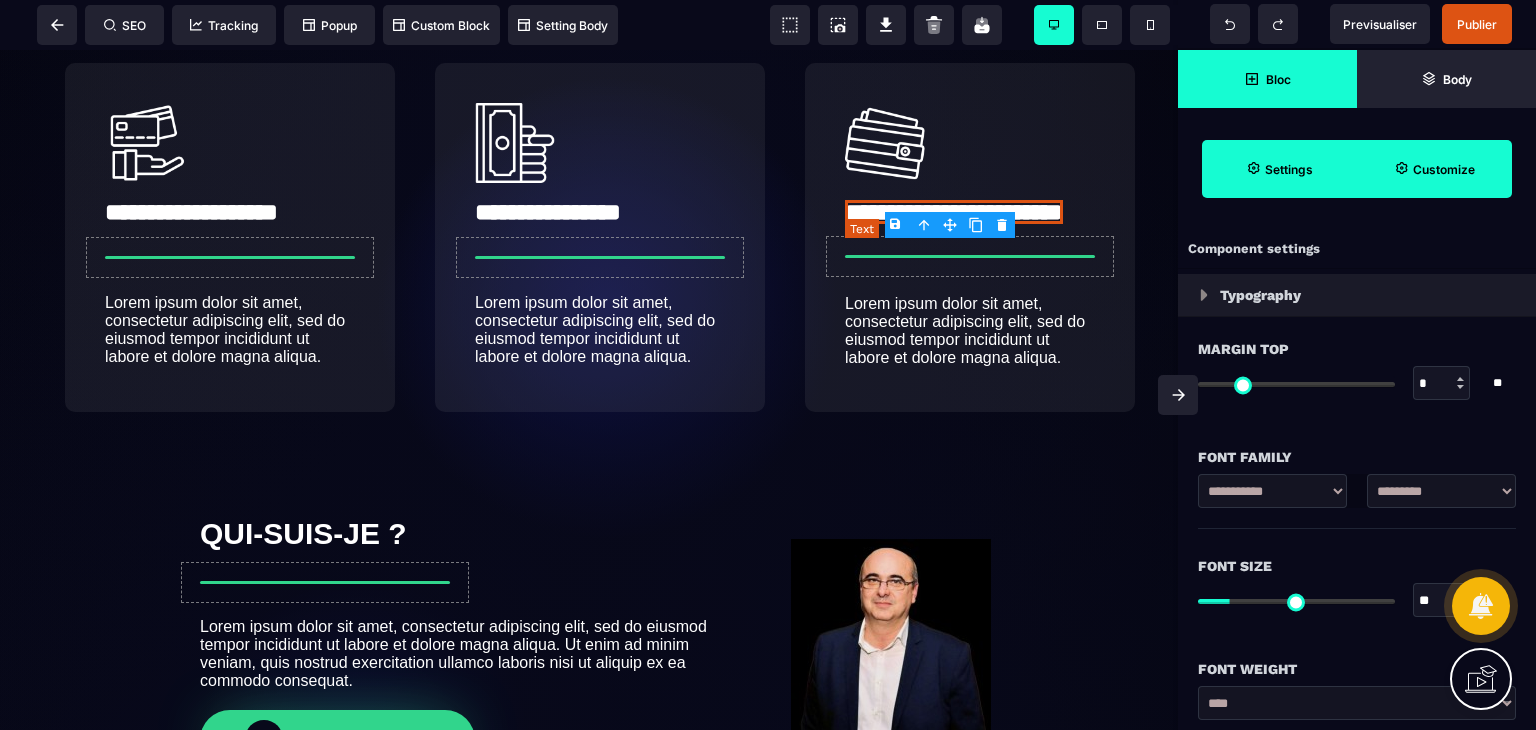 click on "**********" at bounding box center (954, 212) 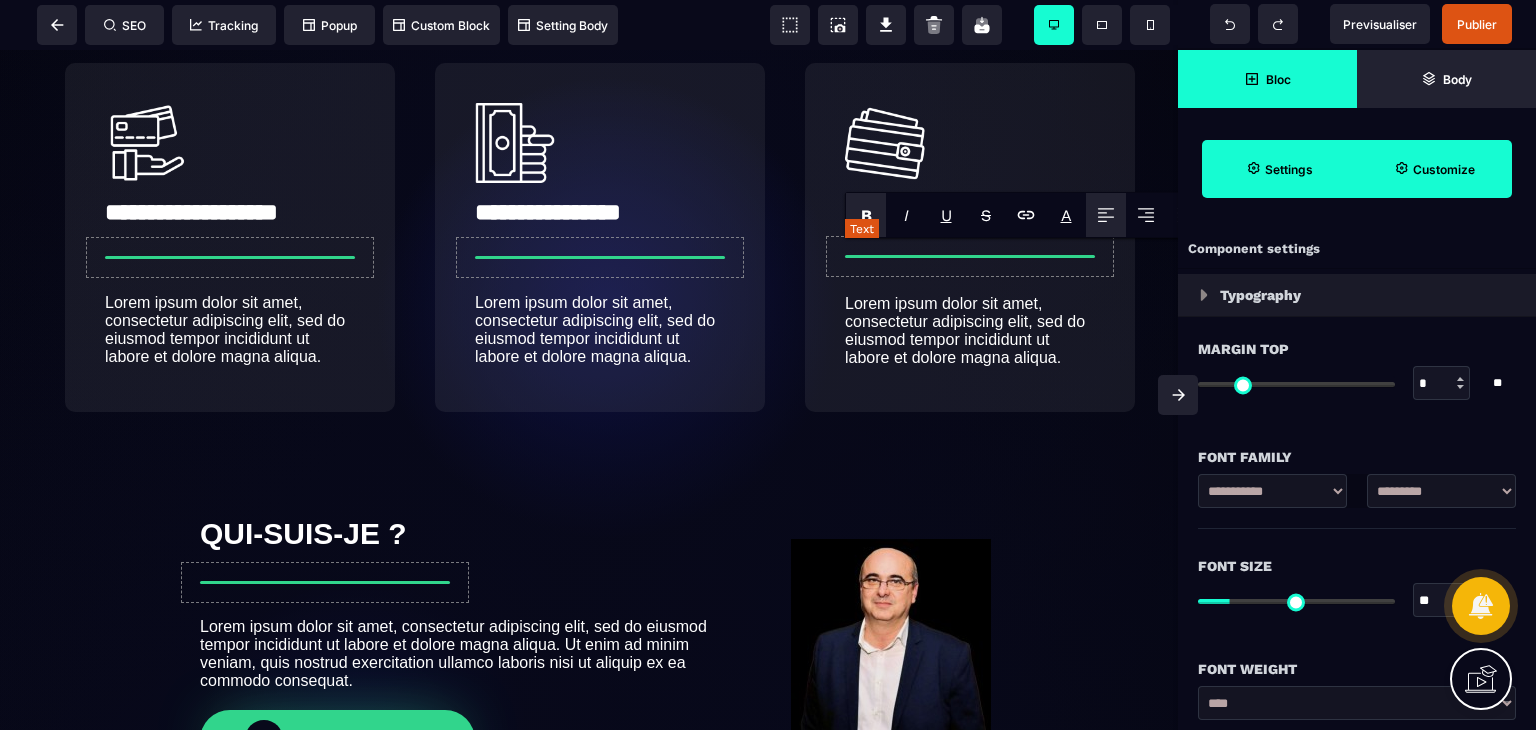 click on "**********" at bounding box center [954, 212] 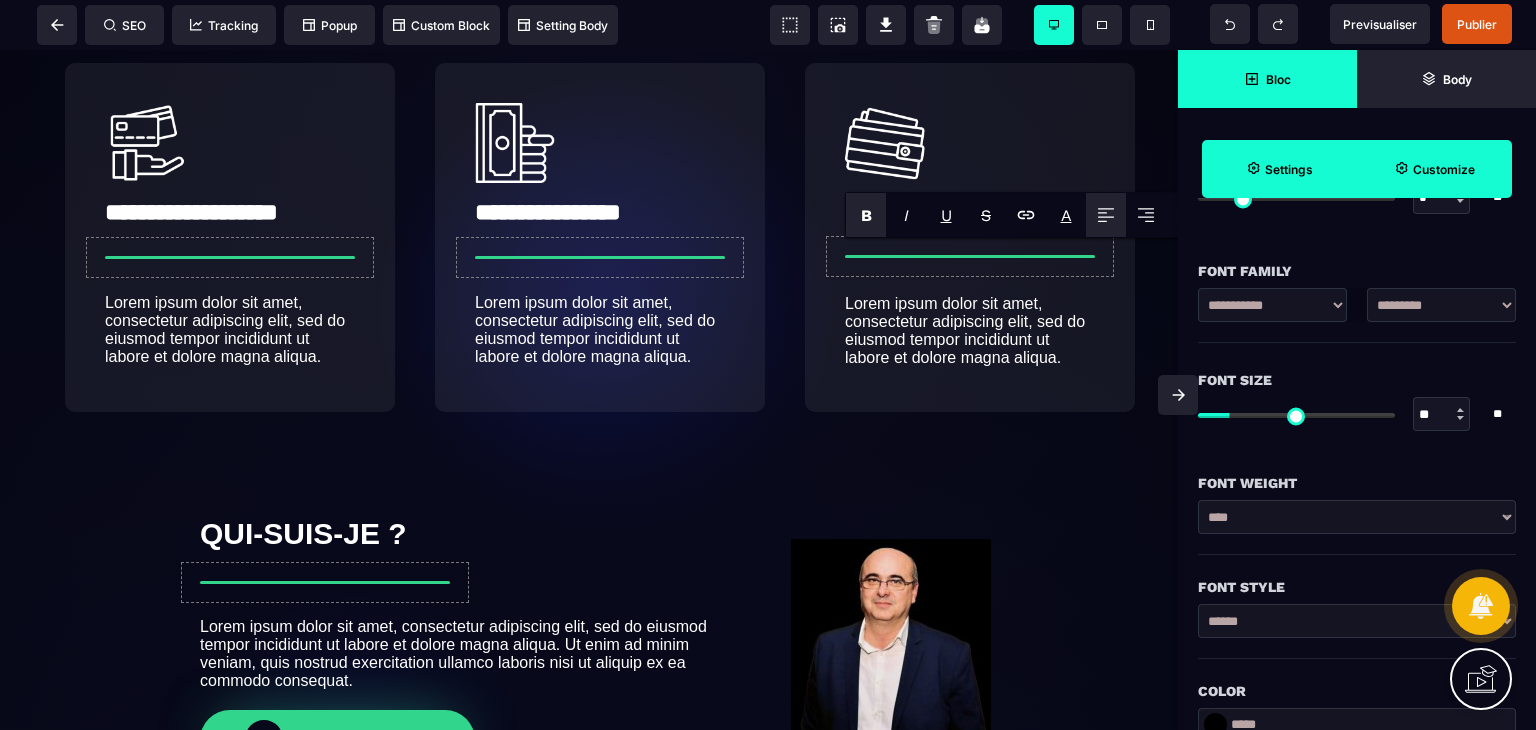 scroll, scrollTop: 90, scrollLeft: 0, axis: vertical 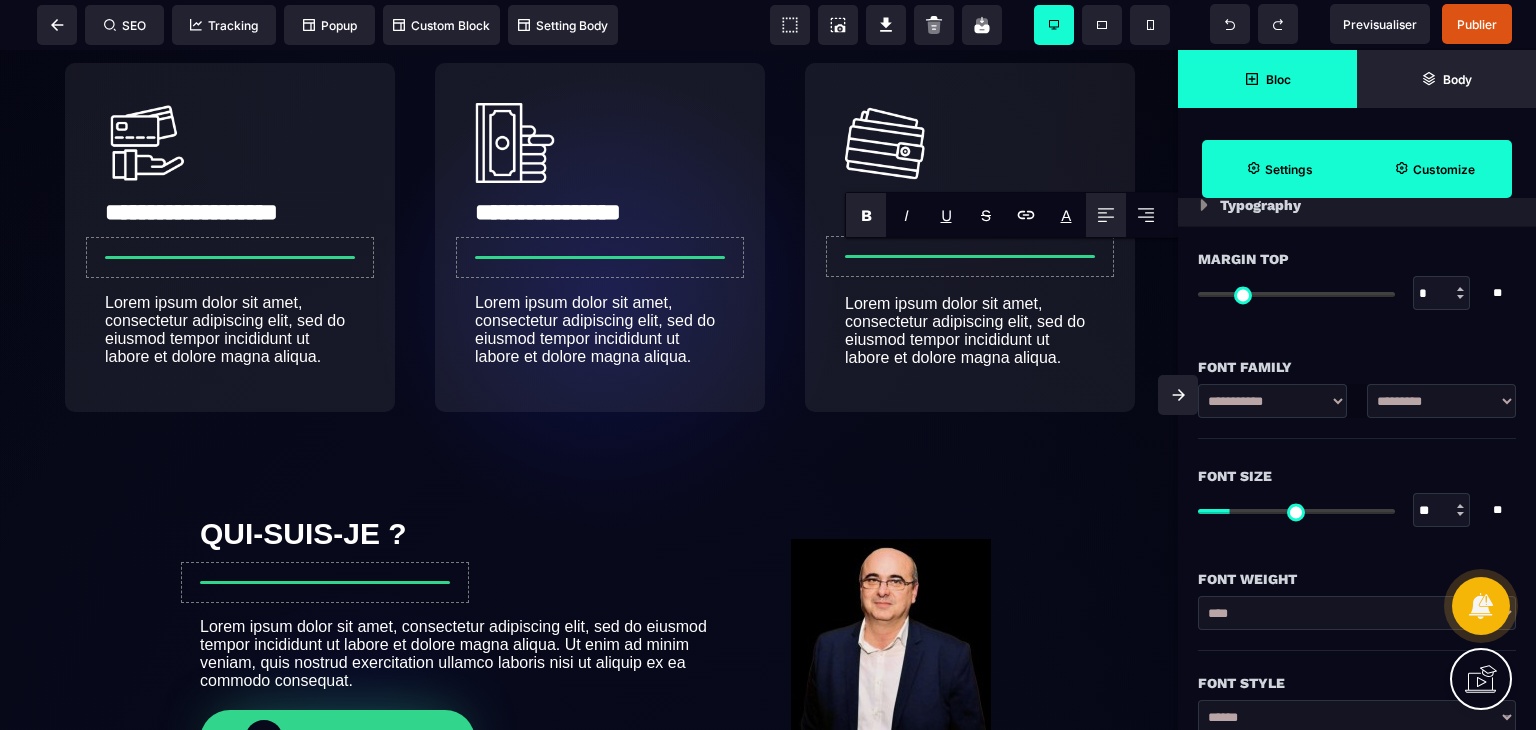 click on "**********" at bounding box center [1441, 401] 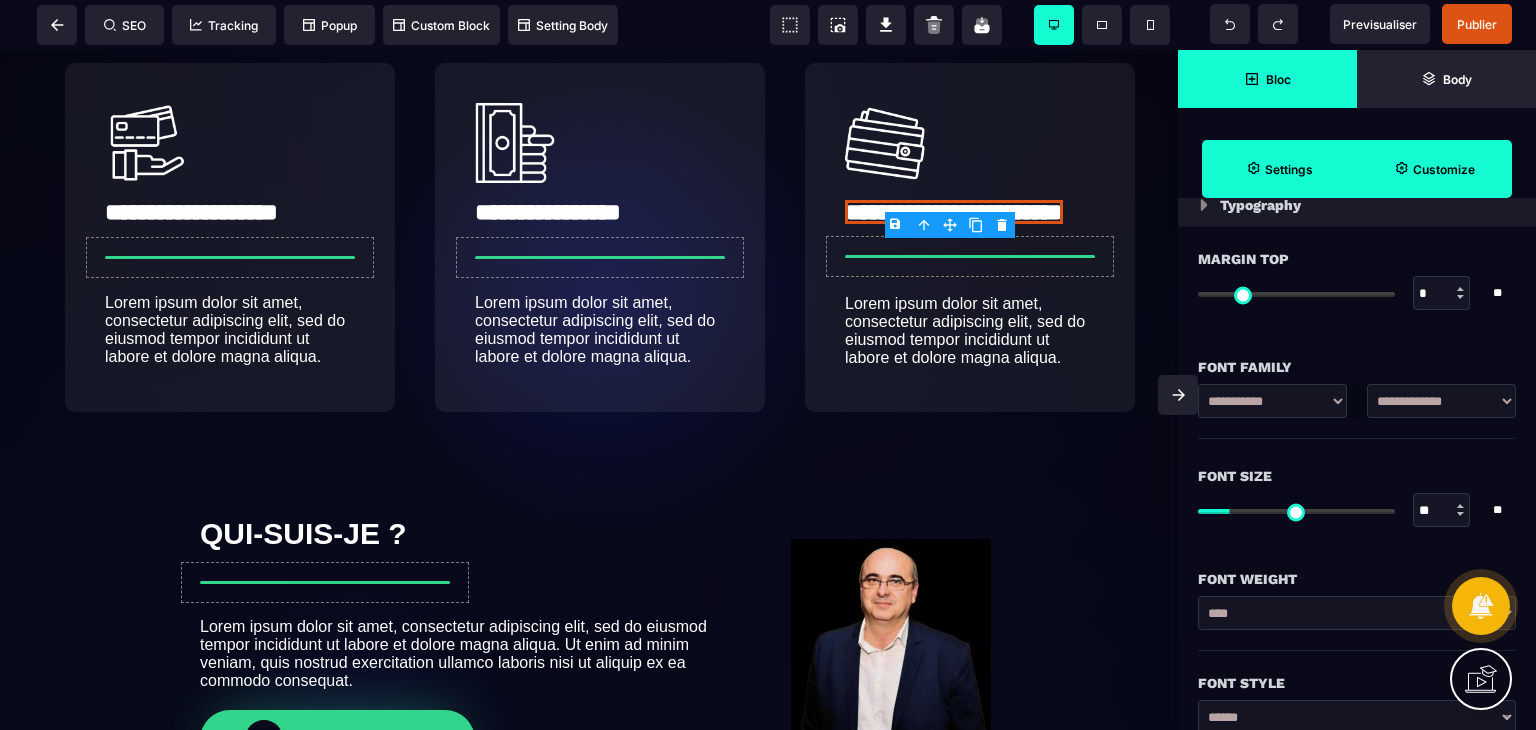 click on "**********" at bounding box center [1441, 401] 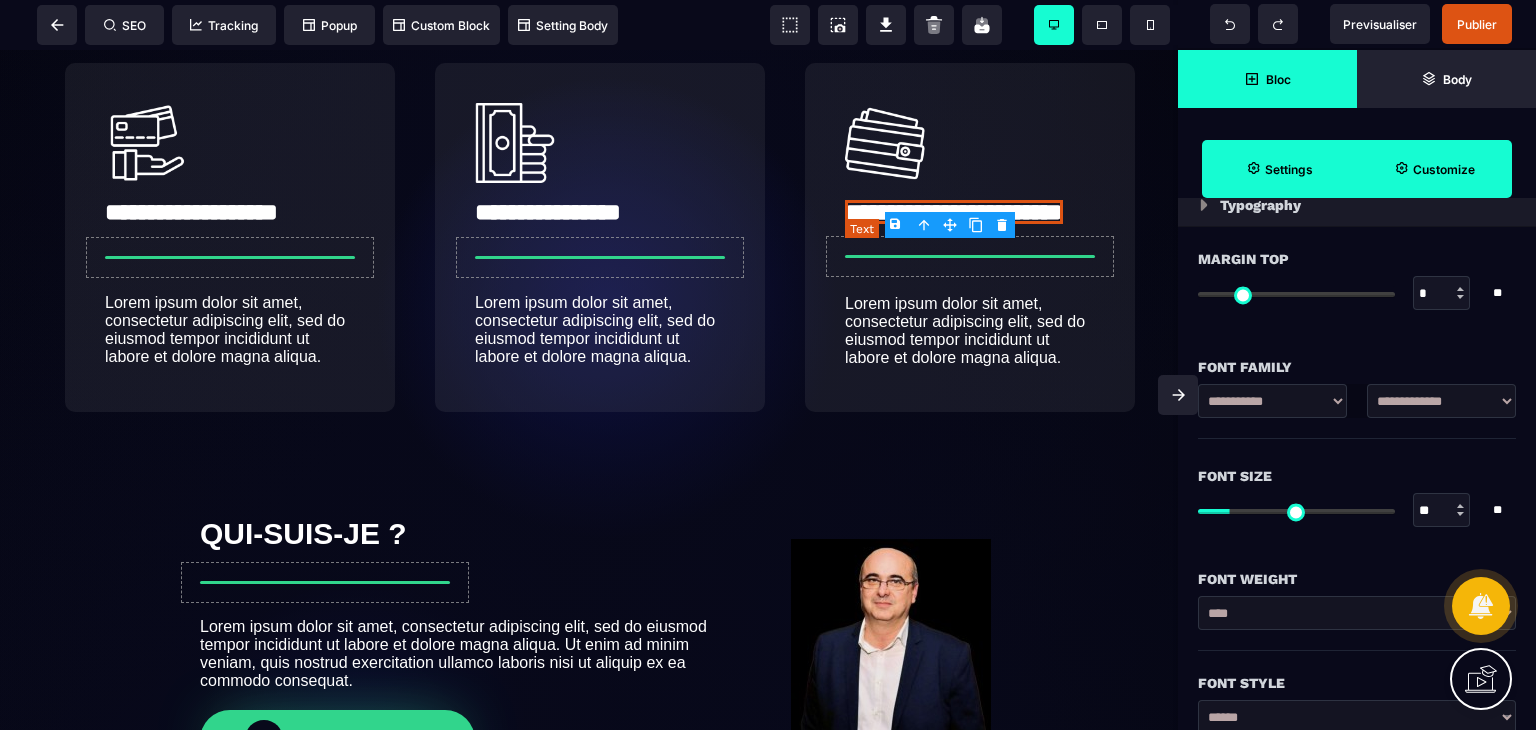 click on "**********" at bounding box center [954, 212] 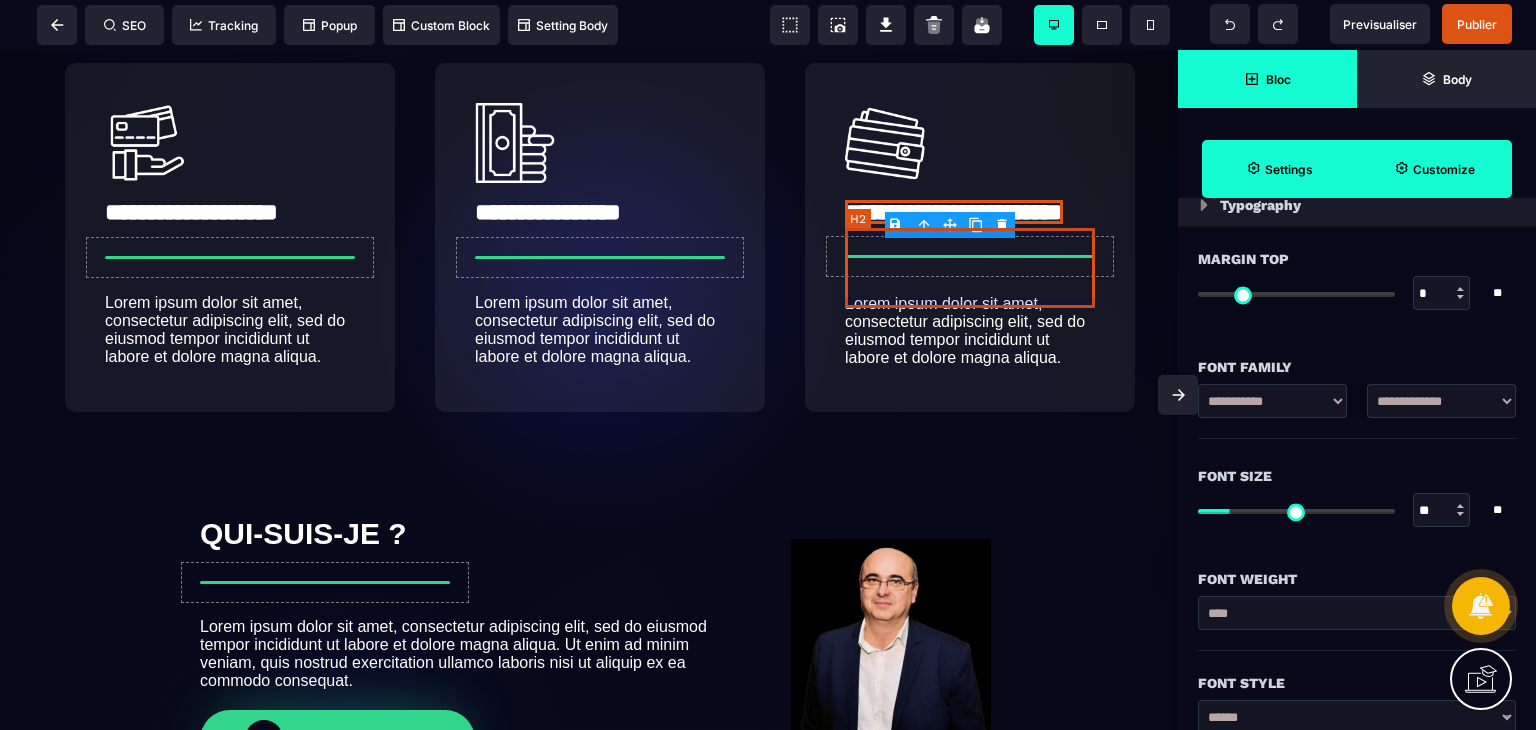 click on "**********" at bounding box center (970, 211) 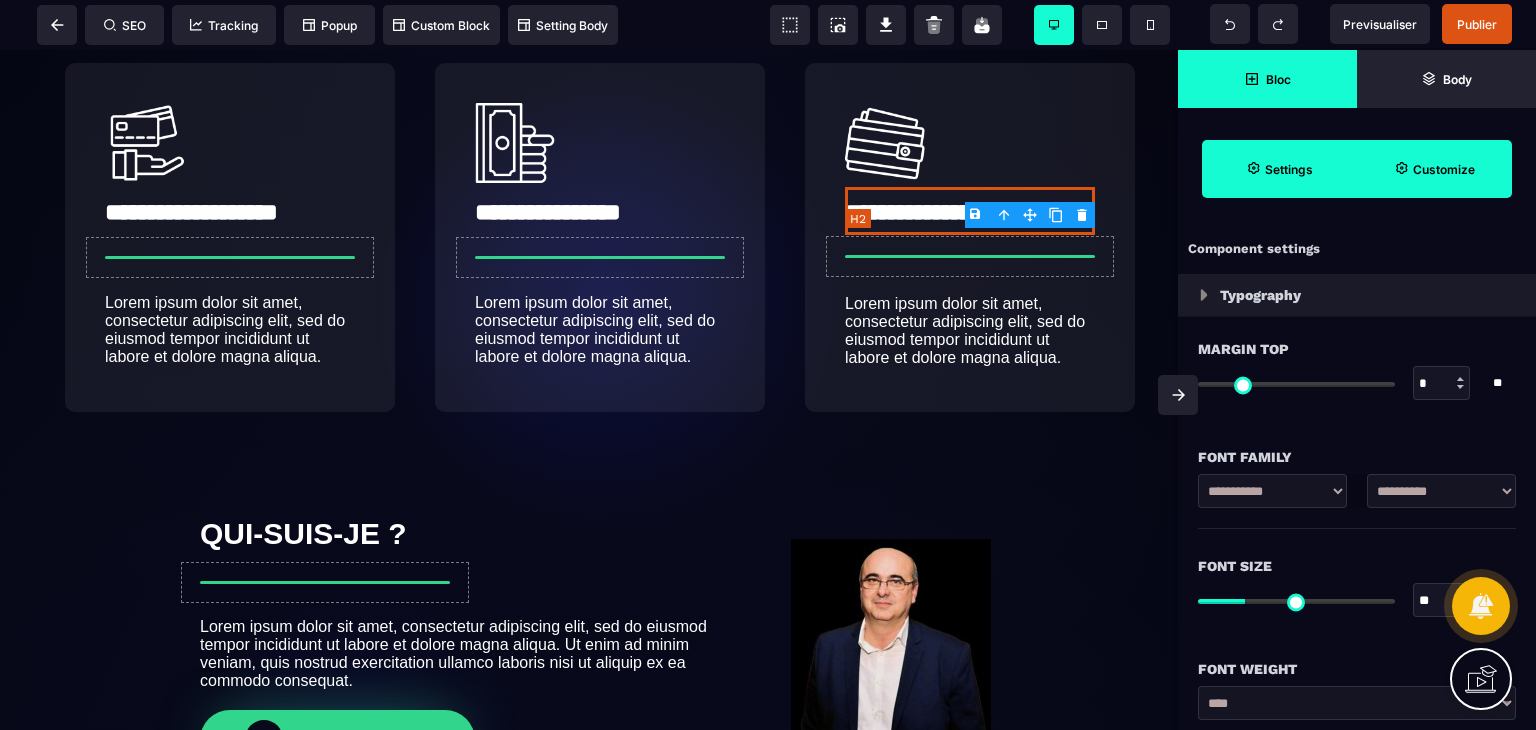 click on "**********" at bounding box center (970, 211) 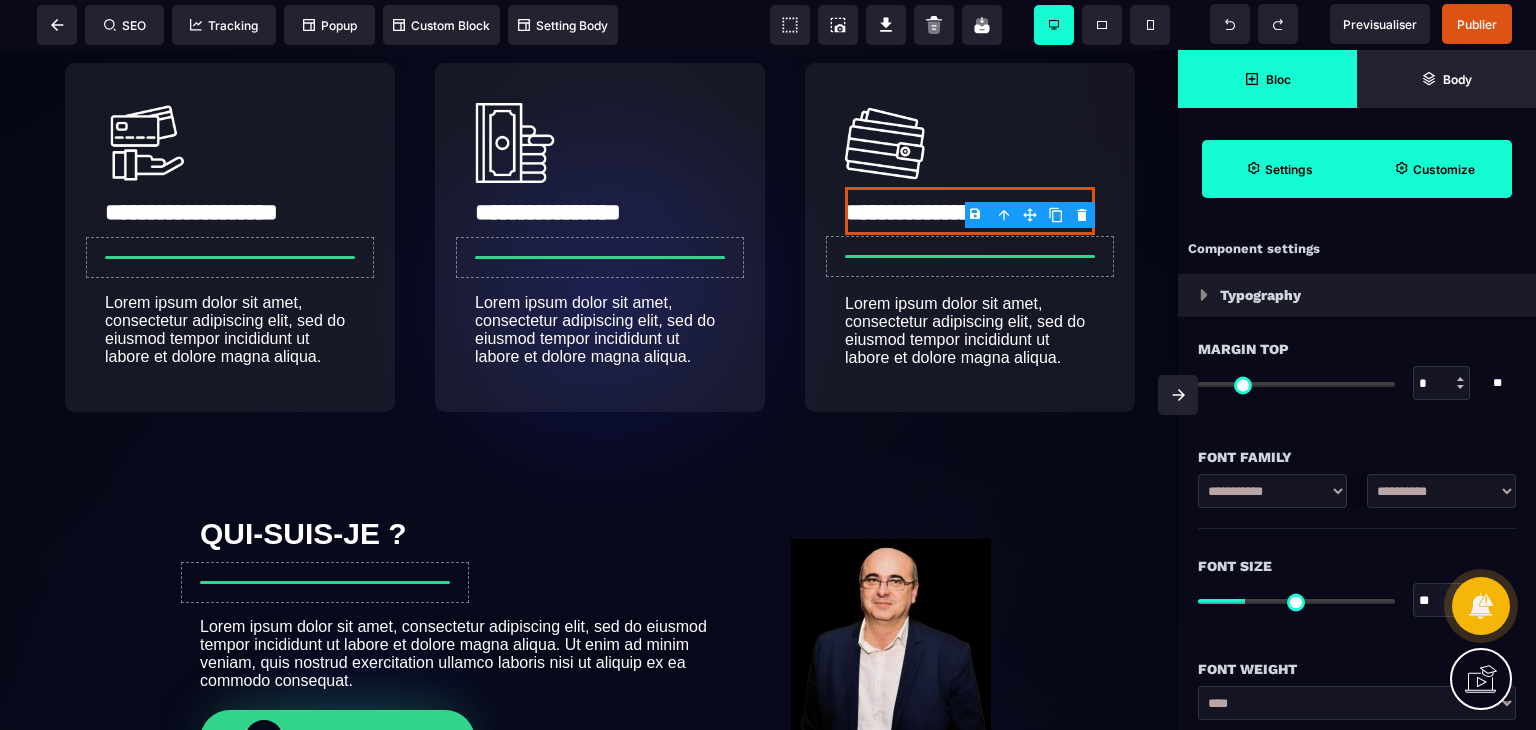 scroll, scrollTop: 135, scrollLeft: 0, axis: vertical 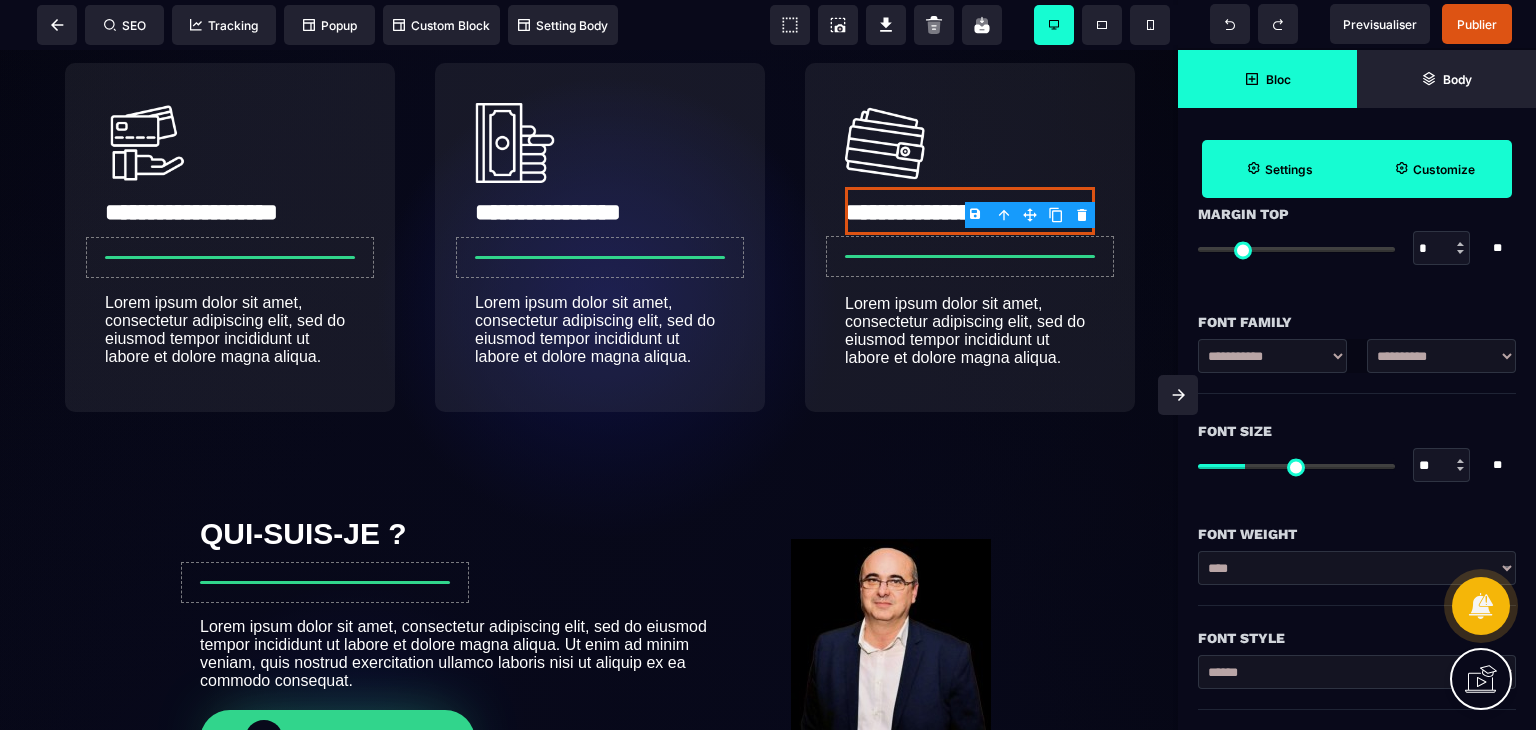 click at bounding box center [1460, 469] 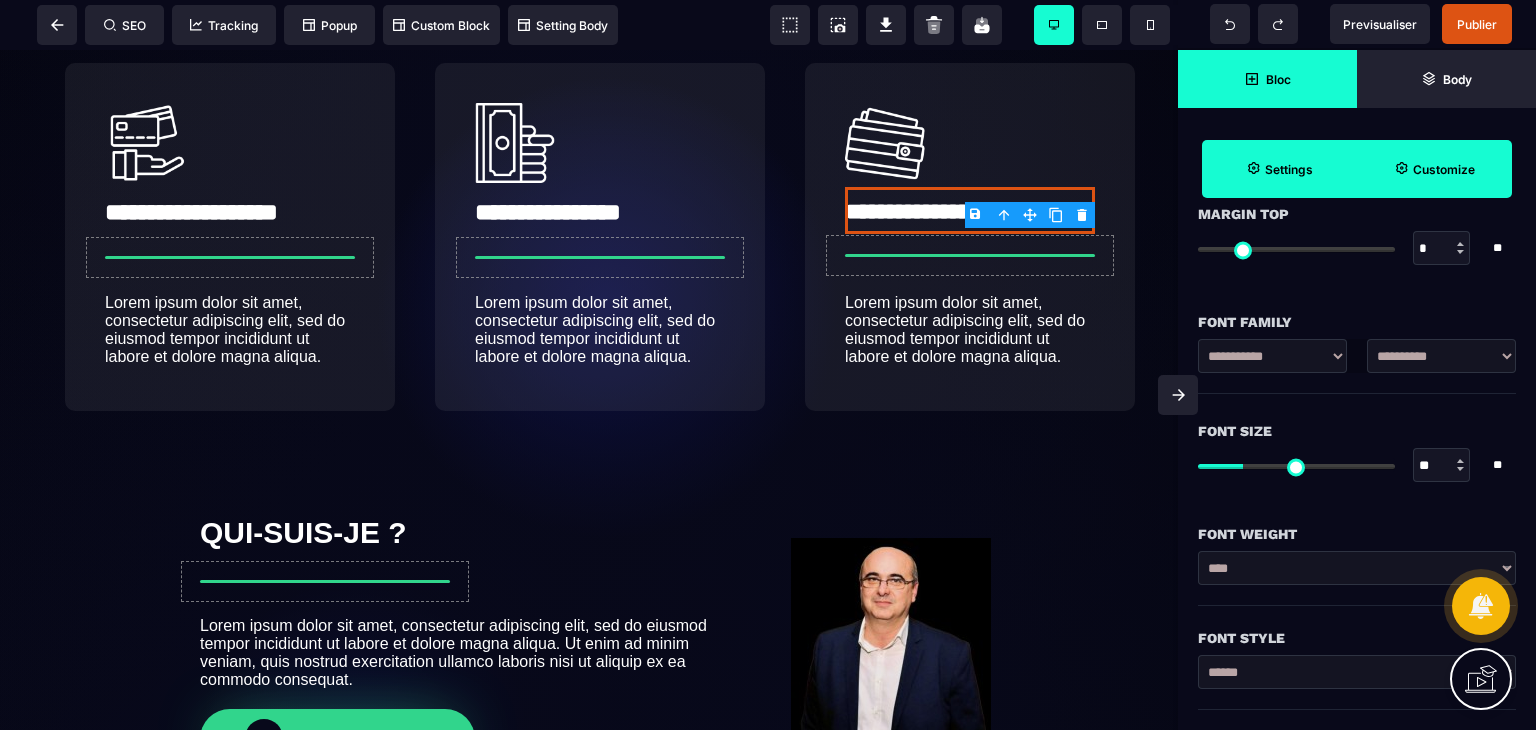 click at bounding box center (1460, 469) 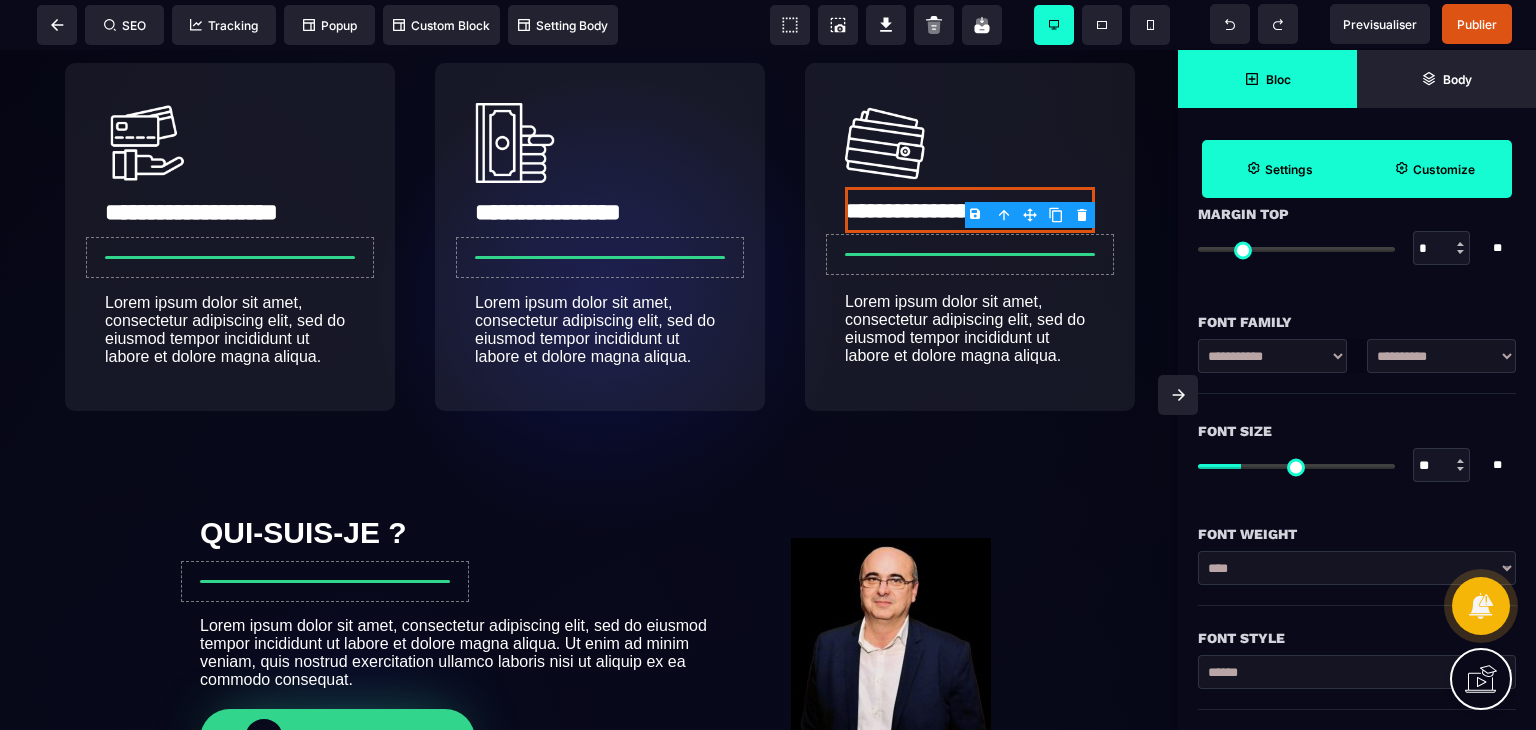 click at bounding box center (1460, 469) 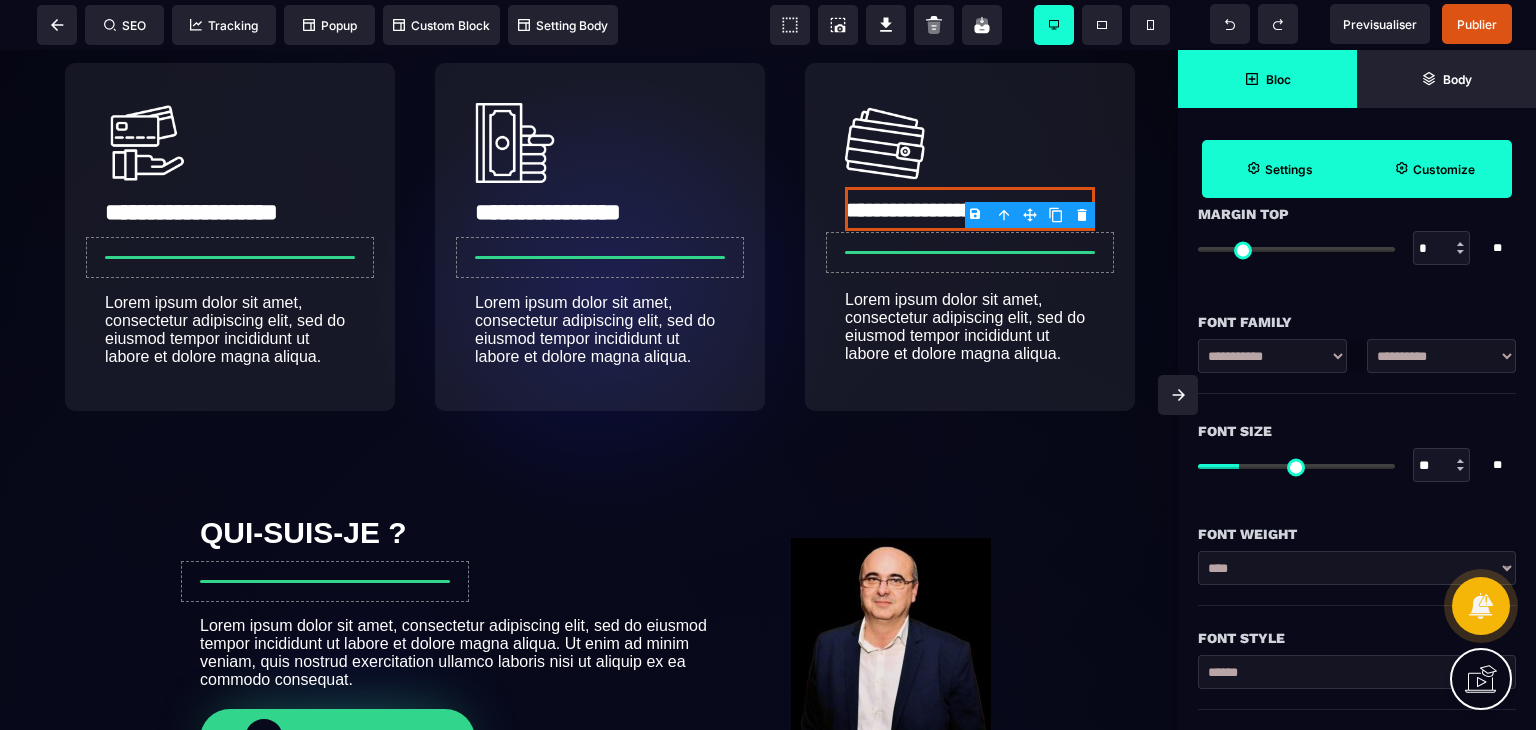 click at bounding box center (1460, 469) 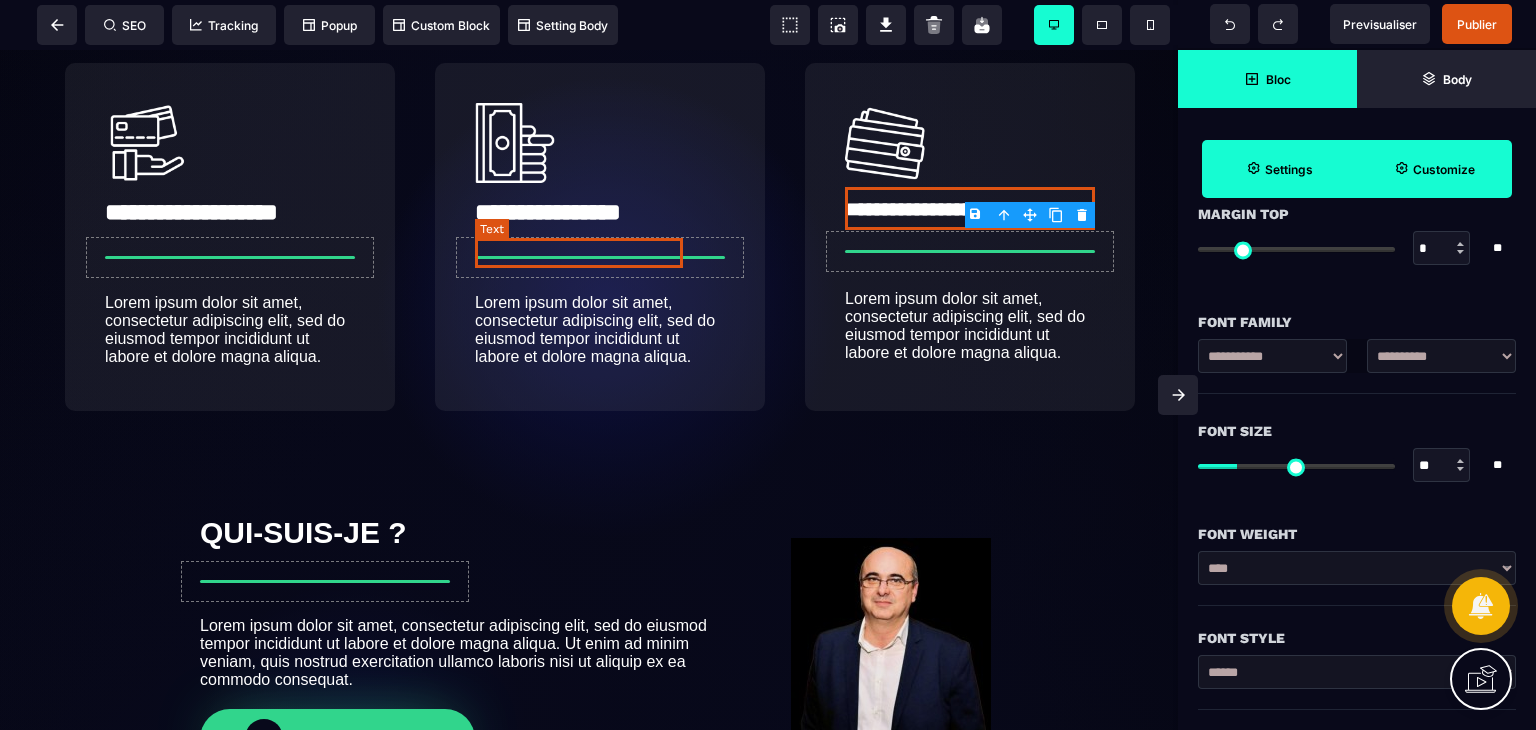 click on "**********" at bounding box center (548, 212) 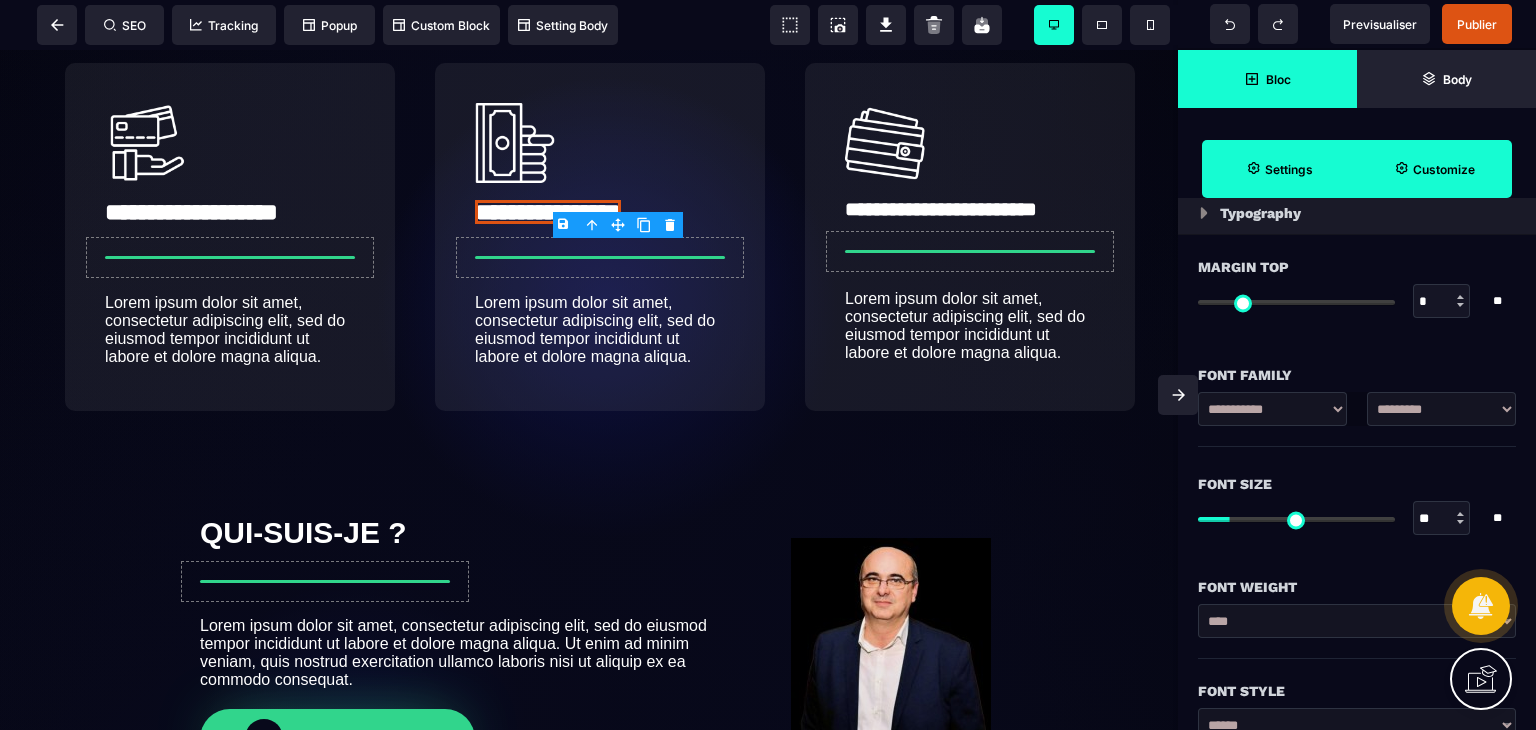 scroll, scrollTop: 96, scrollLeft: 0, axis: vertical 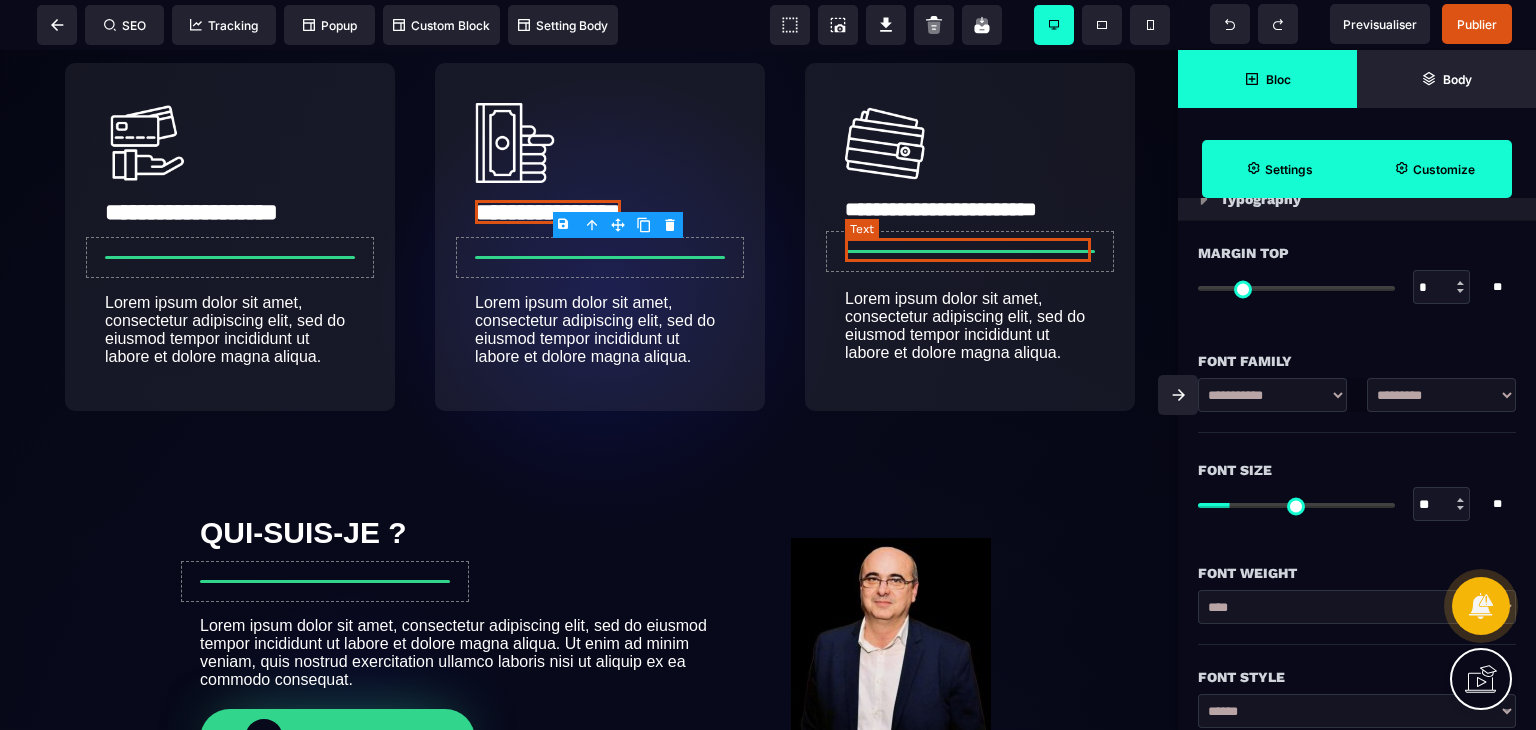 click on "**********" at bounding box center [941, 209] 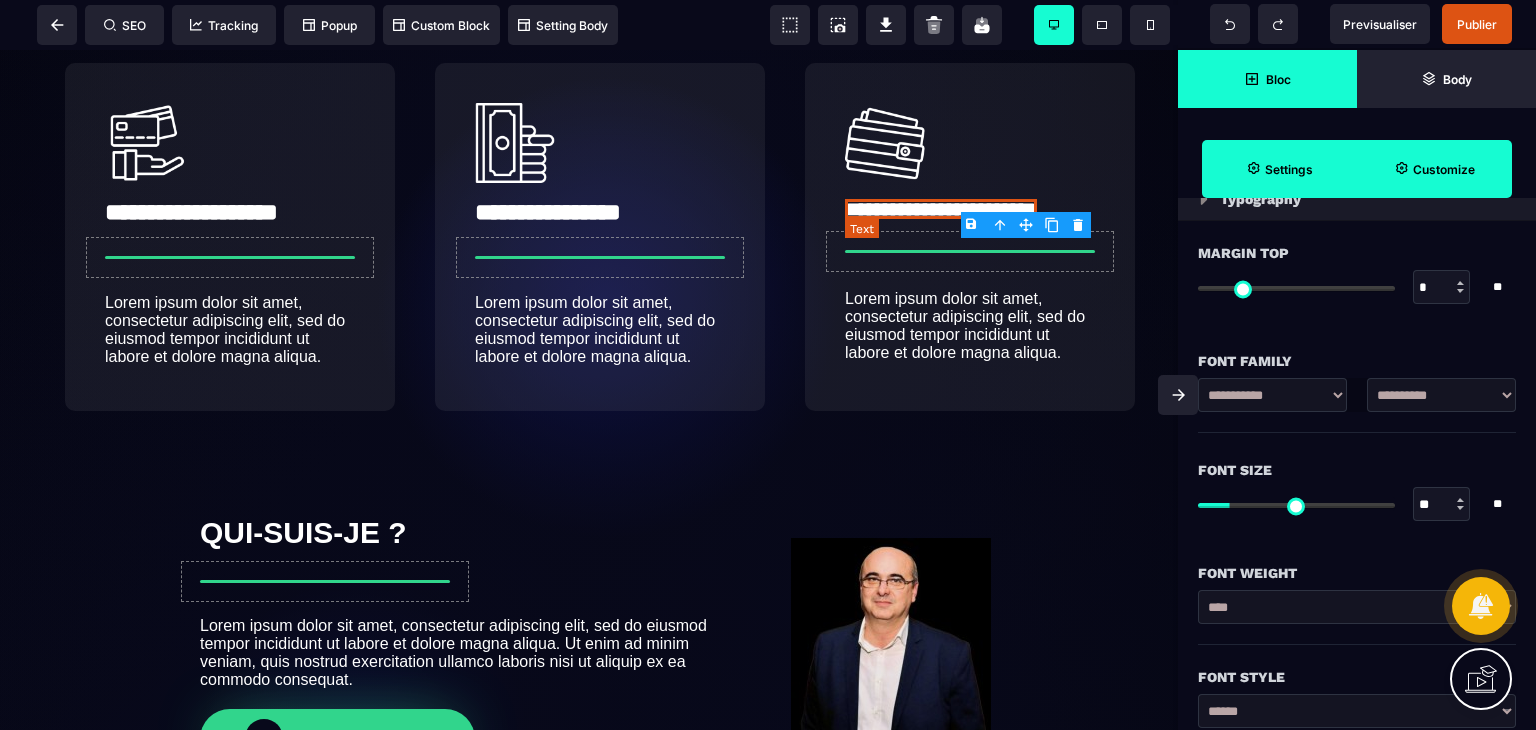 scroll, scrollTop: 0, scrollLeft: 0, axis: both 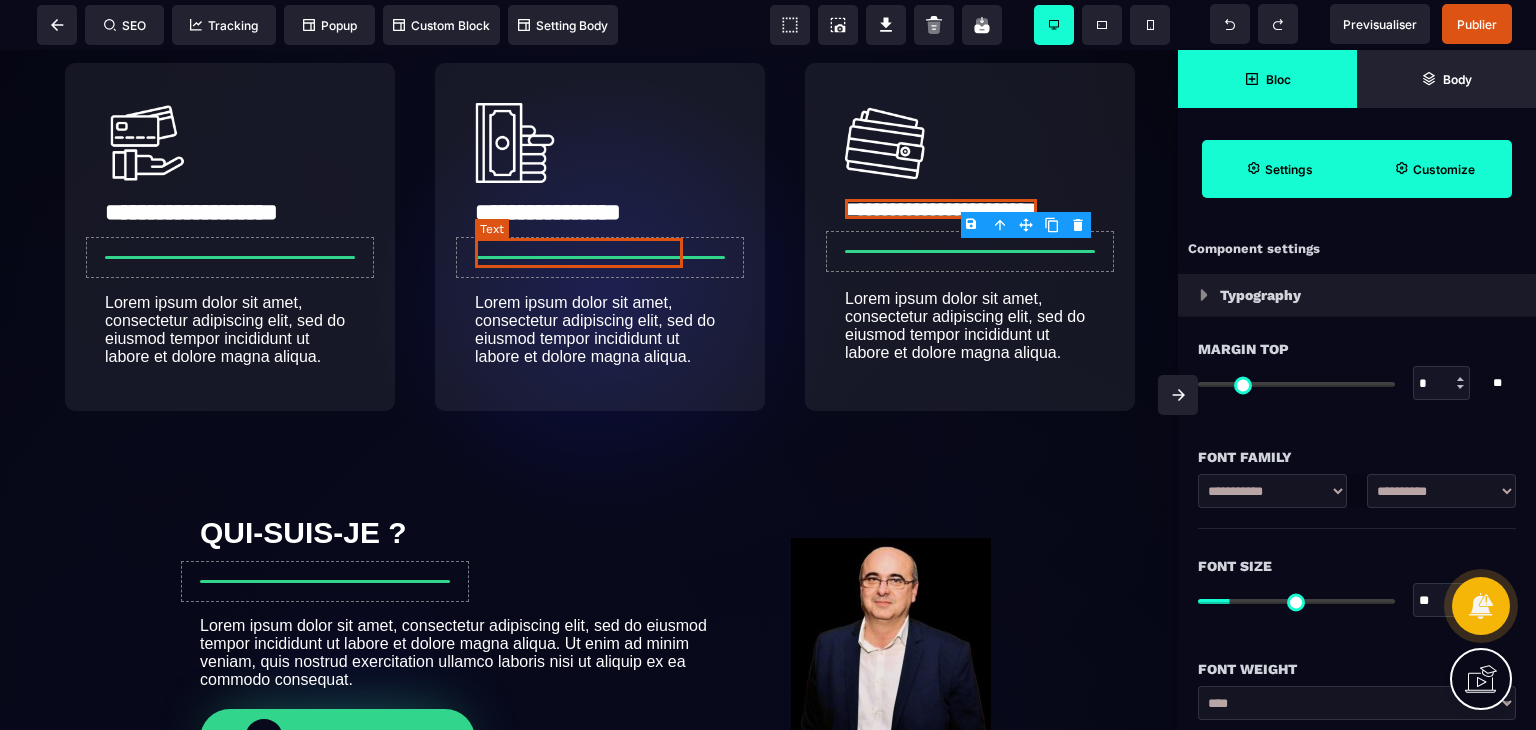 click on "**********" at bounding box center (548, 212) 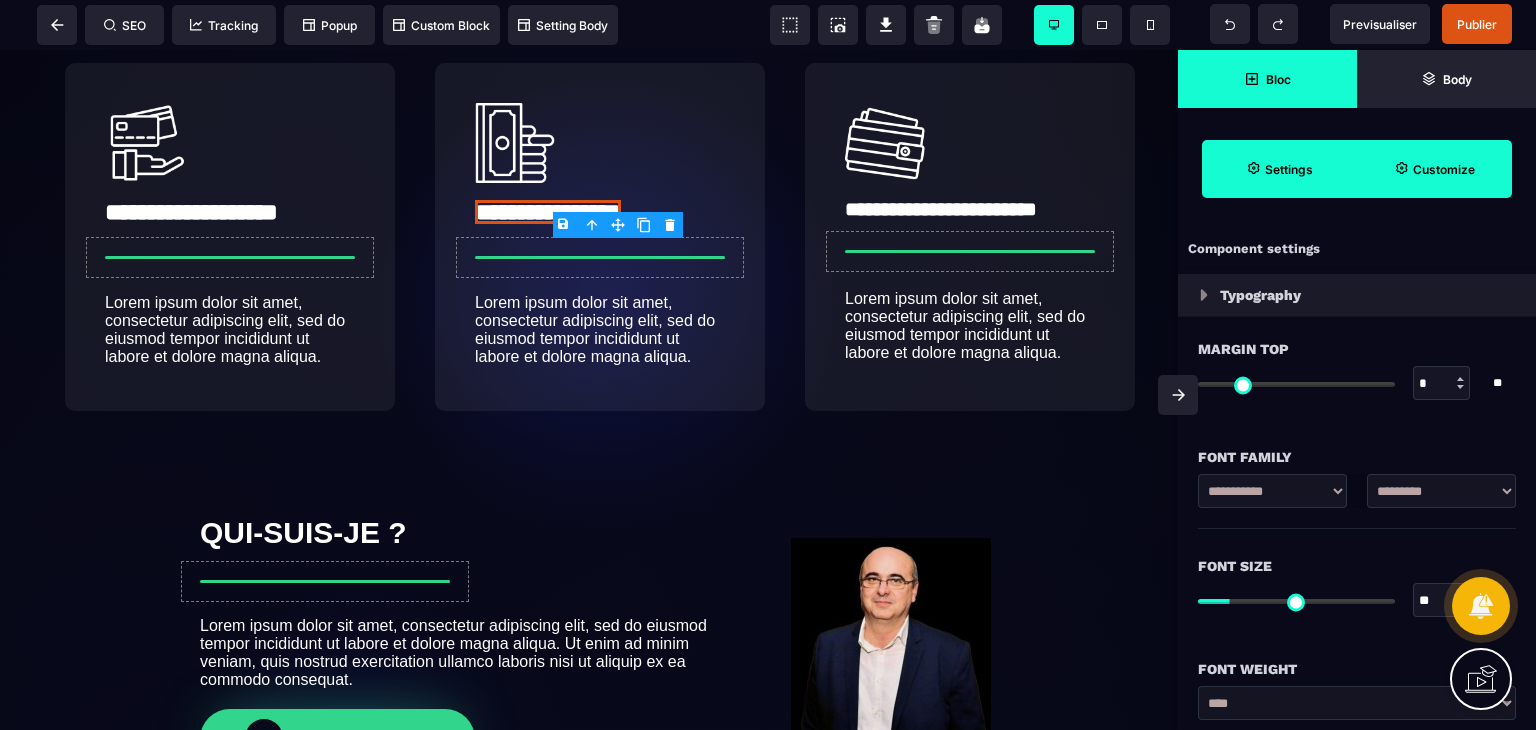click on "**********" at bounding box center [1441, 491] 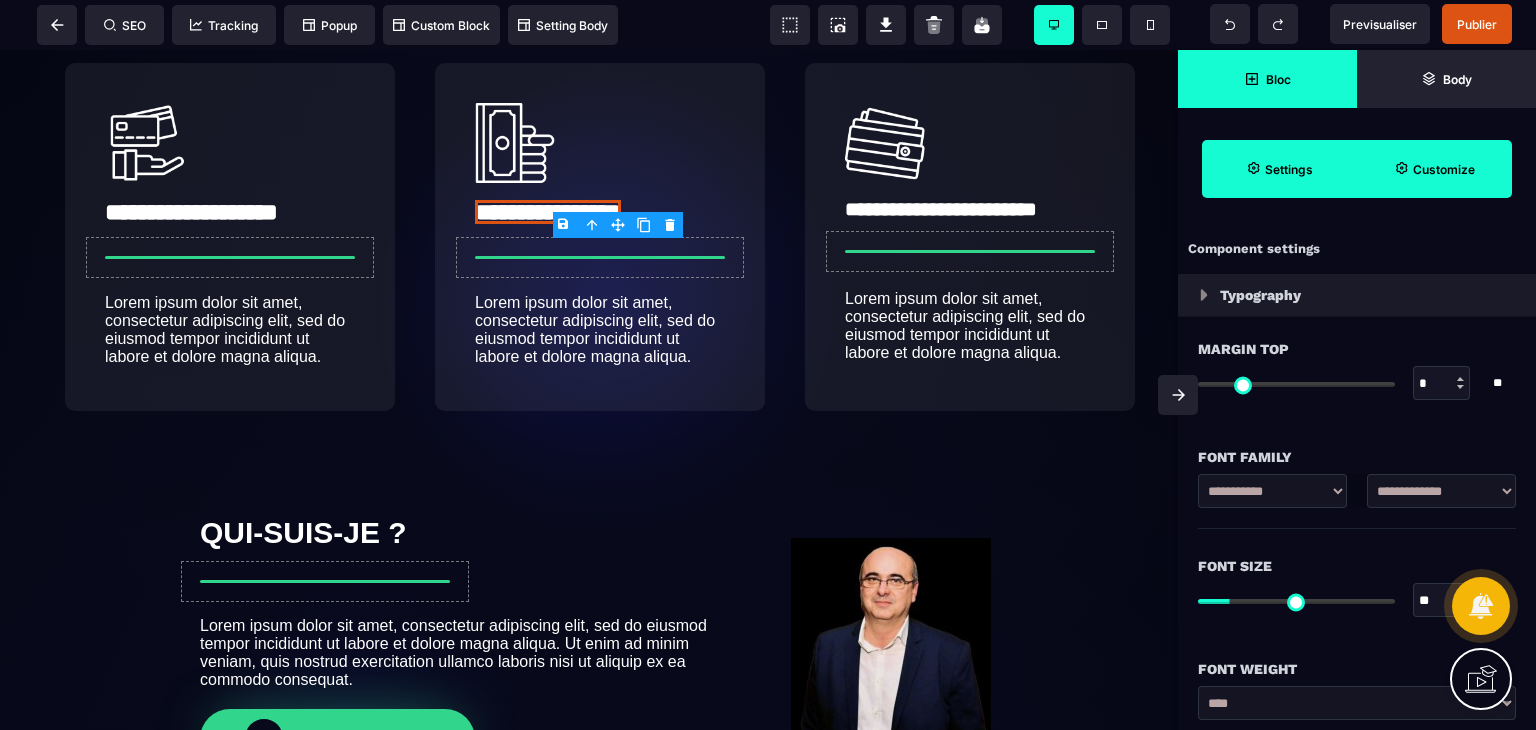 click on "**********" at bounding box center (1441, 491) 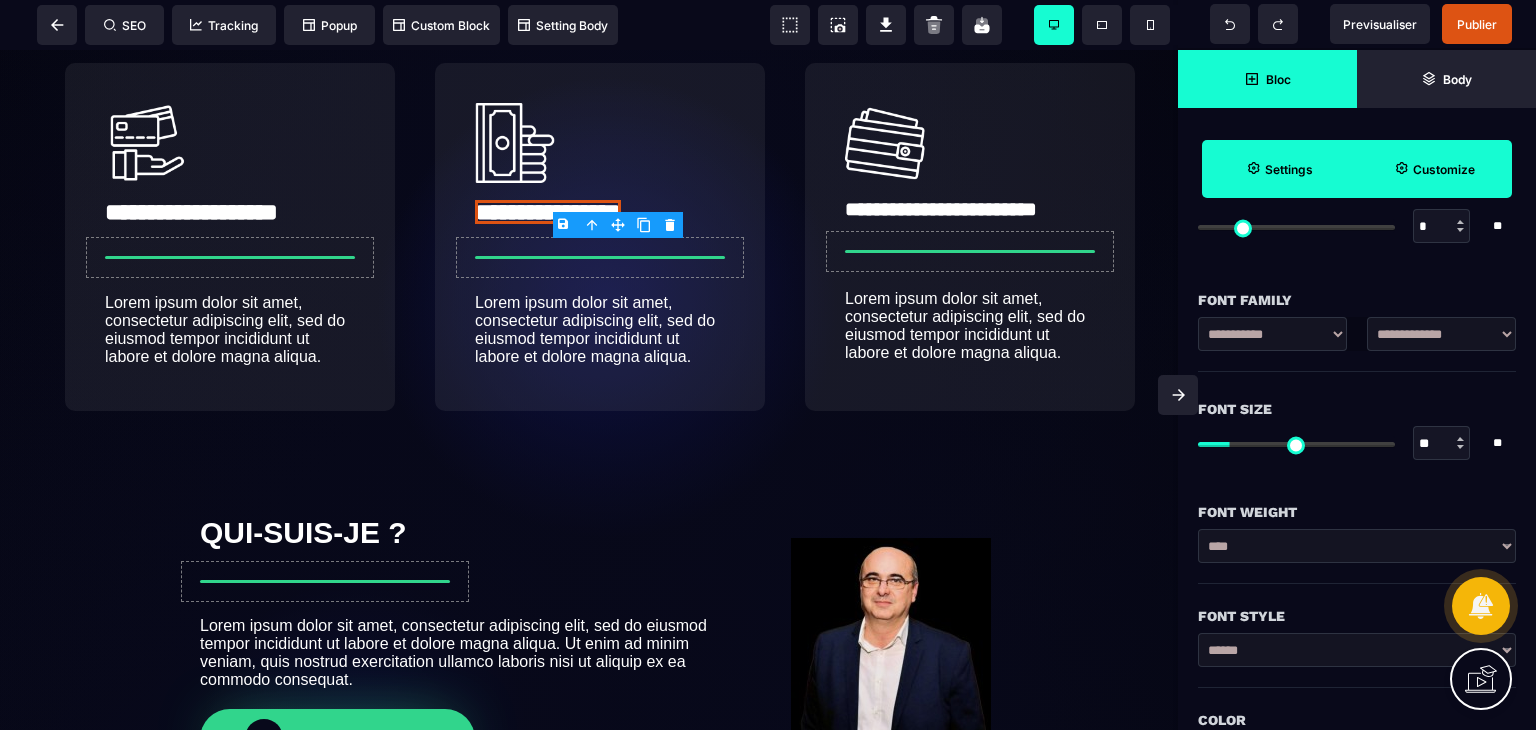 scroll, scrollTop: 185, scrollLeft: 0, axis: vertical 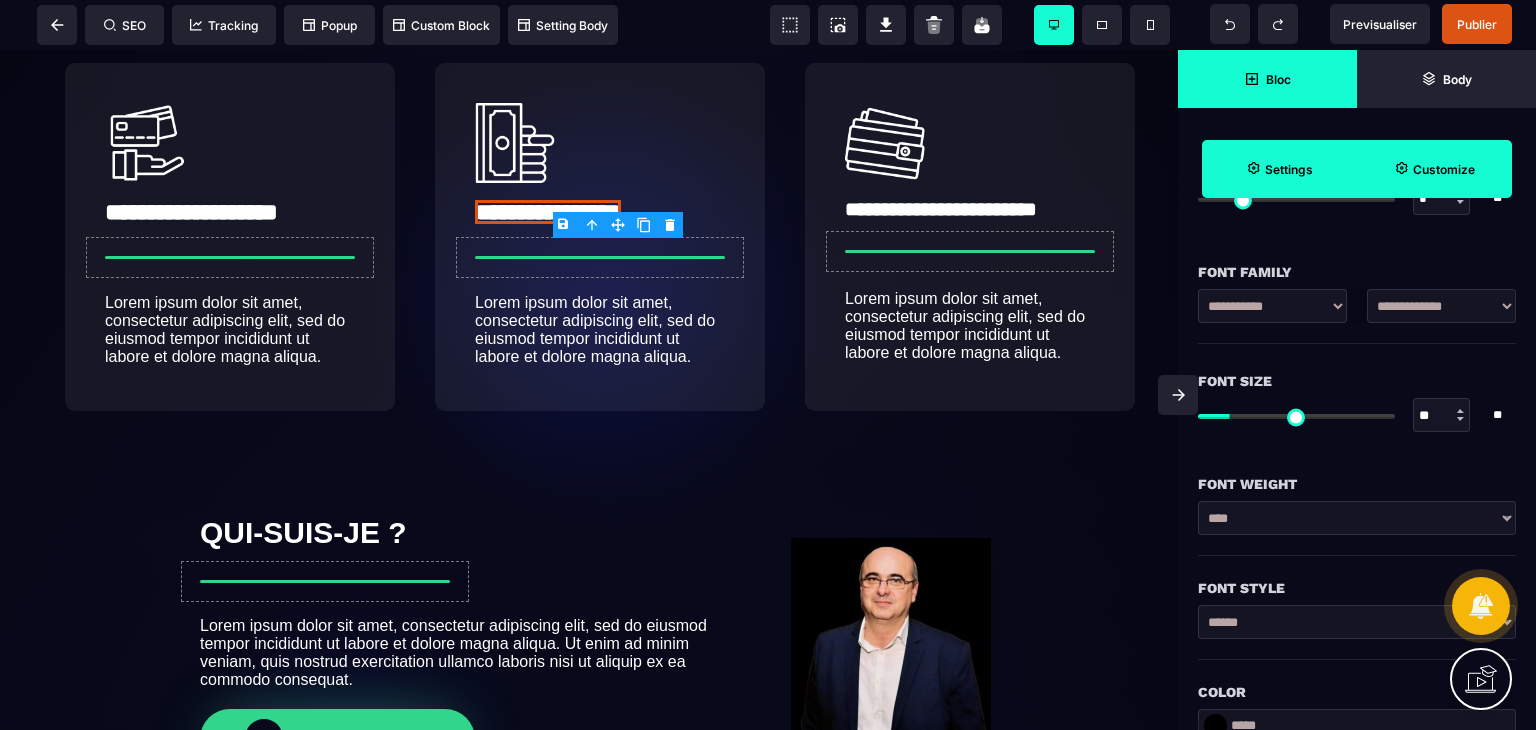 click at bounding box center [1460, 411] 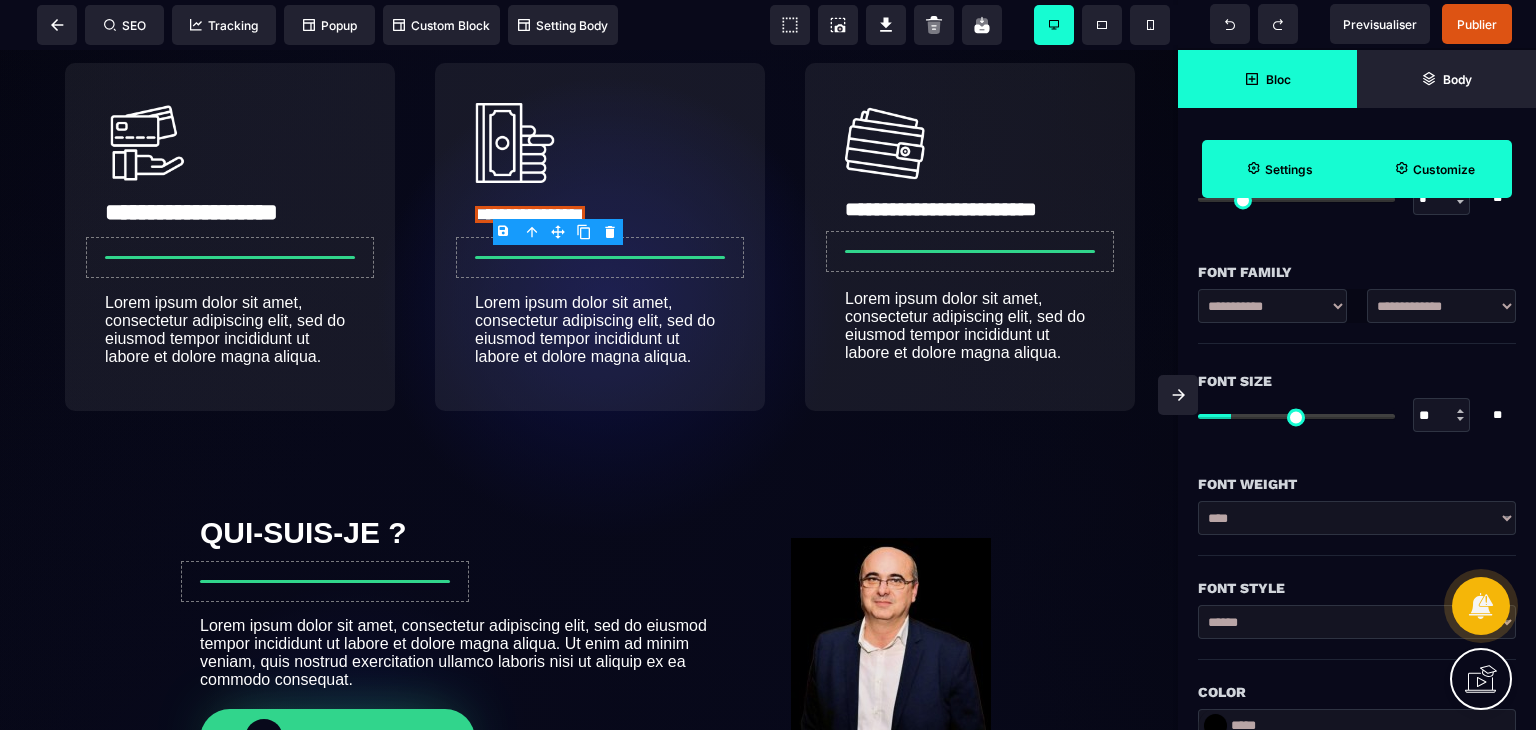 click at bounding box center (1460, 411) 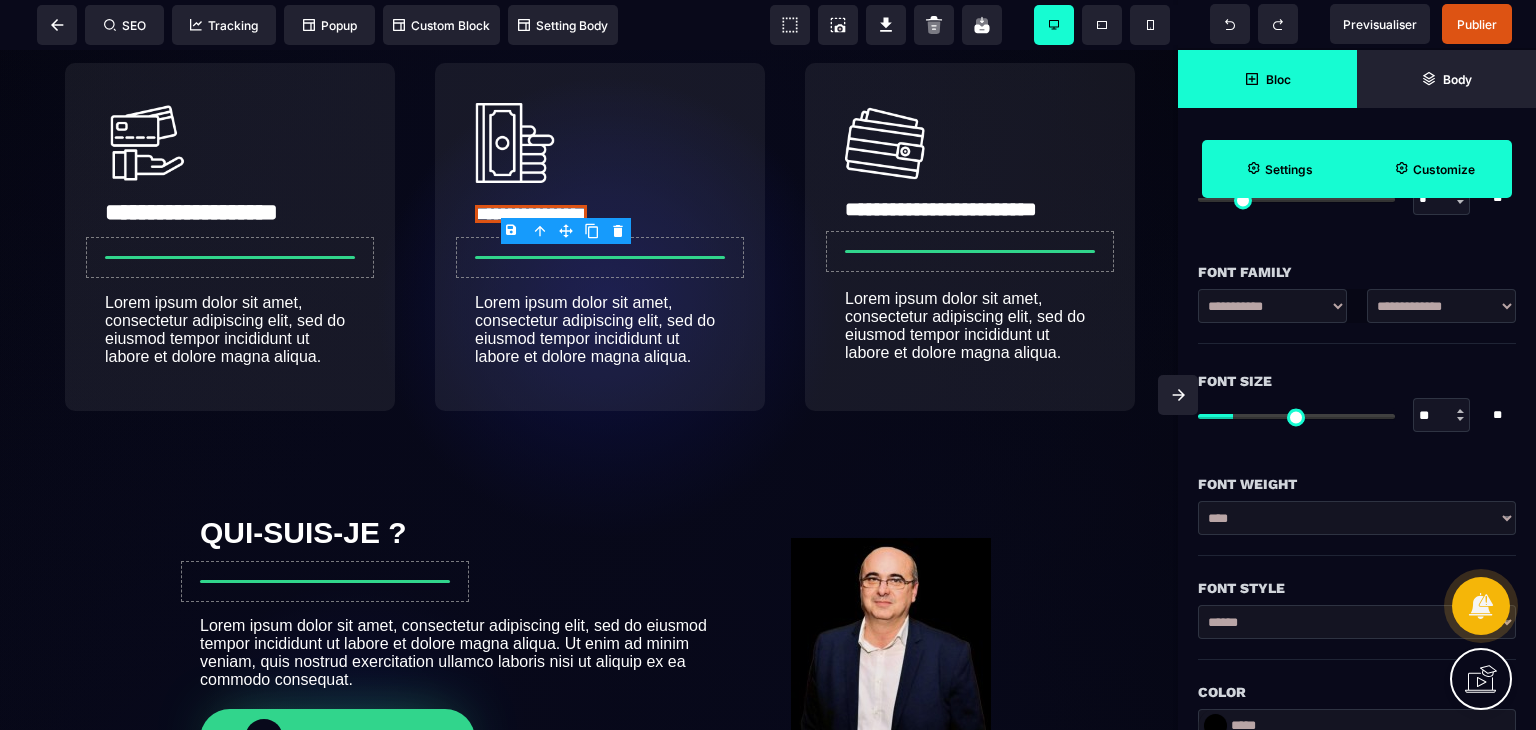 click at bounding box center [1460, 411] 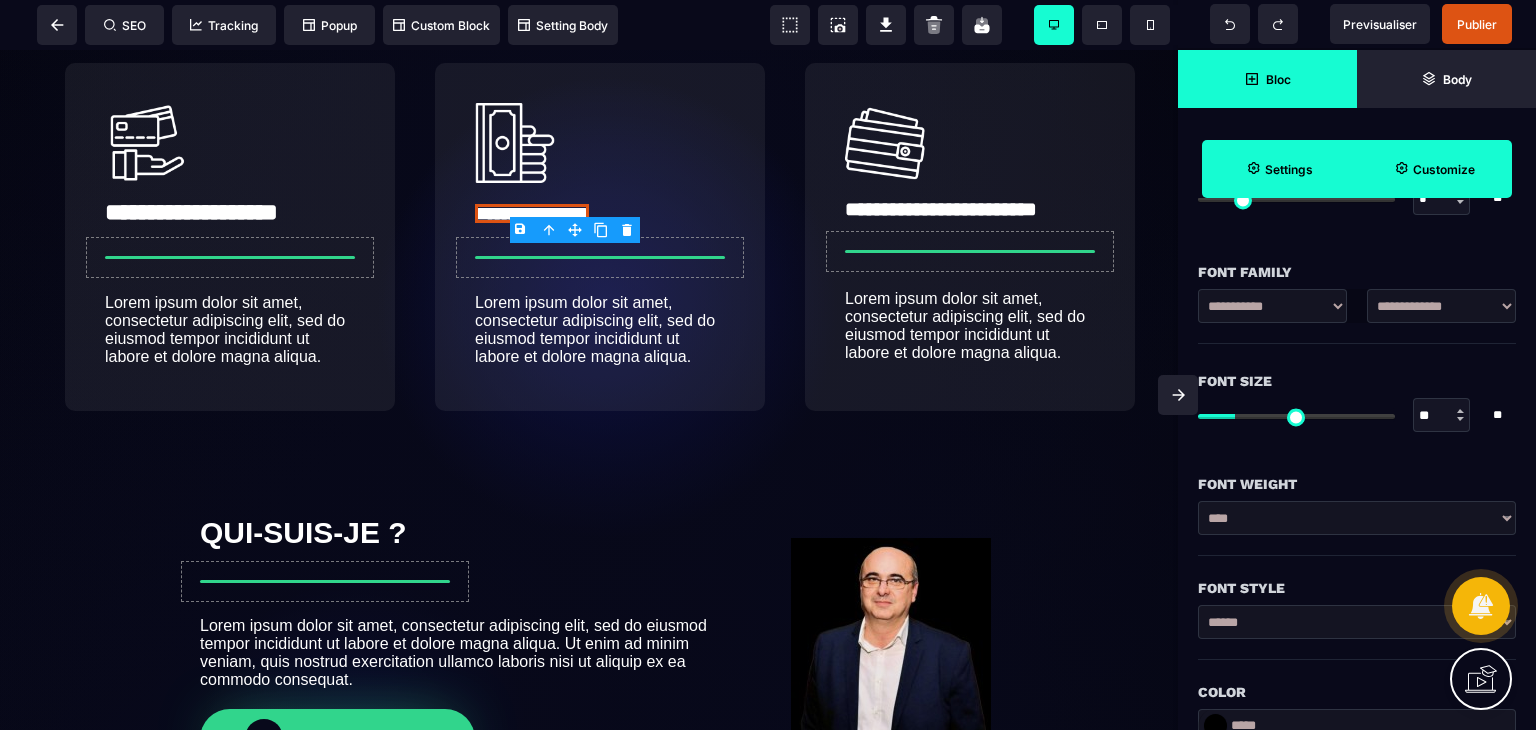 click at bounding box center (1461, 415) 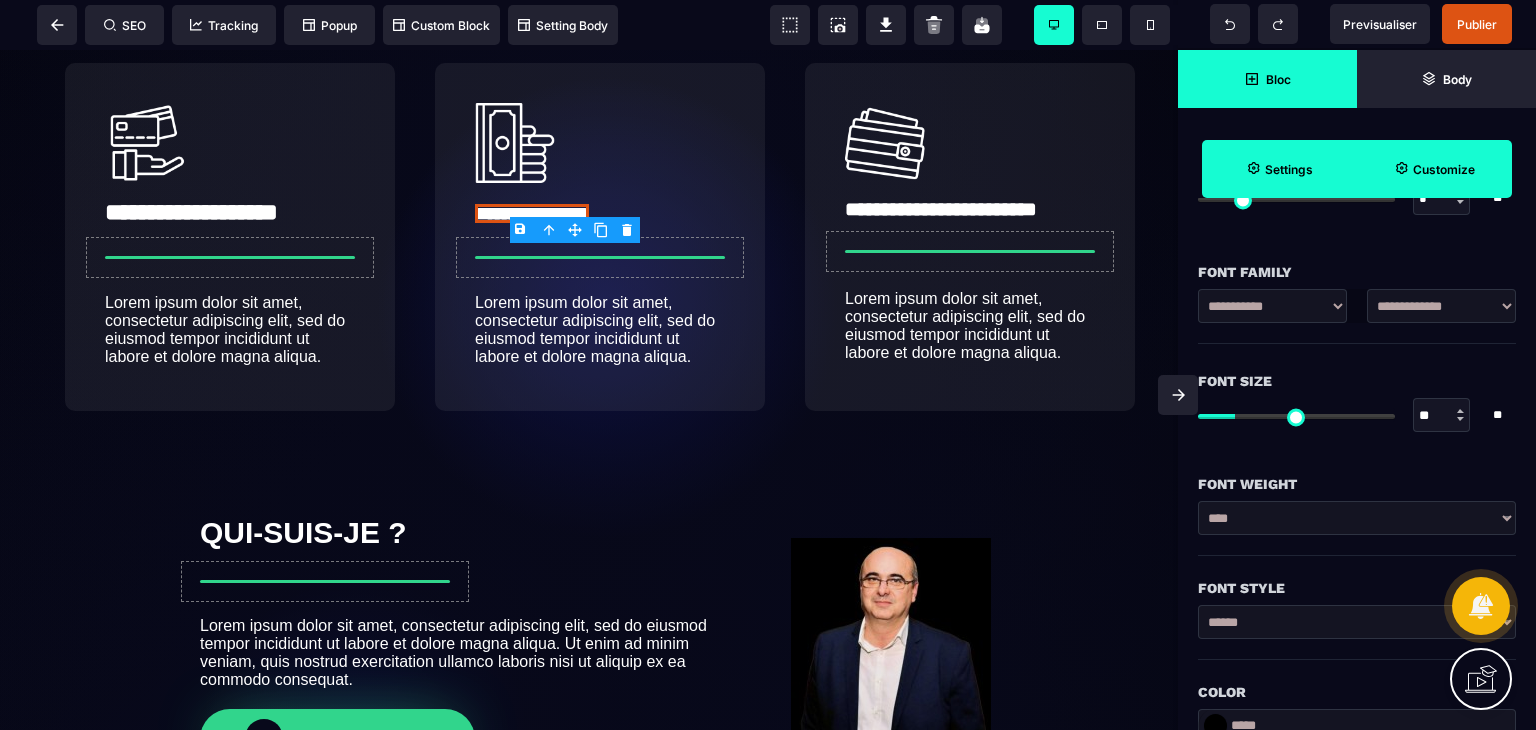 click at bounding box center [1460, 411] 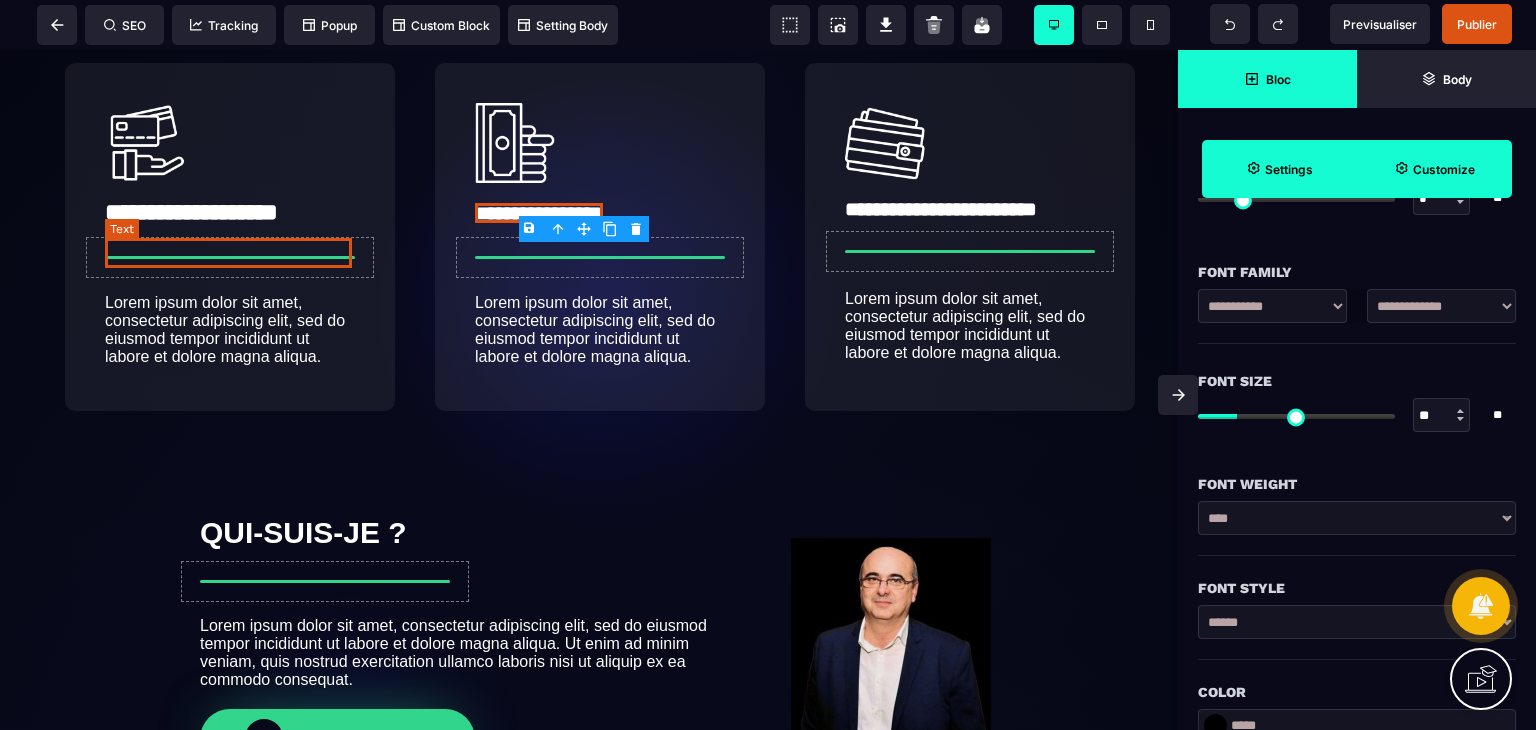 click on "**********" at bounding box center (191, 212) 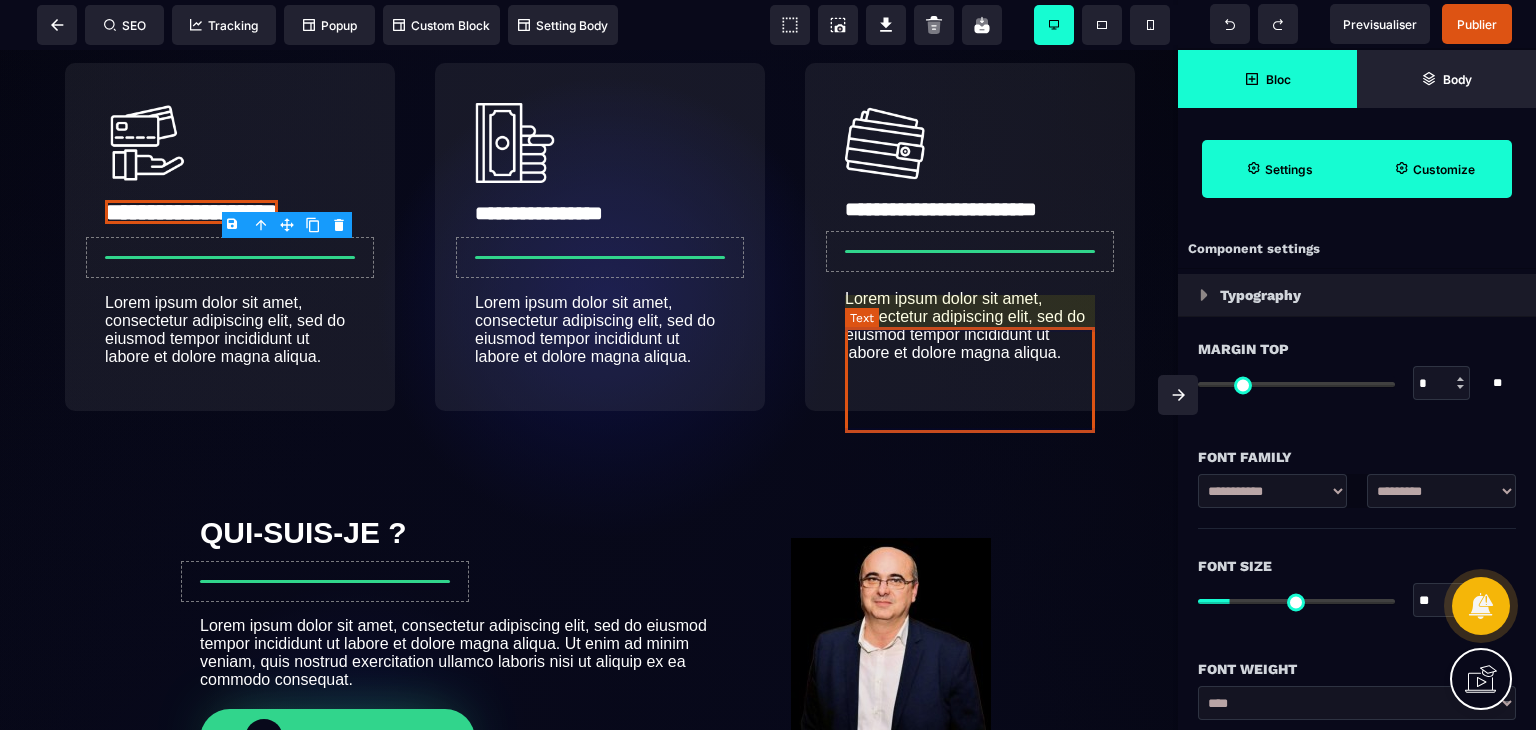 scroll, scrollTop: 0, scrollLeft: 0, axis: both 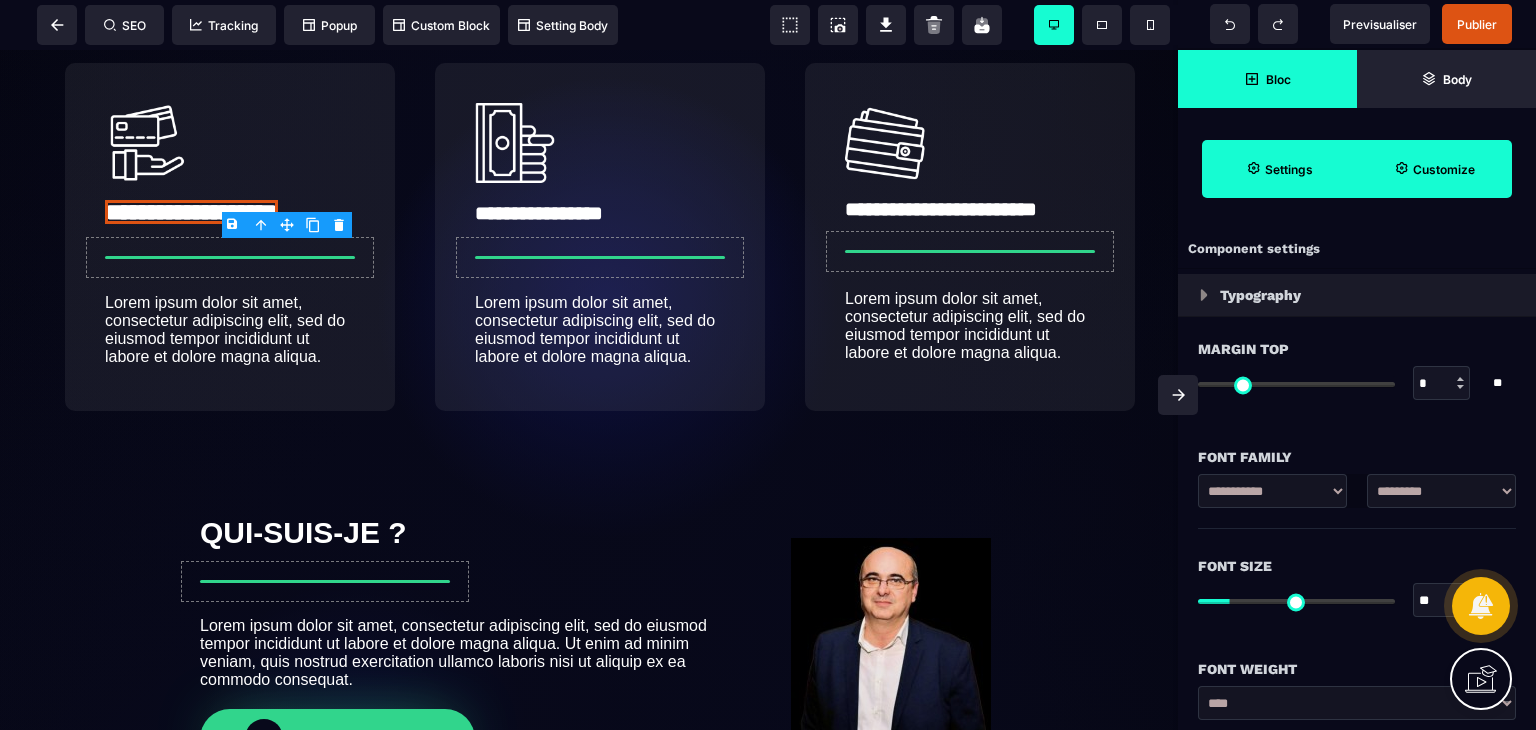click on "**********" at bounding box center (1441, 491) 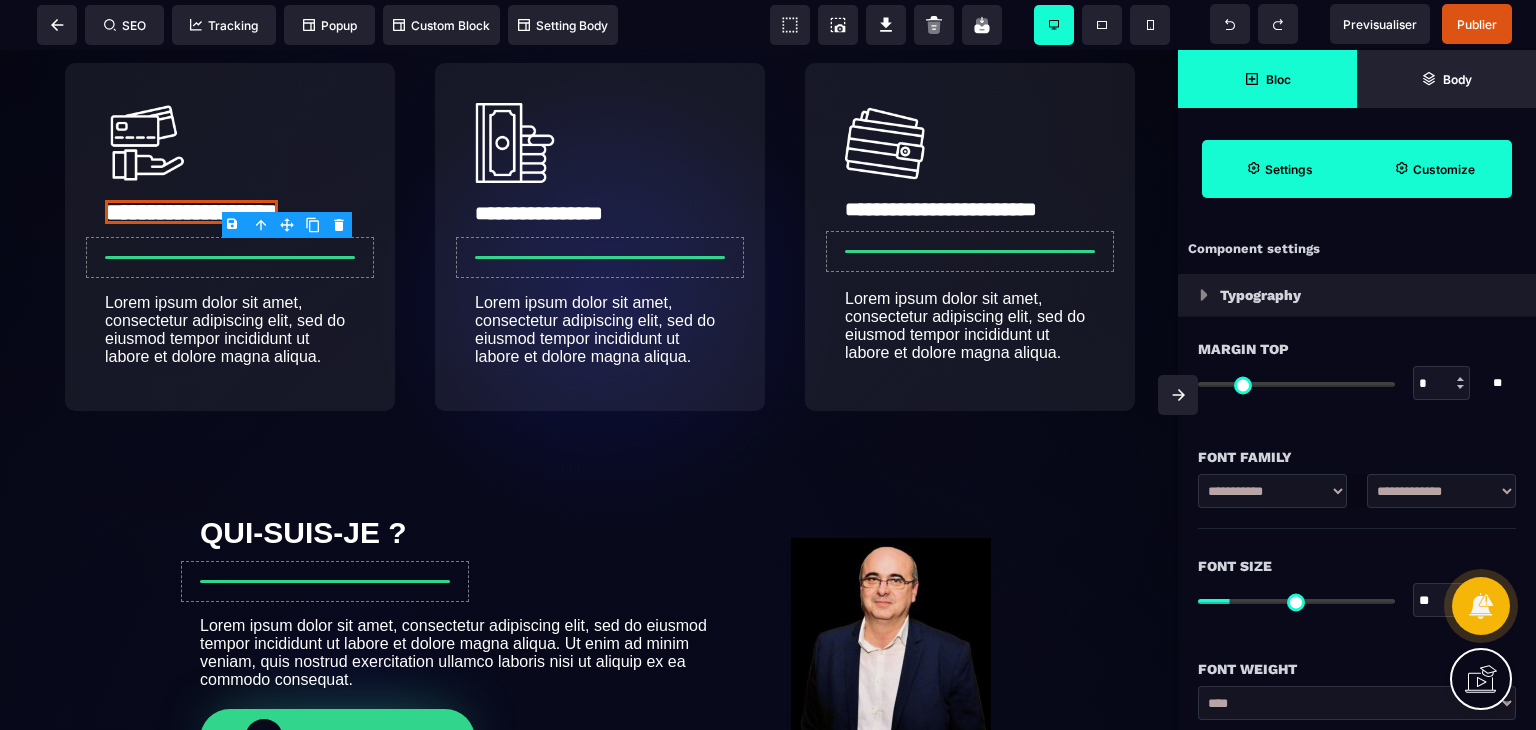 click on "**********" at bounding box center [1441, 491] 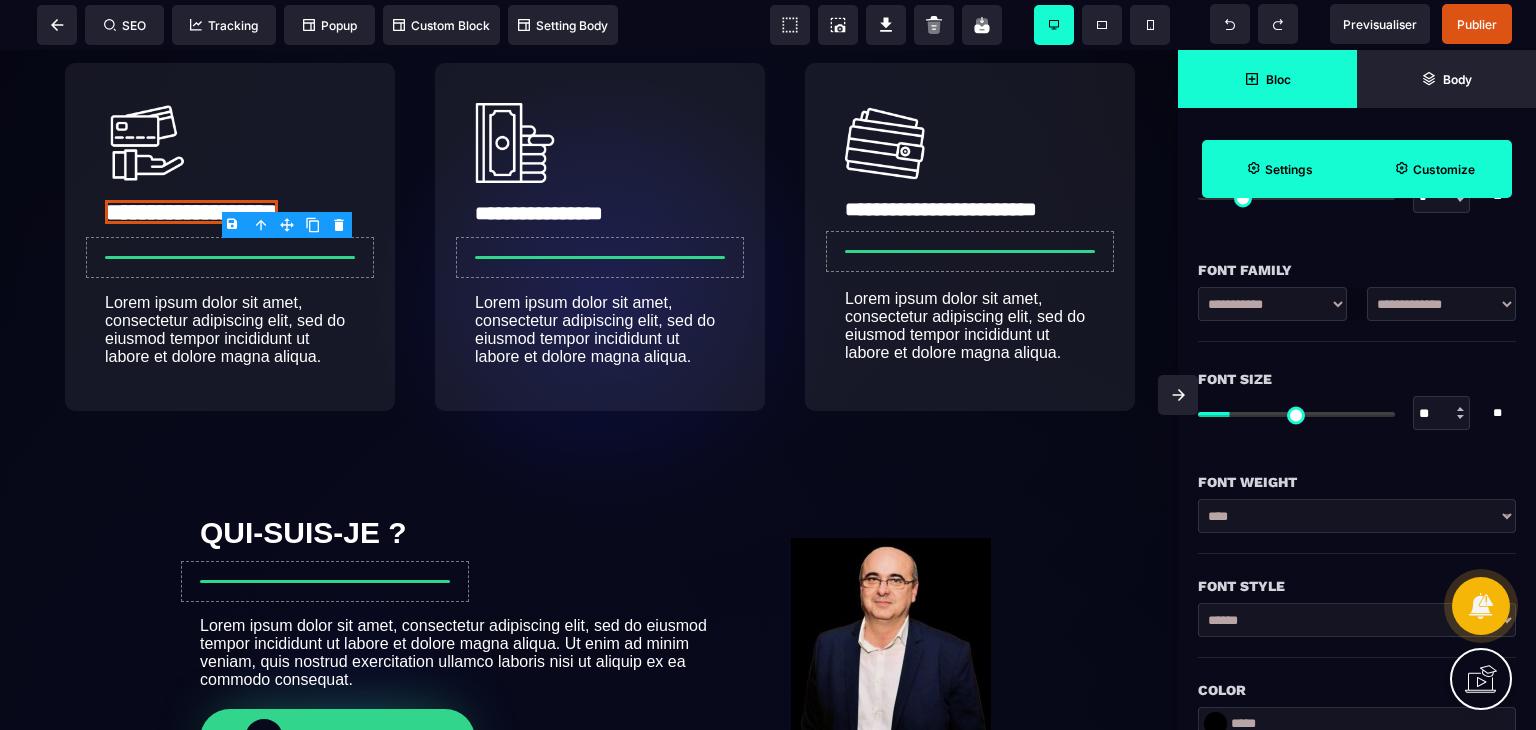 click at bounding box center (1460, 409) 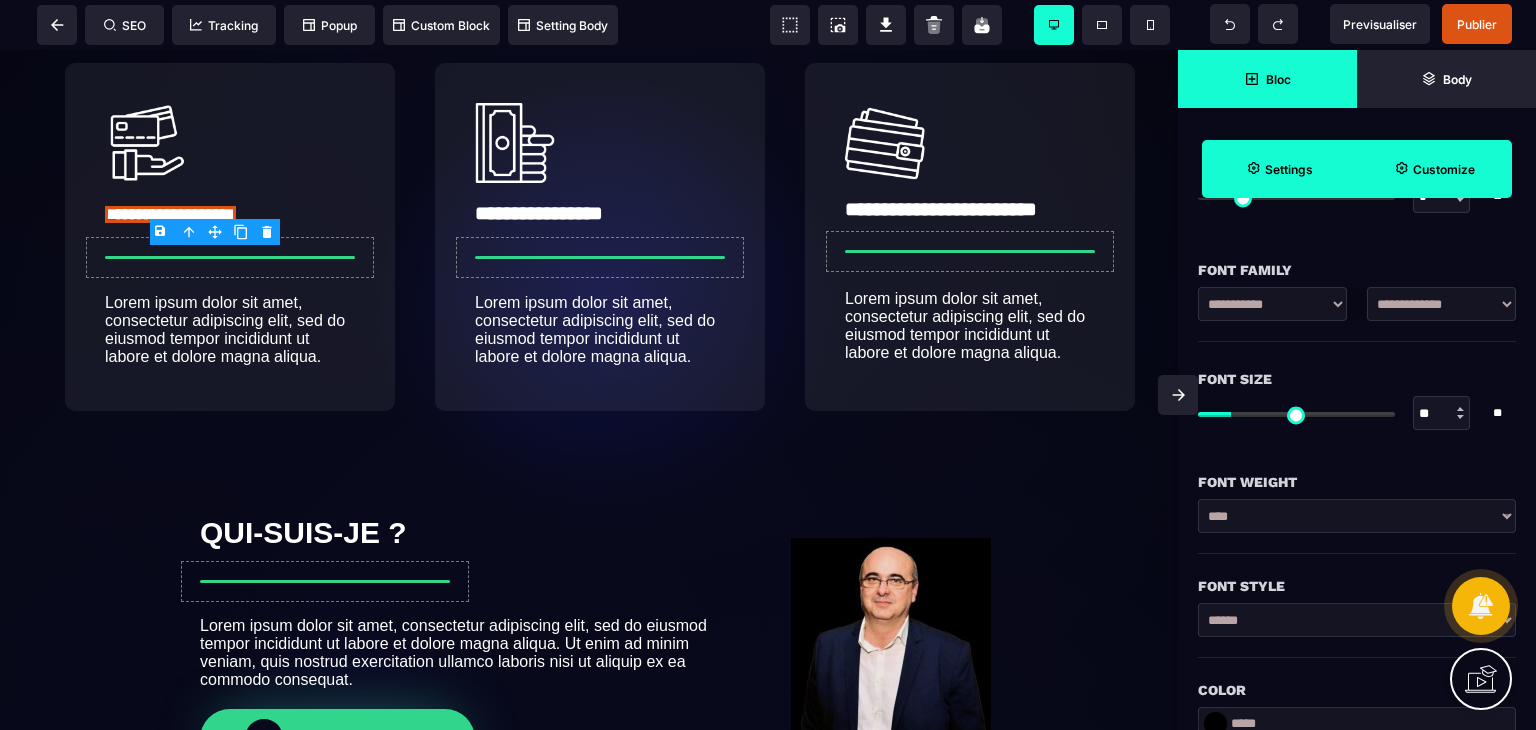 click at bounding box center (1460, 409) 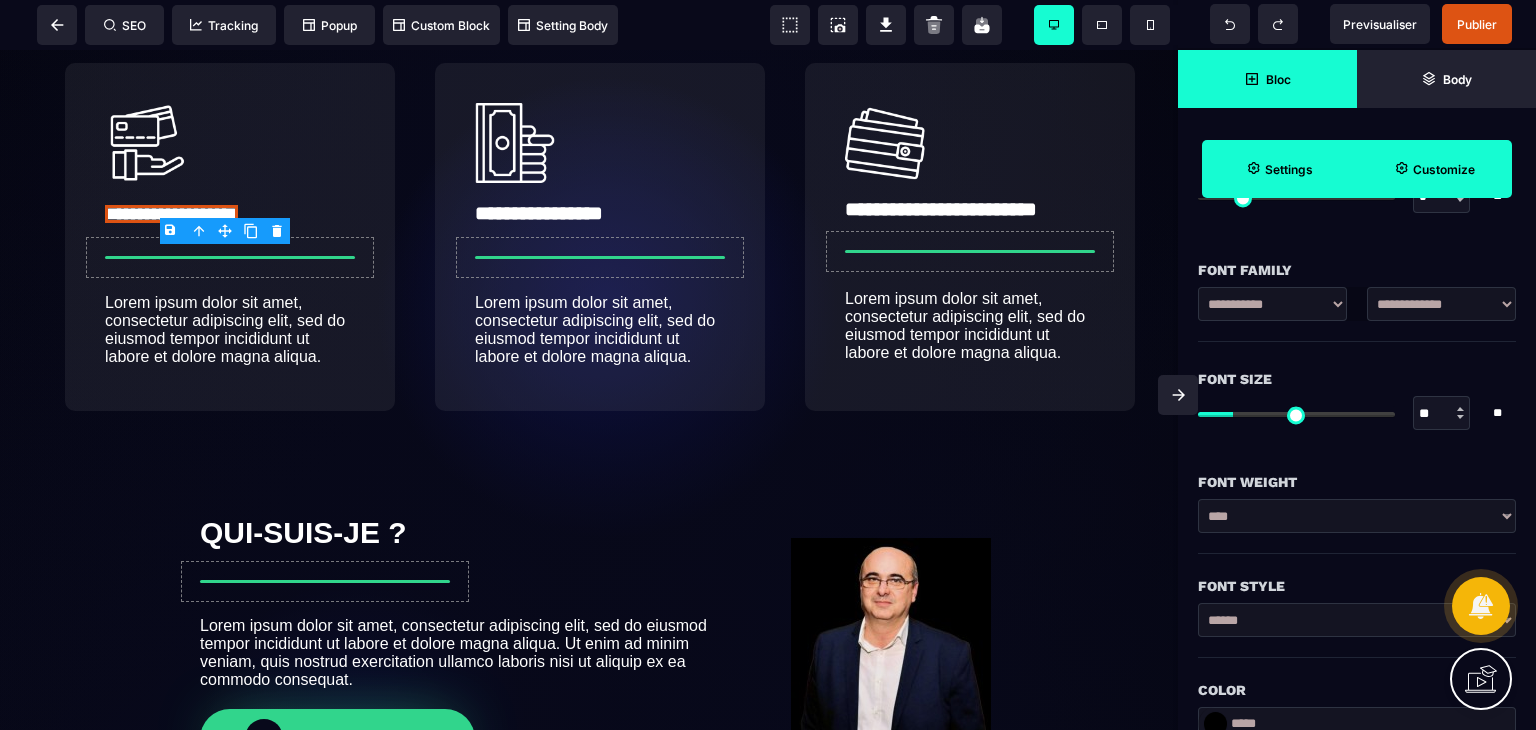 click at bounding box center (1460, 409) 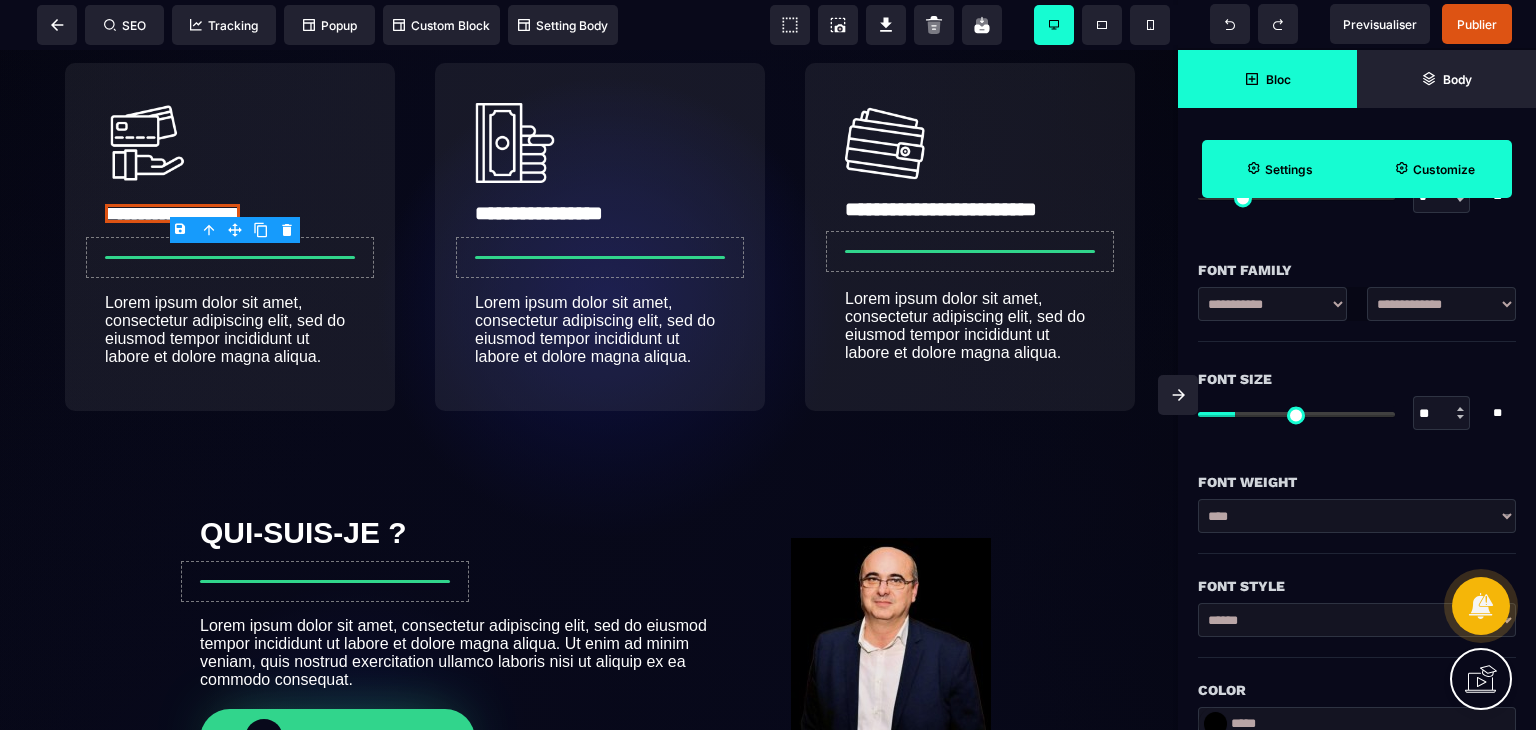 click at bounding box center (1460, 409) 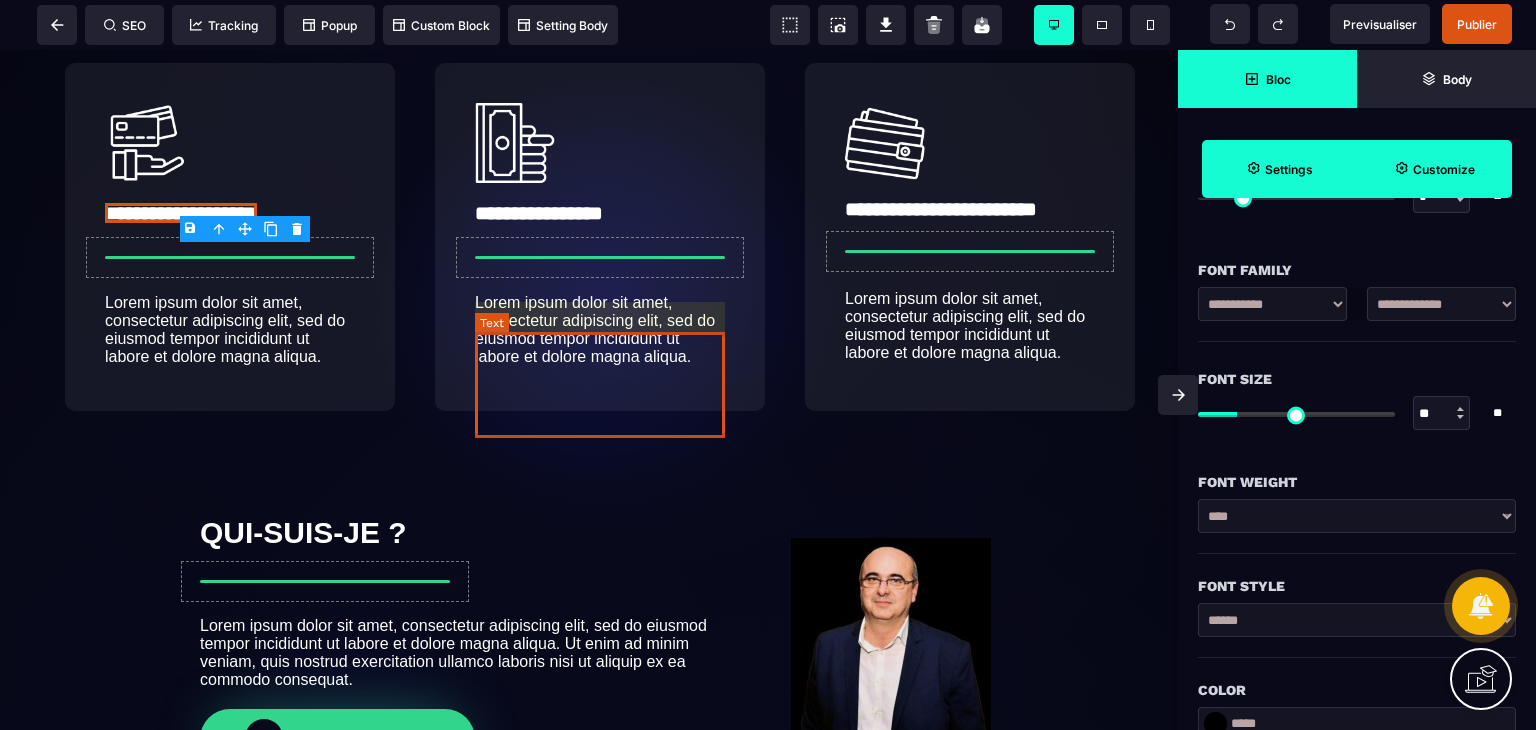 click on "Lorem ipsum dolor sit amet, consectetur adipiscing elit, sed do eiusmod tempor incididunt ut labore et dolore magna aliqua." at bounding box center (600, 330) 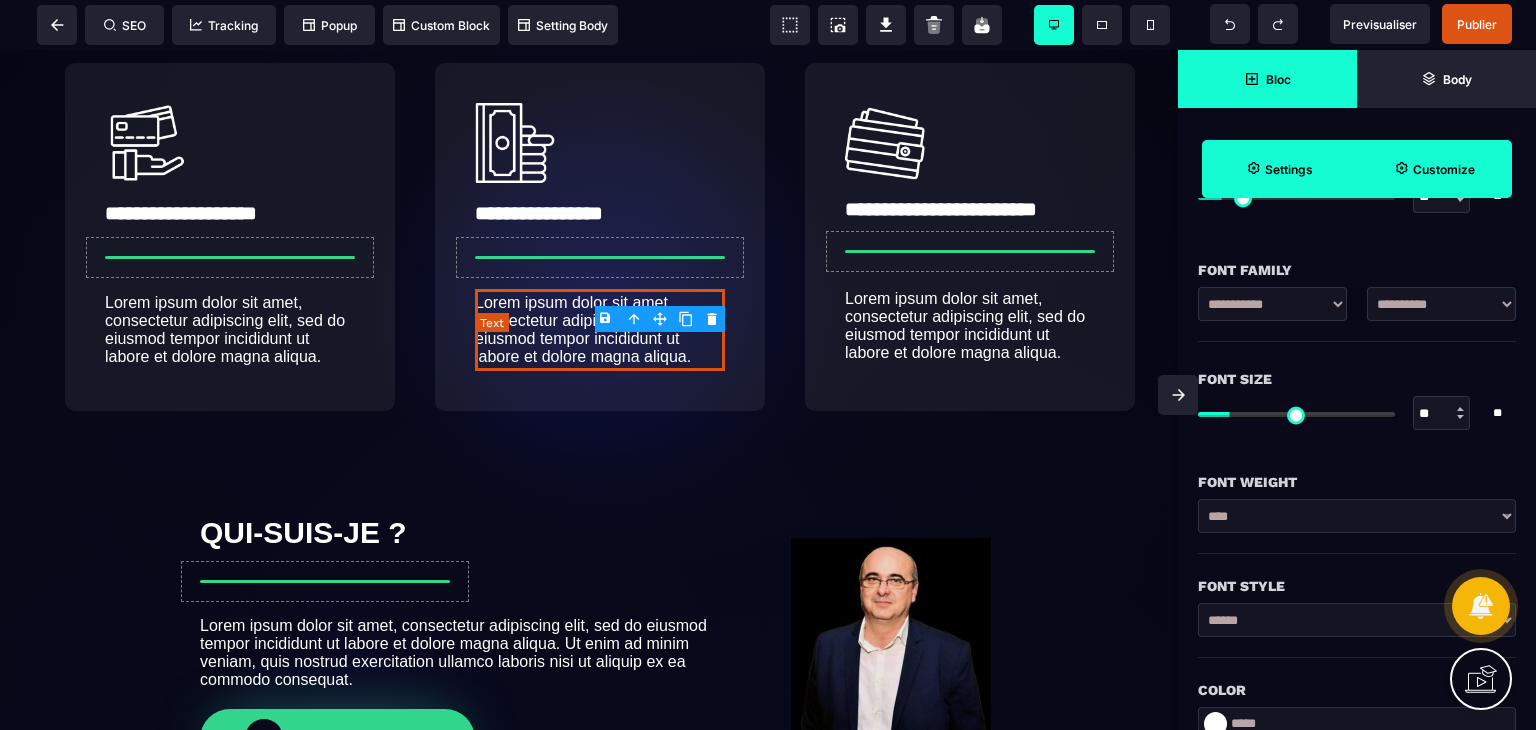 scroll, scrollTop: 0, scrollLeft: 0, axis: both 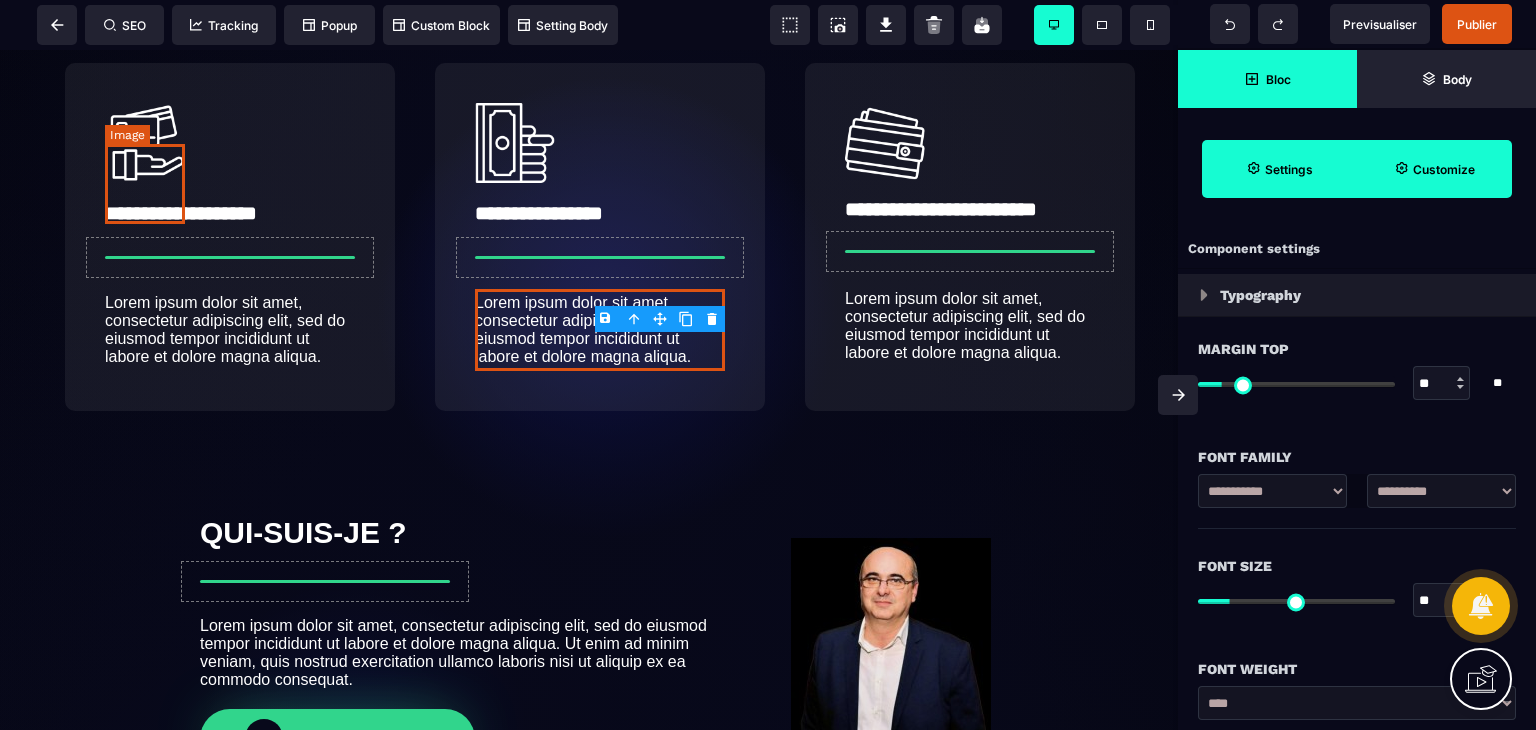 click at bounding box center [145, 143] 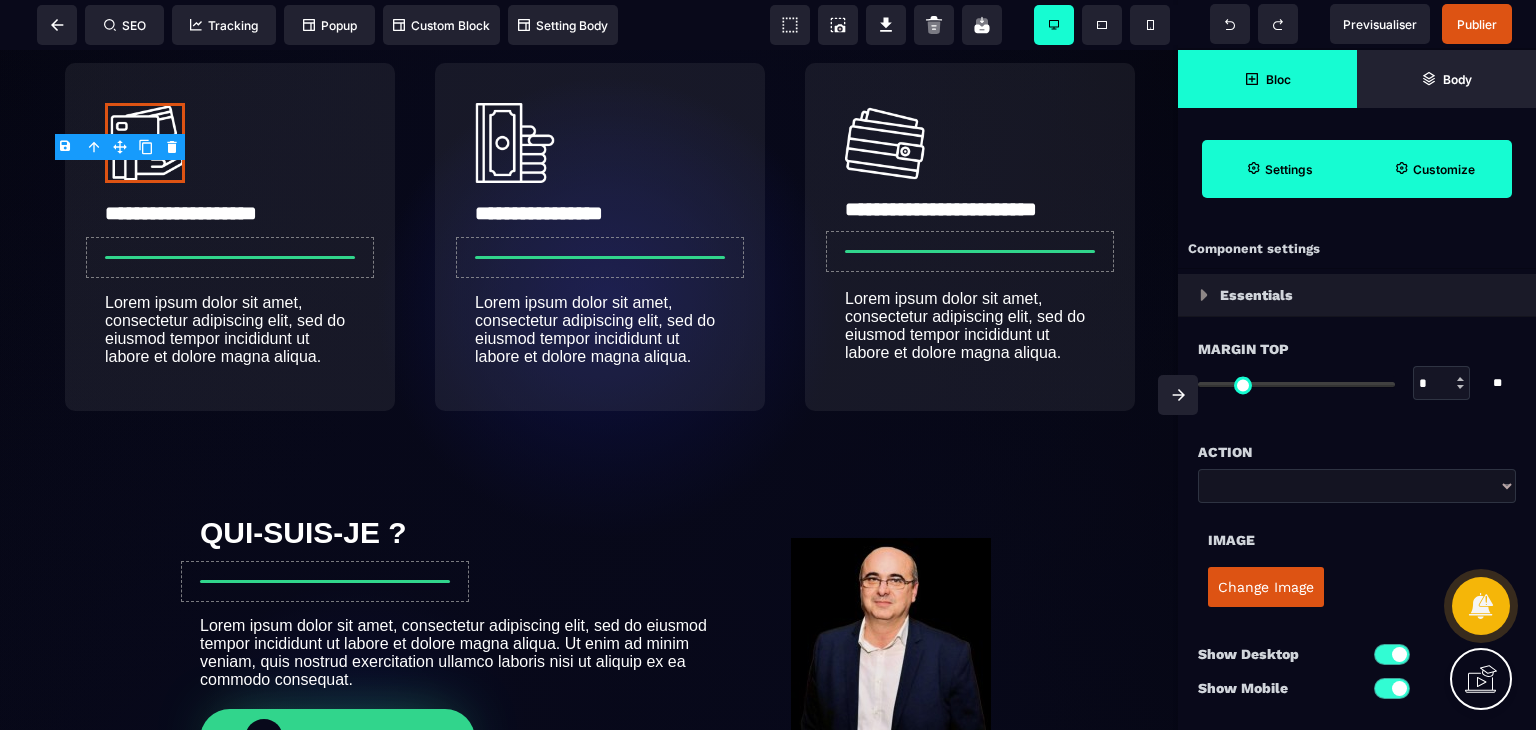 click on "Change Image" at bounding box center [1357, 587] 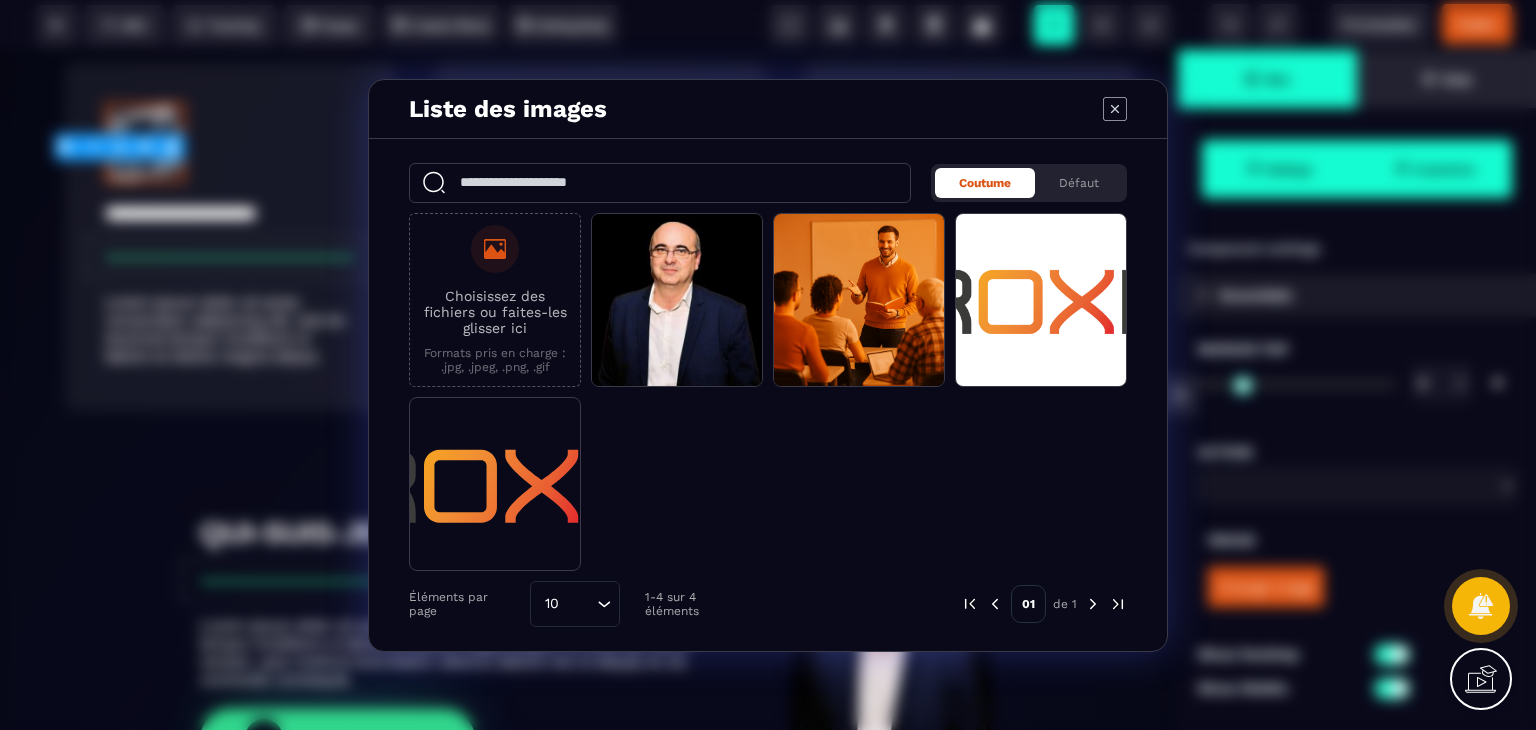 click on "Choisissez des fichiers ou faites-les glisser ici" at bounding box center (495, 312) 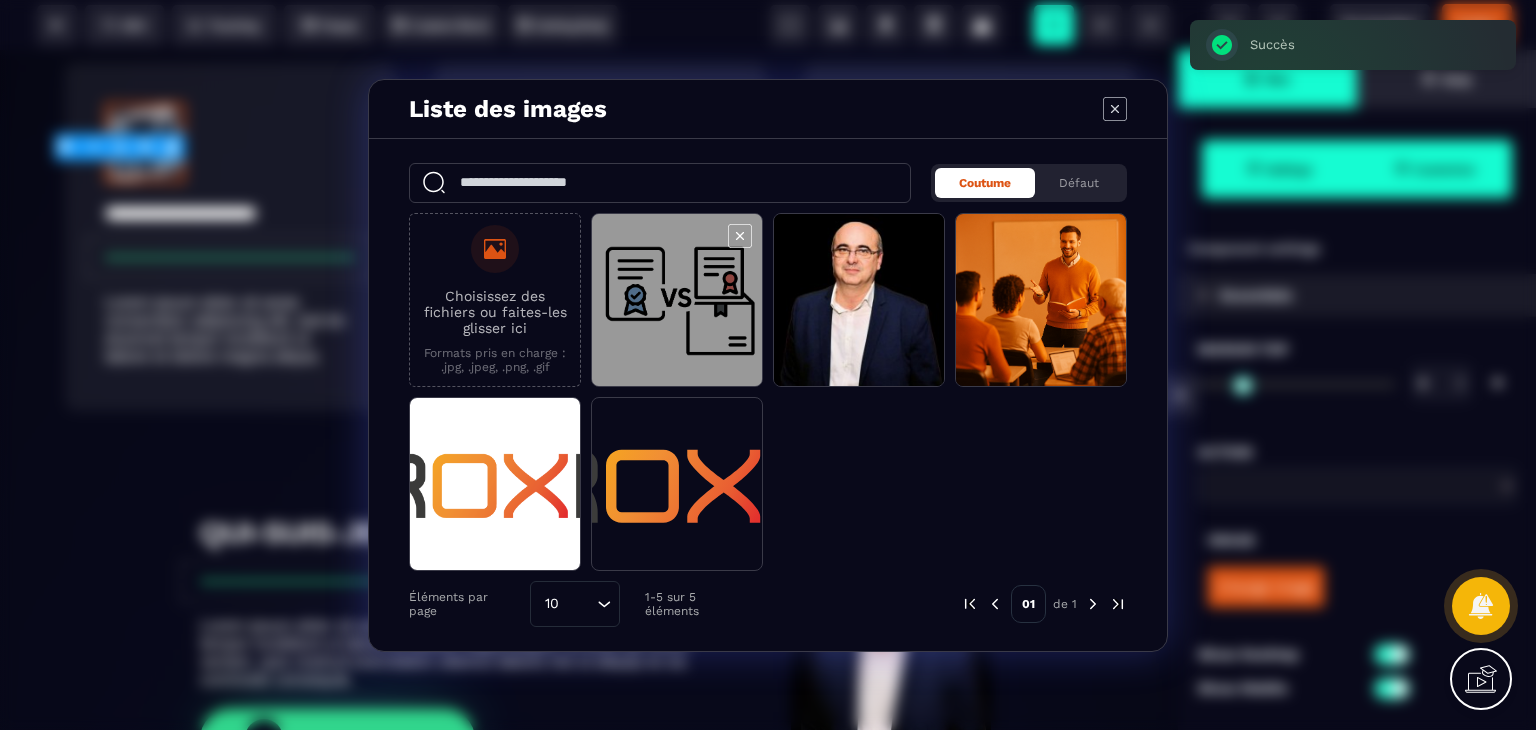 click at bounding box center [677, 301] 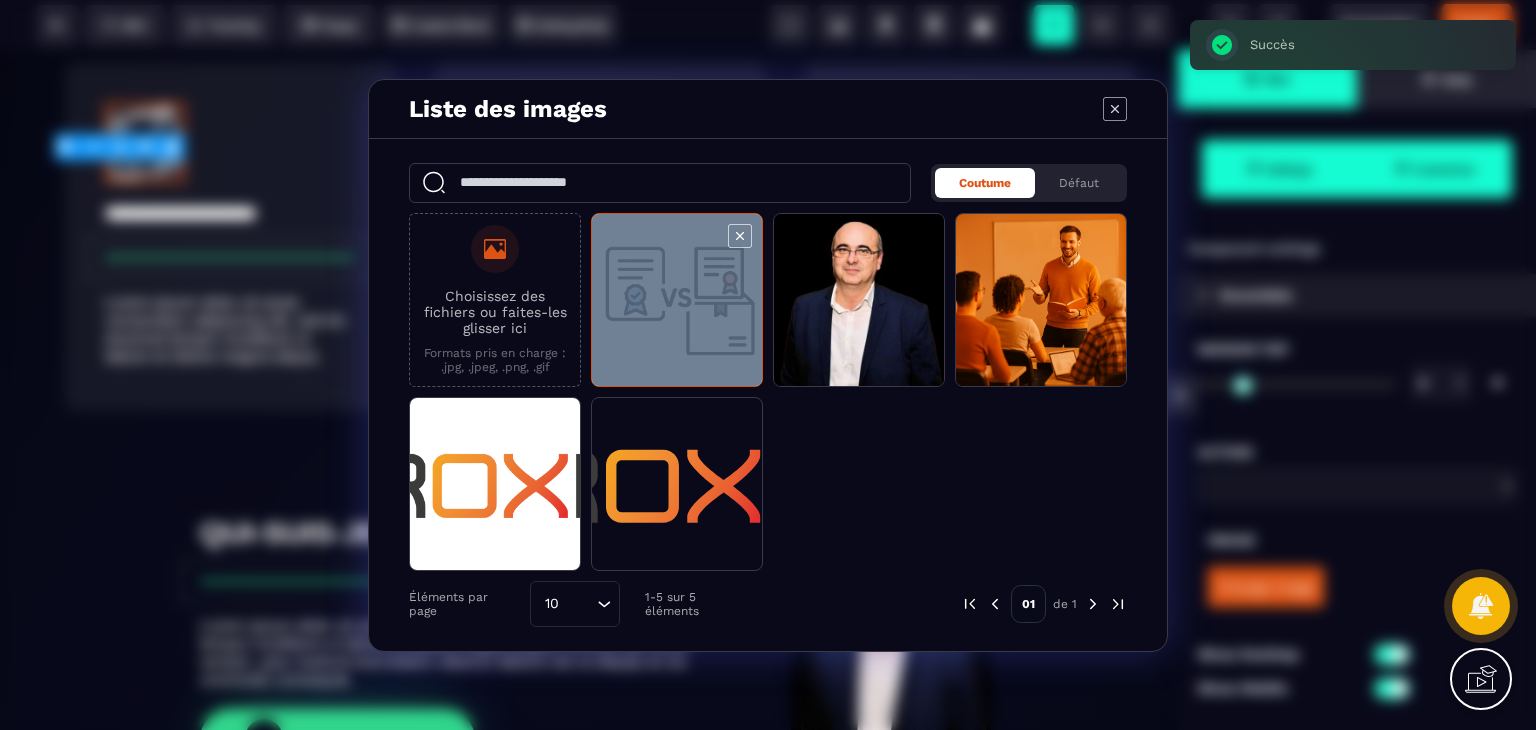 click at bounding box center [677, 301] 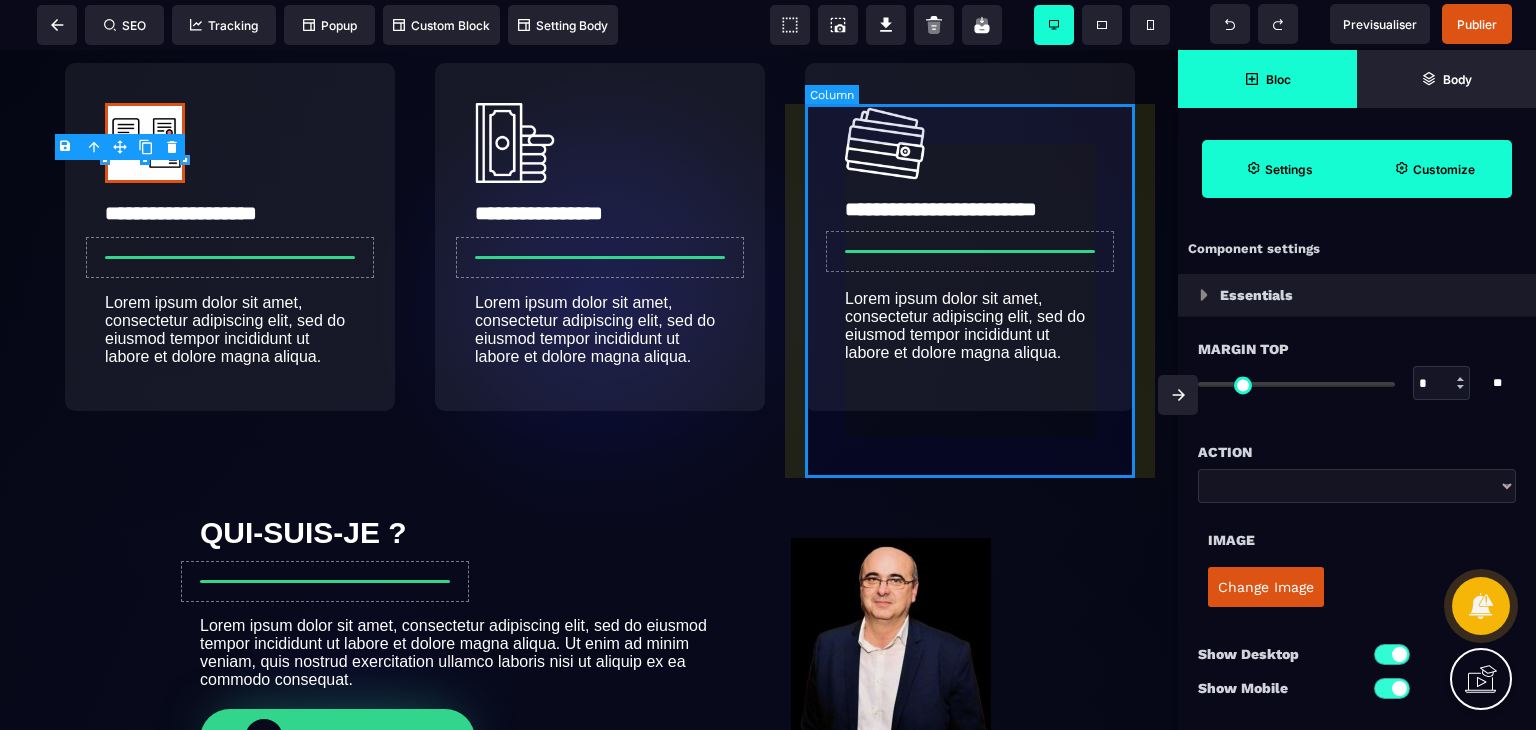 click on "**********" at bounding box center (970, 237) 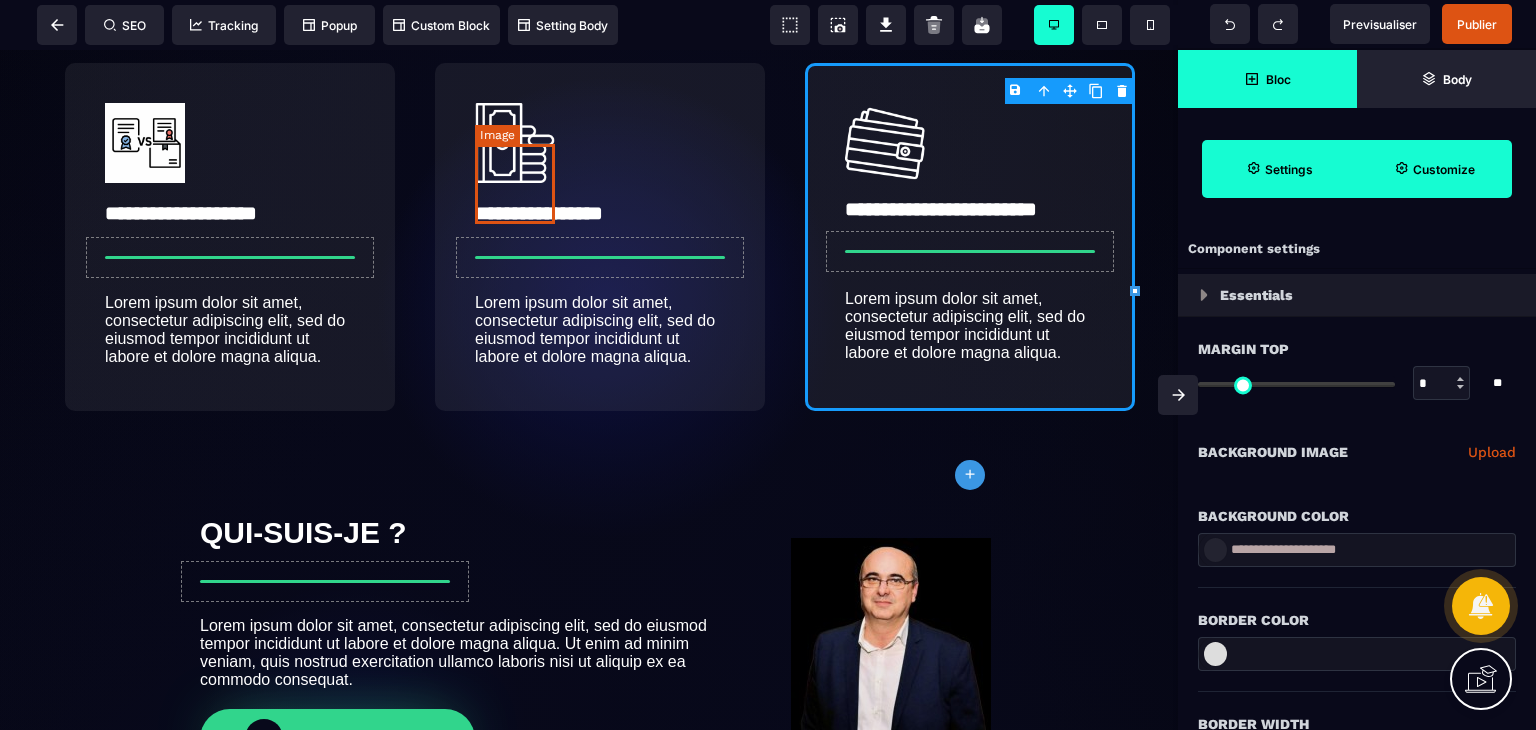 click at bounding box center [515, 143] 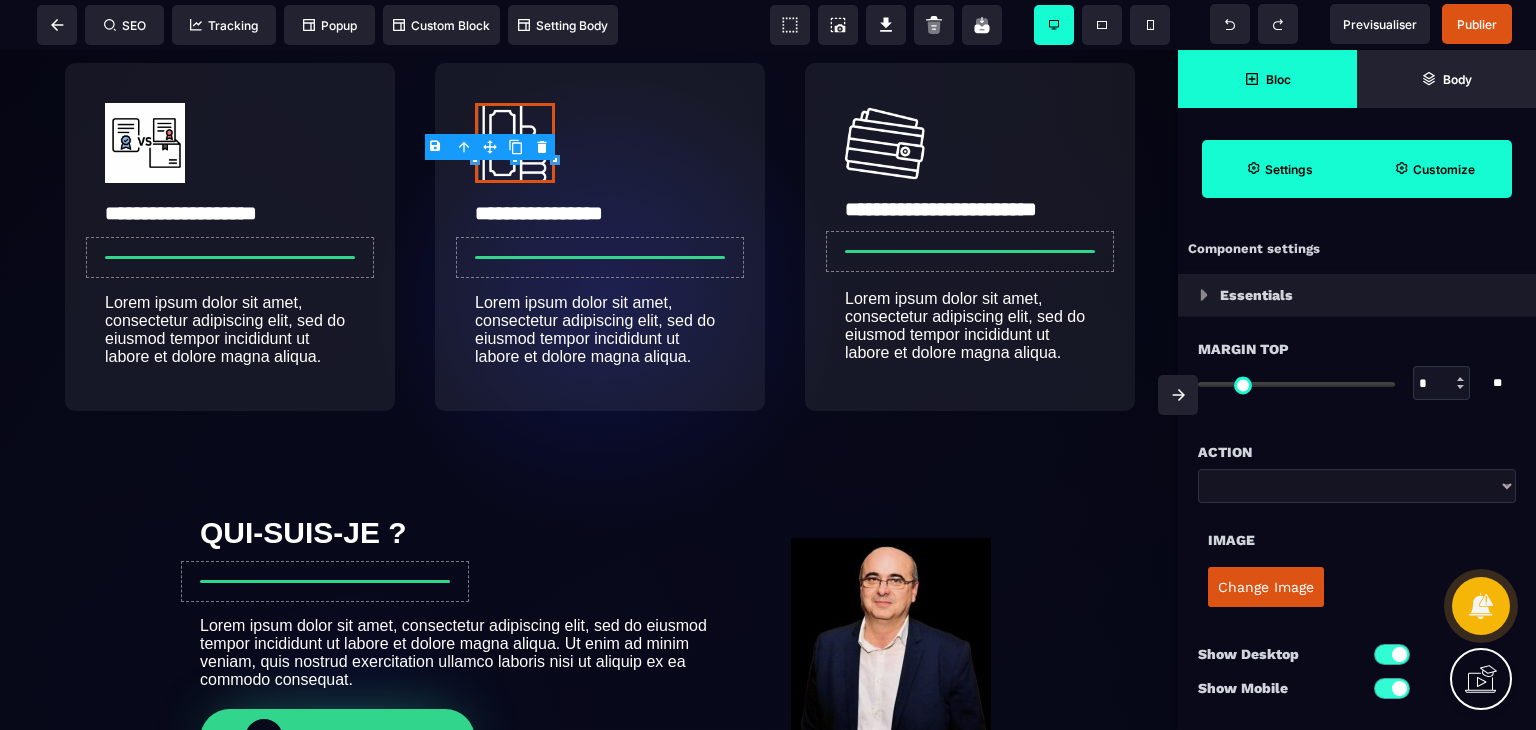 click on "Change Image" at bounding box center [1266, 587] 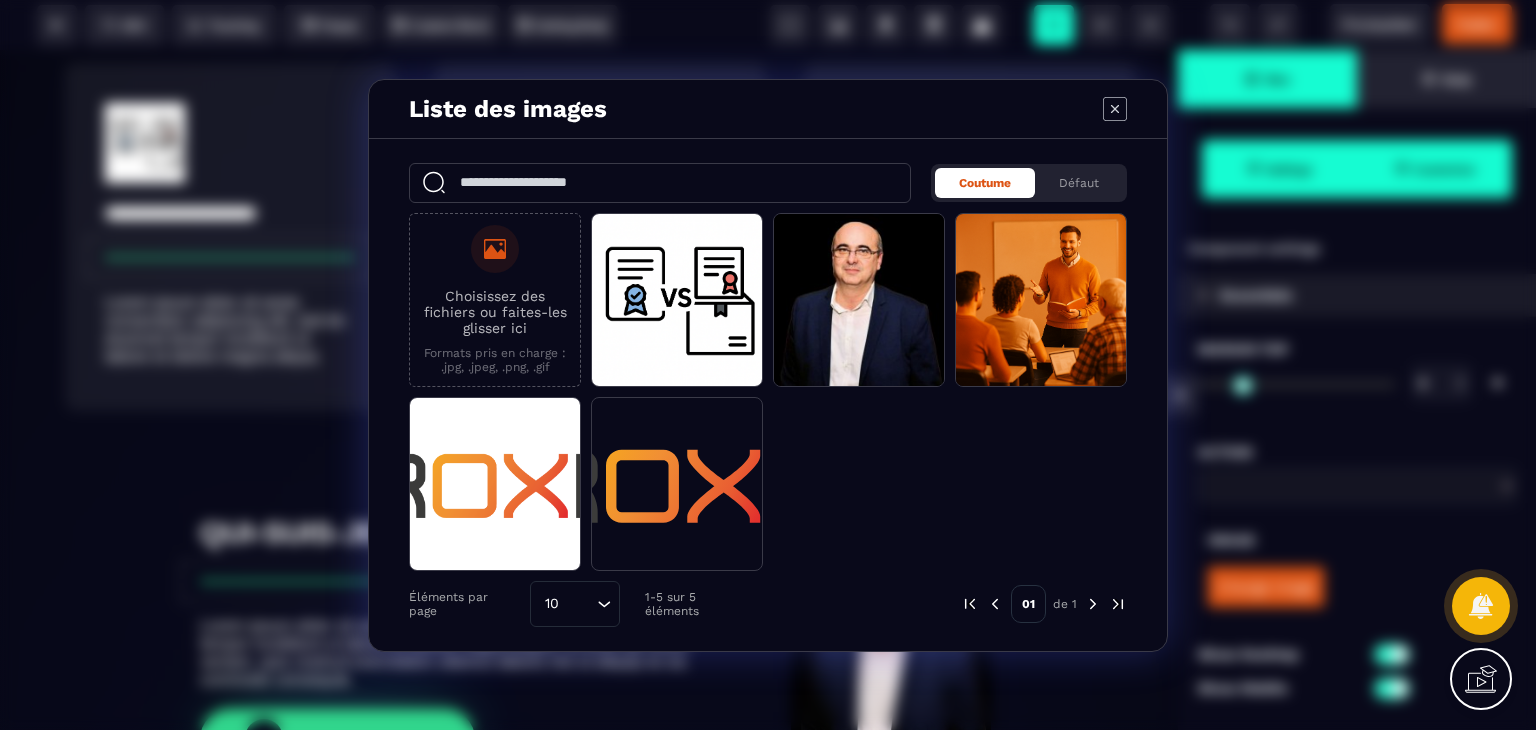 click on "Choisissez des fichiers ou faites-les glisser ici Formats pris en charge : .jpg, .jpeg, .png, .gif" at bounding box center (495, 299) 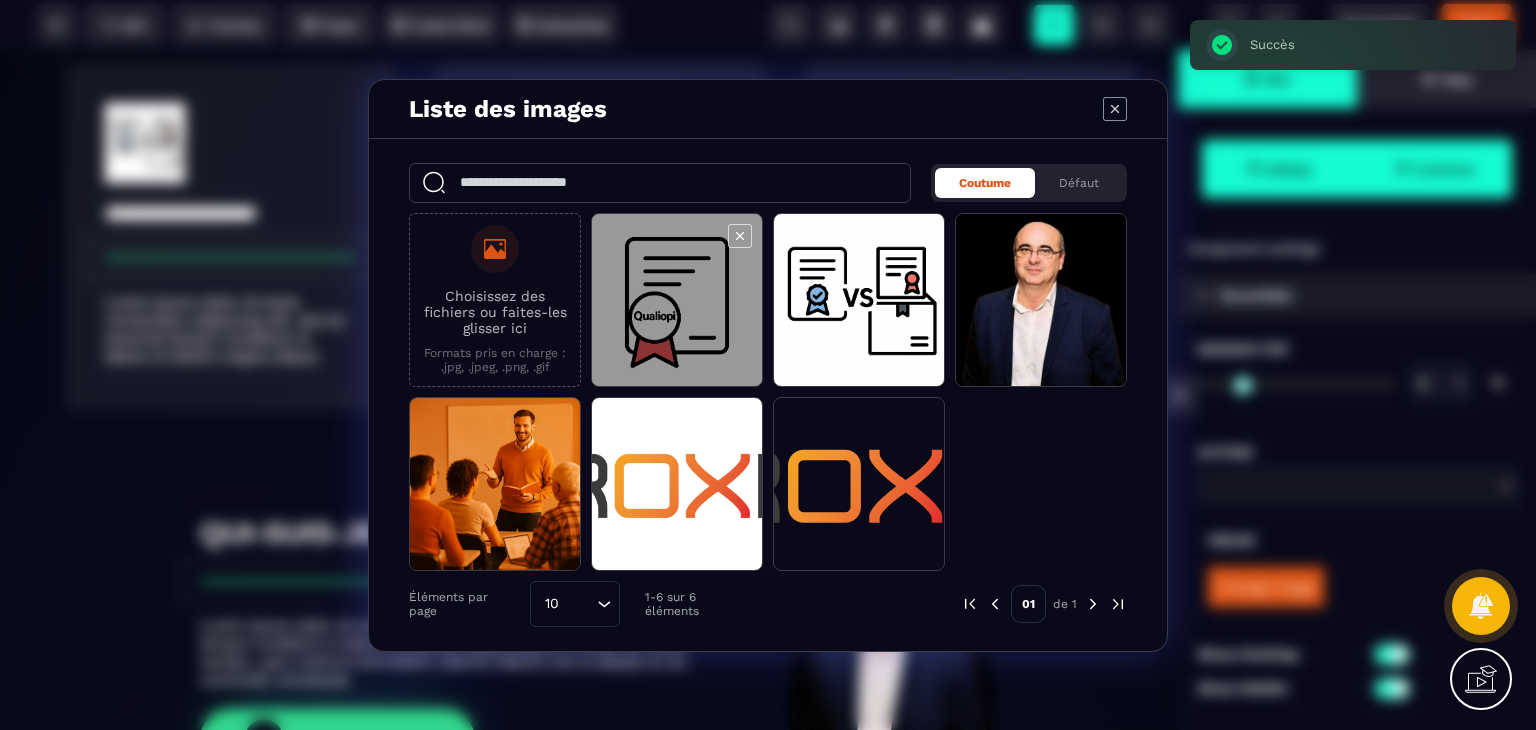 click at bounding box center [677, 301] 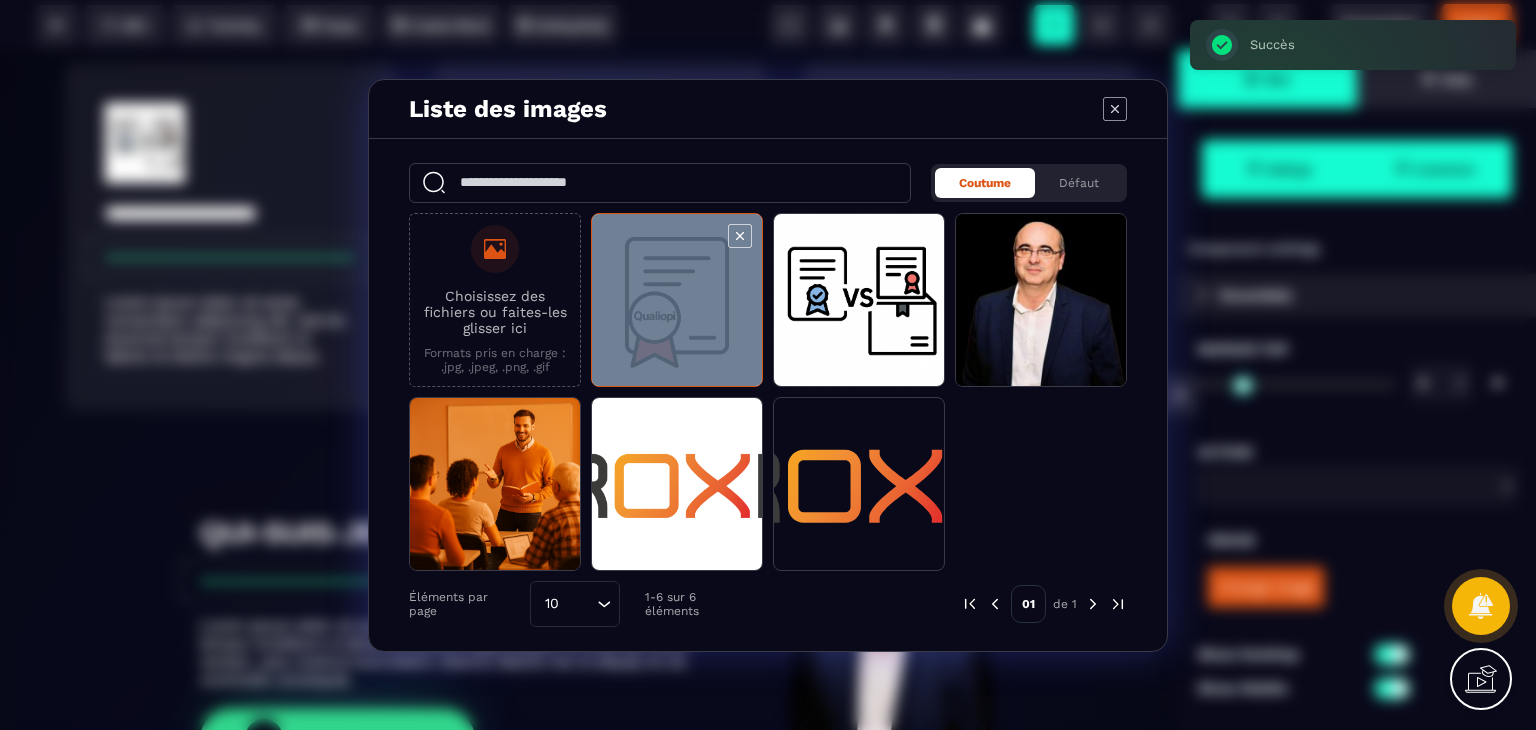 click at bounding box center (677, 301) 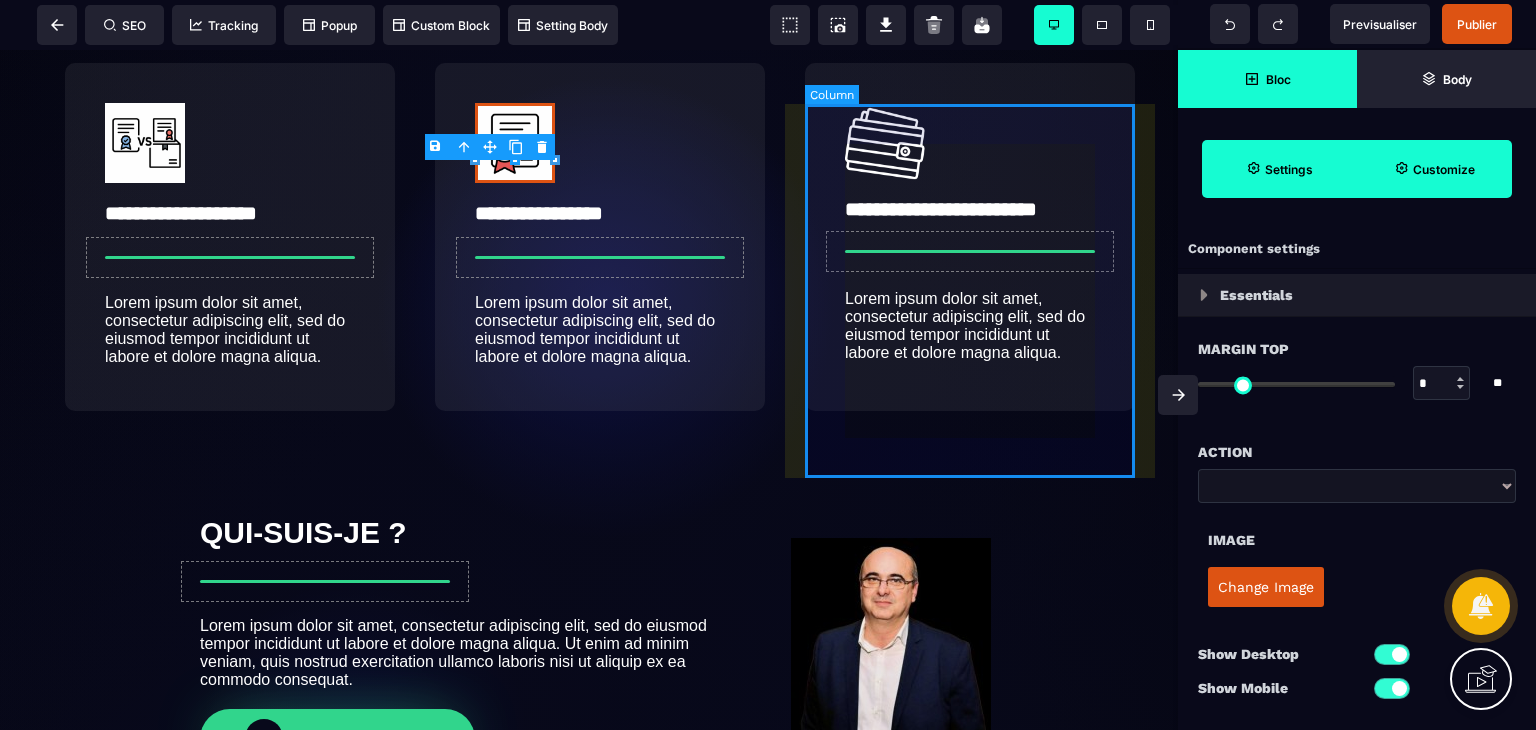 click on "**********" at bounding box center [970, 237] 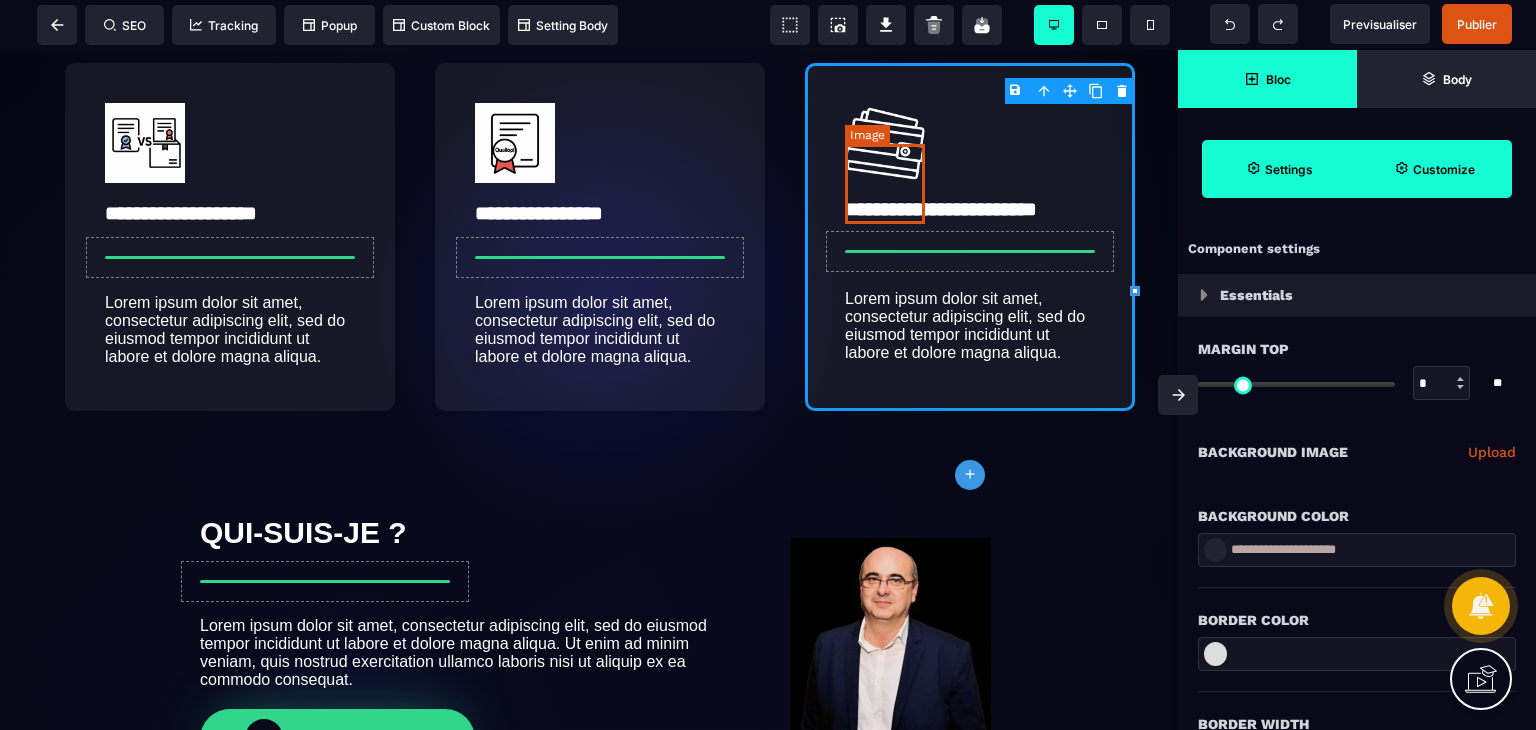 click at bounding box center (885, 143) 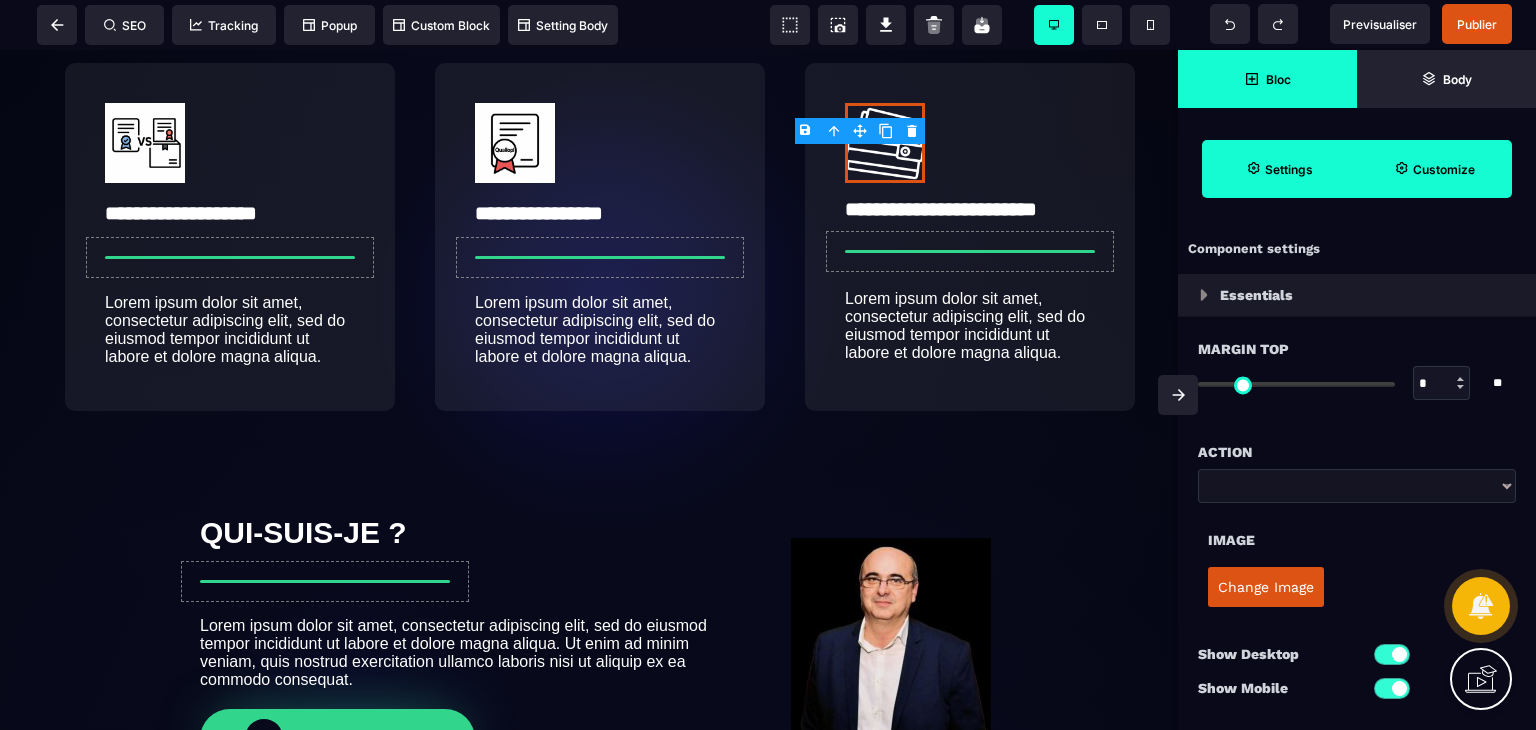 click on "Change Image" at bounding box center [1266, 587] 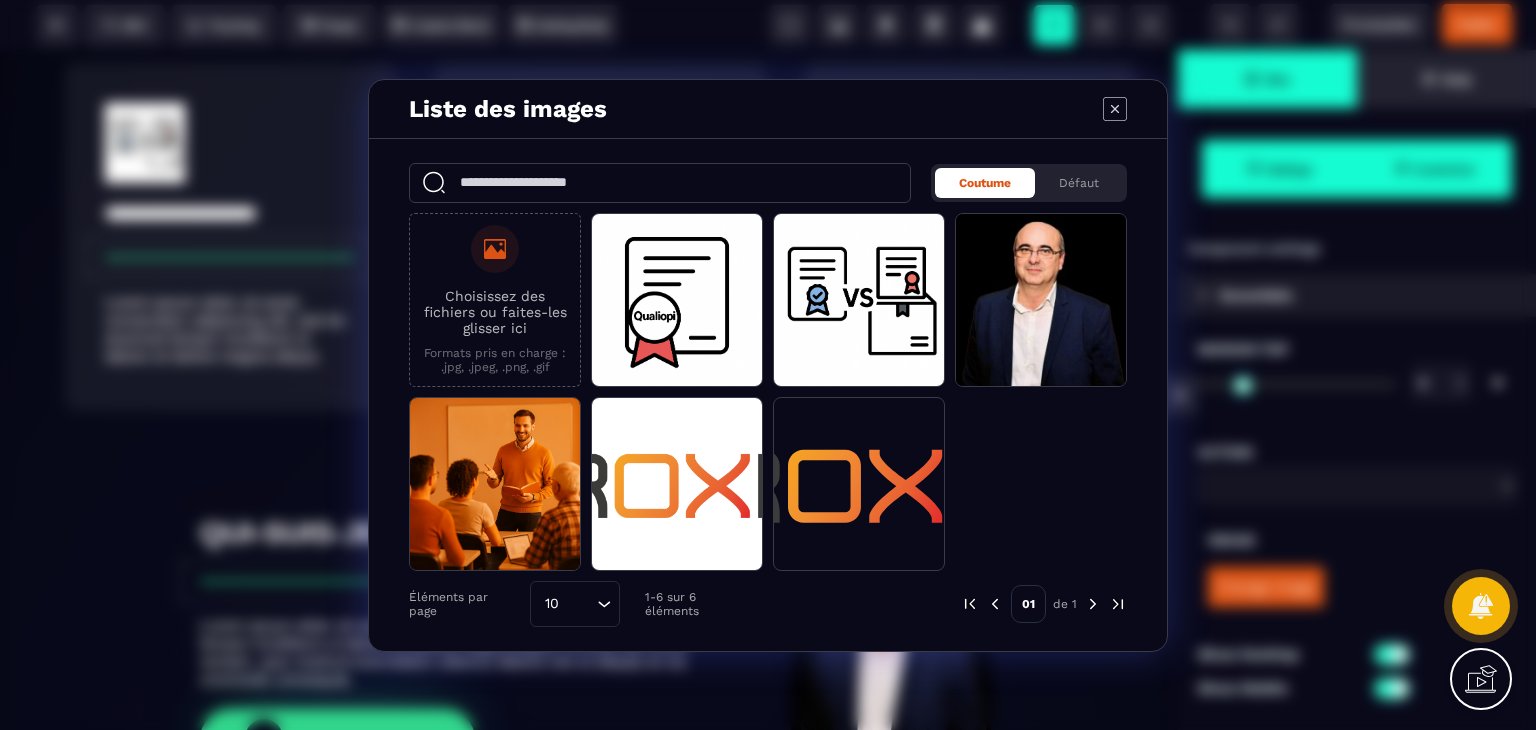 click on "Choisissez des fichiers ou faites-les glisser ici Formats pris en charge : .jpg, .jpeg, .png, .gif" at bounding box center (495, 299) 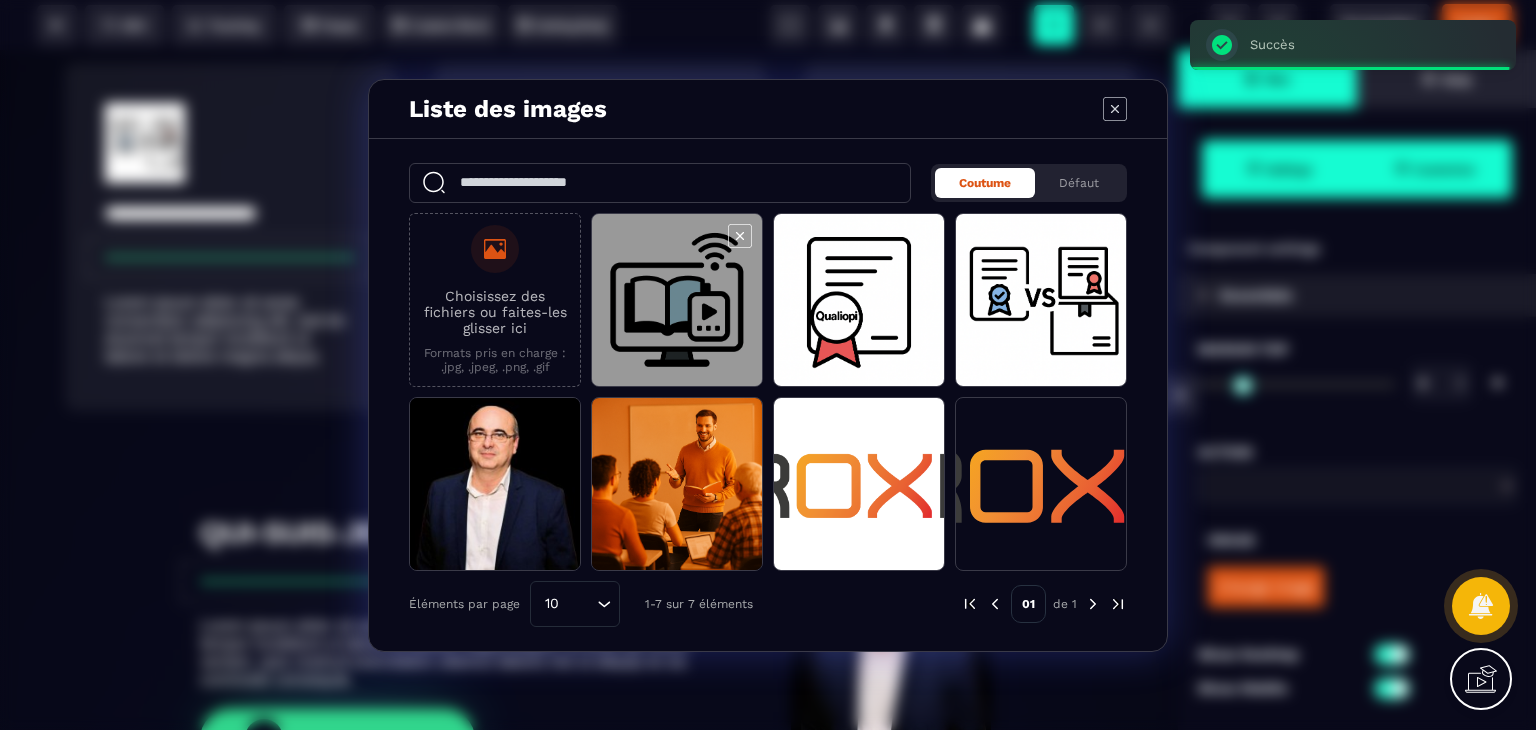 click at bounding box center [677, 301] 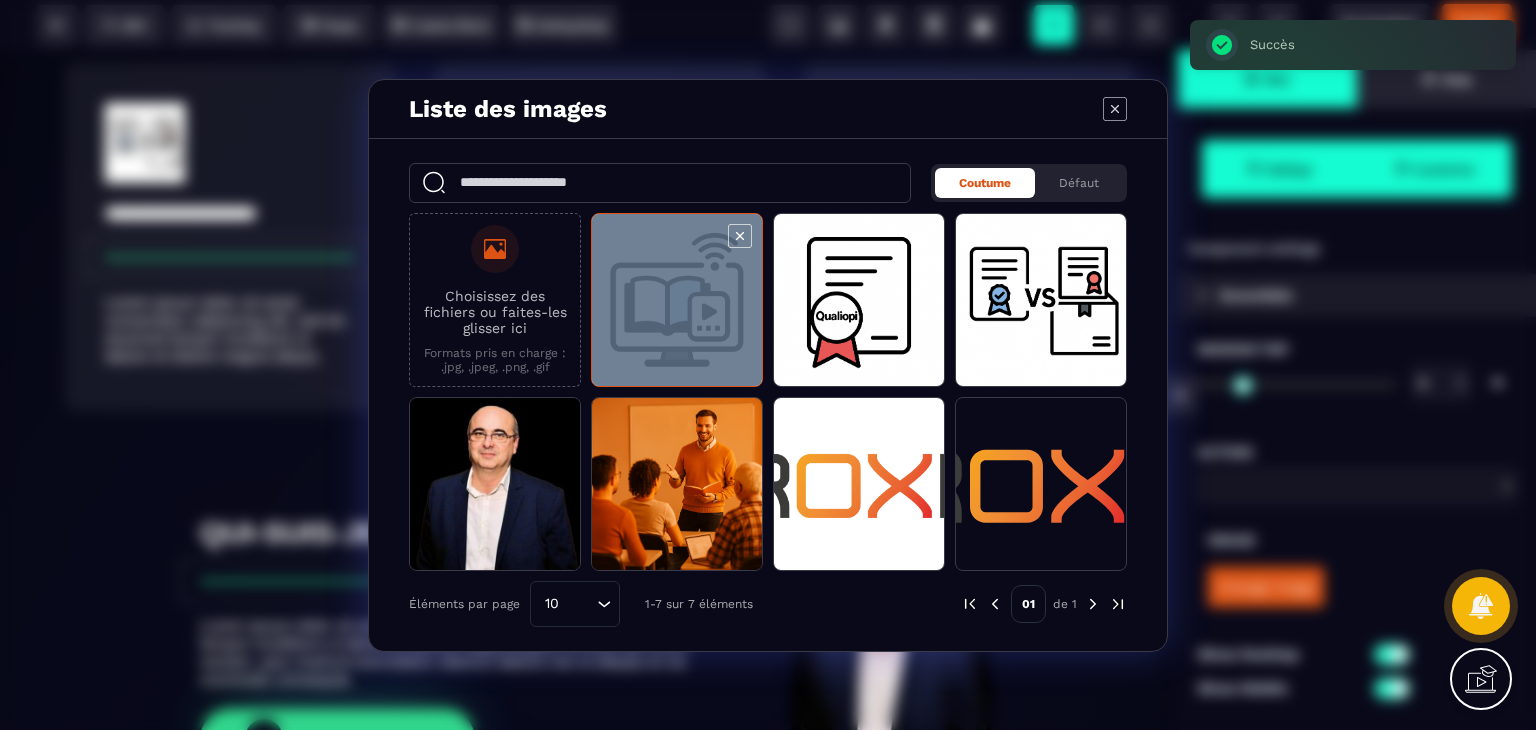 click at bounding box center [677, 301] 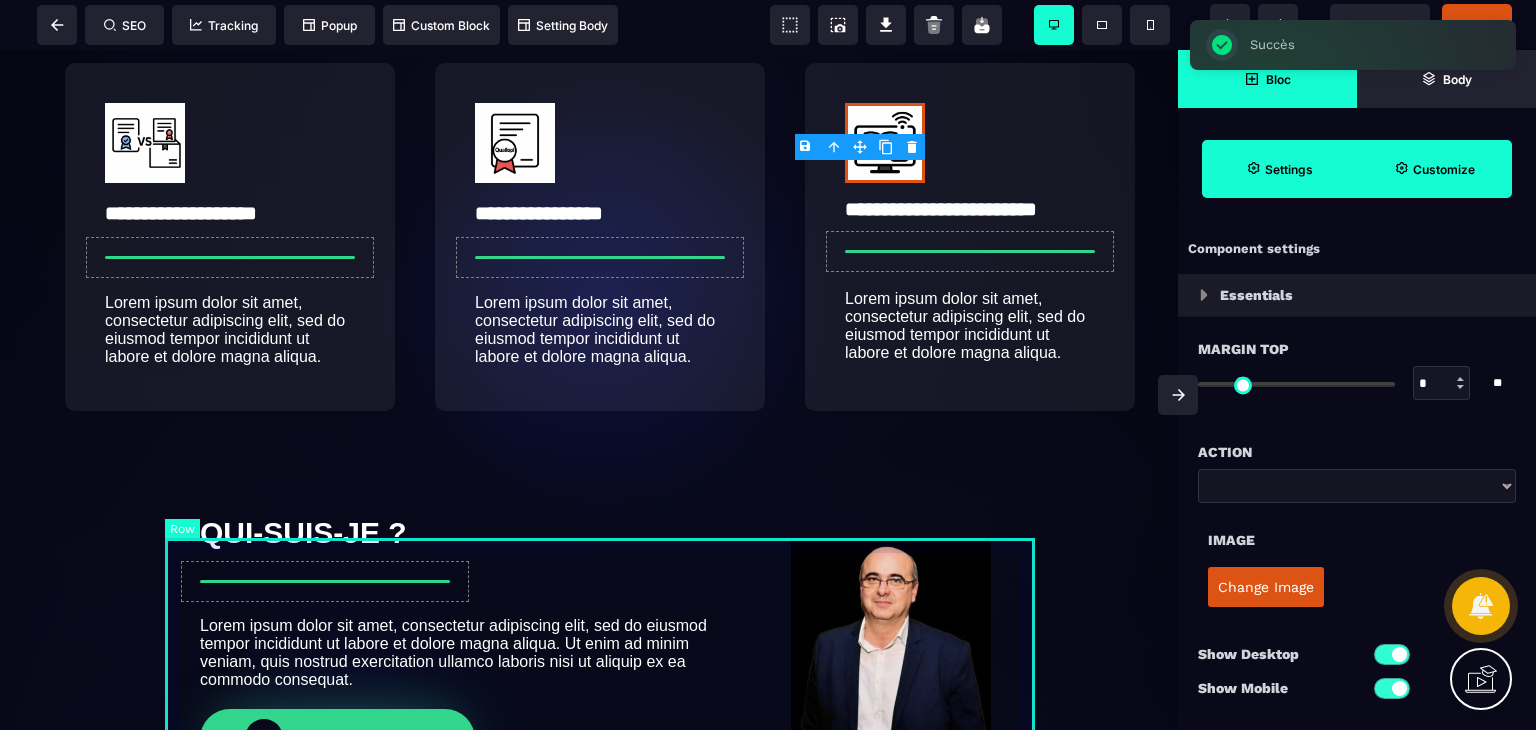 click on "QUI-SUIS-JE ? Lorem ipsum dolor sit amet, consectetur adipiscing elit, sed do eiusmod tempor incididunt ut labore et dolore magna aliqua. Ut enim ad minim veniam, quis nostrud exercitation ullamco laboris nisi ut aliquip ex ea commodo consequat. En savoir plus Jean-Pierre BERTHIER" at bounding box center (600, 630) 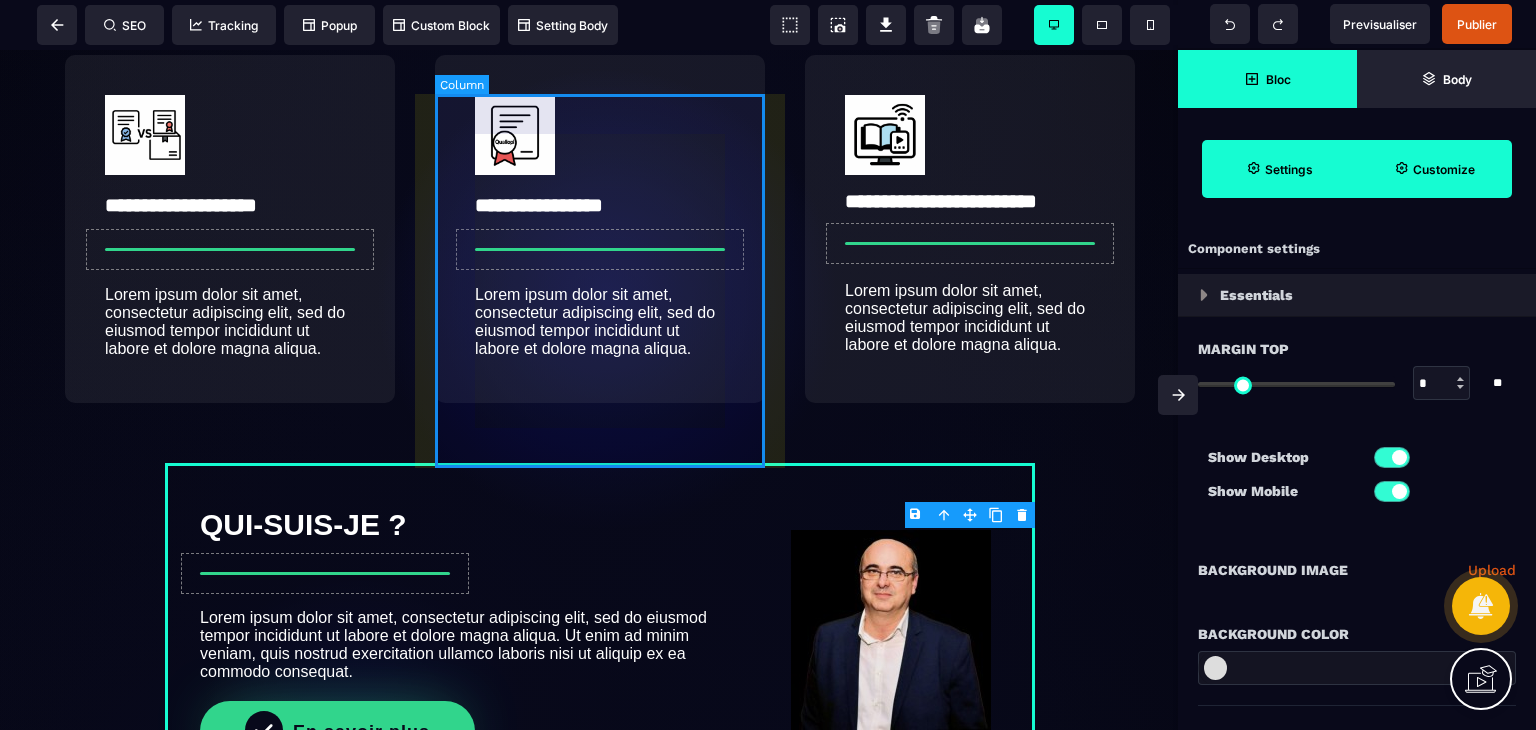 scroll, scrollTop: 1646, scrollLeft: 0, axis: vertical 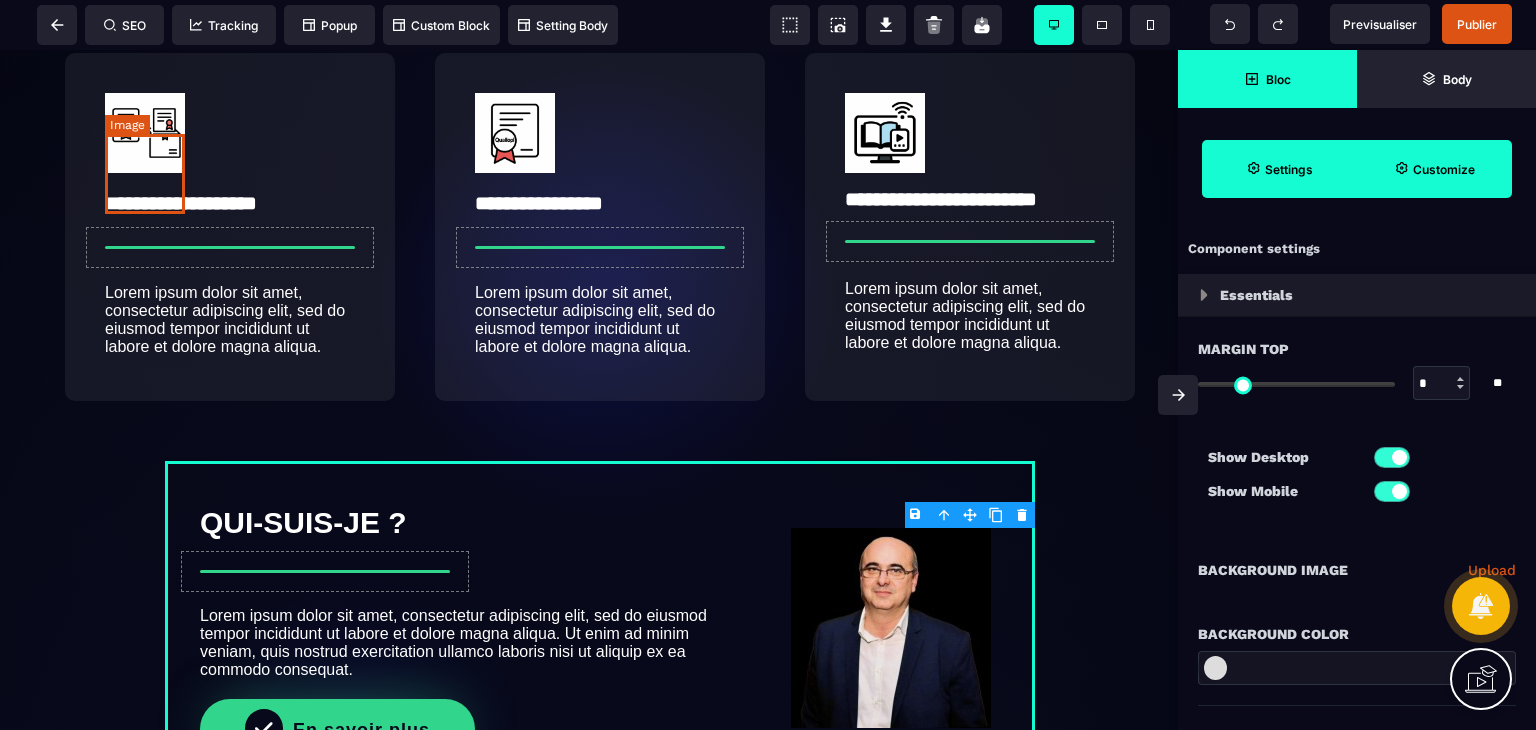 click at bounding box center (145, 133) 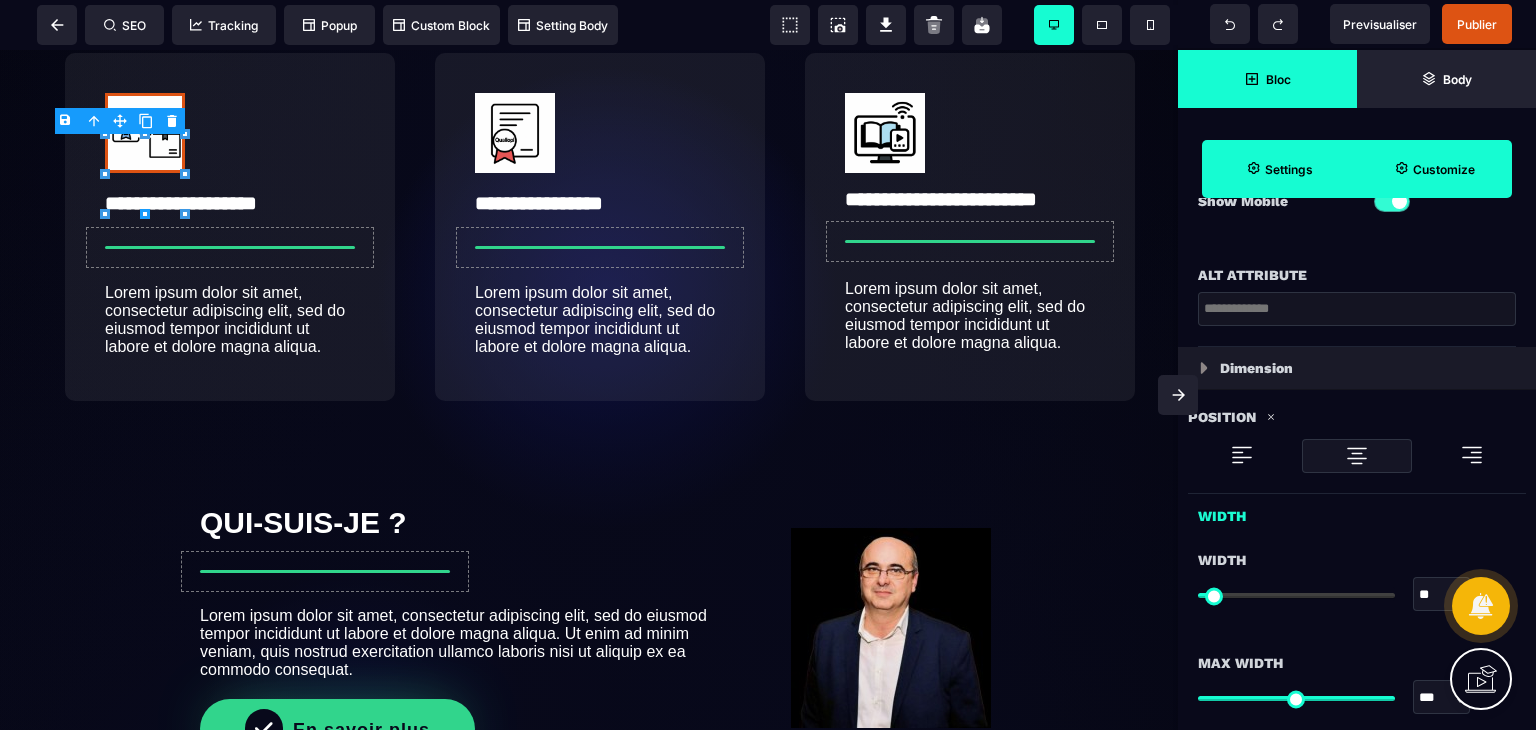 scroll, scrollTop: 490, scrollLeft: 0, axis: vertical 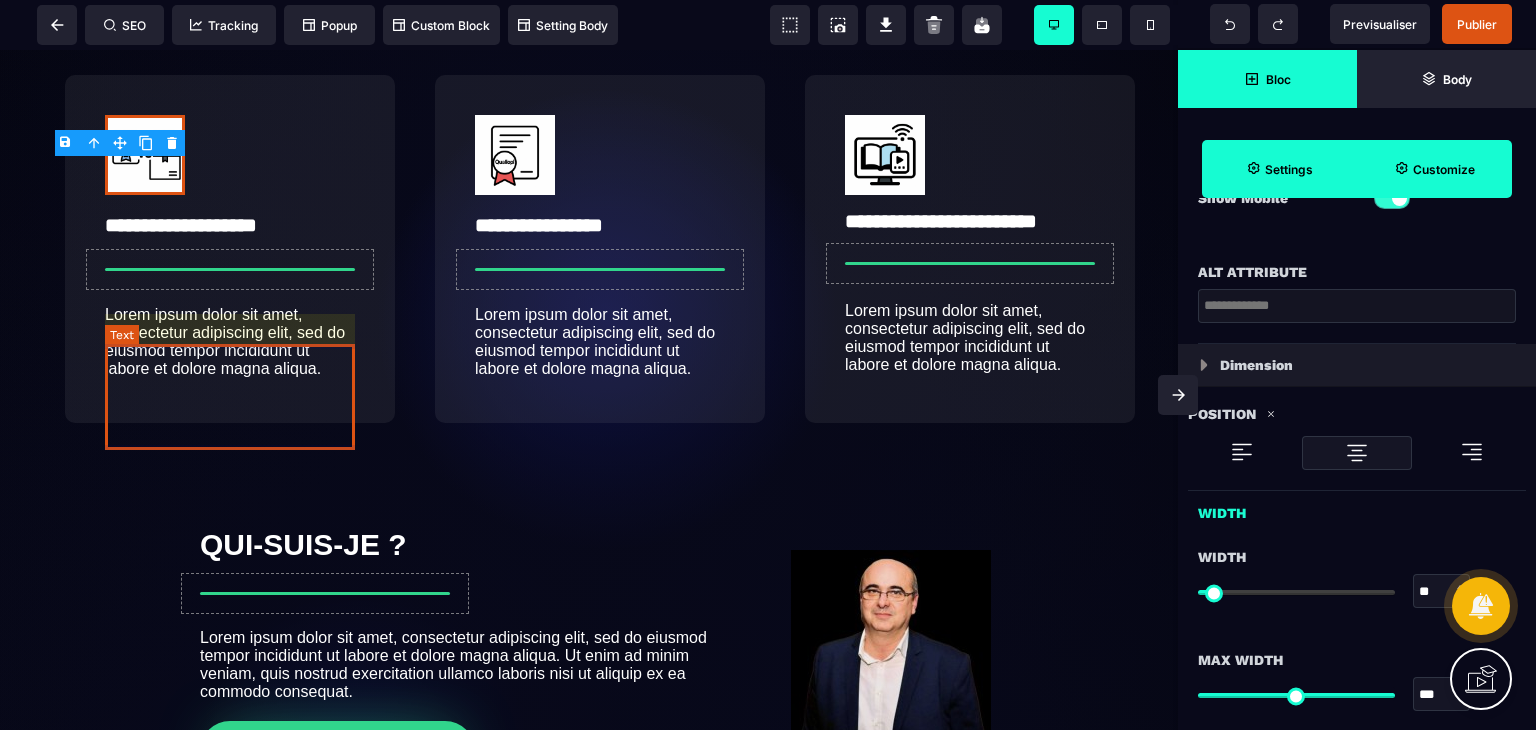 click on "Lorem ipsum dolor sit amet, consectetur adipiscing elit, sed do eiusmod tempor incididunt ut labore et dolore magna aliqua." at bounding box center (230, 342) 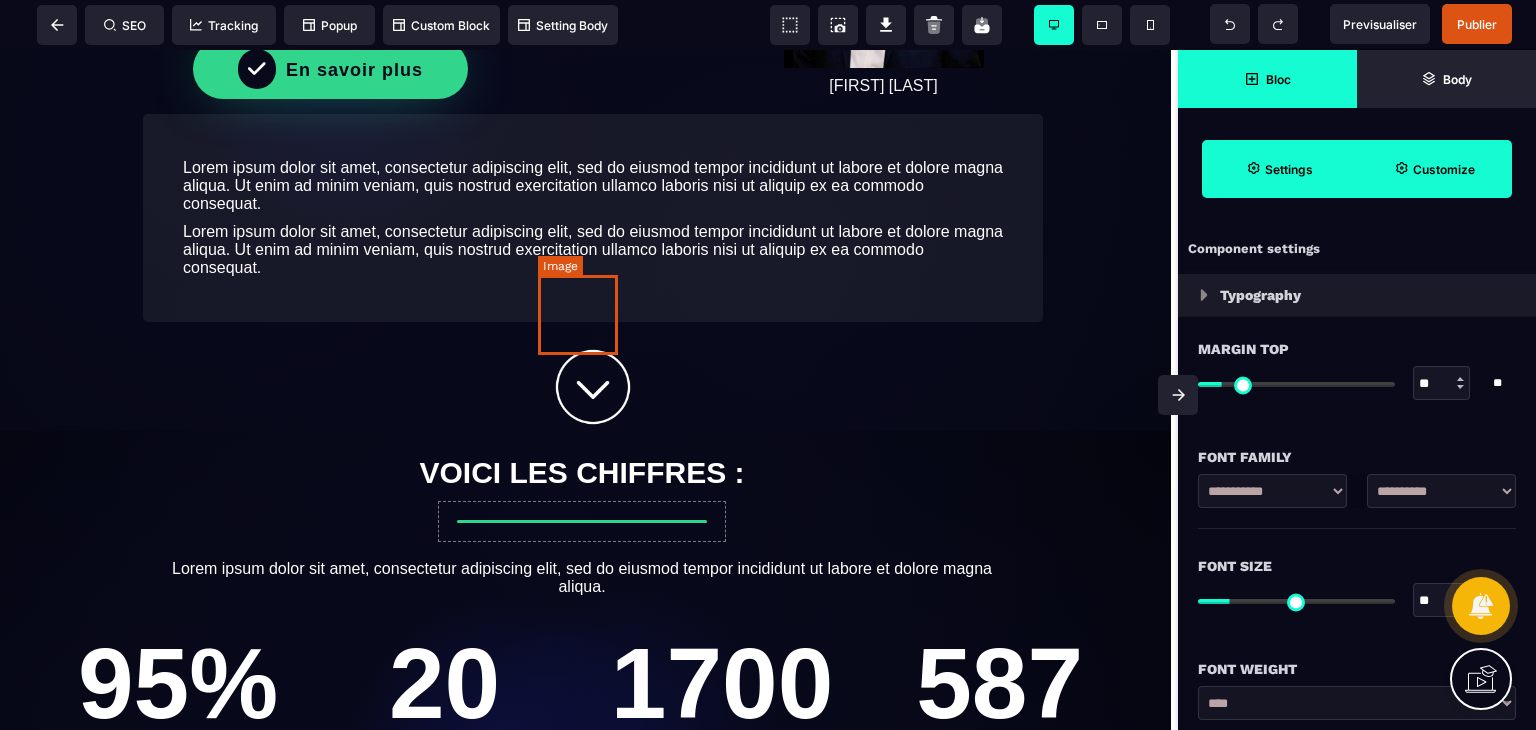 scroll, scrollTop: 2458, scrollLeft: 21, axis: both 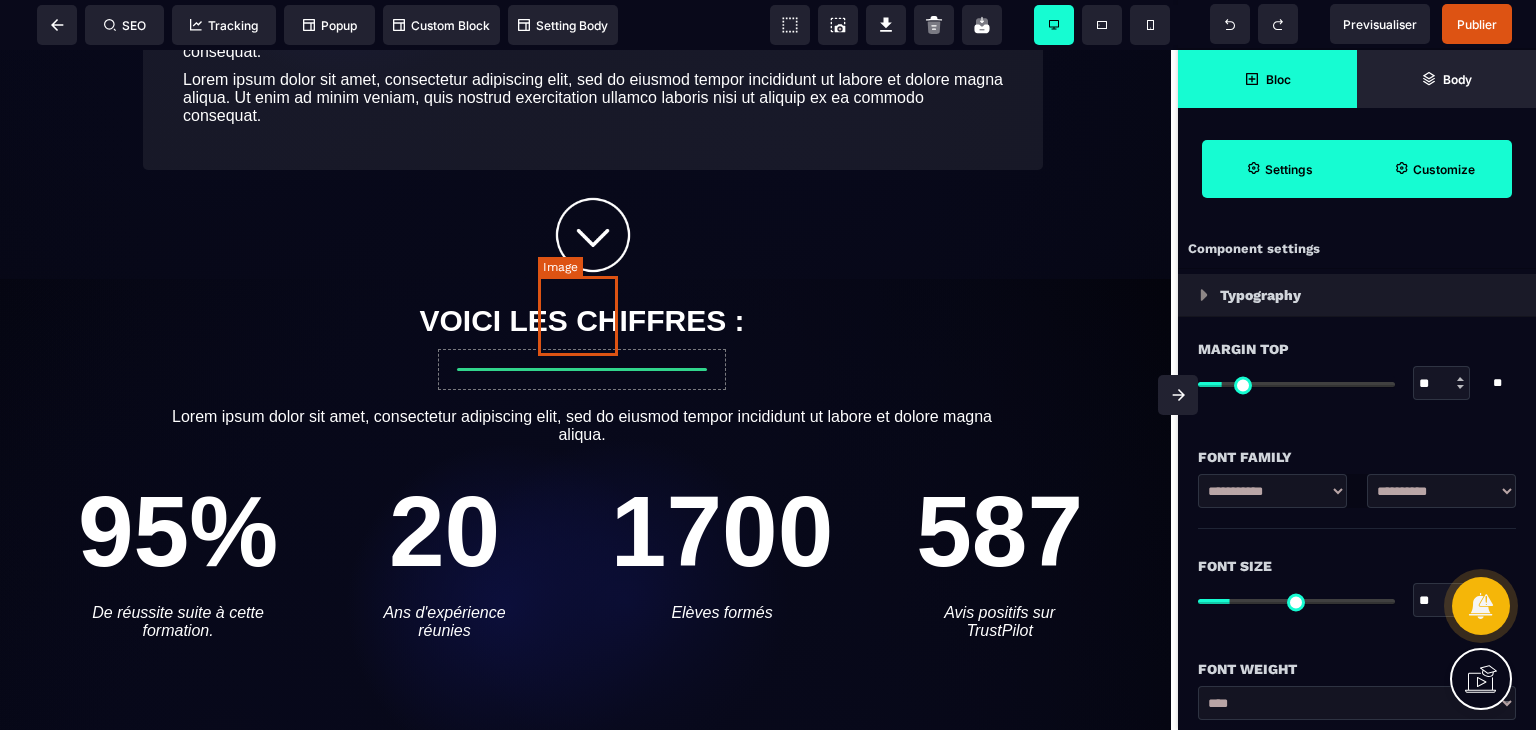 click at bounding box center [593, 235] 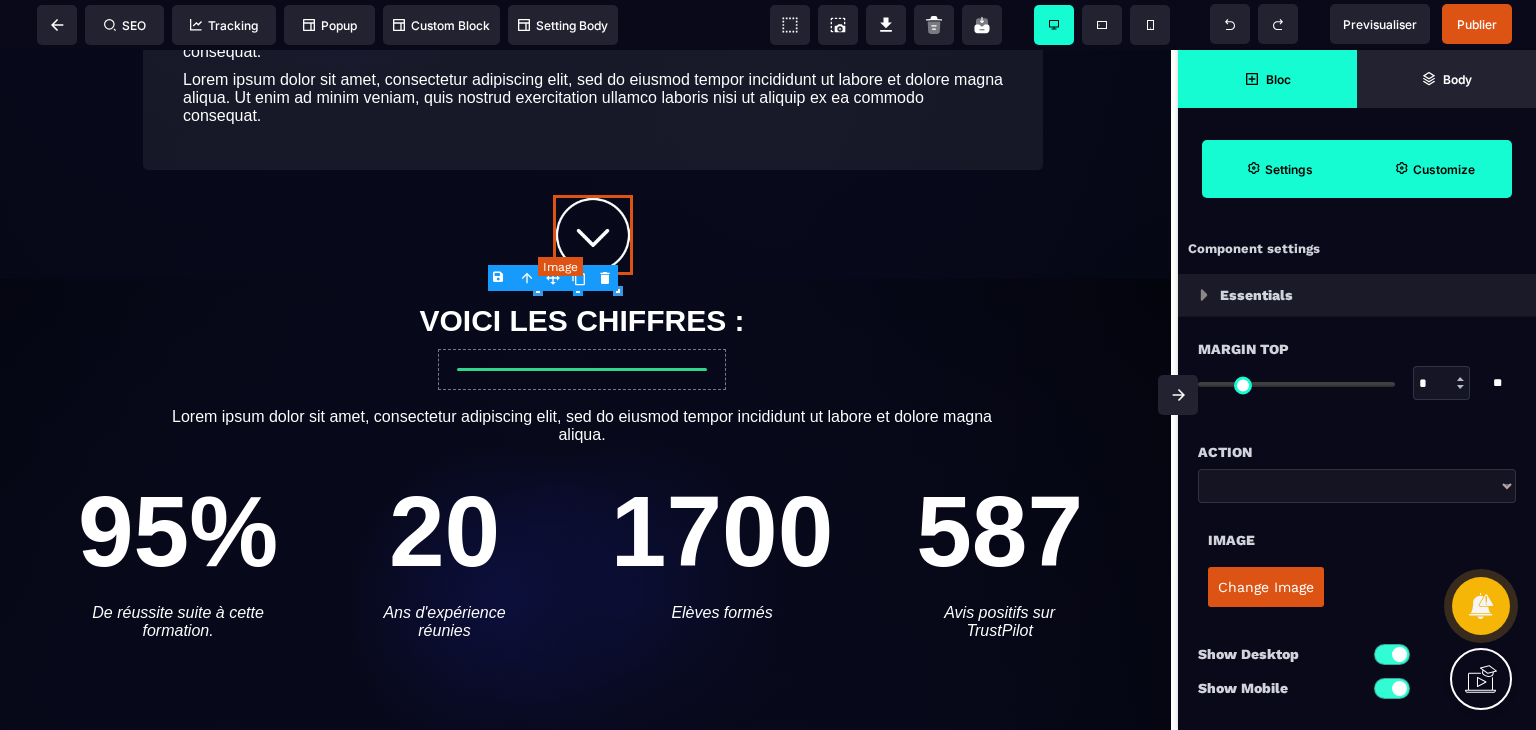 scroll, scrollTop: 0, scrollLeft: 0, axis: both 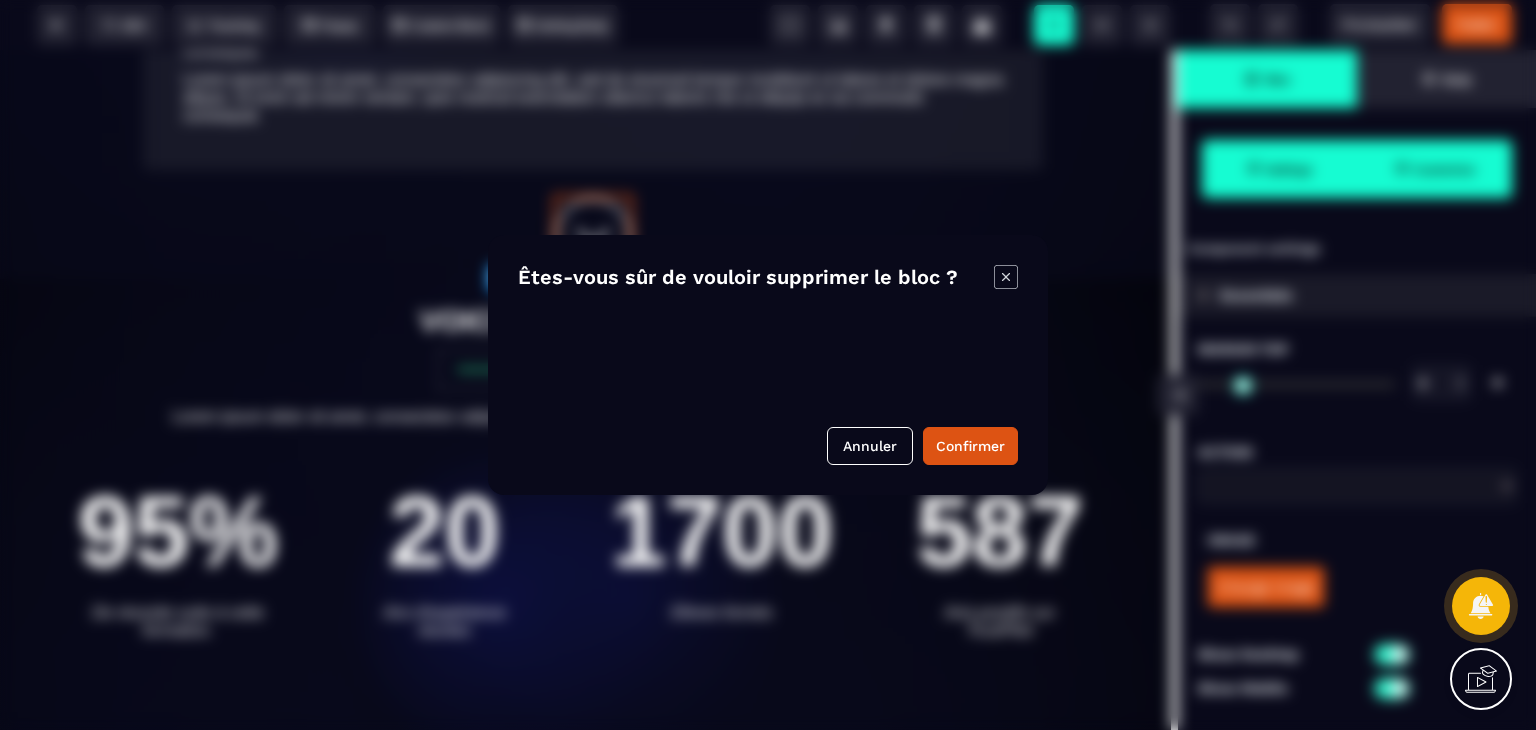 click on "B I U S
A *******
Column
SEO
Tracking" at bounding box center [768, 365] 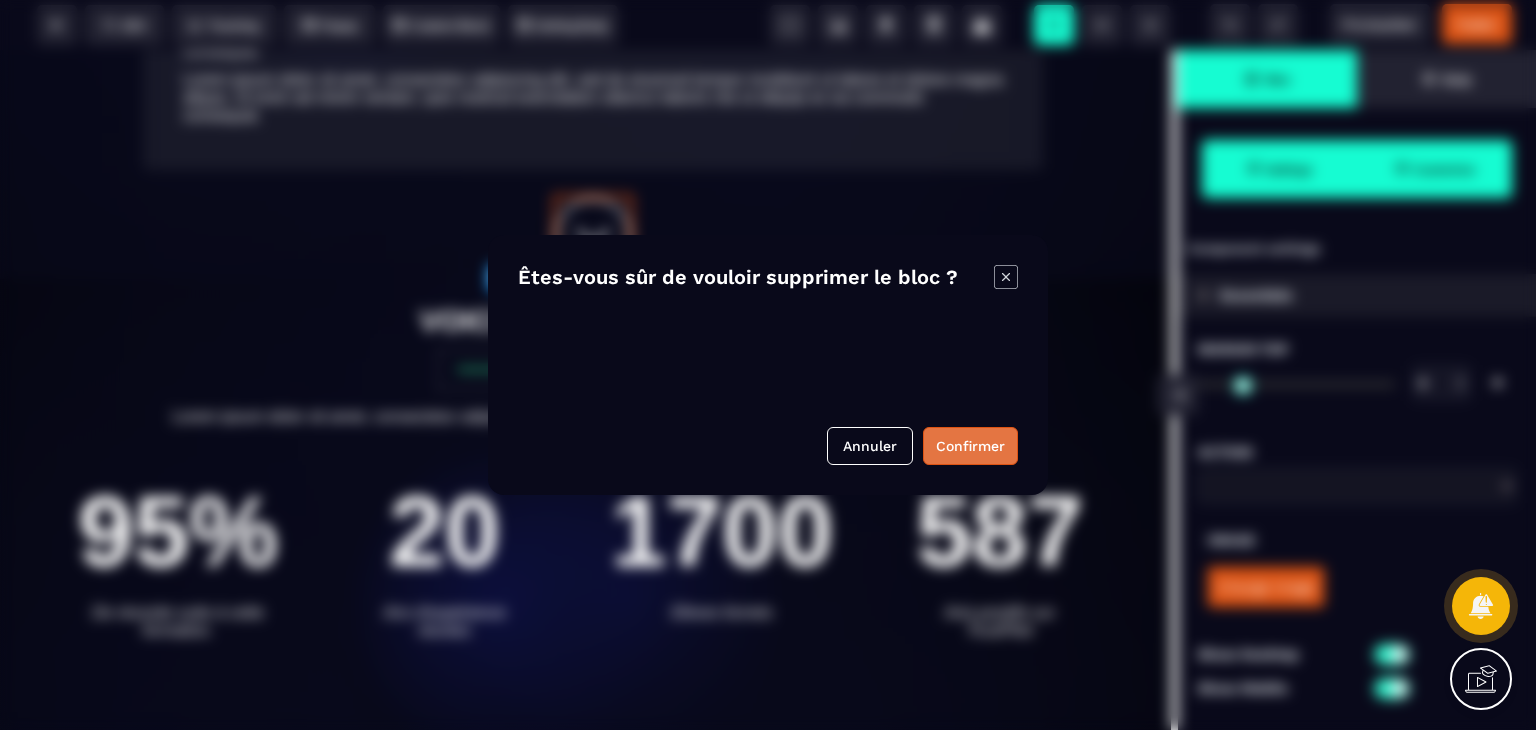 click on "Confirmer" at bounding box center [970, 446] 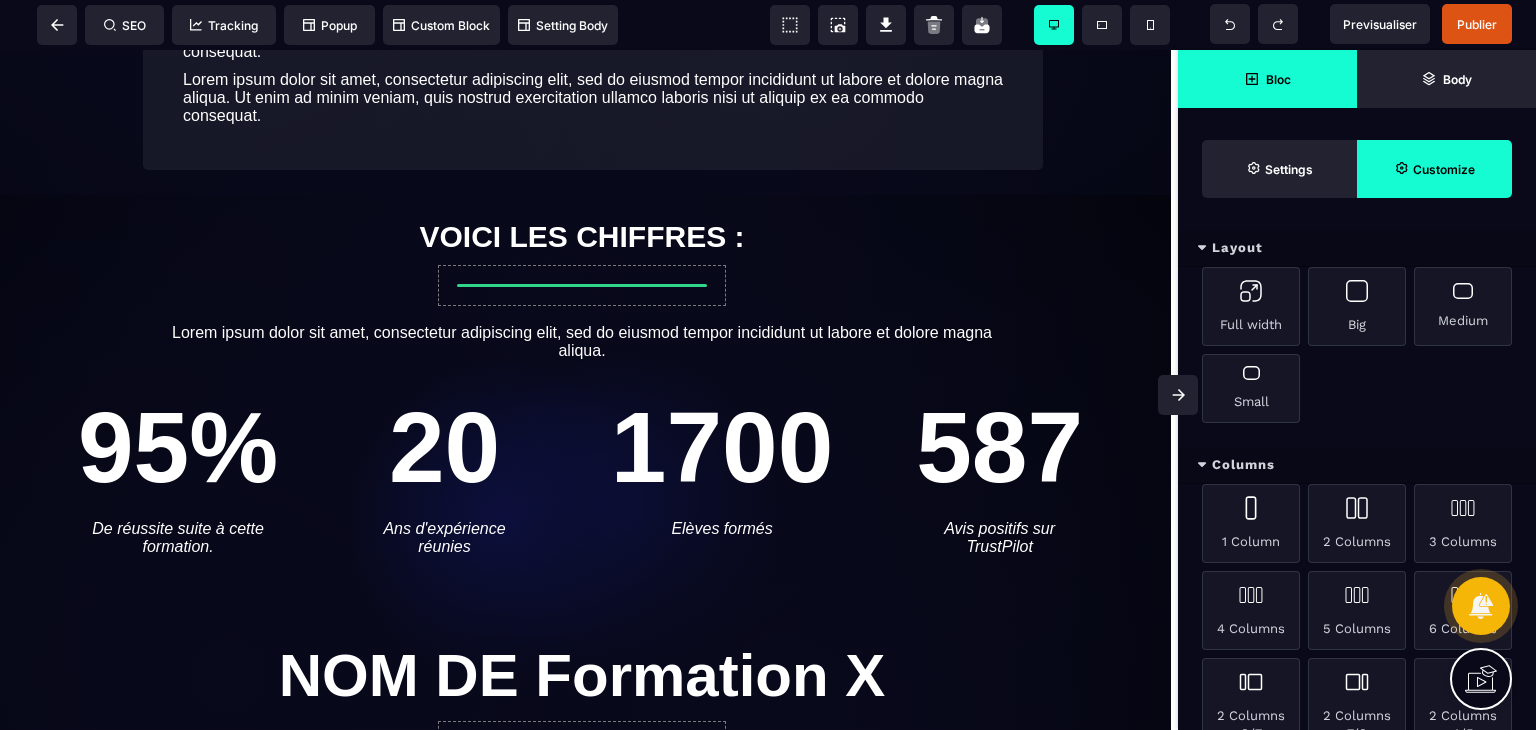 scroll, scrollTop: 1212, scrollLeft: 0, axis: vertical 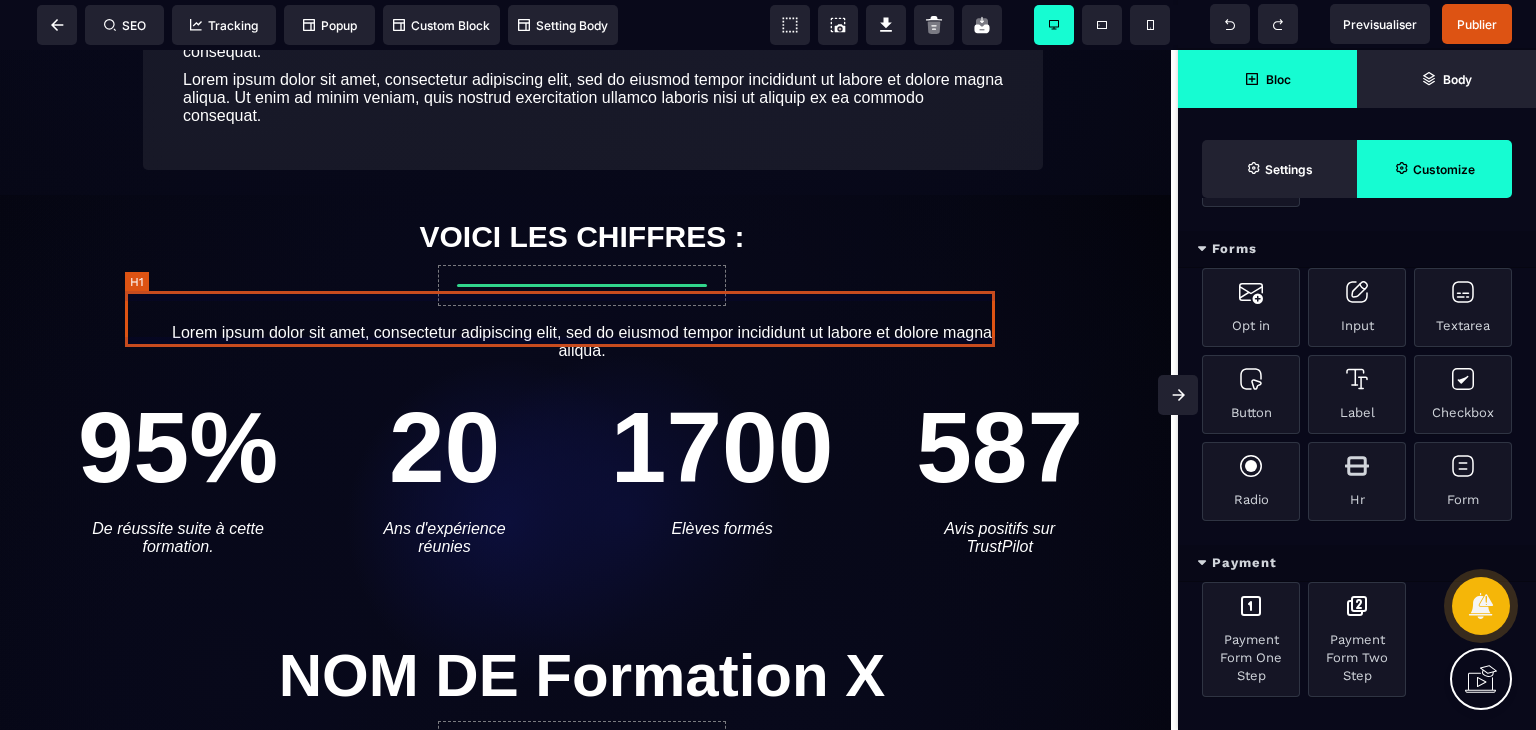 click on "VOICI LES CHIFFRES :" at bounding box center (582, 237) 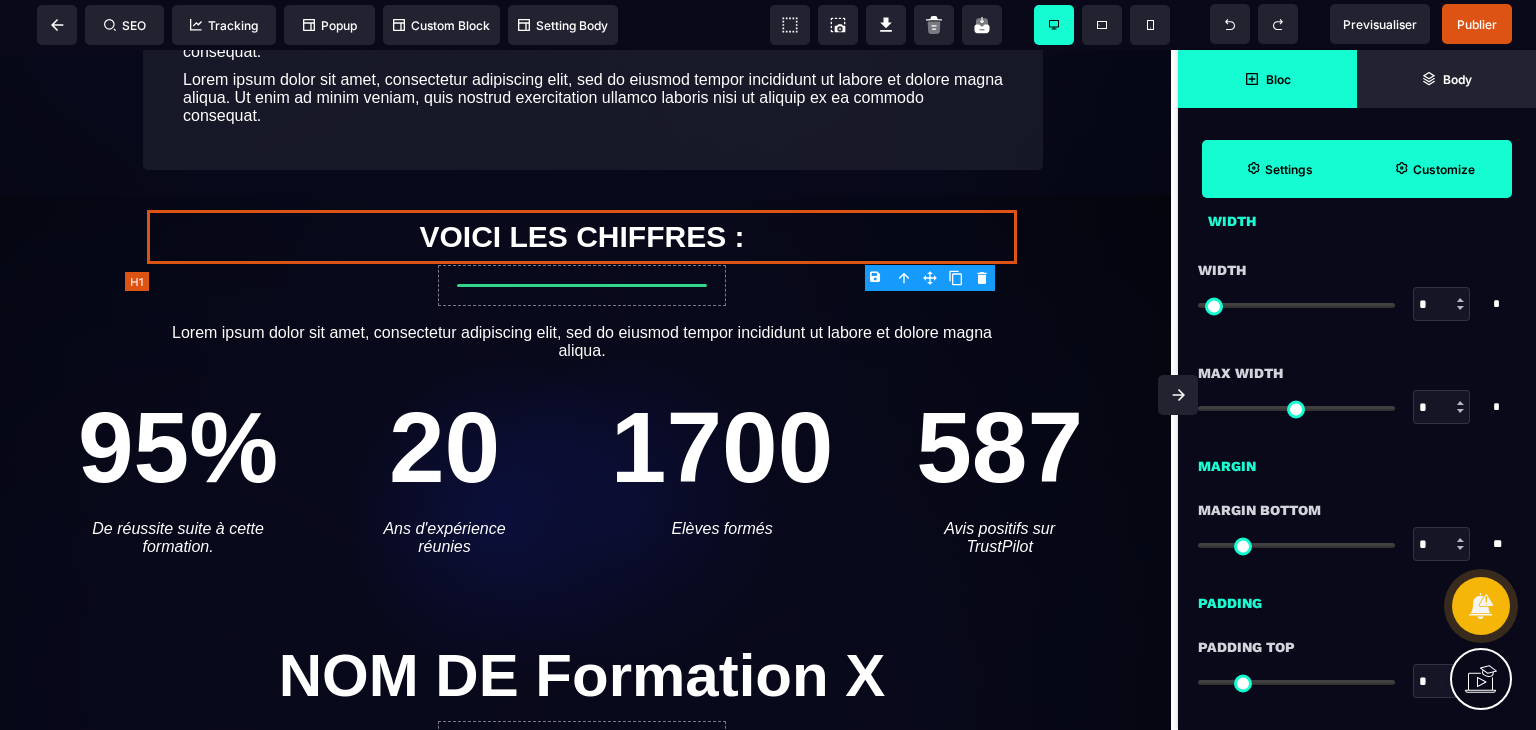 scroll, scrollTop: 0, scrollLeft: 0, axis: both 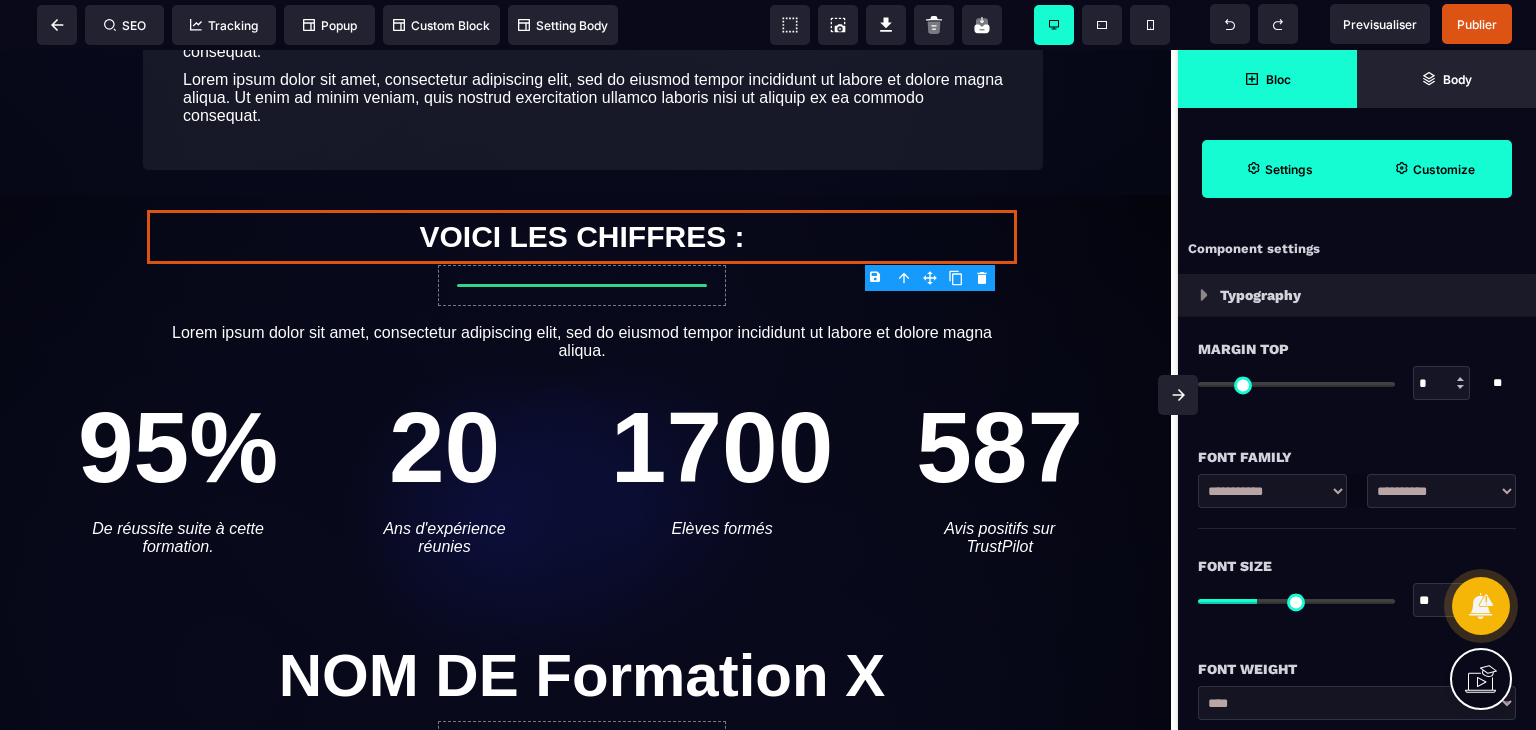 click on "B I U S
A *******
Row
SEO
Tracking
Popup" at bounding box center [768, 365] 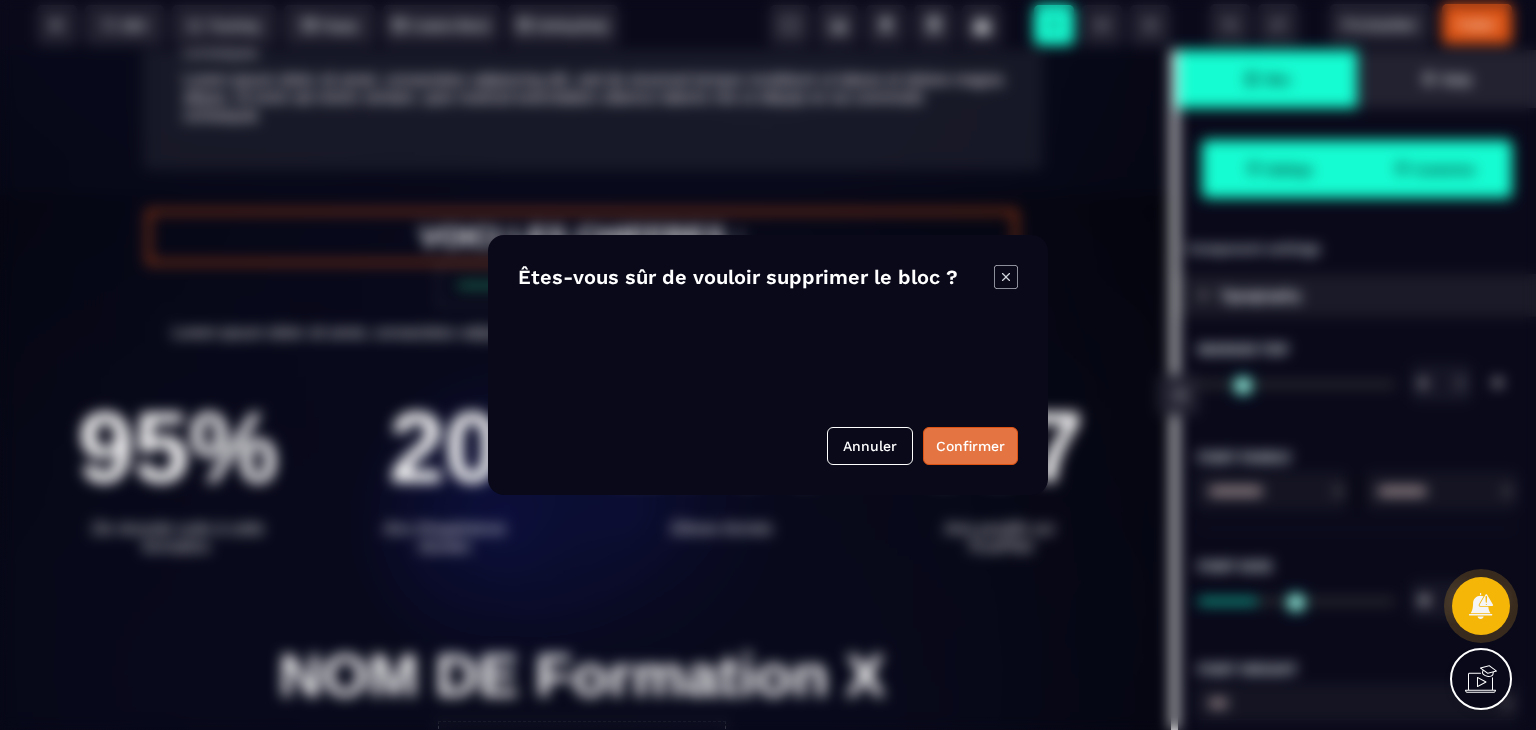 click on "Confirmer" at bounding box center [970, 446] 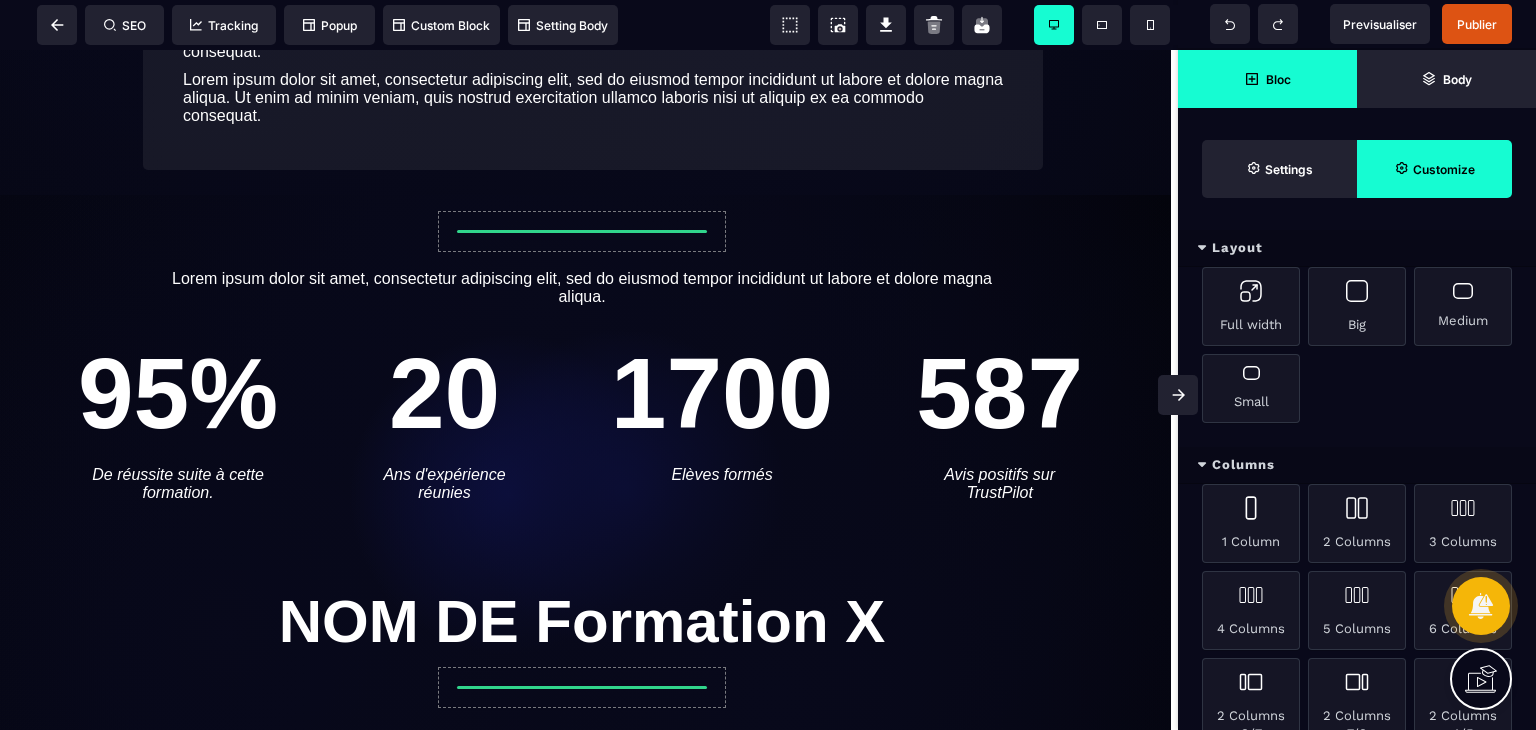 scroll, scrollTop: 1212, scrollLeft: 0, axis: vertical 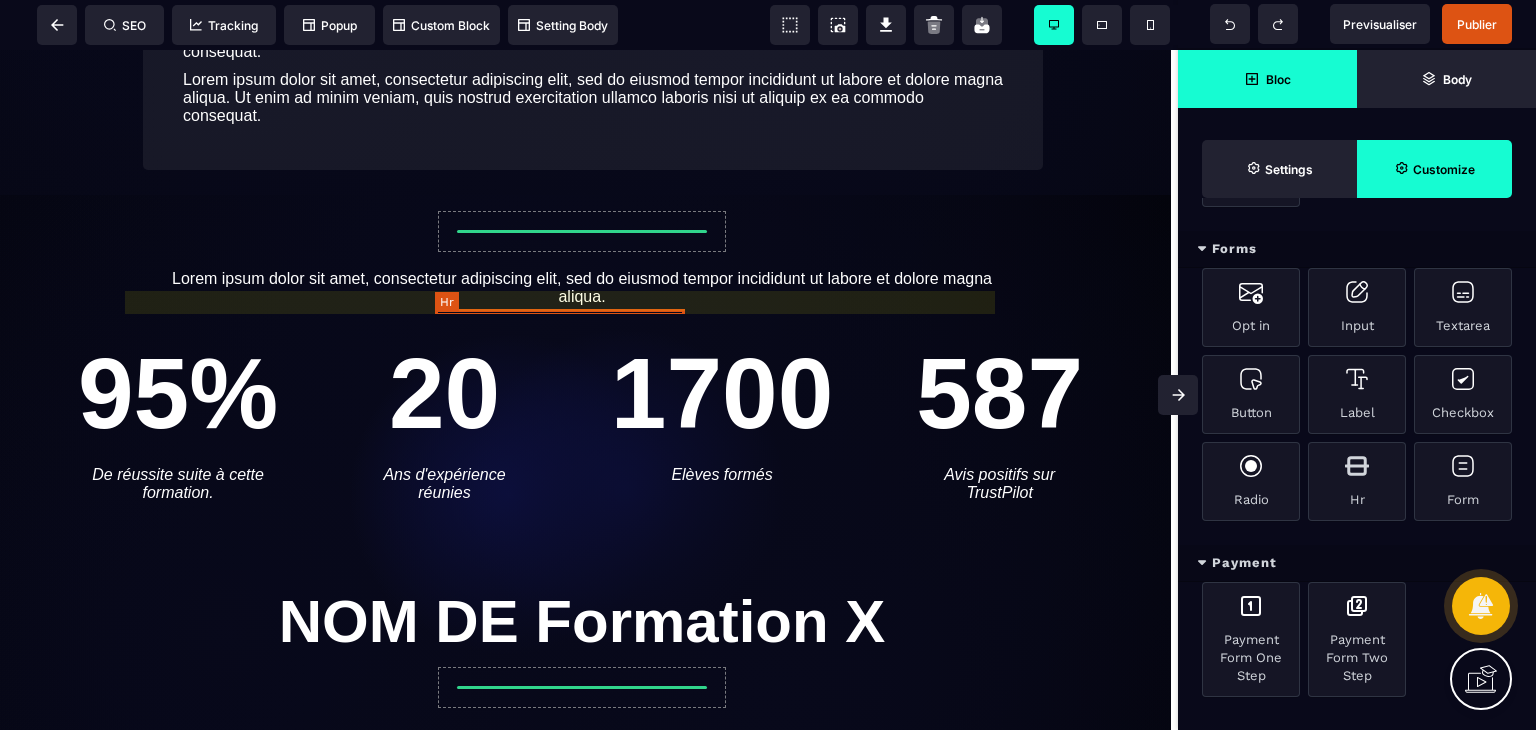 click at bounding box center [582, 231] 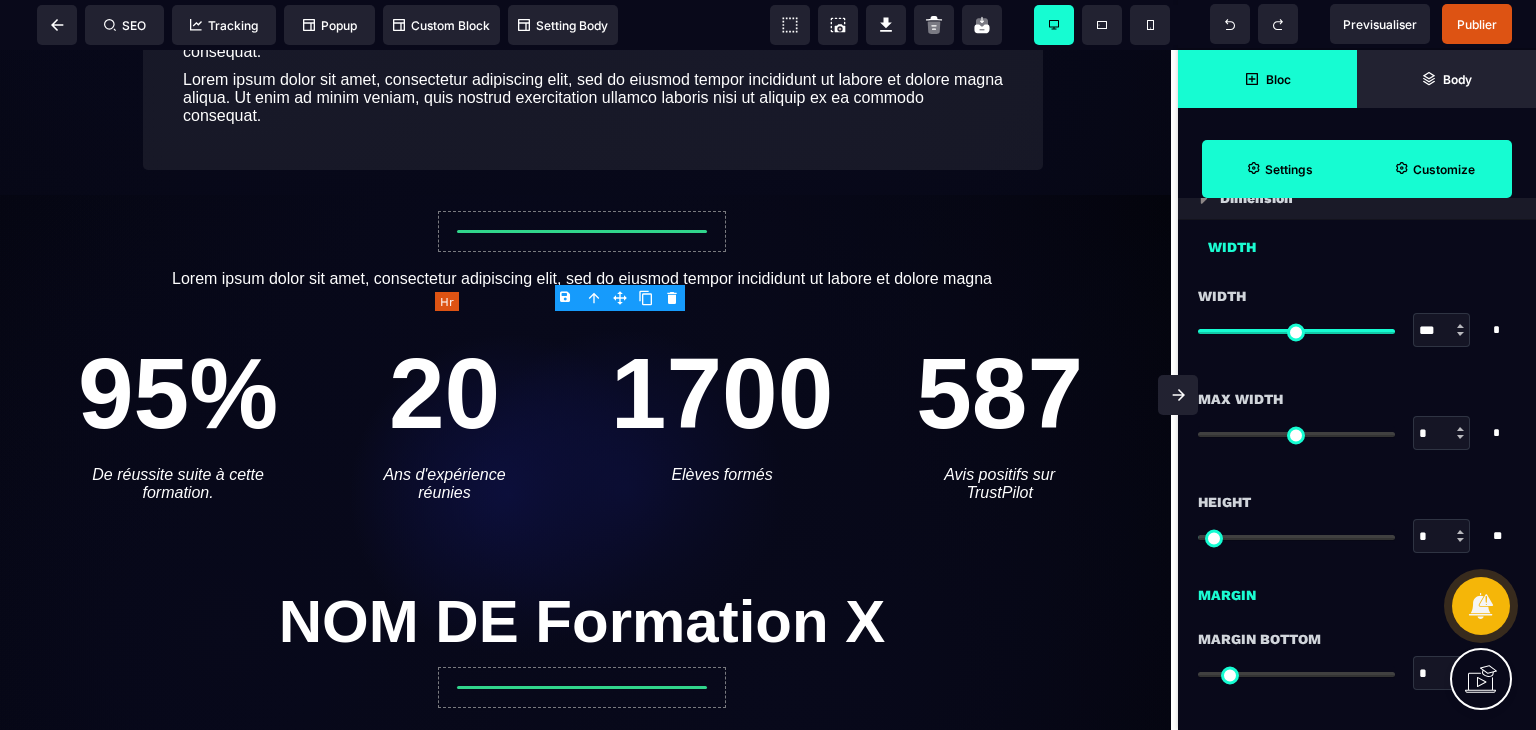 scroll, scrollTop: 0, scrollLeft: 0, axis: both 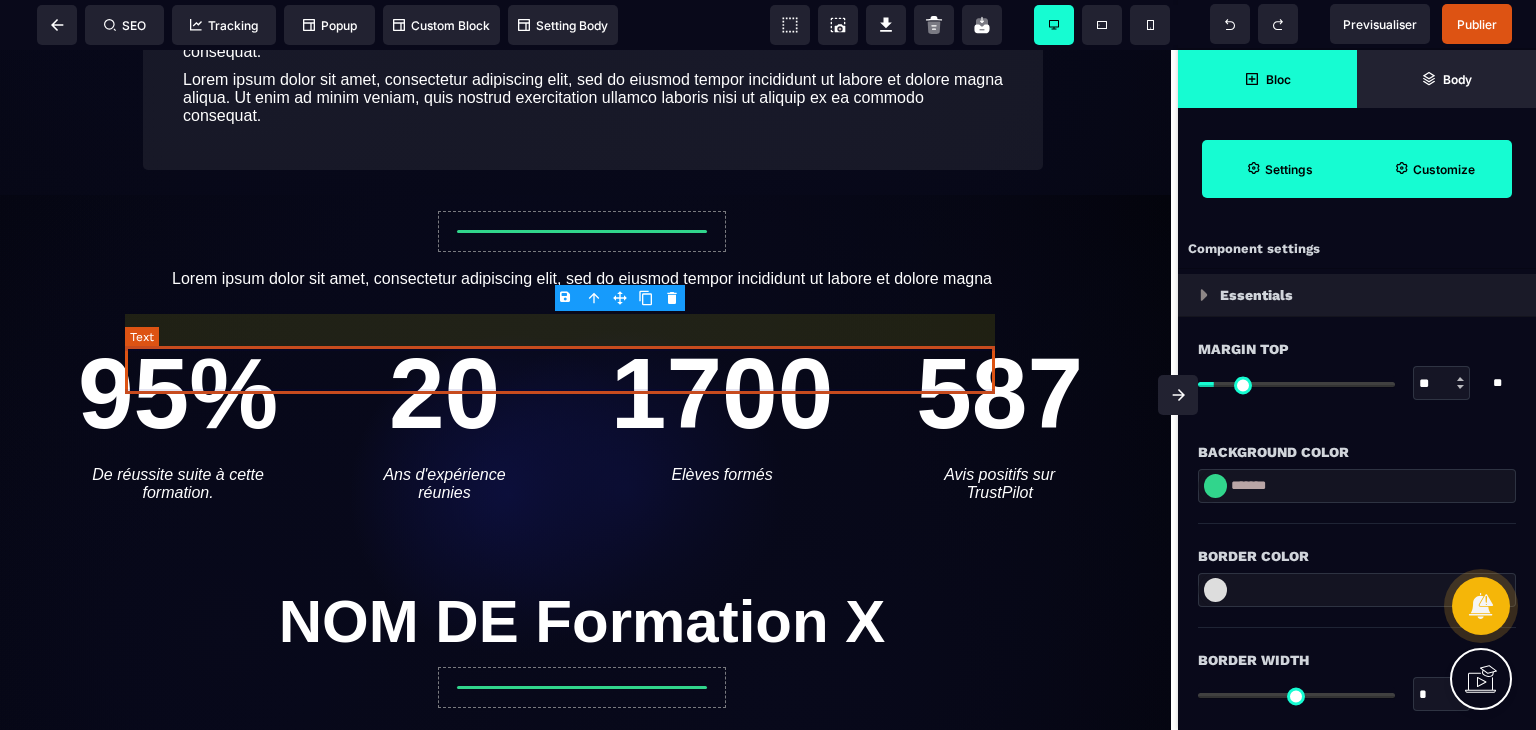 click on "Lorem ipsum dolor sit amet, consectetur adipiscing elit, sed do eiusmod tempor incididunt ut labore et dolore magna aliqua." at bounding box center [582, 288] 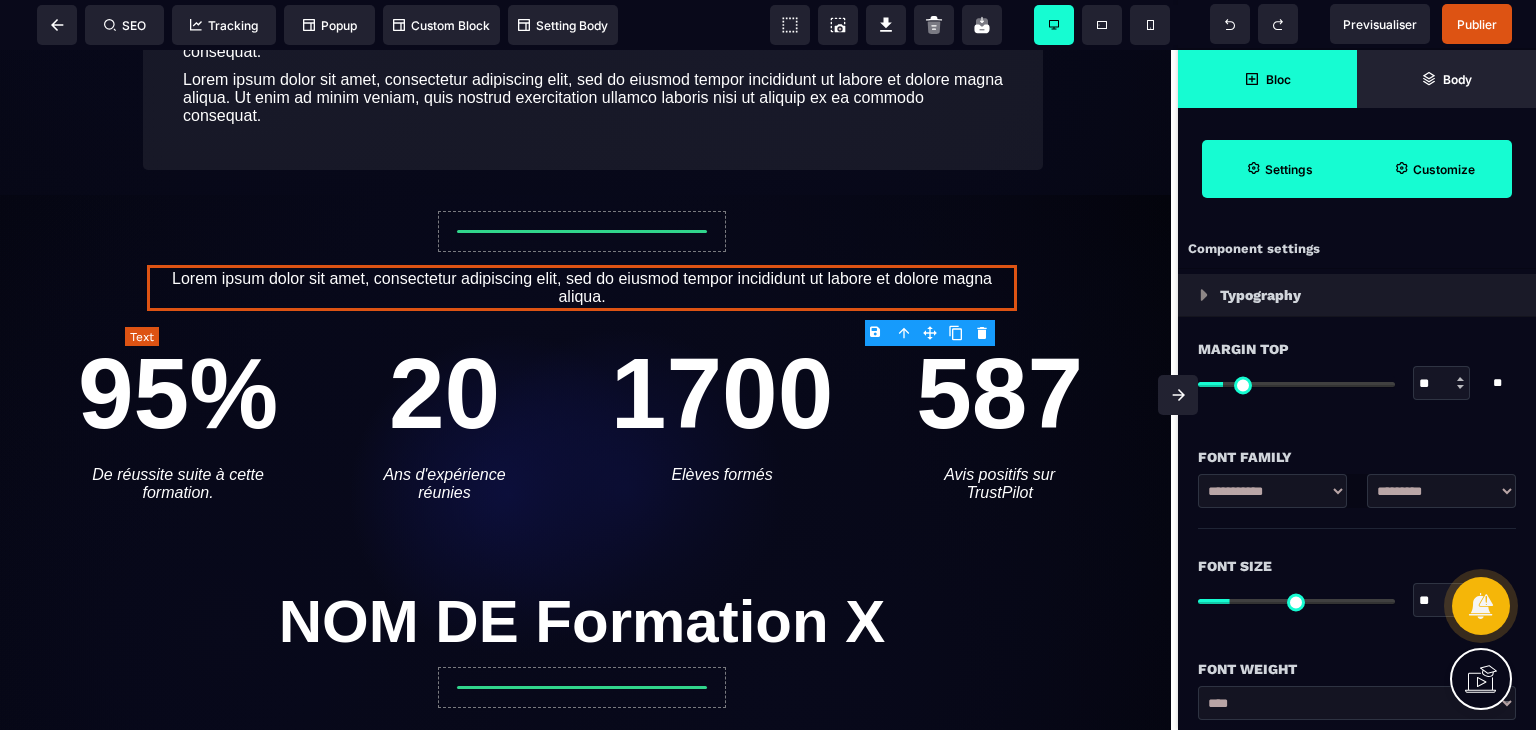 scroll, scrollTop: 0, scrollLeft: 0, axis: both 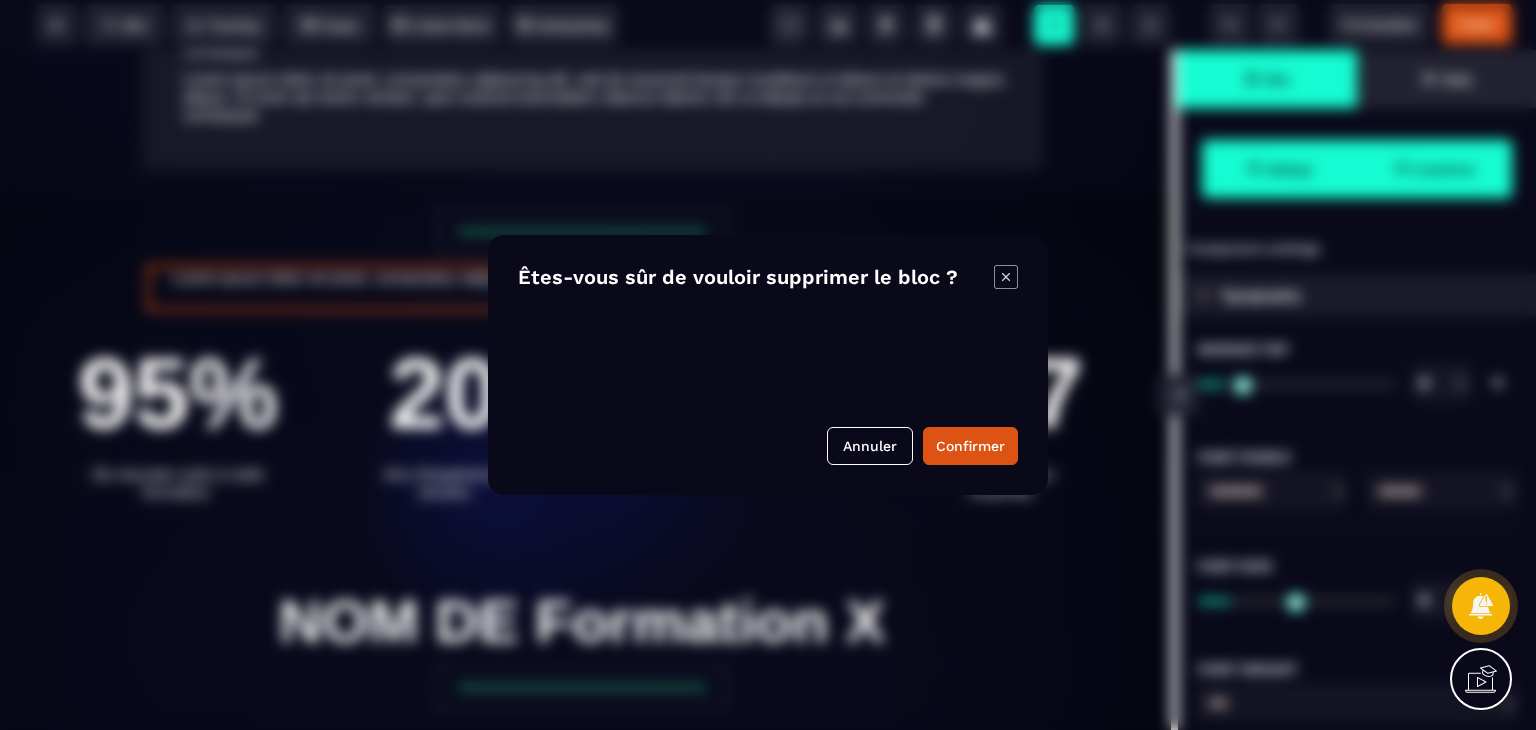 click on "B I U S
A *******
Column
SEO
Tracking" at bounding box center (768, 365) 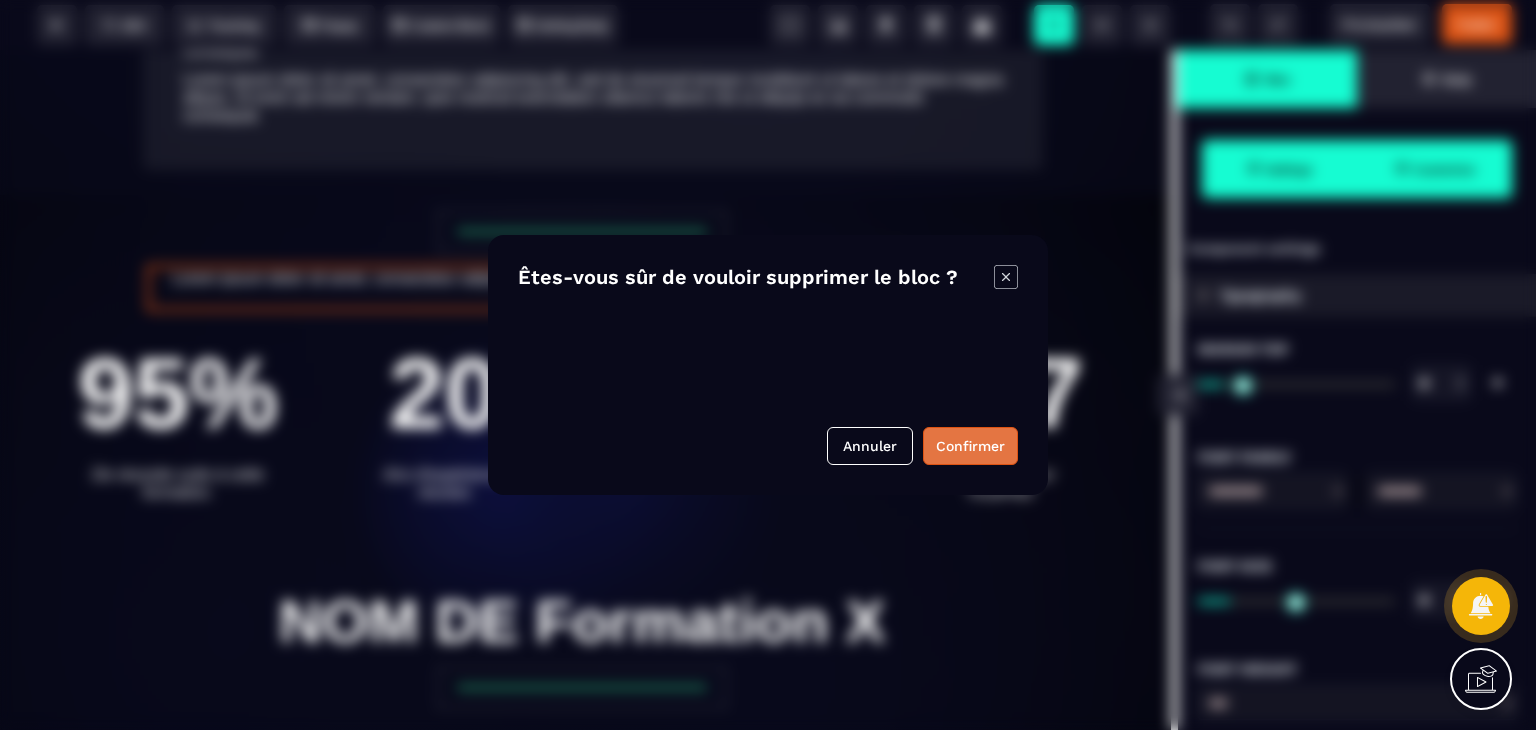 click on "Confirmer" at bounding box center (970, 446) 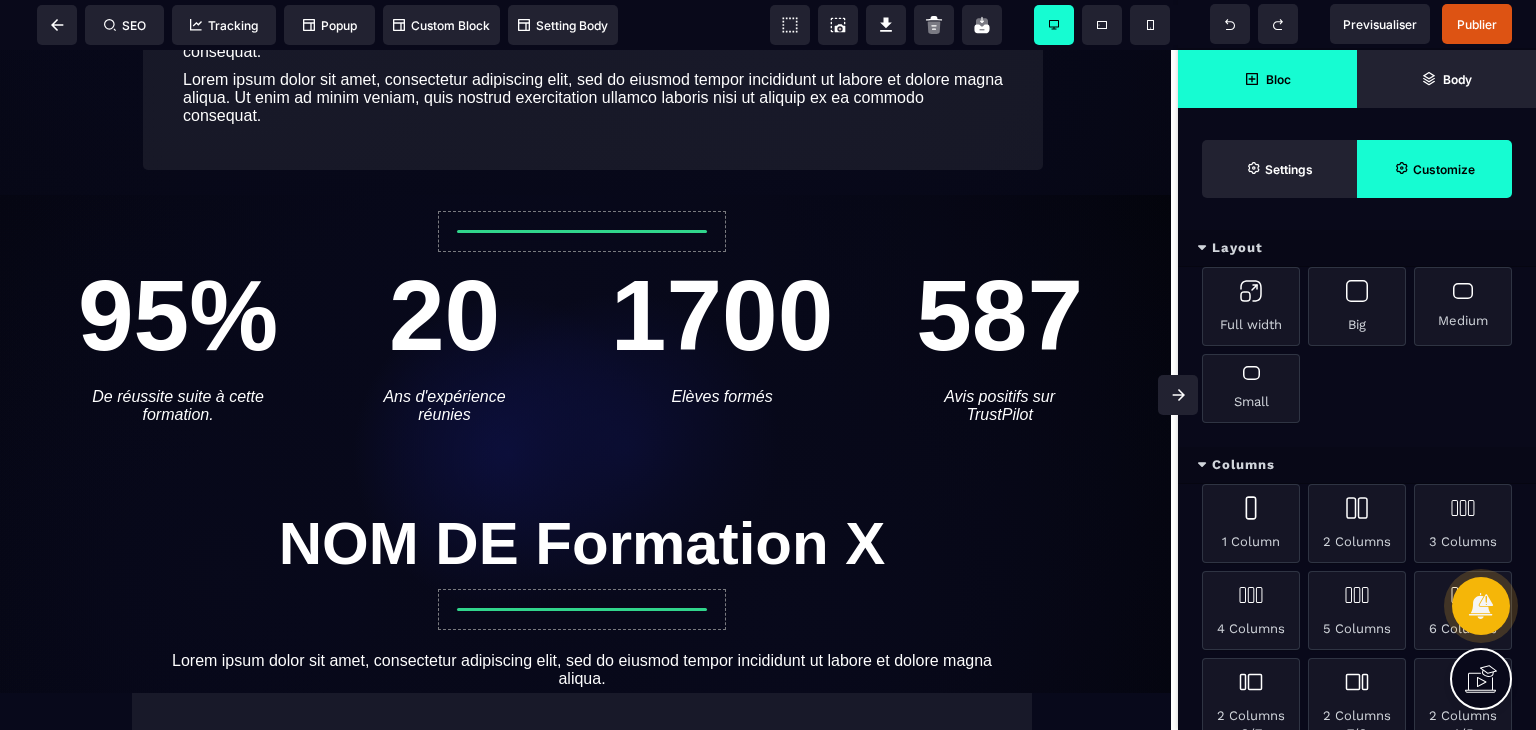 scroll, scrollTop: 1212, scrollLeft: 0, axis: vertical 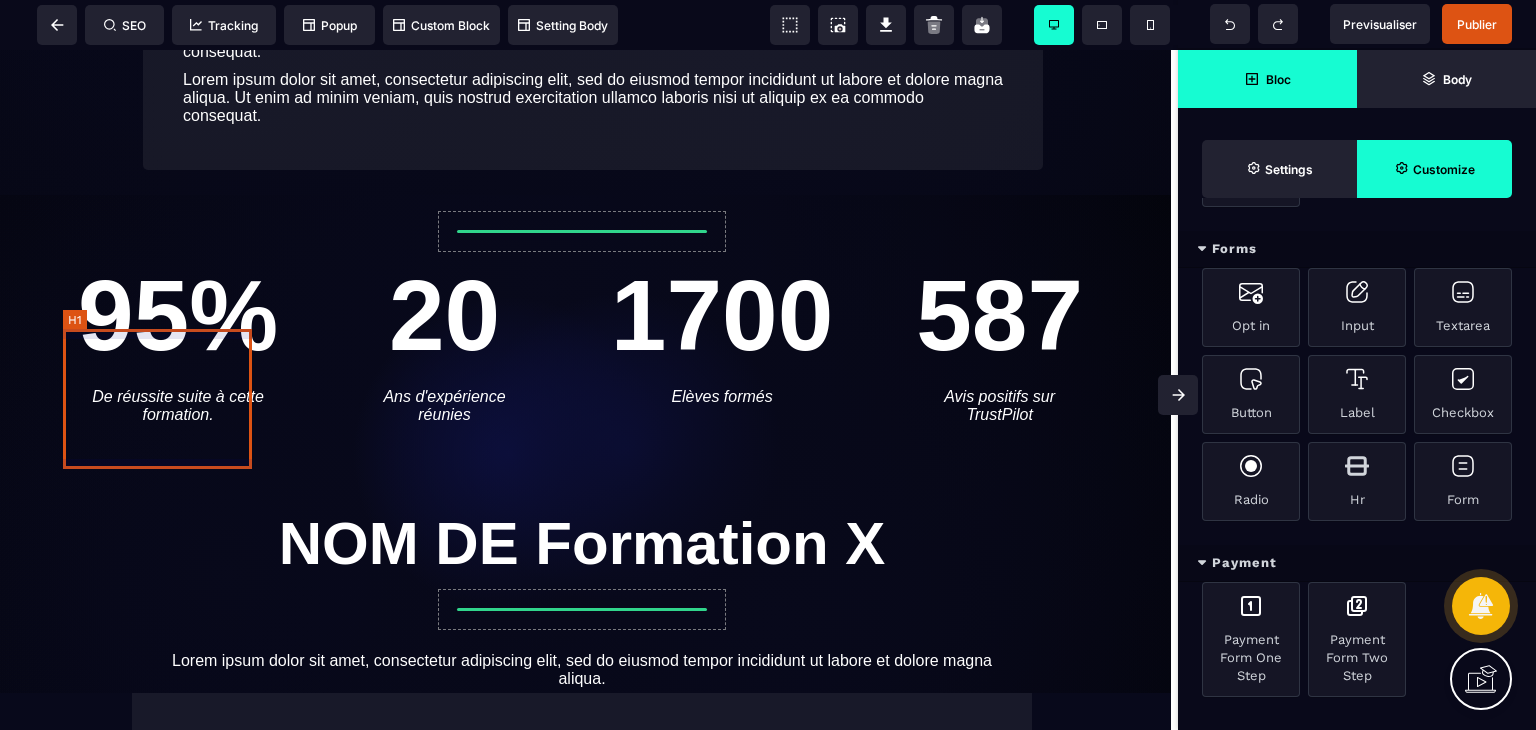 click on "95%" at bounding box center [178, 315] 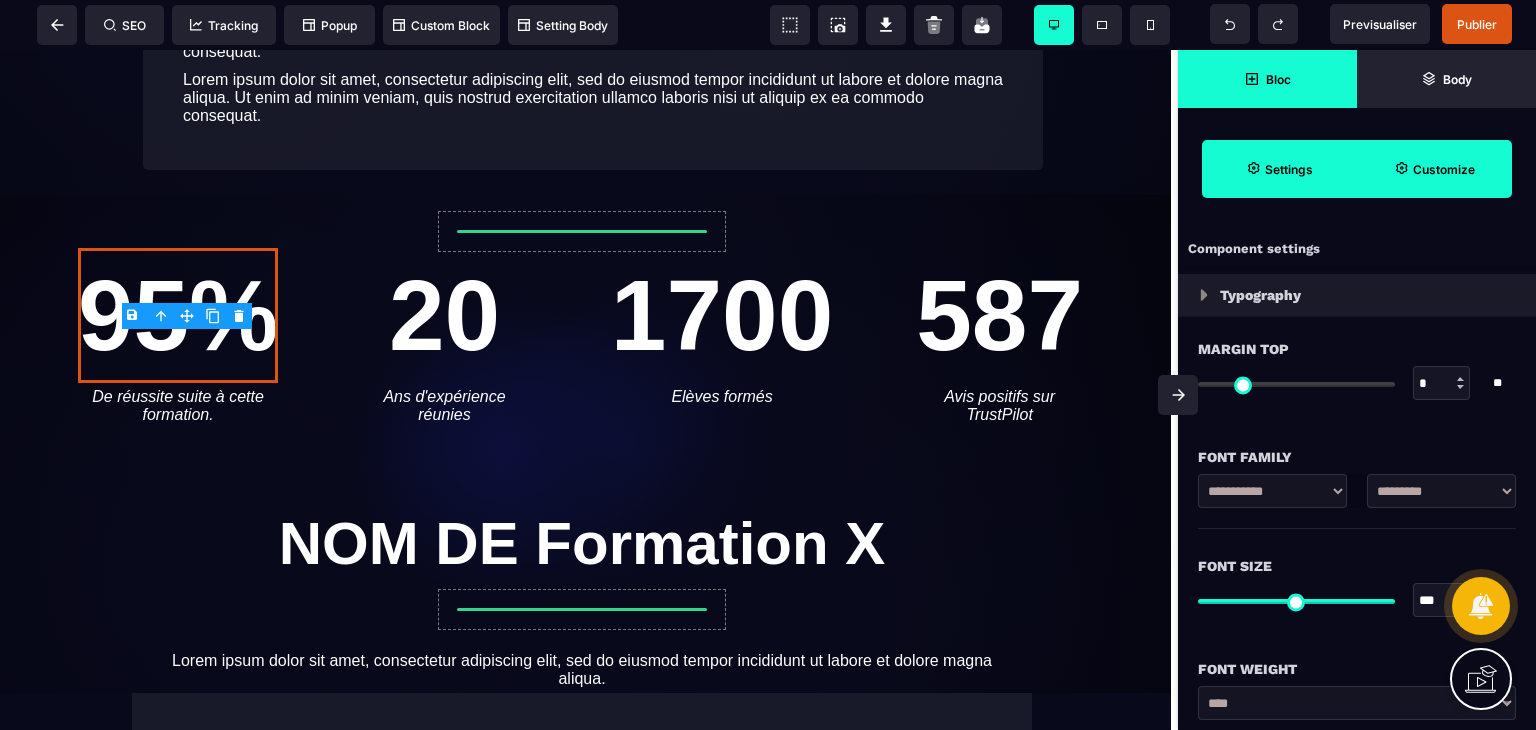 click on "B I U S
A *******
H1
SEO
Tracking
Popup" at bounding box center (768, 365) 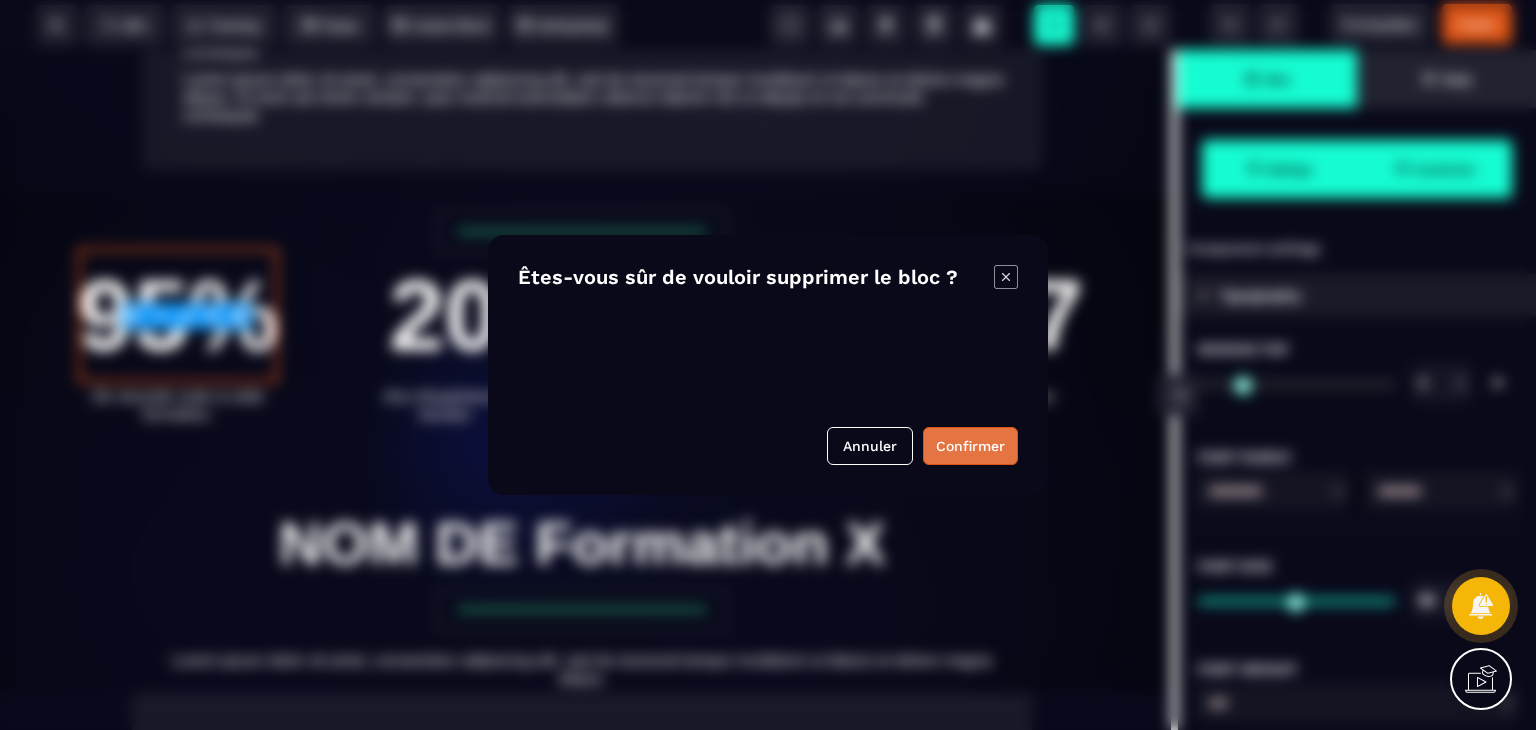 click on "Confirmer" at bounding box center (970, 446) 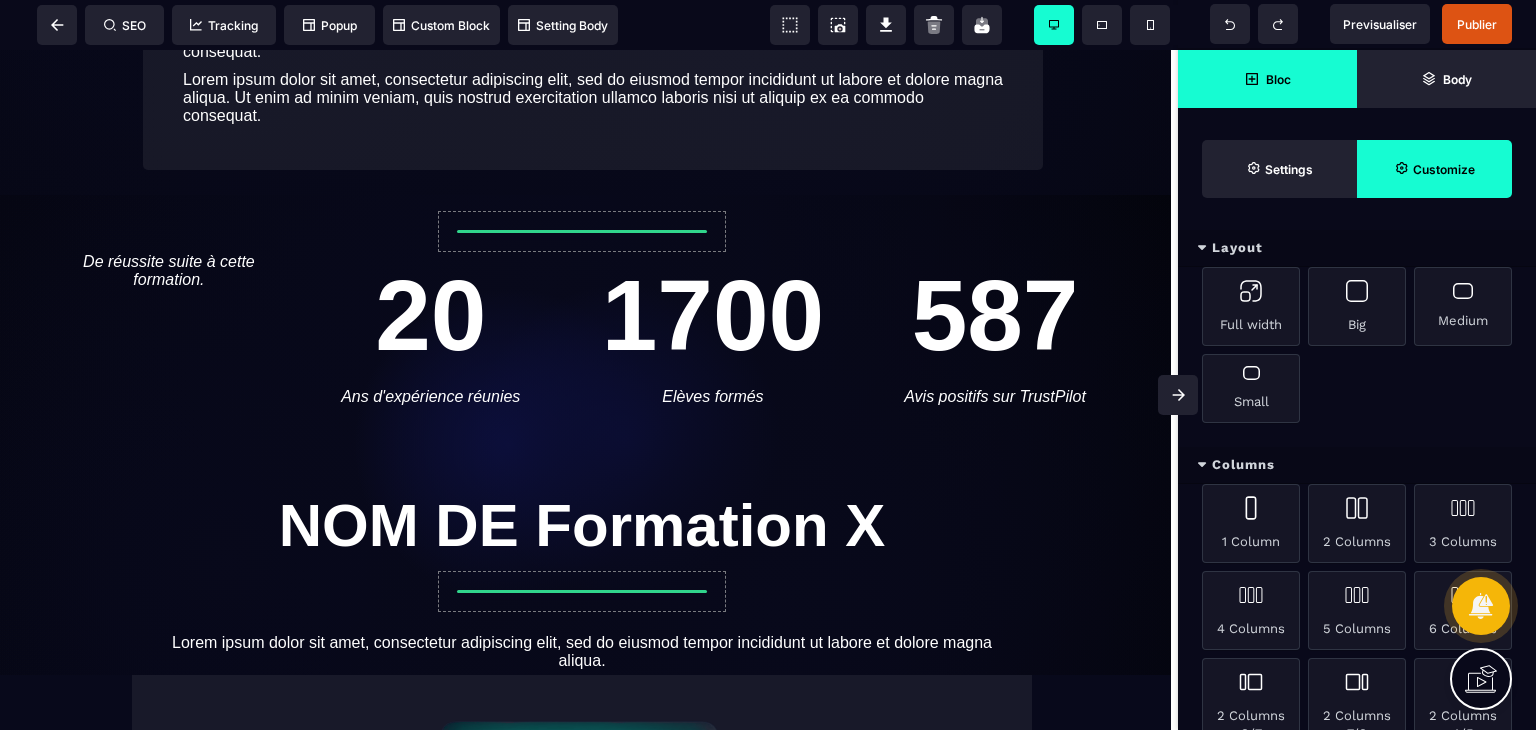scroll, scrollTop: 1212, scrollLeft: 0, axis: vertical 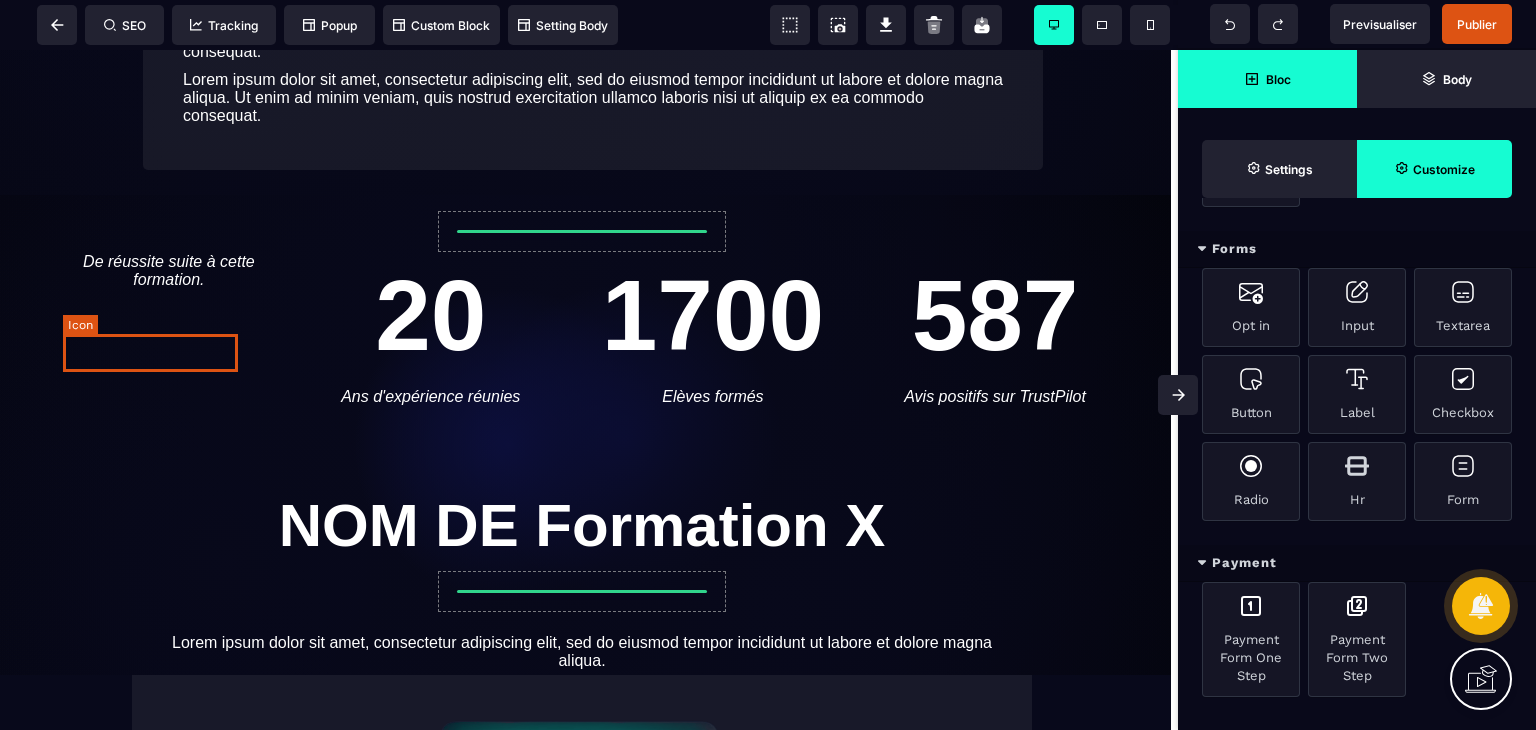 click on "De réussite suite à cette formation." at bounding box center [169, 271] 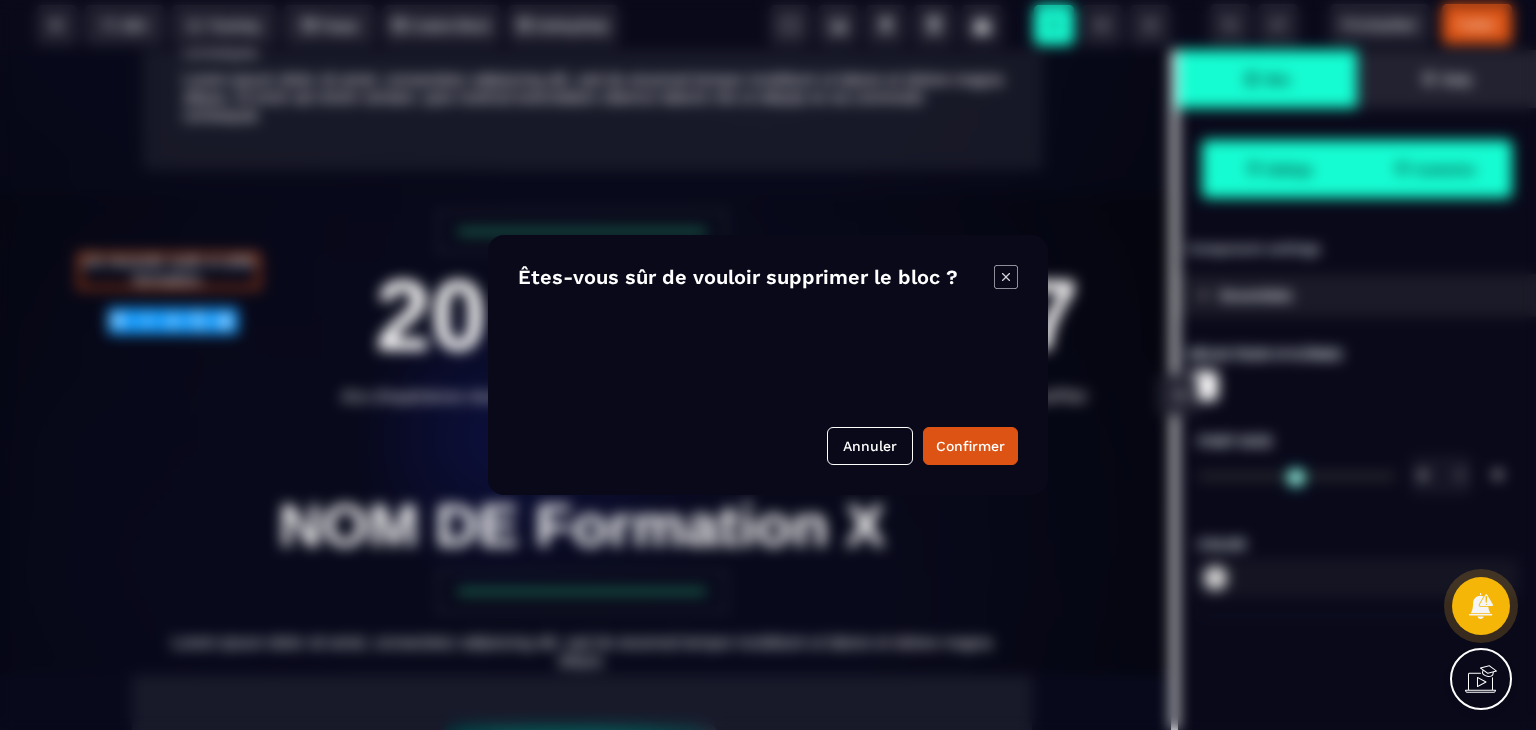 click on "B I U S
A *******
Row
SEO
Tracking
Popup" at bounding box center (768, 365) 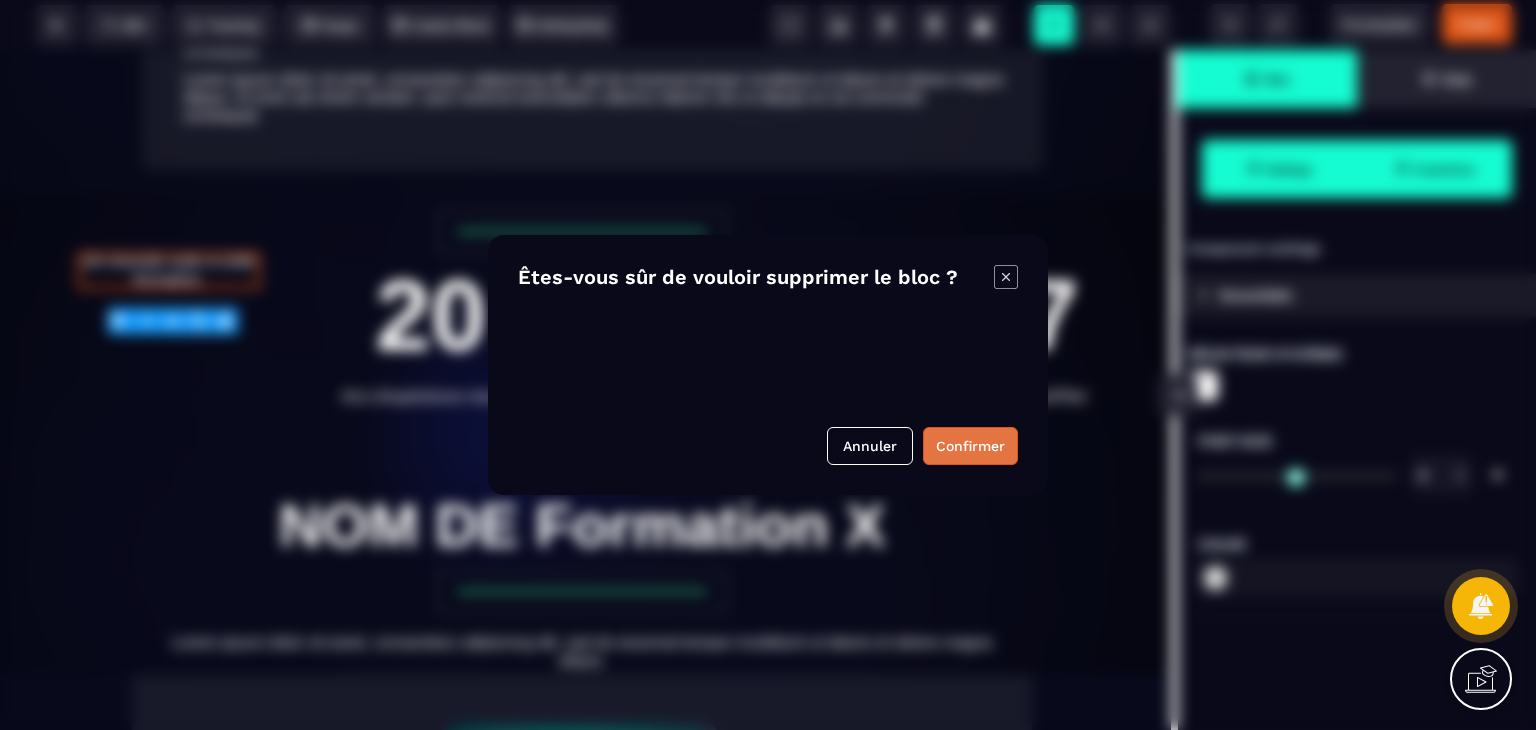 click on "Confirmer" at bounding box center (970, 446) 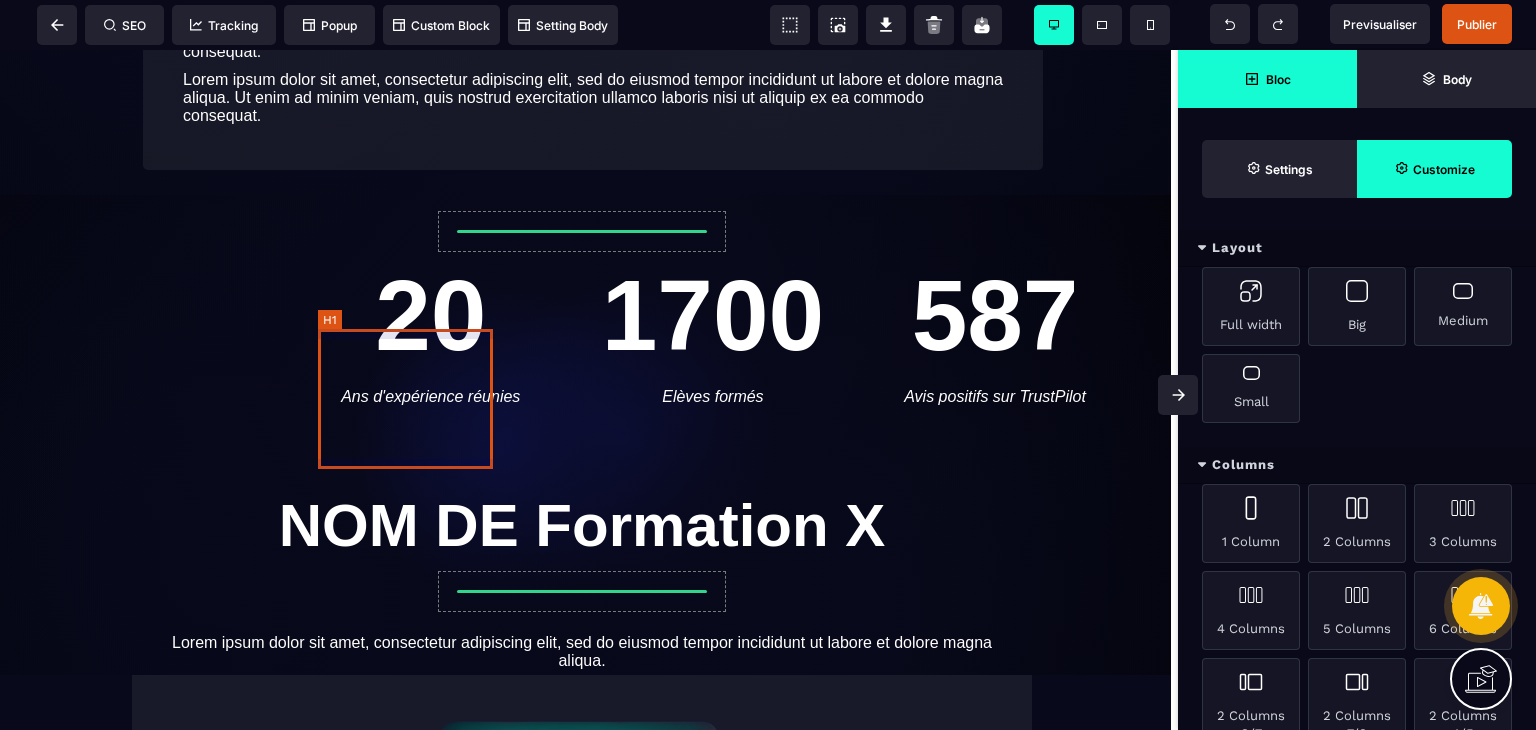 click on "20" at bounding box center (431, 315) 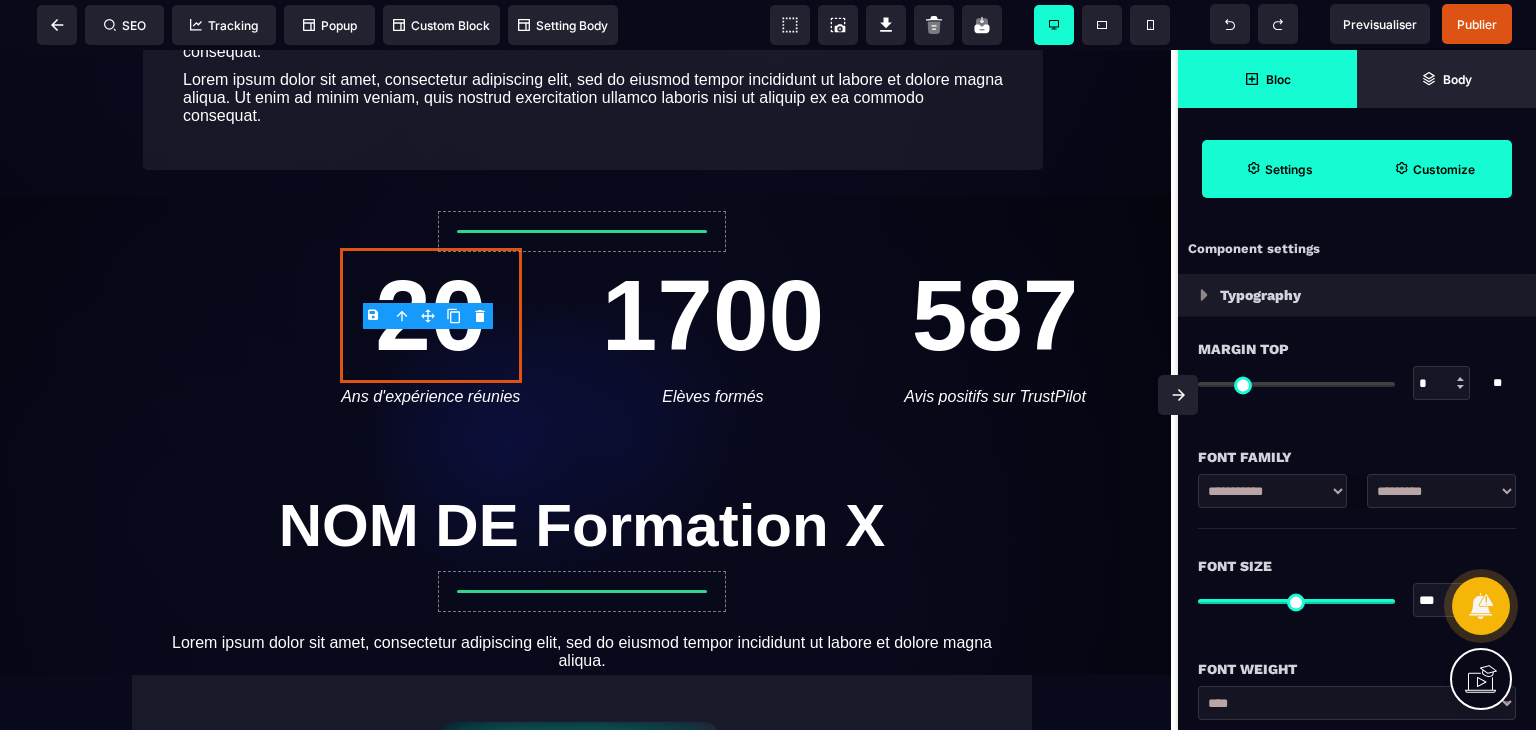 click on "B I U S
A *******
Hr
SEO
Tracking
Popup" at bounding box center (768, 365) 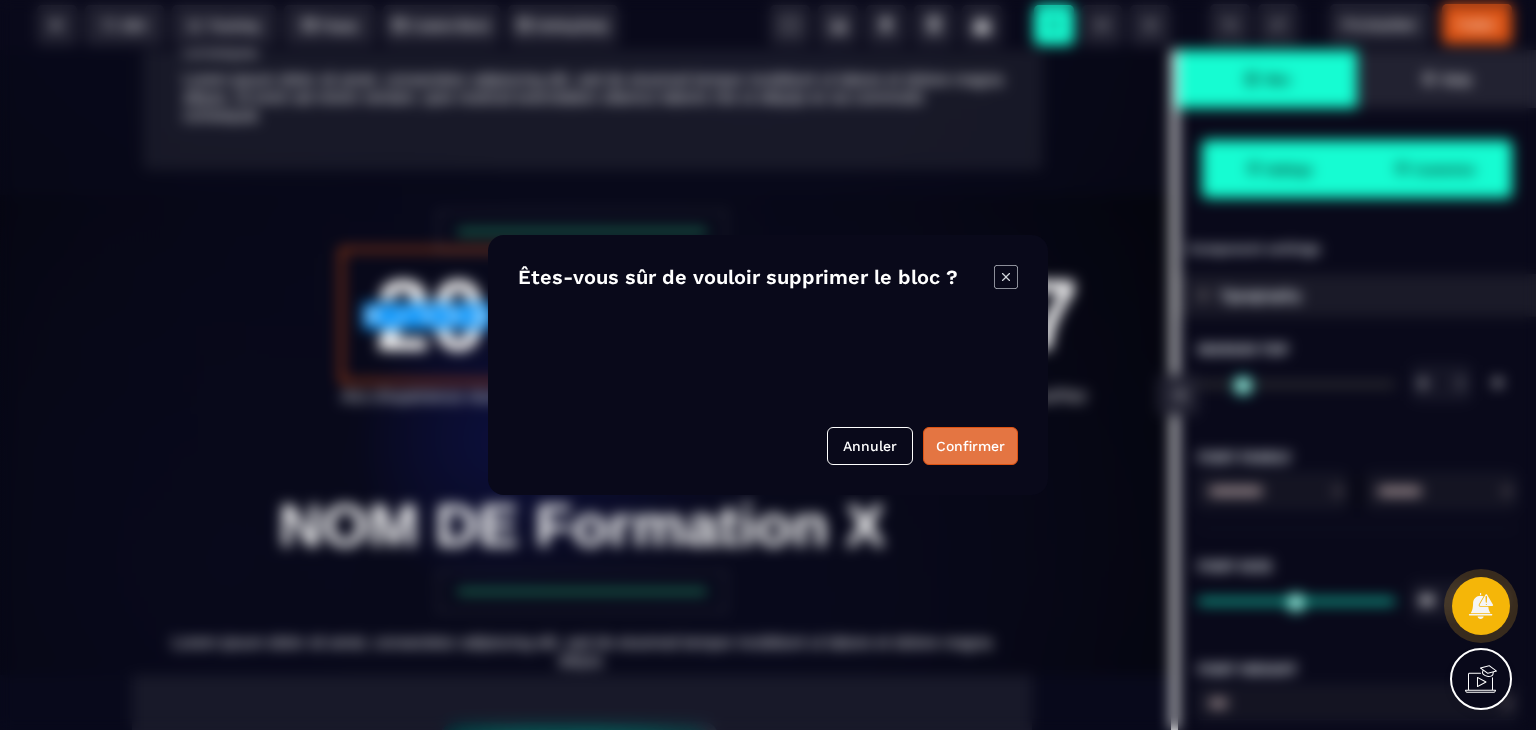 click on "Confirmer" at bounding box center [970, 446] 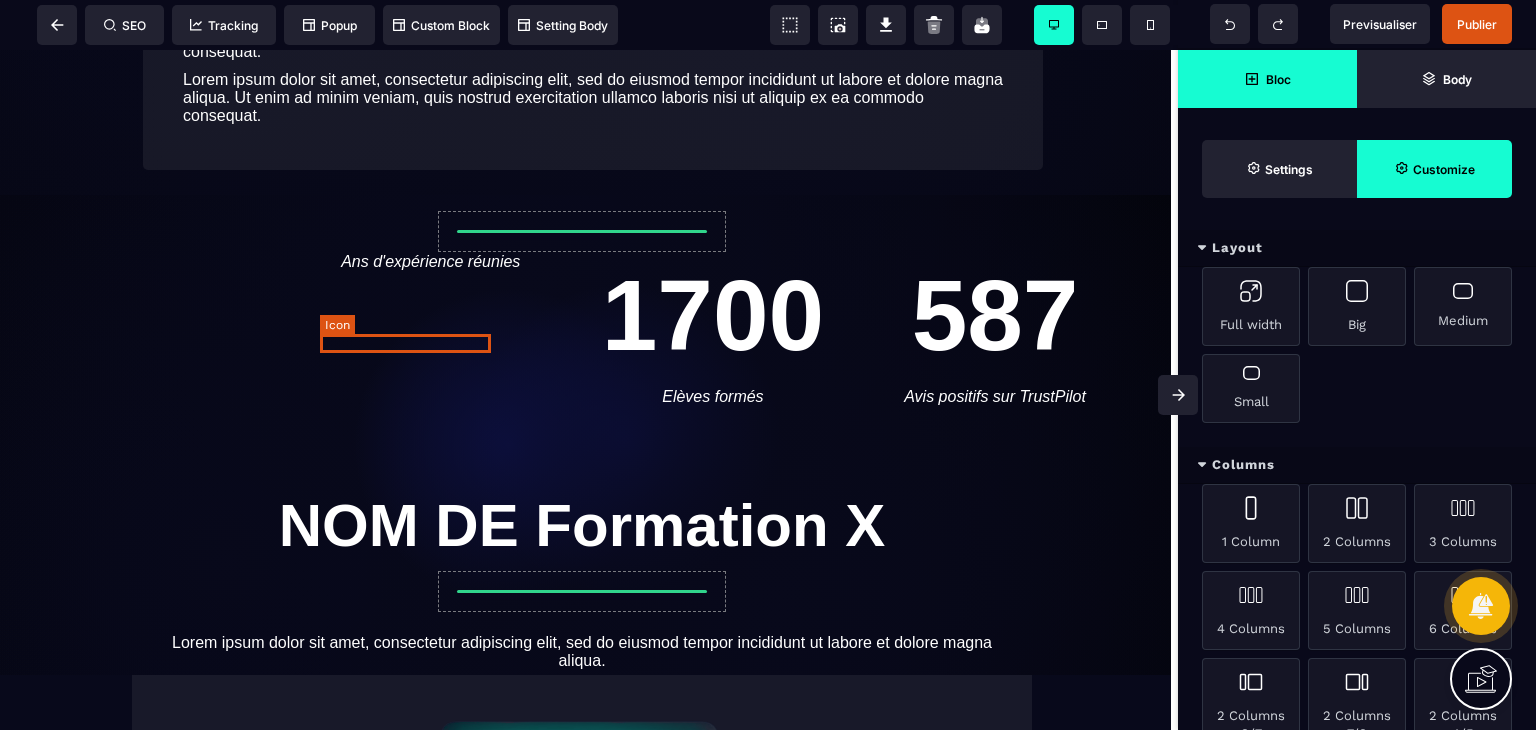 click on "Ans d'expérience réunies" at bounding box center [430, 262] 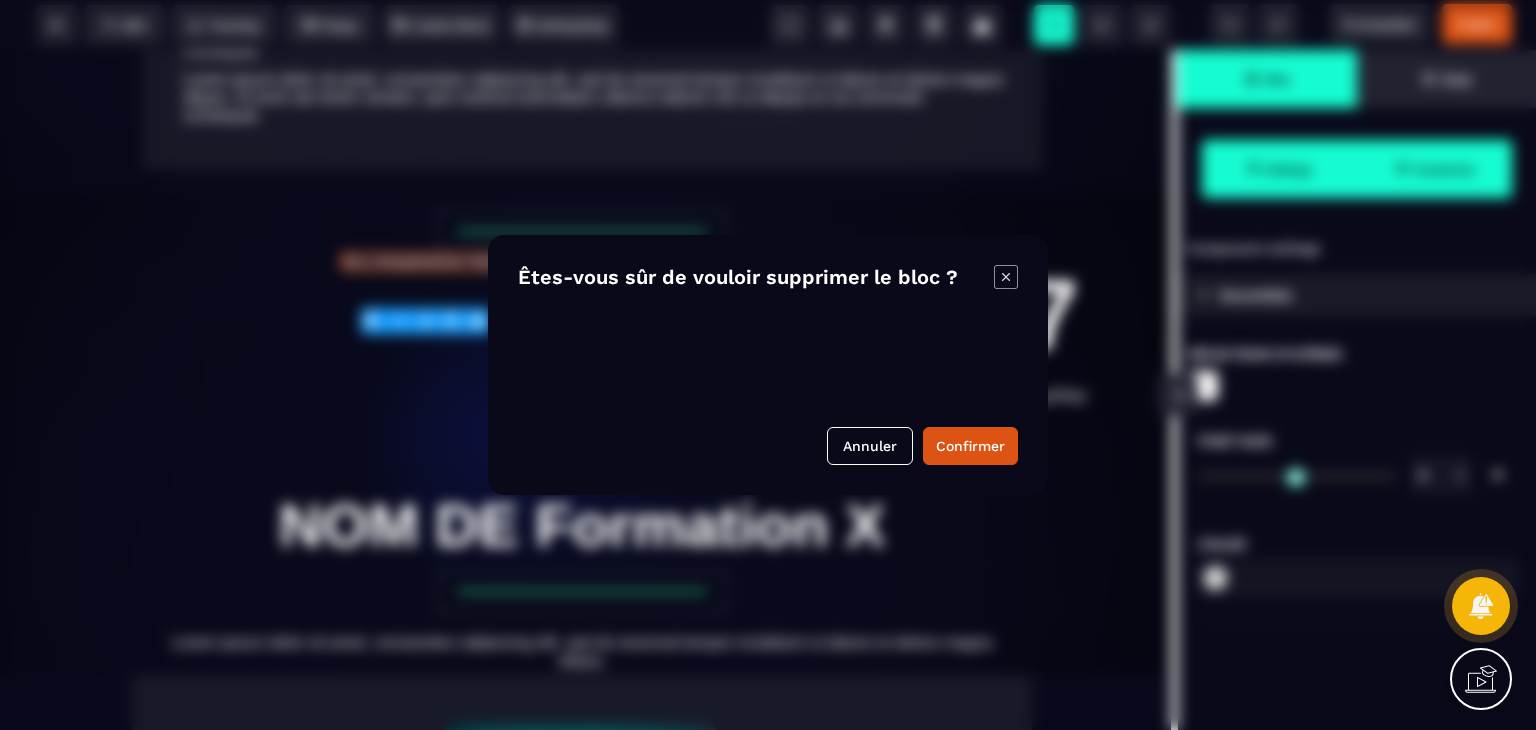 click on "B I U S
A *******
Icon
SEO
Tracking
Popup" at bounding box center [768, 365] 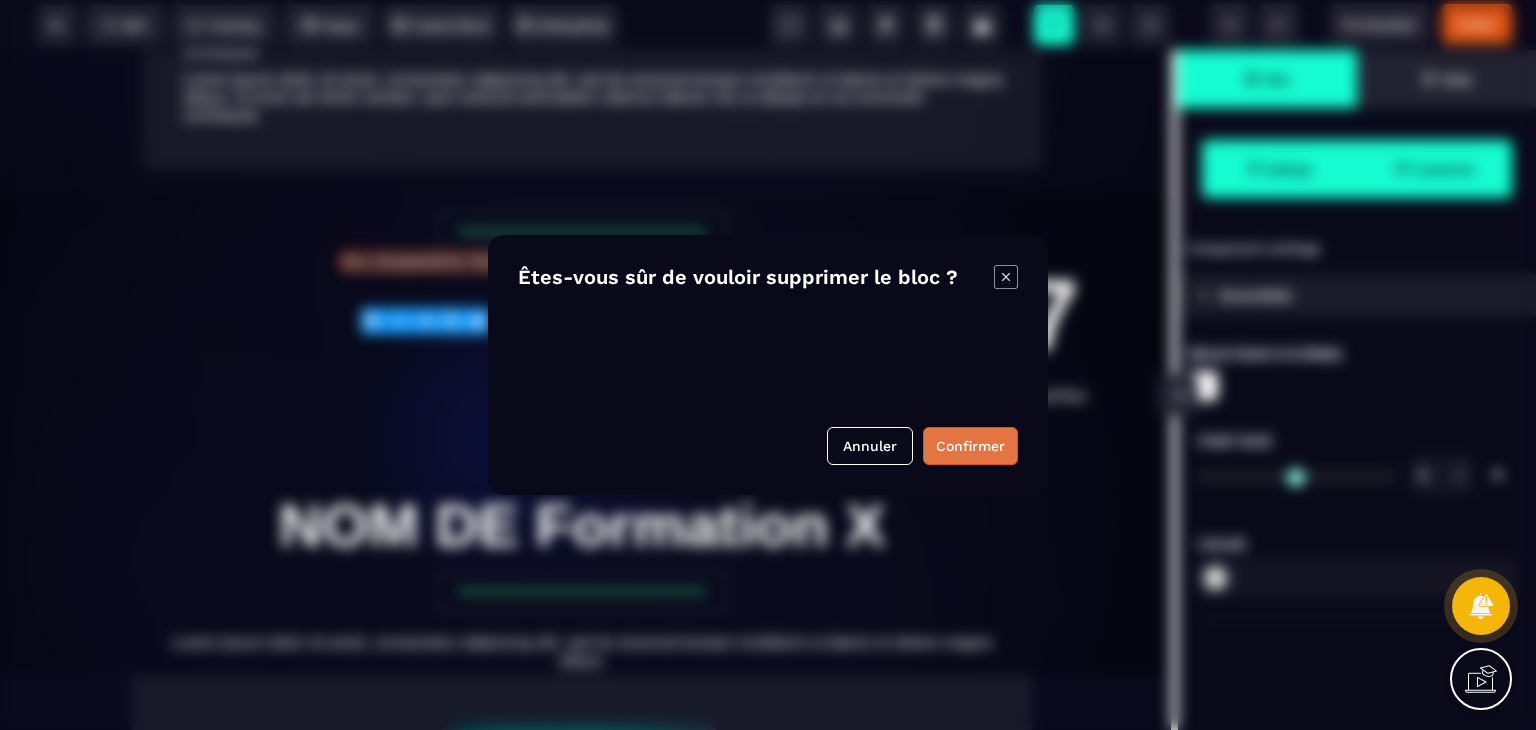 click on "Confirmer" at bounding box center [970, 446] 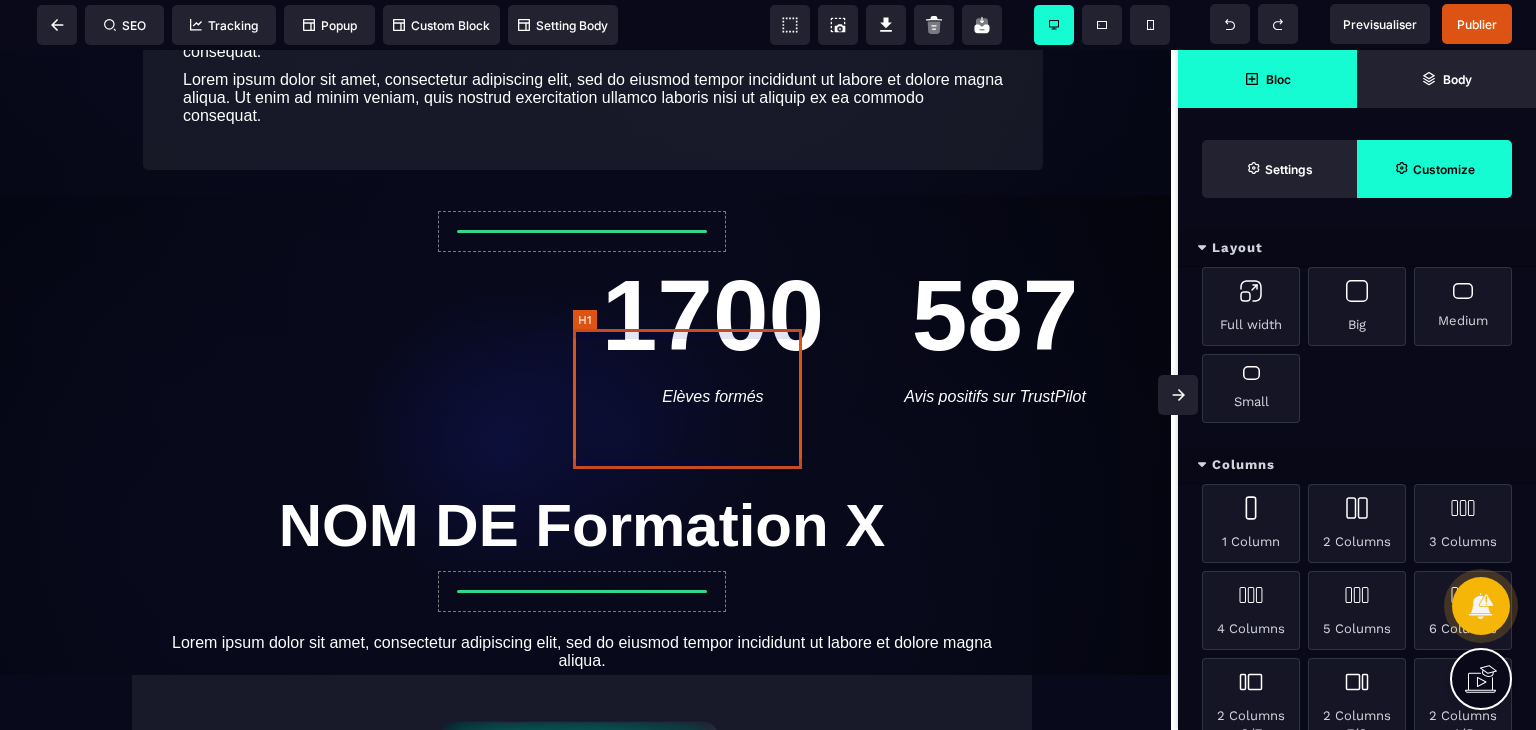 click on "1700" at bounding box center (713, 315) 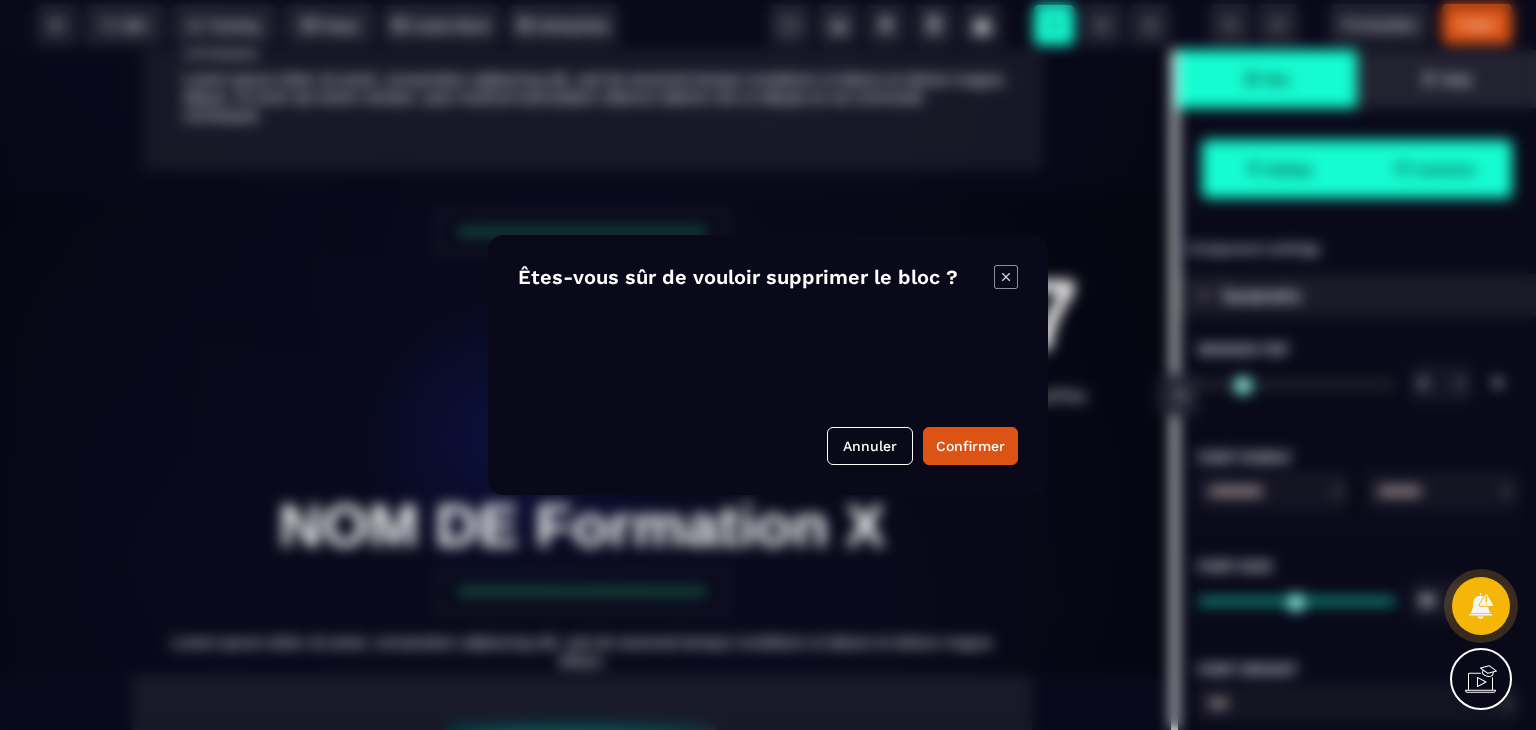 click on "B I U S
A *******
Column
SEO
Tracking" at bounding box center (768, 365) 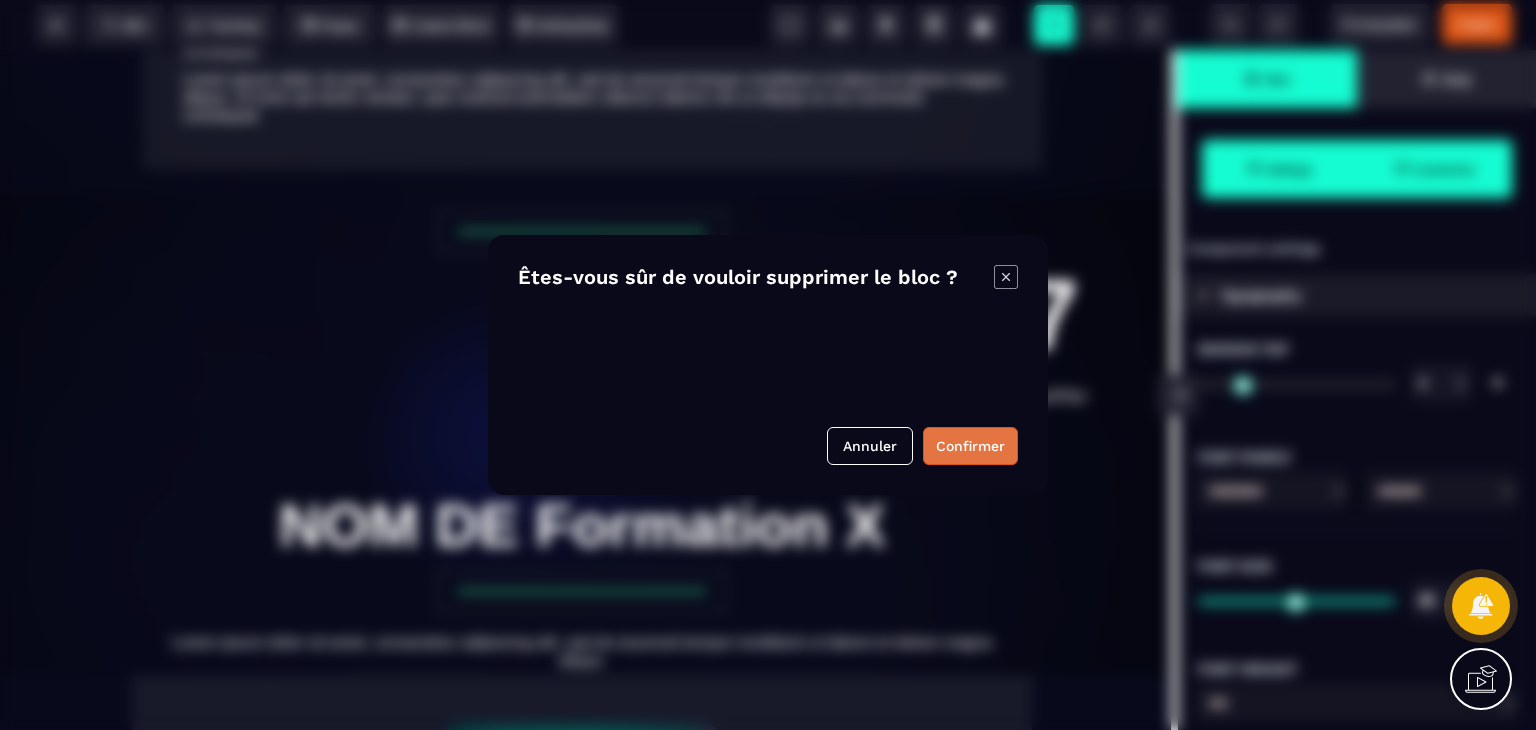 click on "Confirmer" at bounding box center (970, 446) 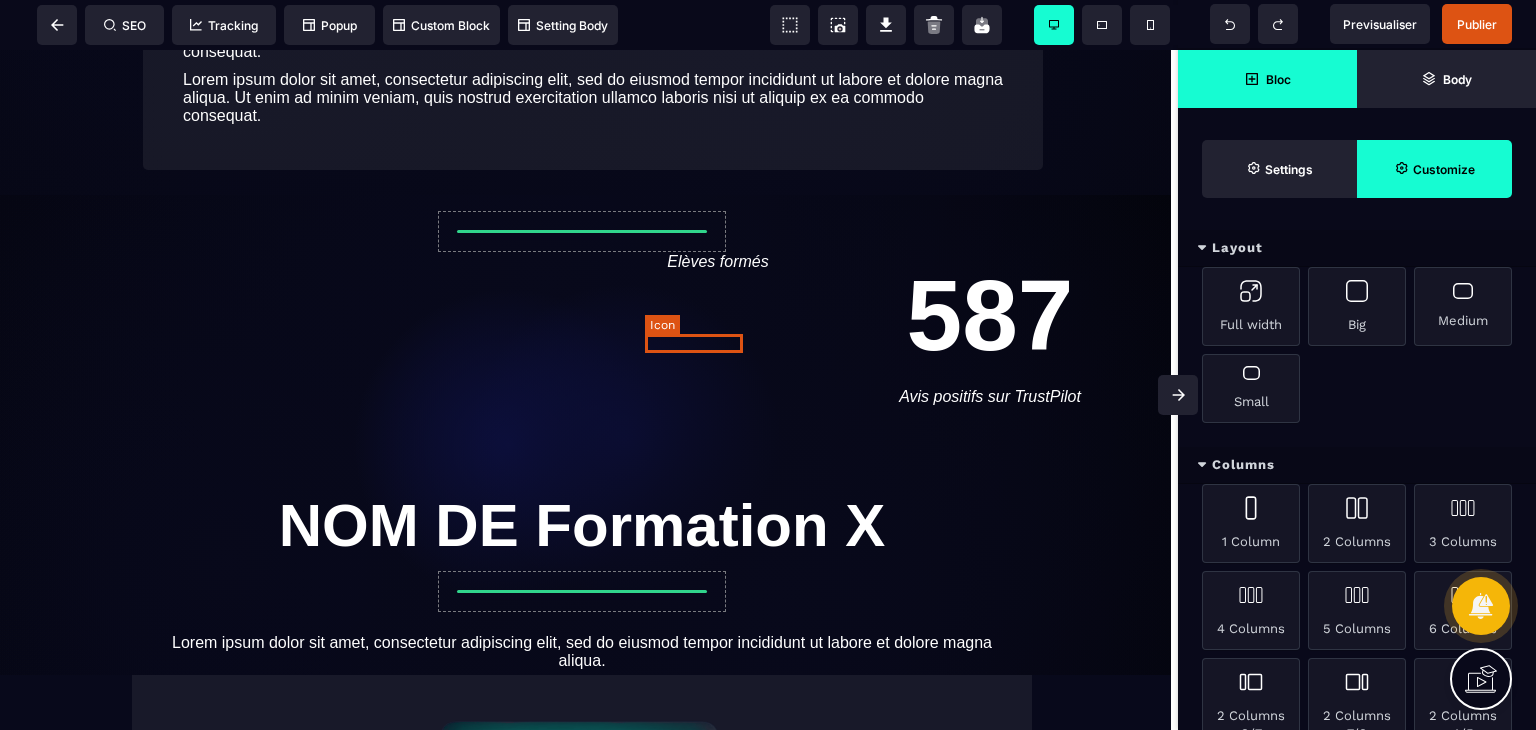 click on "Elèves formés" at bounding box center [717, 262] 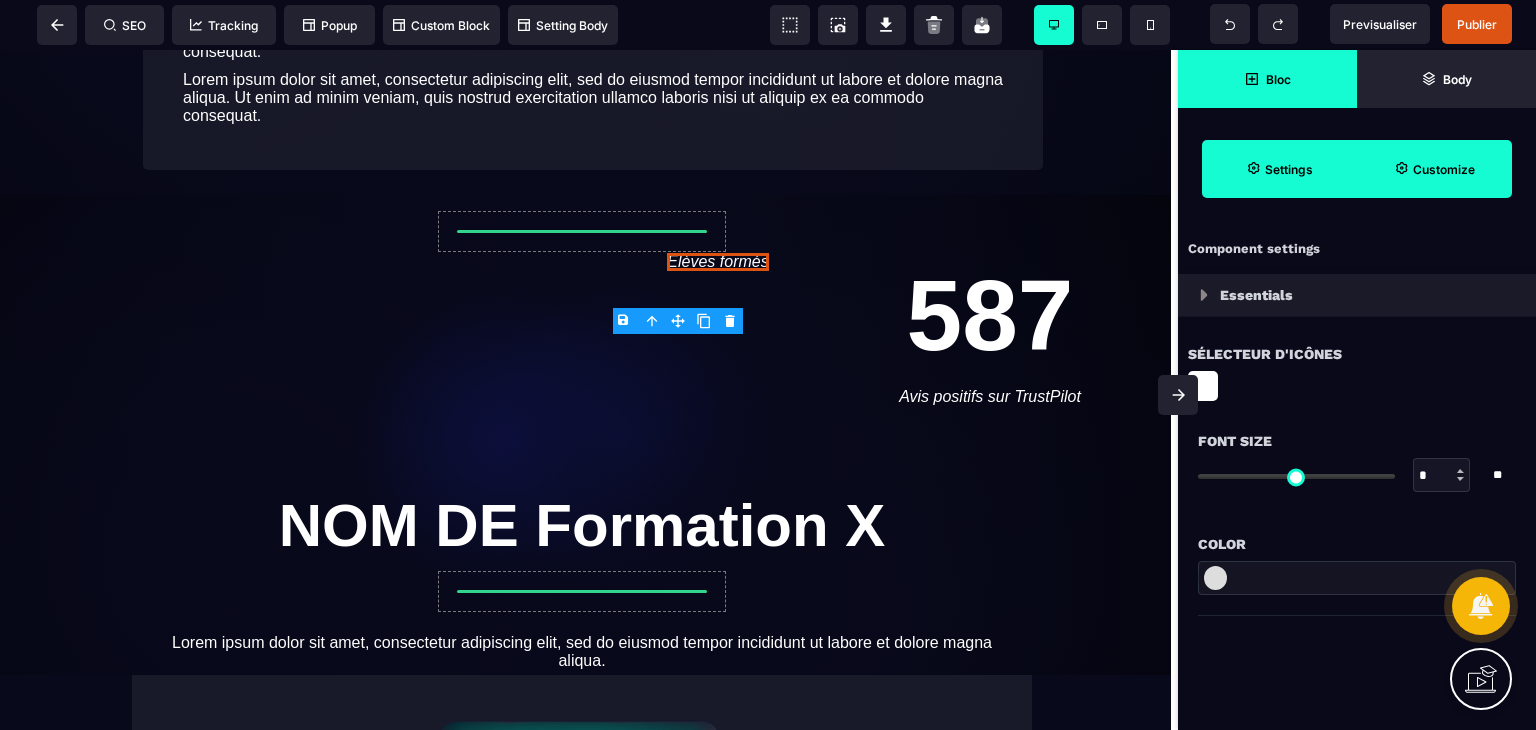 click on "B I U S
A *******
Icon
SEO
Tracking
Popup" at bounding box center (768, 365) 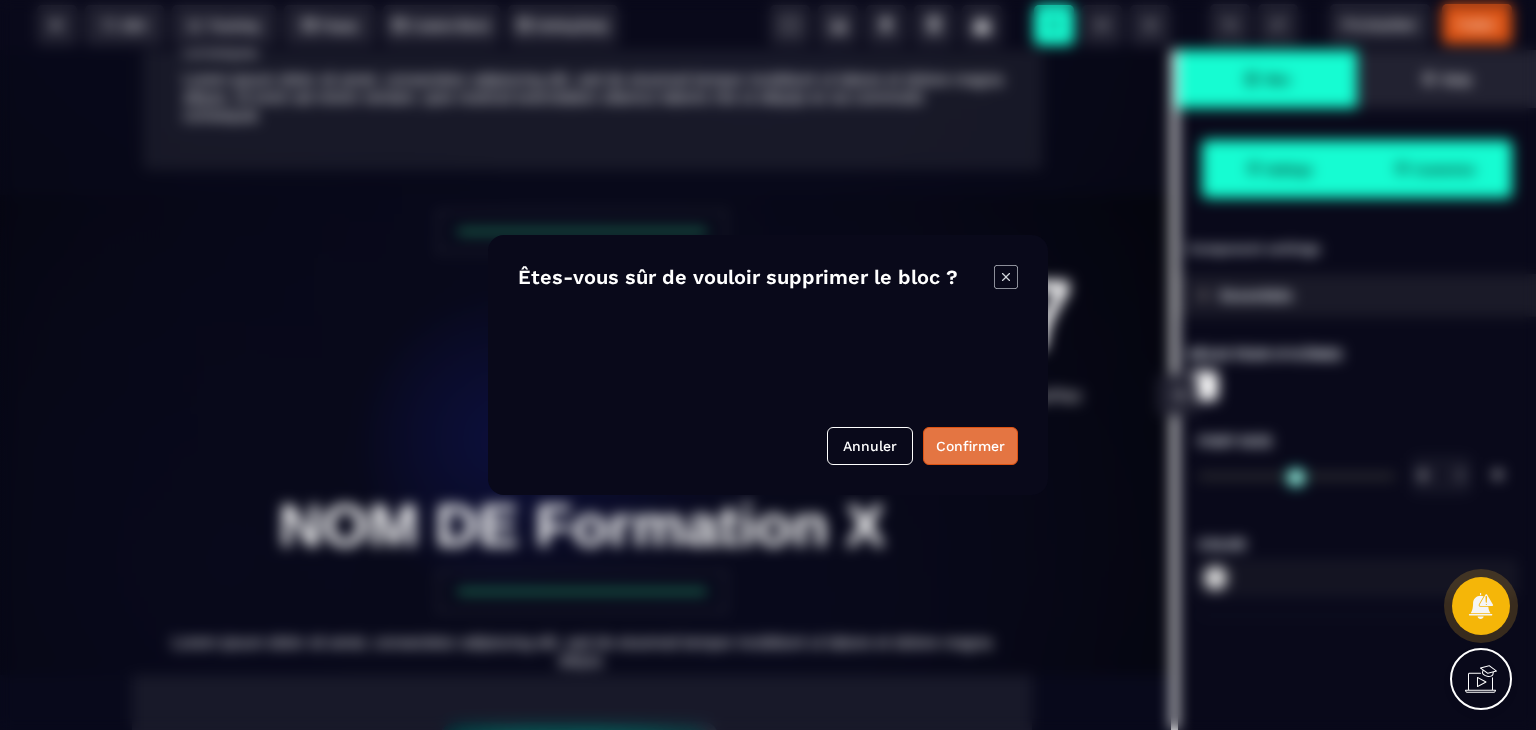 click on "Confirmer" at bounding box center [970, 446] 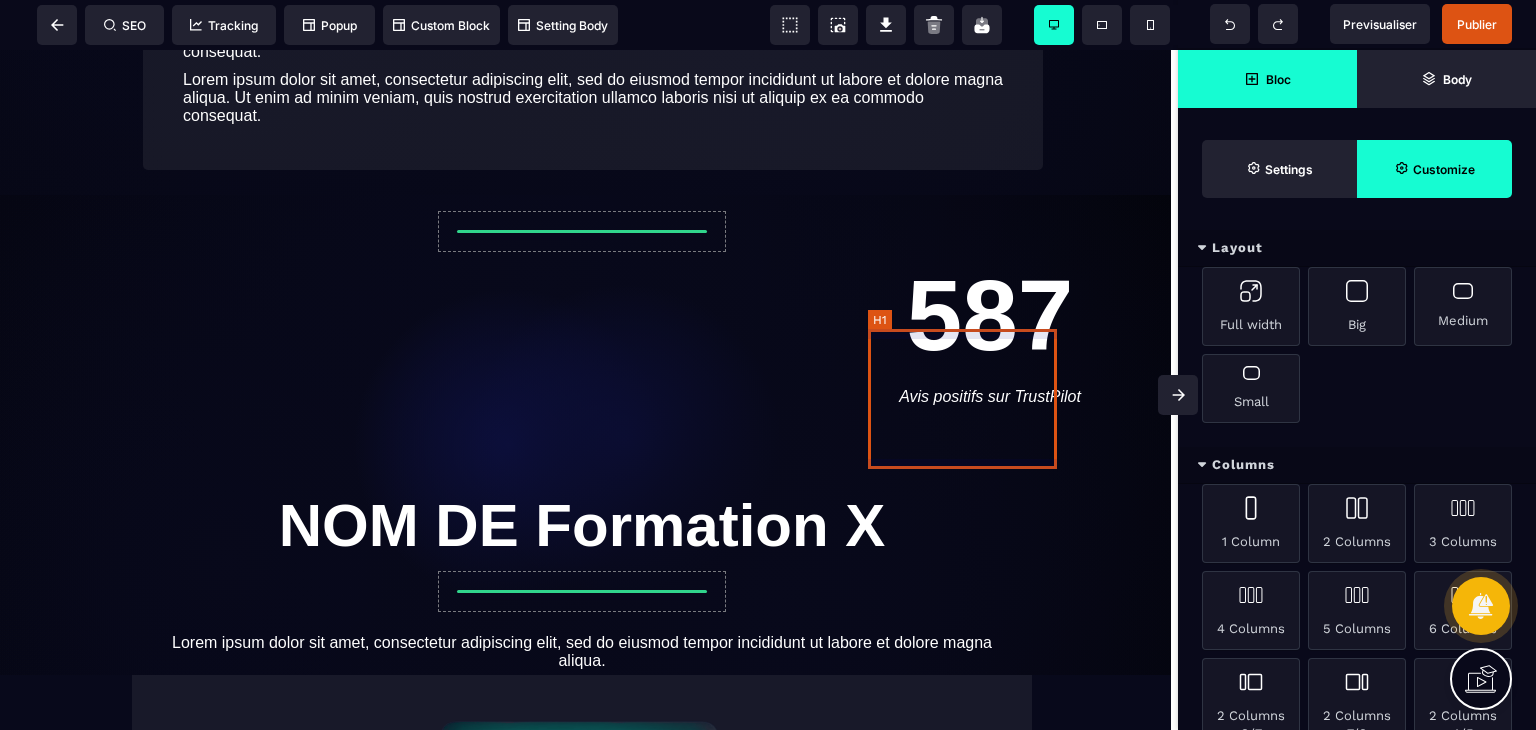 click on "587" at bounding box center [990, 315] 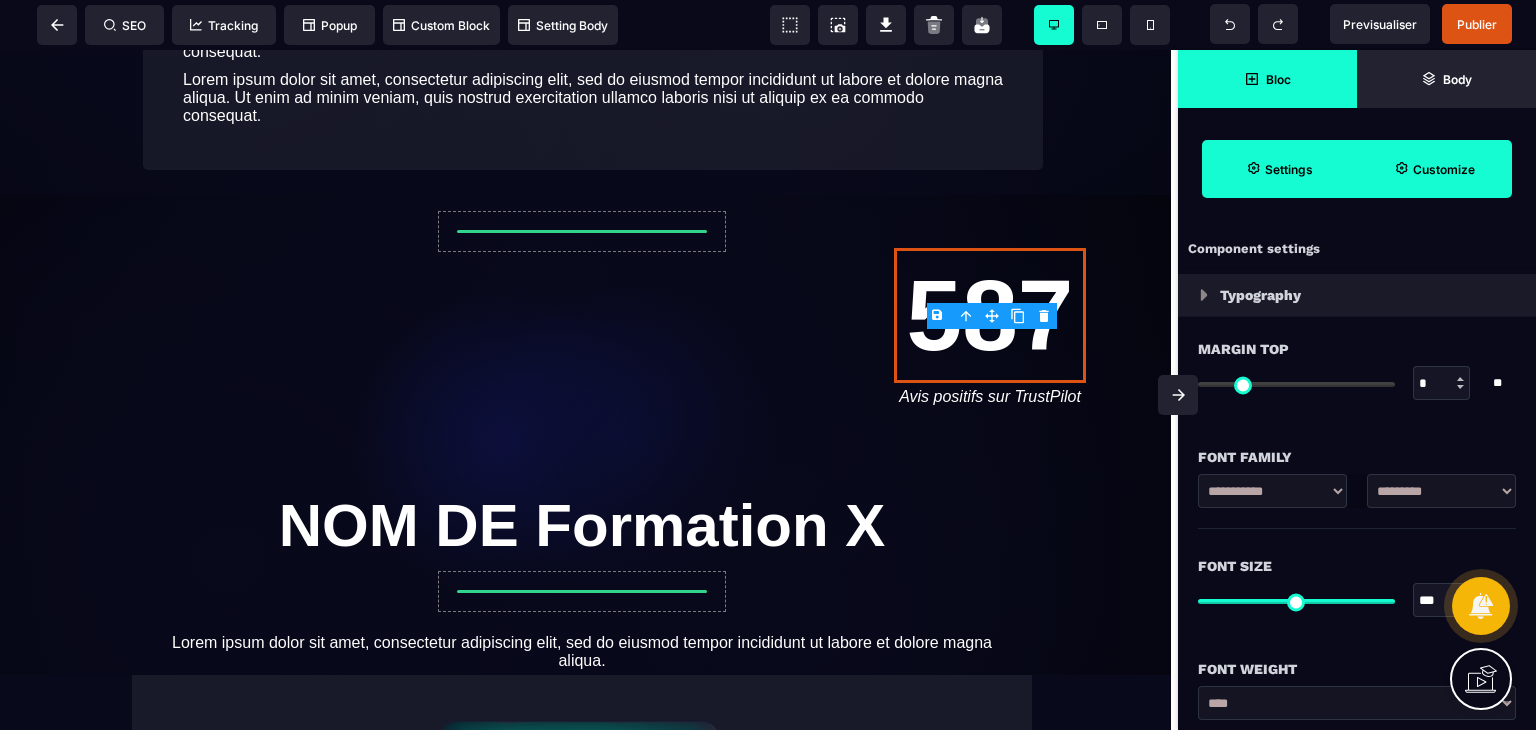 click on "B I U S
A *******
Column
SEO
Tracking" at bounding box center [768, 365] 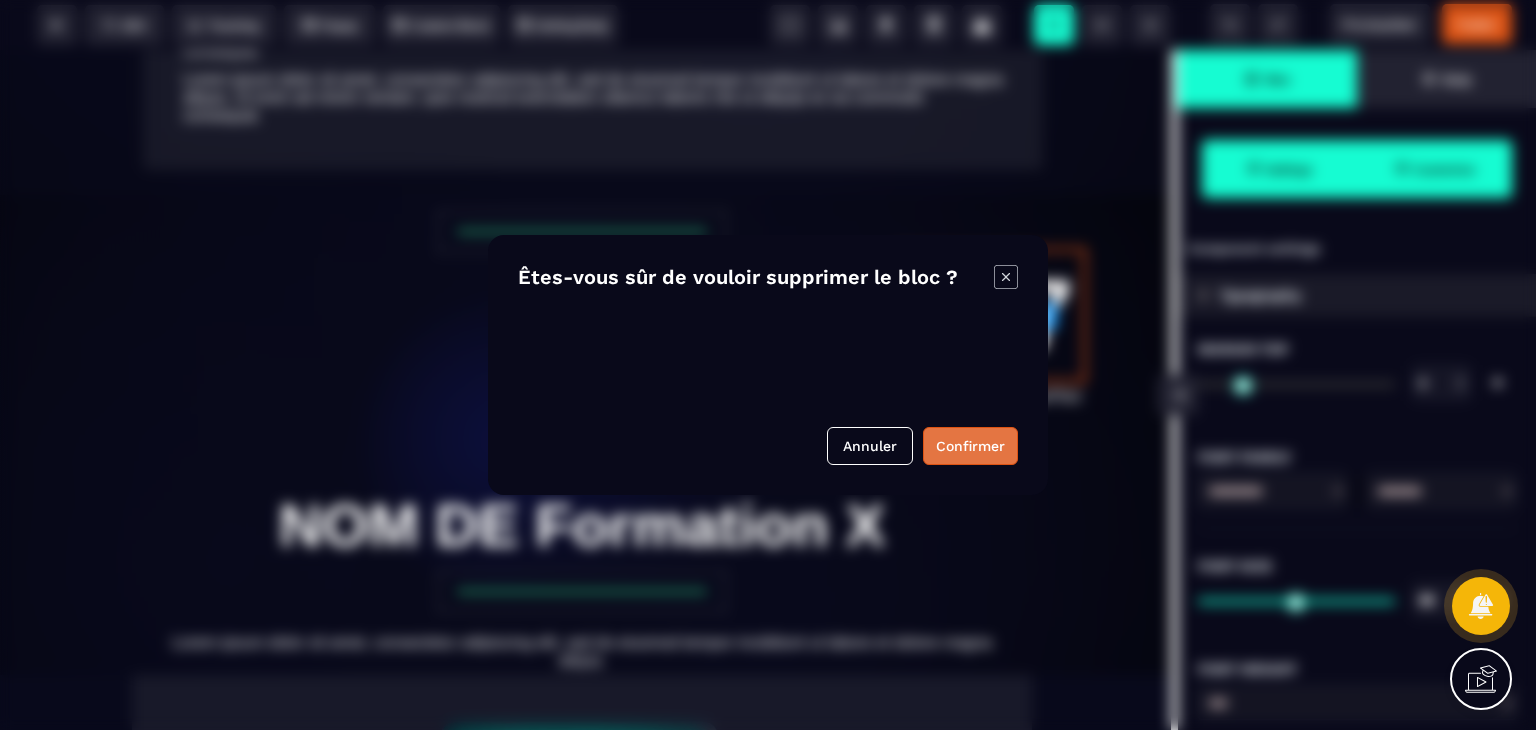 click on "Confirmer" at bounding box center (970, 446) 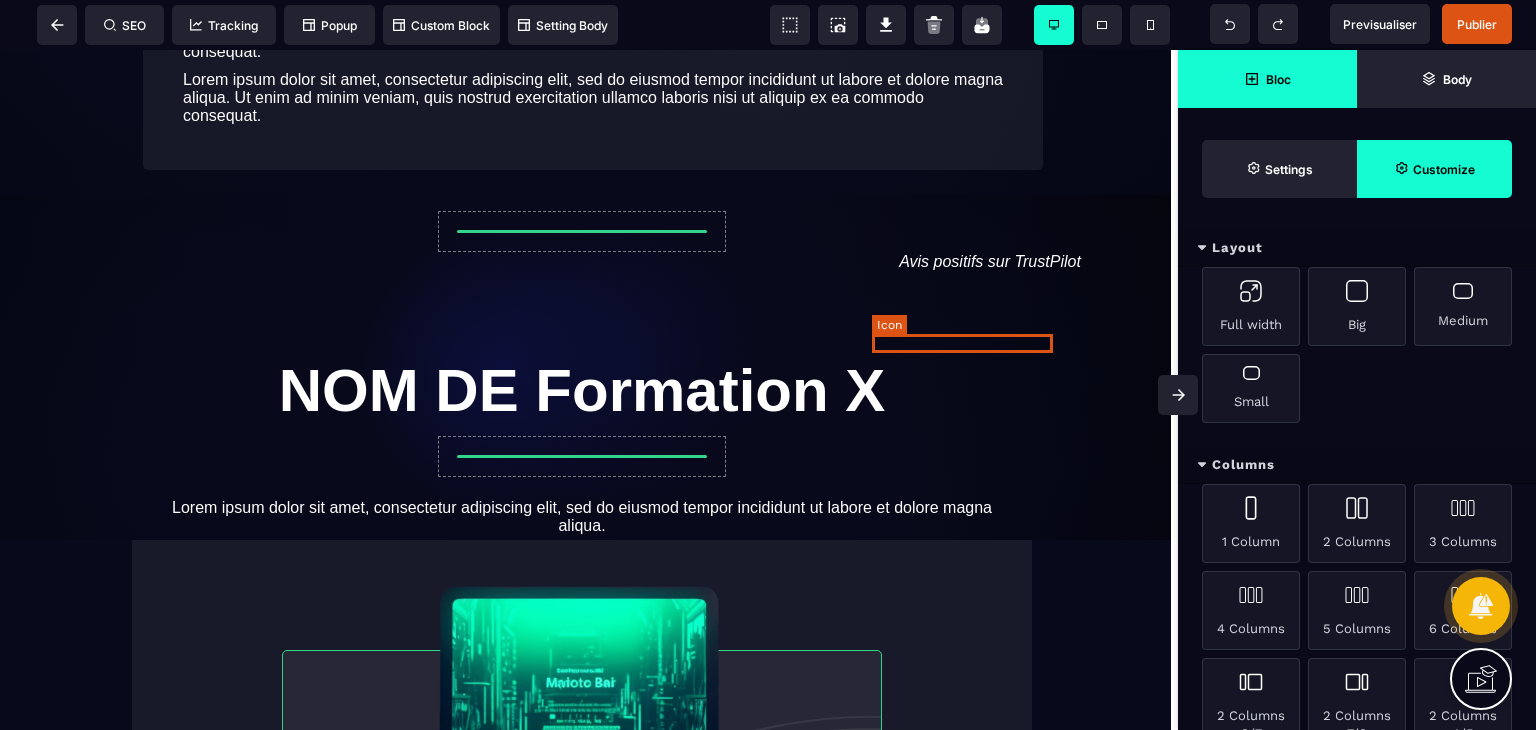 click on "Avis positifs sur TrustPilot" at bounding box center (990, 262) 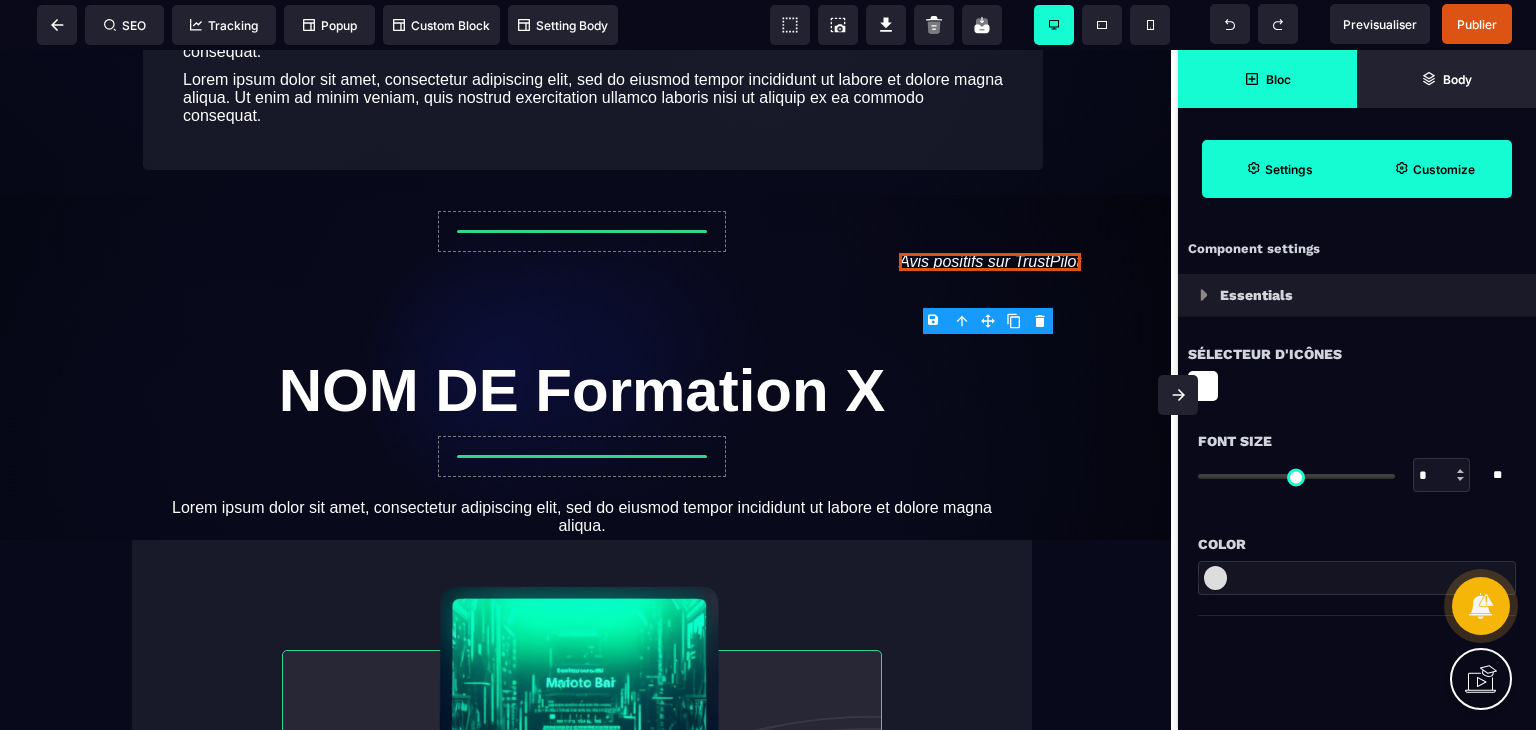 click on "B I U S
A *******
Icon
SEO
Tracking
Popup" at bounding box center [768, 365] 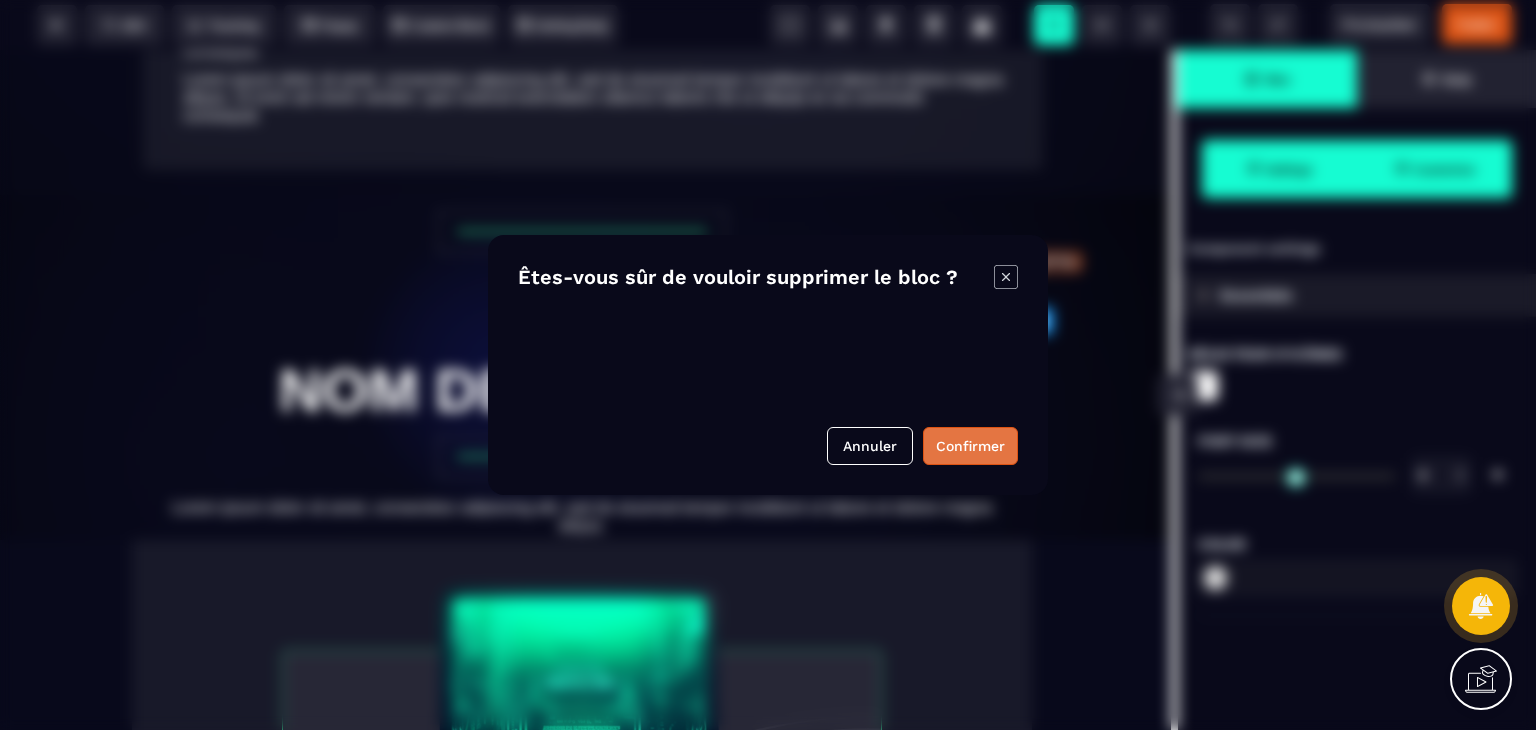 click on "Confirmer" at bounding box center (970, 446) 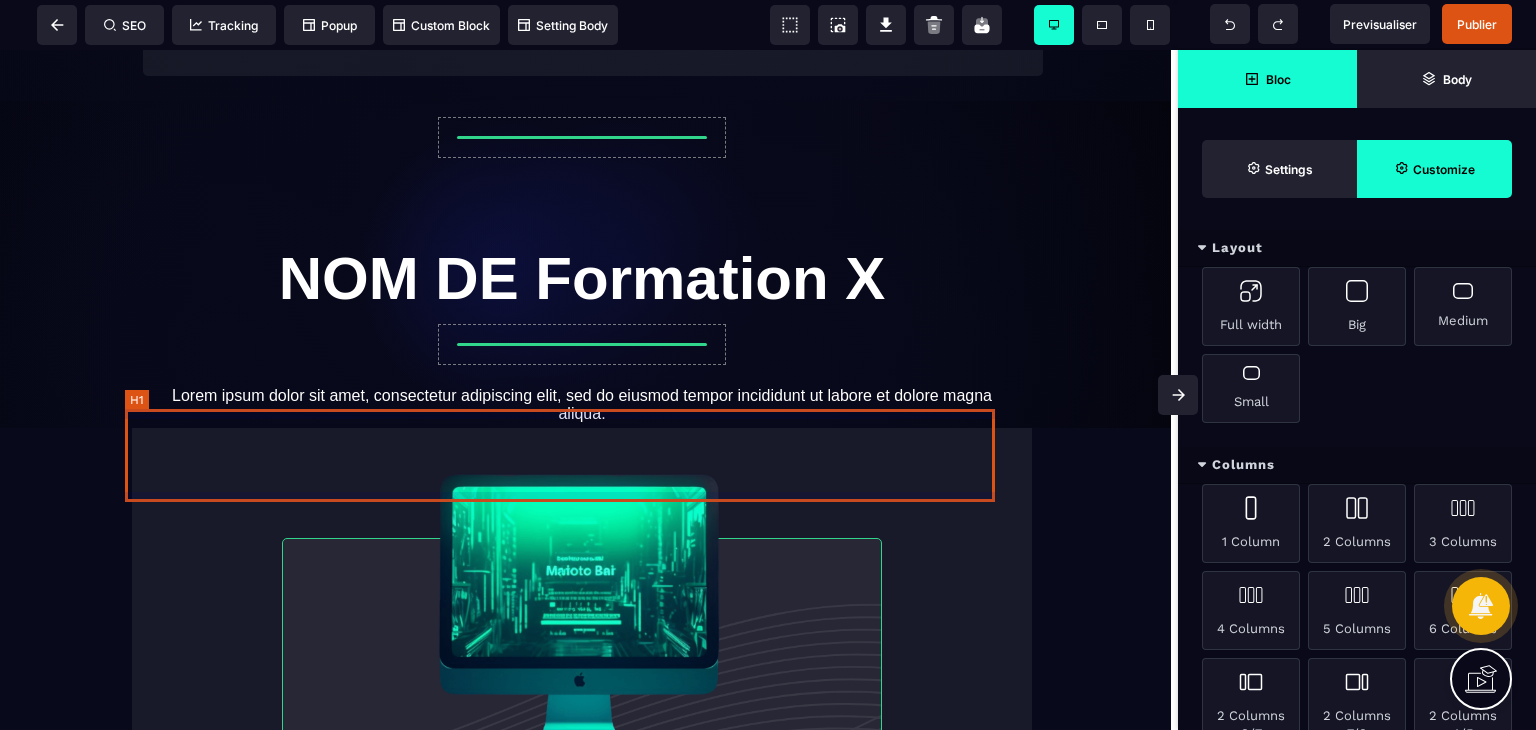 scroll, scrollTop: 2559, scrollLeft: 21, axis: both 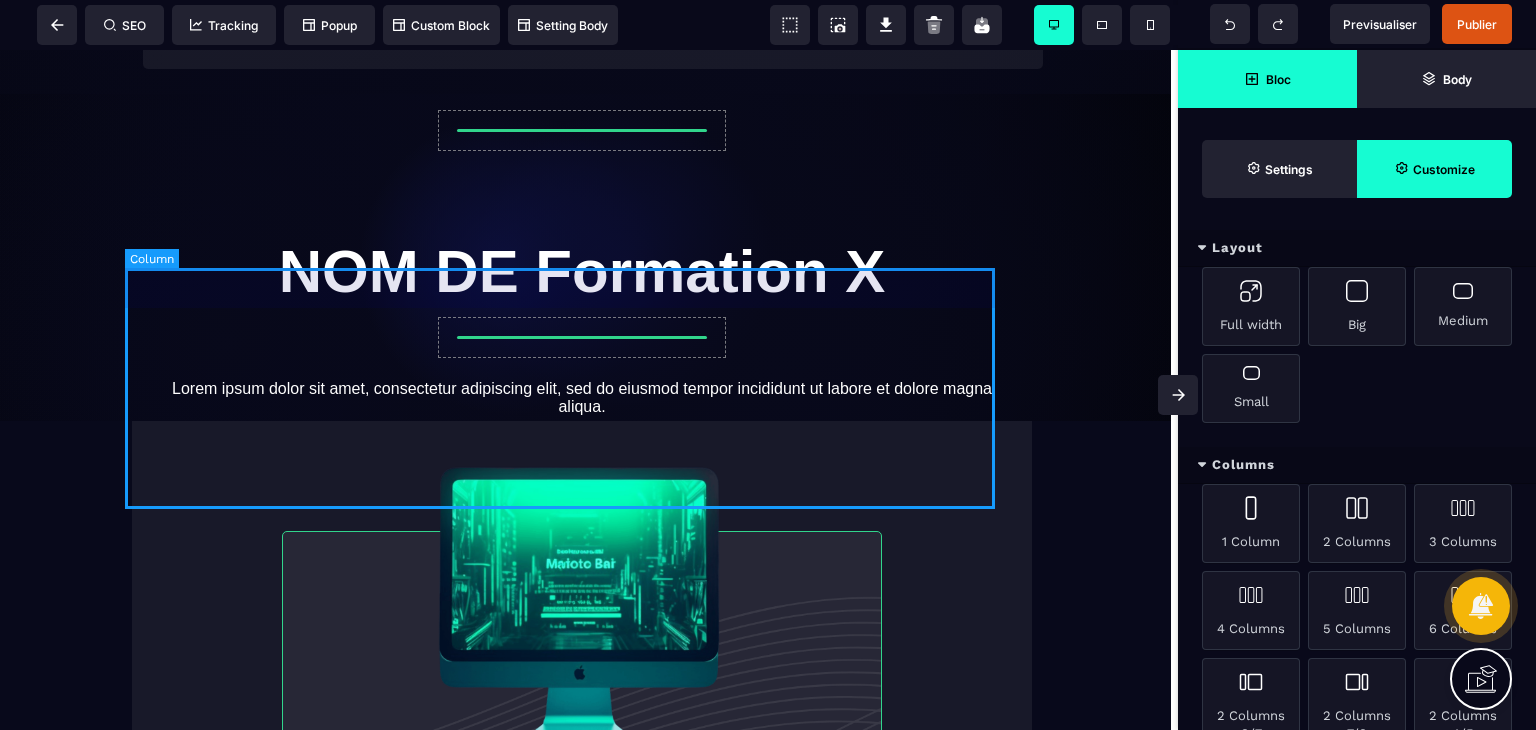 click on "NOM DE Formation X Lorem ipsum dolor sit amet, consectetur adipiscing elit, sed do eiusmod tempor incididunt ut labore et dolore magna aliqua." at bounding box center (582, 304) 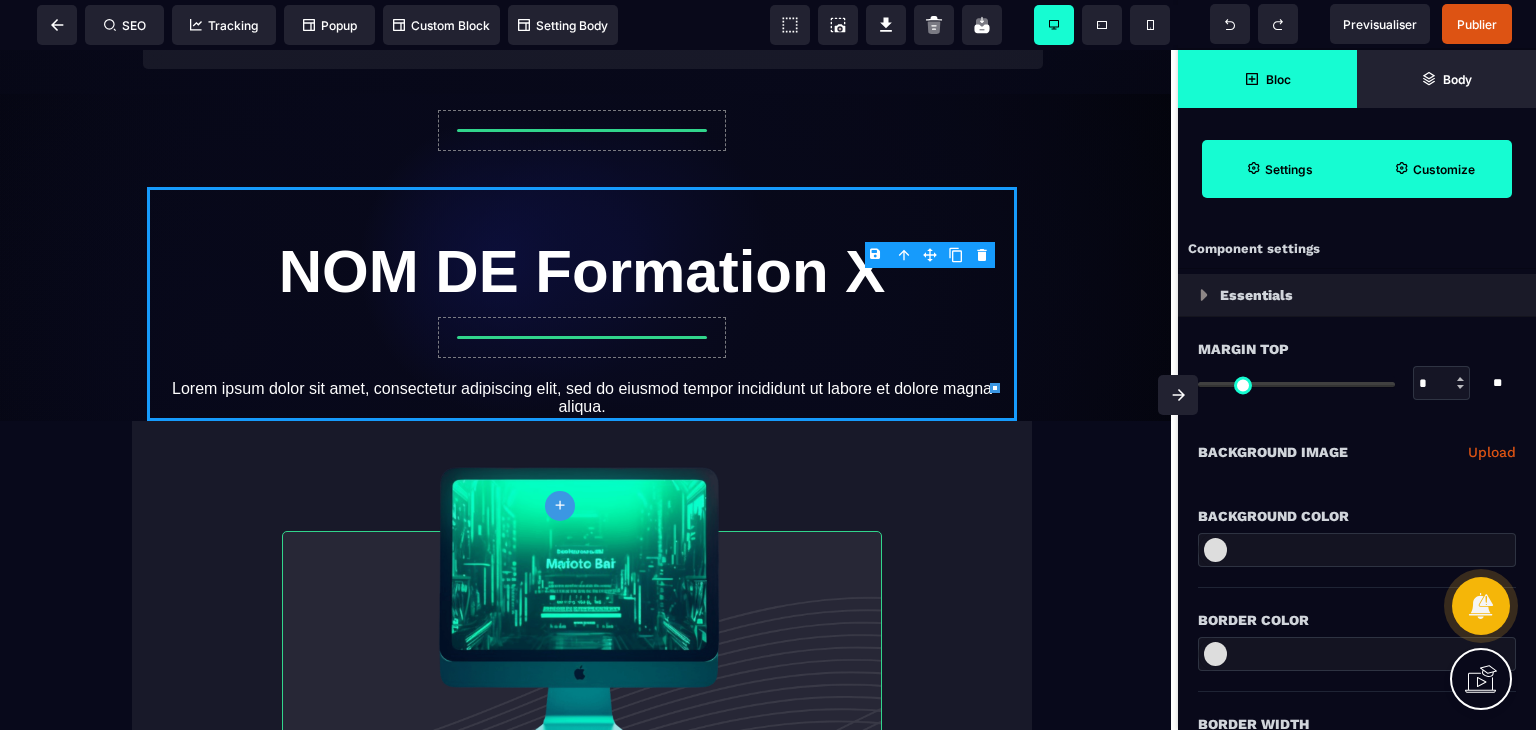 click on "B I U S
A *******
plus
Column
SEO" at bounding box center (768, 365) 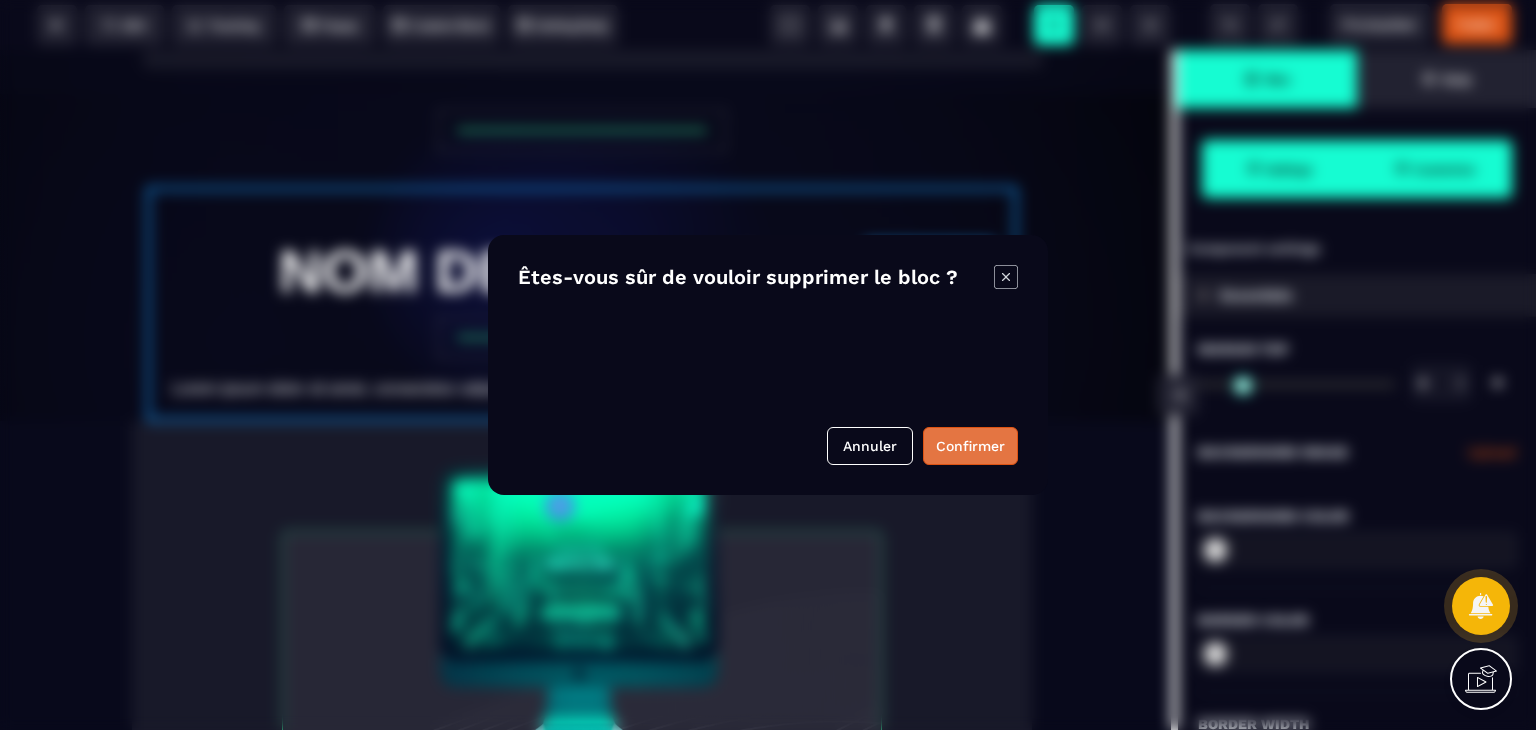 click on "Confirmer" at bounding box center (970, 446) 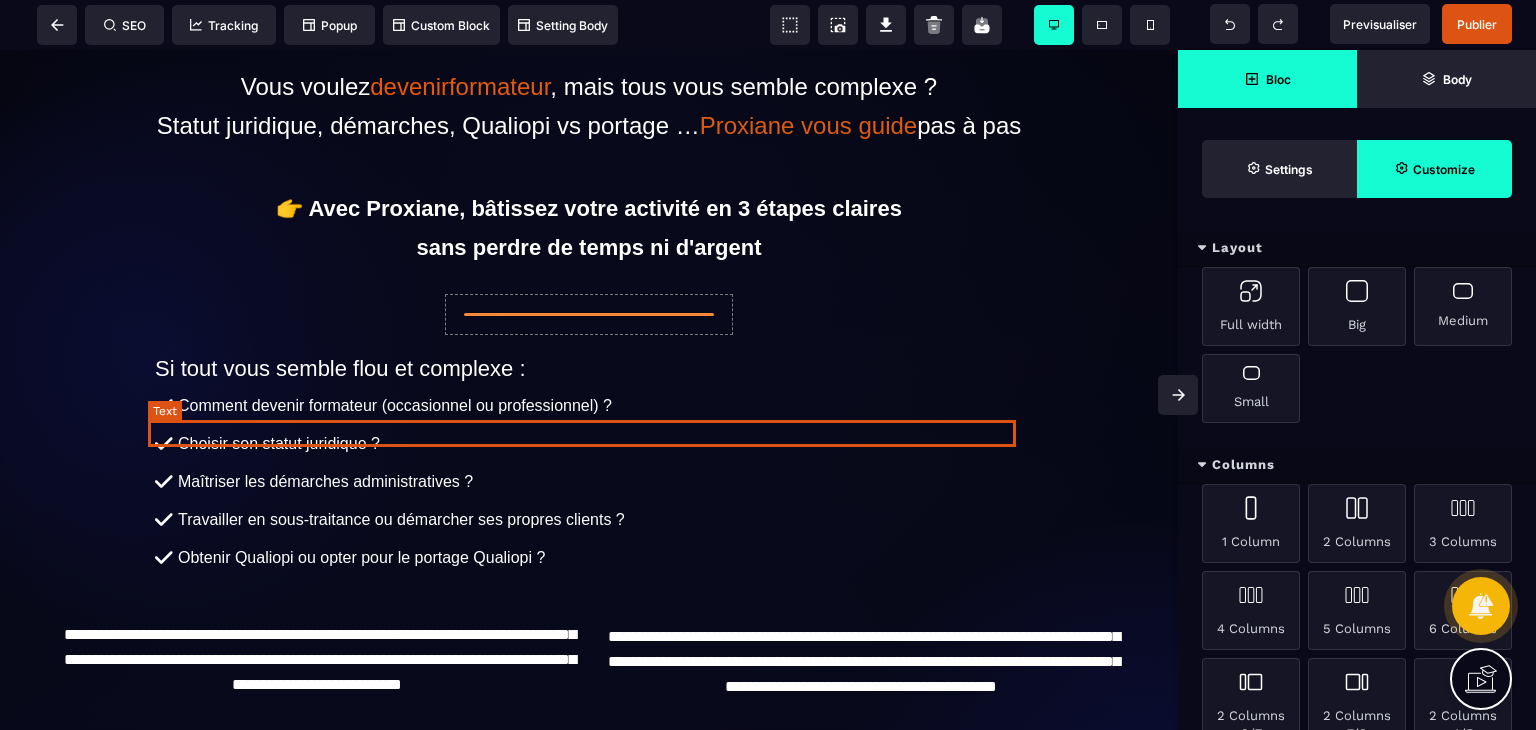 scroll, scrollTop: 0, scrollLeft: 0, axis: both 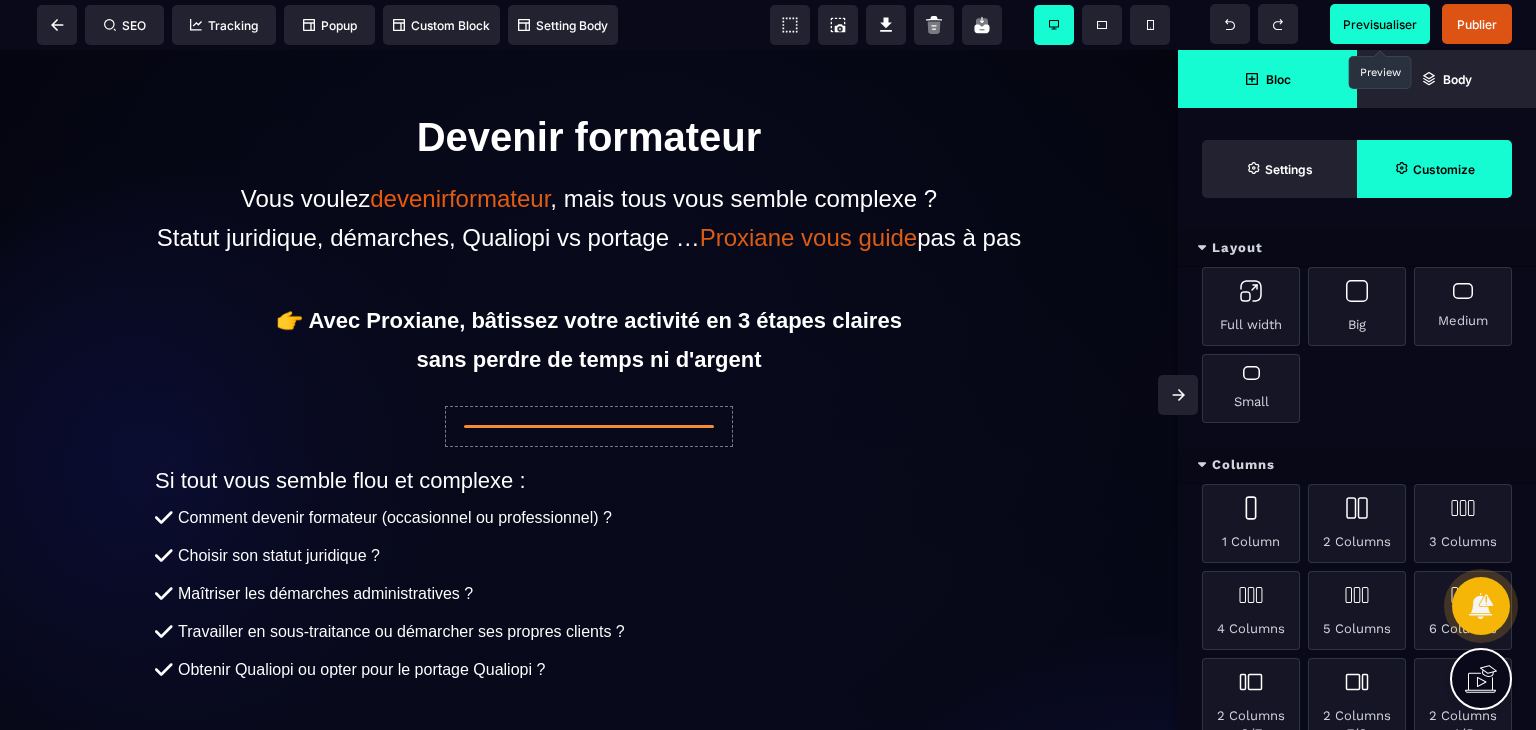 click on "Previsualiser" at bounding box center [1380, 24] 